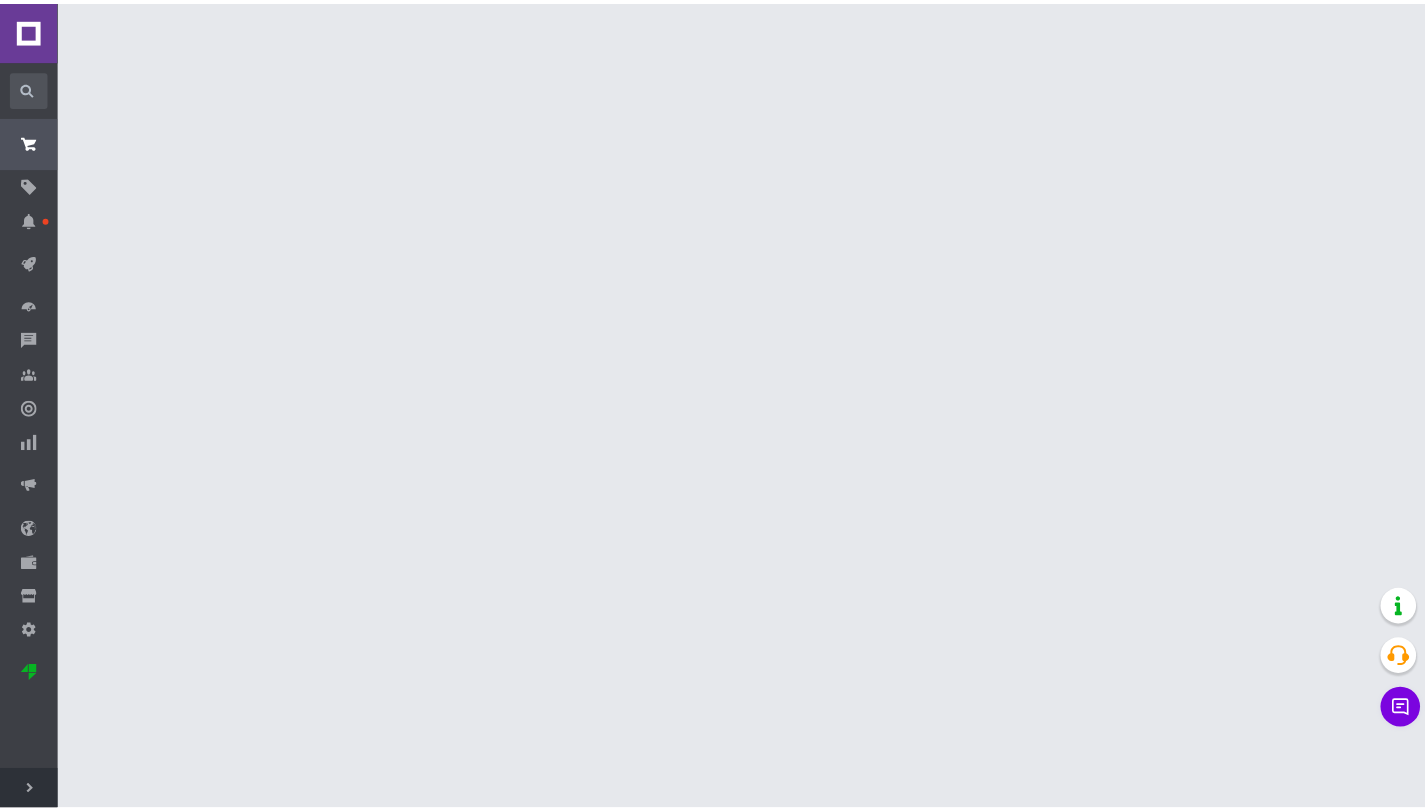 scroll, scrollTop: 0, scrollLeft: 0, axis: both 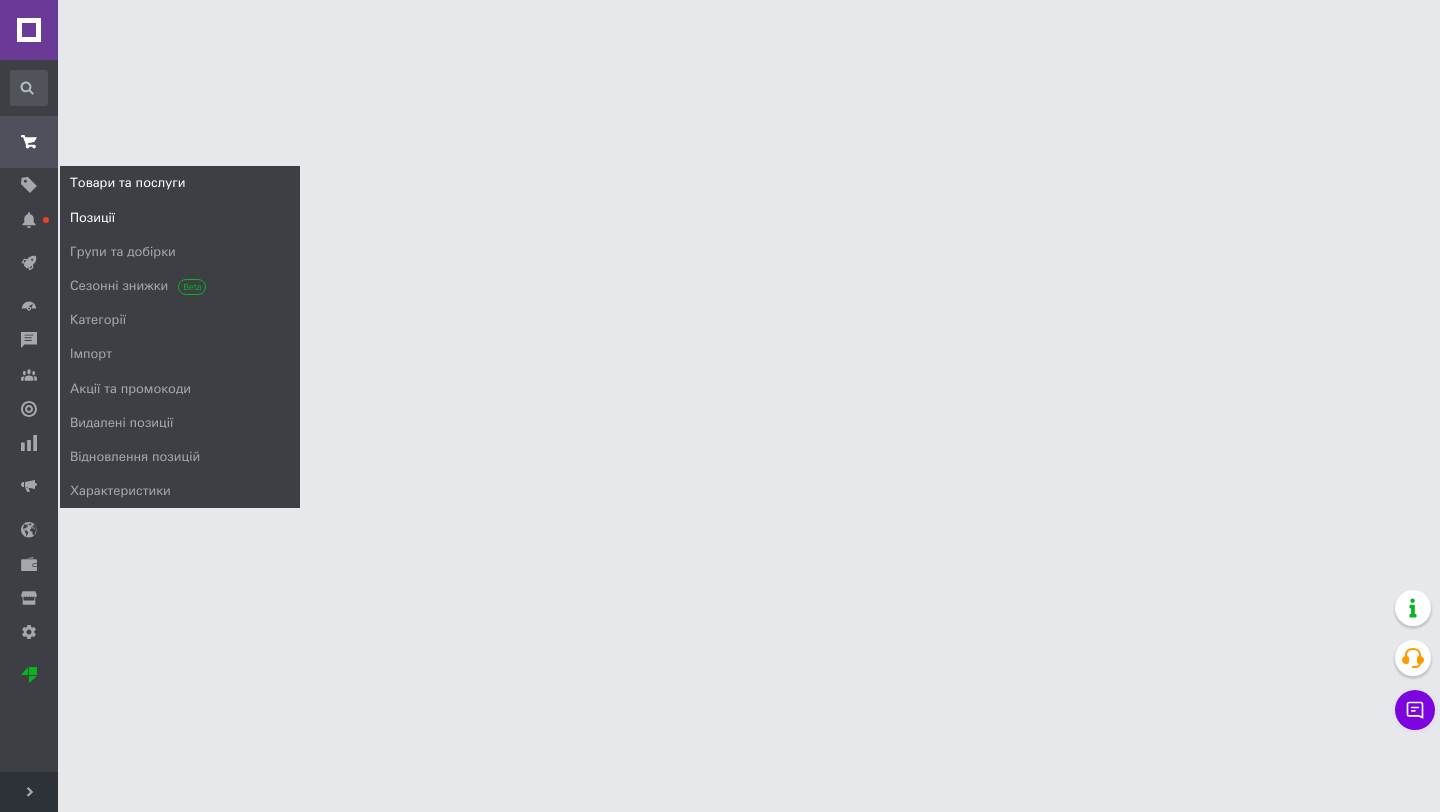 click on "Позиції" at bounding box center (92, 218) 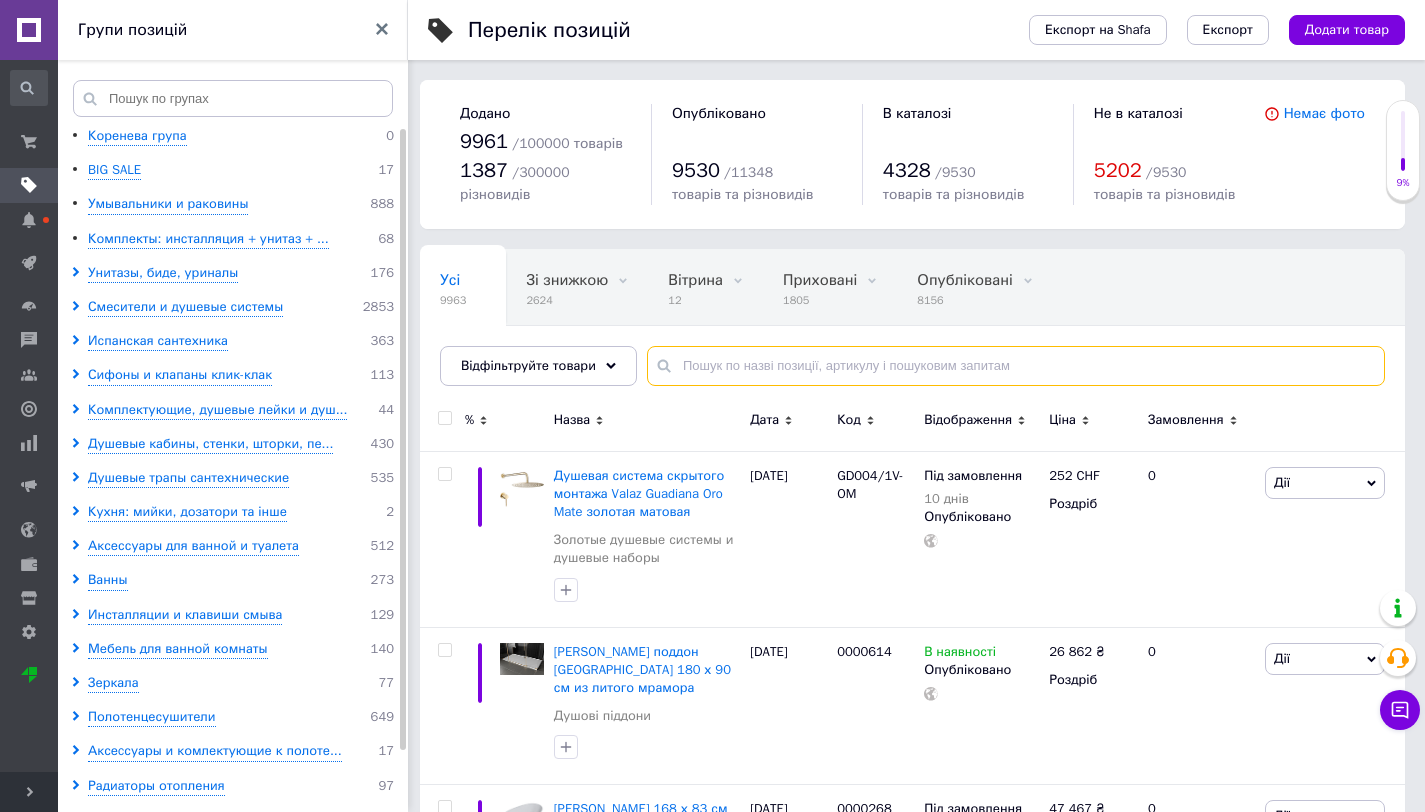 click at bounding box center [1016, 366] 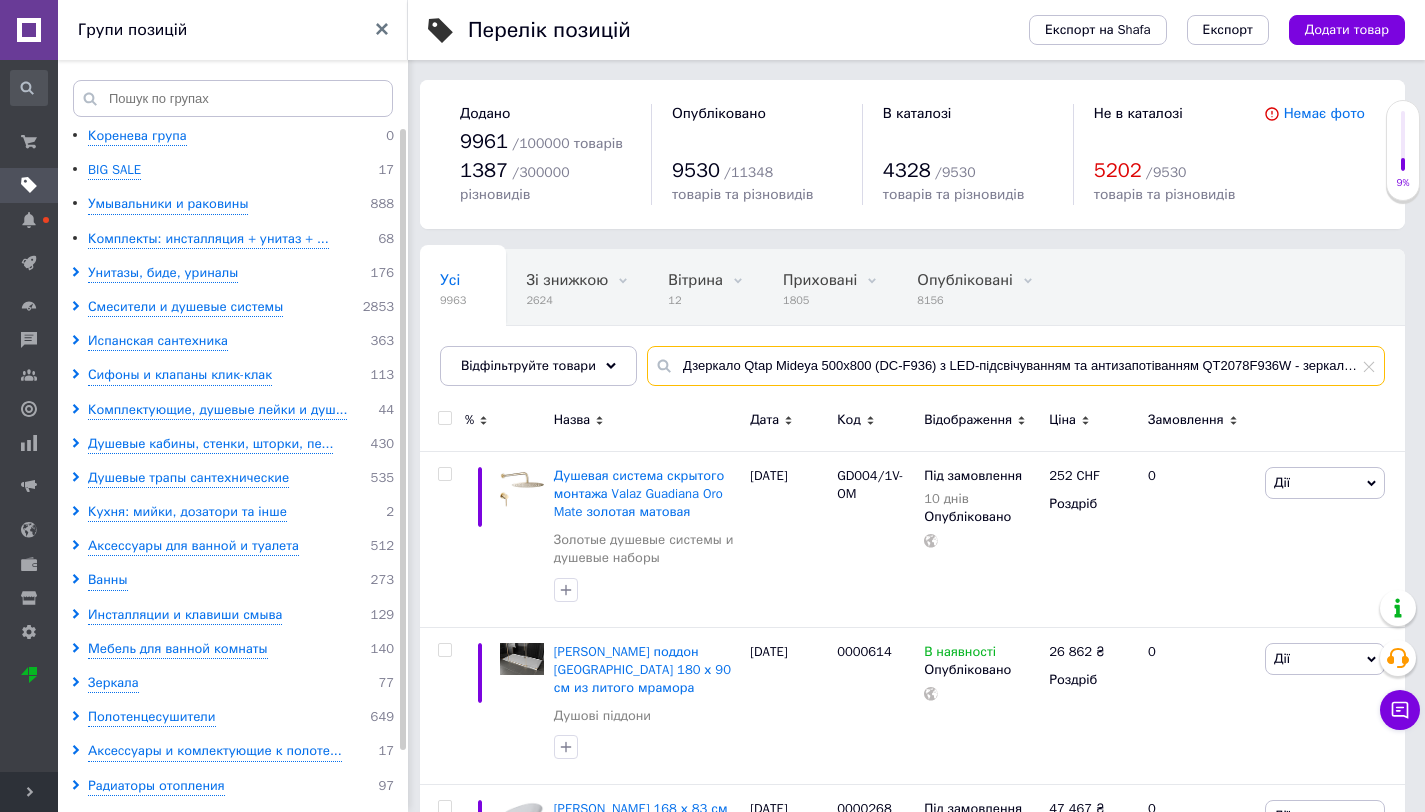 scroll, scrollTop: 0, scrollLeft: 113, axis: horizontal 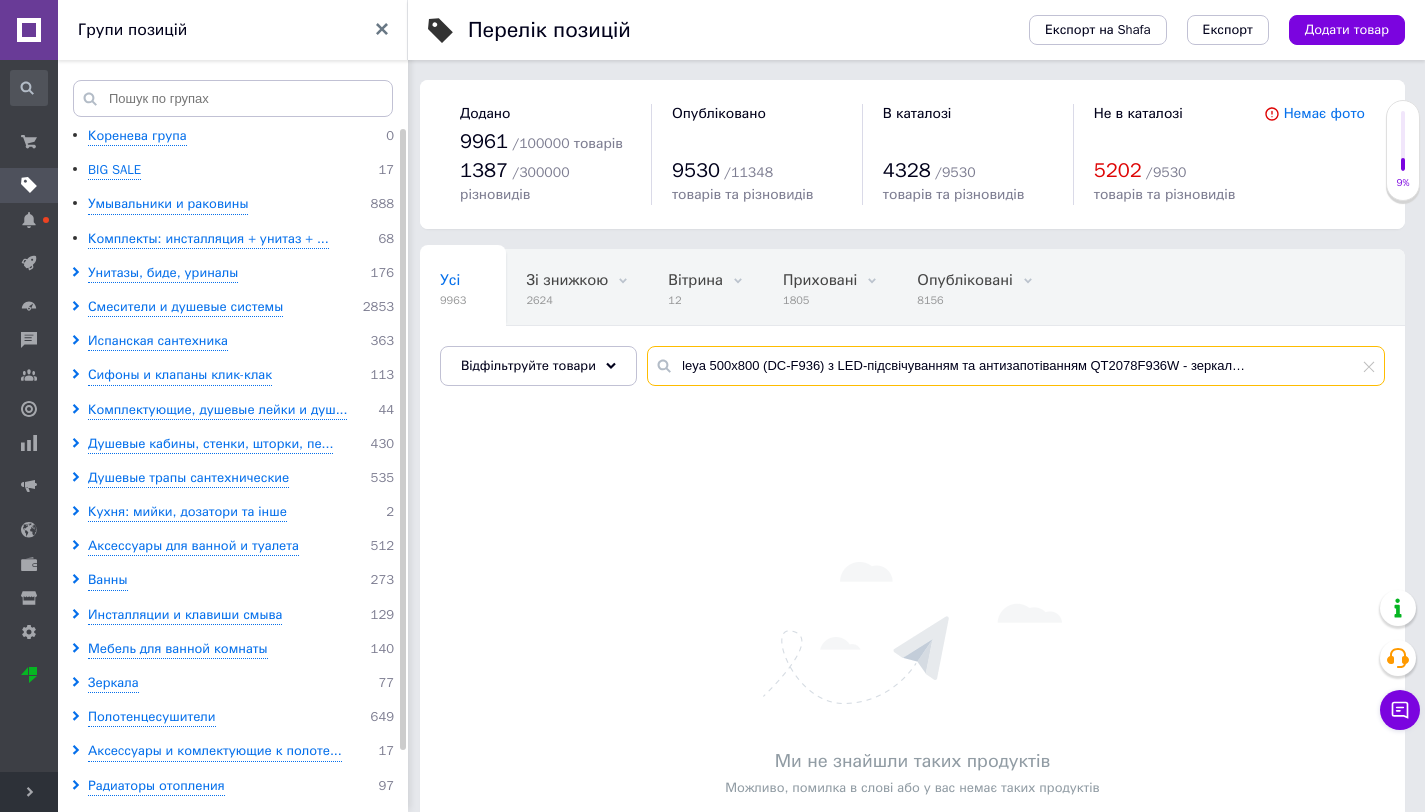 drag, startPoint x: 1181, startPoint y: 368, endPoint x: 1388, endPoint y: 369, distance: 207.00241 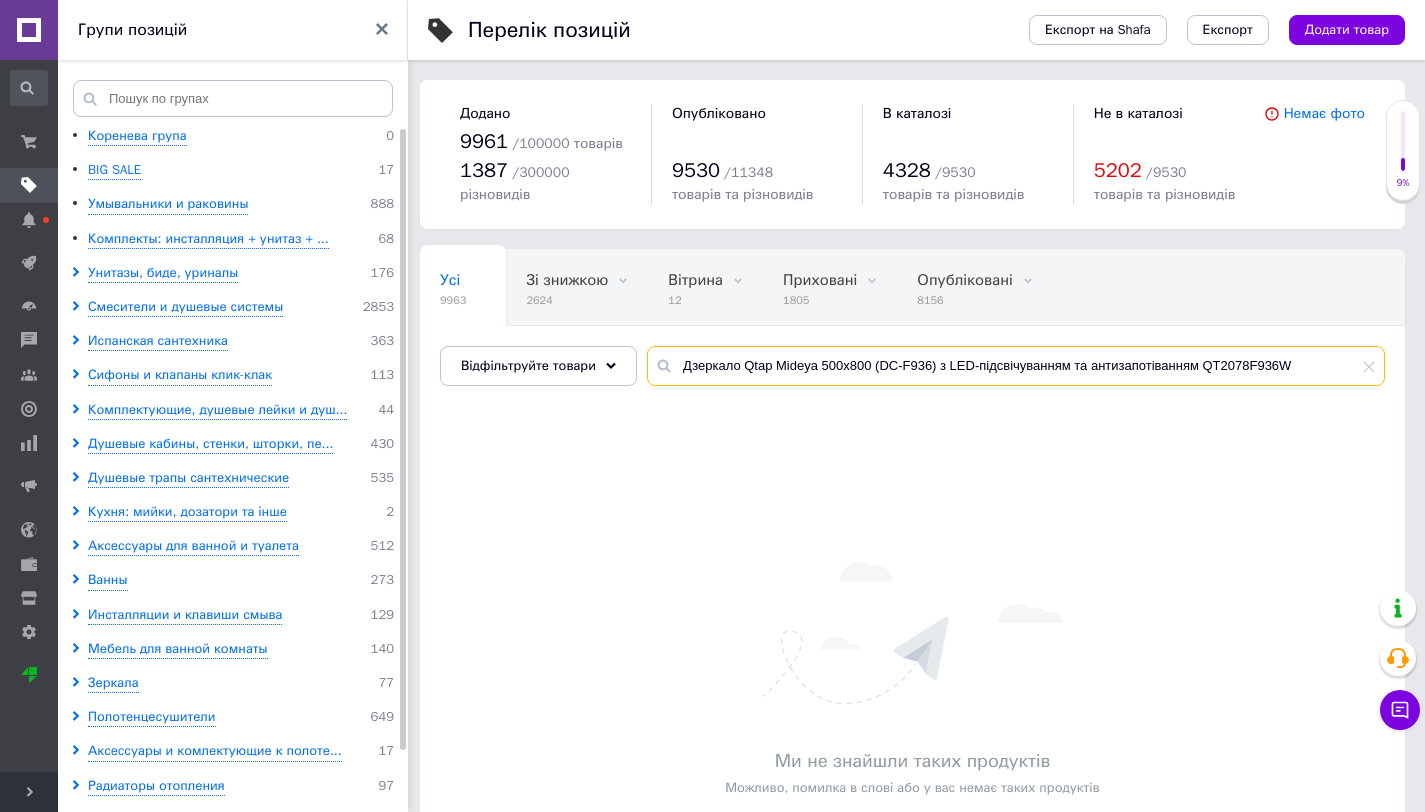scroll, scrollTop: 0, scrollLeft: 0, axis: both 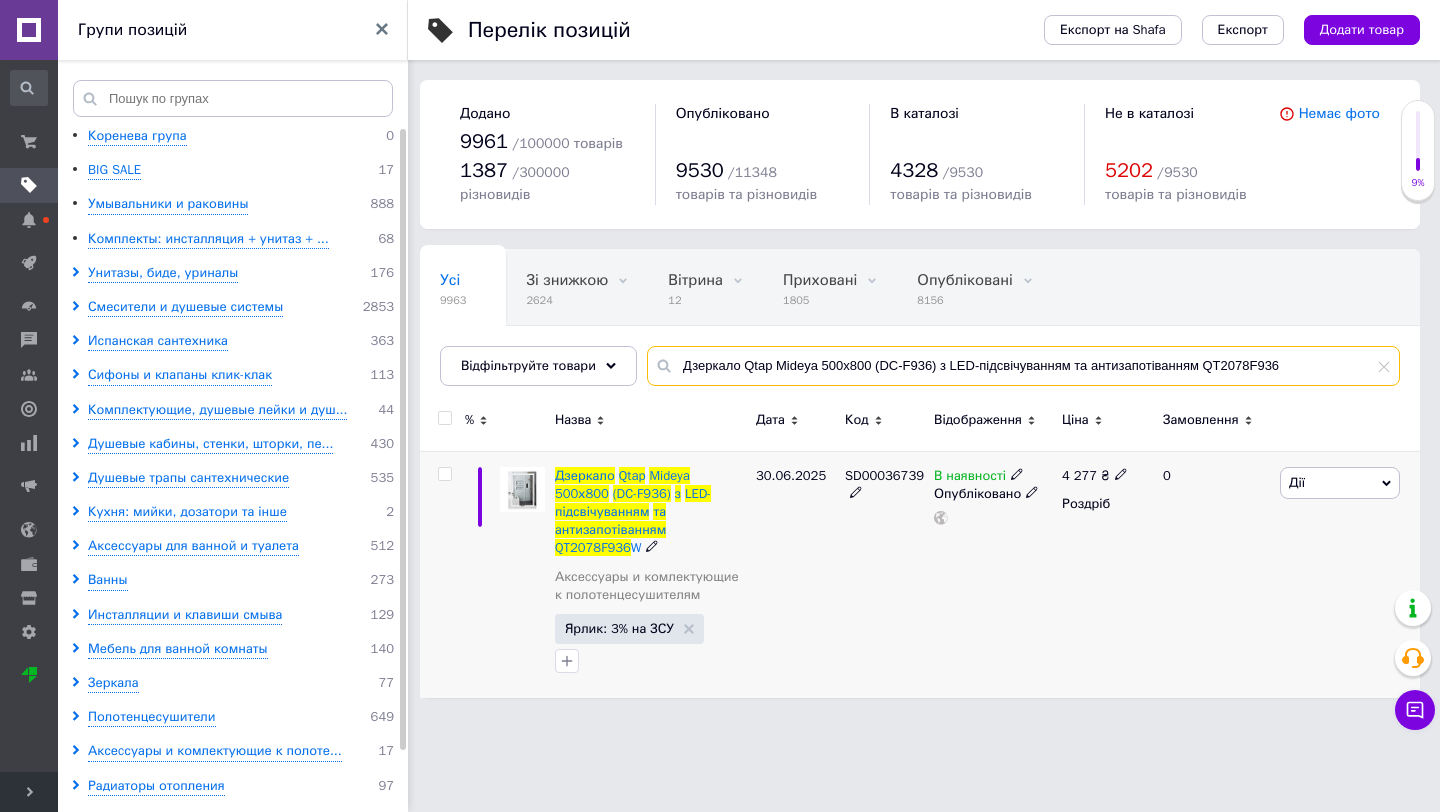 type on "Дзеркало Qtap Mideya 500х800 (DC-F936) з LED-підсвічуванням та антизапотіванням QT2078F936" 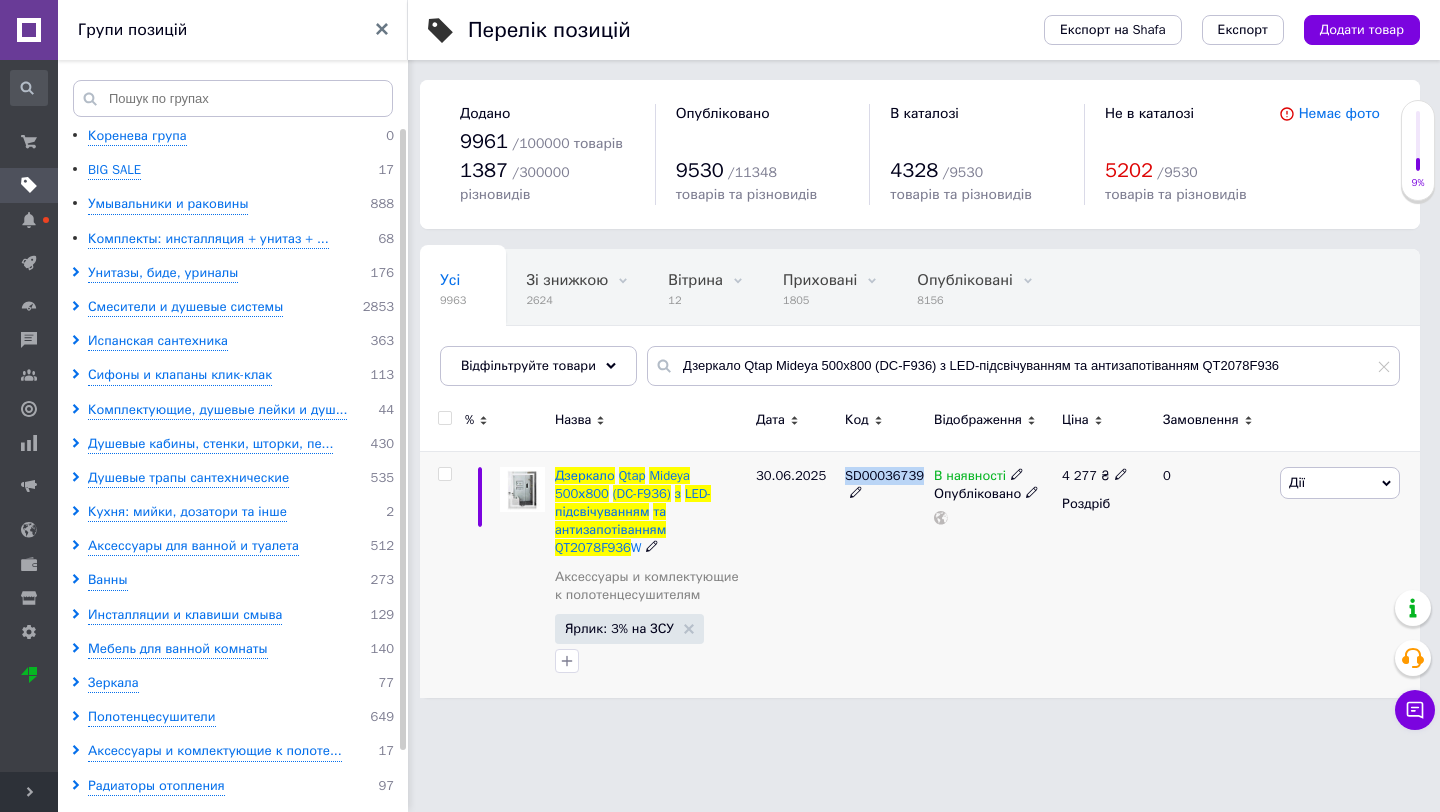 drag, startPoint x: 847, startPoint y: 475, endPoint x: 853, endPoint y: 490, distance: 16.155495 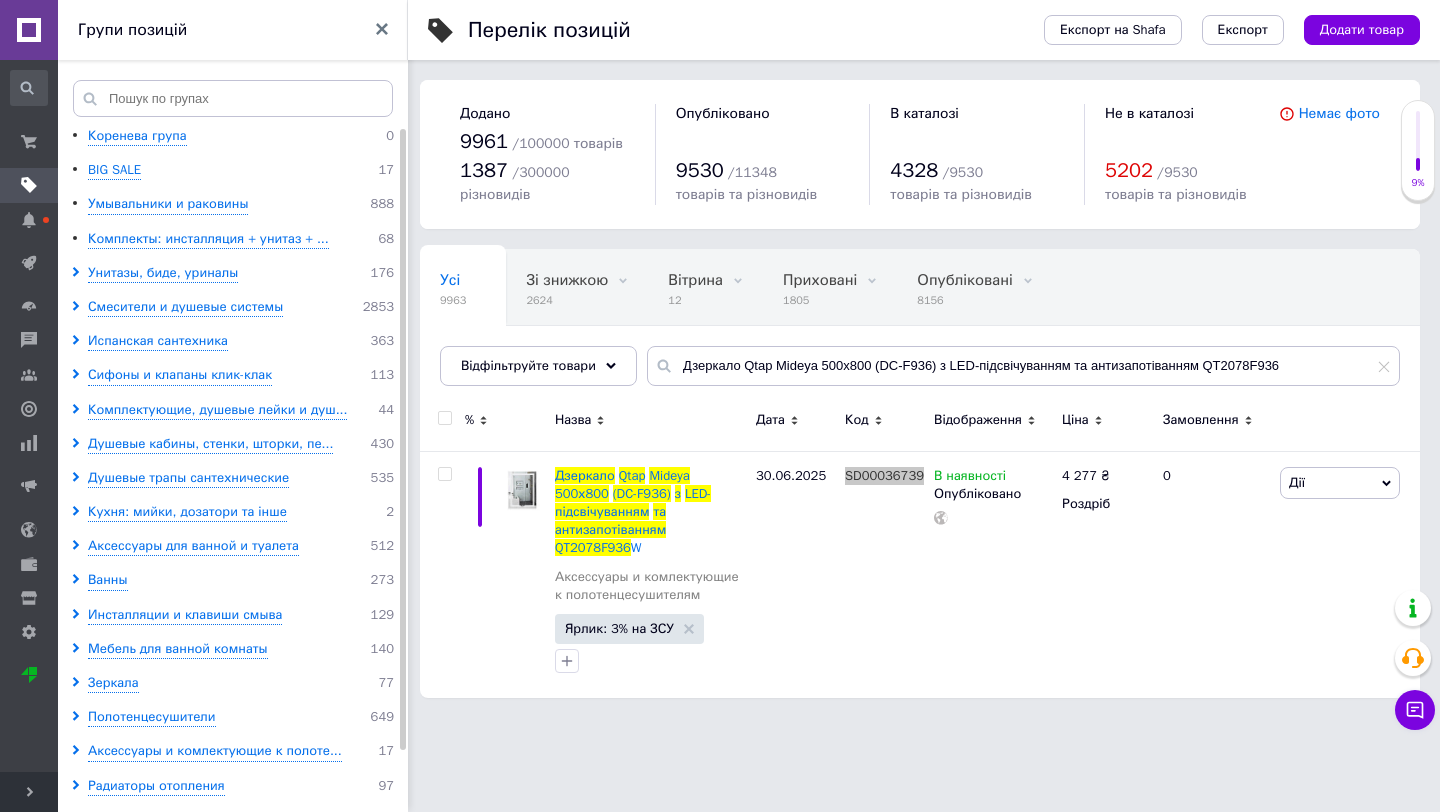 drag, startPoint x: 870, startPoint y: 481, endPoint x: 1072, endPoint y: 9, distance: 513.4082 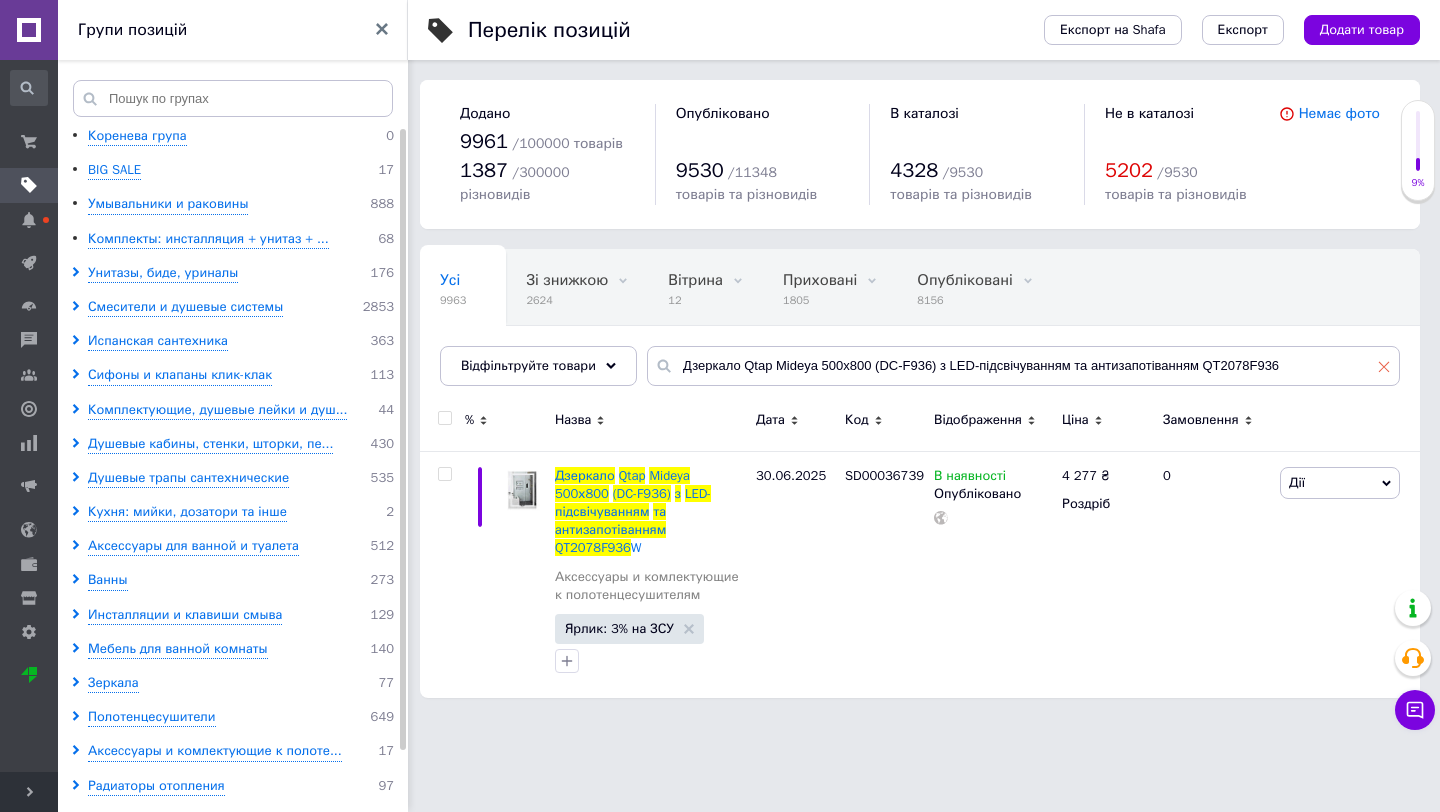 click 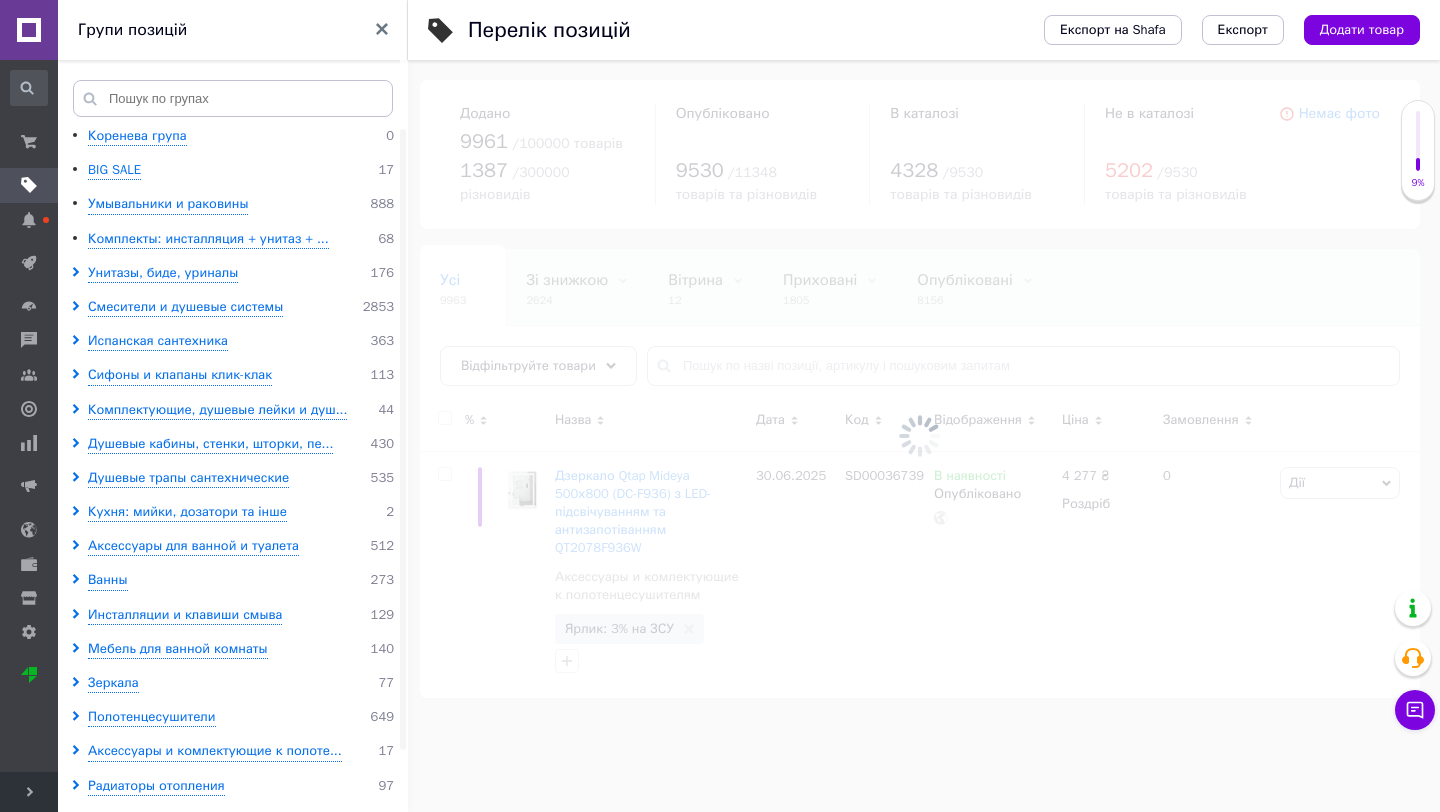 click at bounding box center [920, 436] 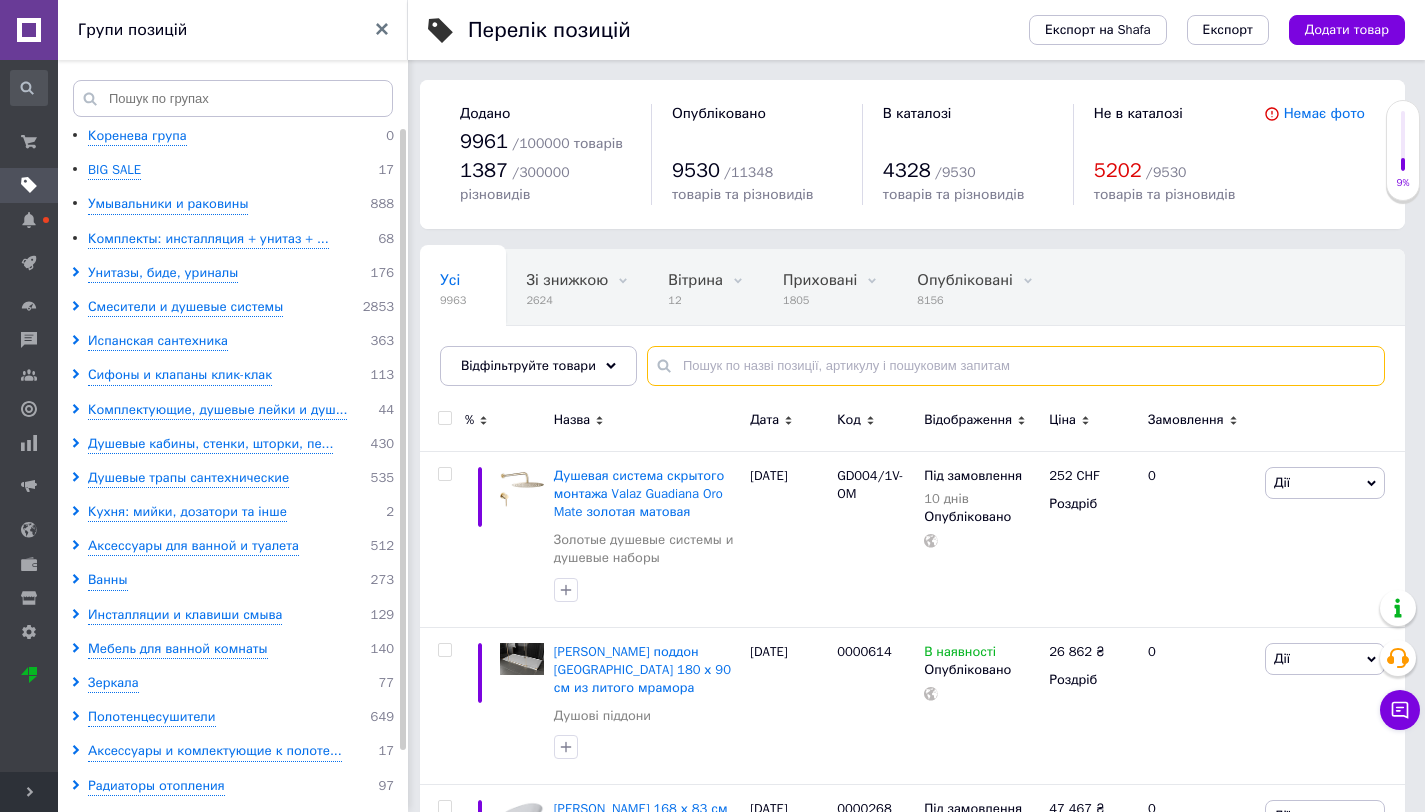 click at bounding box center [1016, 366] 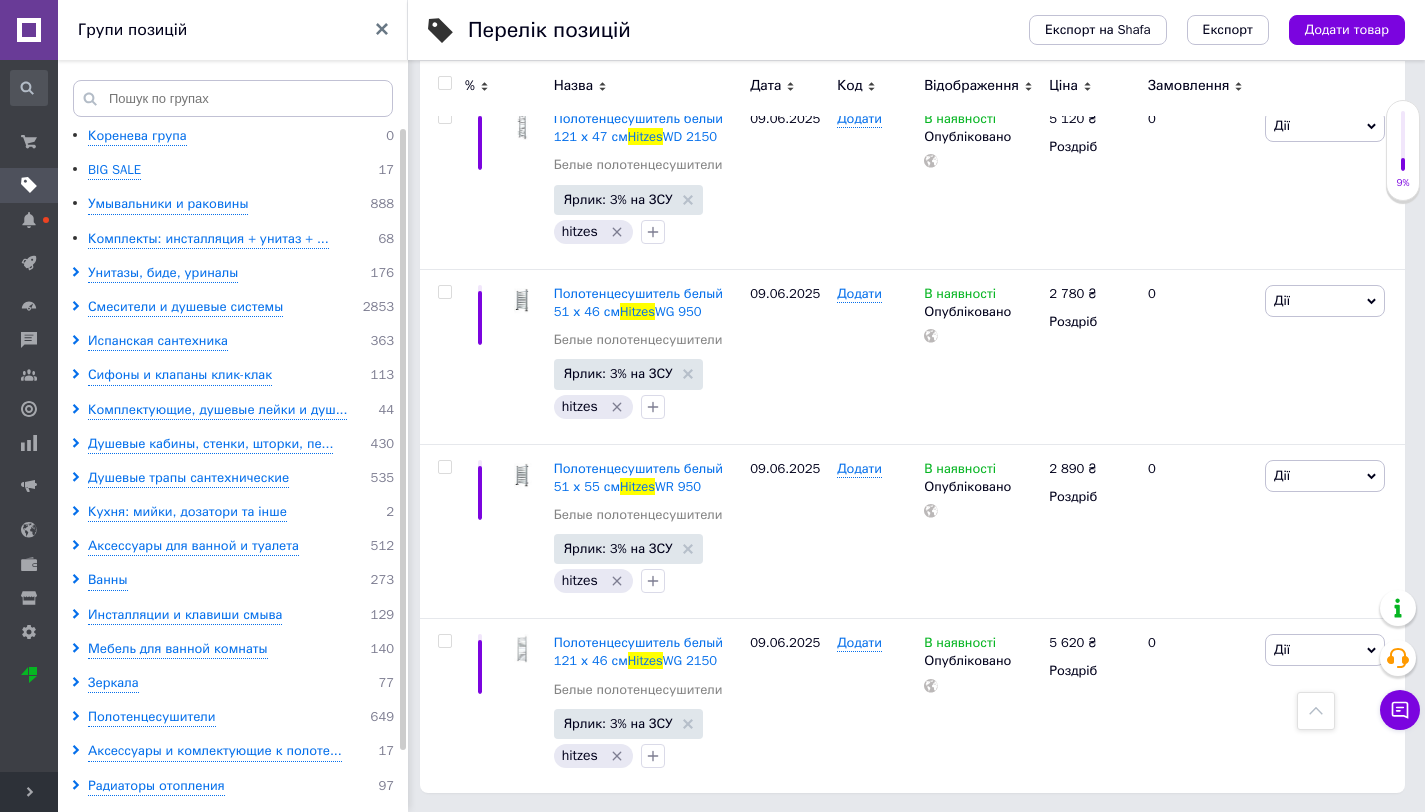 scroll, scrollTop: 19, scrollLeft: 0, axis: vertical 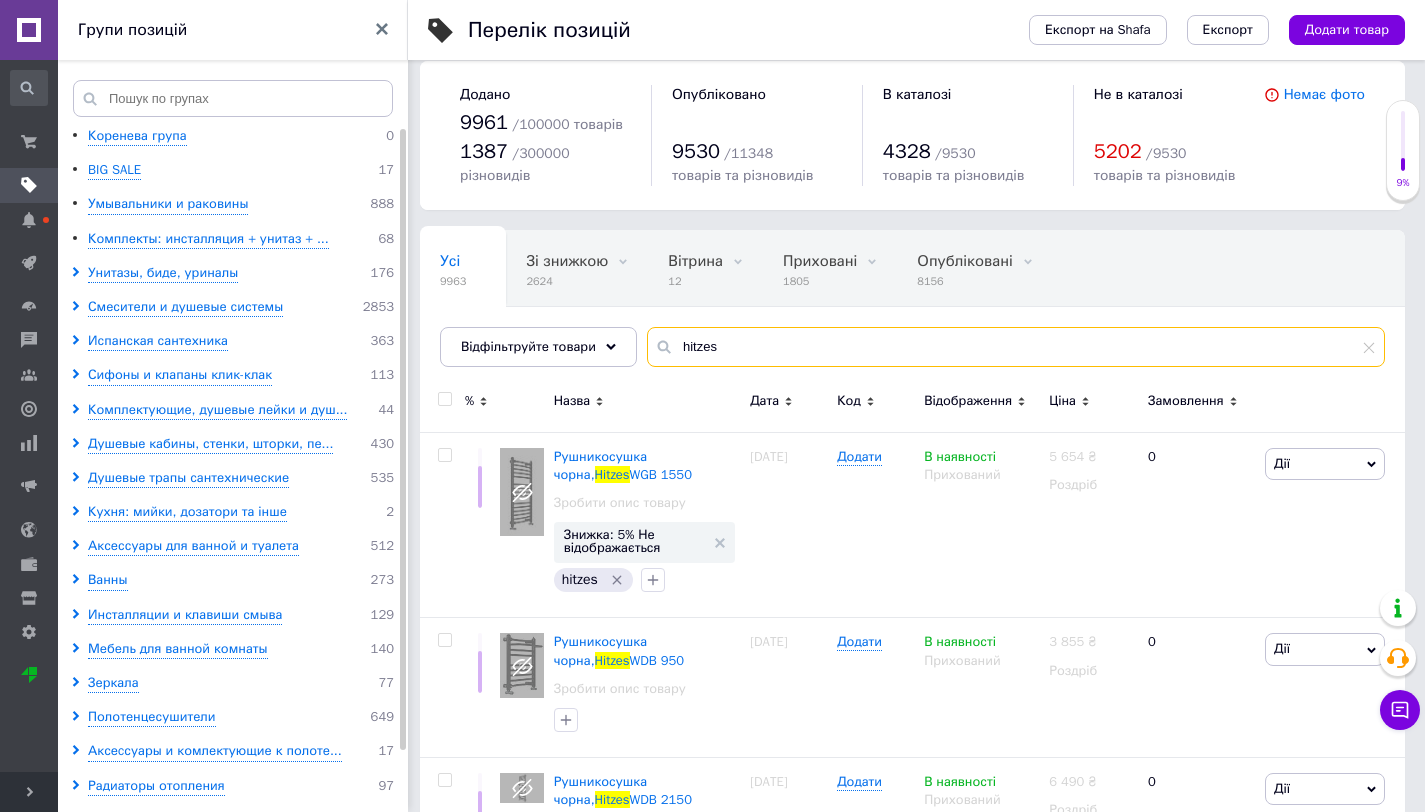 type on "hitzes" 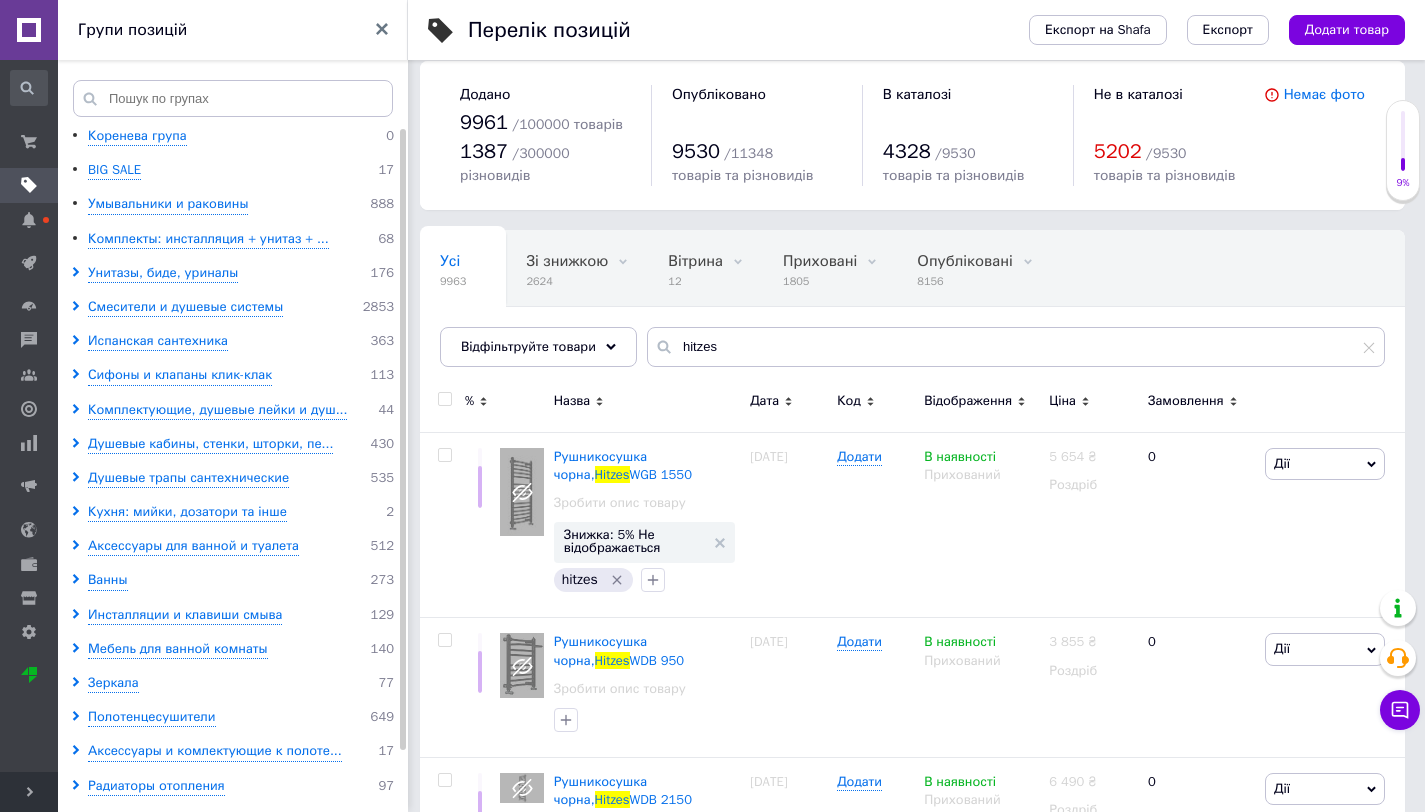 click at bounding box center (444, 399) 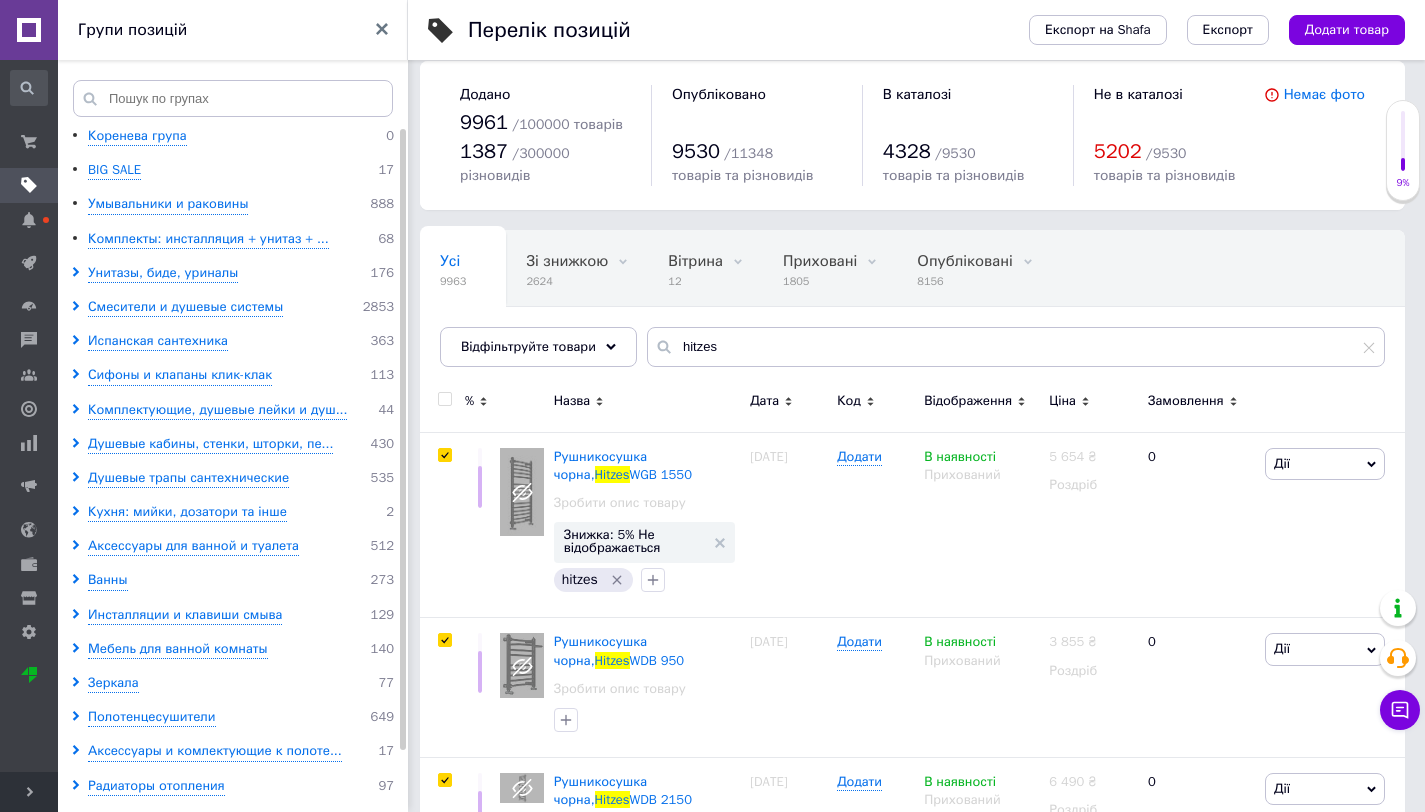 checkbox on "true" 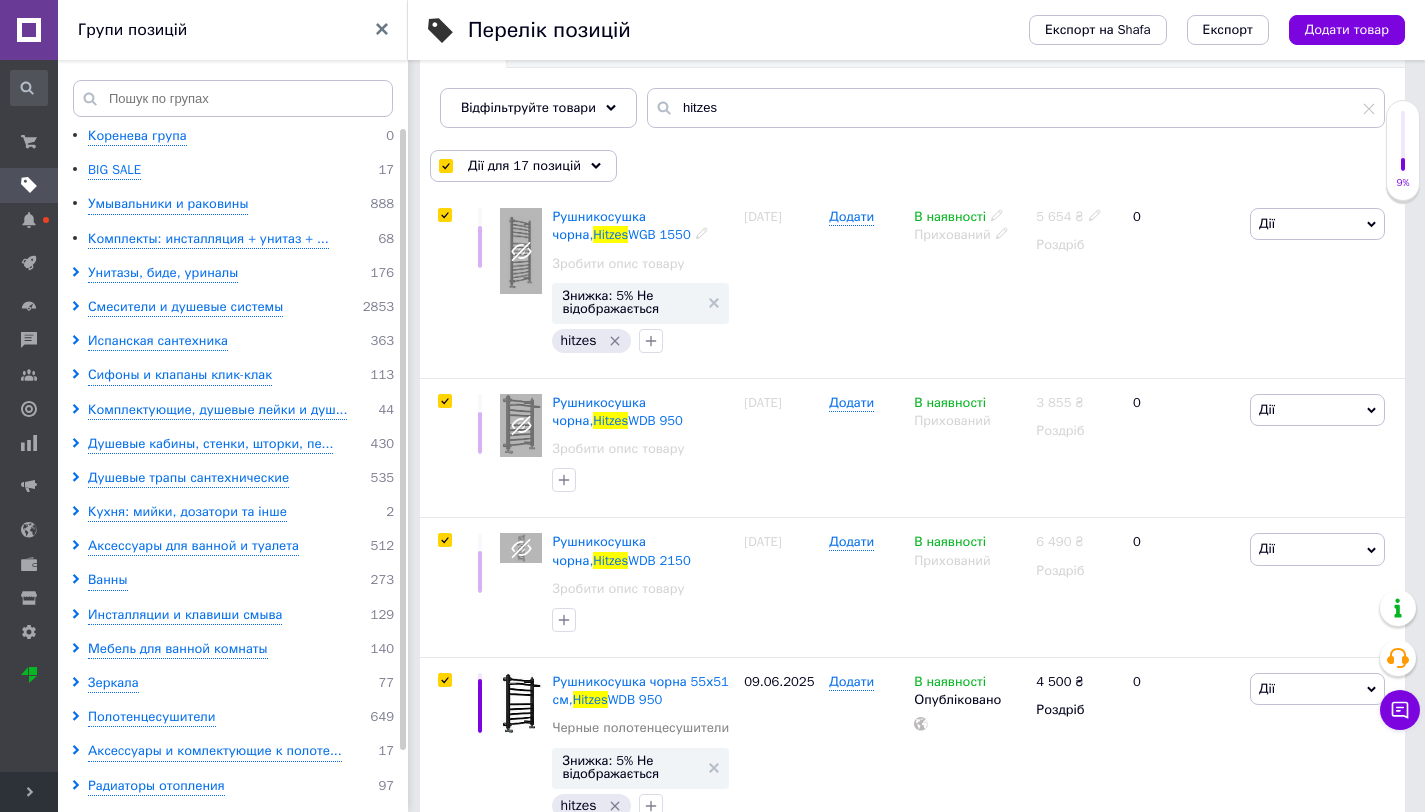 scroll, scrollTop: 259, scrollLeft: 0, axis: vertical 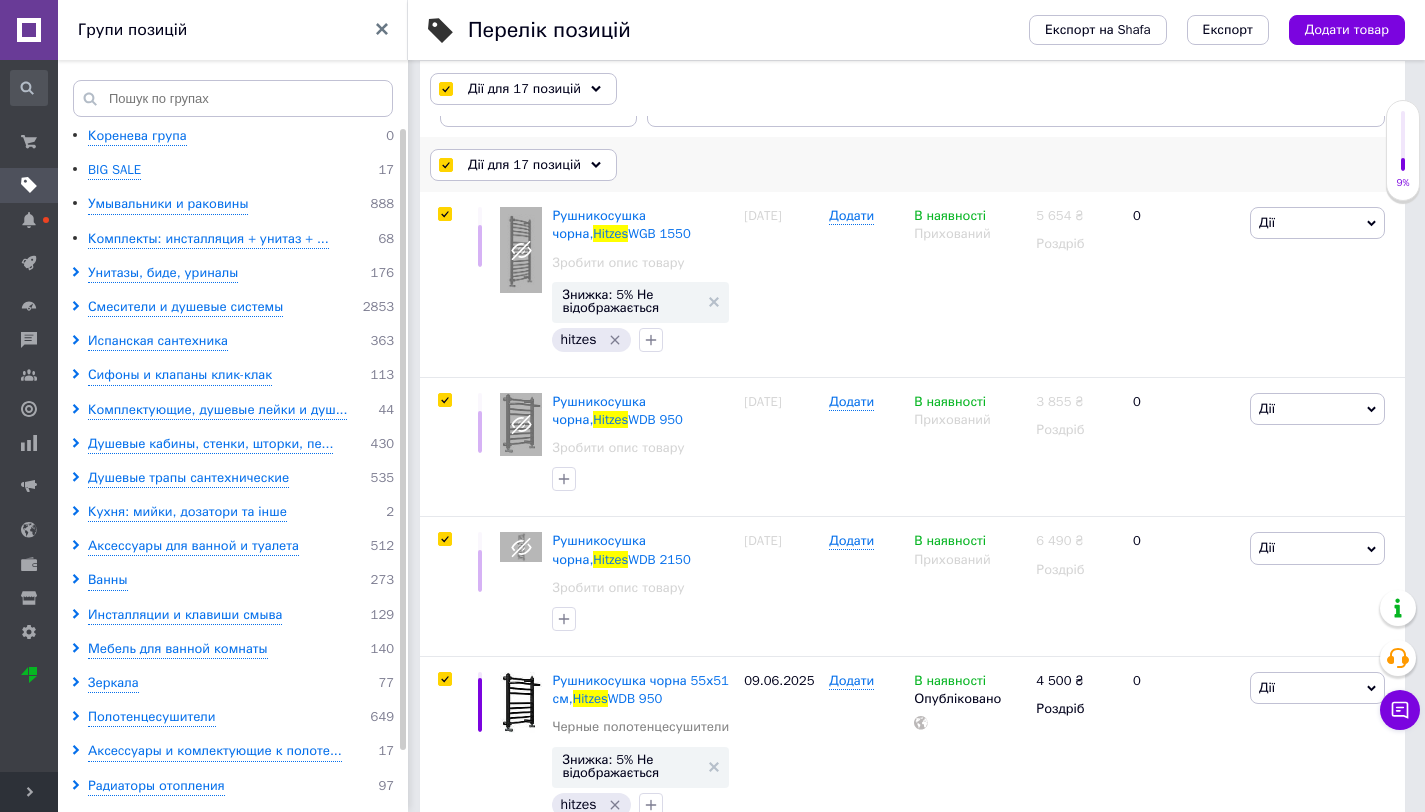 click on "Дії для 17 позицій" at bounding box center (523, 165) 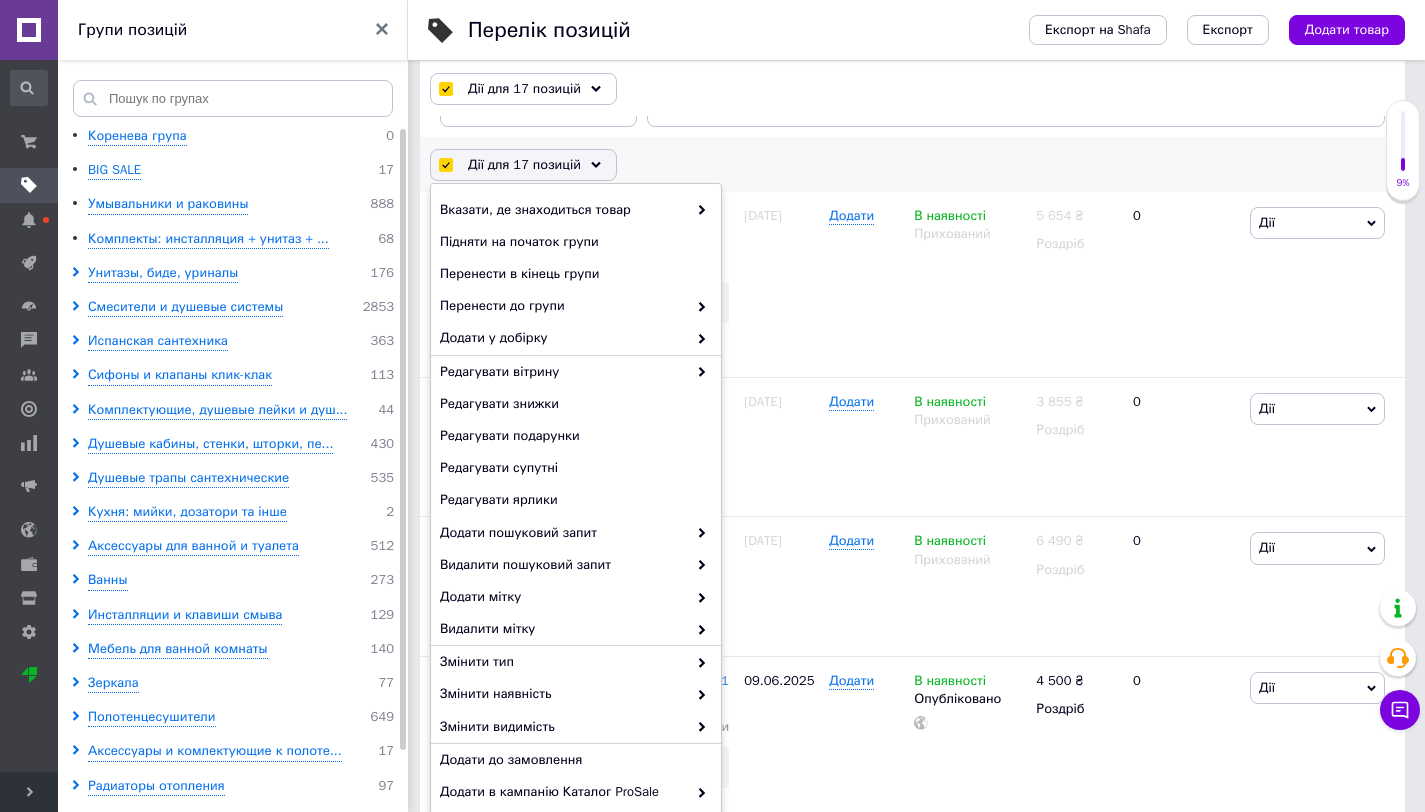 scroll, scrollTop: 71, scrollLeft: 0, axis: vertical 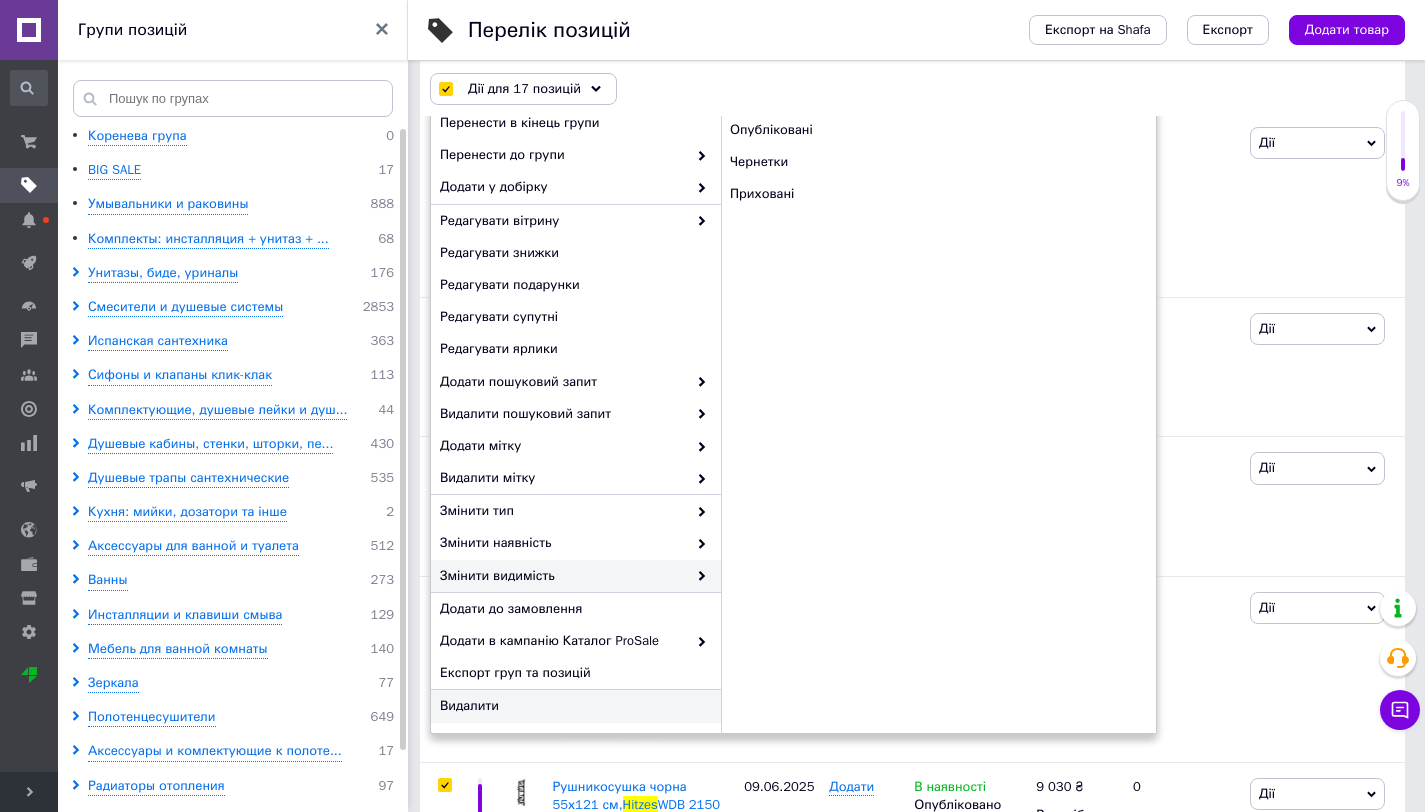 click on "Видалити" at bounding box center (573, 706) 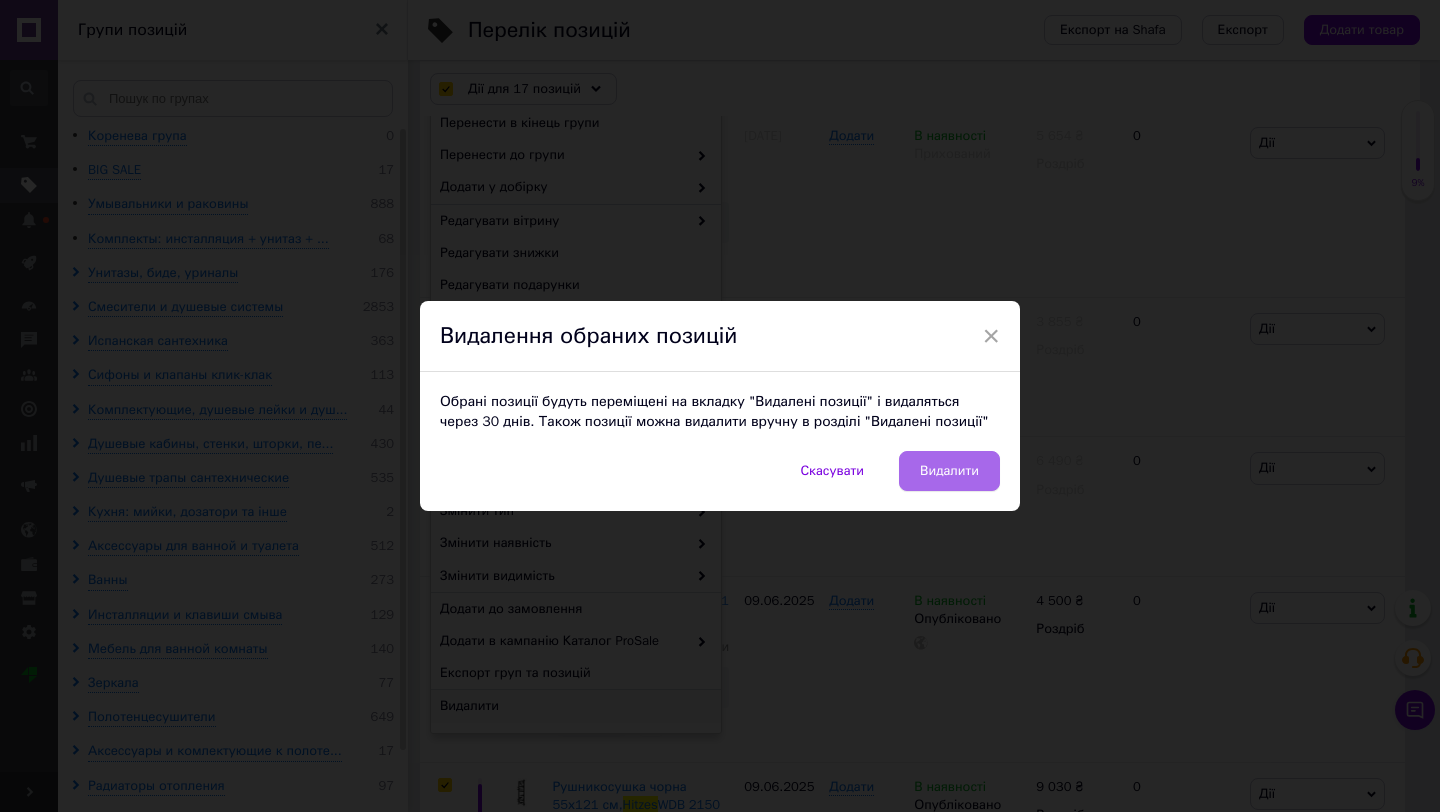 click on "Видалити" at bounding box center [949, 471] 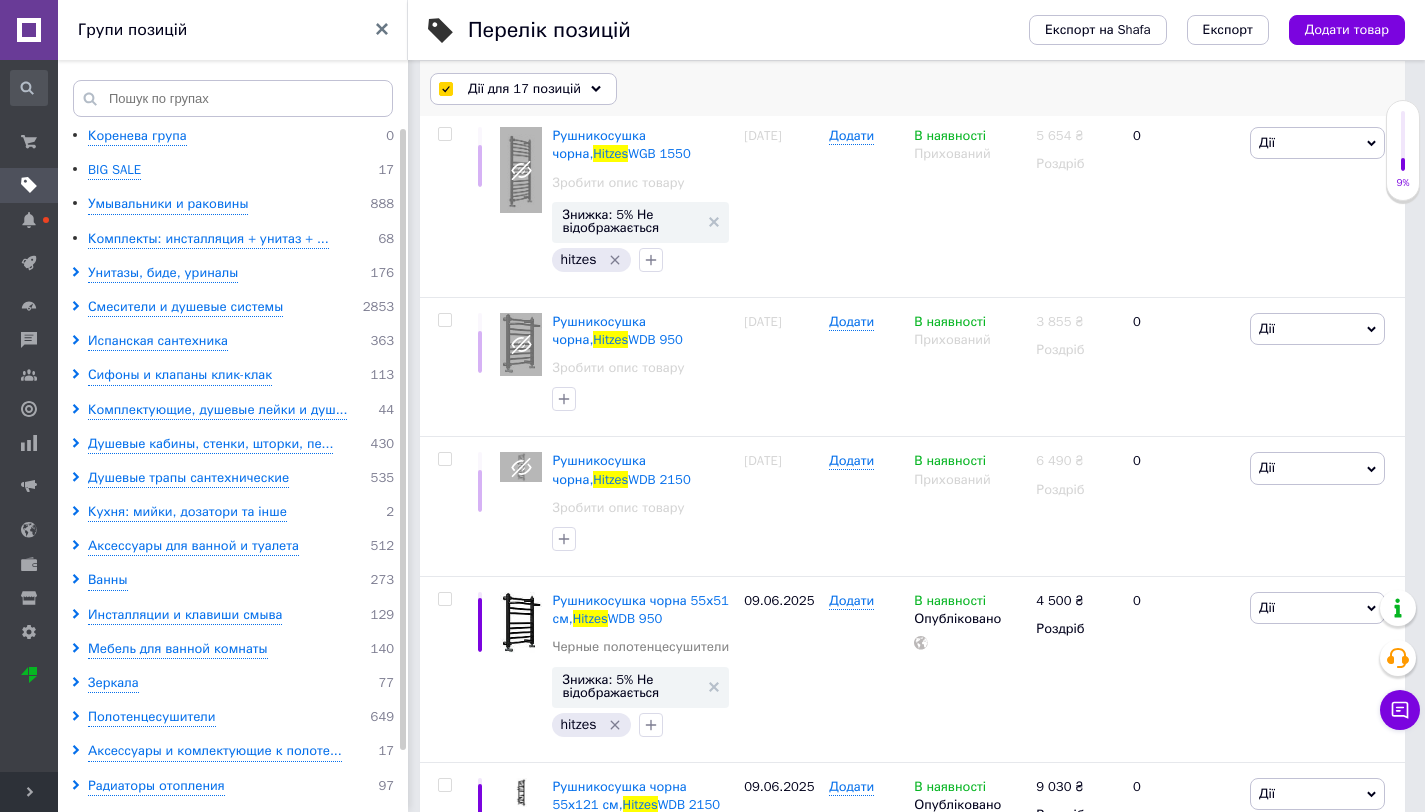 checkbox on "false" 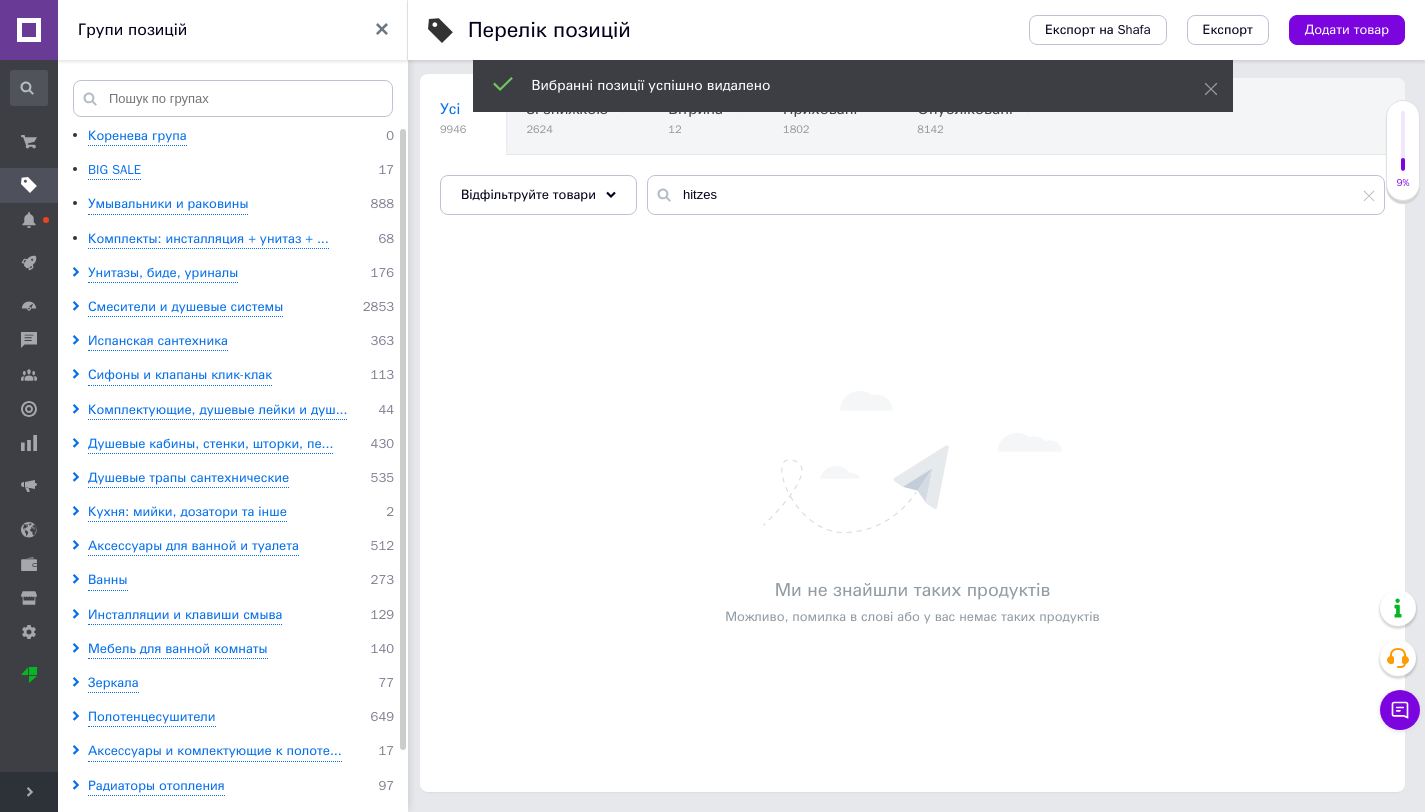 scroll, scrollTop: 171, scrollLeft: 0, axis: vertical 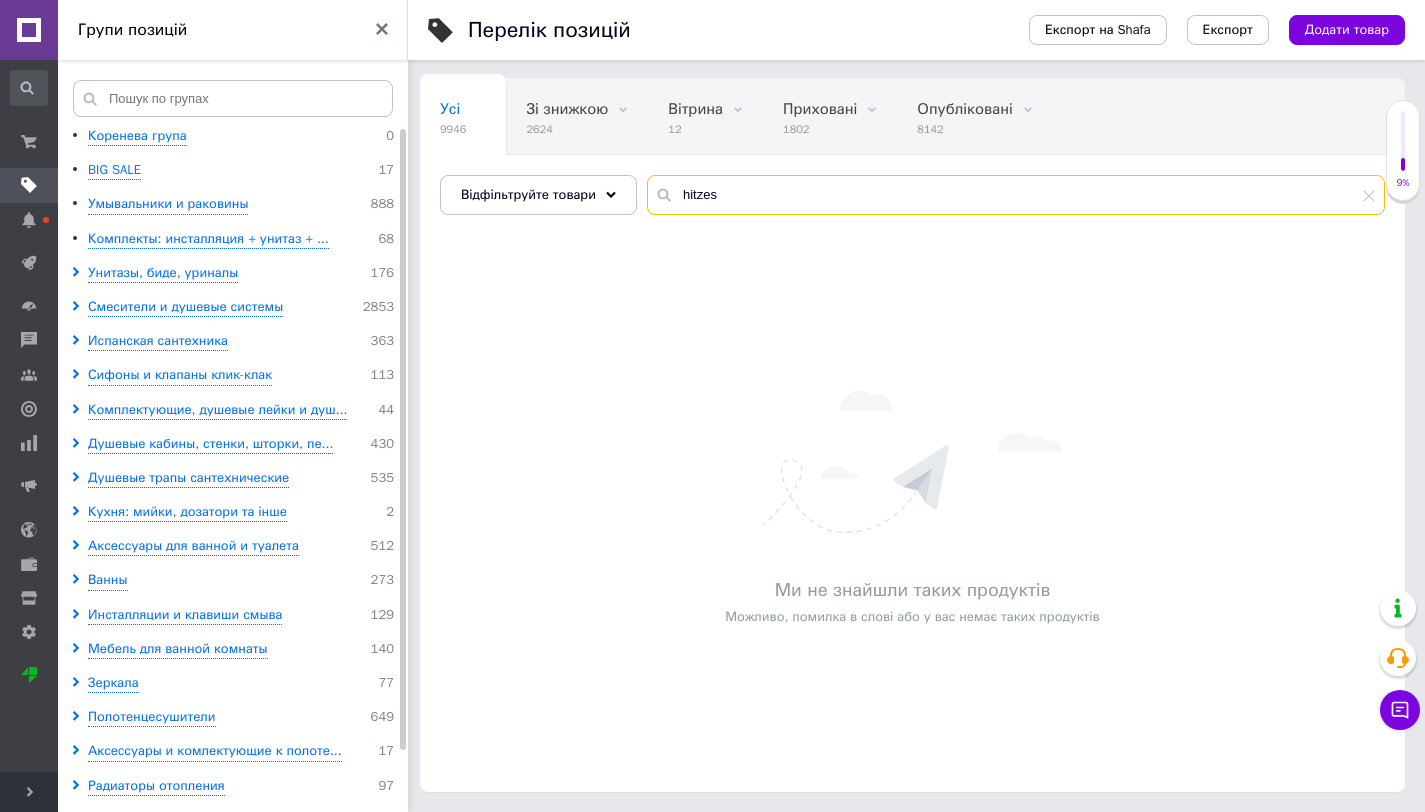 drag, startPoint x: 735, startPoint y: 200, endPoint x: 642, endPoint y: 197, distance: 93.04838 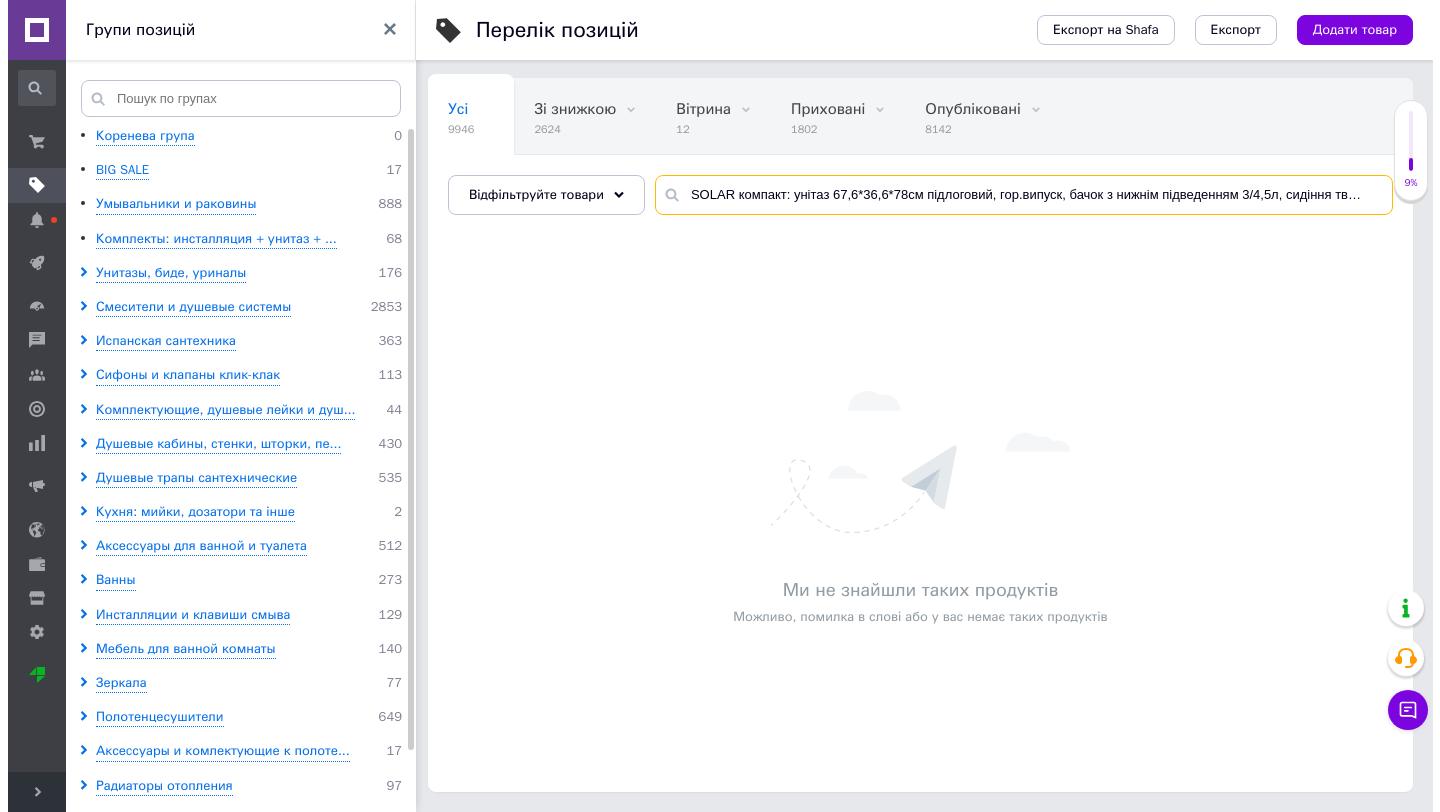scroll, scrollTop: 0, scrollLeft: 0, axis: both 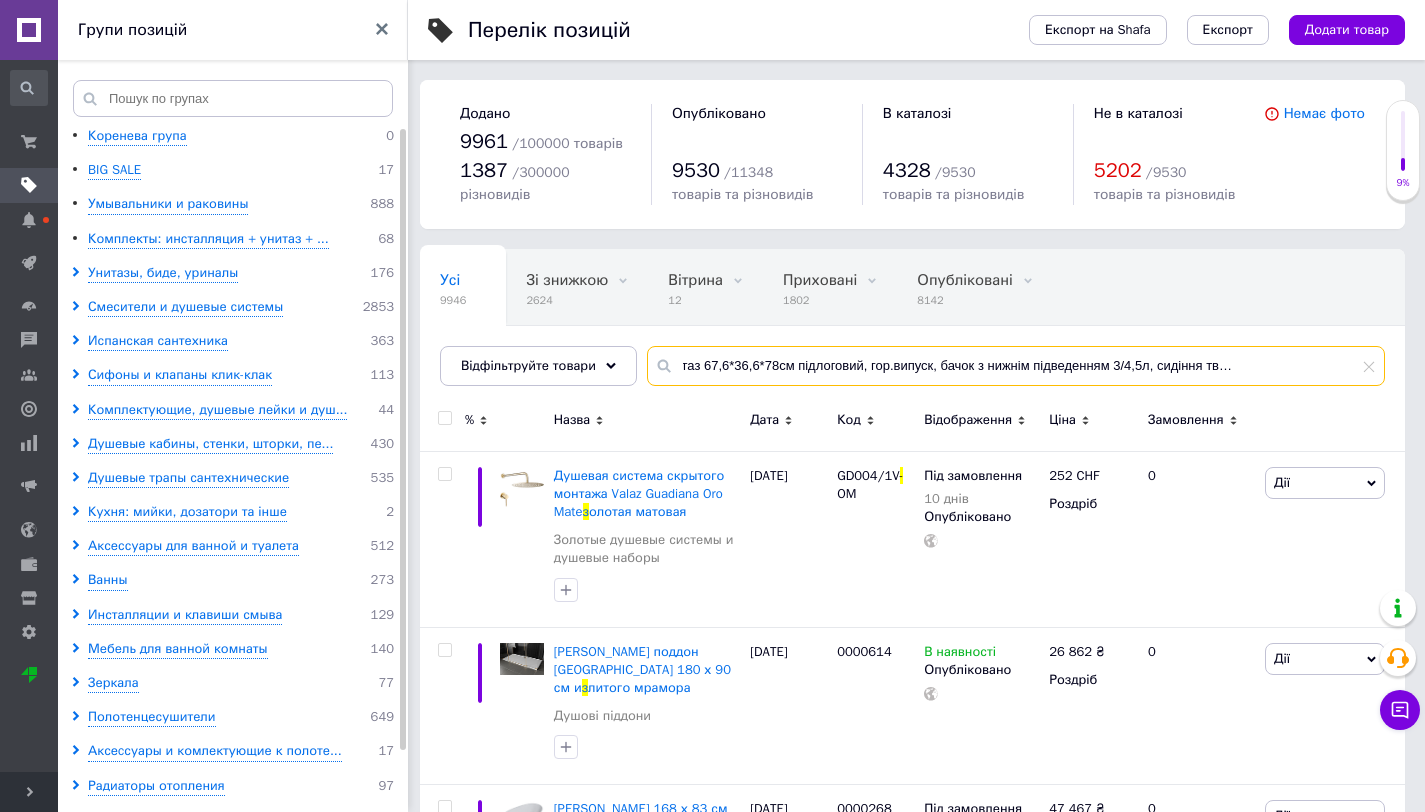 drag, startPoint x: 849, startPoint y: 369, endPoint x: 1439, endPoint y: 359, distance: 590.0847 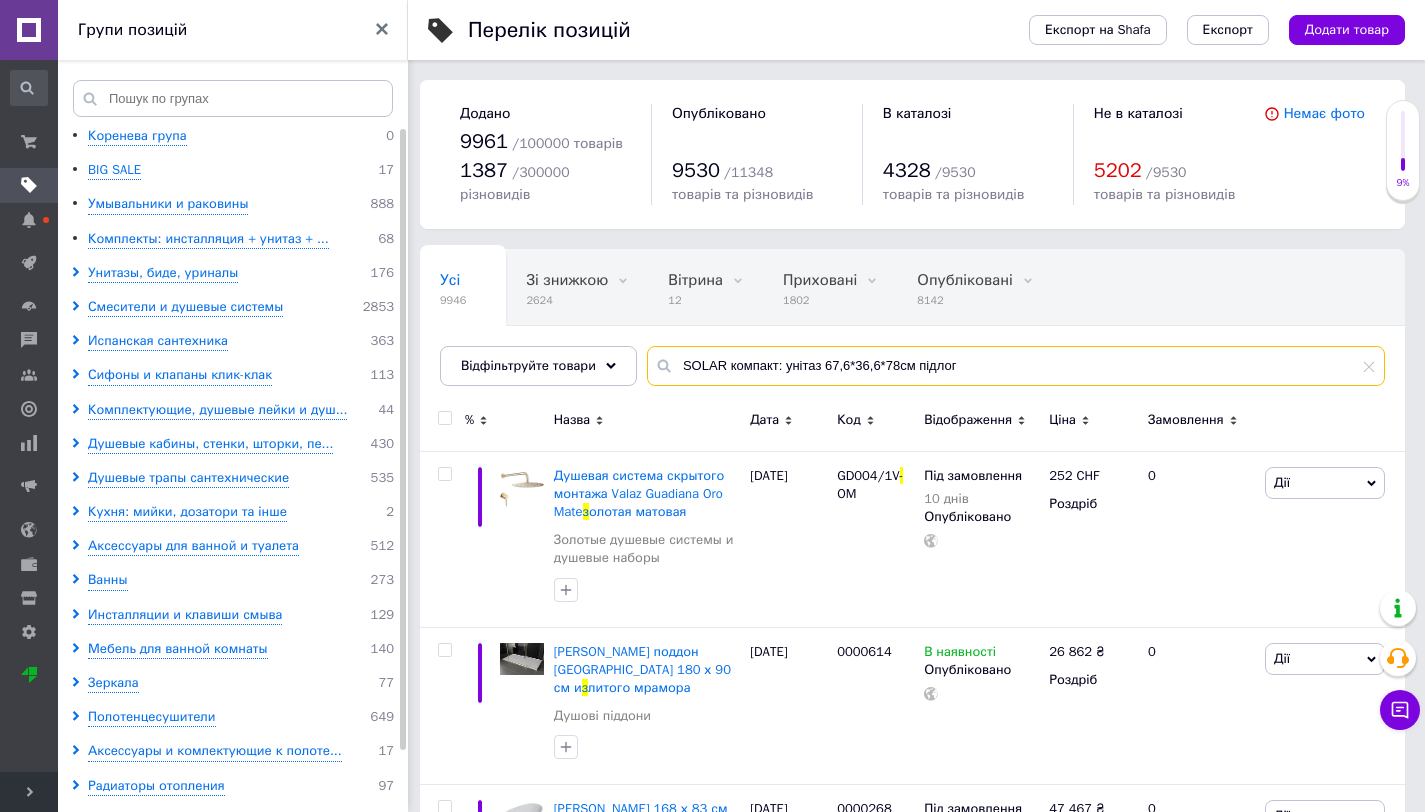 scroll, scrollTop: 0, scrollLeft: 0, axis: both 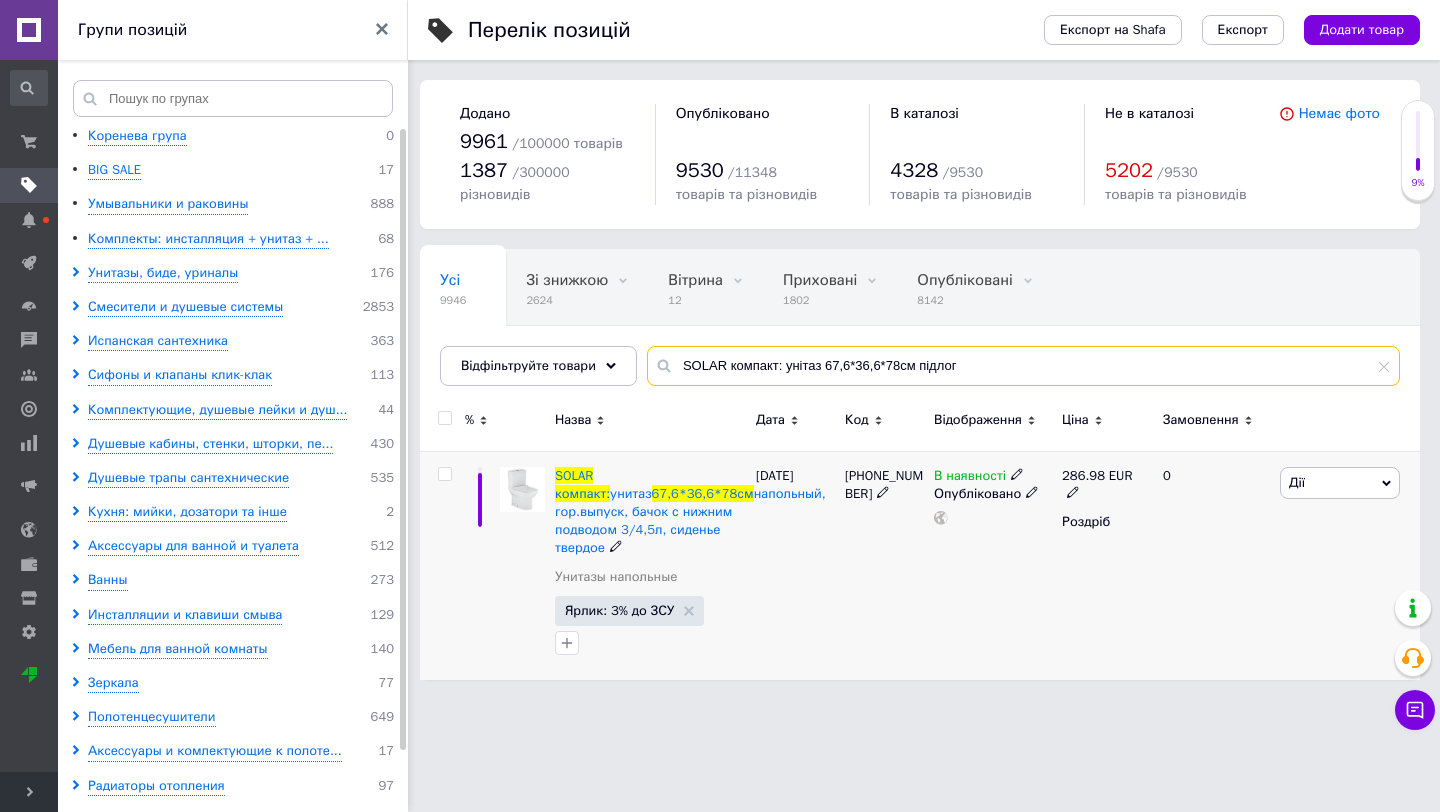 type on "SOLAR компакт: унітаз 67,6*36,6*78см підлог" 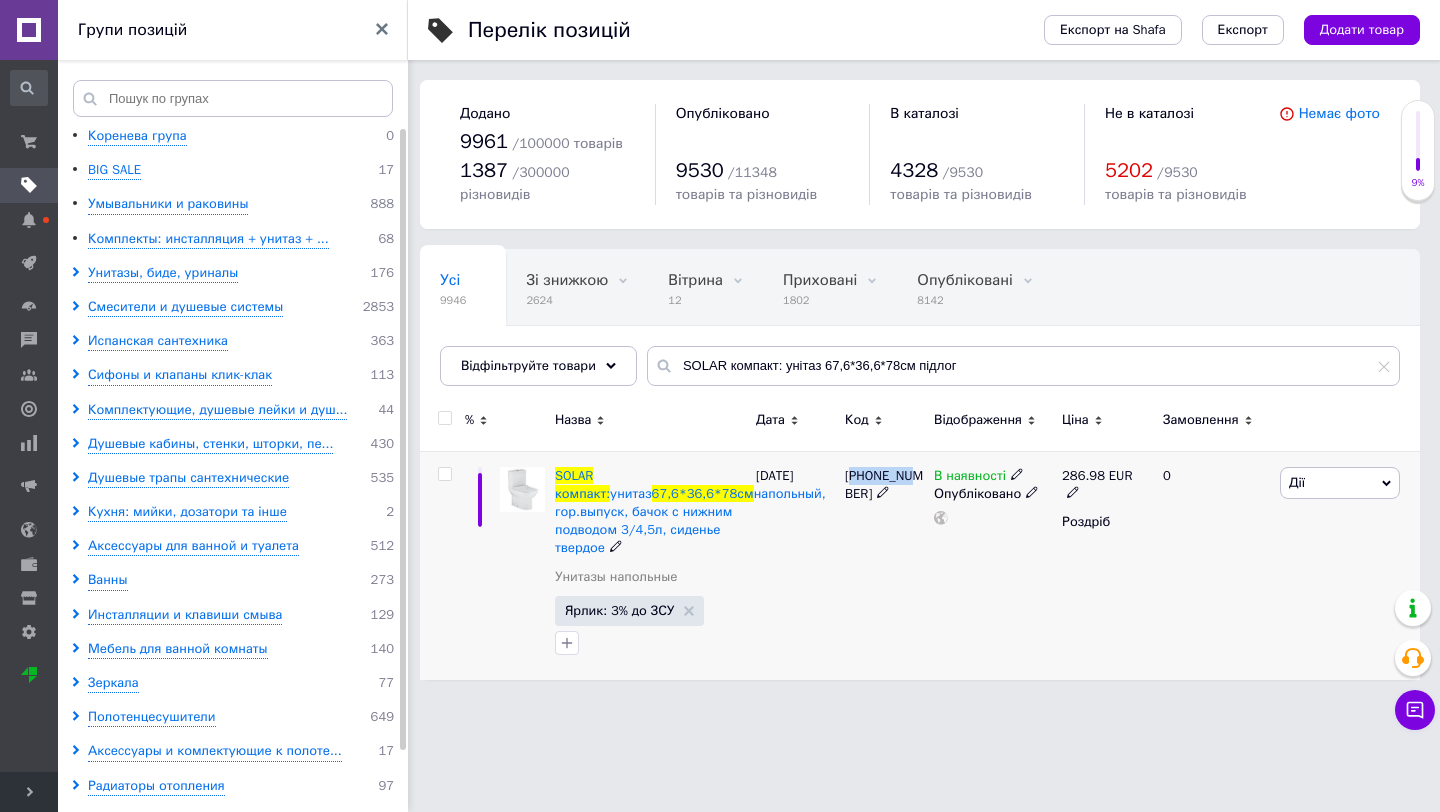drag, startPoint x: 849, startPoint y: 477, endPoint x: 910, endPoint y: 478, distance: 61.008198 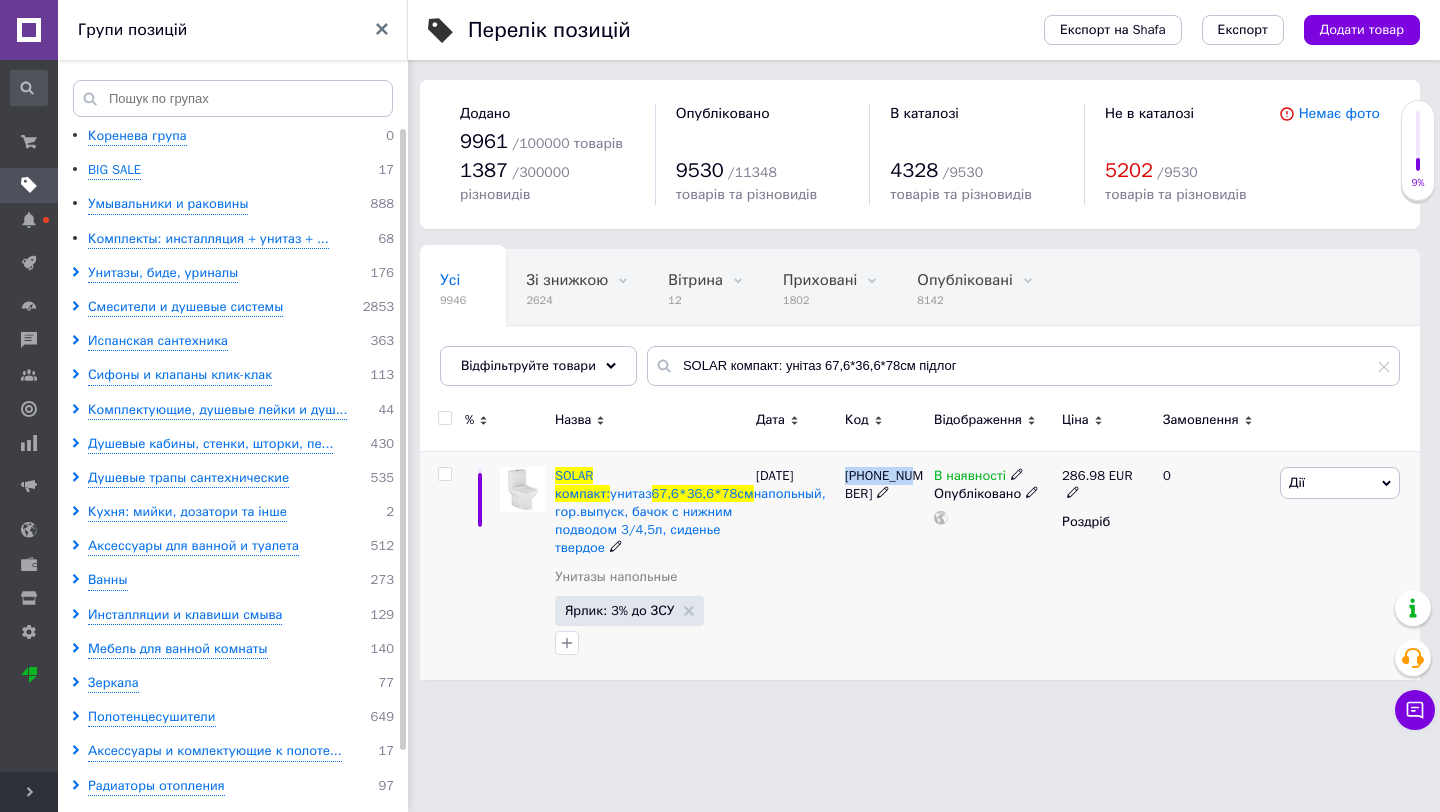 drag, startPoint x: 845, startPoint y: 476, endPoint x: 917, endPoint y: 480, distance: 72.11102 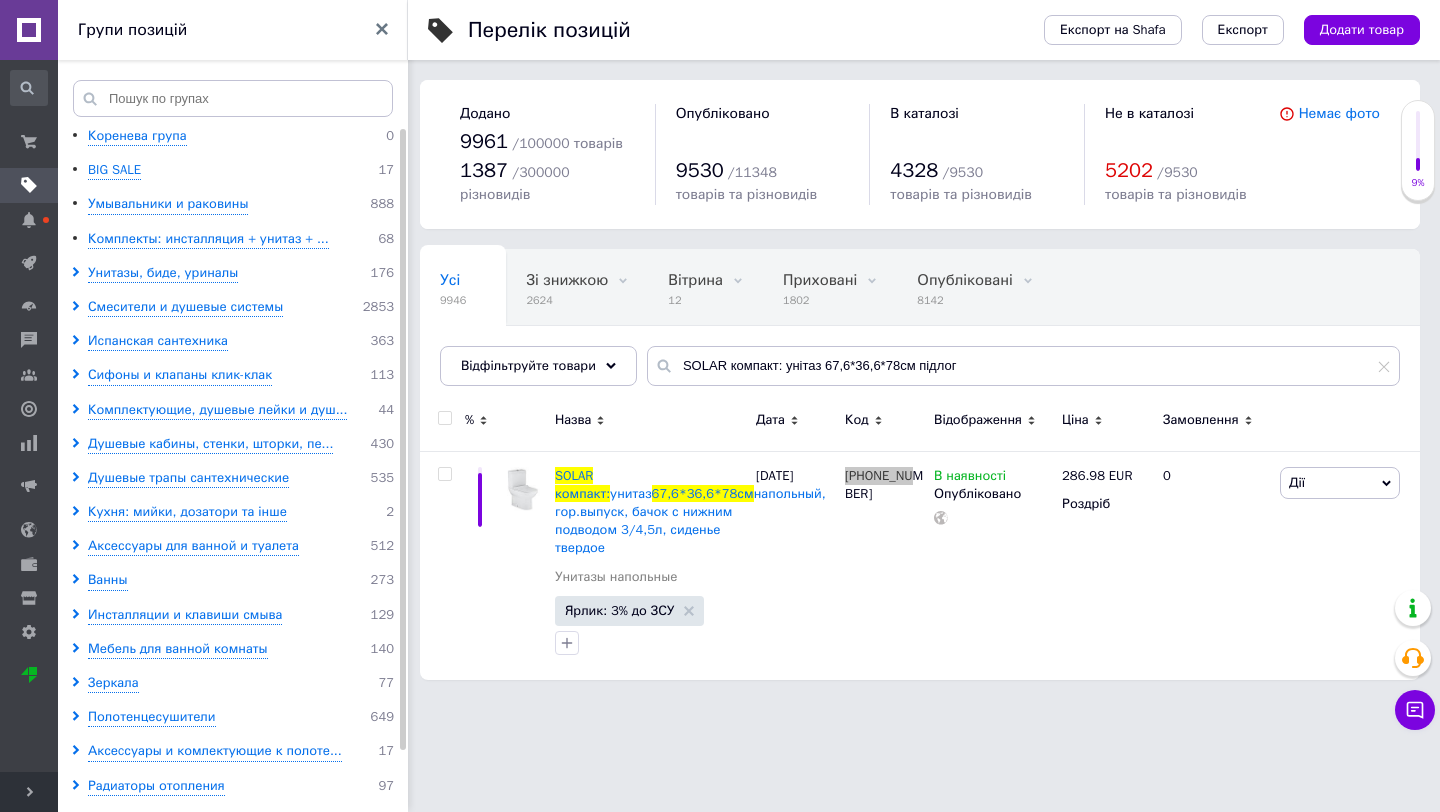drag, startPoint x: 897, startPoint y: 480, endPoint x: 1048, endPoint y: 4, distance: 499.37662 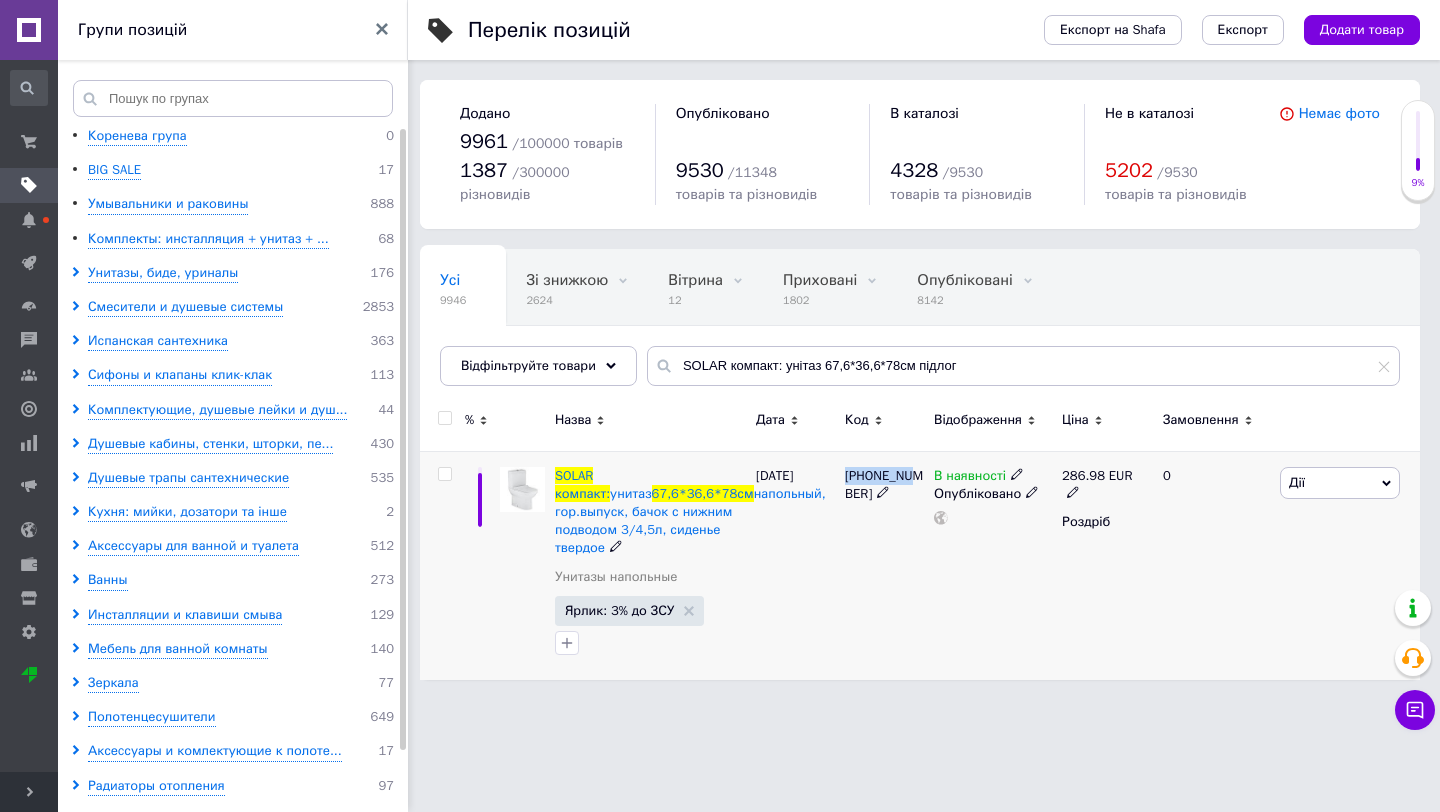 click at bounding box center [444, 474] 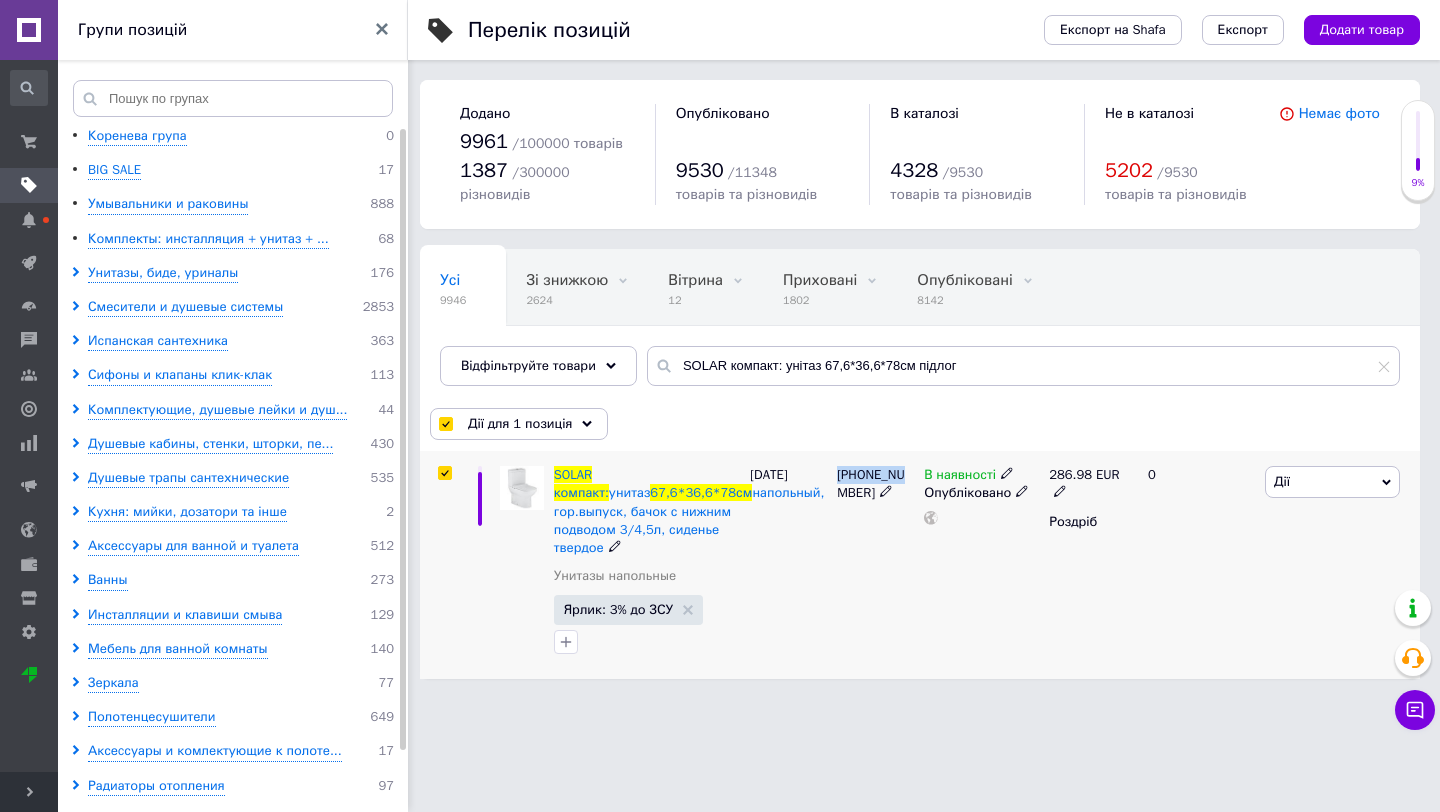 click on "Дії" at bounding box center [1332, 482] 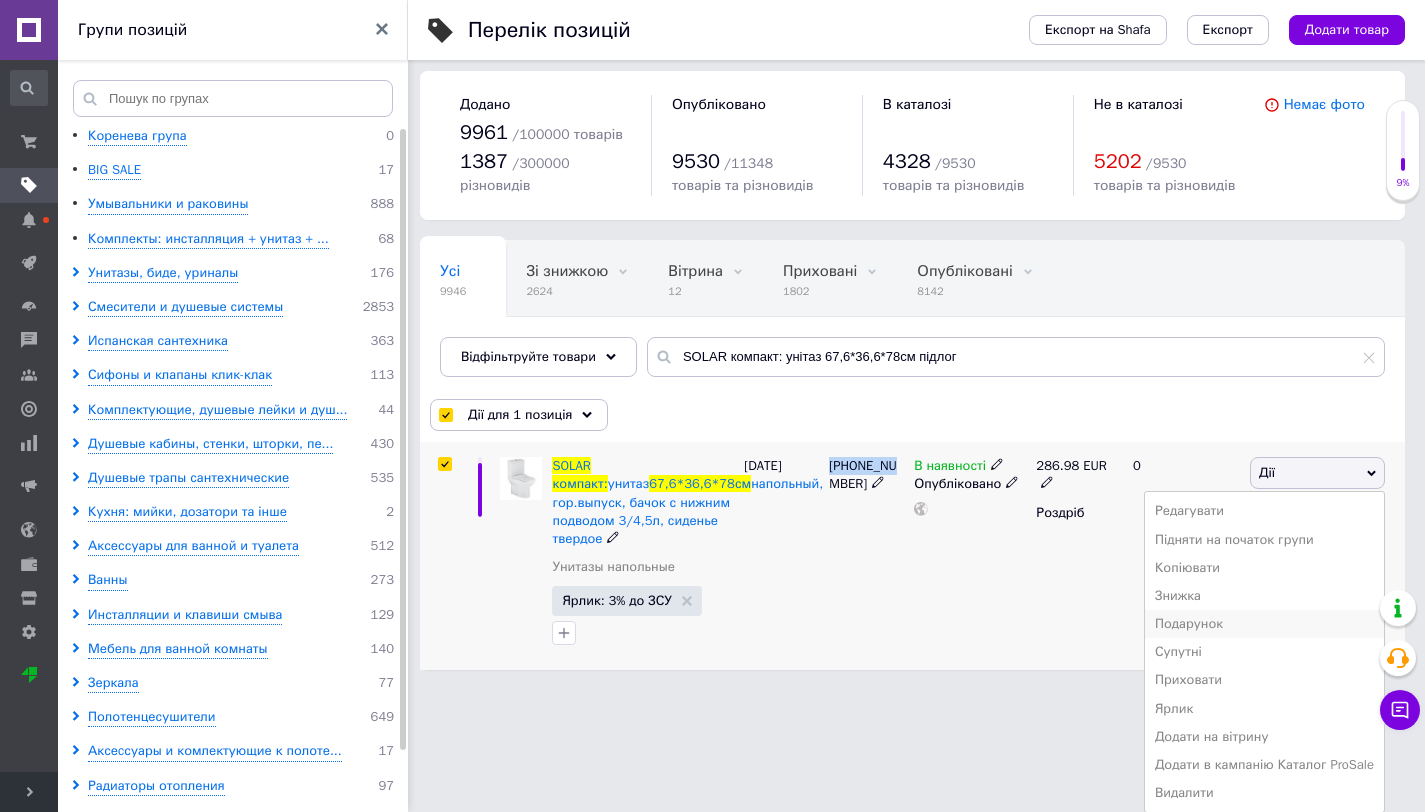 scroll, scrollTop: 10, scrollLeft: 0, axis: vertical 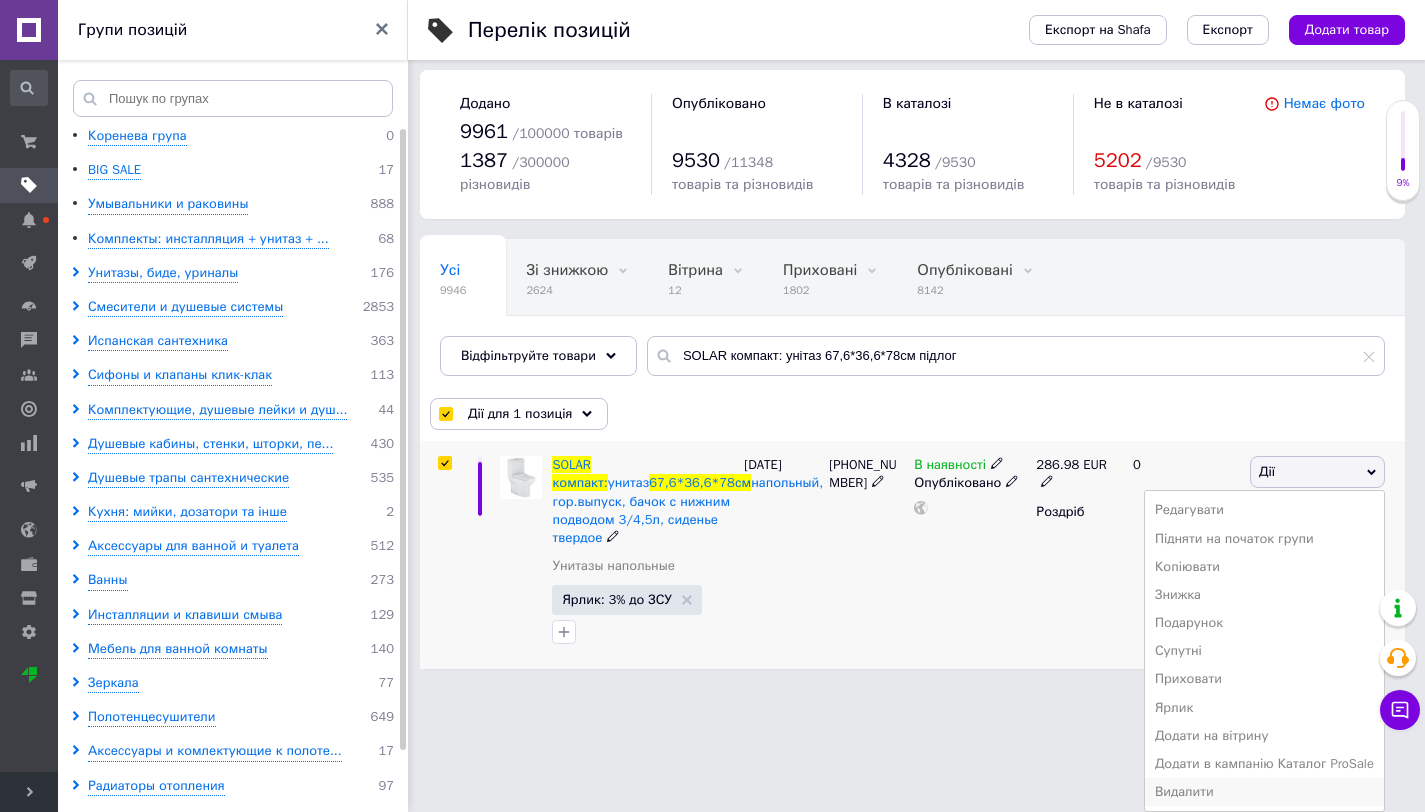 click on "Видалити" at bounding box center (1264, 792) 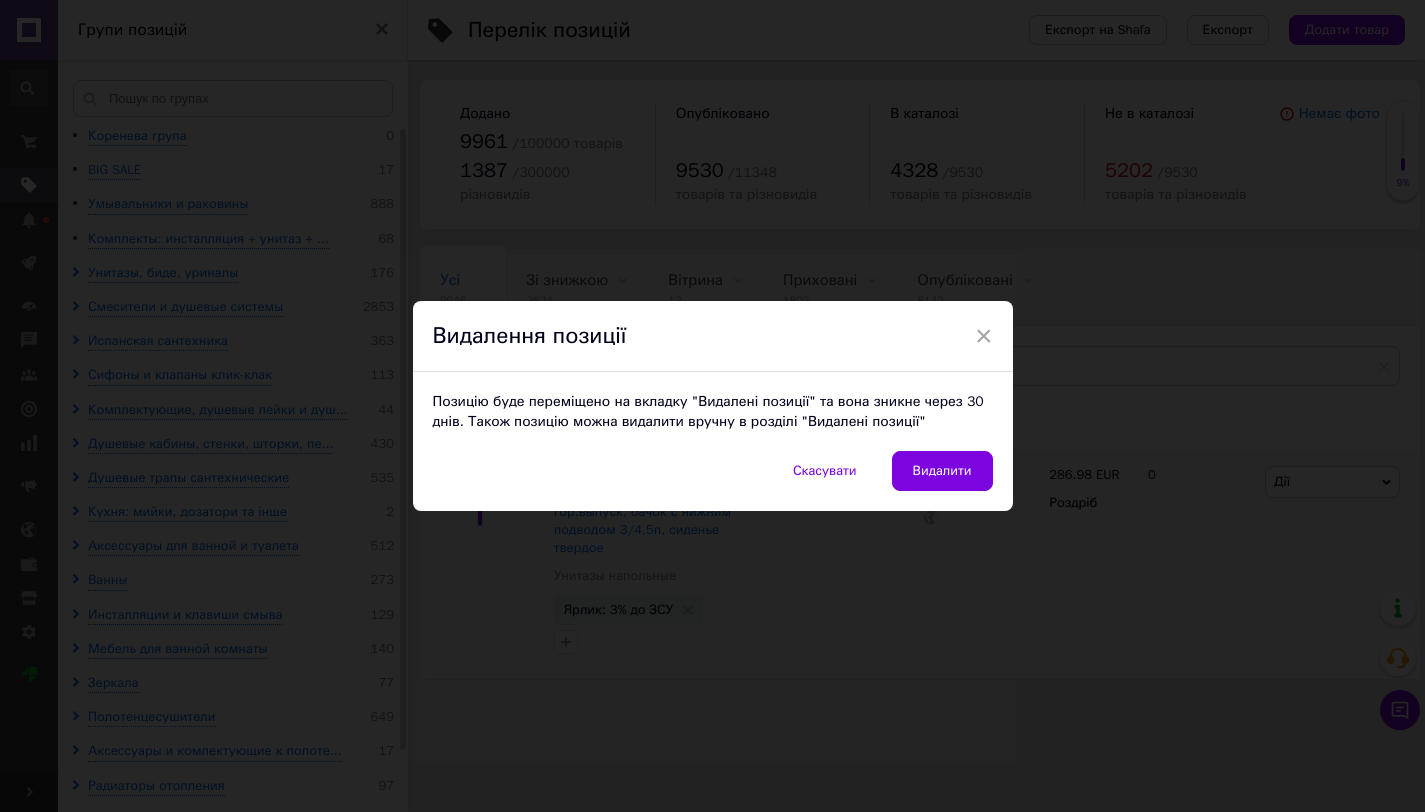 scroll, scrollTop: 0, scrollLeft: 0, axis: both 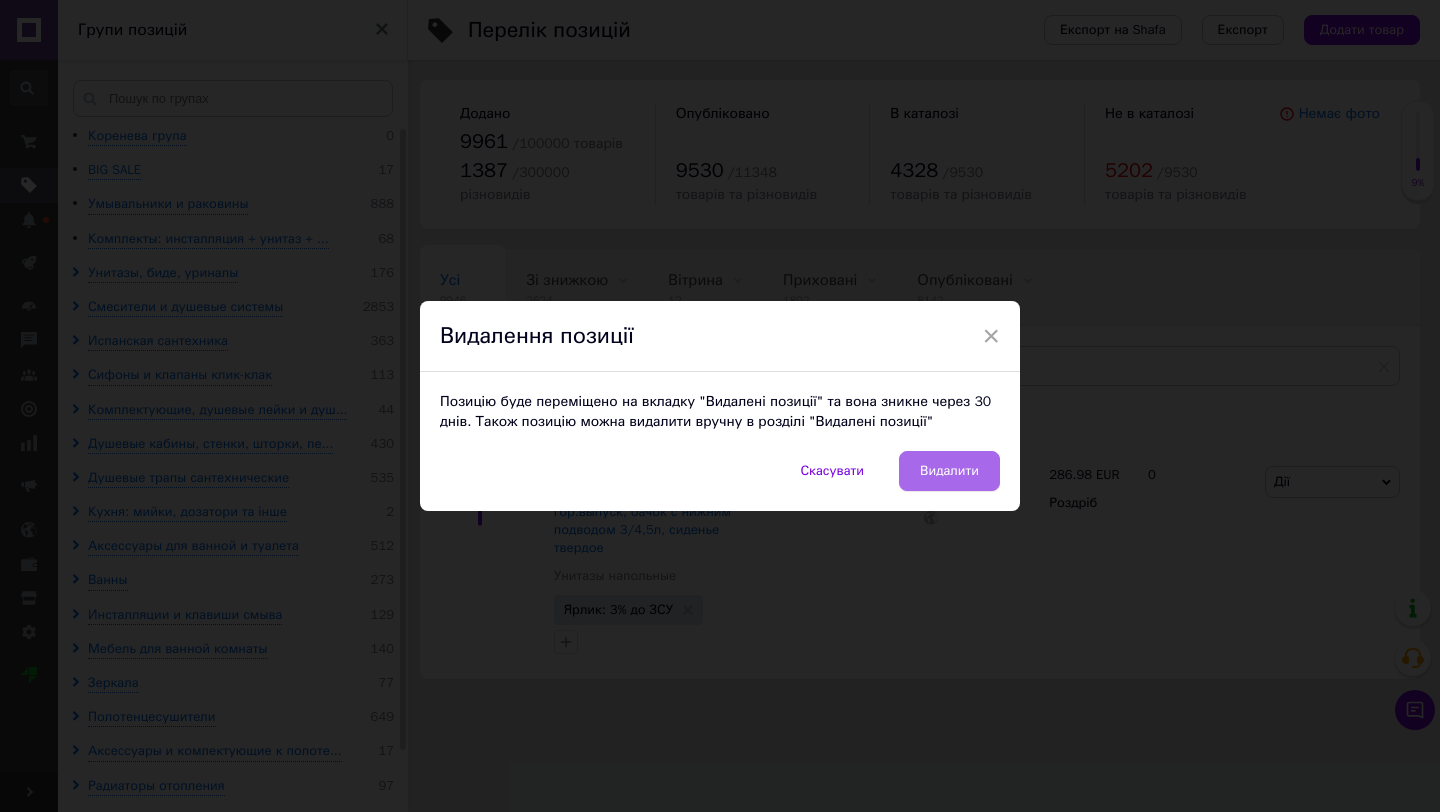 click on "Видалити" at bounding box center (949, 471) 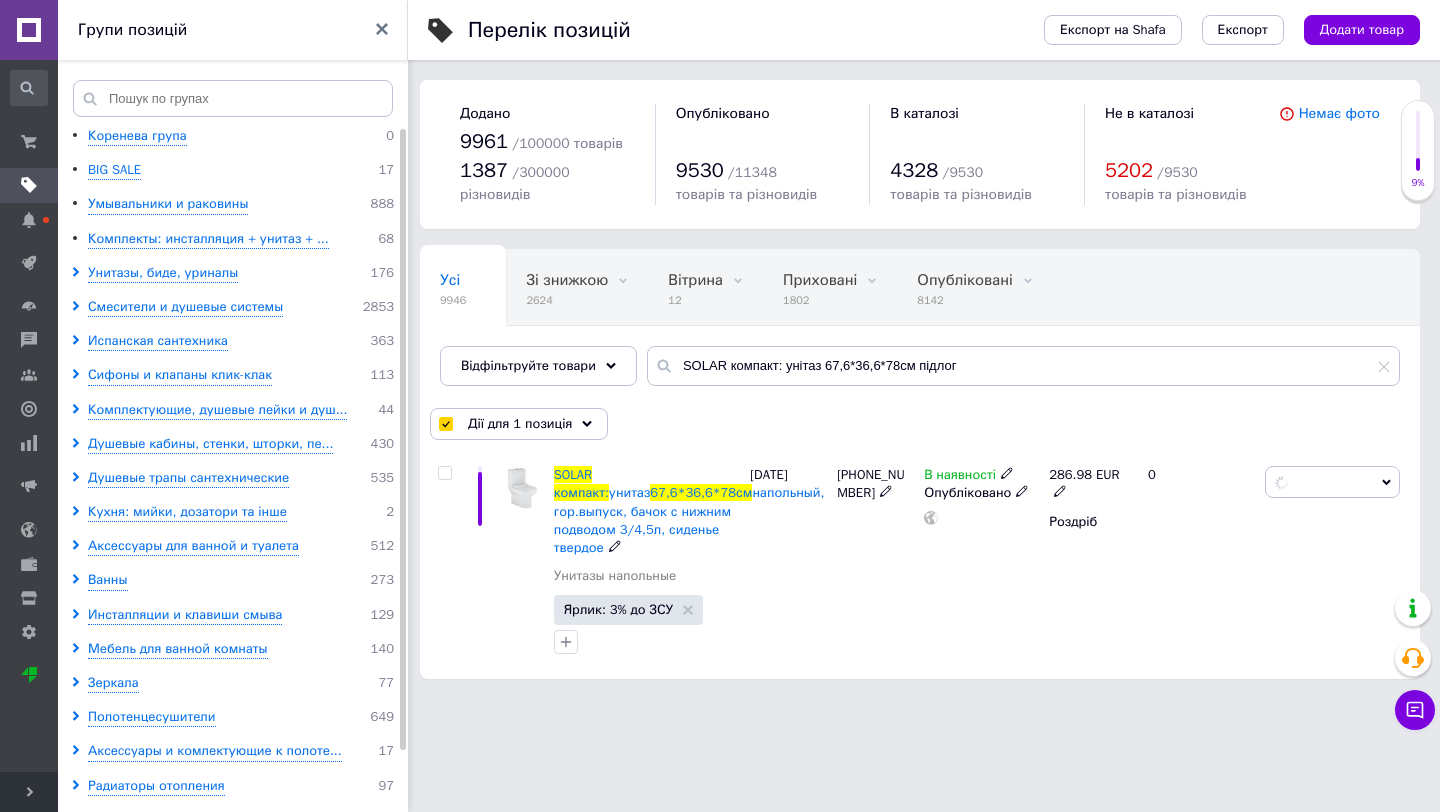 checkbox on "false" 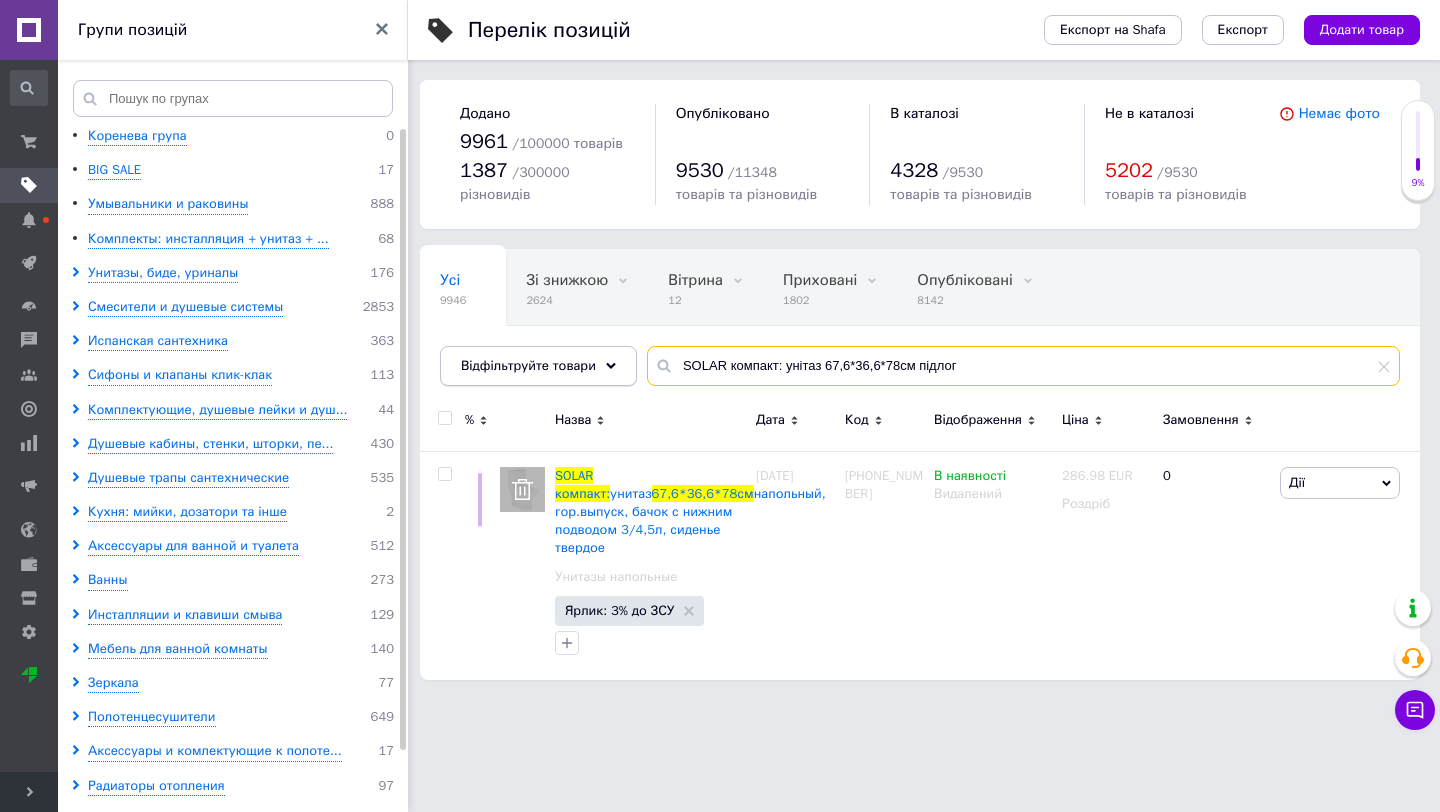 drag, startPoint x: 970, startPoint y: 367, endPoint x: 631, endPoint y: 366, distance: 339.00146 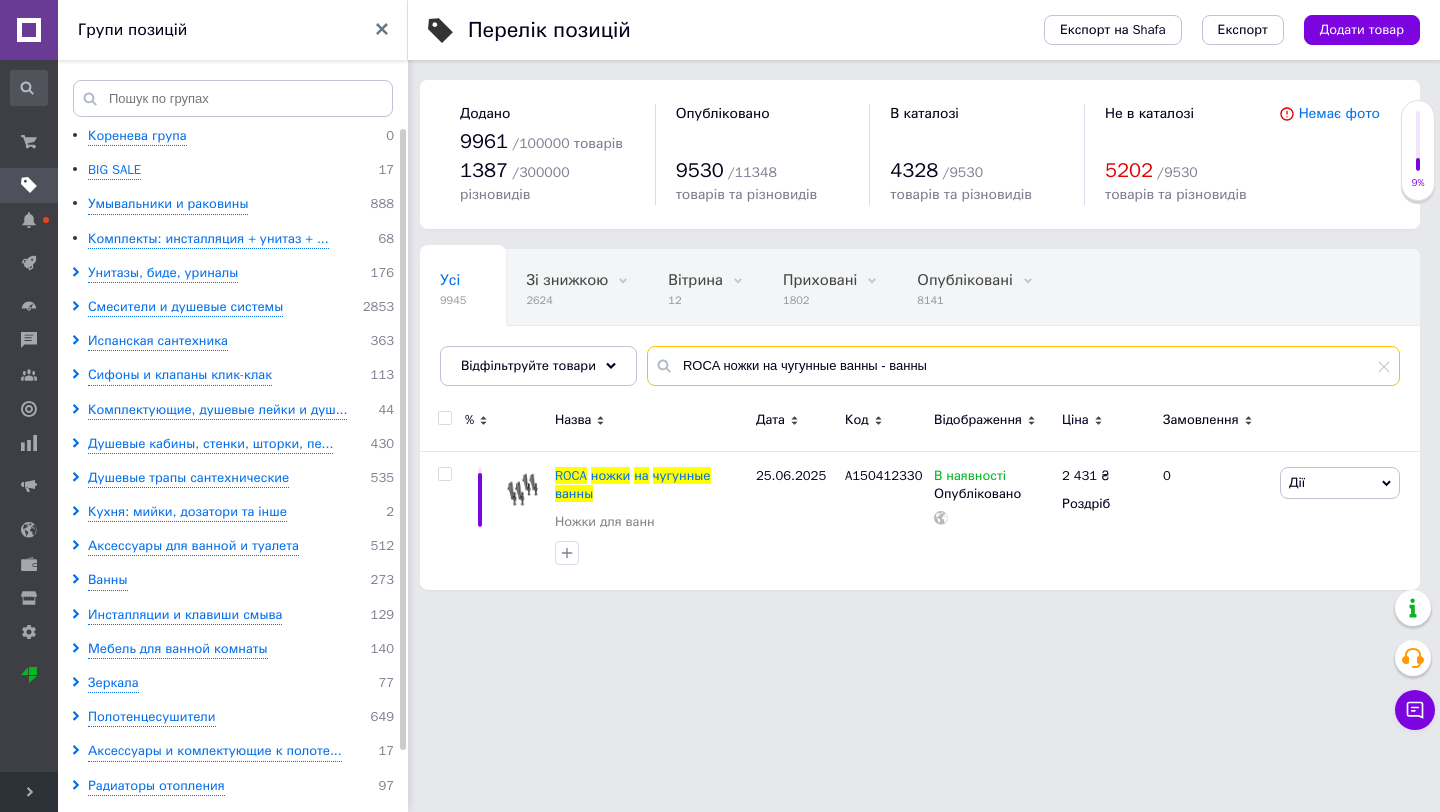 type on "ROCA ножки на чугунные ванны - ванны" 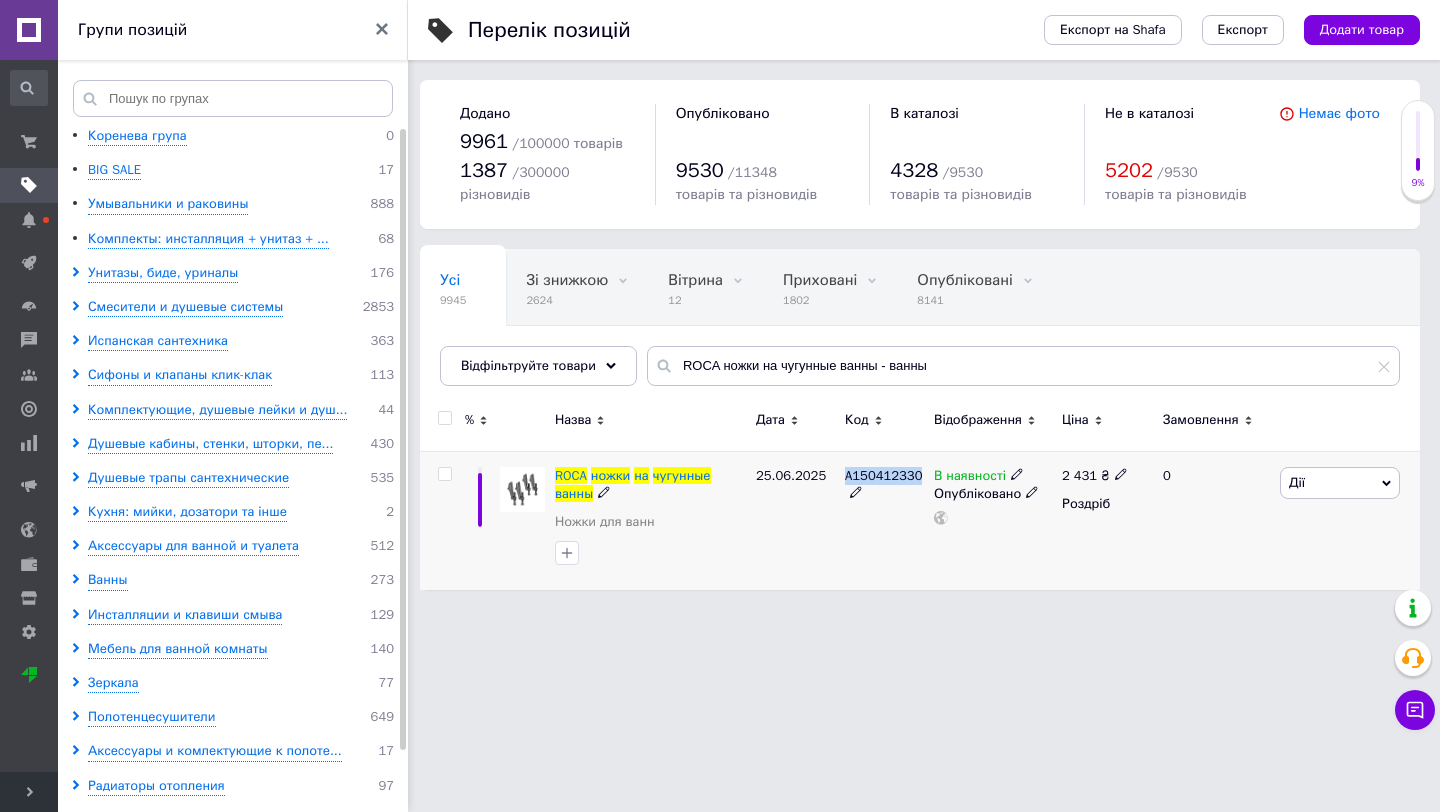 drag, startPoint x: 845, startPoint y: 472, endPoint x: 920, endPoint y: 477, distance: 75.16648 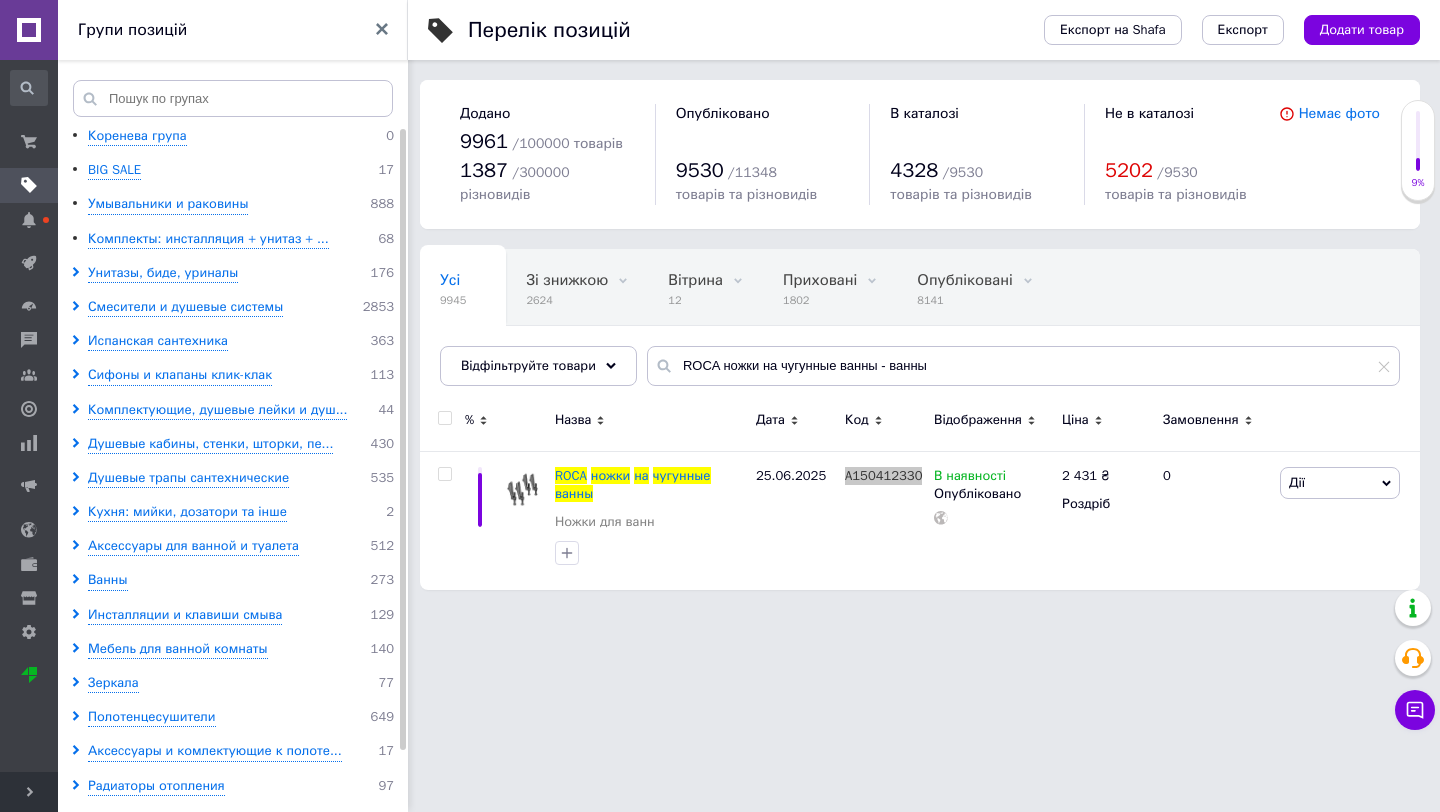 drag, startPoint x: 920, startPoint y: 477, endPoint x: 1085, endPoint y: 0, distance: 504.7316 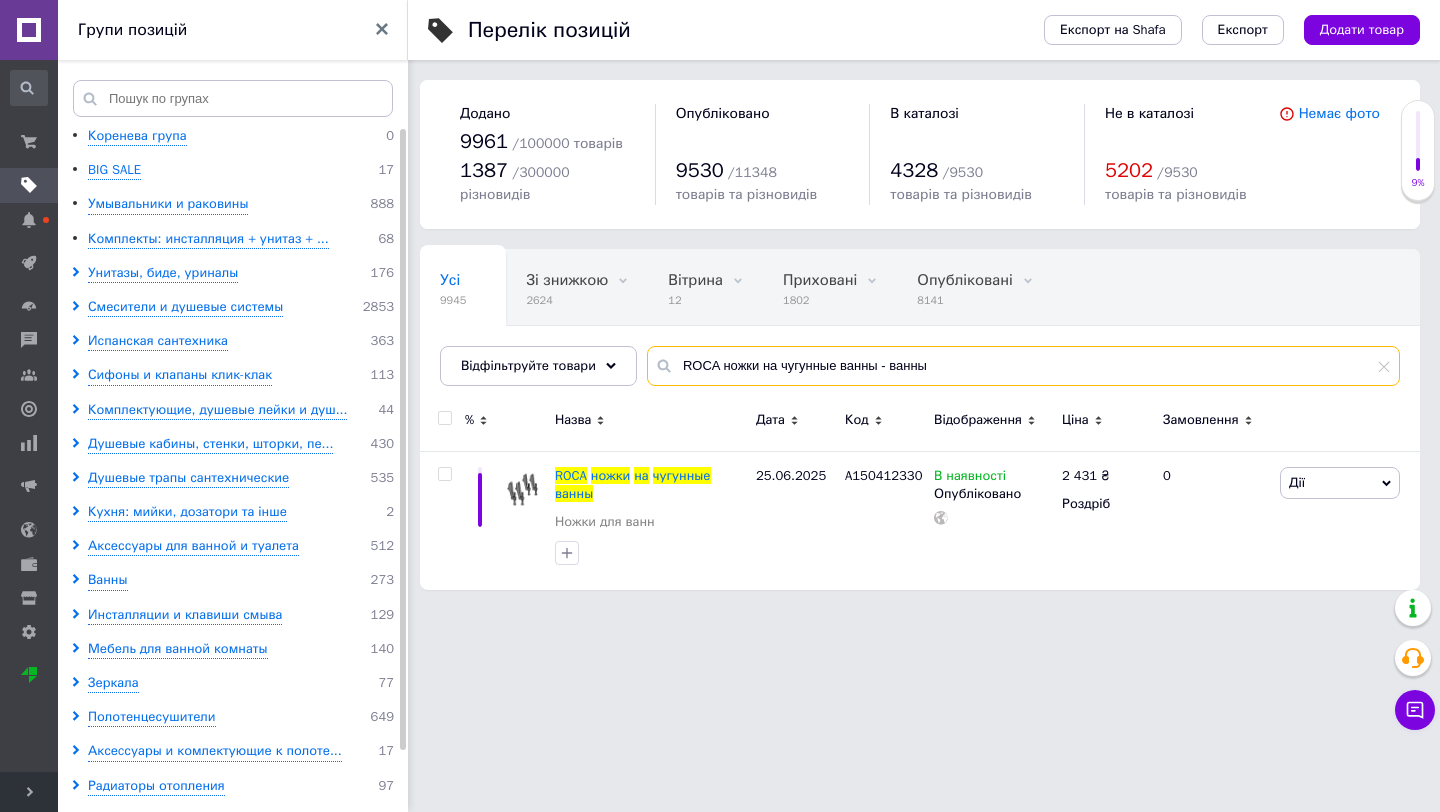 drag, startPoint x: 933, startPoint y: 365, endPoint x: 653, endPoint y: 369, distance: 280.02856 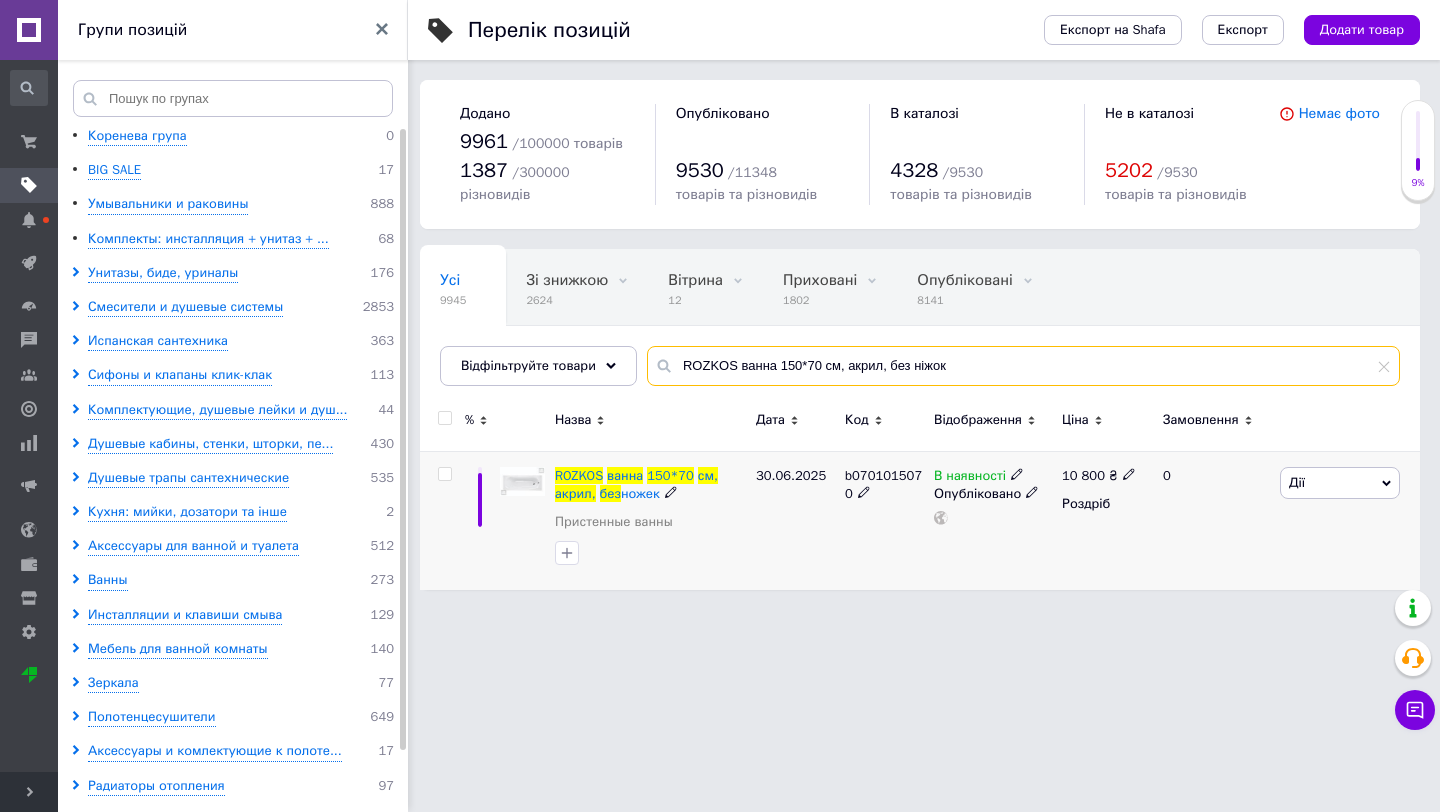 type on "ROZKOS ванна 150*70 см, акрил, без ніжок" 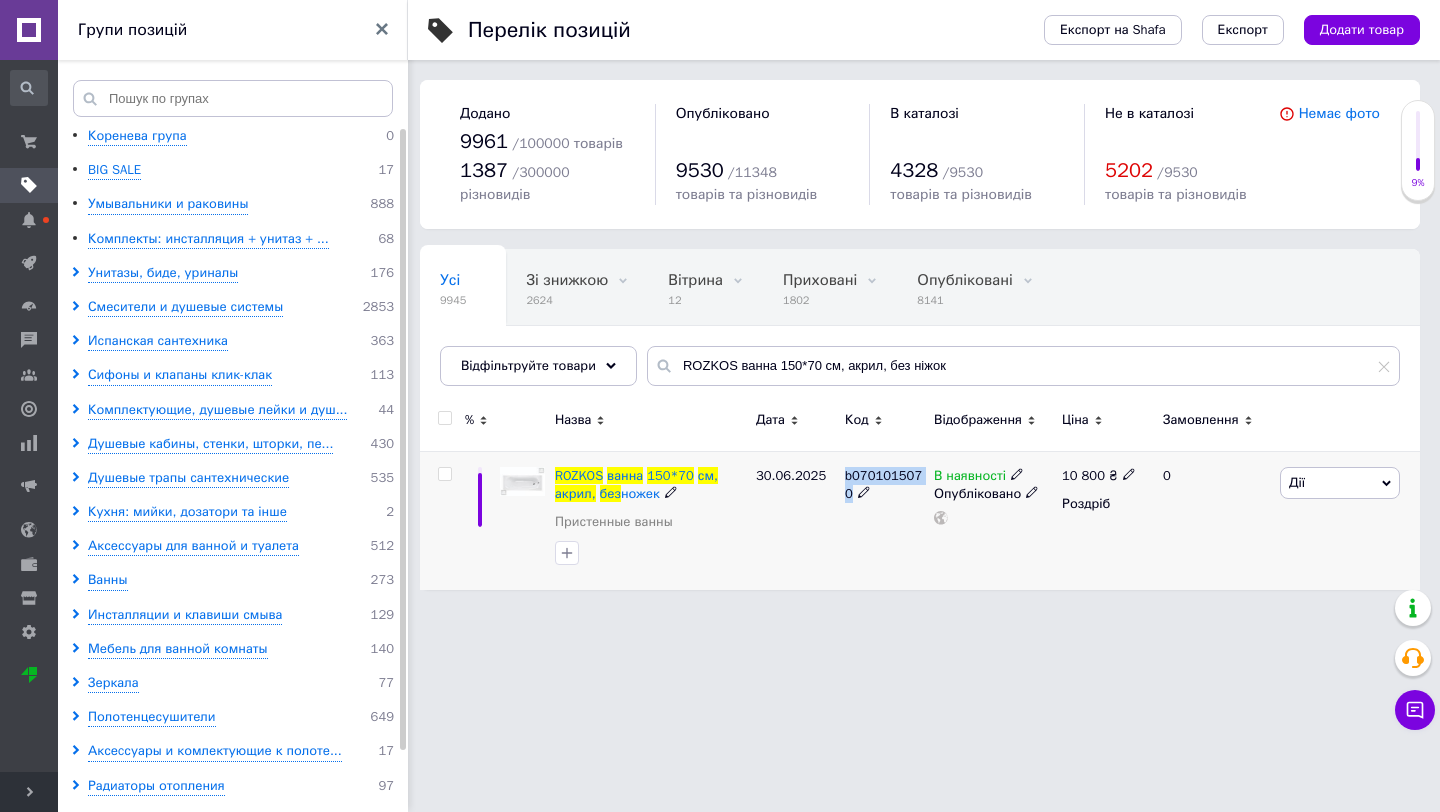 drag, startPoint x: 843, startPoint y: 470, endPoint x: 859, endPoint y: 492, distance: 27.202942 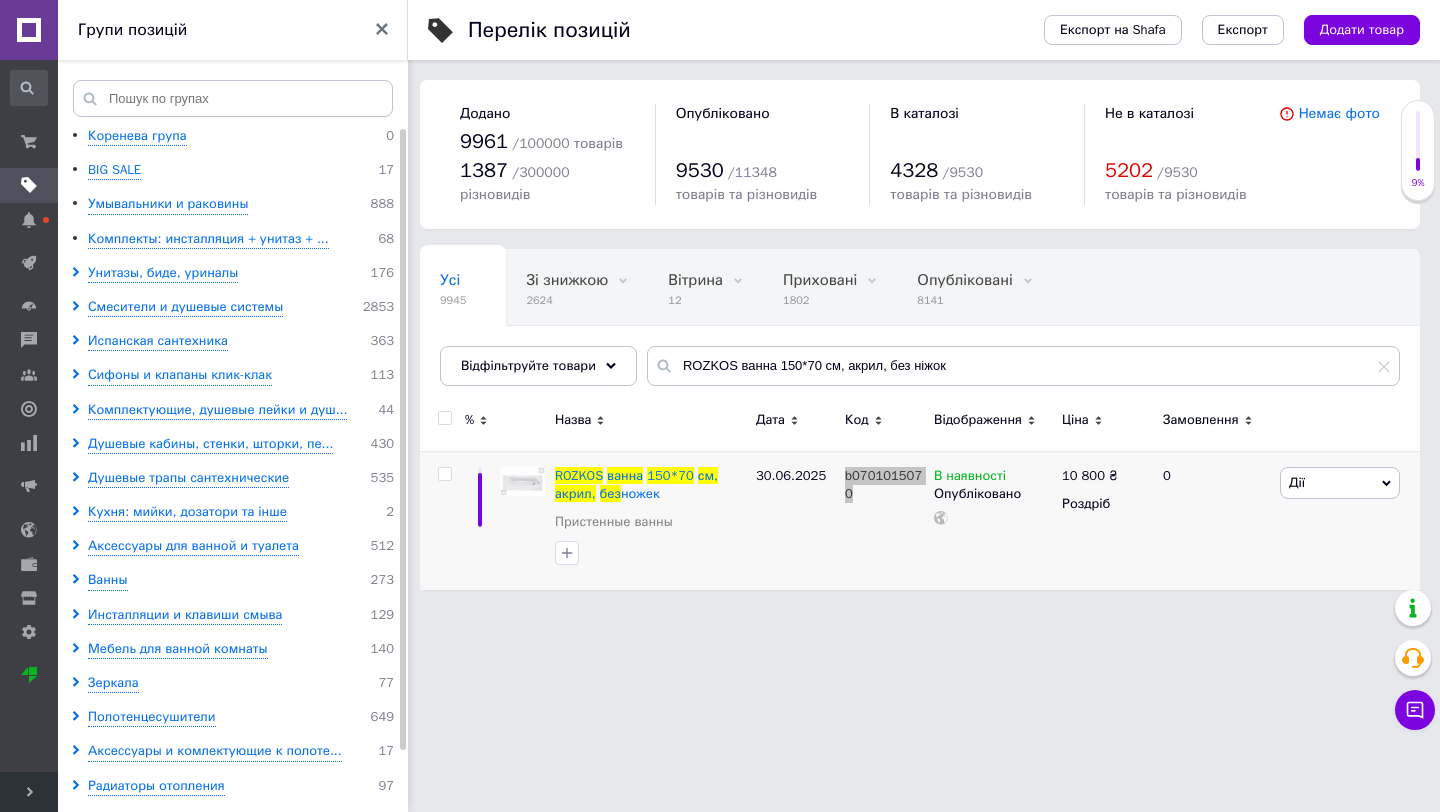 click on "Інтернет-магазин чорної сантехніки та інших товарів для будинку Ваш ID: 2719817 Сайт Інтернет-магазин чорної сантехніки ... Кабінет покупця Перевірити стан системи Сторінка на порталі магазин сучасної сантехніки Довідка Вийти Замовлення та повідомлення Замовлення та повідомлення Замовлення Повідомлення Товари та послуги Товари та послуги Позиції Групи та добірки Сезонні знижки Категорії Імпорт Акції та промокоди Видалені позиції Відновлення позицій Характеристики Сповіщення Показники роботи компанії Панель управління Панель управління 0 BIG SALE" at bounding box center [720, 305] 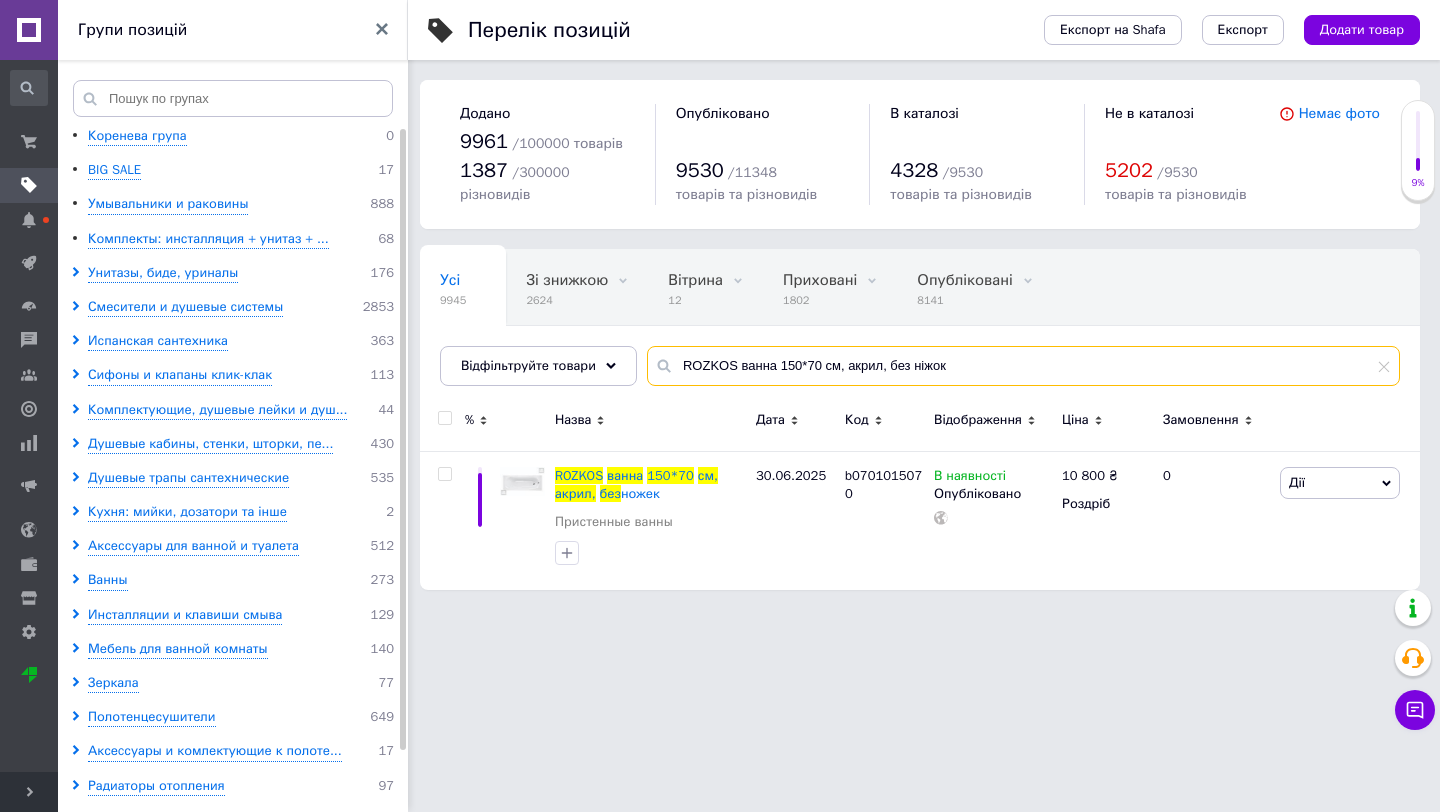 drag, startPoint x: 962, startPoint y: 363, endPoint x: 664, endPoint y: 362, distance: 298.00168 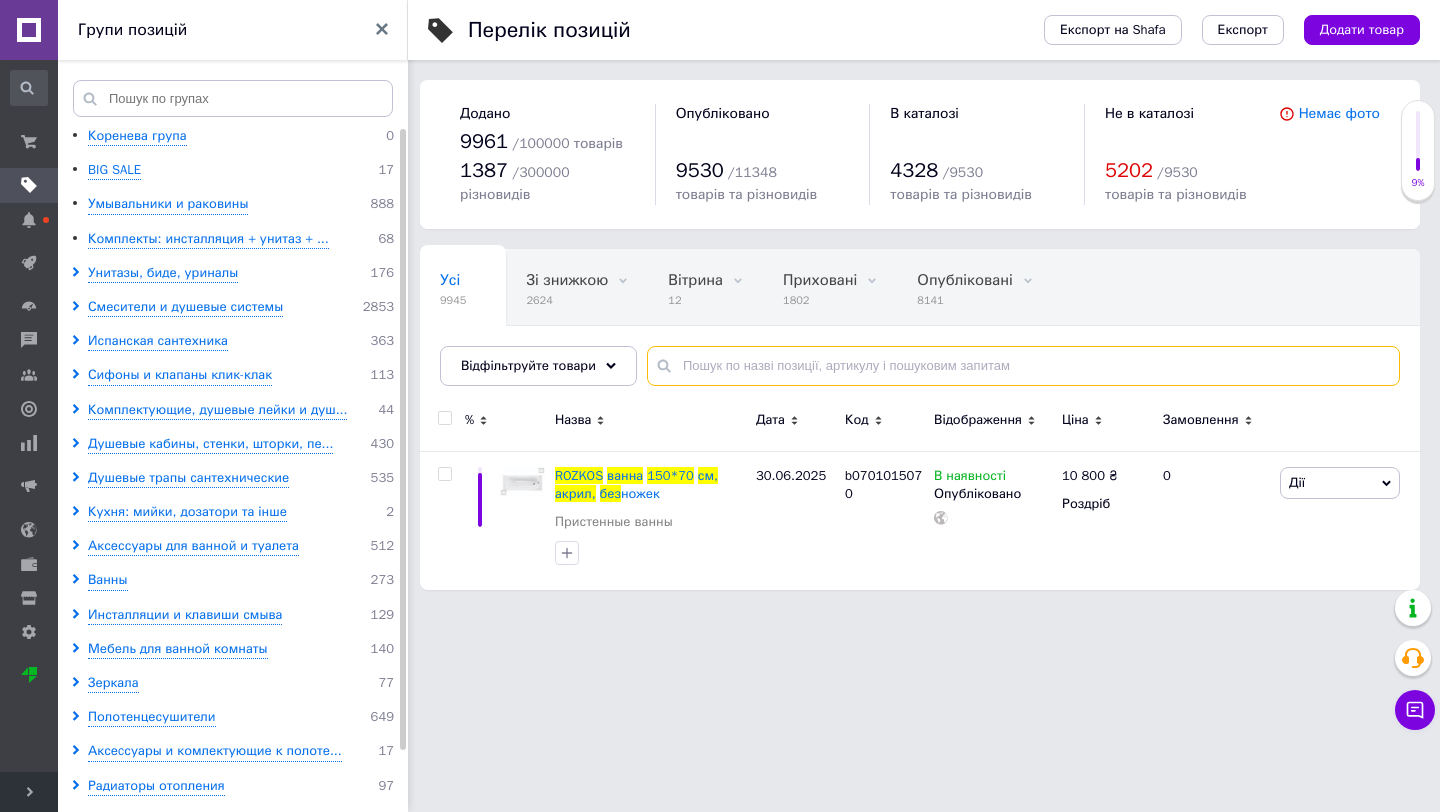 paste on "Полотенцесушитель Genesis-Aqua Tristar square 53х100" 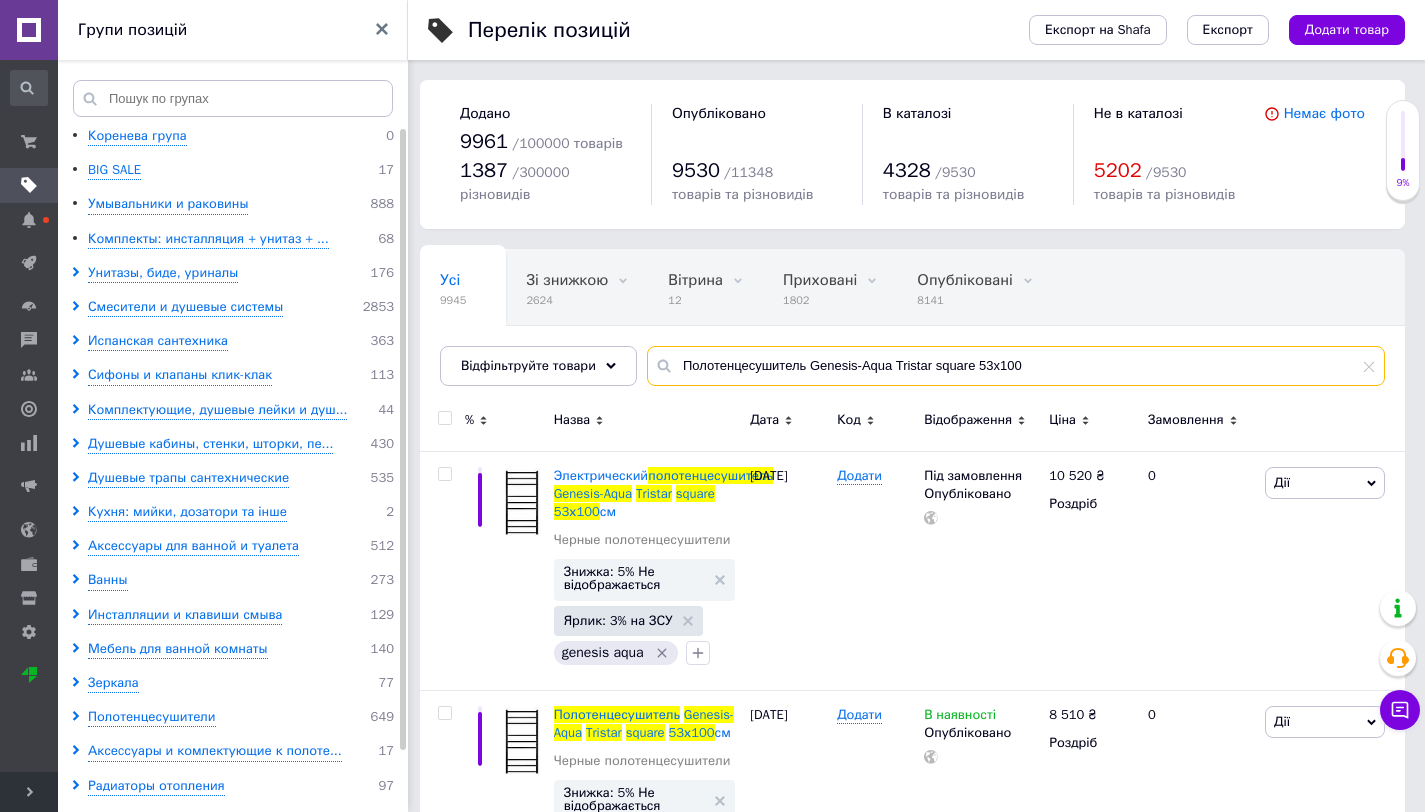 scroll, scrollTop: 154, scrollLeft: 0, axis: vertical 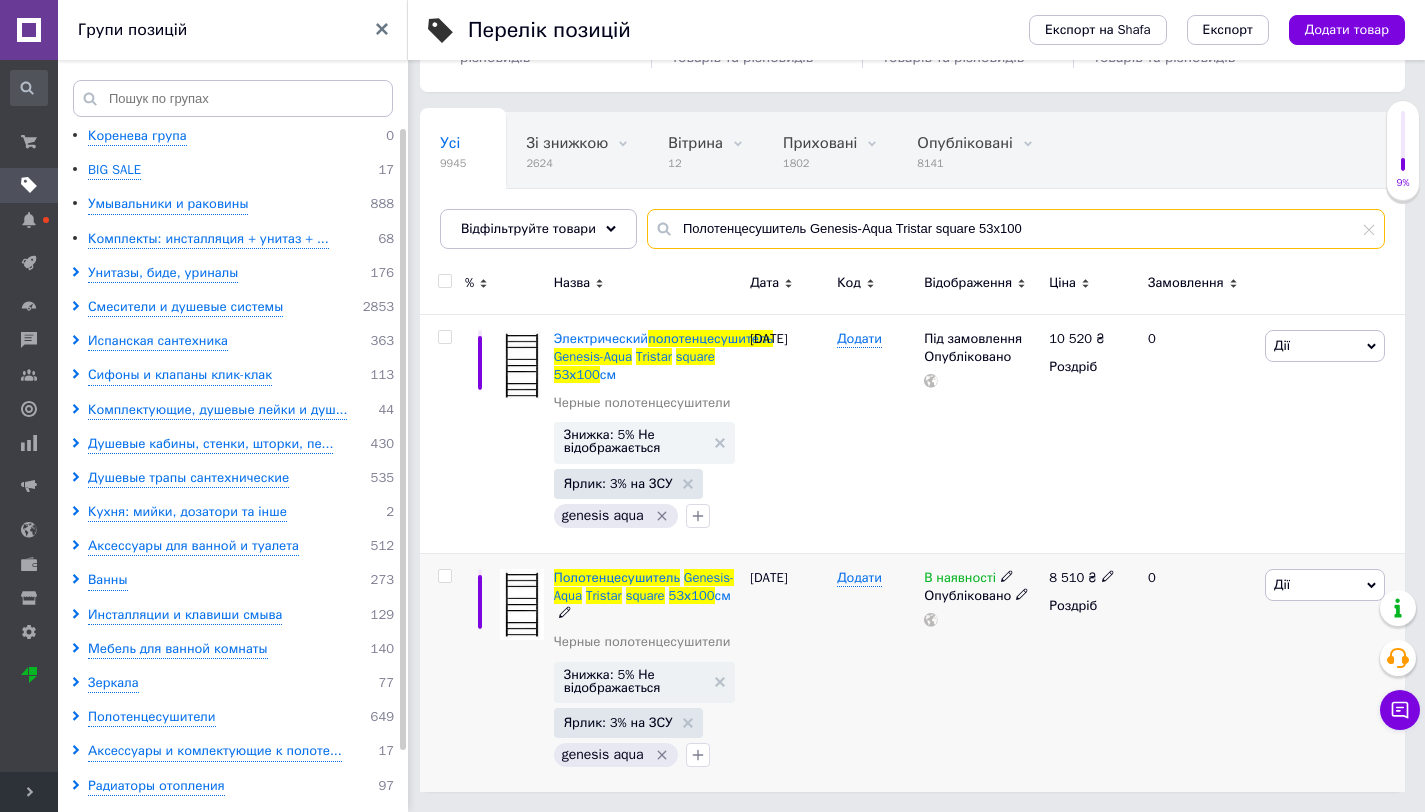 type on "Полотенцесушитель Genesis-Aqua Tristar square 53х100" 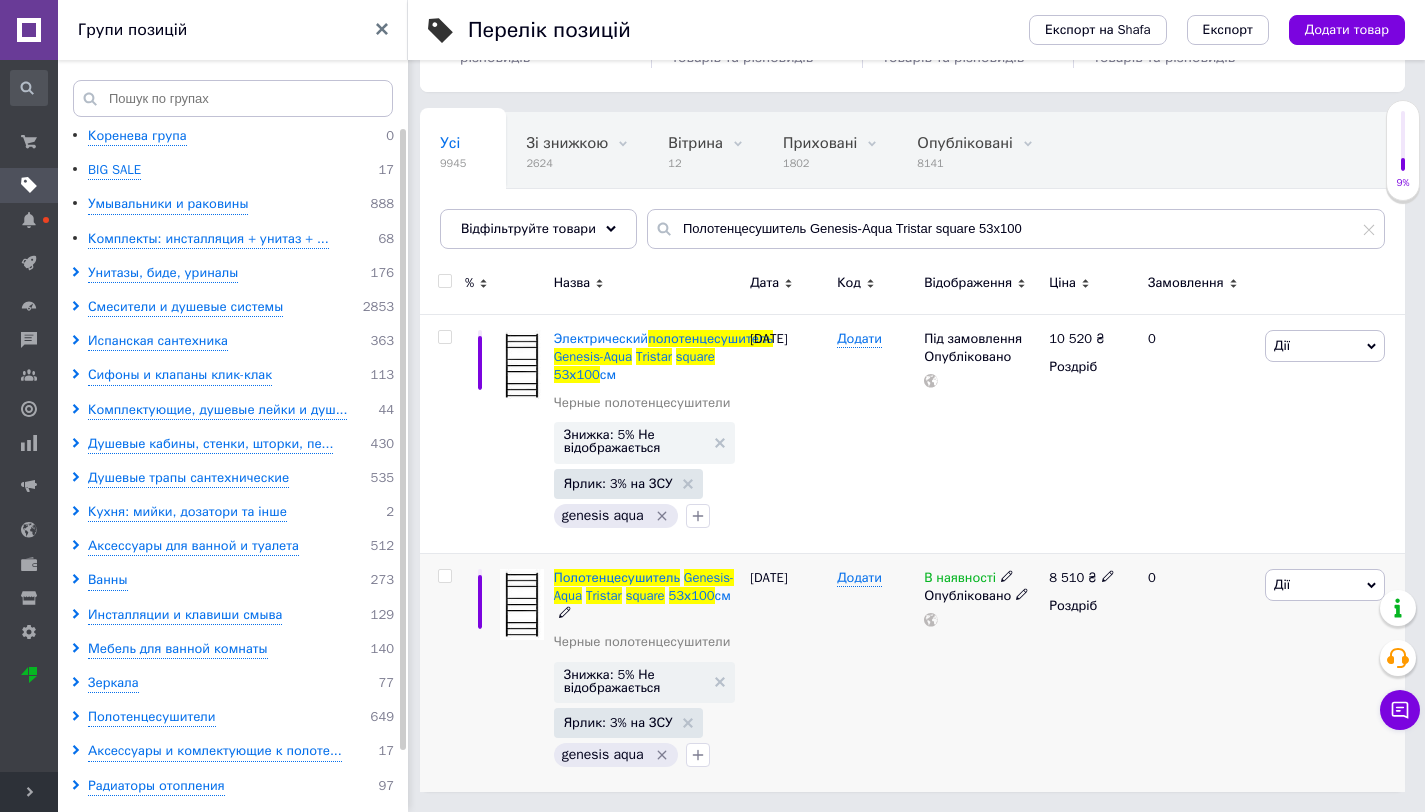 click 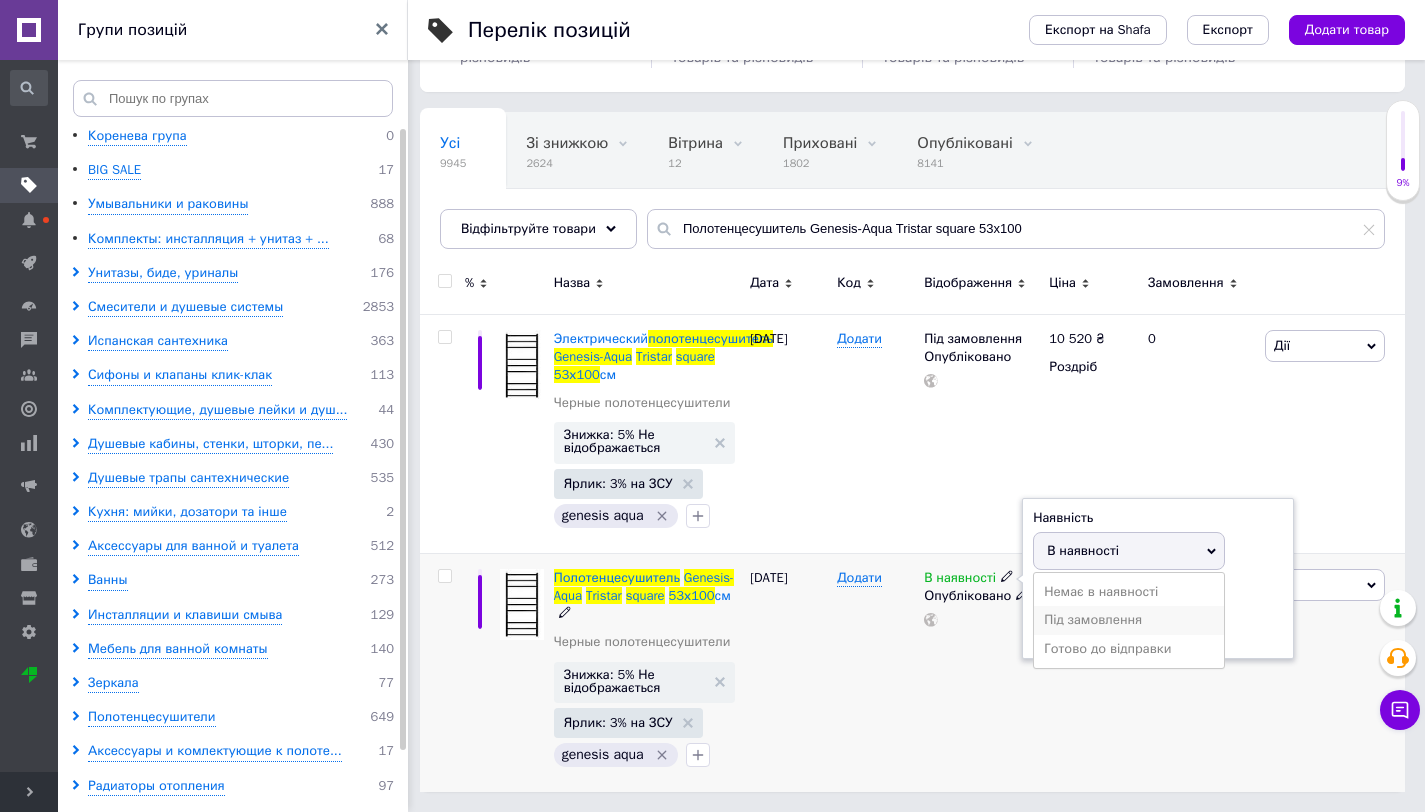 click on "Під замовлення" at bounding box center [1129, 620] 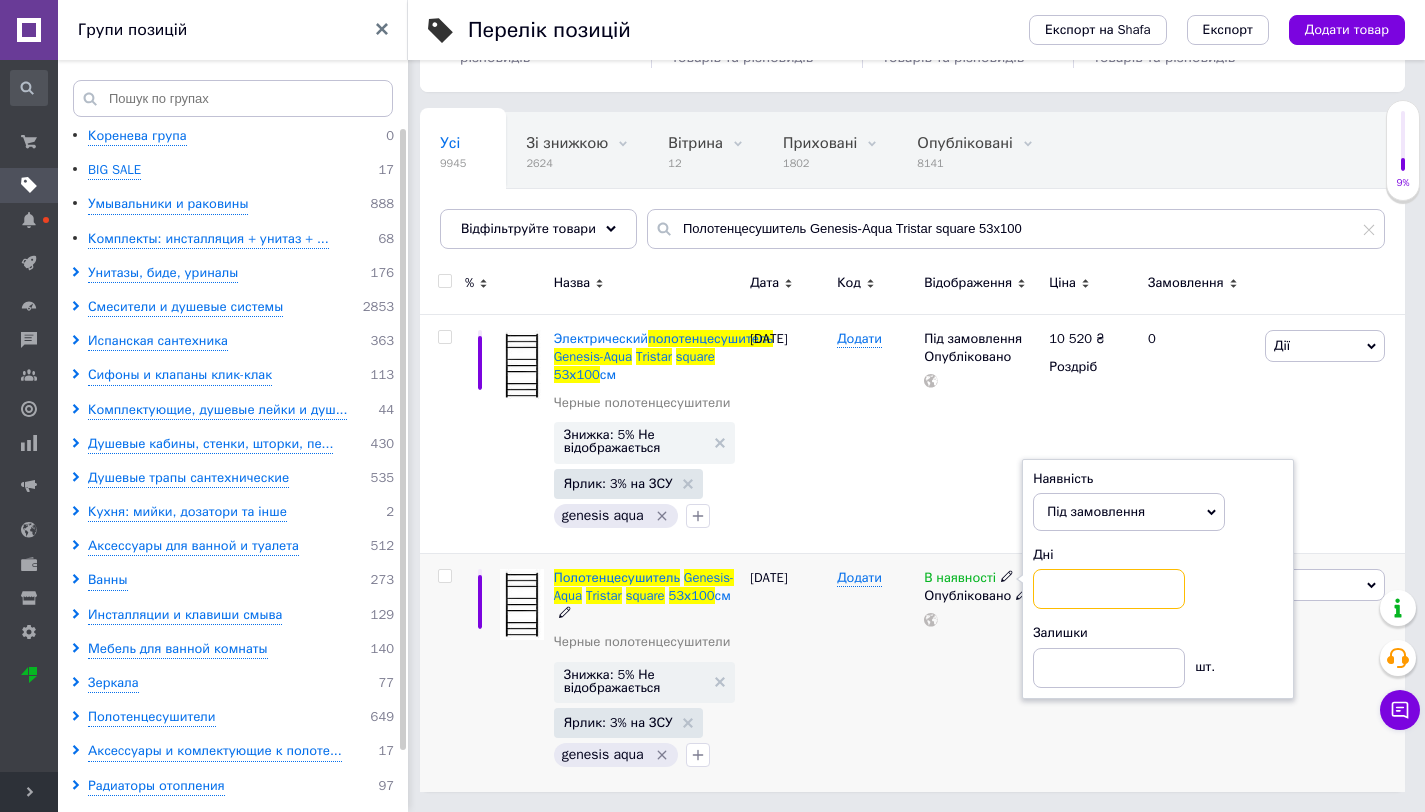 click at bounding box center [1109, 589] 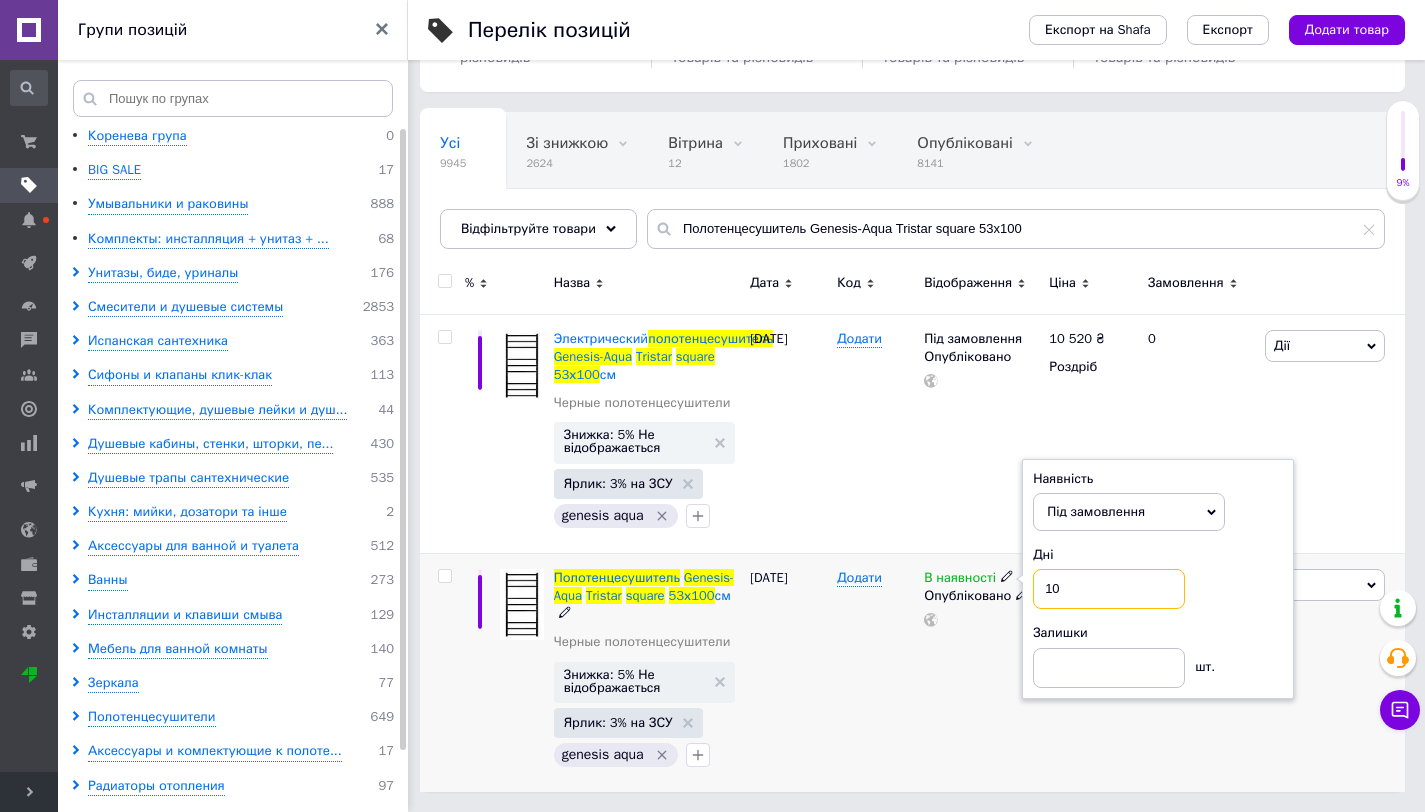 type on "10" 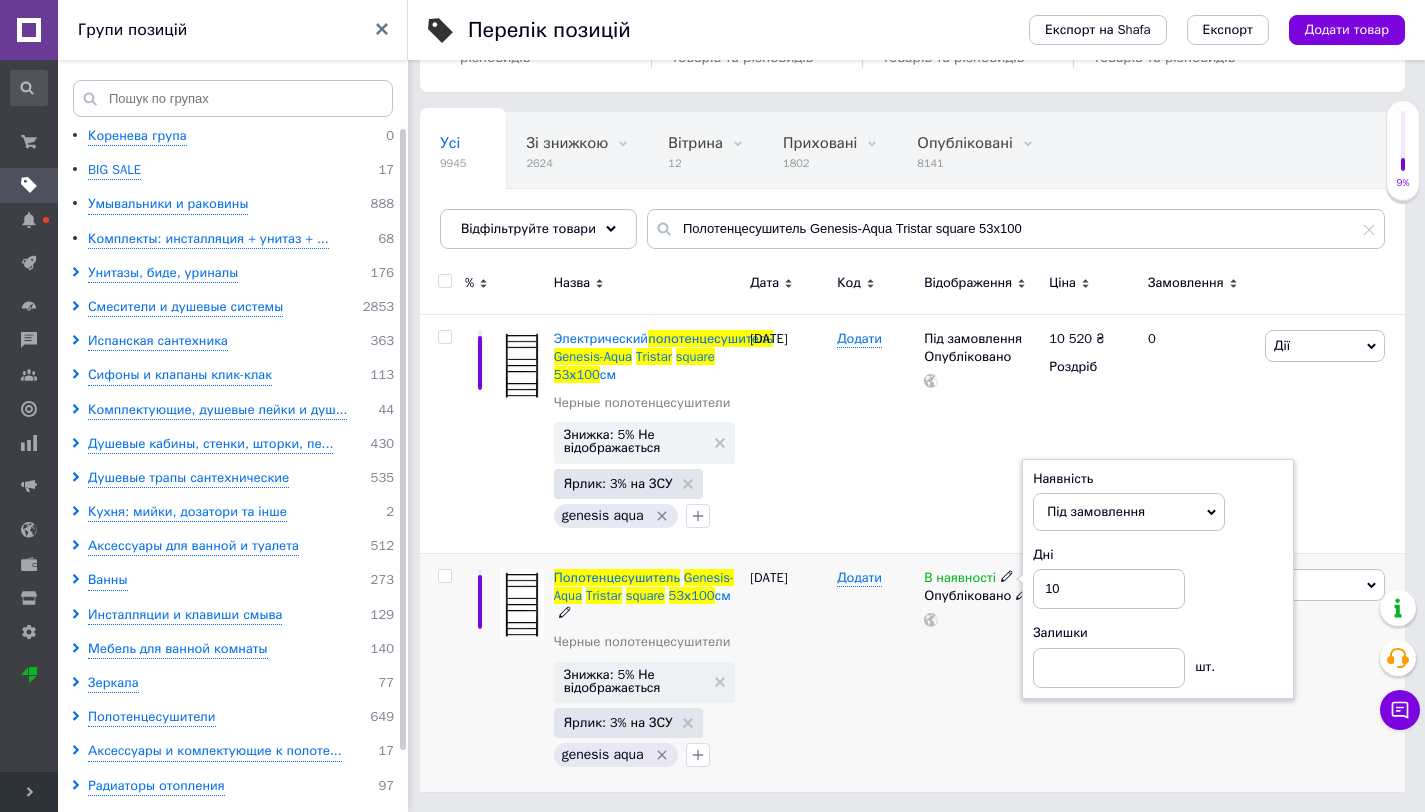 click on "В наявності Наявність Під замовлення В наявності Немає в наявності Готово до відправки Дні 10 Залишки шт. Опубліковано" at bounding box center [981, 672] 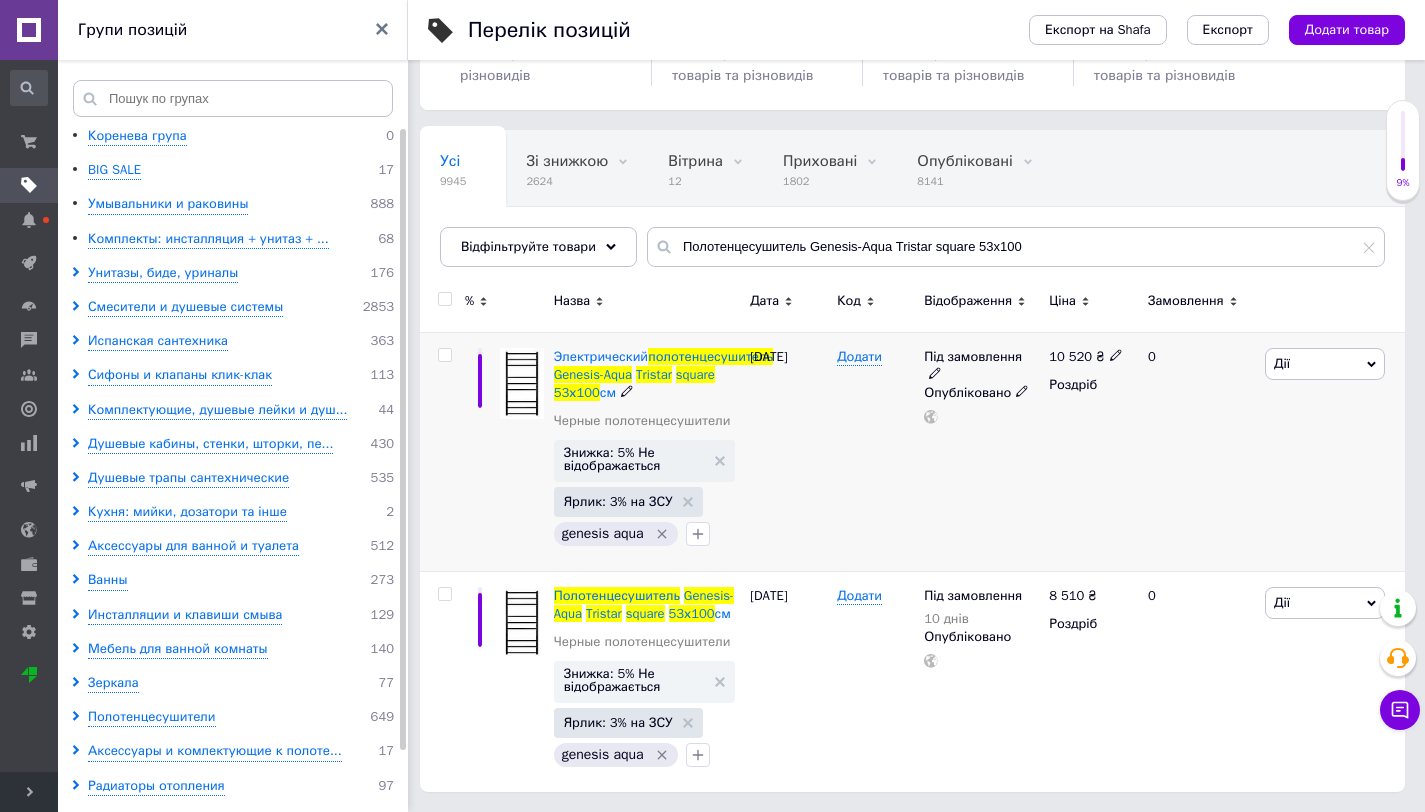 click 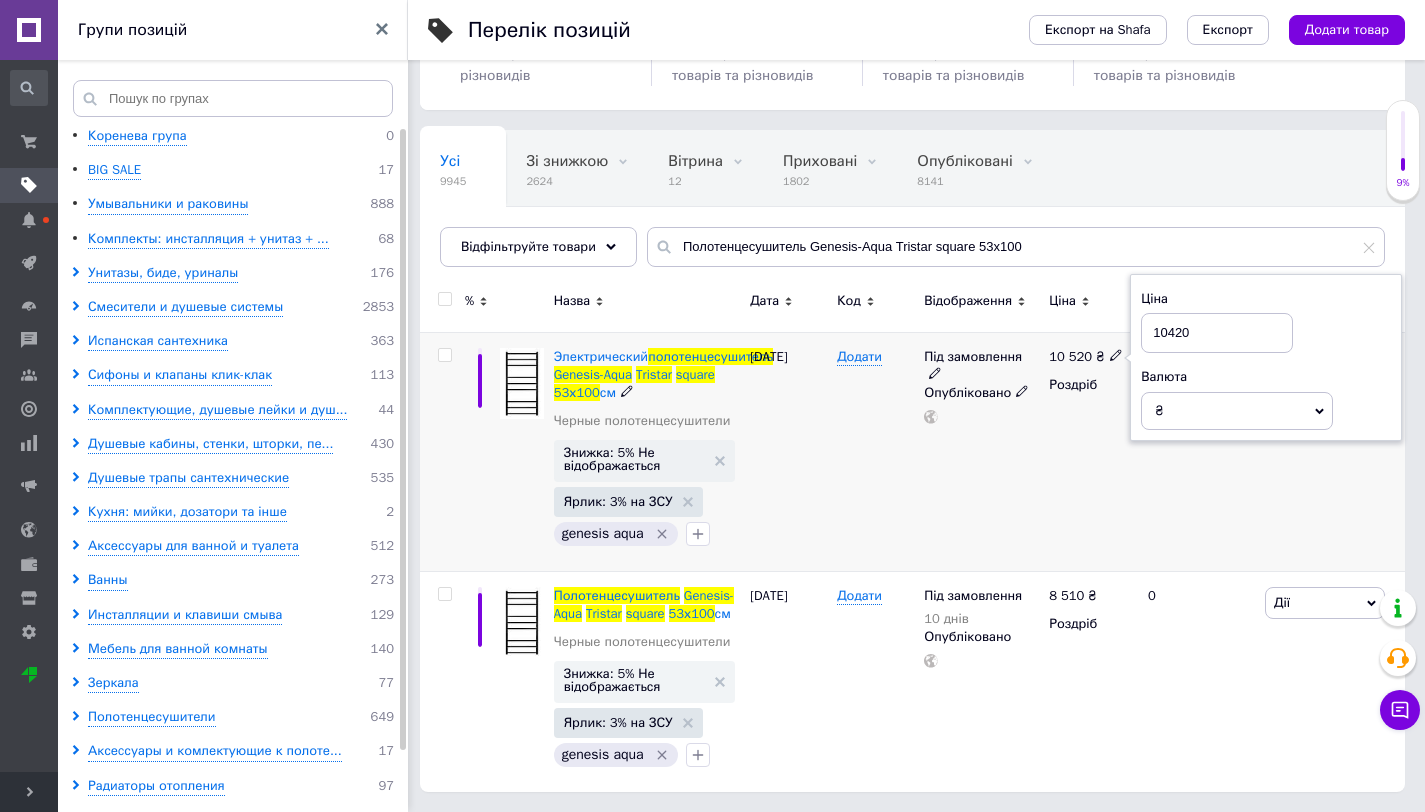type on "10420" 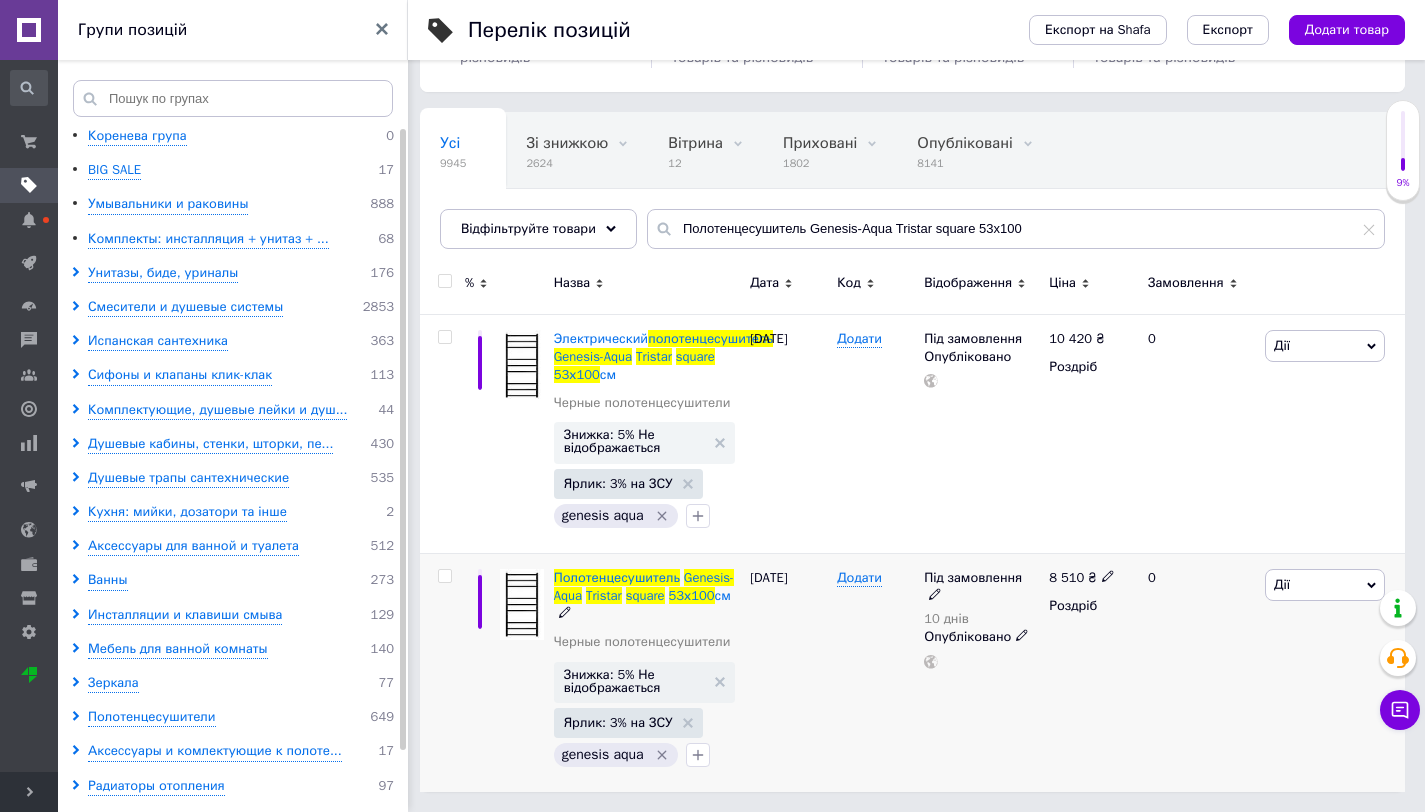 click 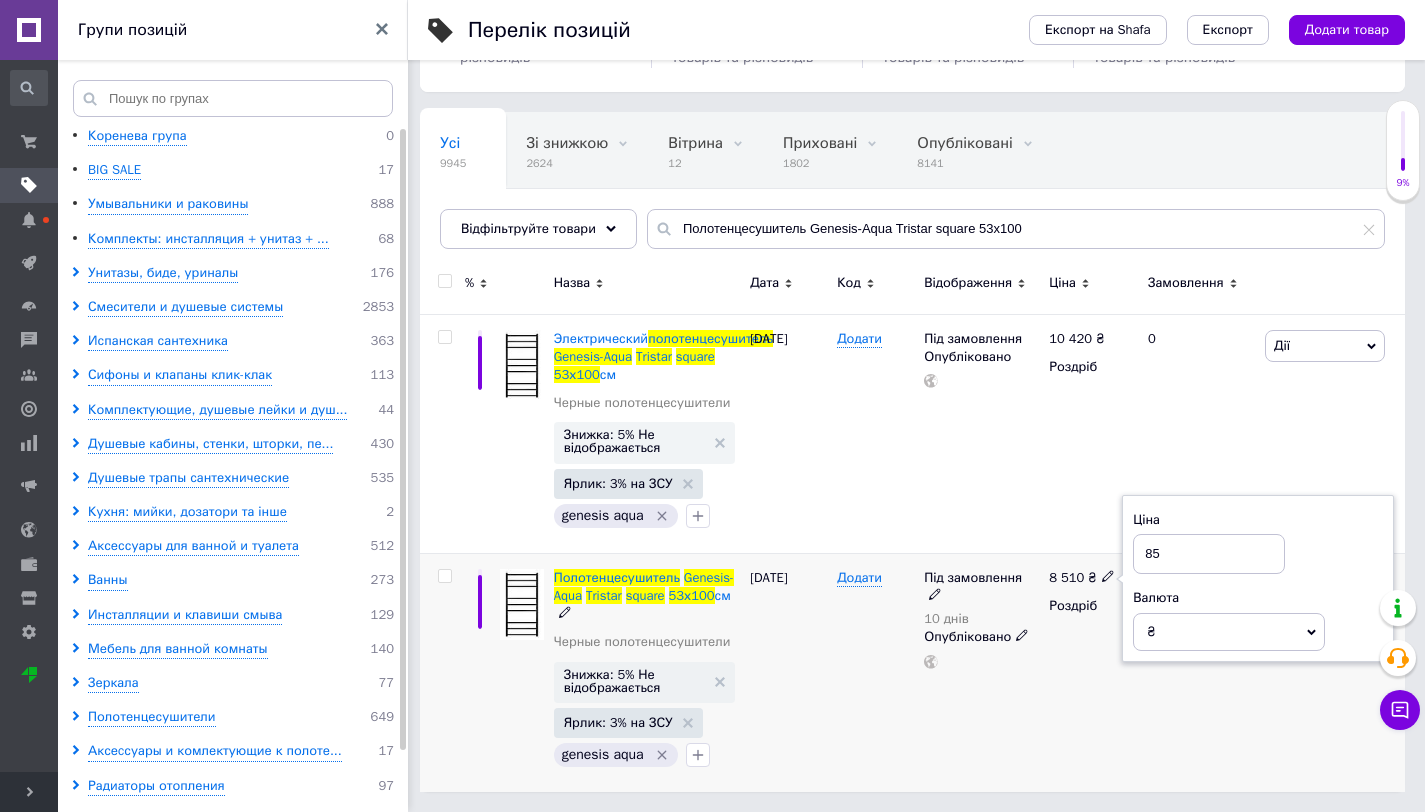 type on "8" 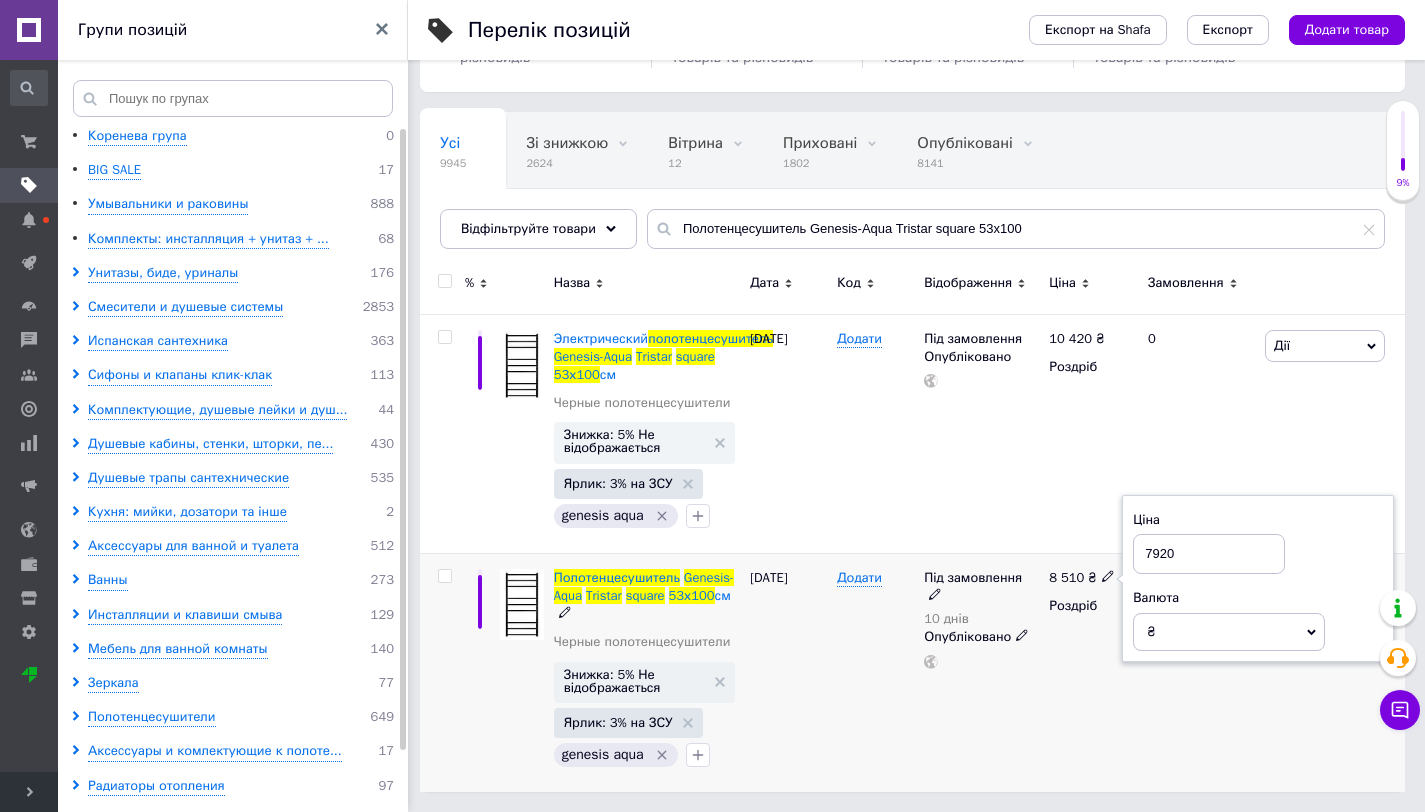 type on "7920" 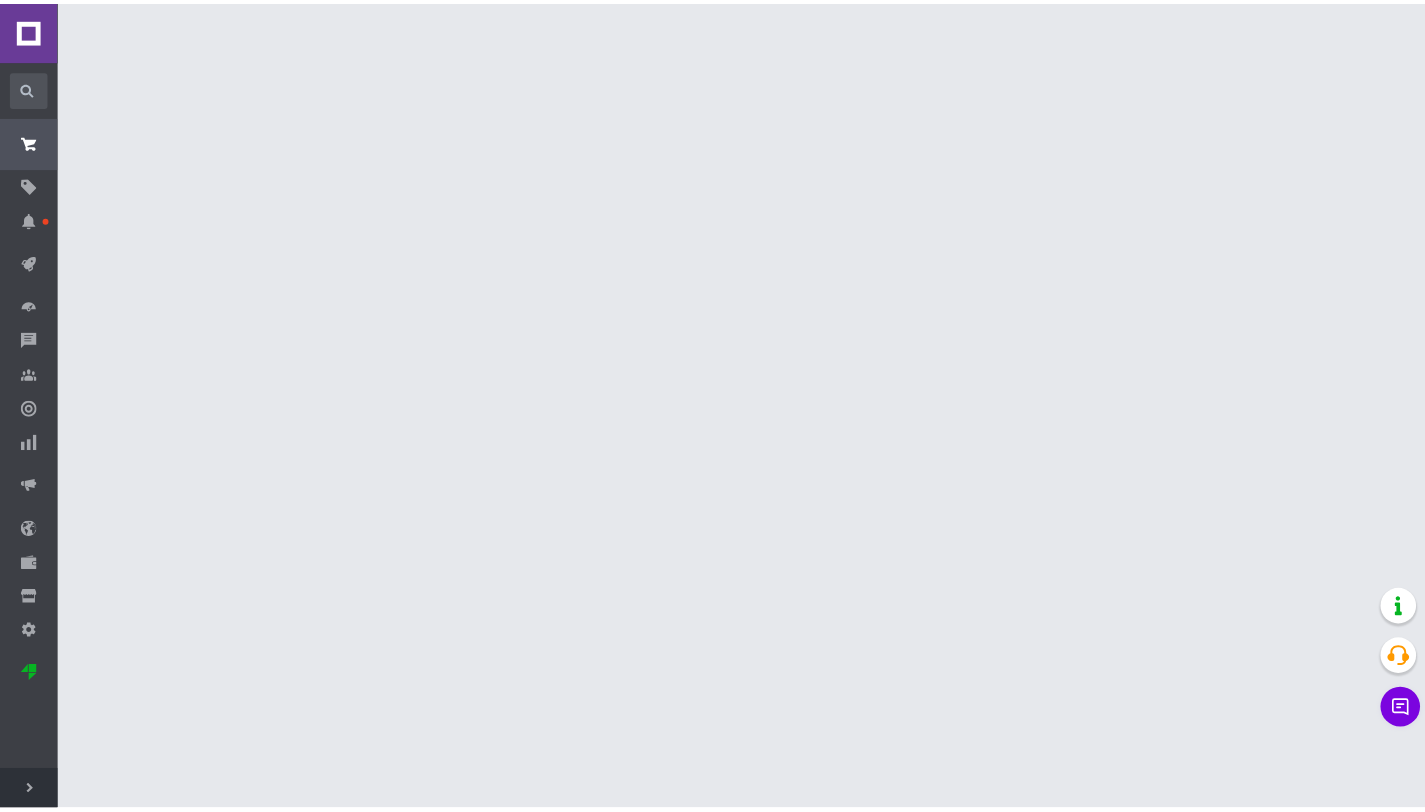 scroll, scrollTop: 0, scrollLeft: 0, axis: both 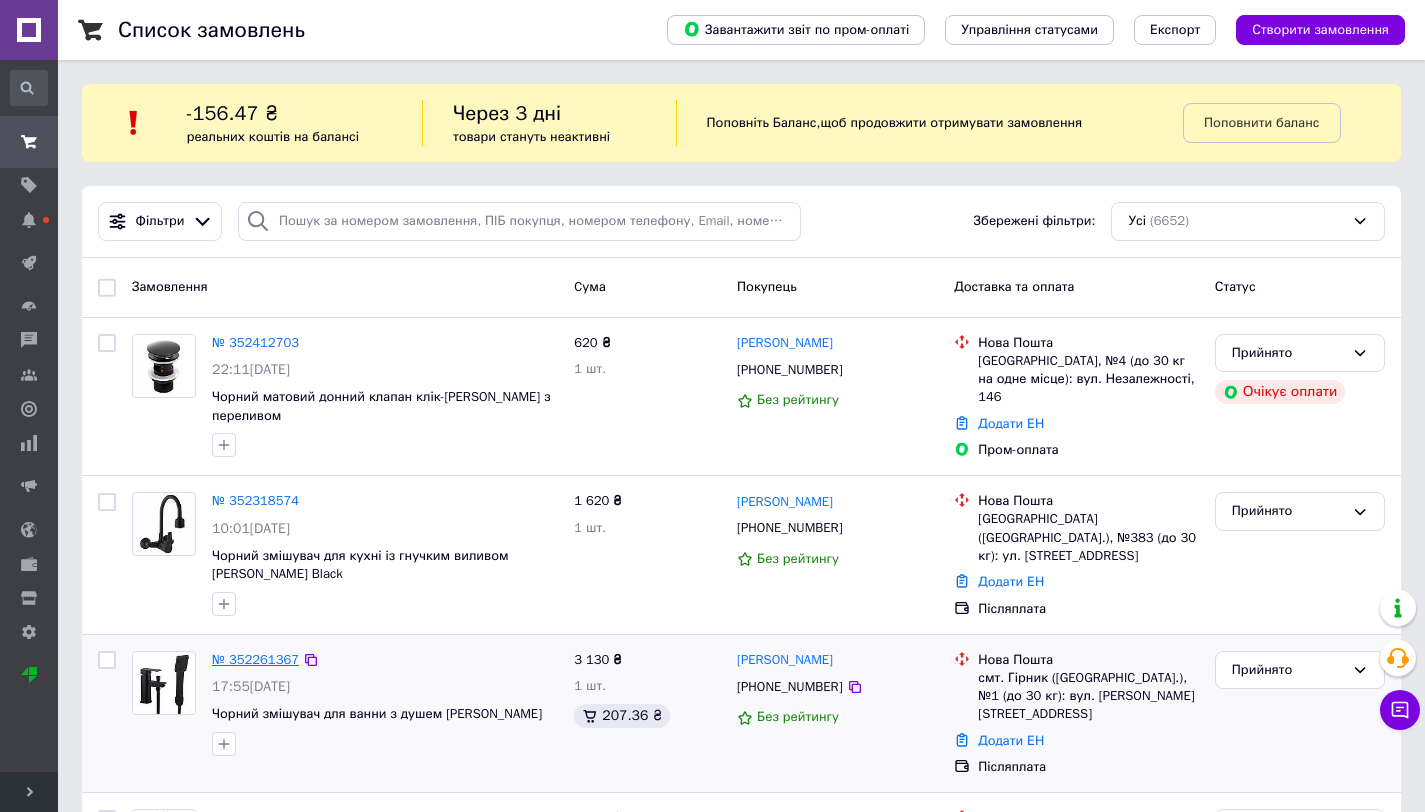 click on "№ 352261367" at bounding box center [255, 659] 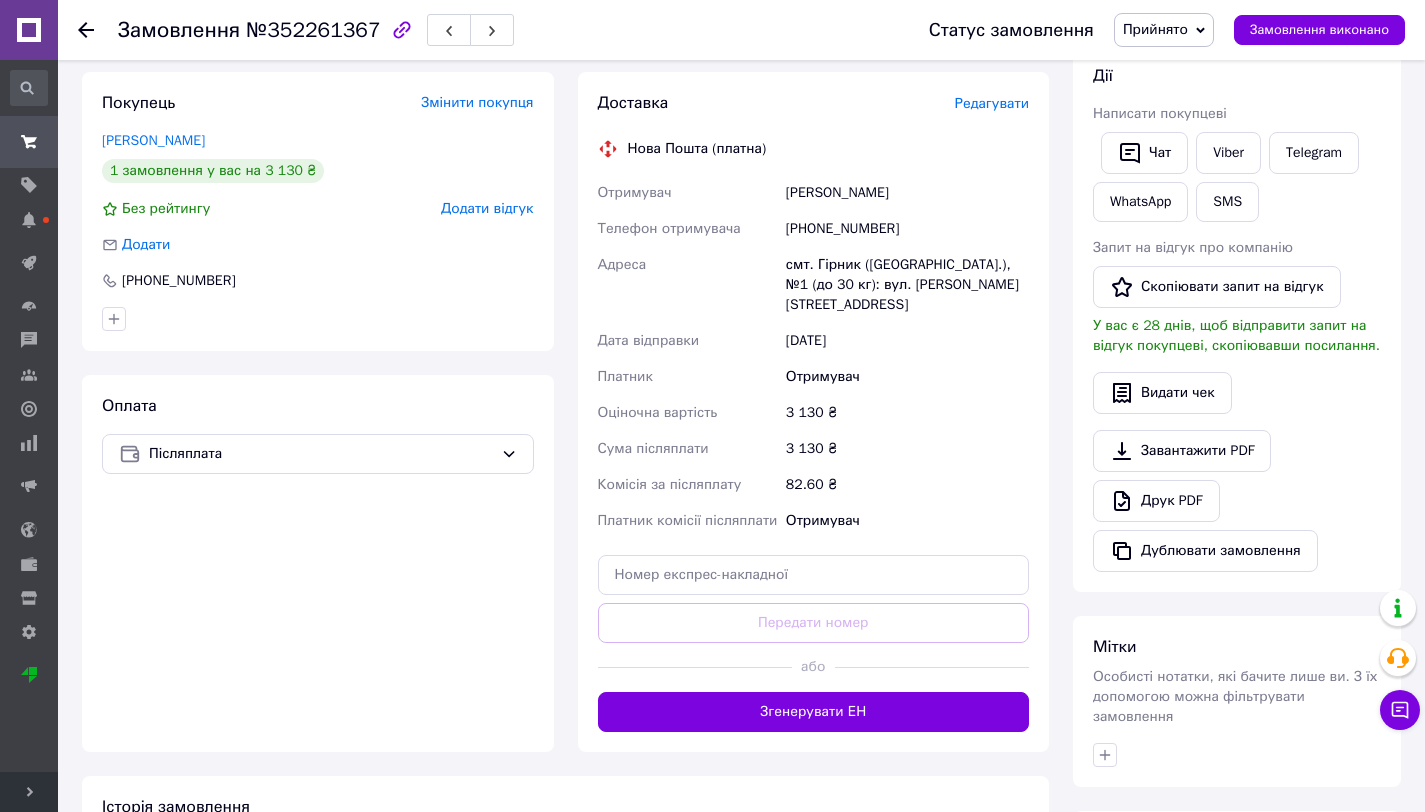 scroll, scrollTop: 374, scrollLeft: 0, axis: vertical 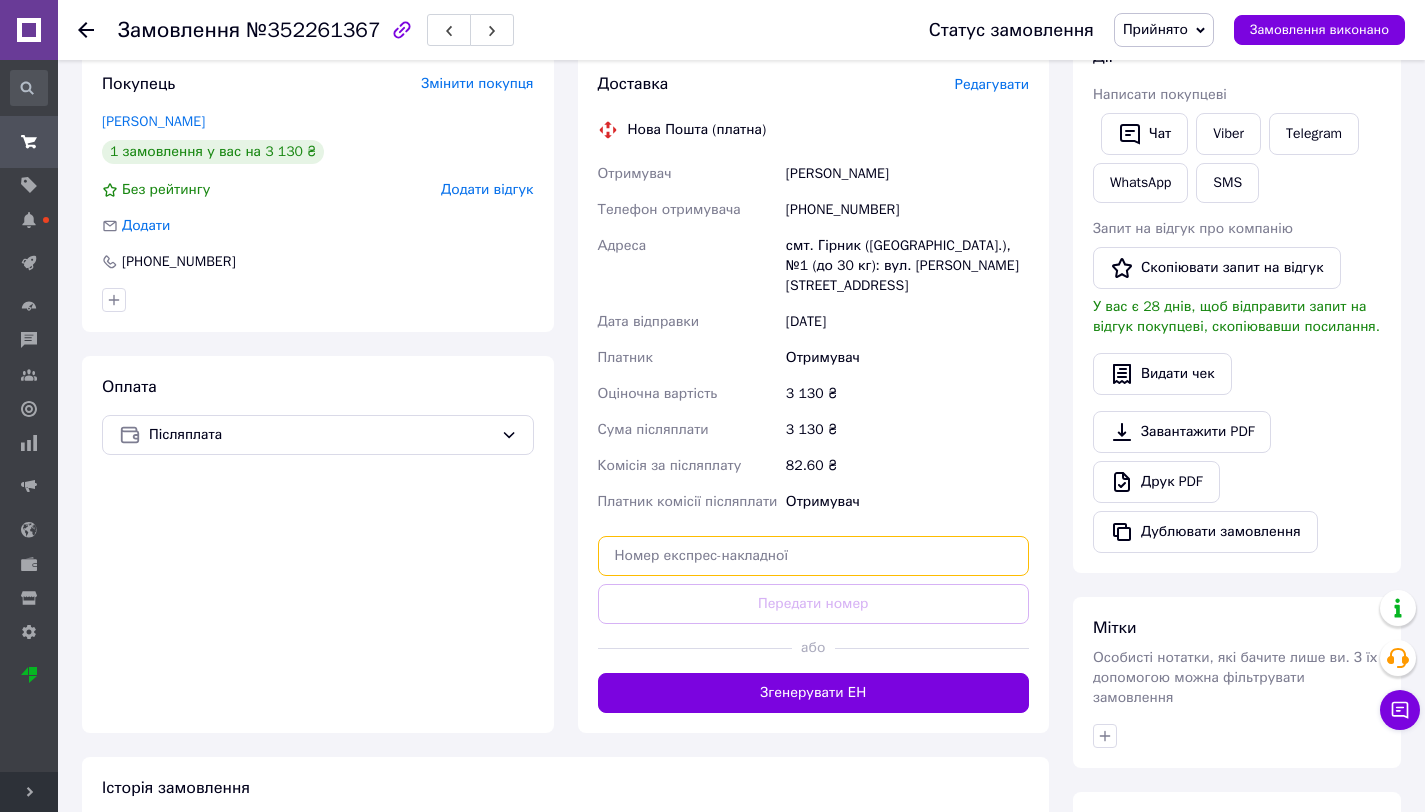 click at bounding box center [814, 556] 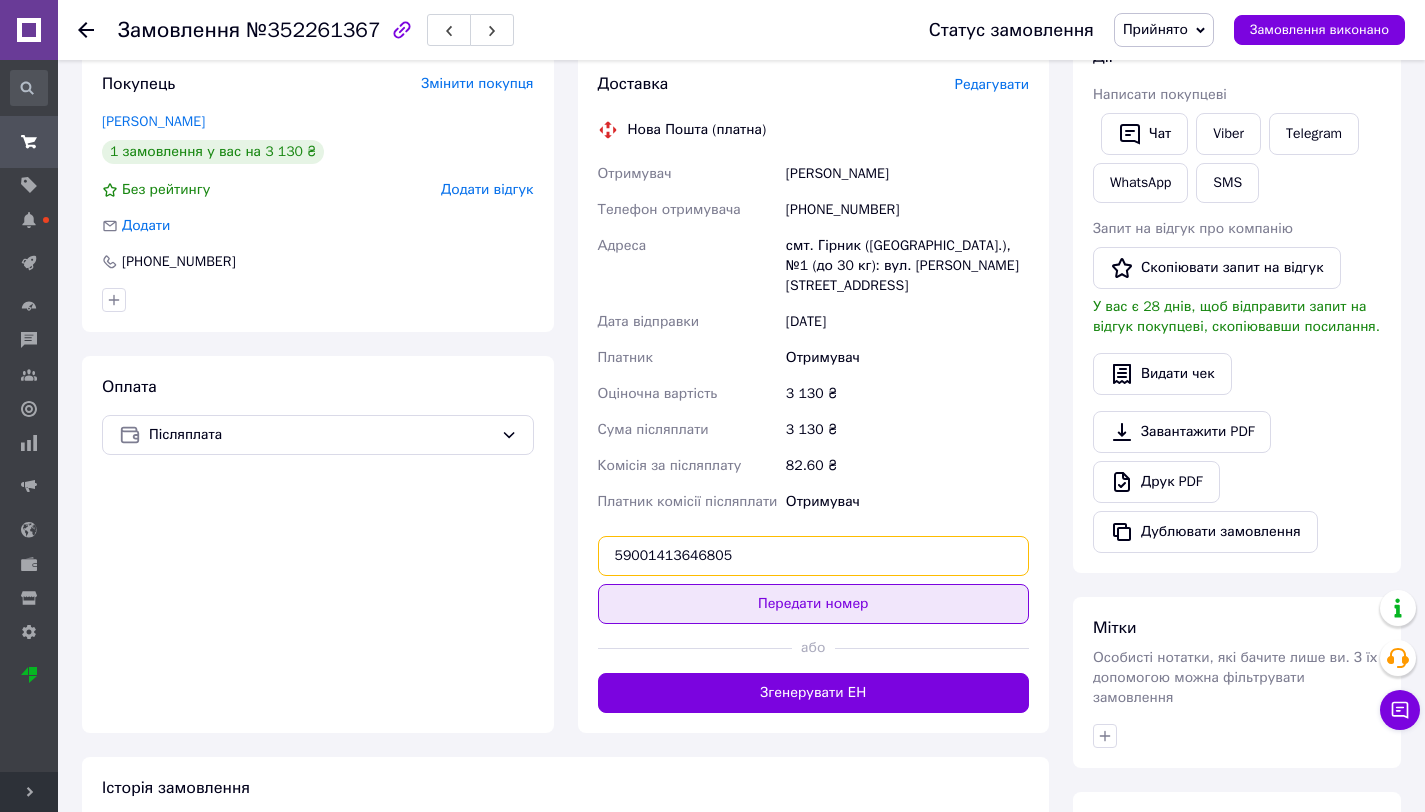 type on "59001413646805" 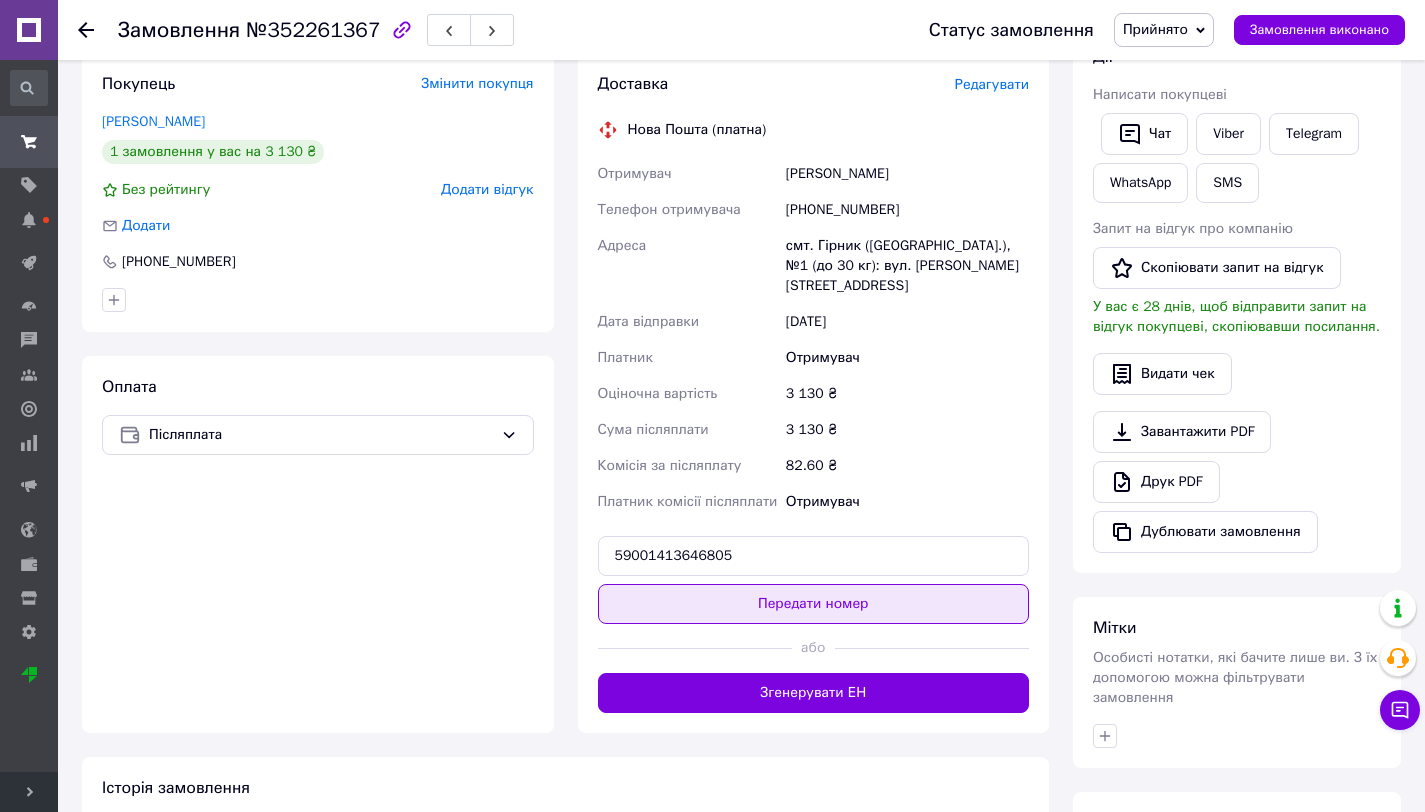 click on "Передати номер" at bounding box center (814, 604) 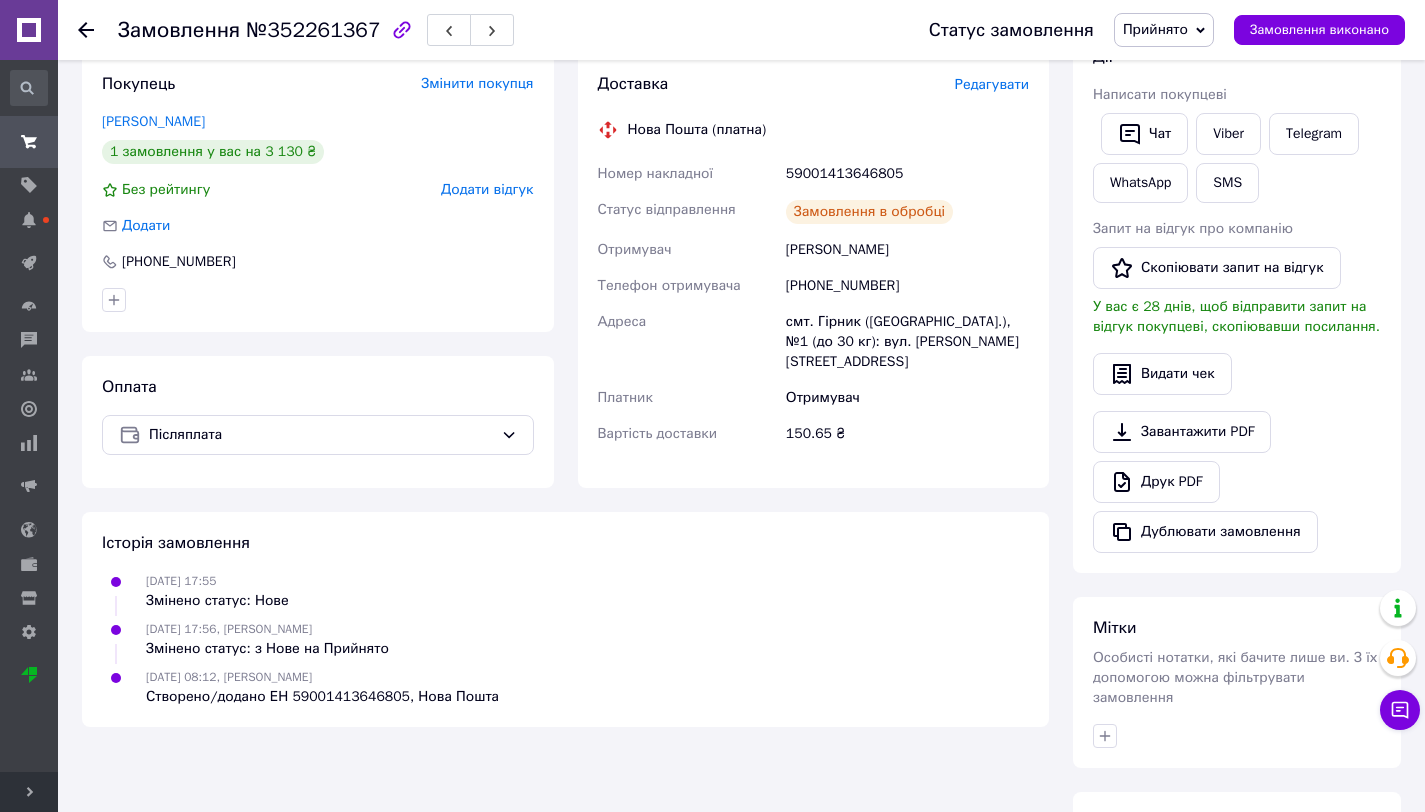 click on "Прийнято" at bounding box center (1155, 29) 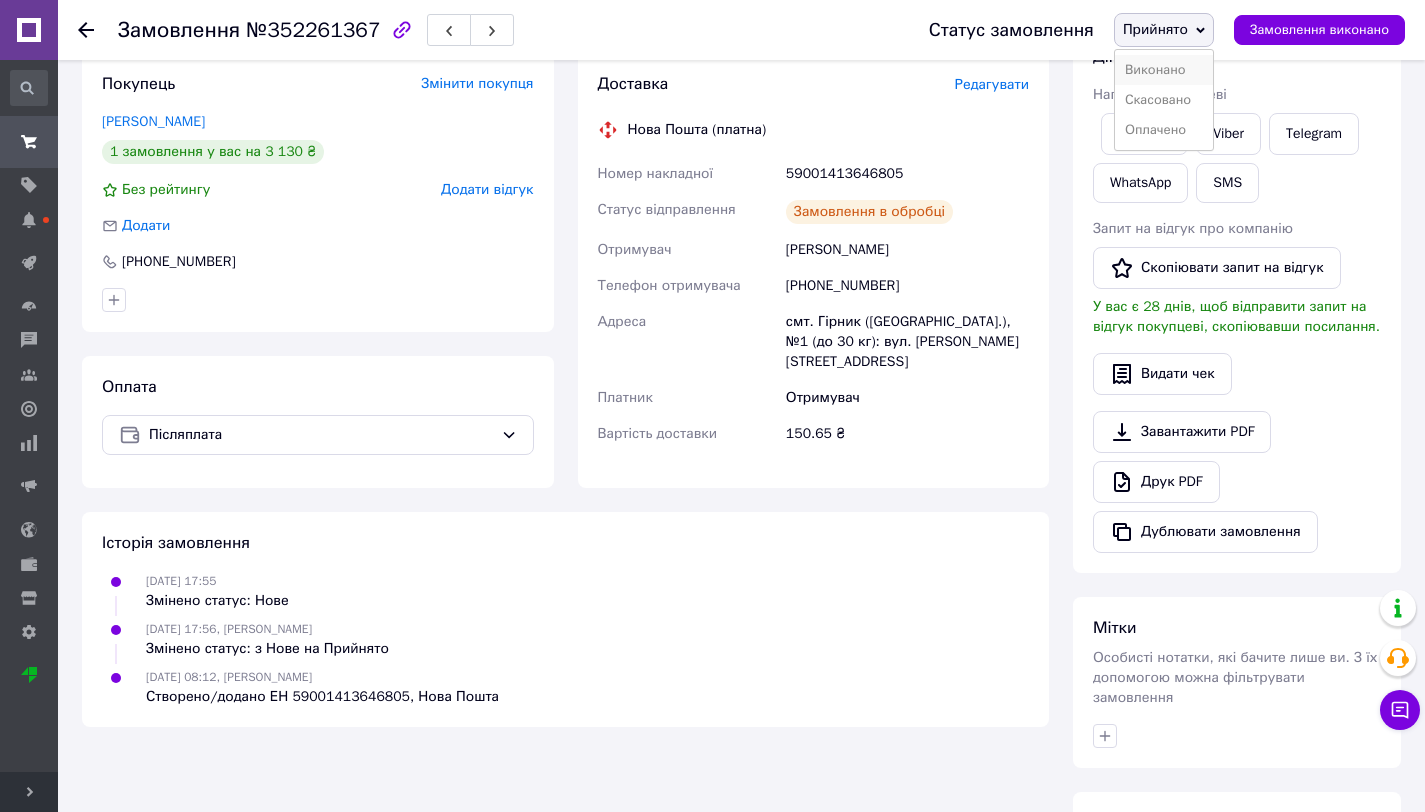 click on "Виконано" at bounding box center (1164, 70) 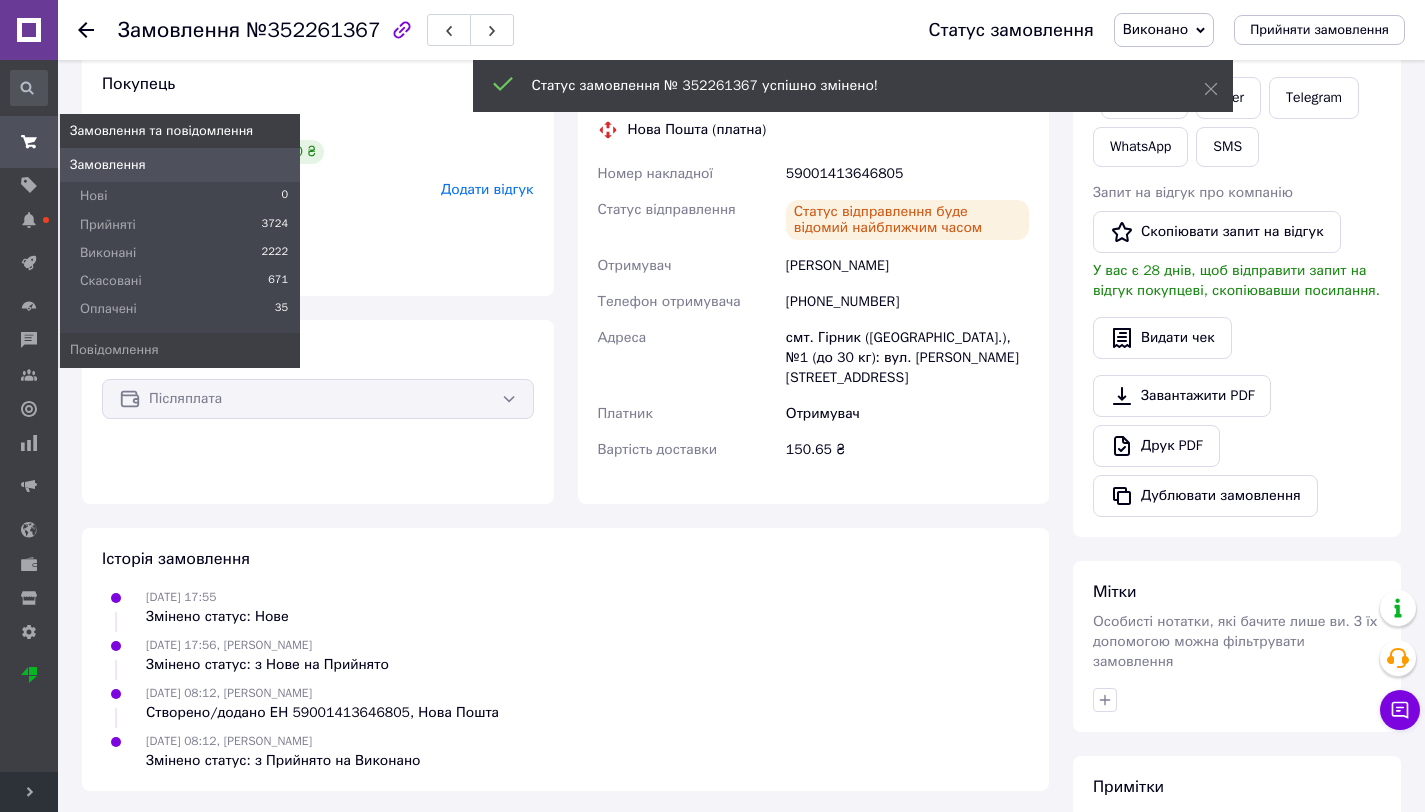 click on "Замовлення" at bounding box center (108, 165) 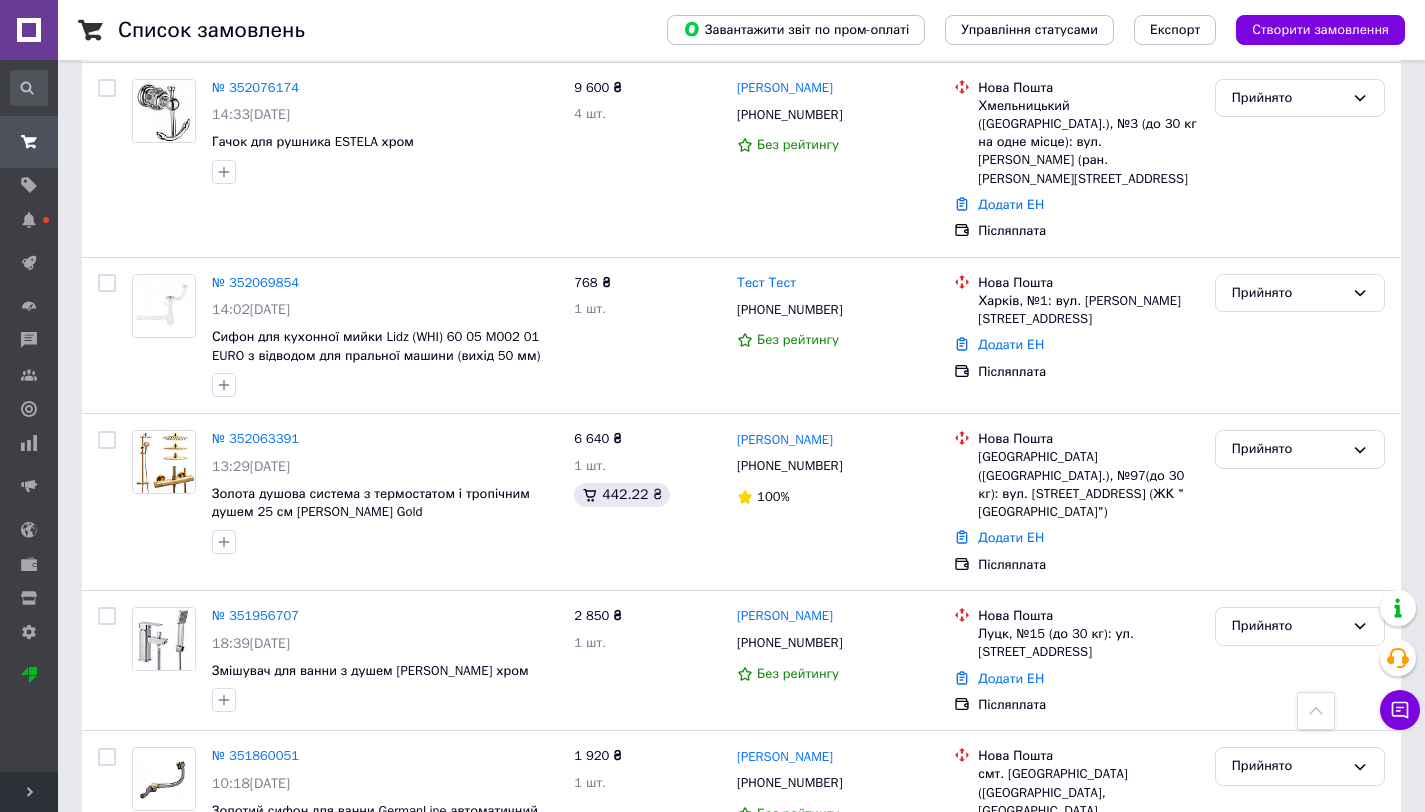 scroll, scrollTop: 1009, scrollLeft: 0, axis: vertical 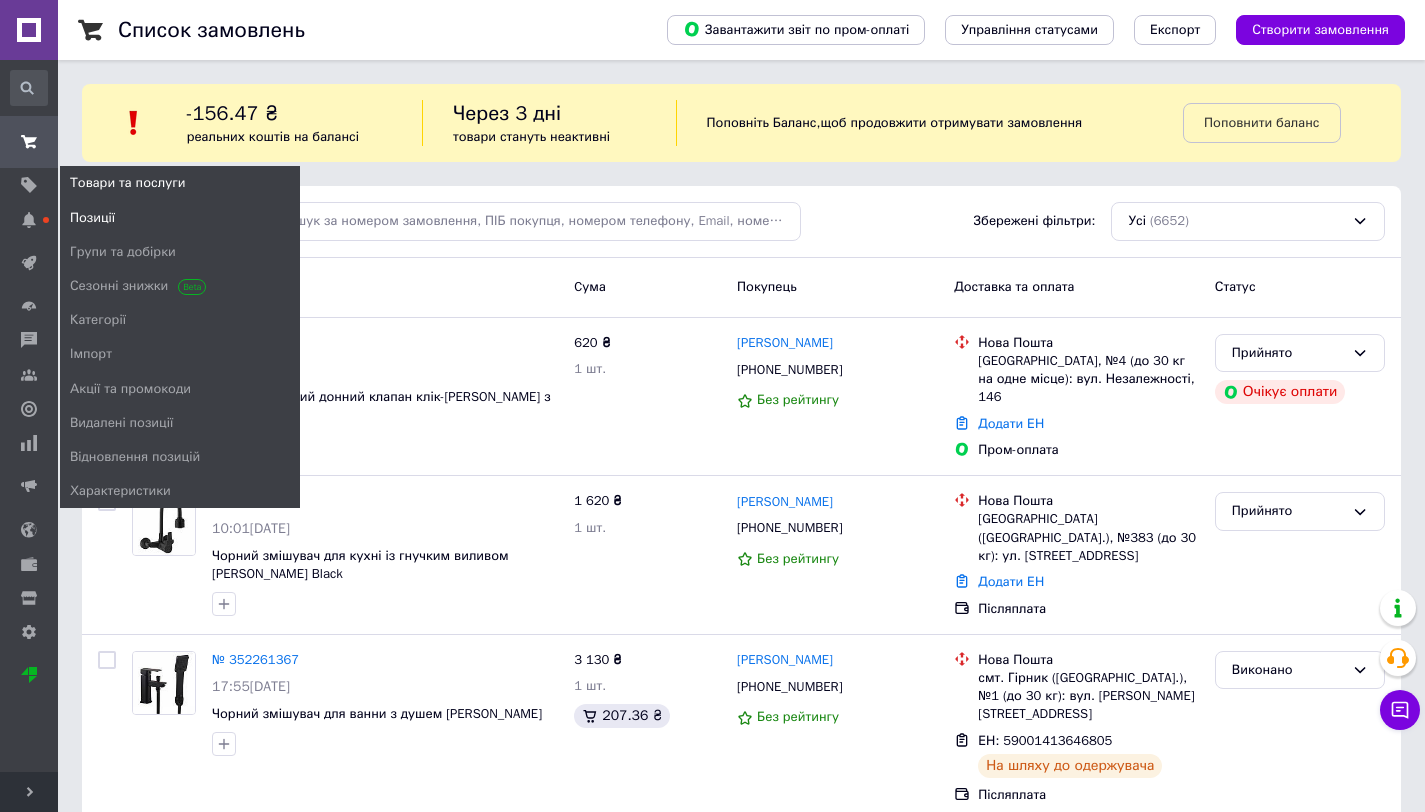 click on "Позиції" at bounding box center (92, 218) 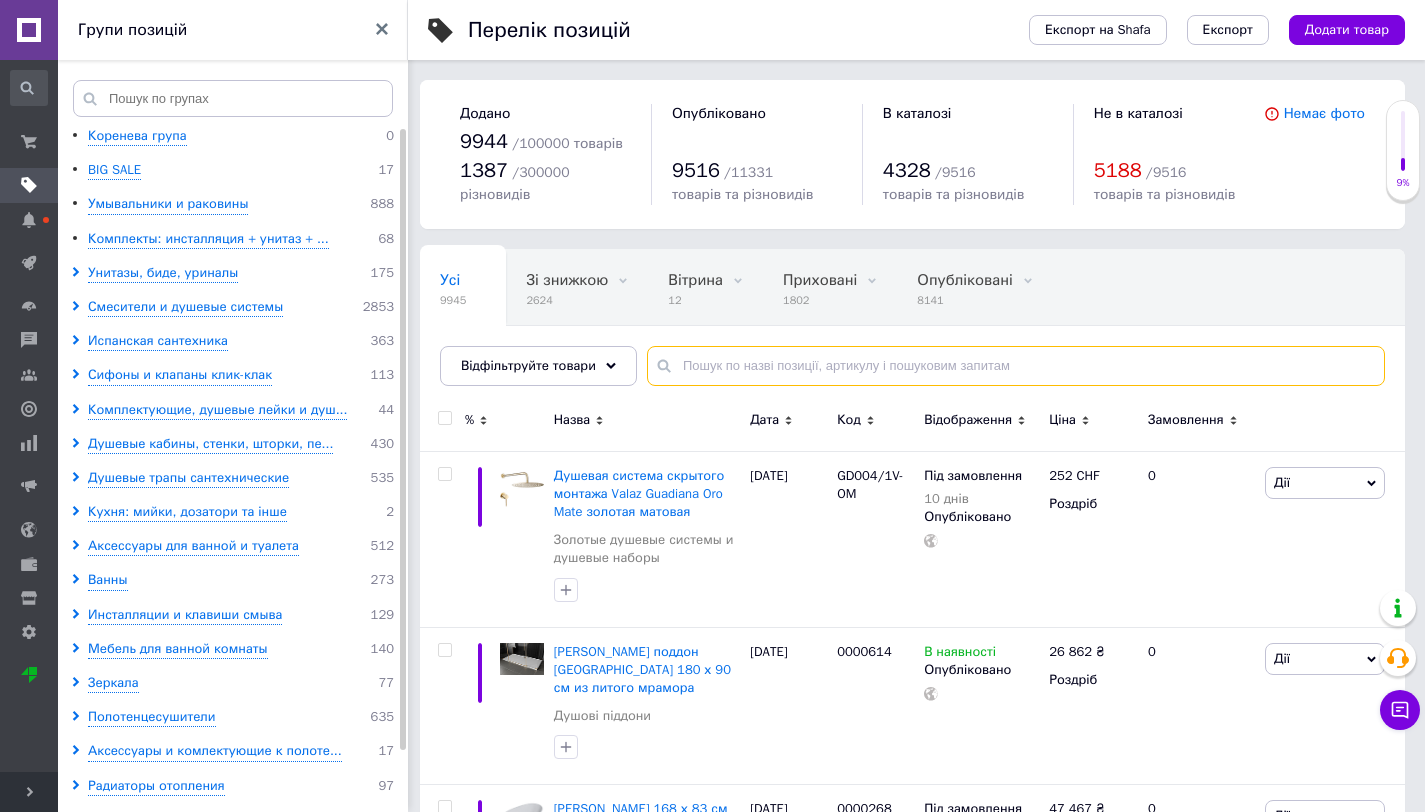 click at bounding box center [1016, 366] 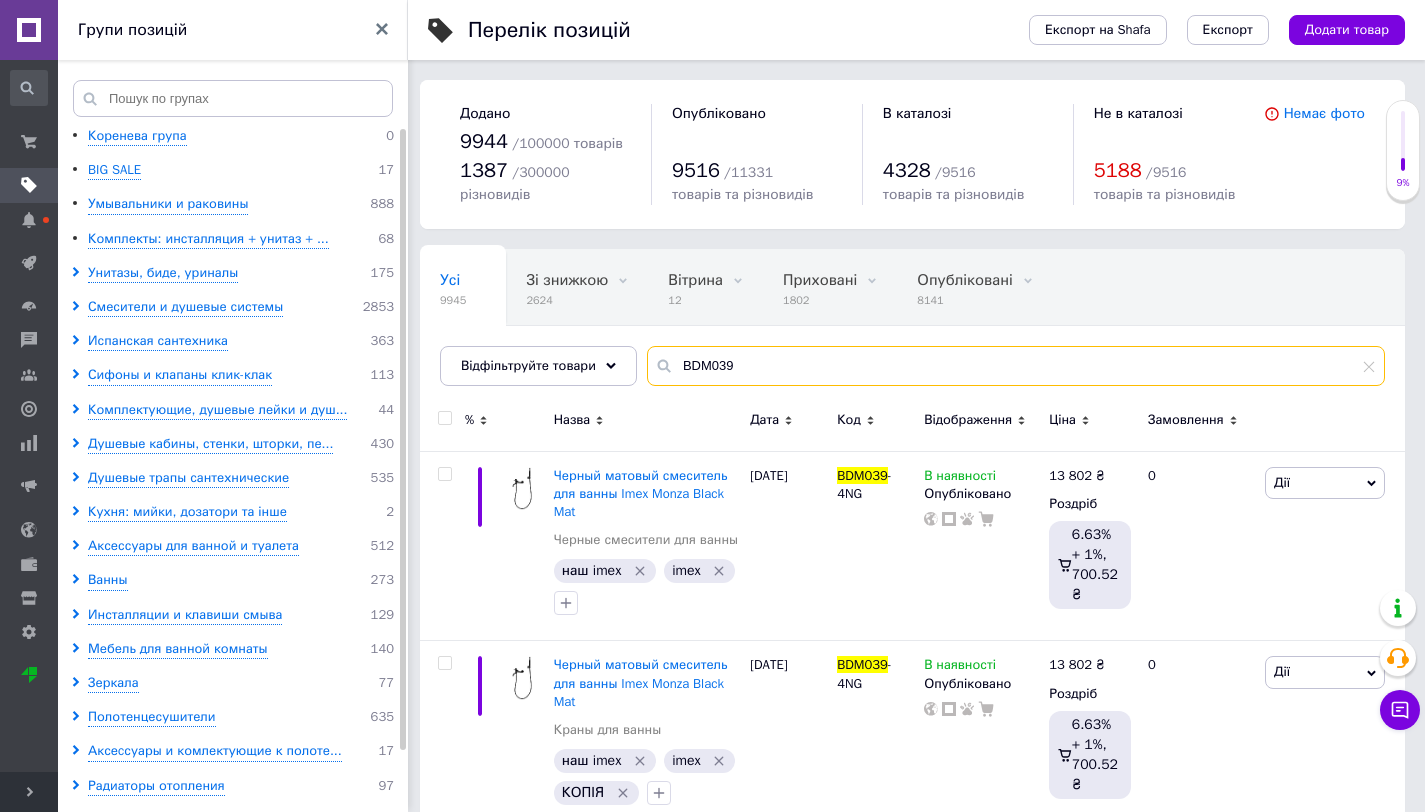 type on "BDM039" 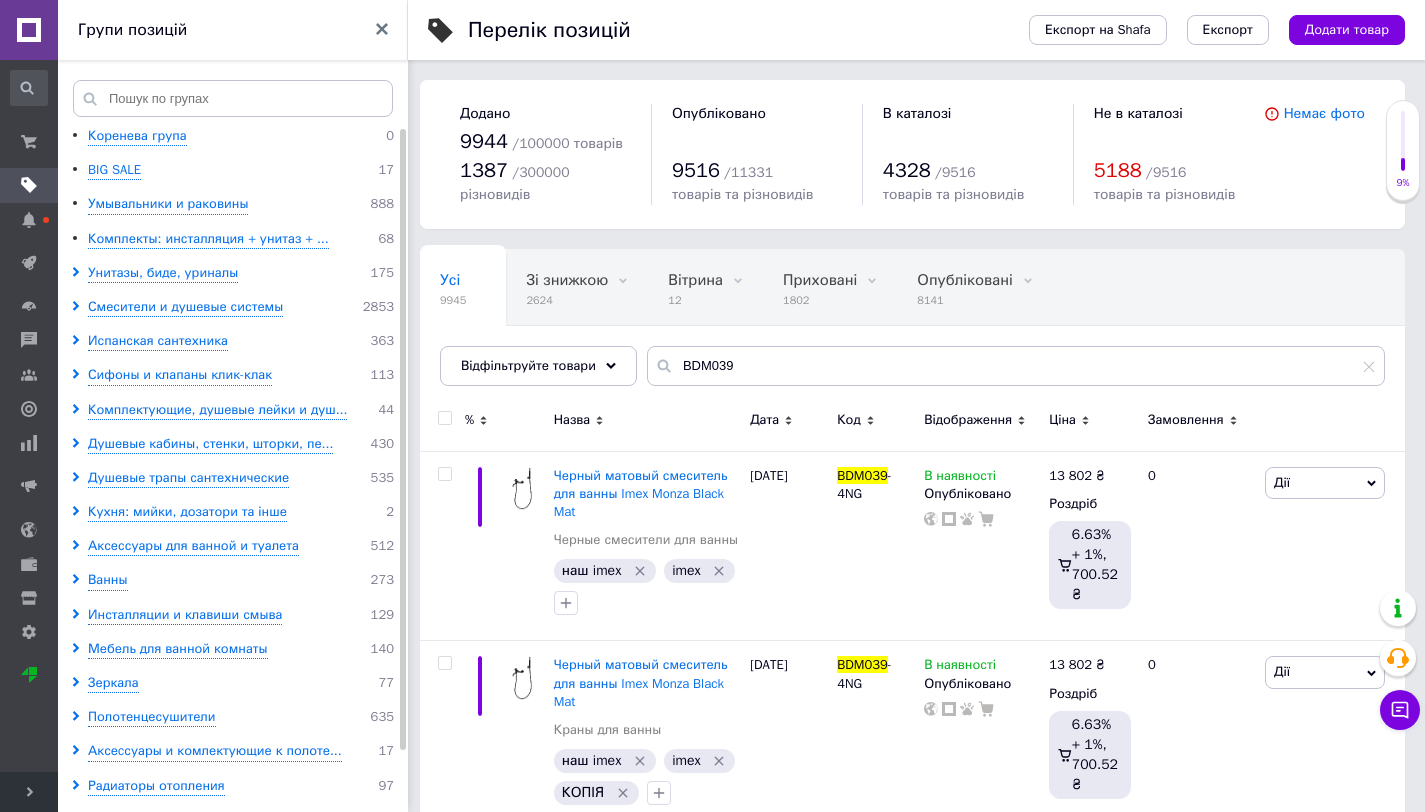 click on "Код" at bounding box center (849, 420) 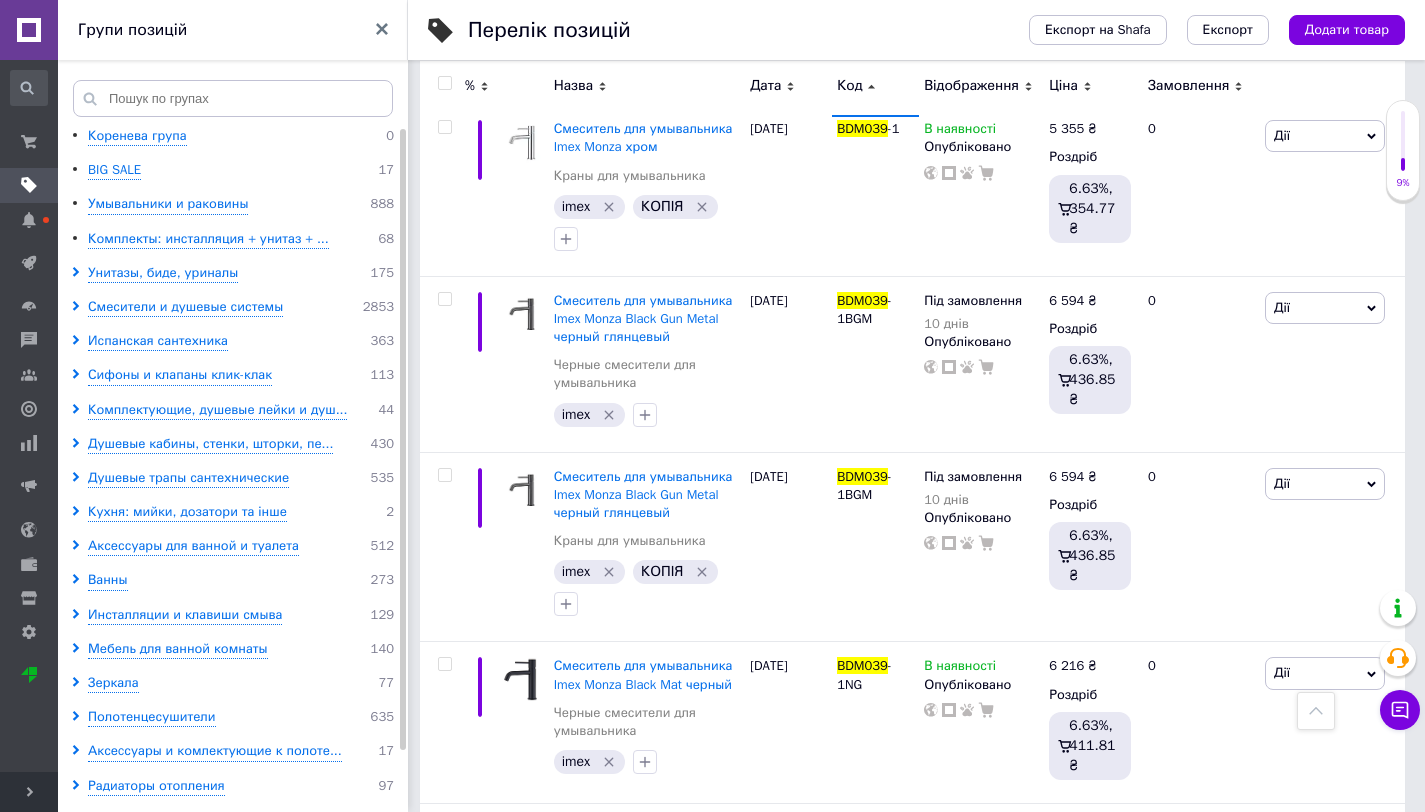 scroll, scrollTop: 902, scrollLeft: 0, axis: vertical 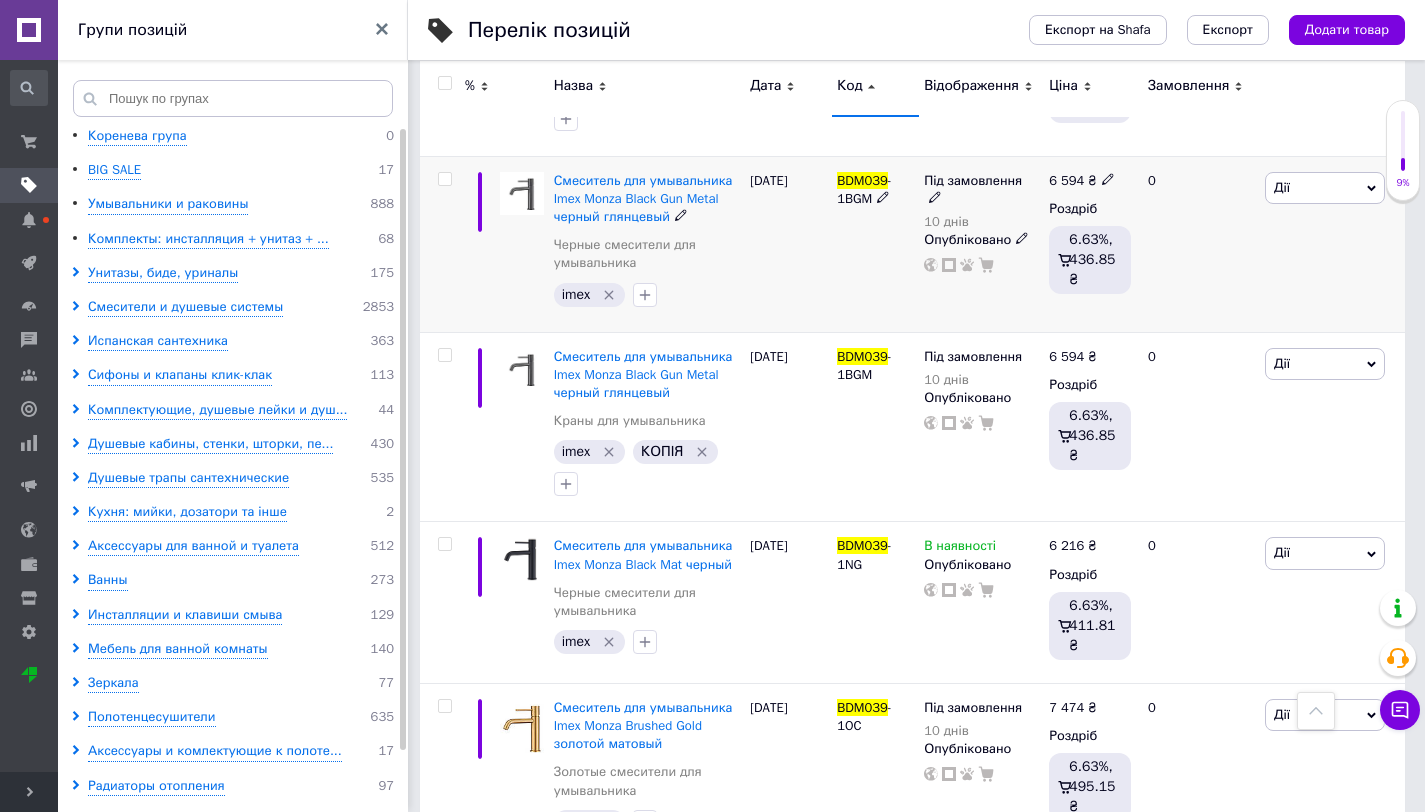 click 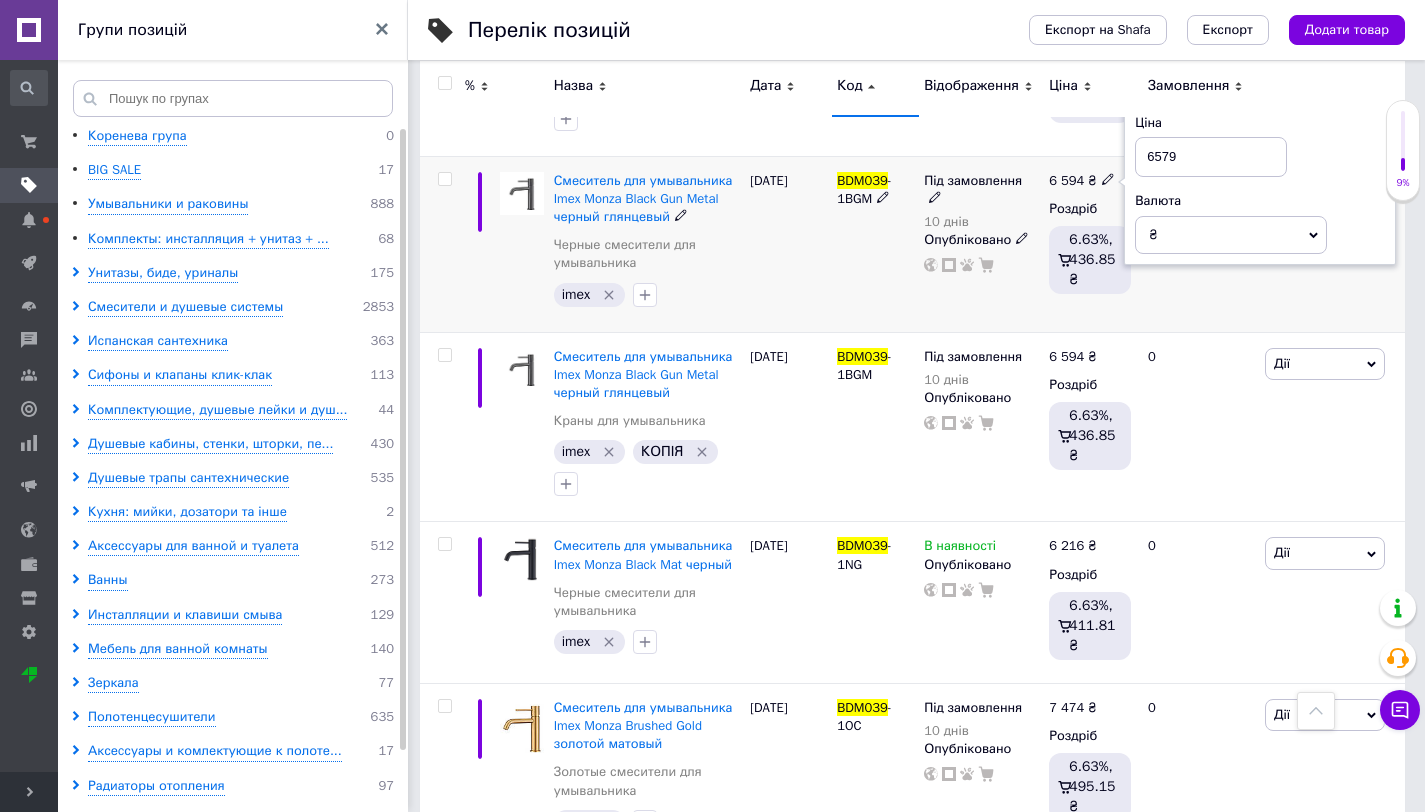 type on "6579" 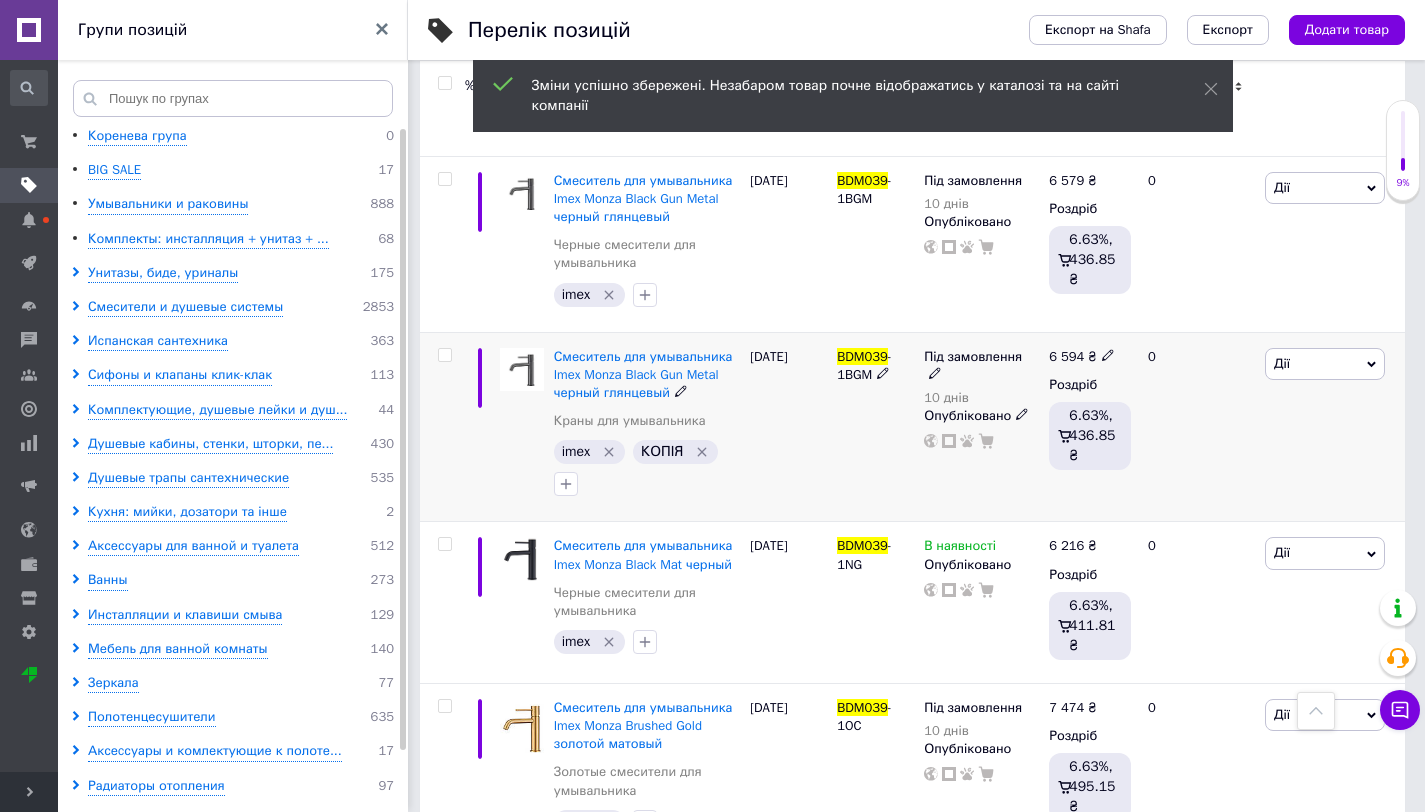 click 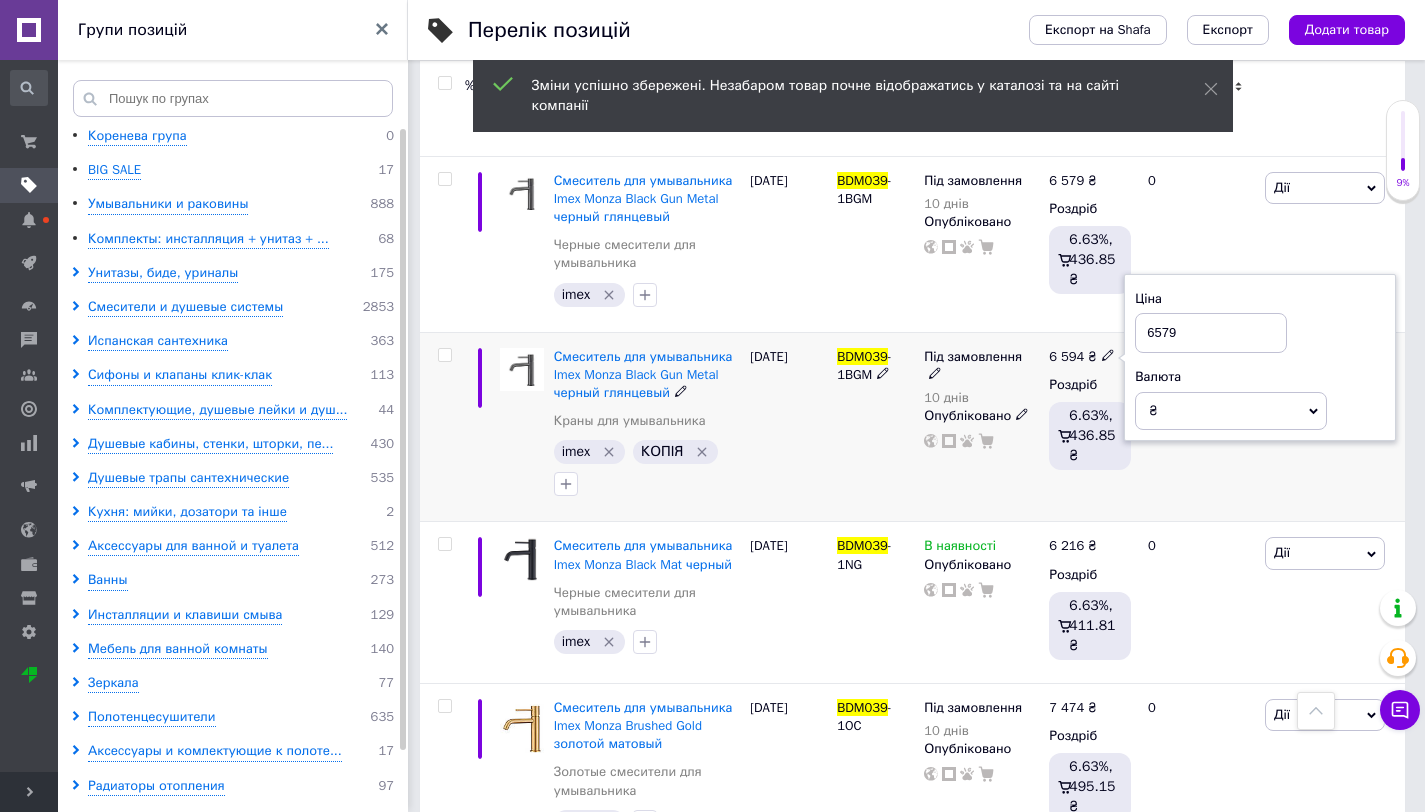 type on "6579" 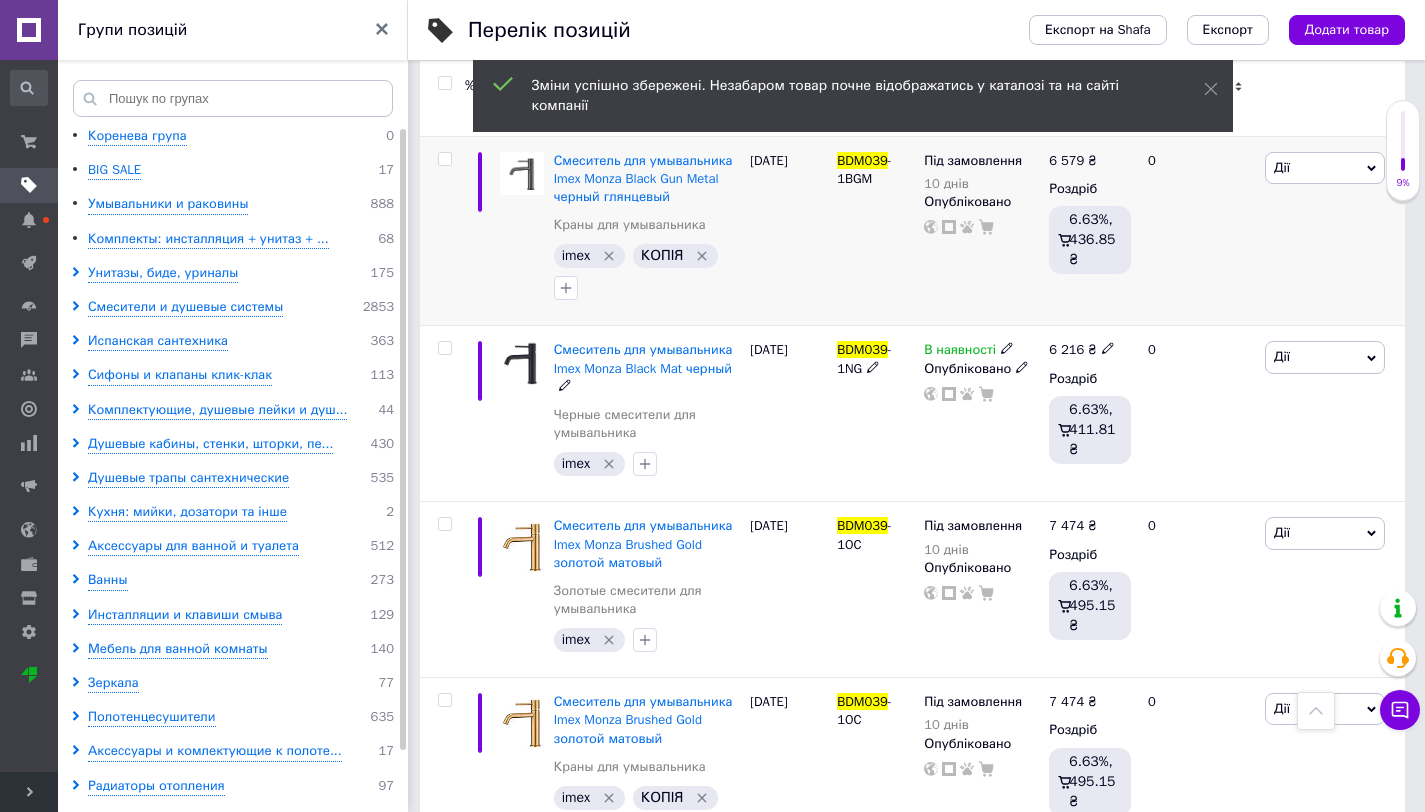 scroll, scrollTop: 1199, scrollLeft: 0, axis: vertical 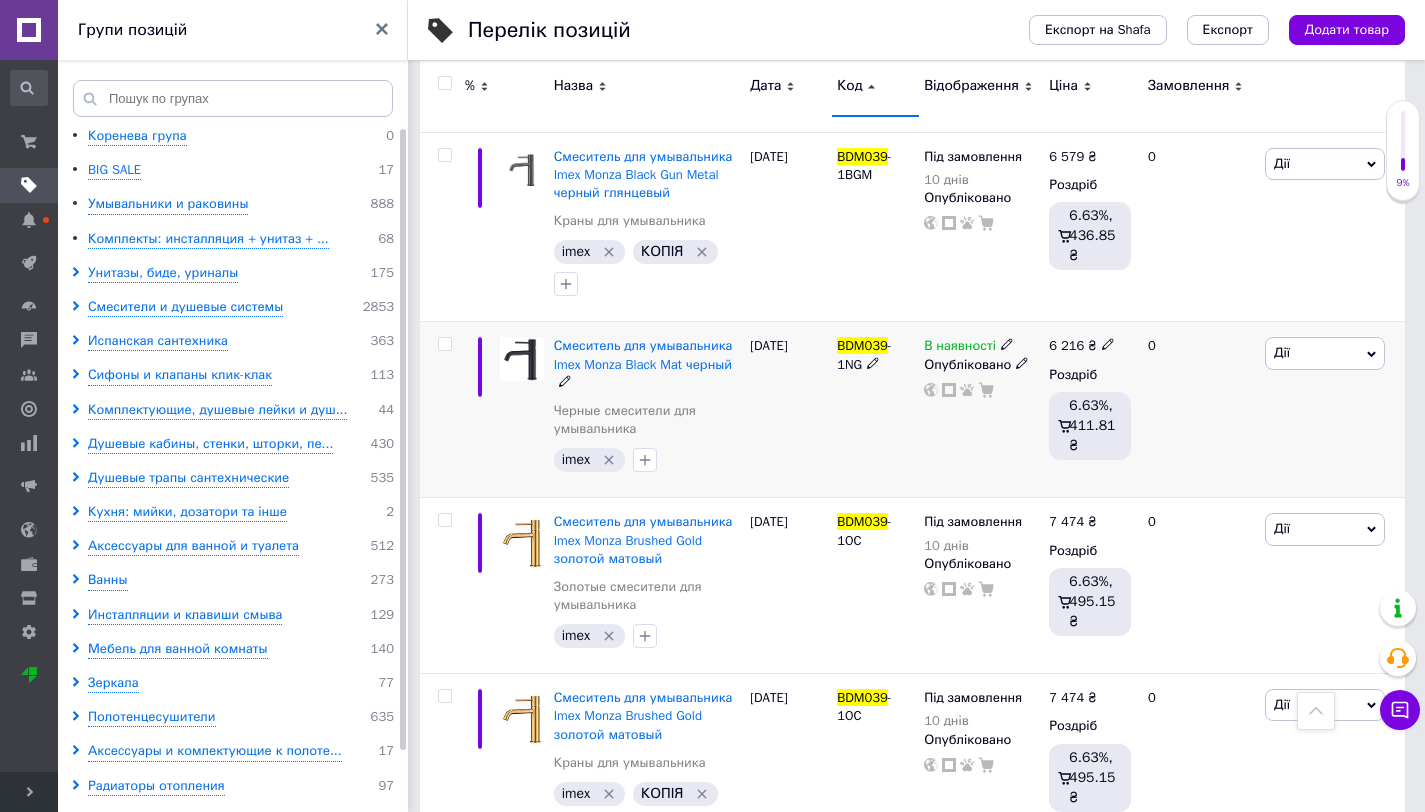 click 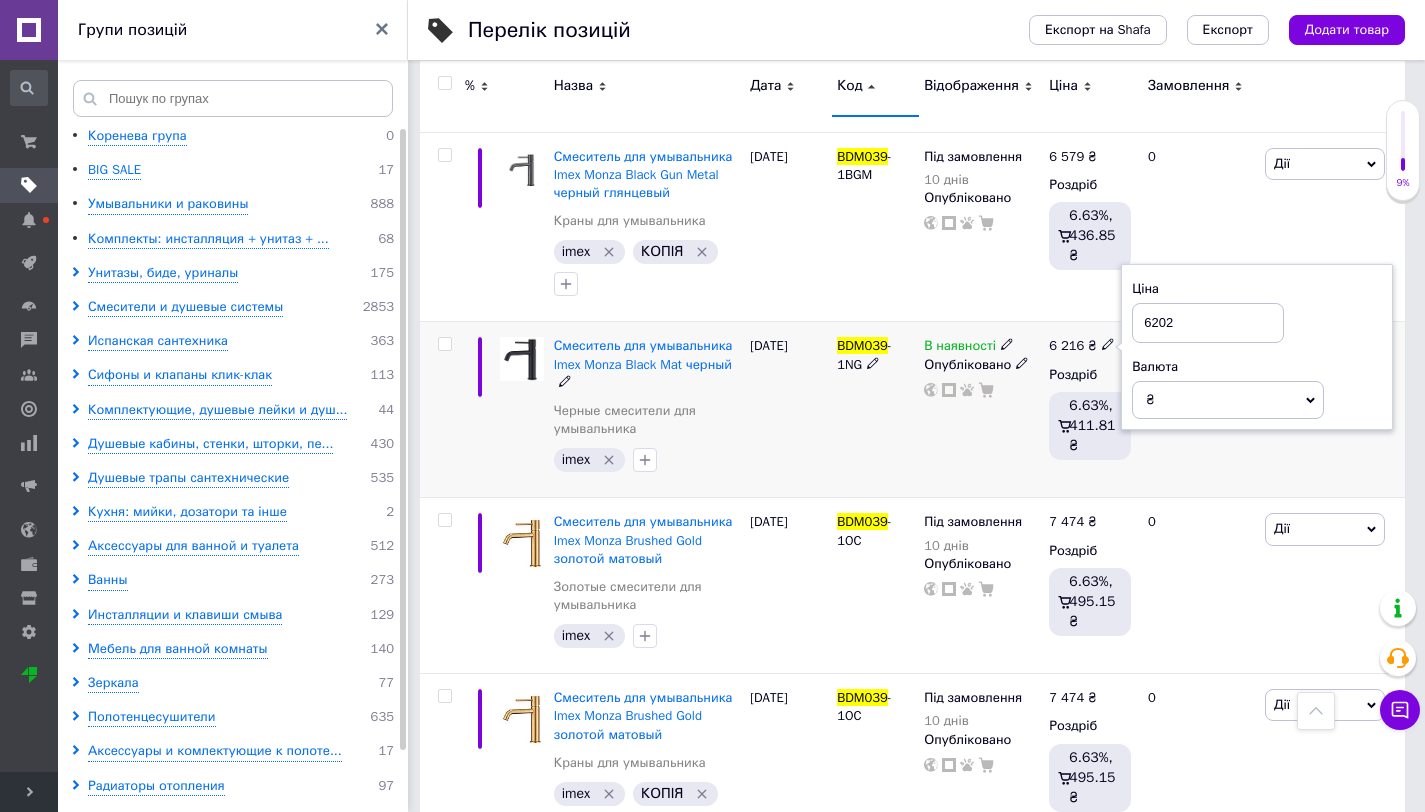 type on "6202" 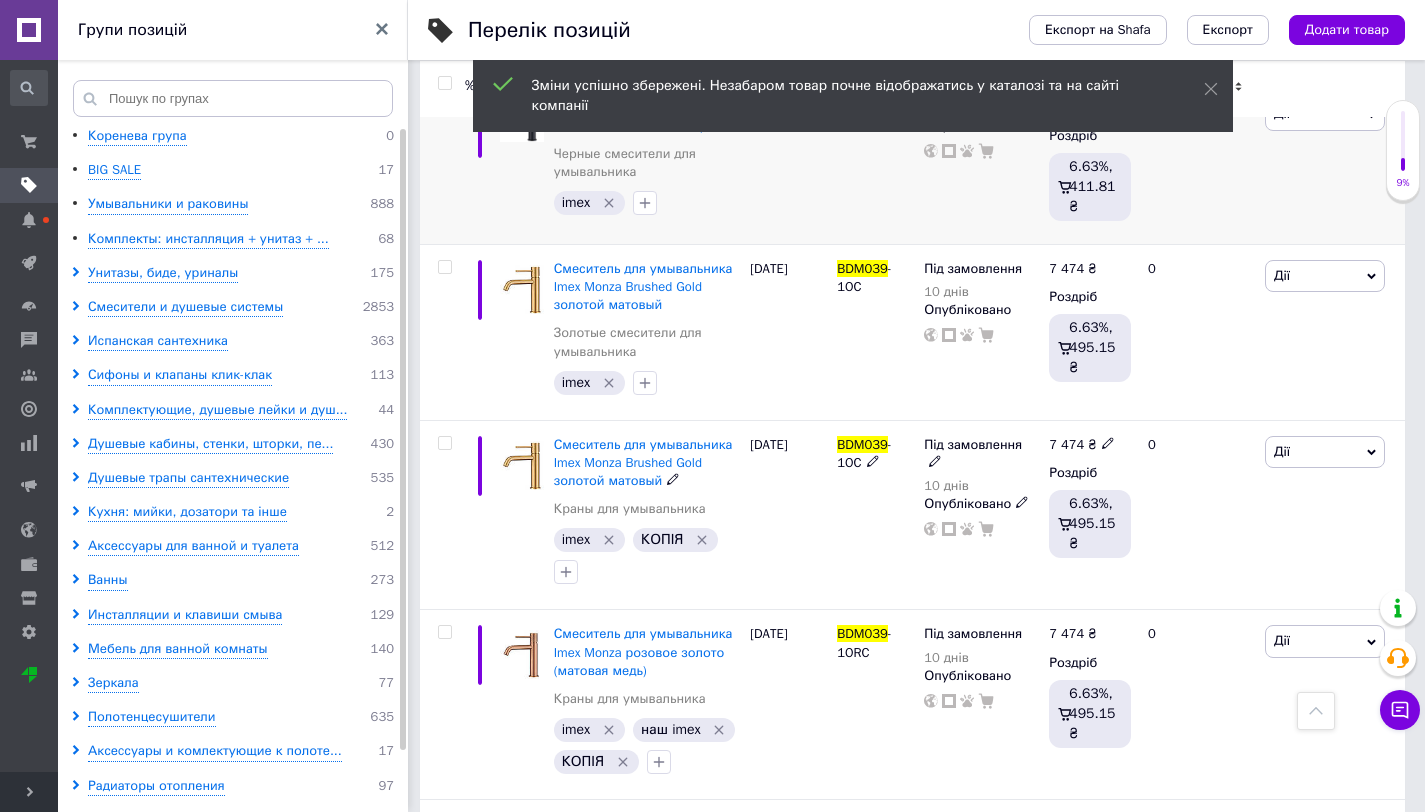 scroll, scrollTop: 1439, scrollLeft: 0, axis: vertical 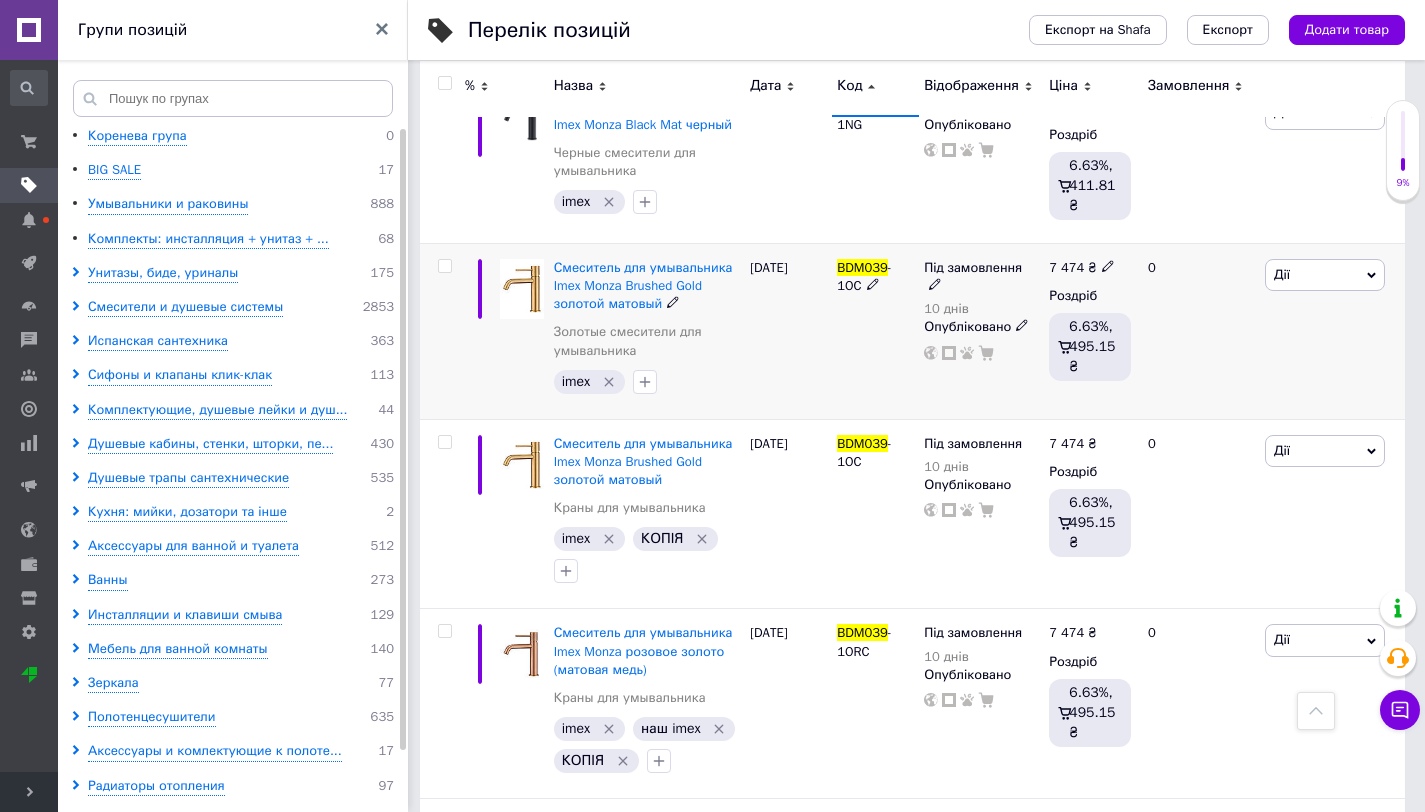 click 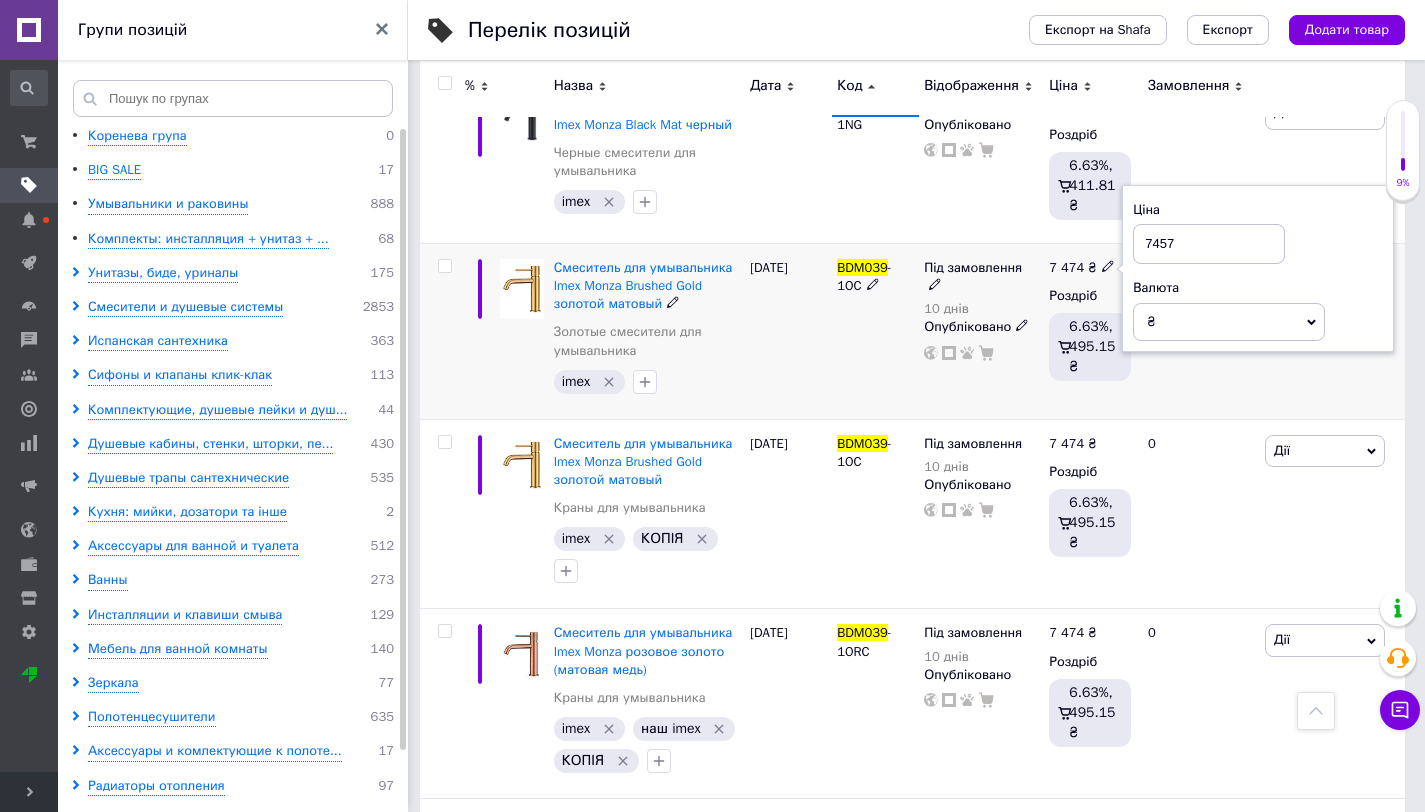 type on "7457" 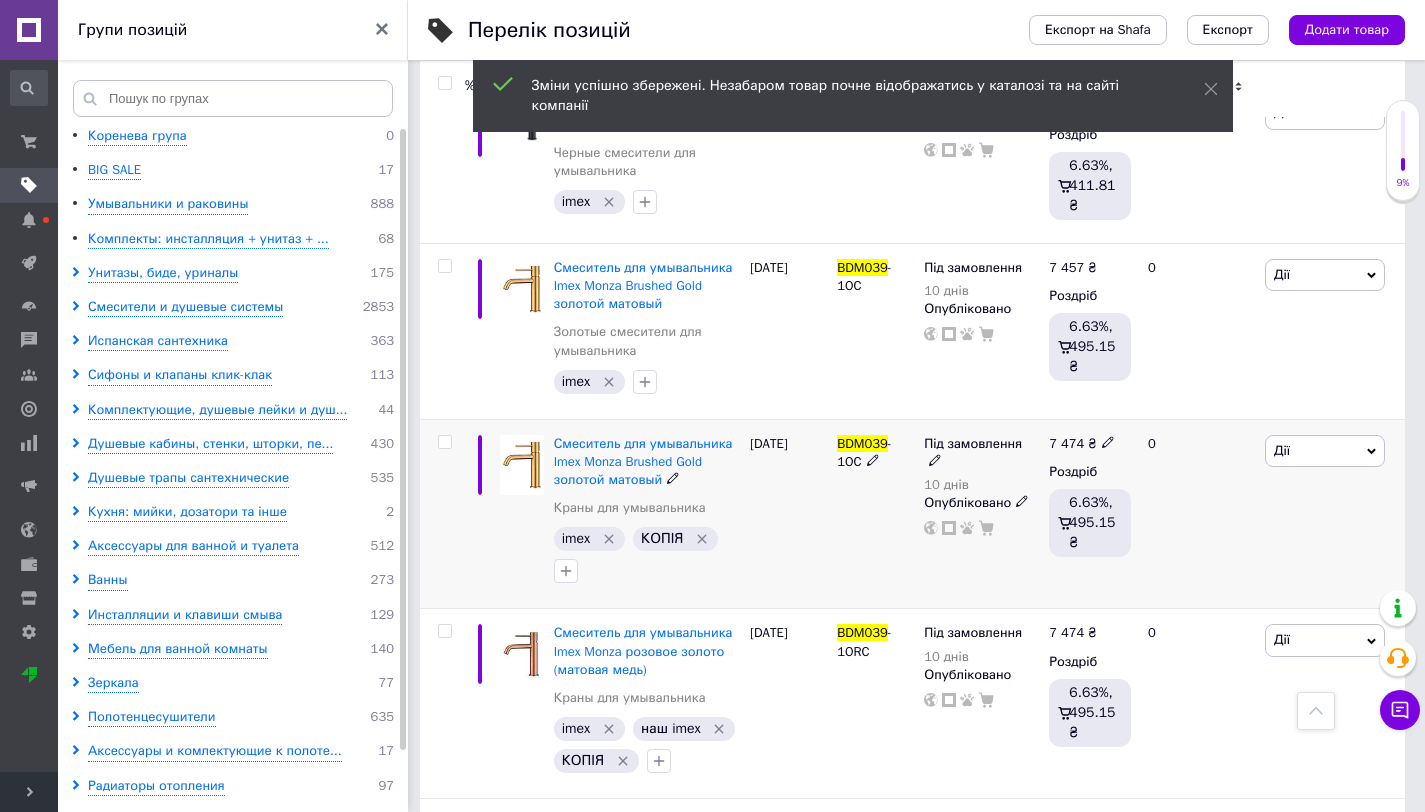 click 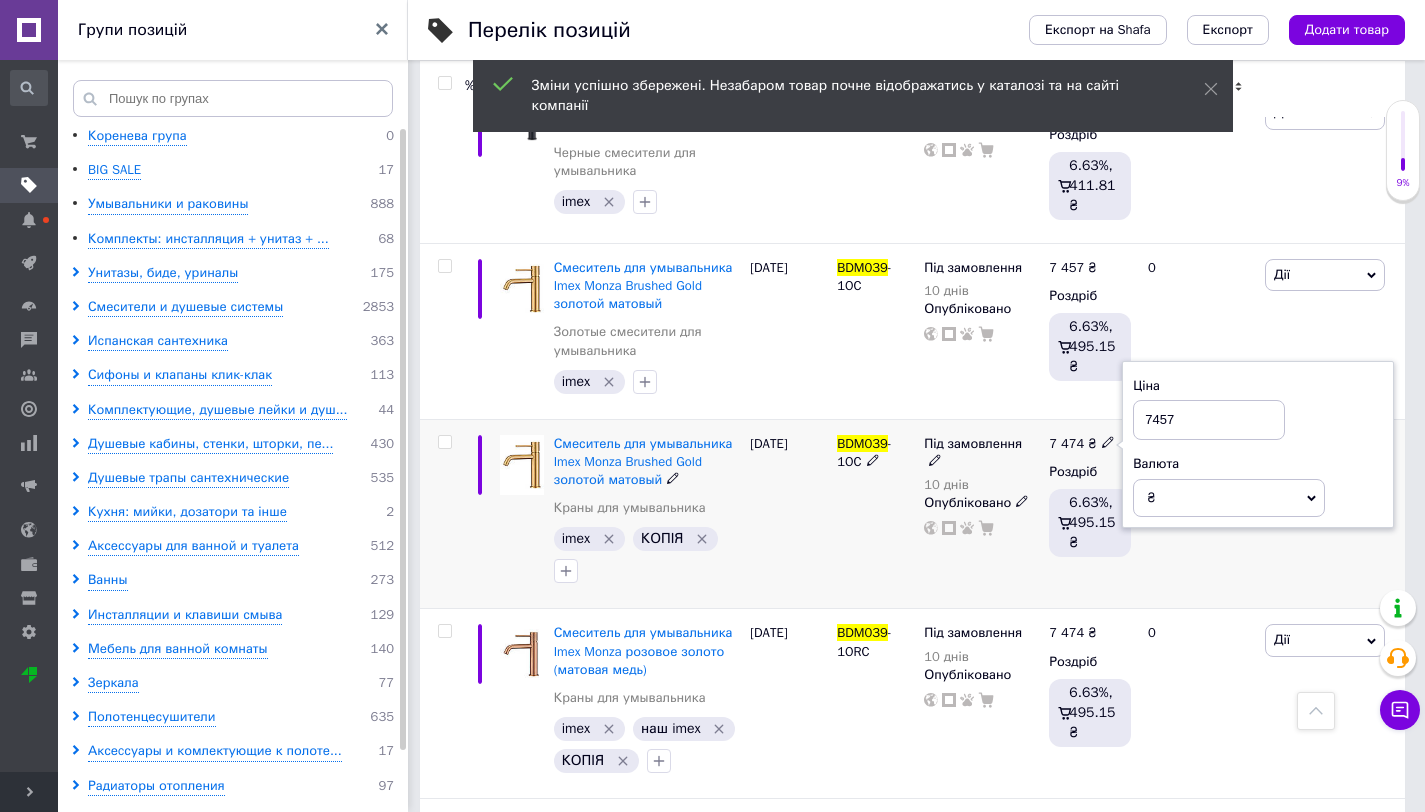 type on "7457" 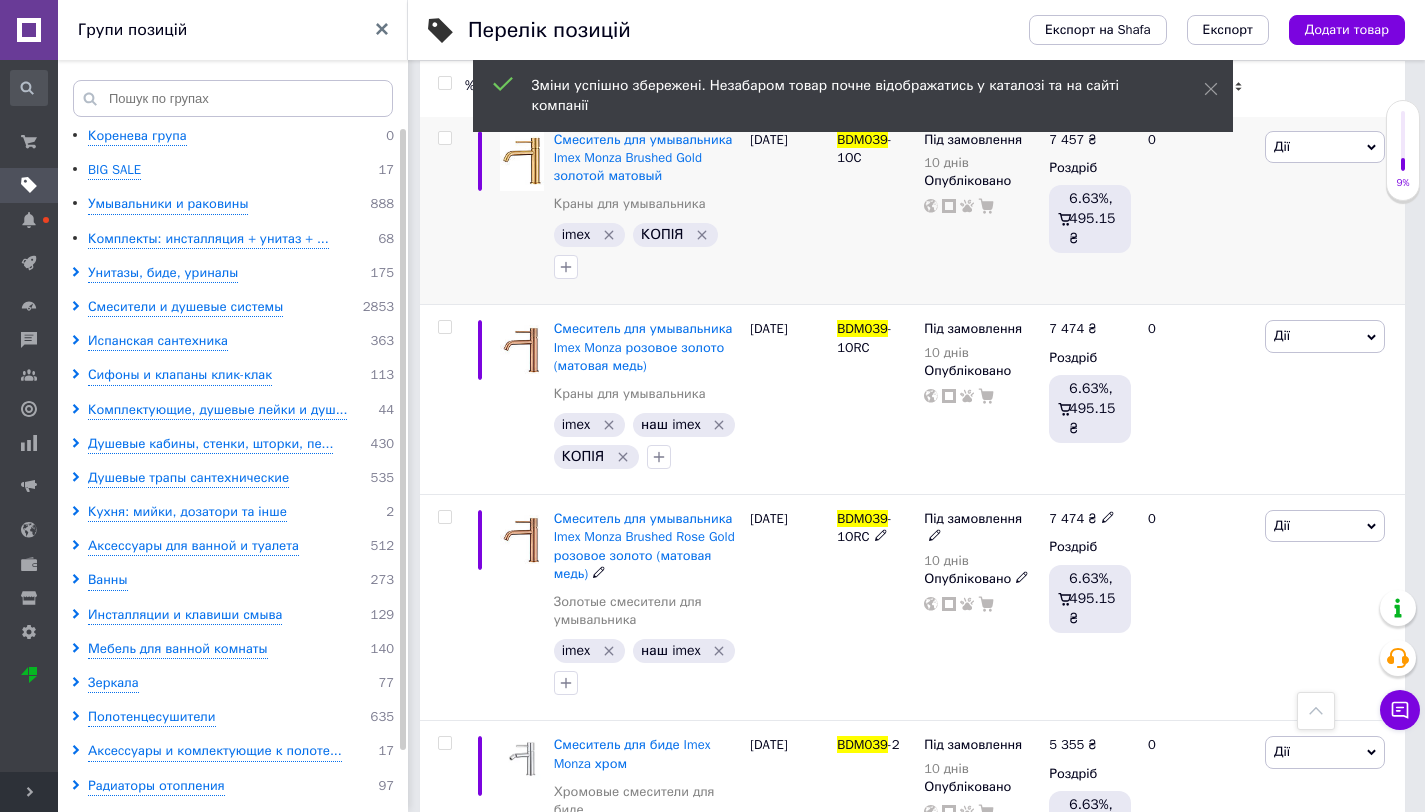 scroll, scrollTop: 1759, scrollLeft: 0, axis: vertical 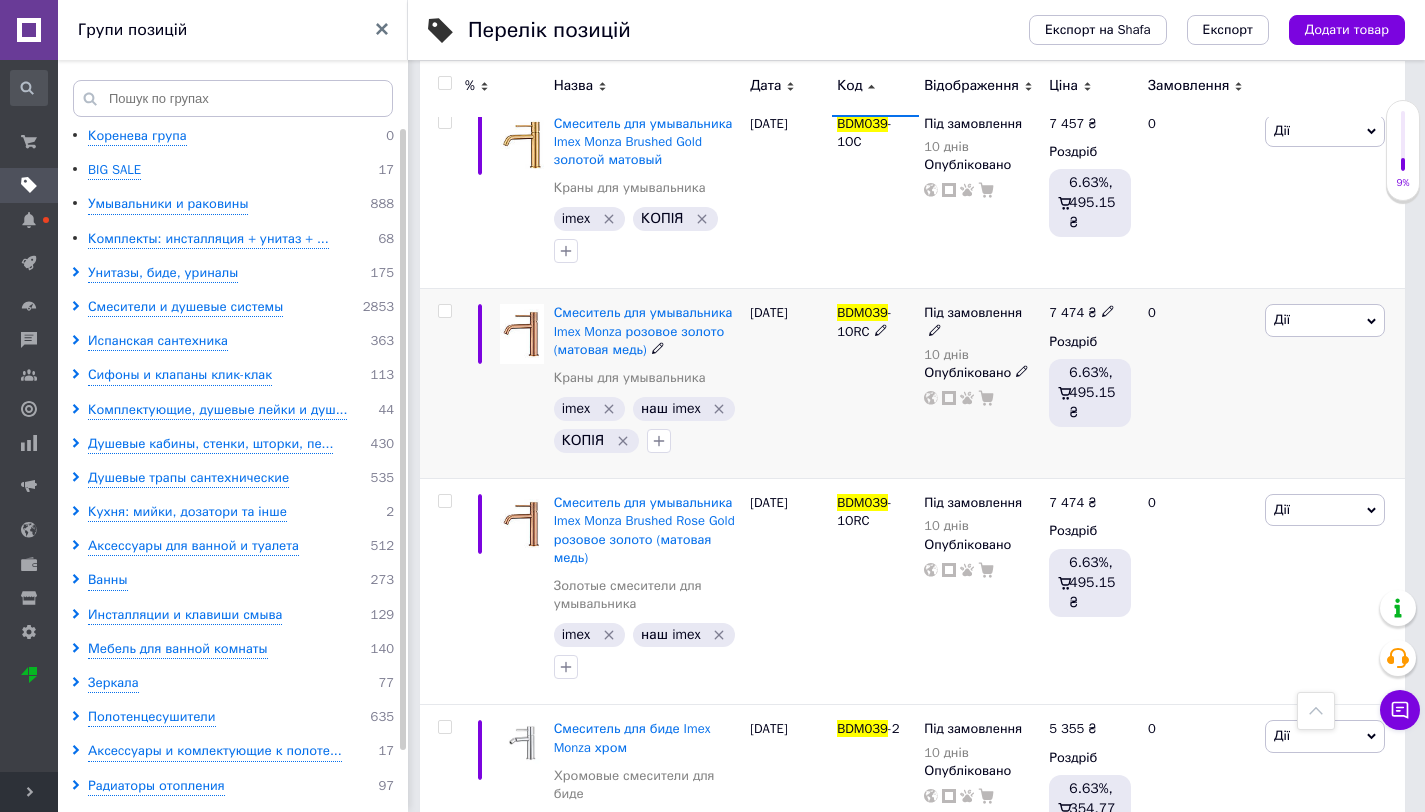 click 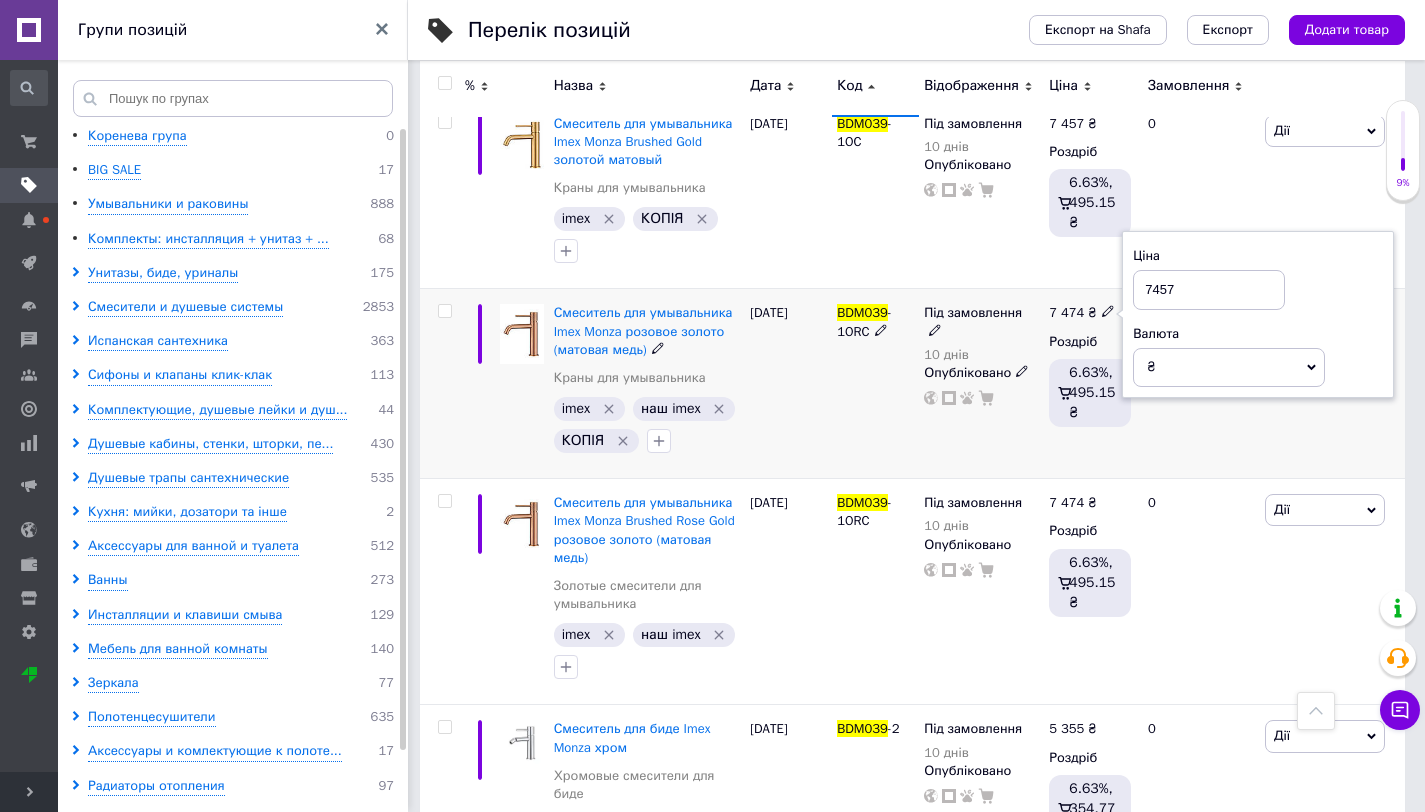 type on "7457" 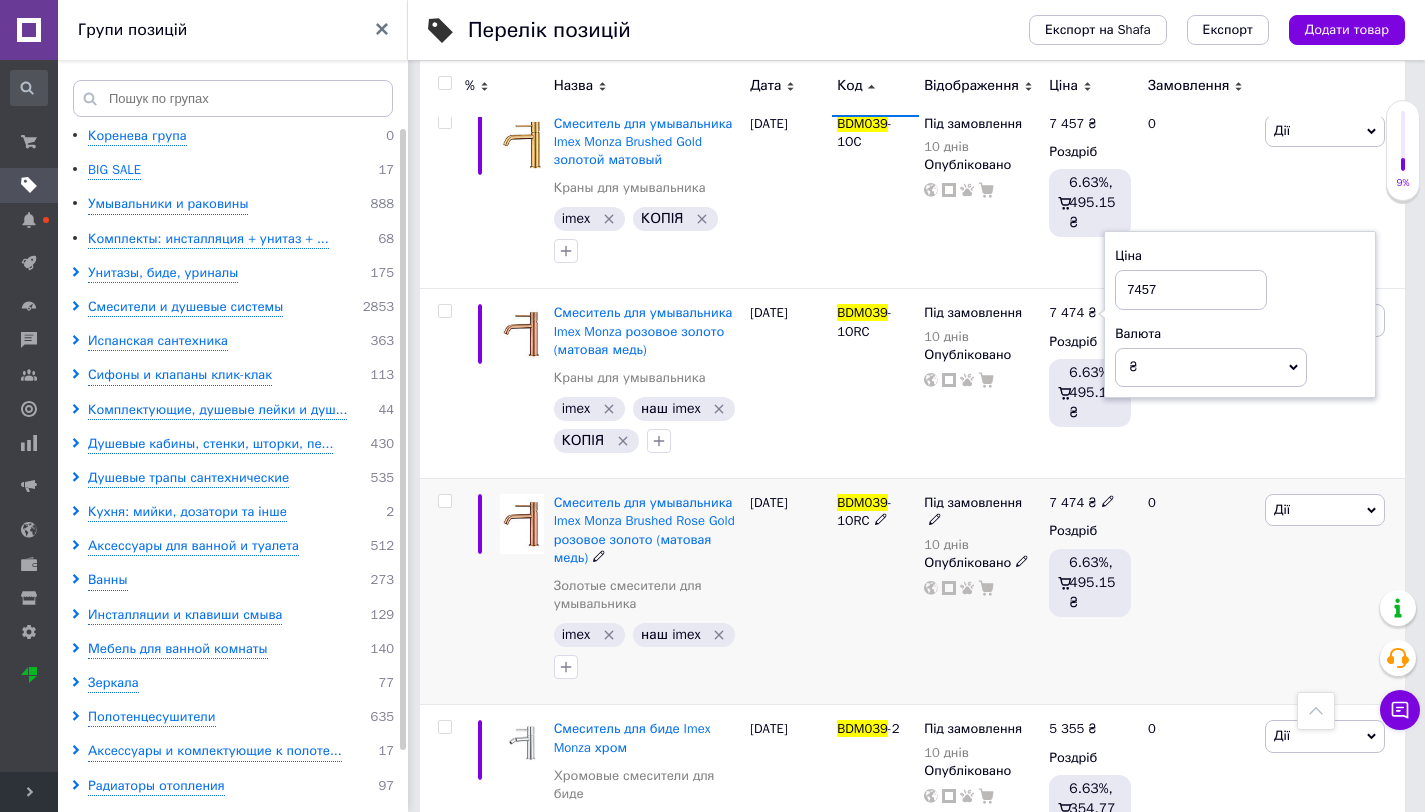 click 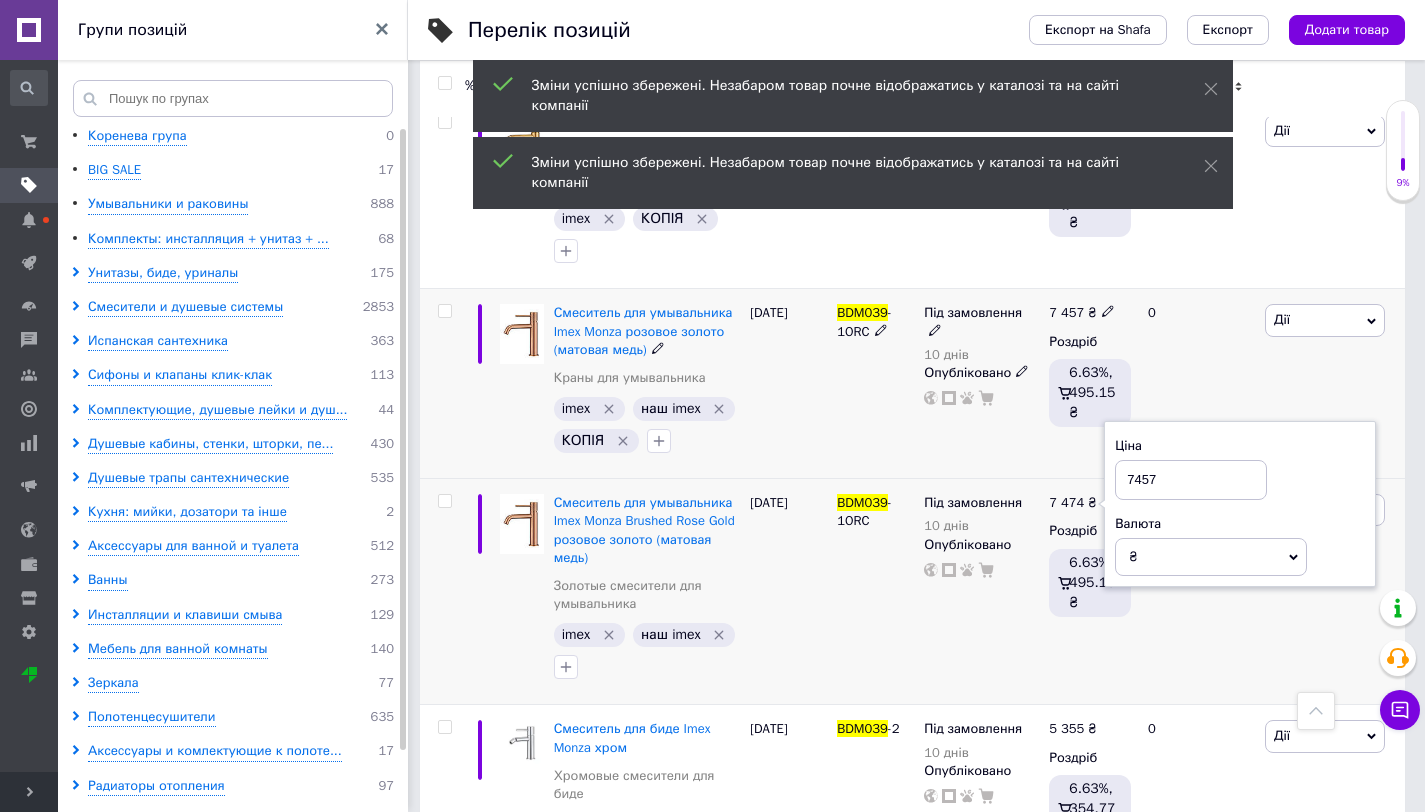 type on "7457" 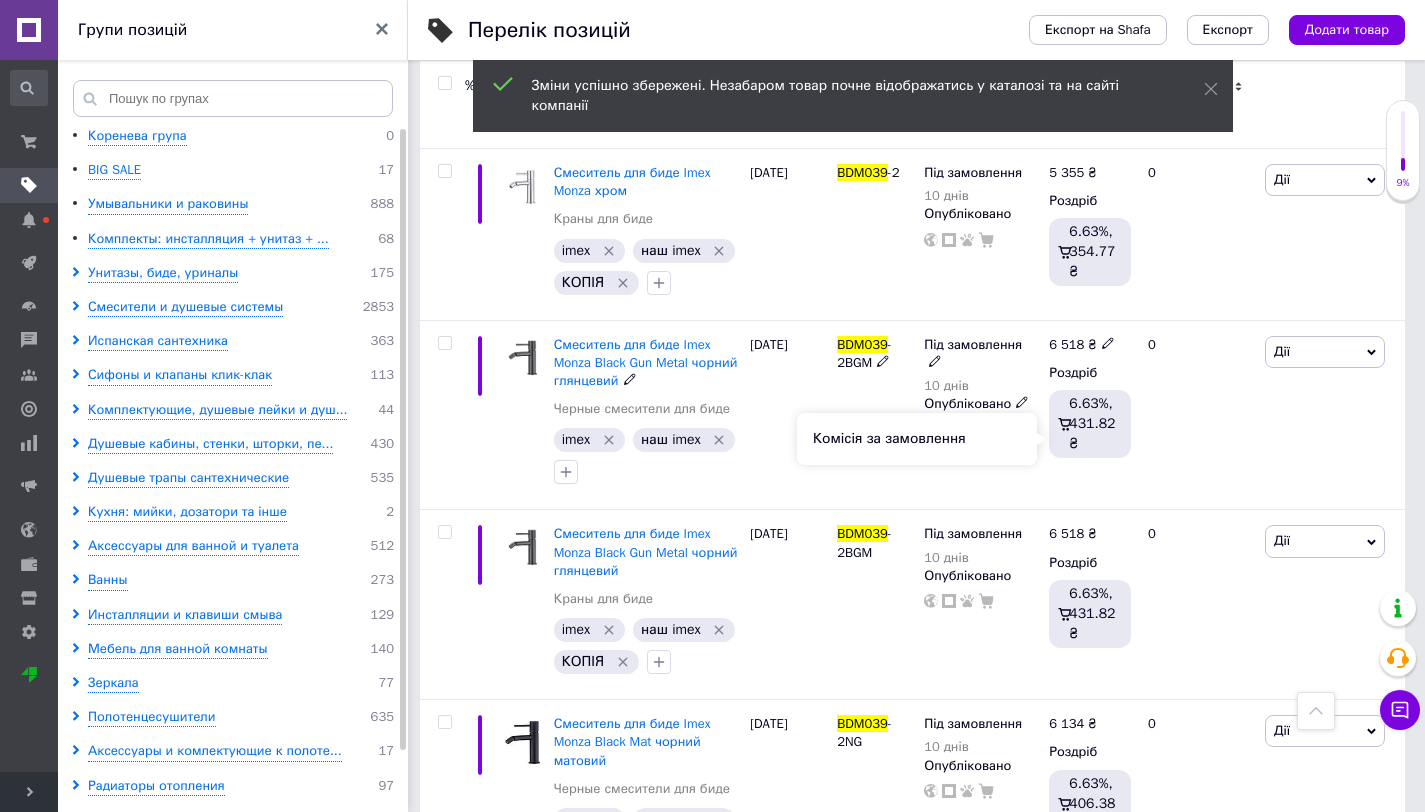 scroll, scrollTop: 2519, scrollLeft: 0, axis: vertical 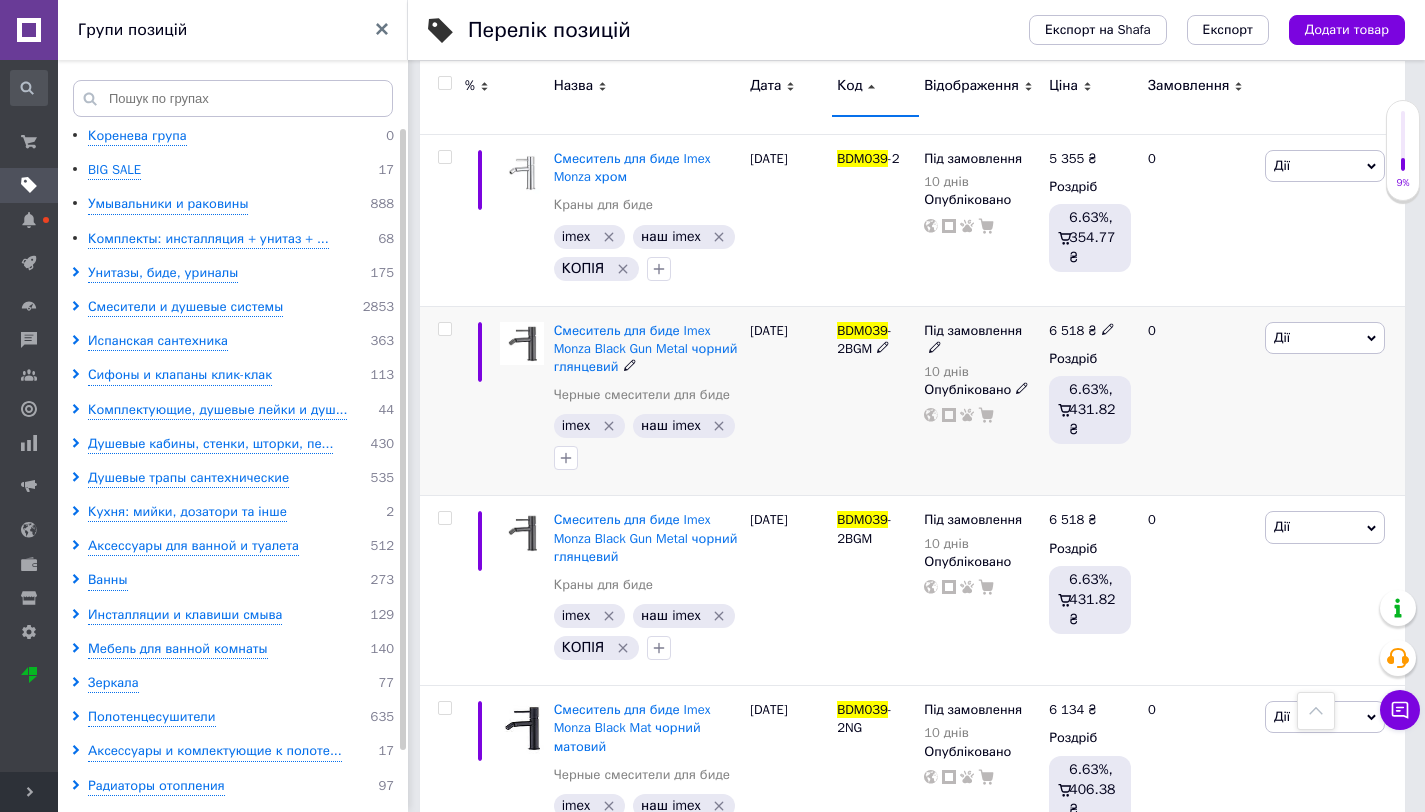 click 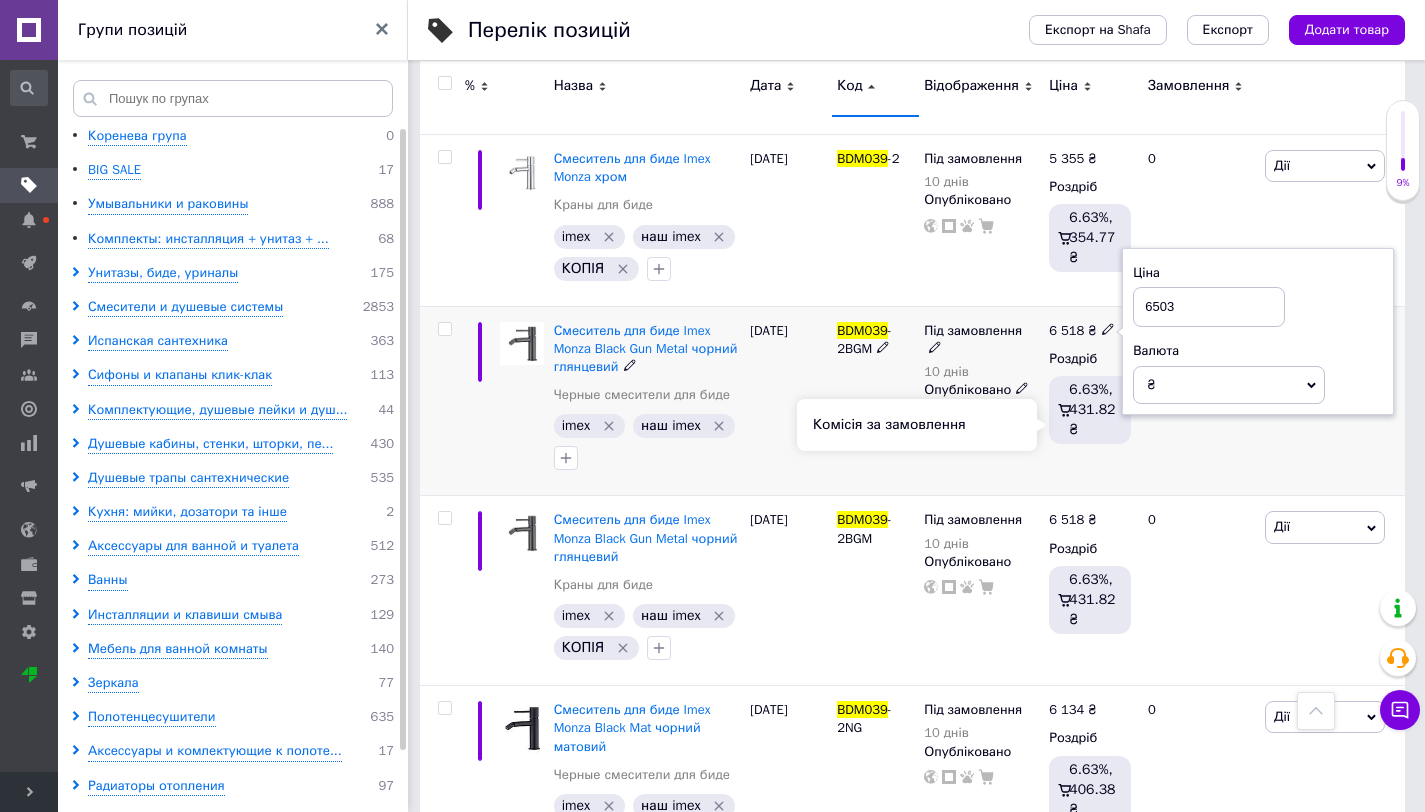 type on "6503" 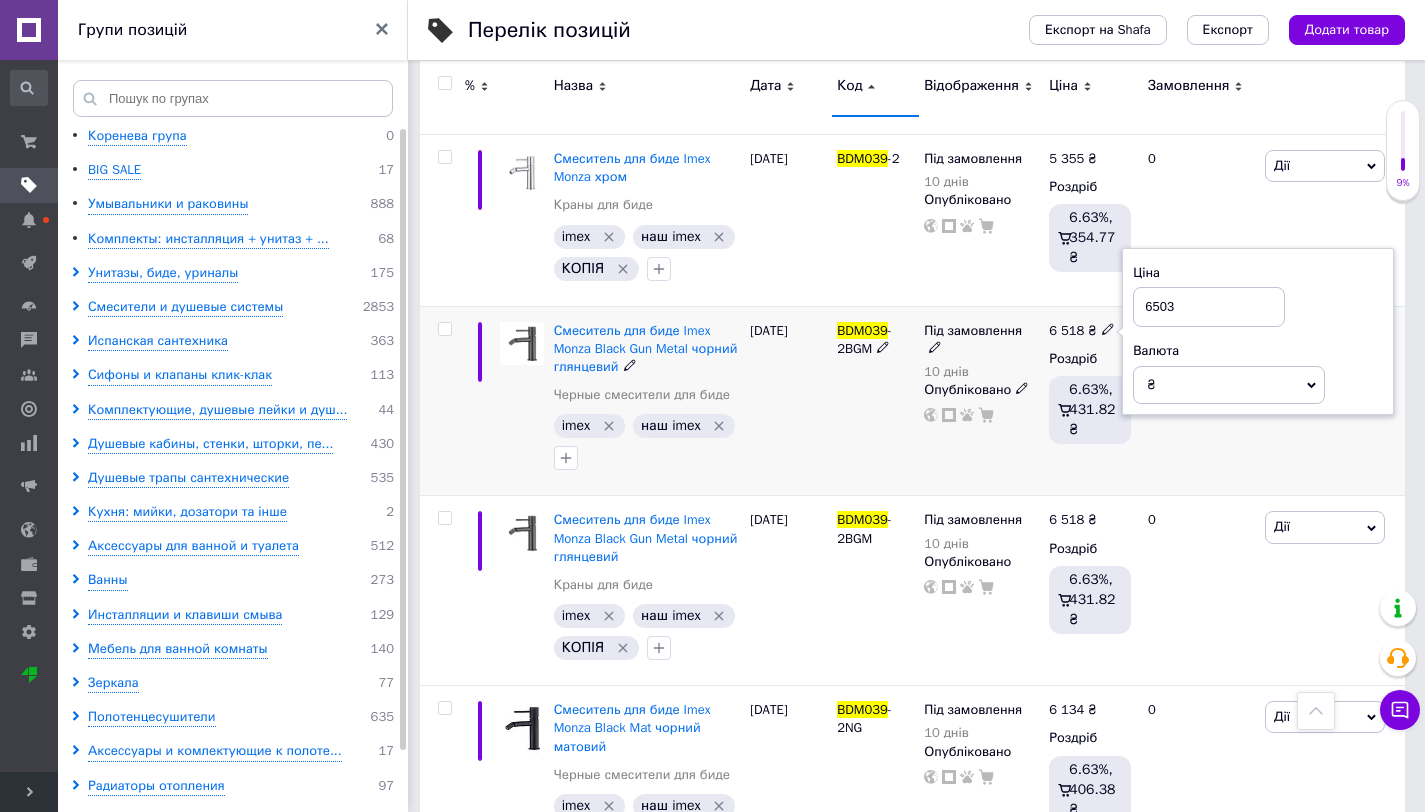 click on "6 518   ₴ Ціна 6503 Валюта ₴ $ EUR CHF GBP ¥ PLN ₸ MDL HUF KGS CNY TRY KRW lei Роздріб 6.63%, 431.82 ₴" at bounding box center [1090, 401] 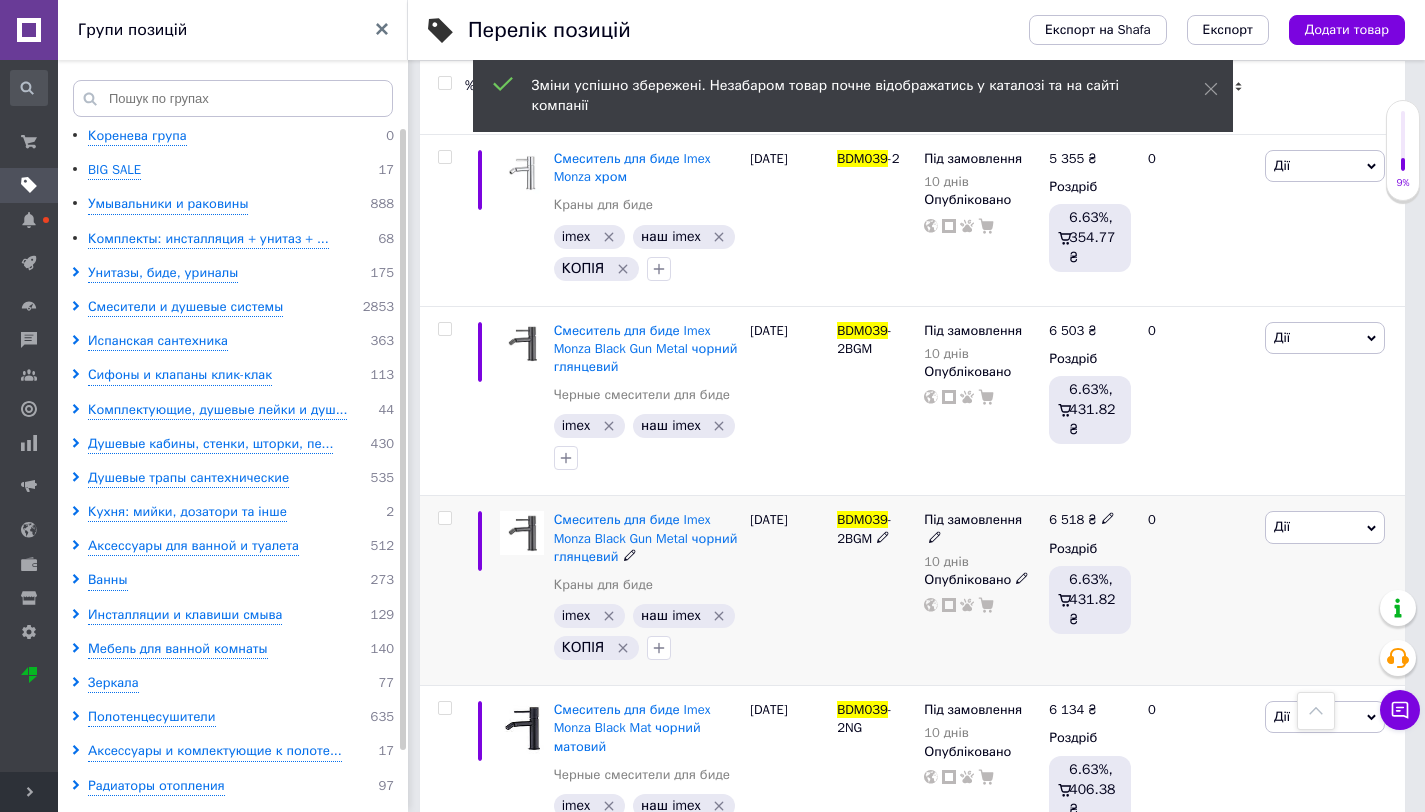 click 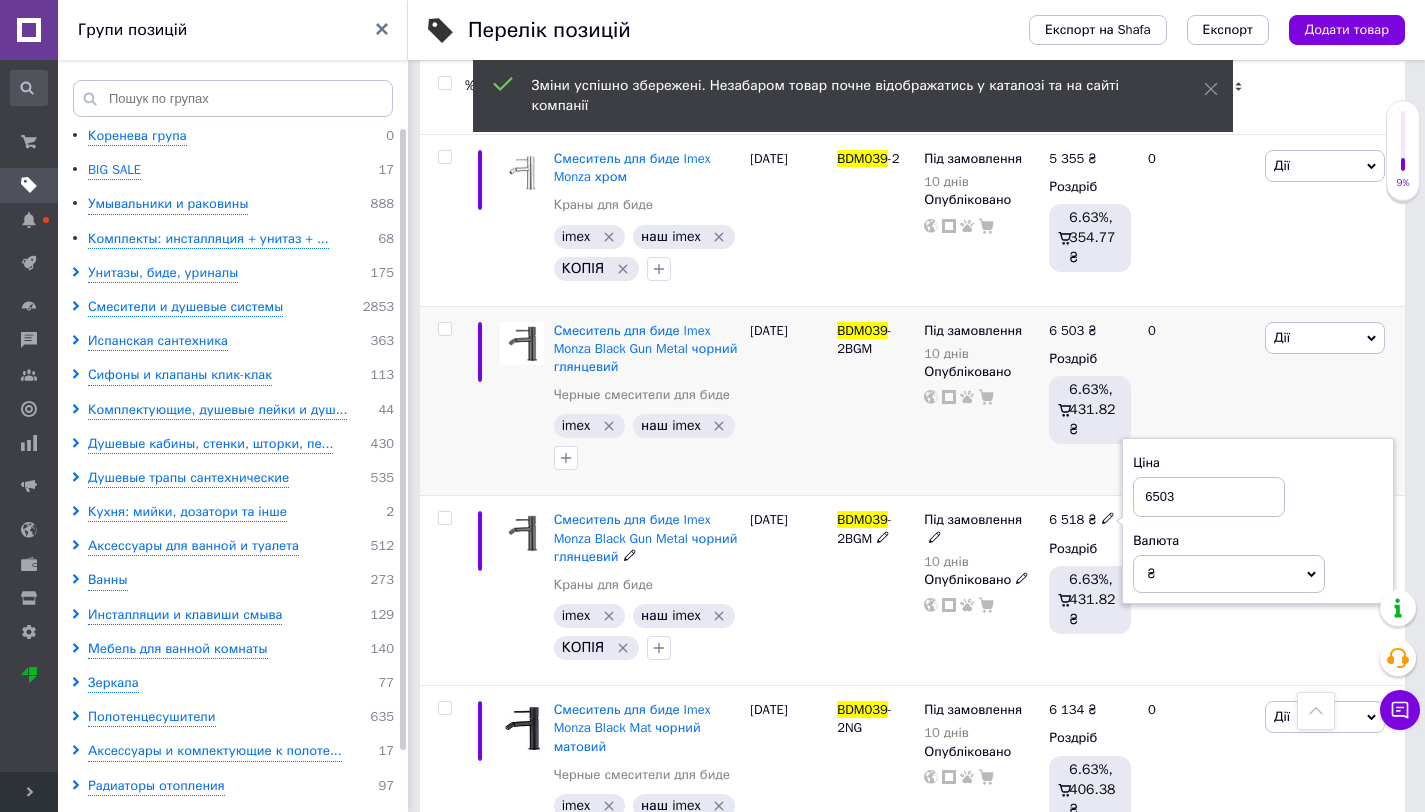 type on "6503" 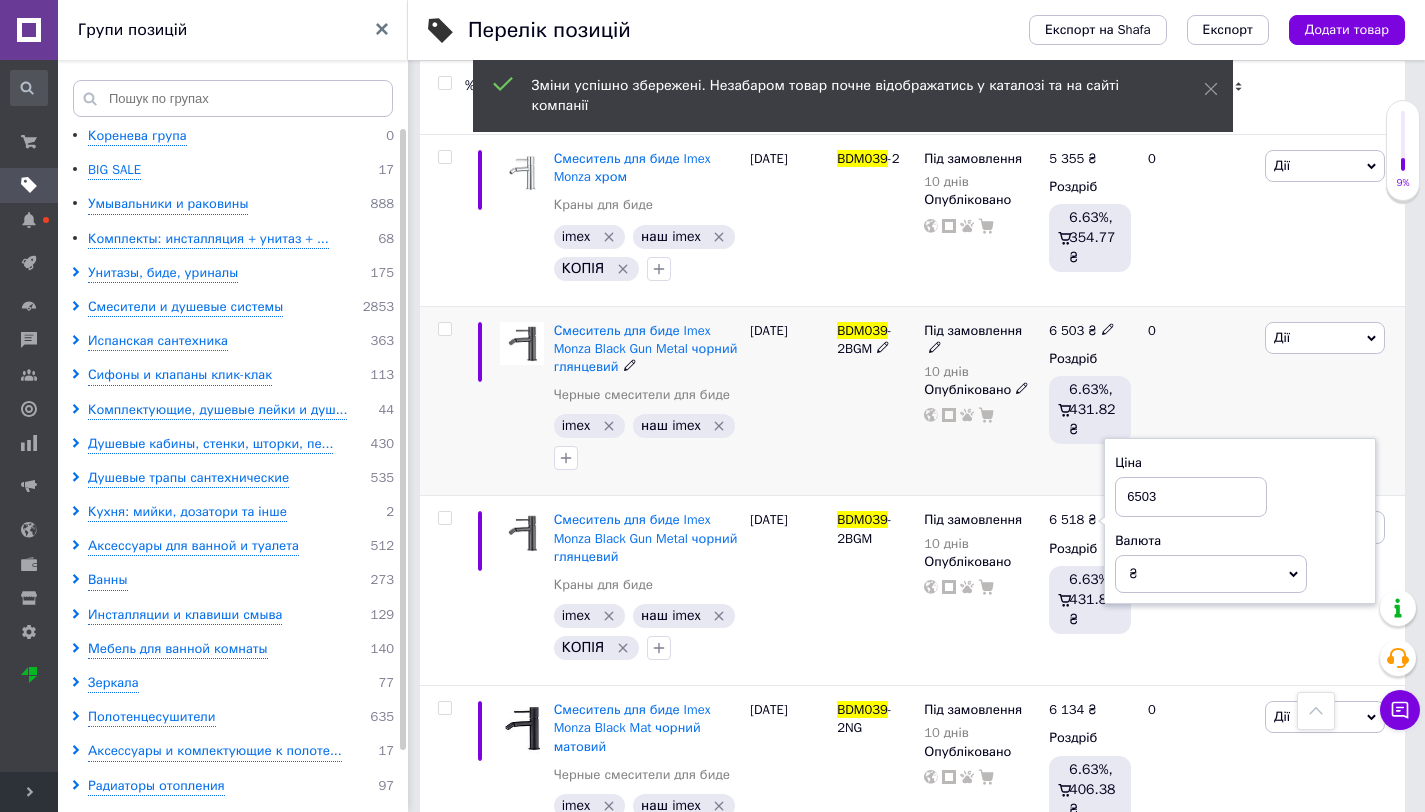 click on "6 503   ₴ Роздріб 6.63%, 431.82 ₴" at bounding box center (1090, 401) 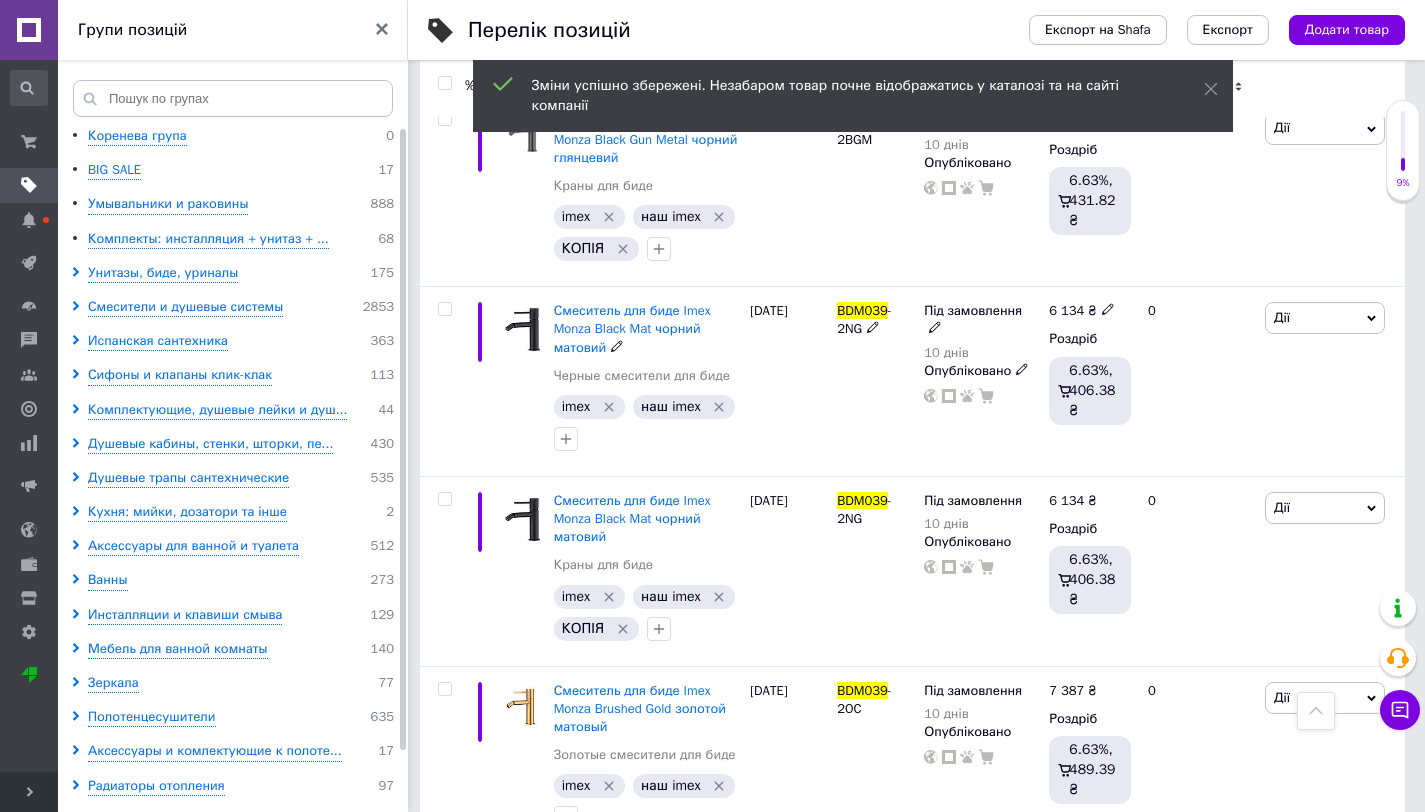 scroll, scrollTop: 2959, scrollLeft: 0, axis: vertical 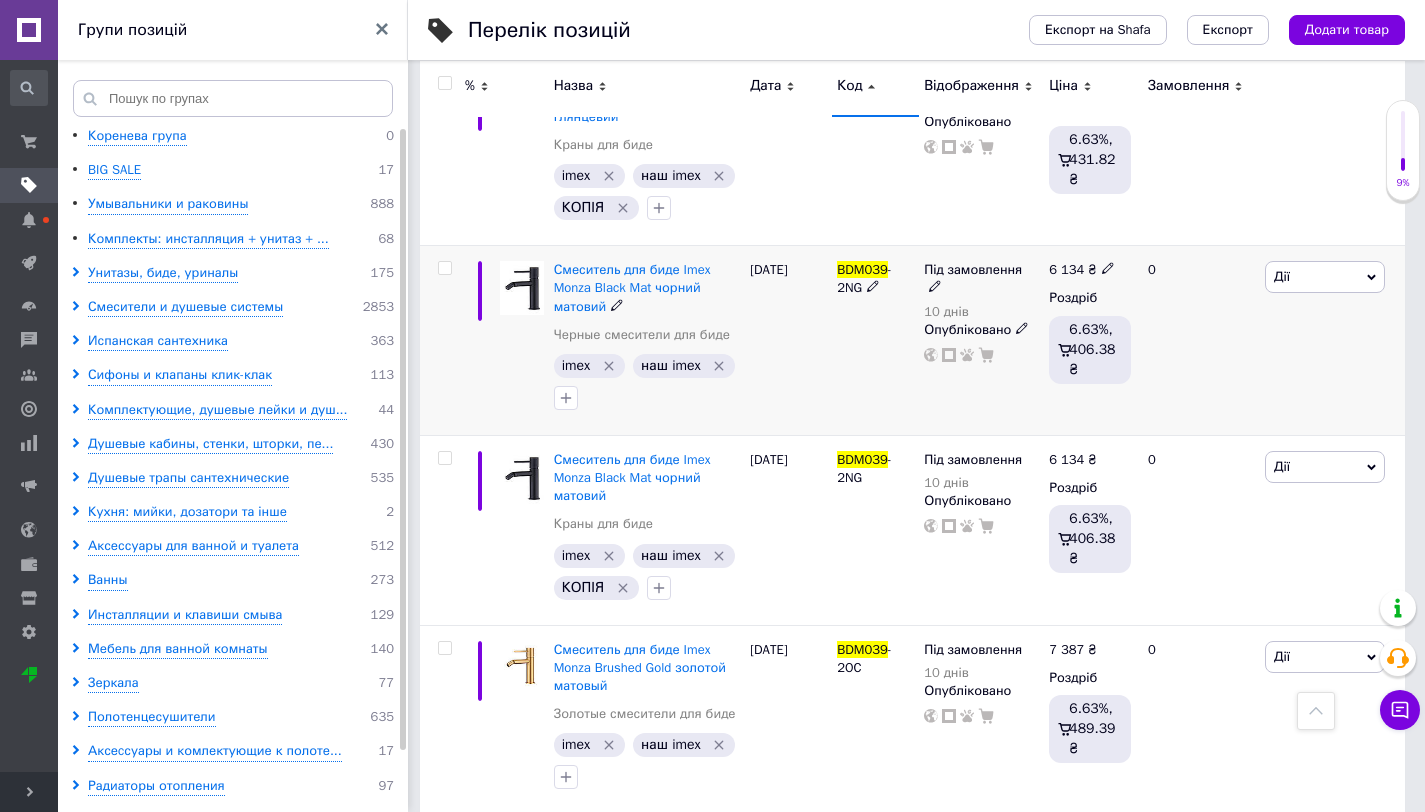 click 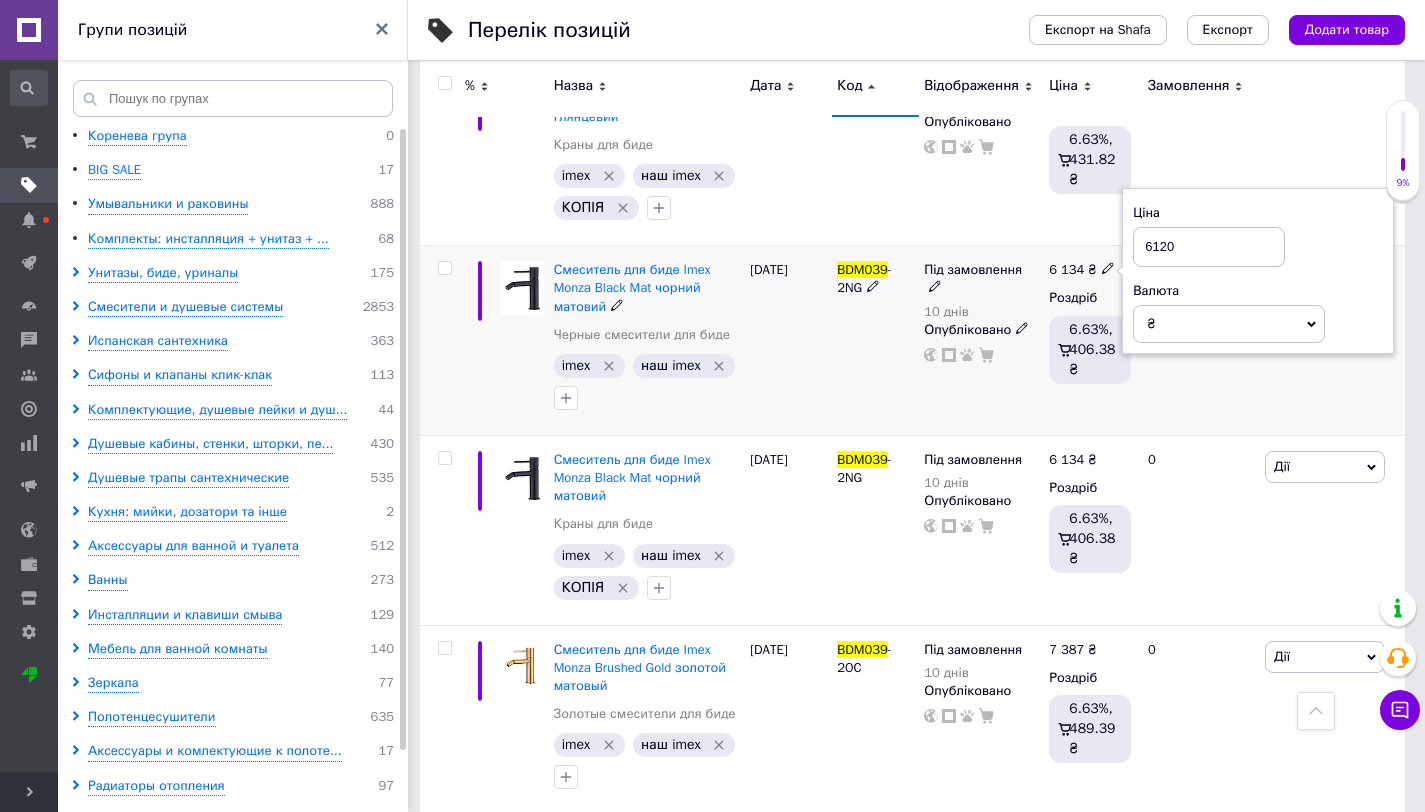 type on "6120" 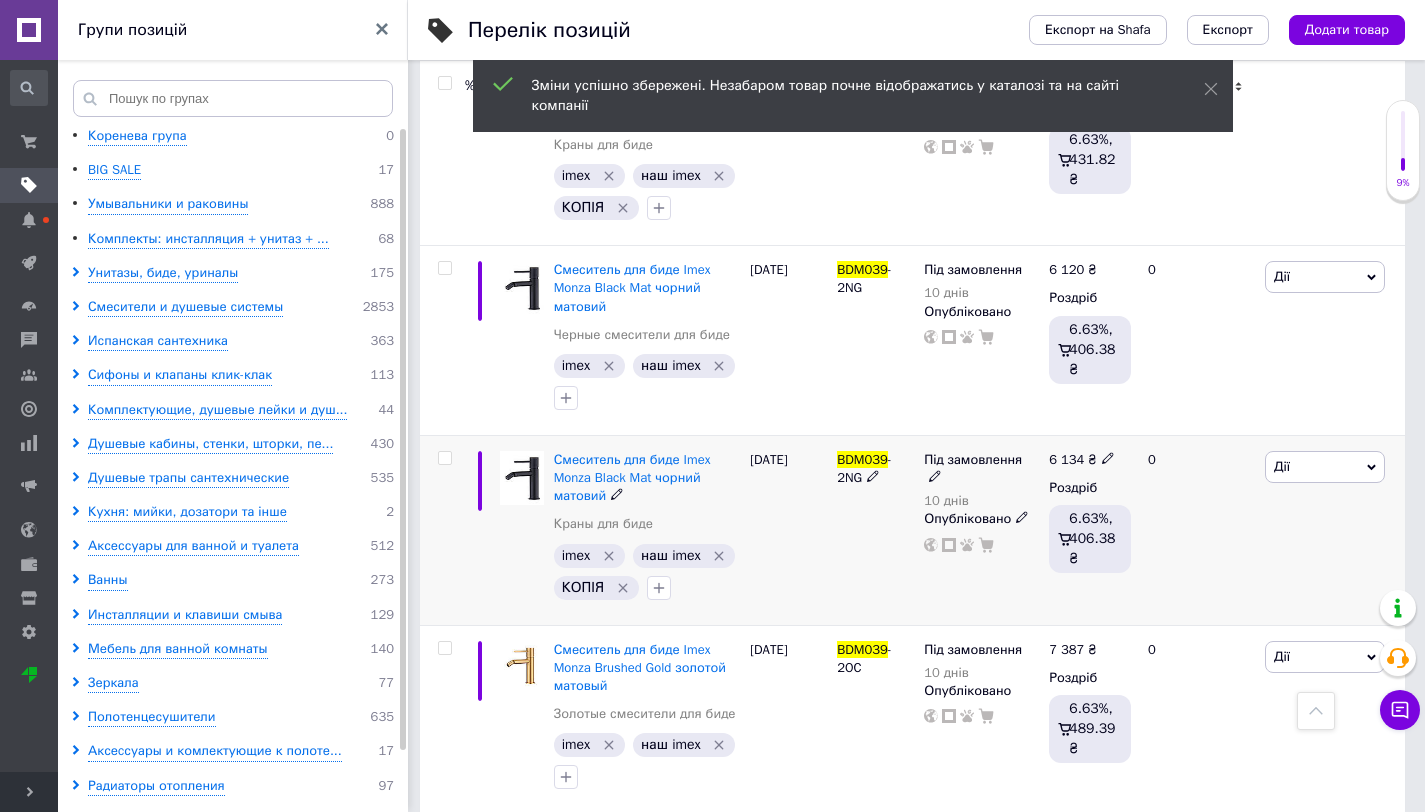 click 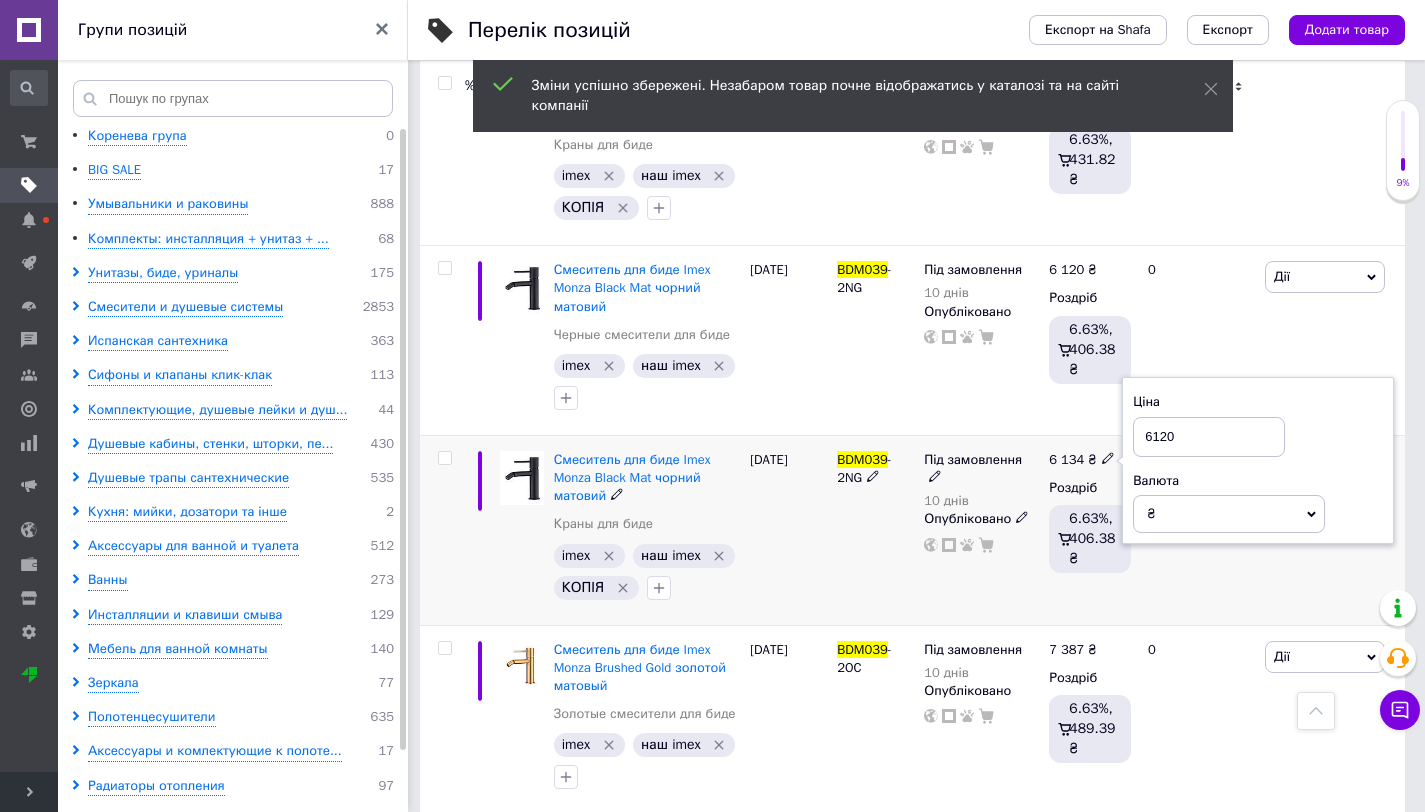 type on "6120" 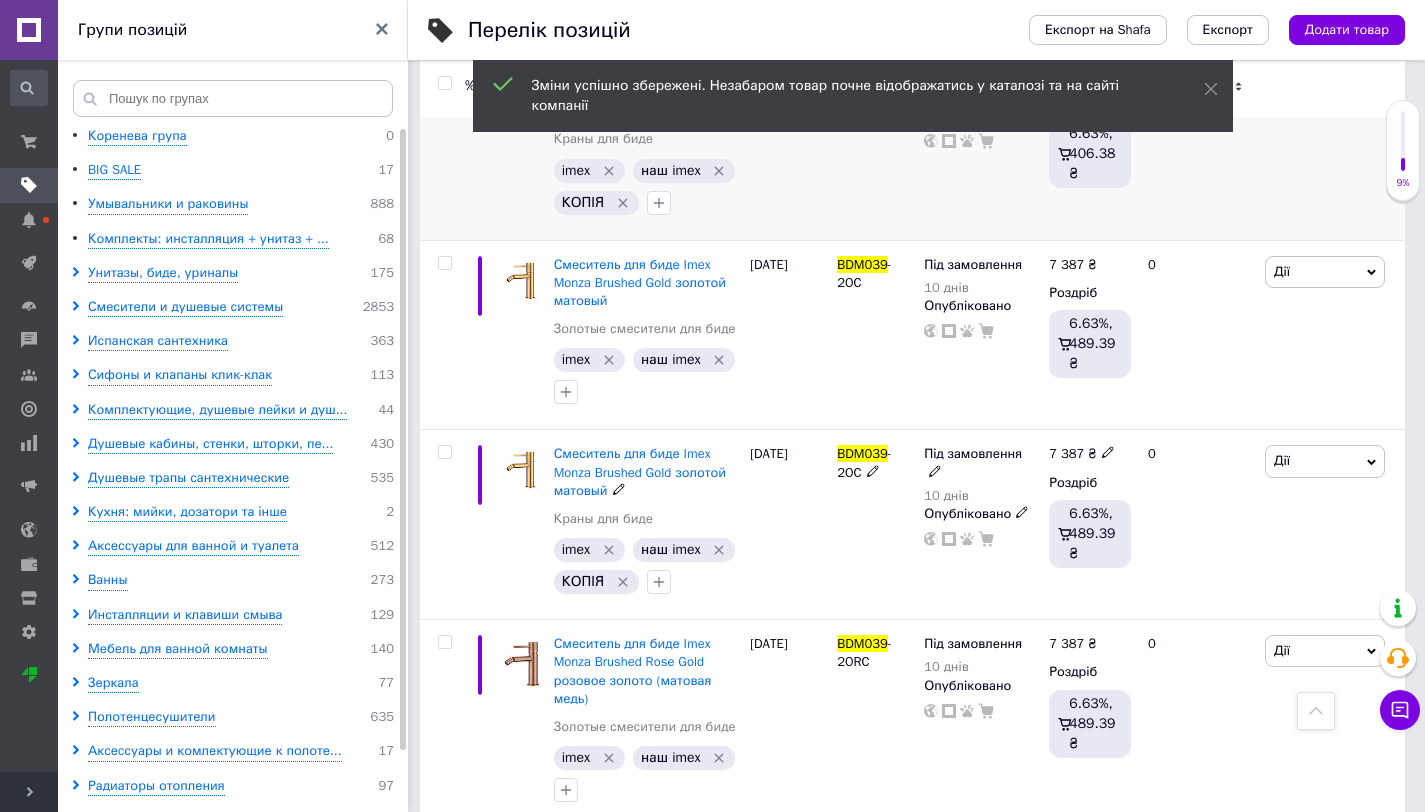 scroll, scrollTop: 3359, scrollLeft: 0, axis: vertical 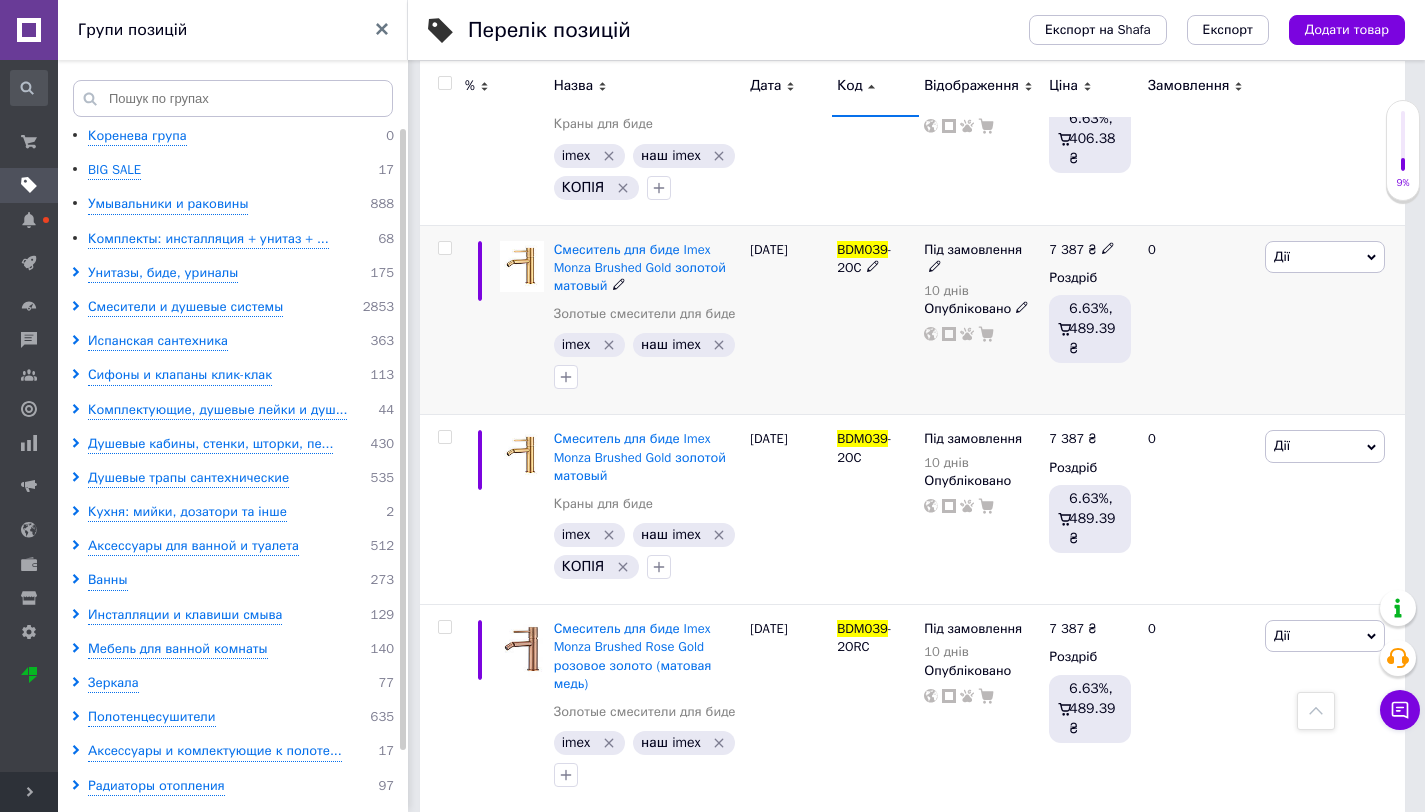click 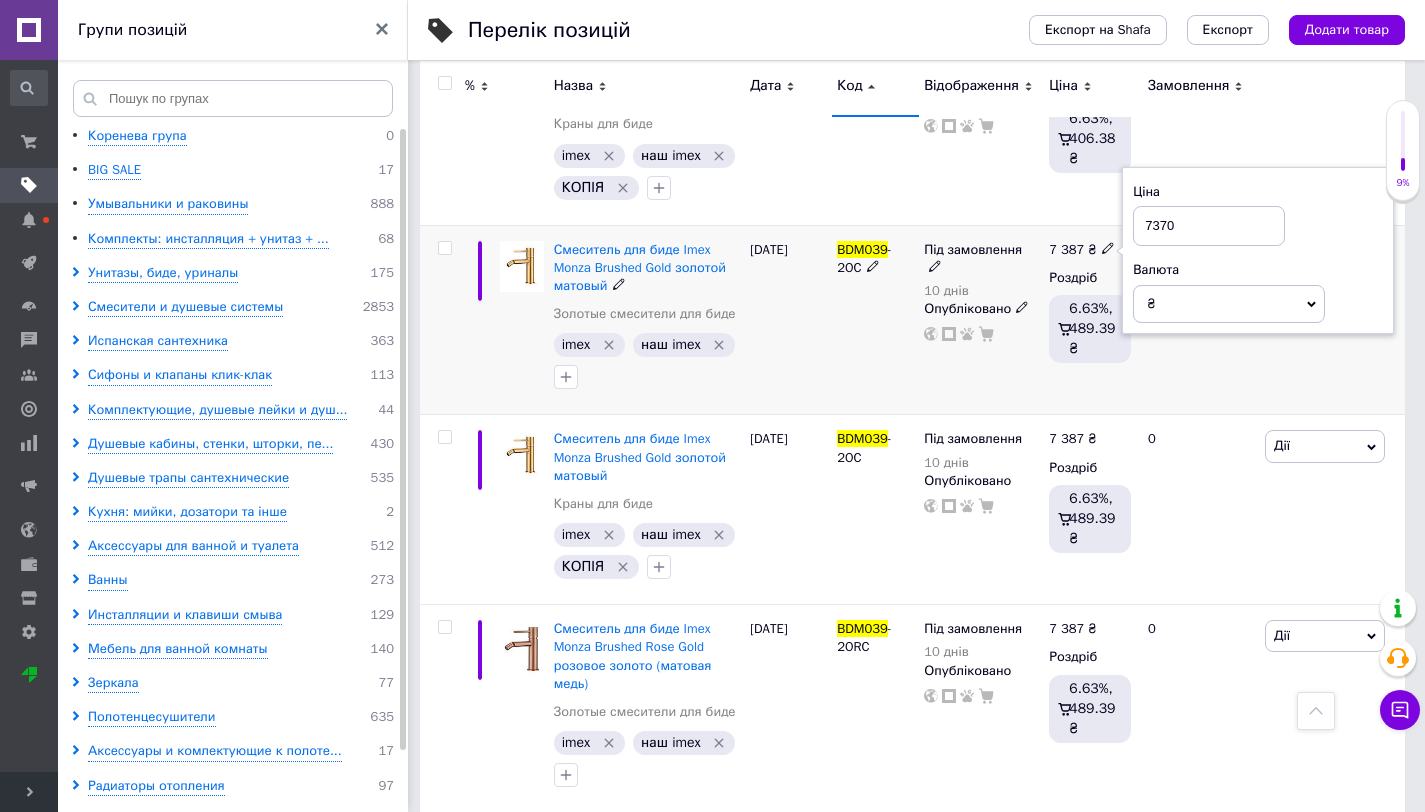 type on "7370" 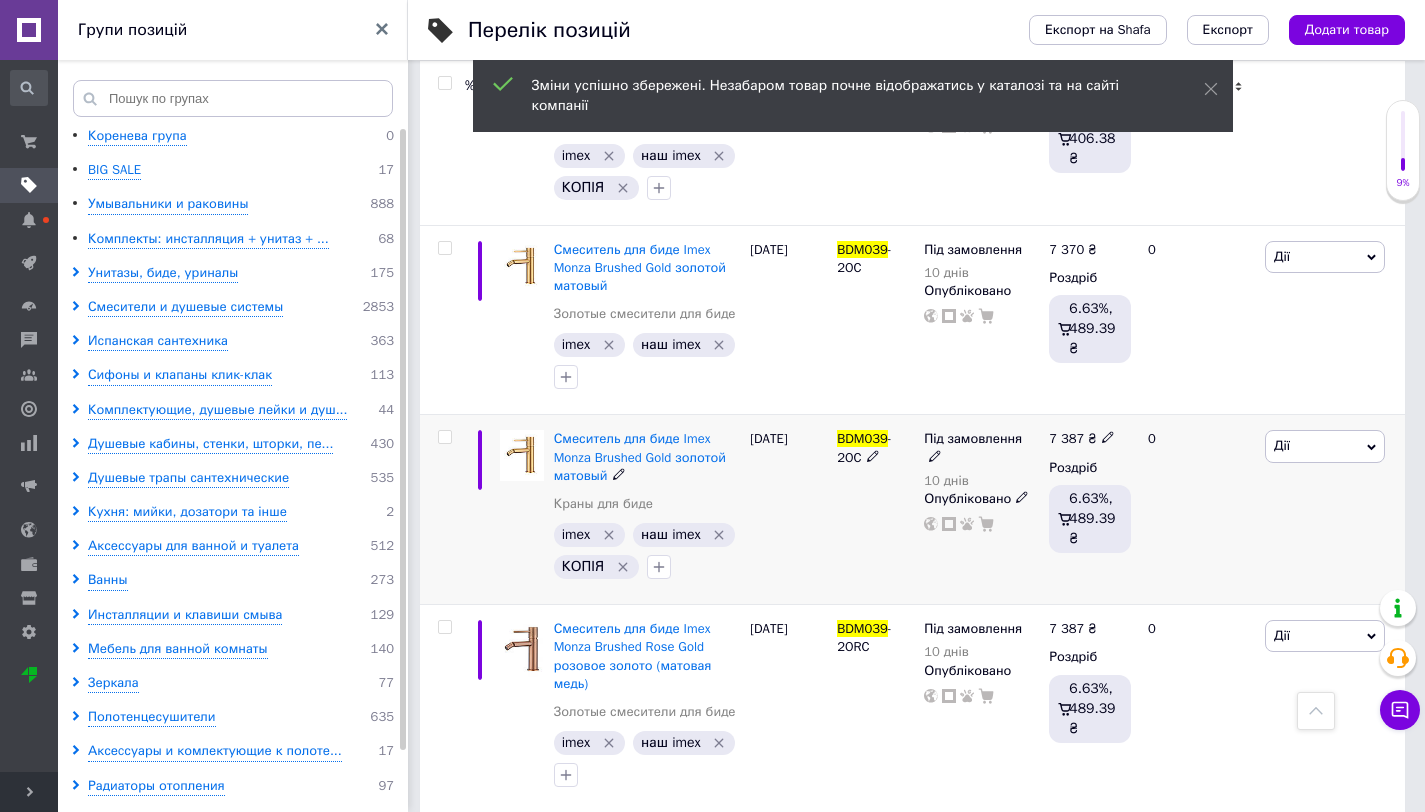 click 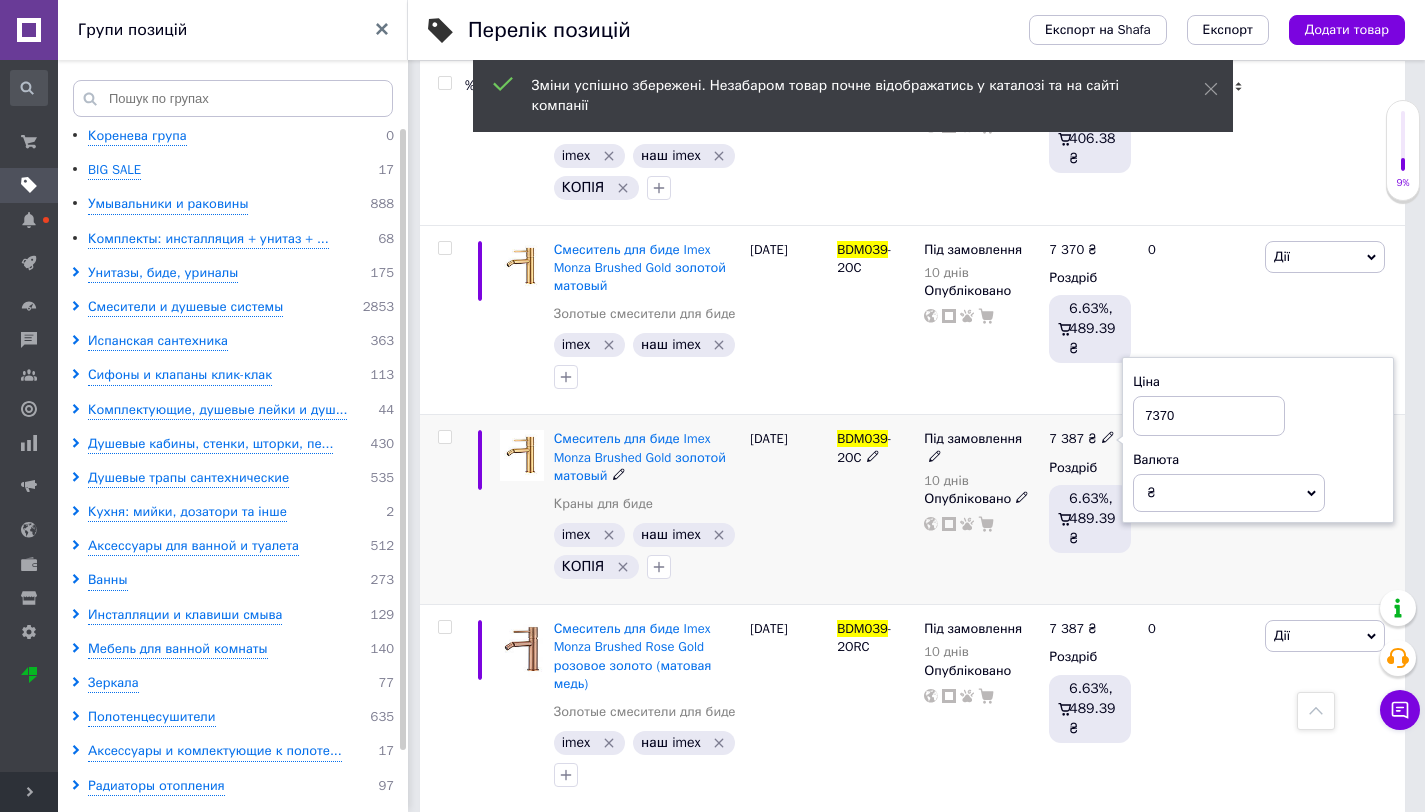 type on "7370" 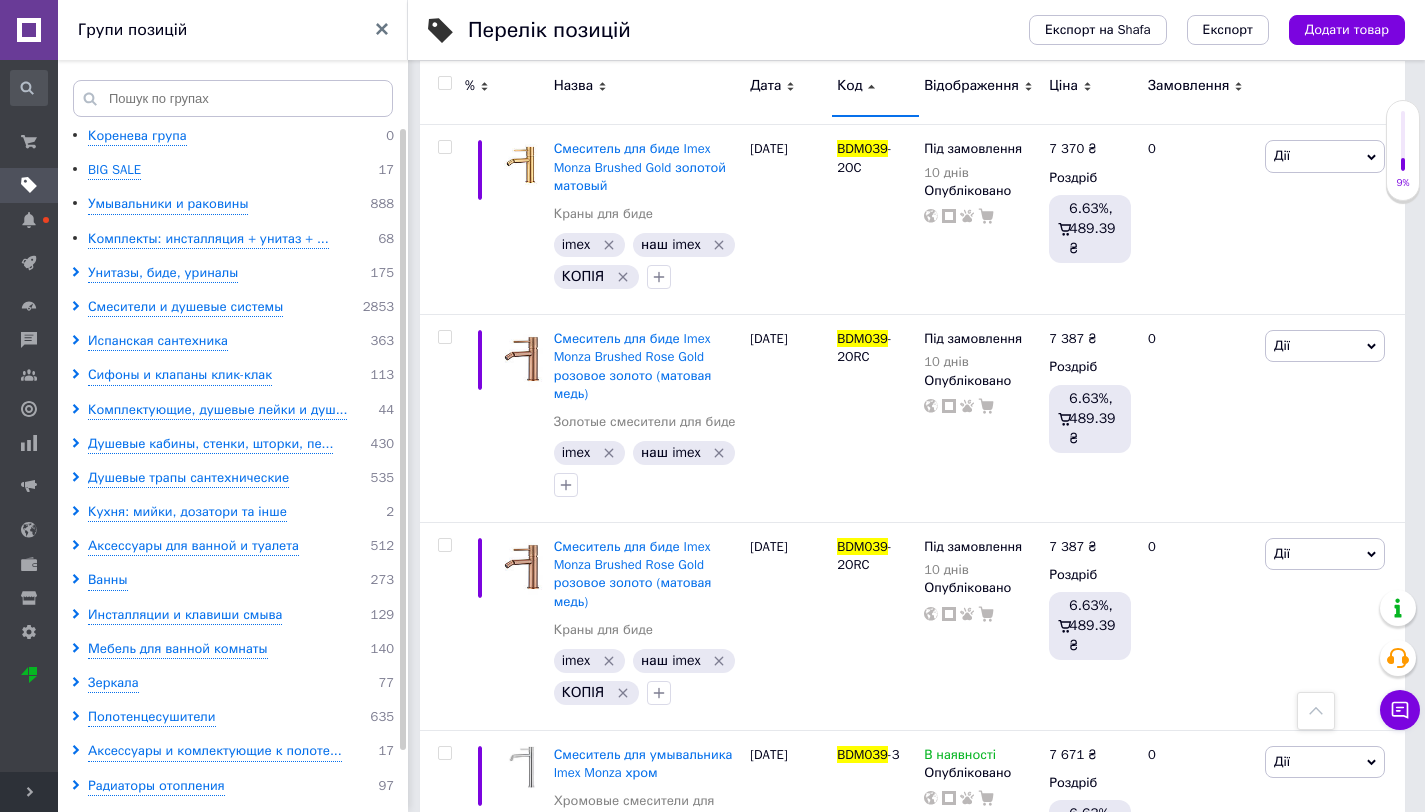 scroll, scrollTop: 3724, scrollLeft: 0, axis: vertical 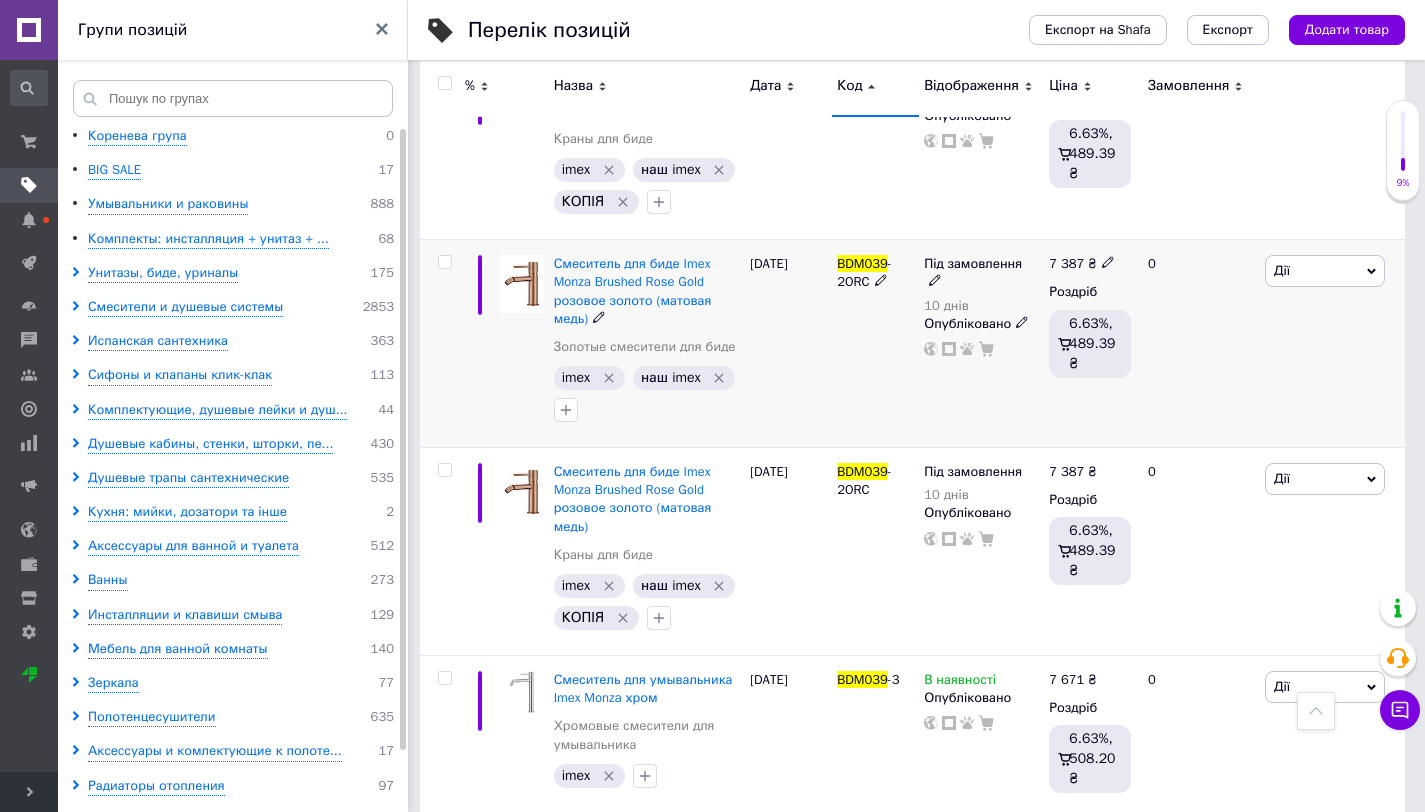 click 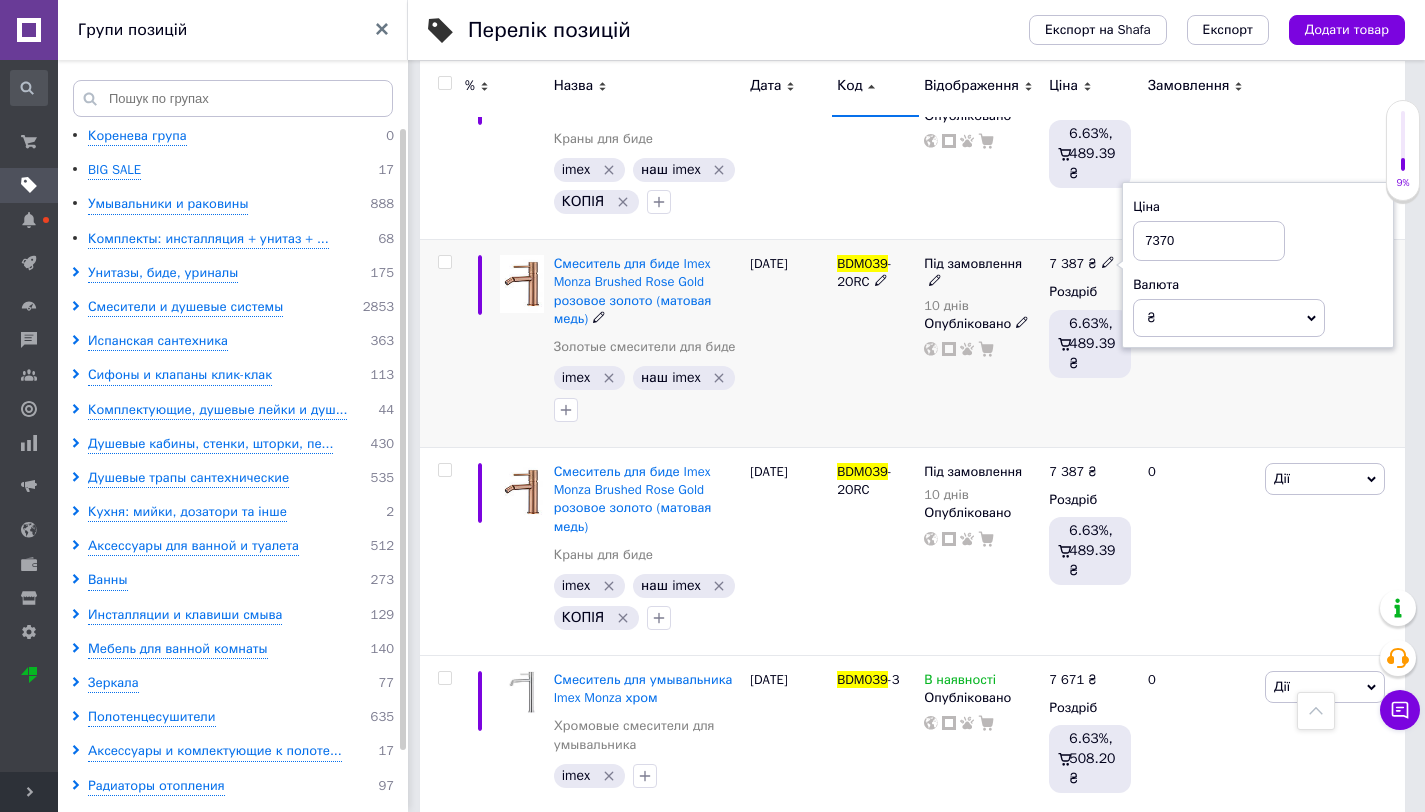 type on "7370" 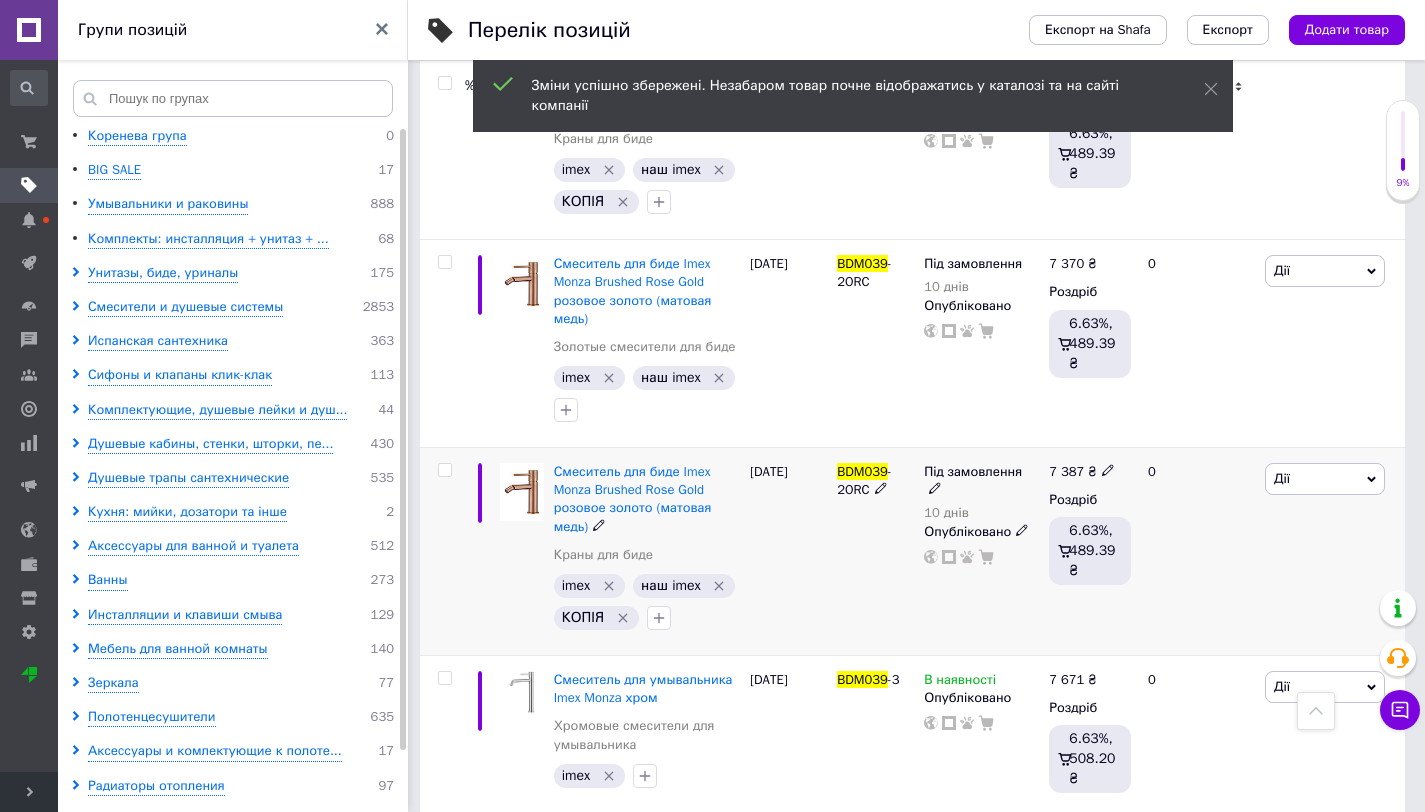 click 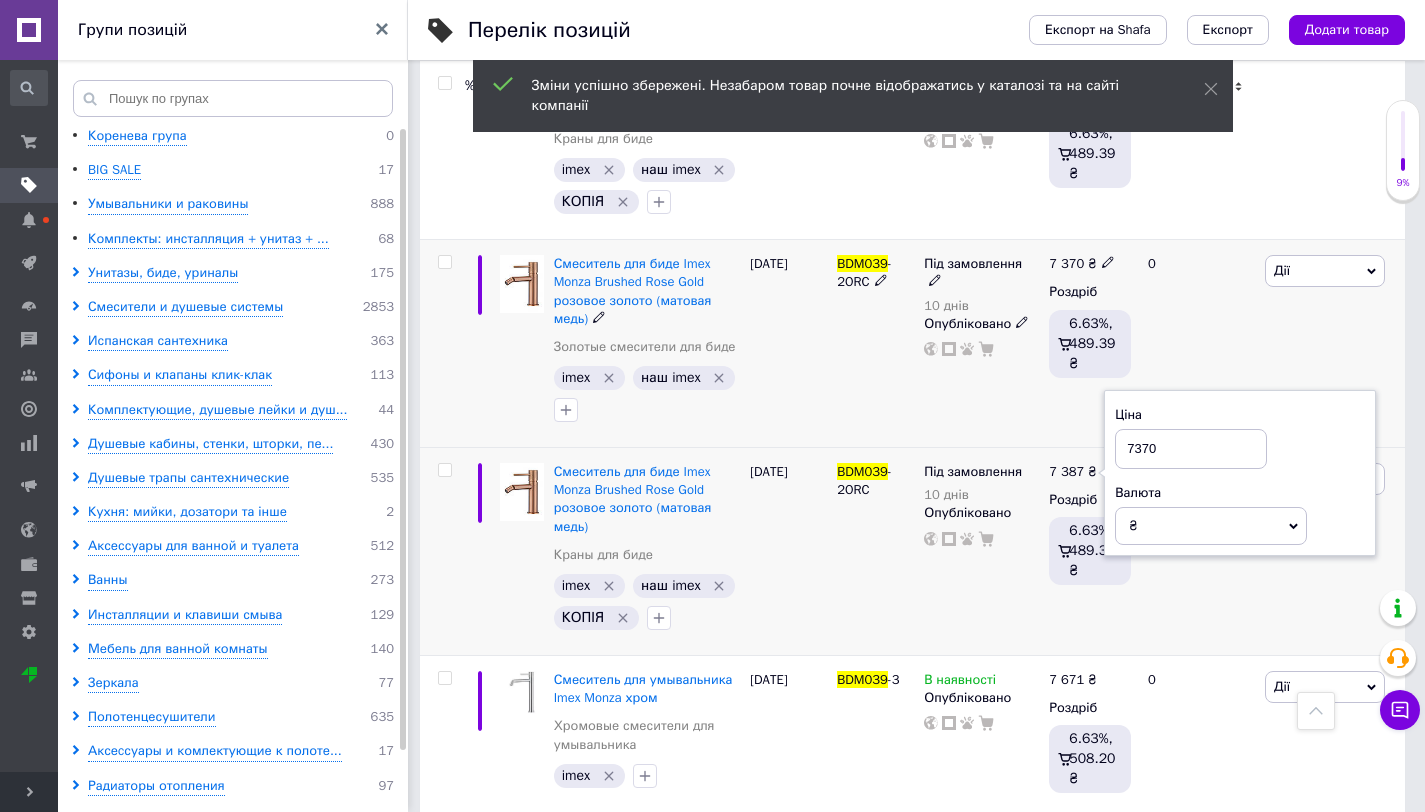 type on "7370" 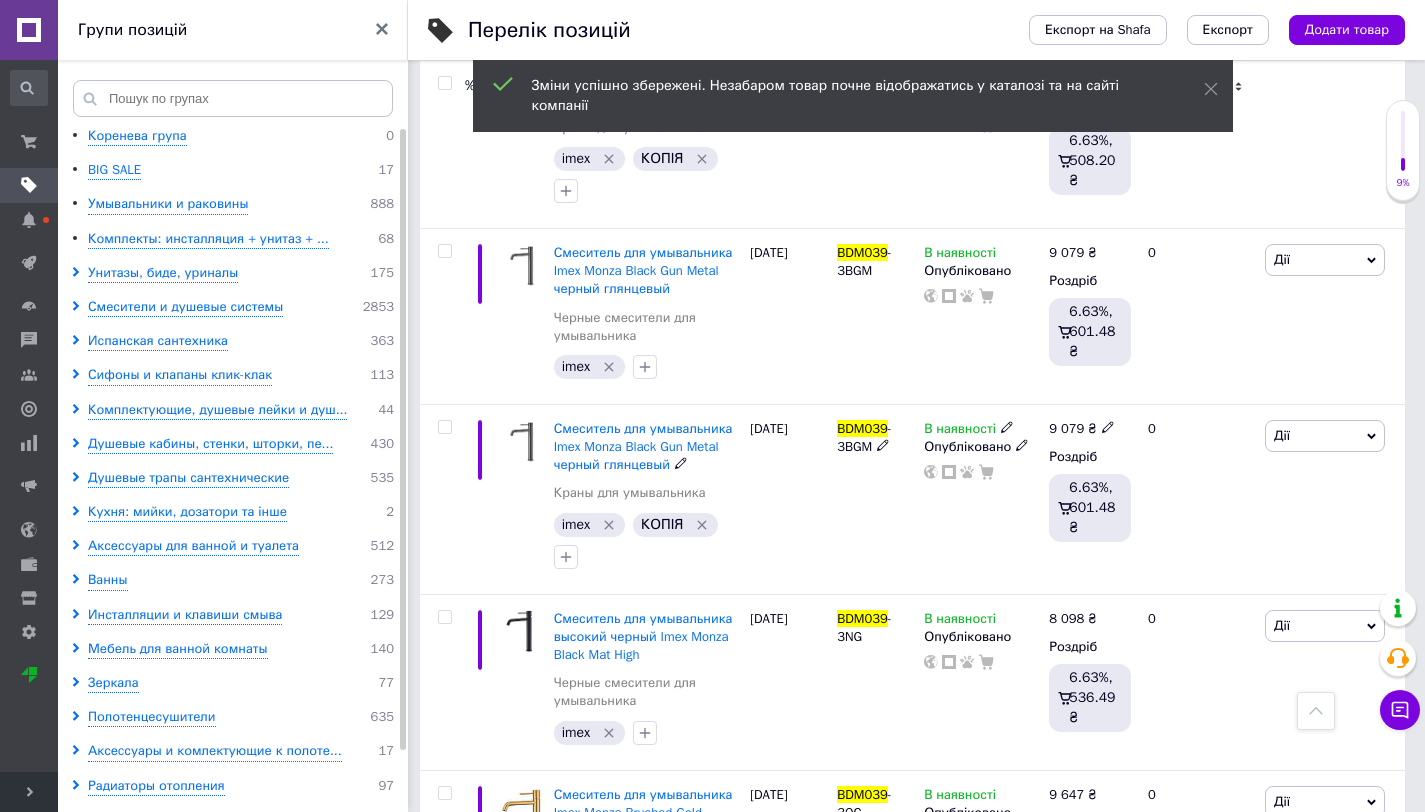 scroll, scrollTop: 4524, scrollLeft: 0, axis: vertical 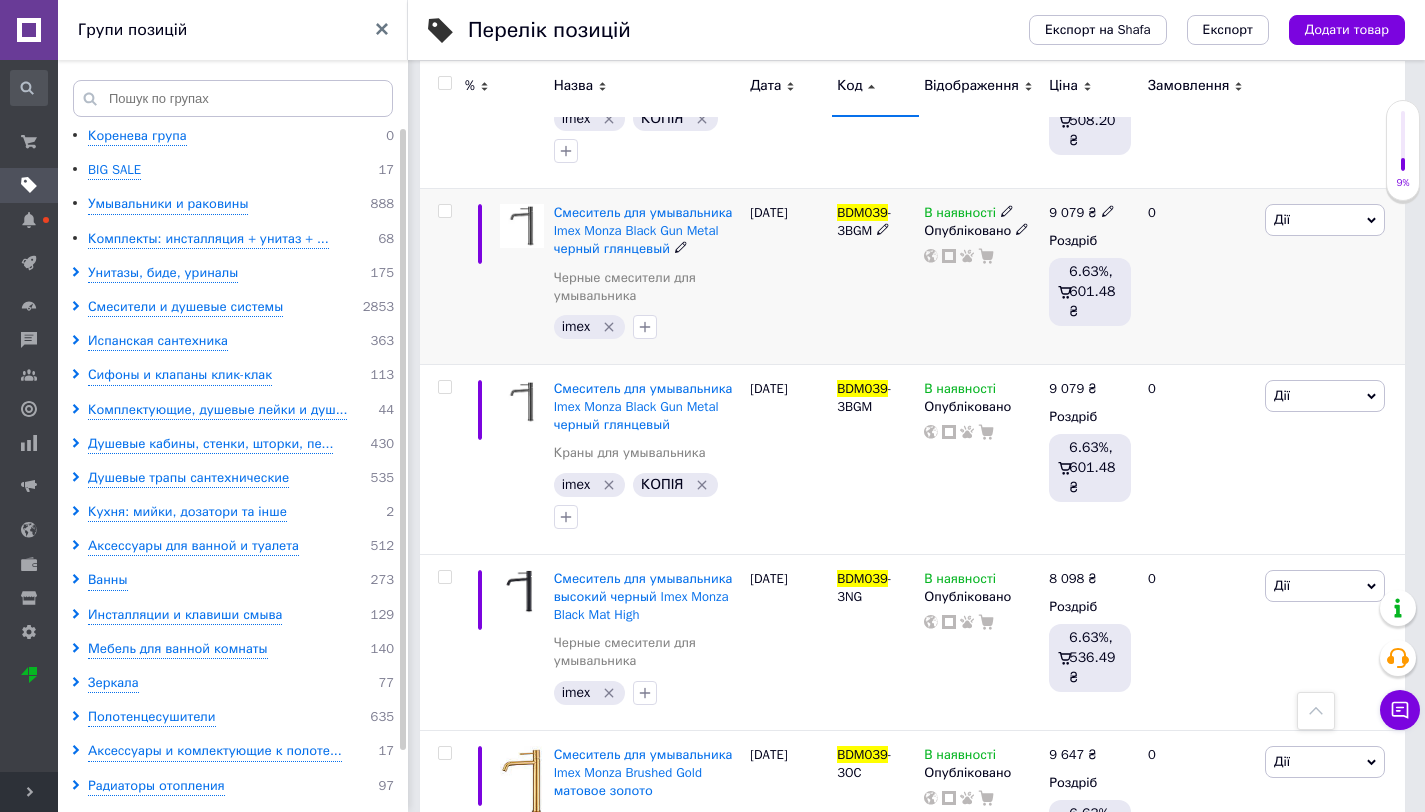 click 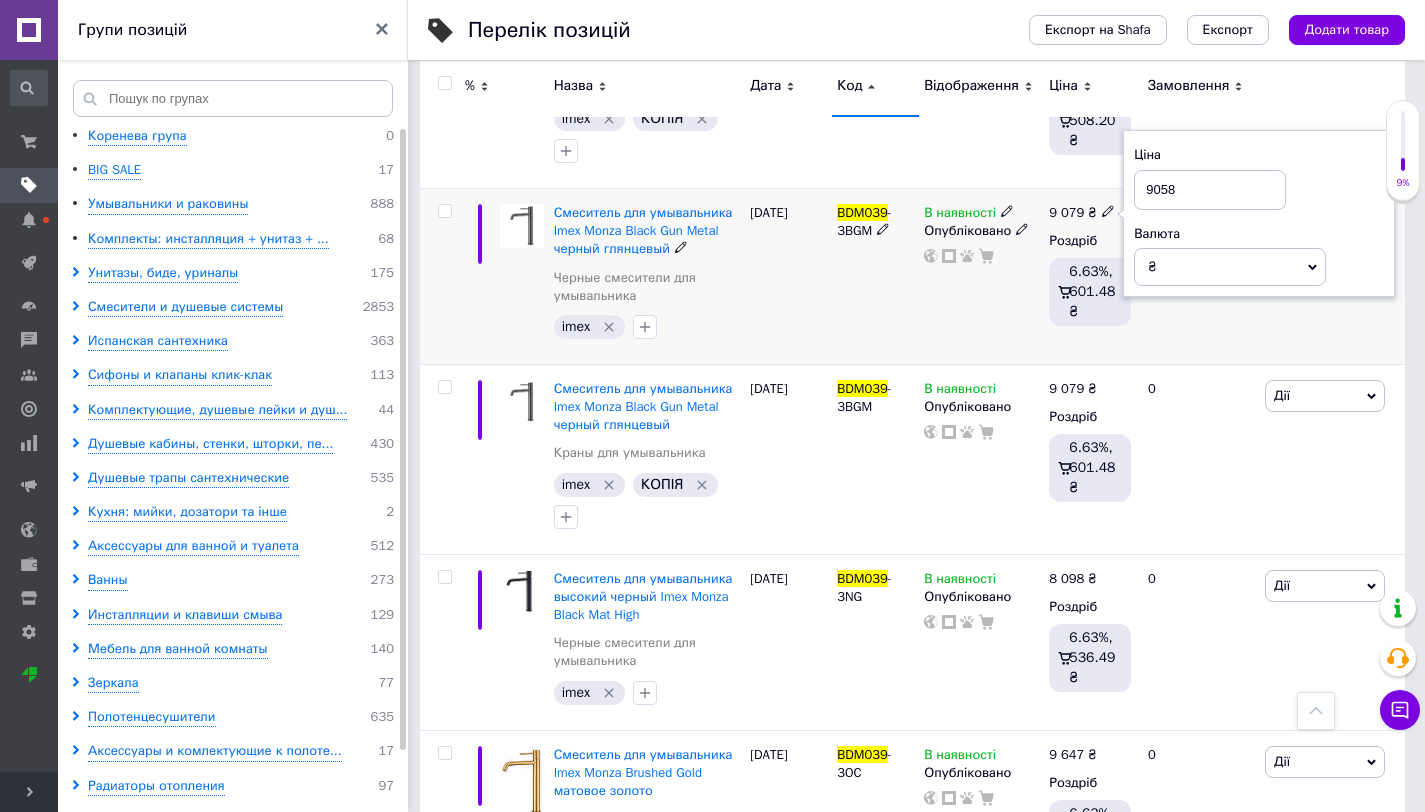 type on "9058" 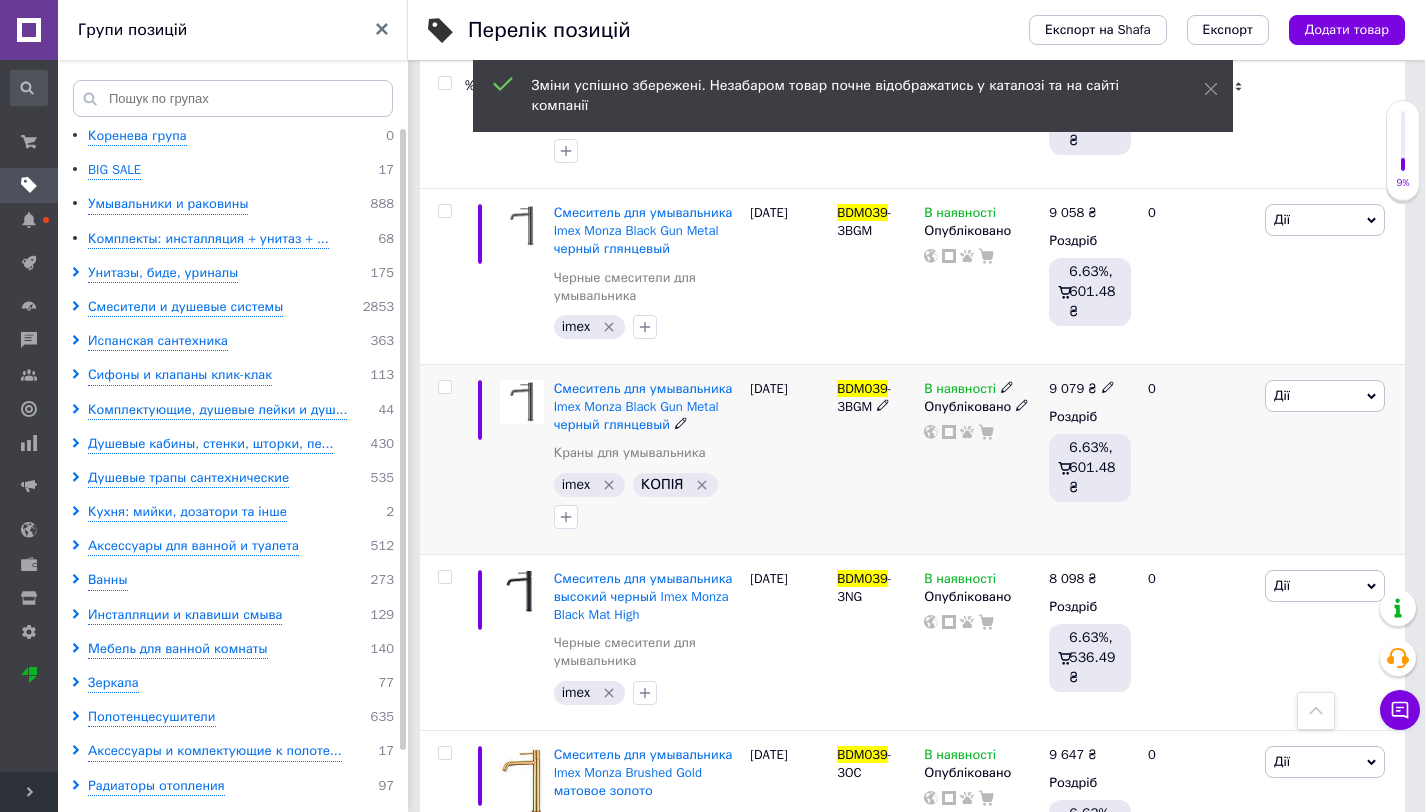 click 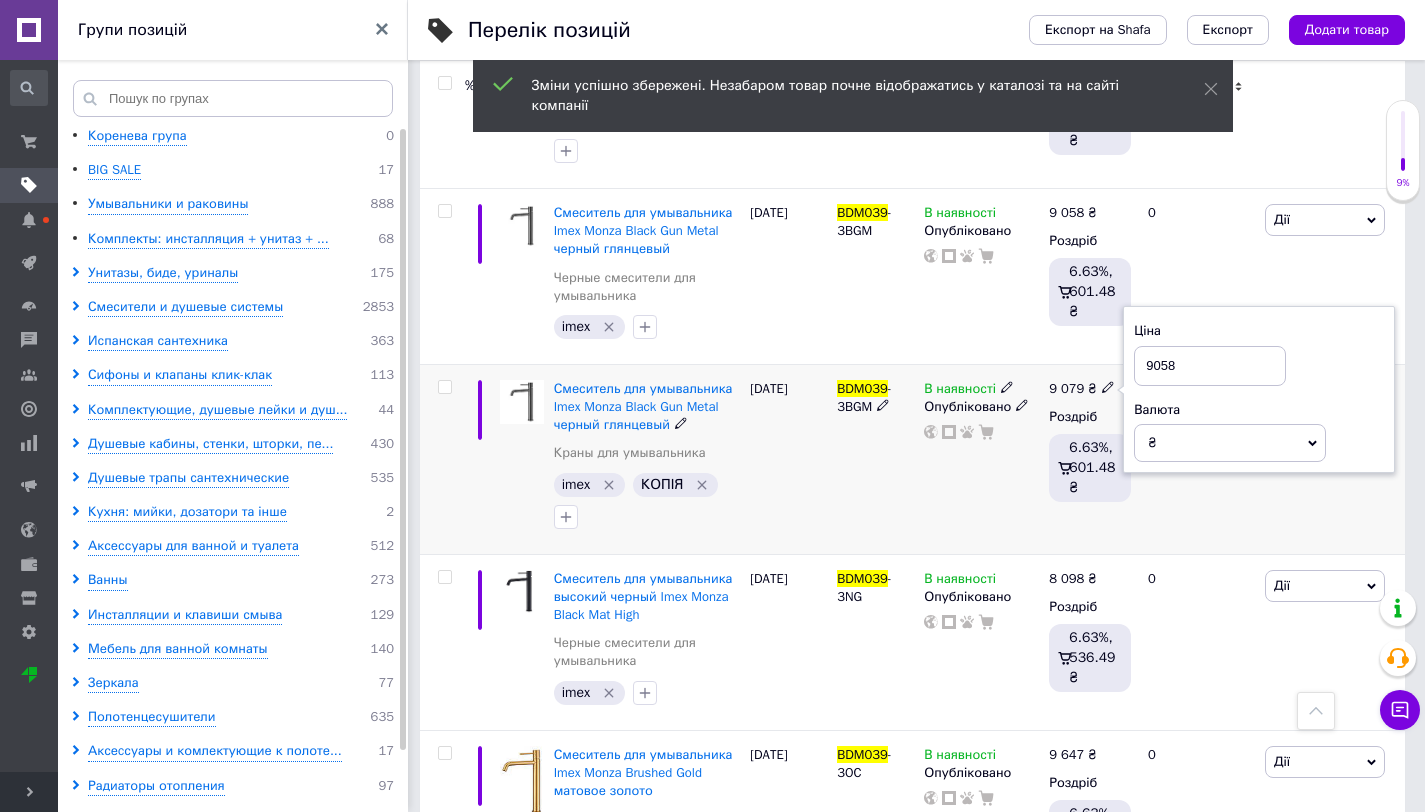 type on "9058" 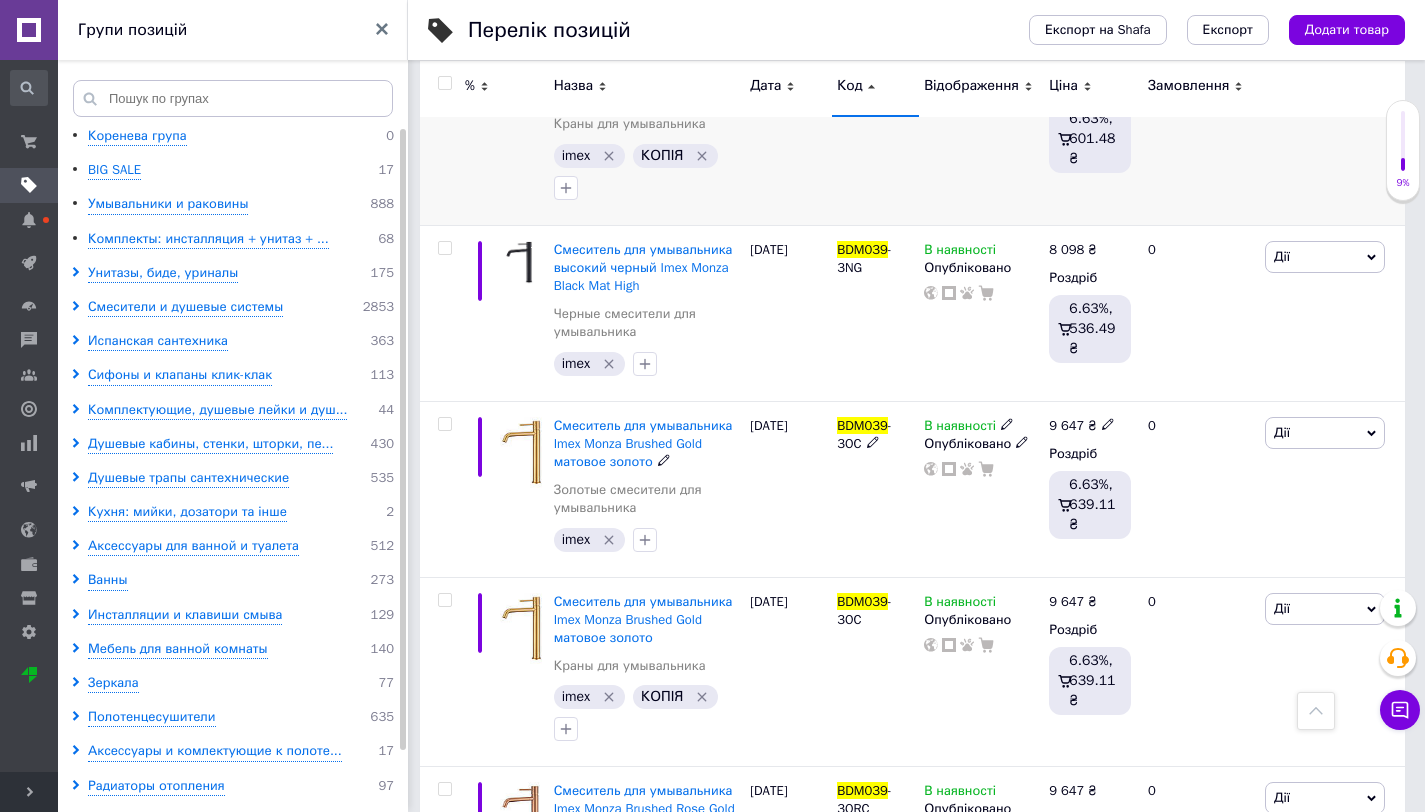 scroll, scrollTop: 4884, scrollLeft: 0, axis: vertical 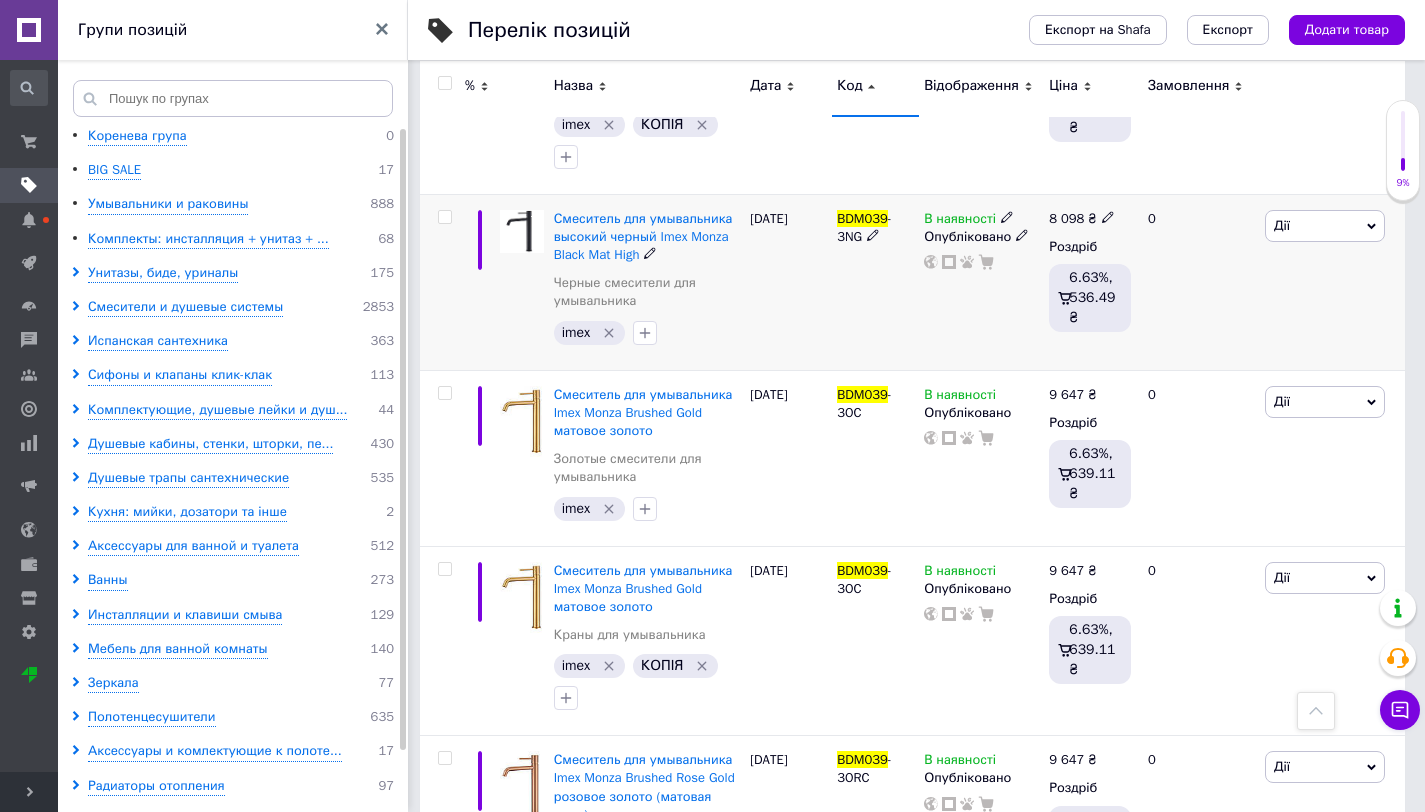 click 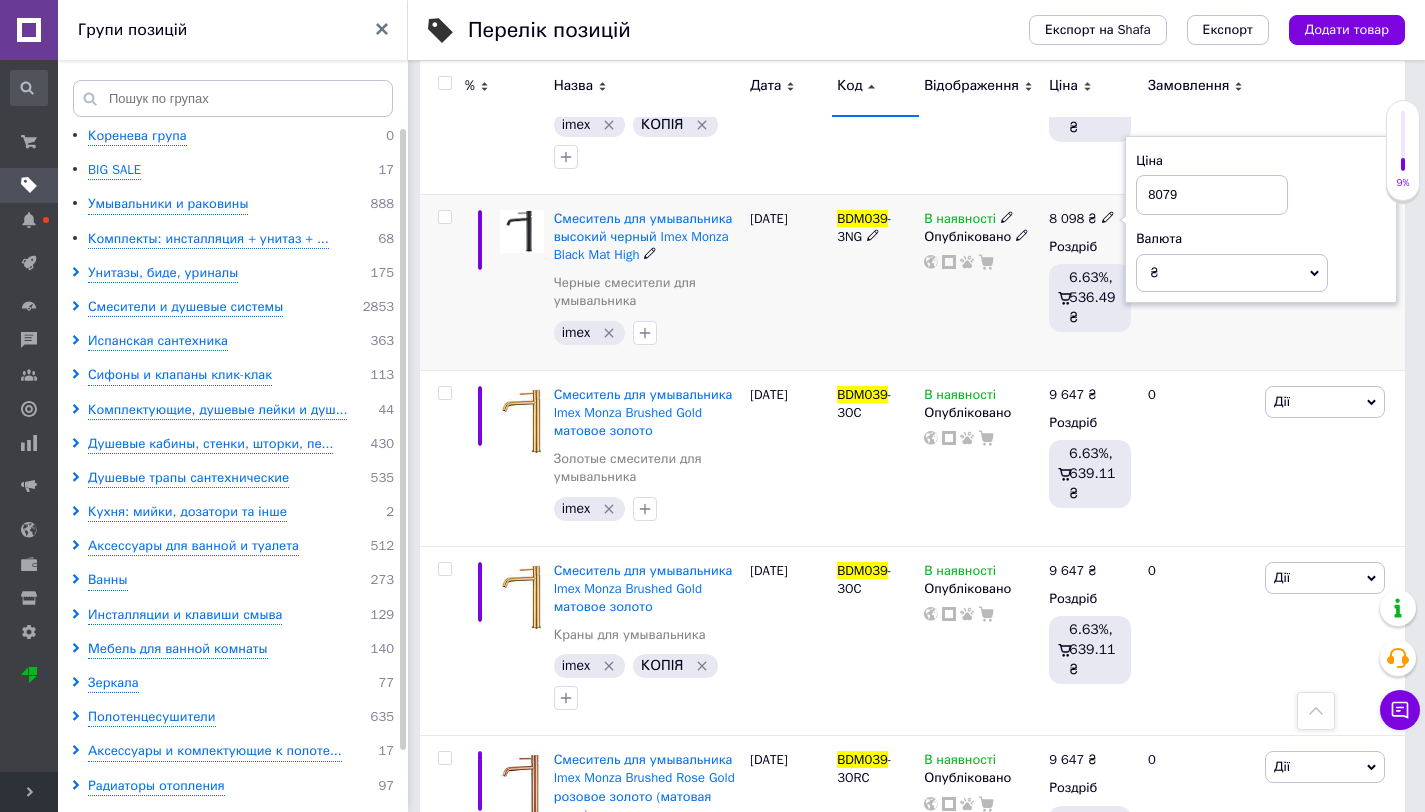 type on "8079" 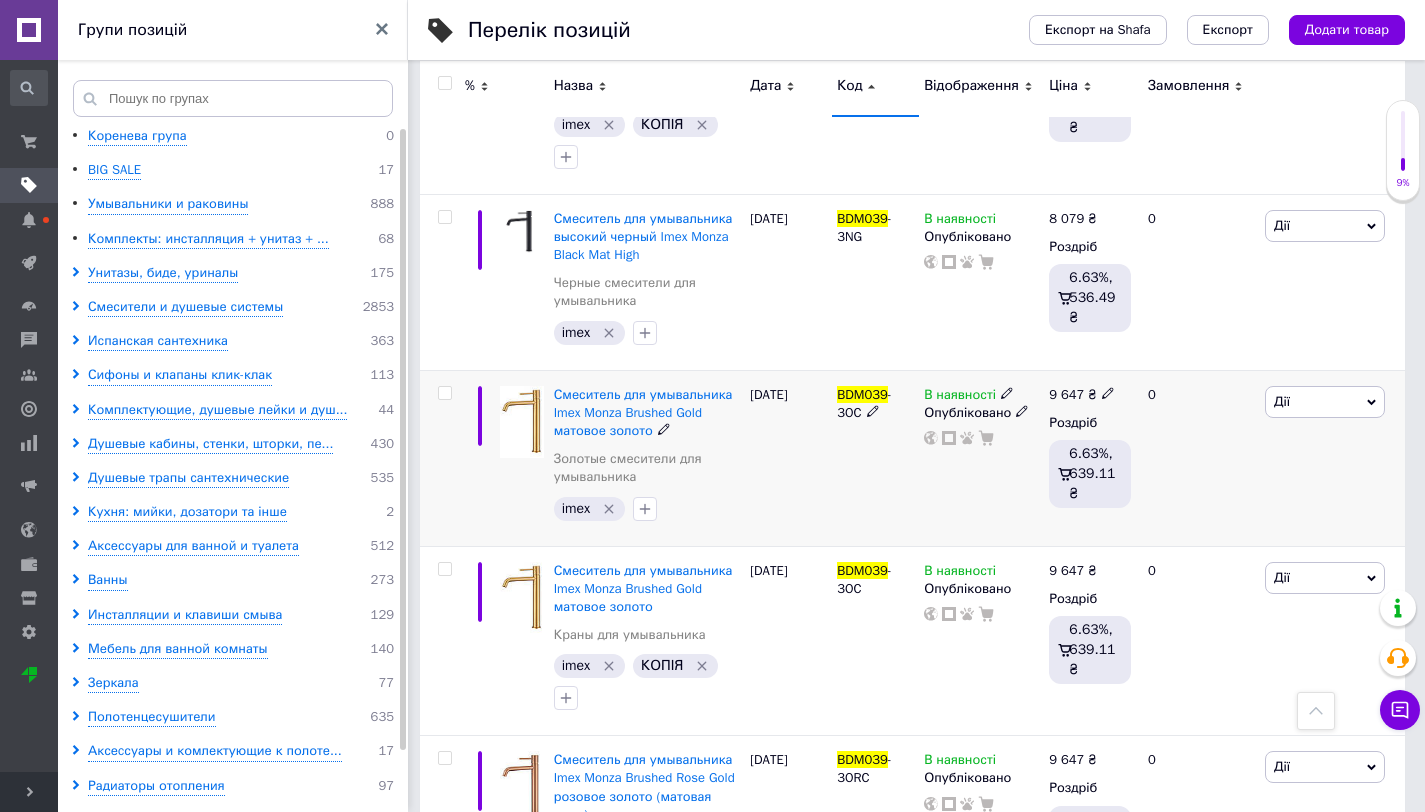 click 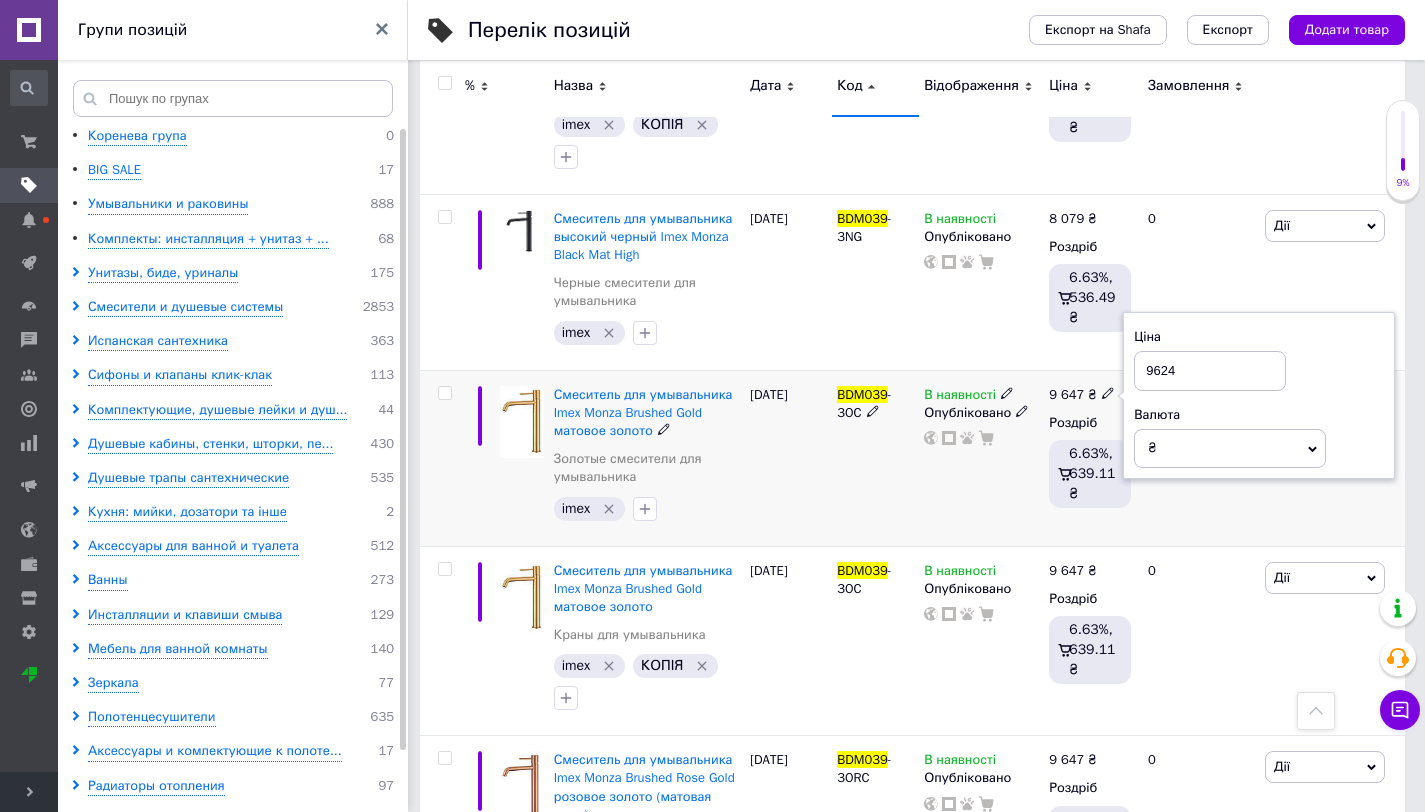 type on "9624" 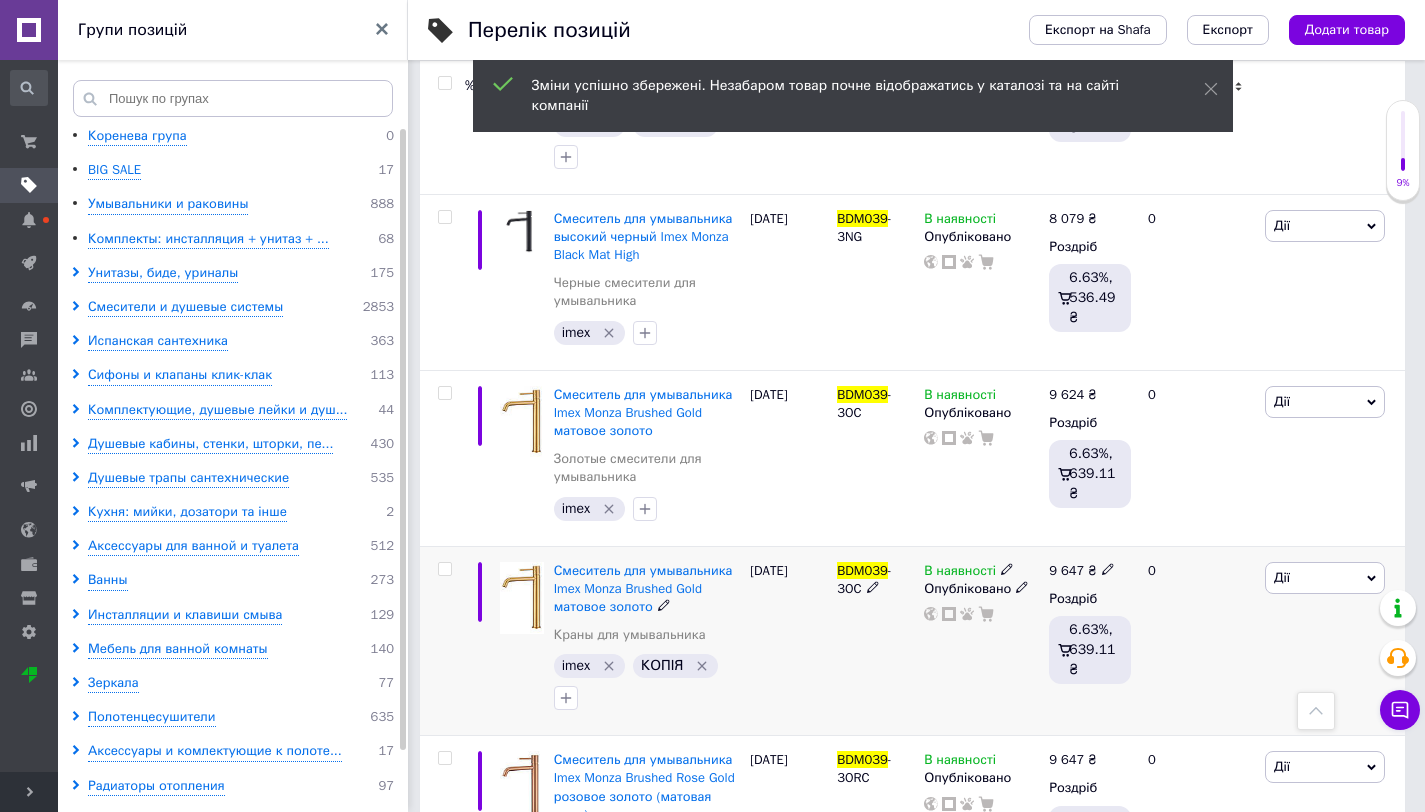 click 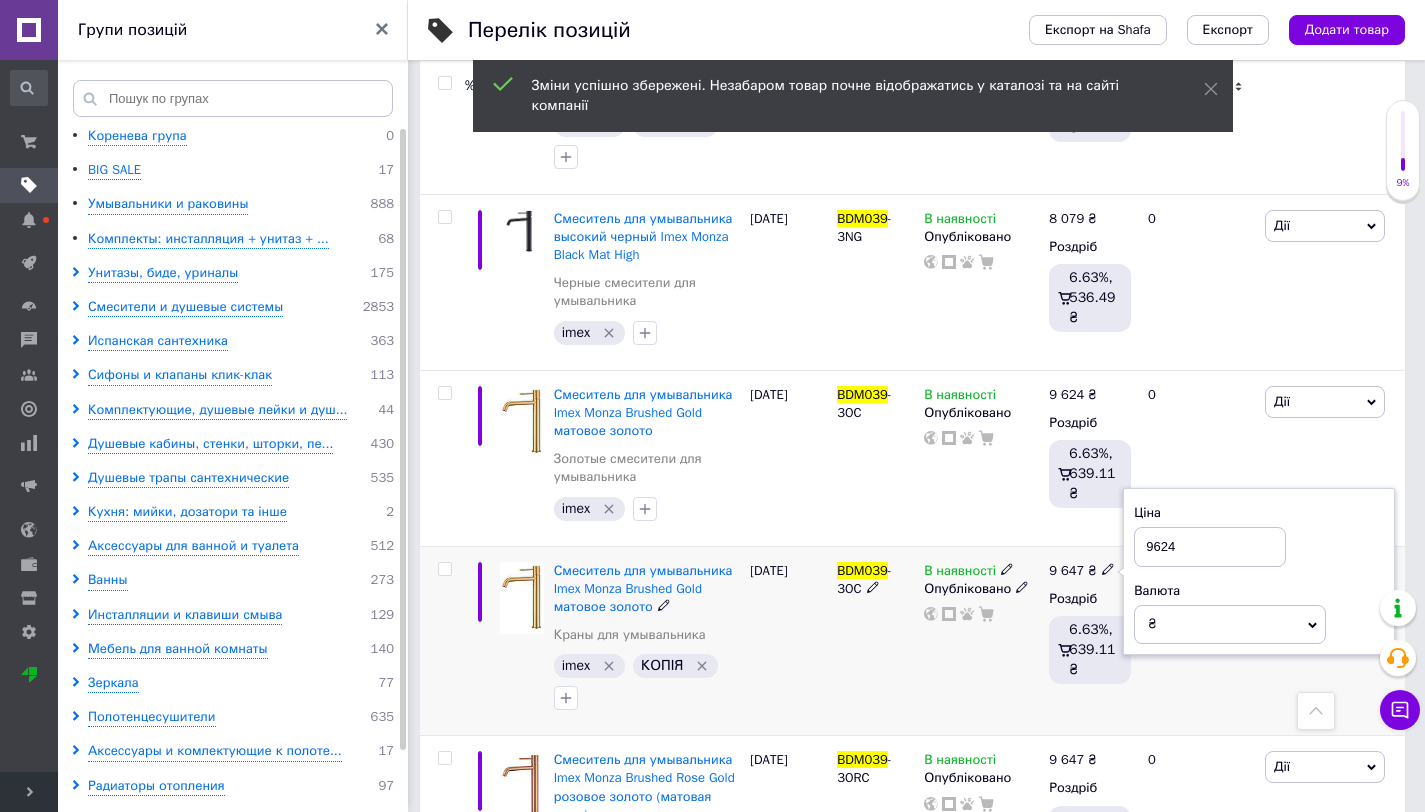 type on "9624" 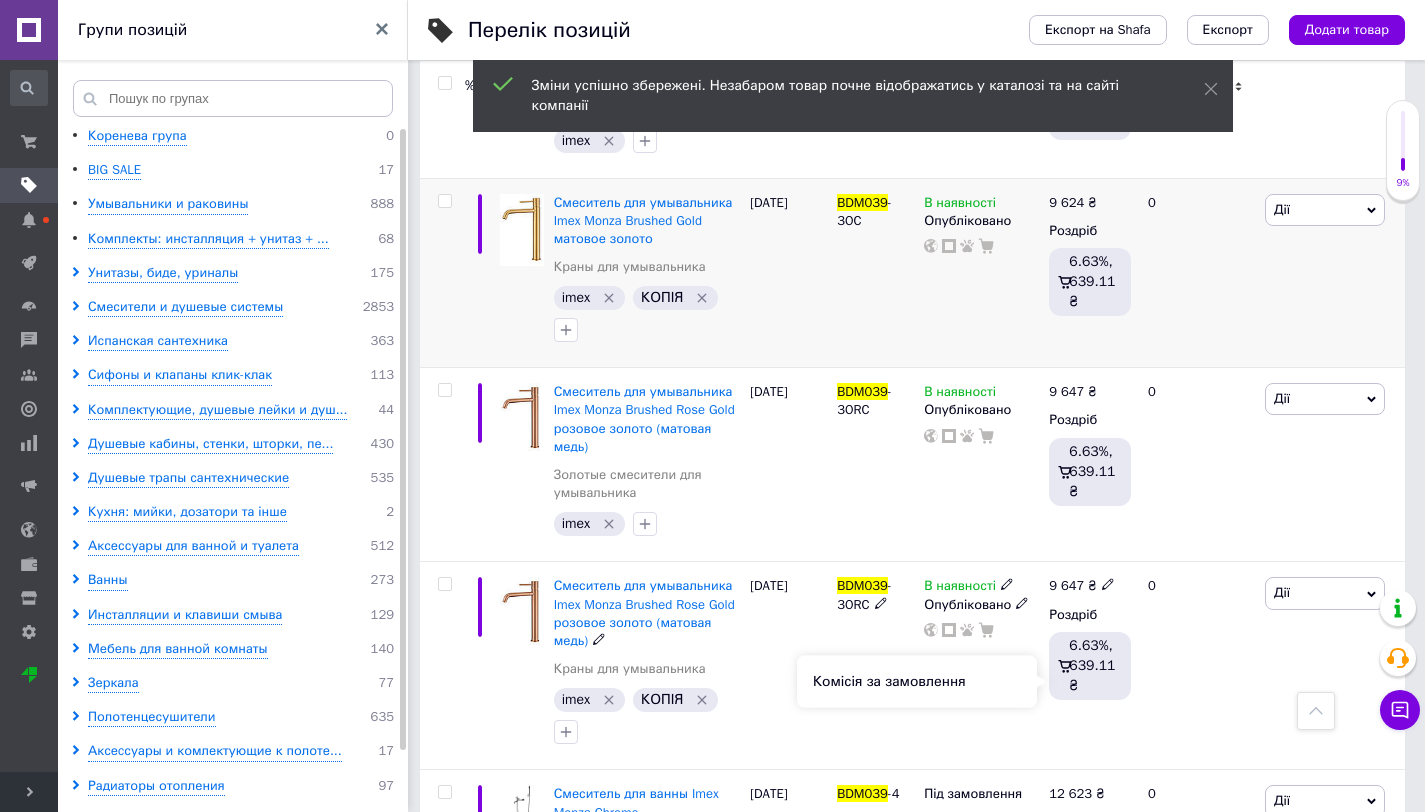 scroll, scrollTop: 5324, scrollLeft: 0, axis: vertical 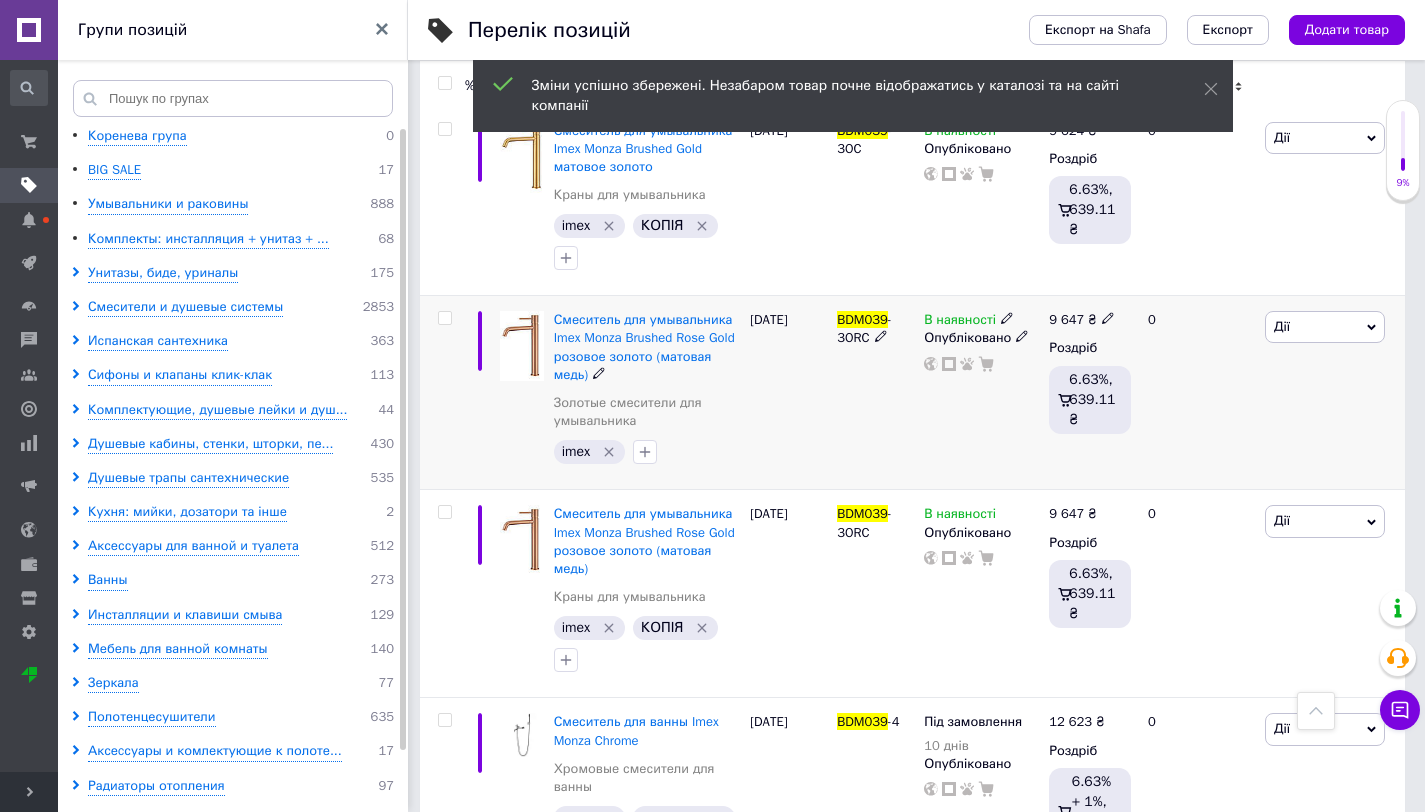 click 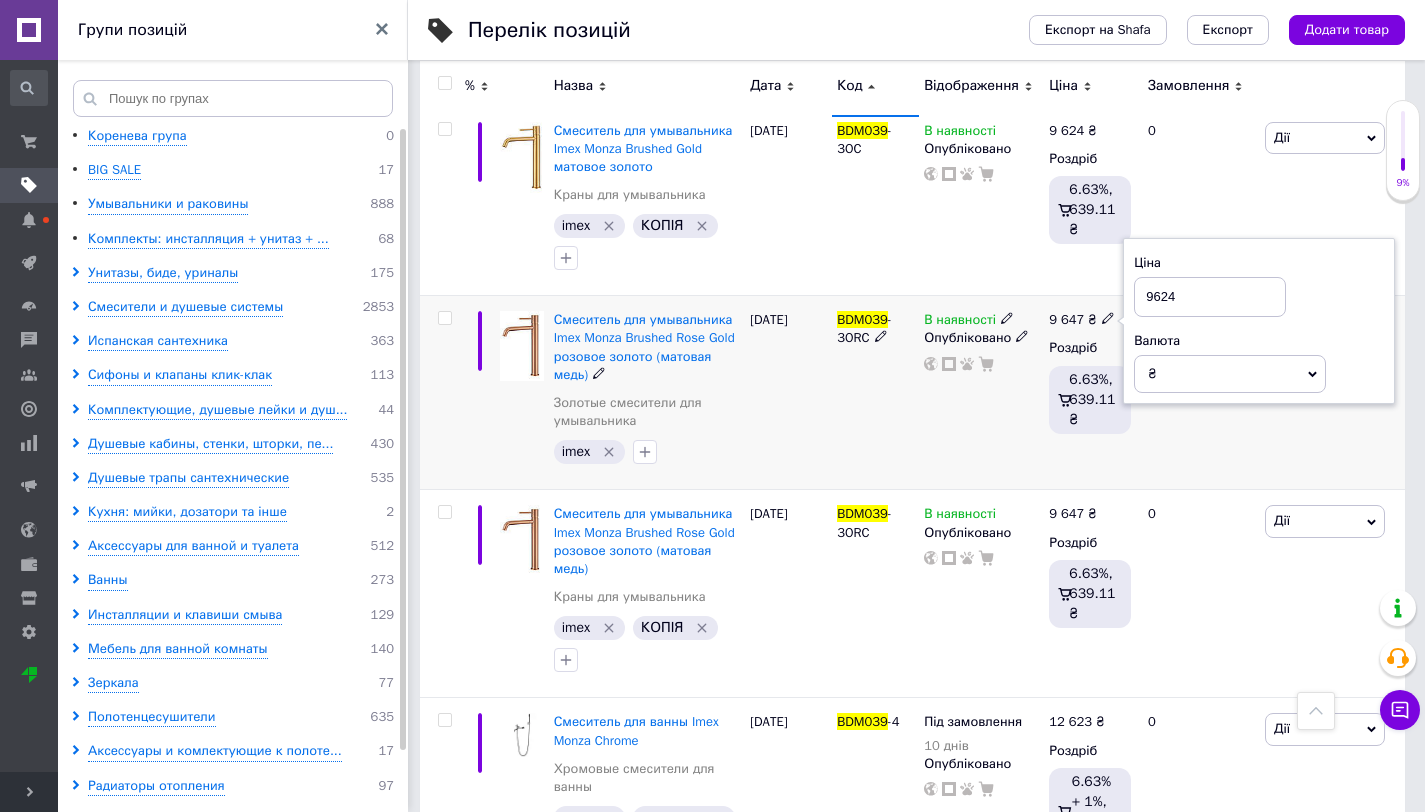 type on "9624" 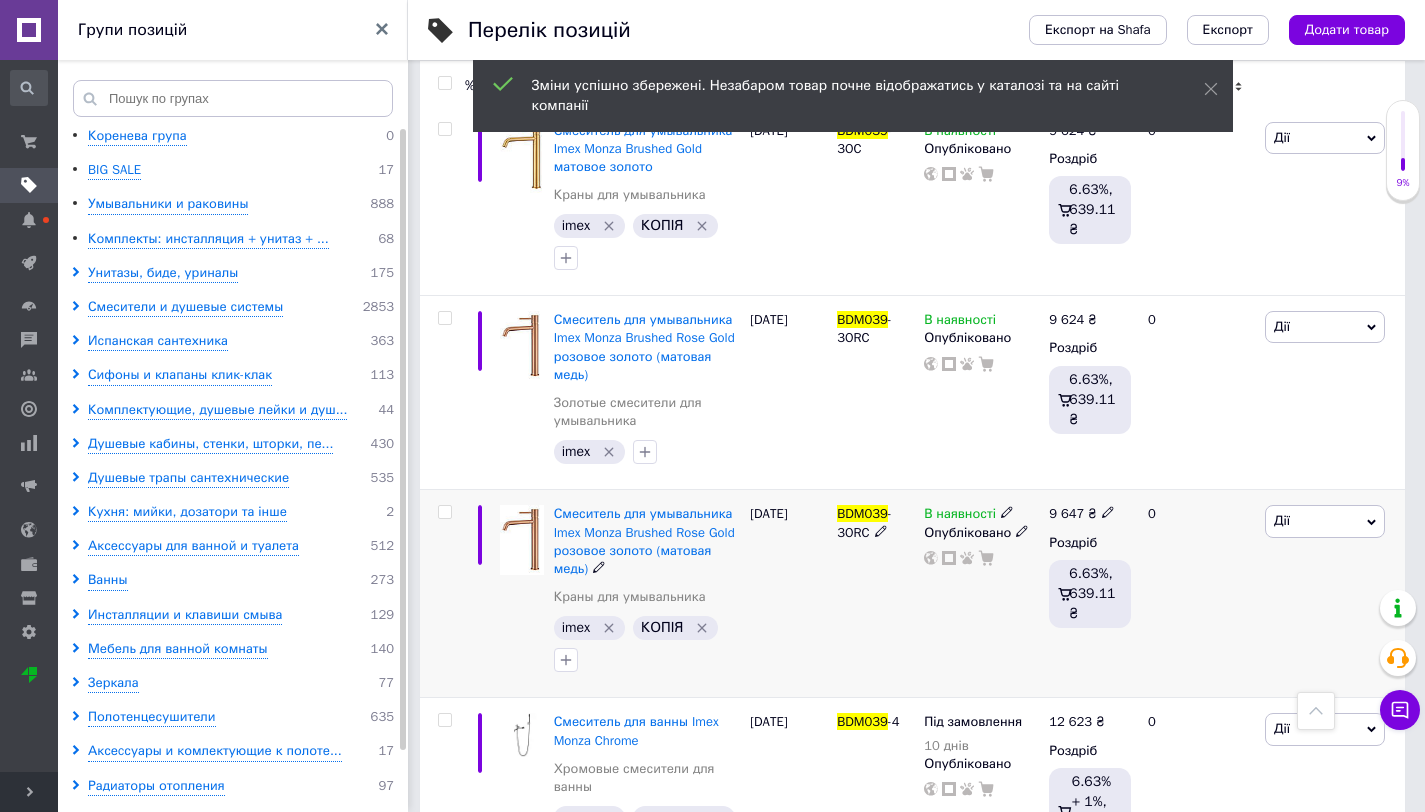 click 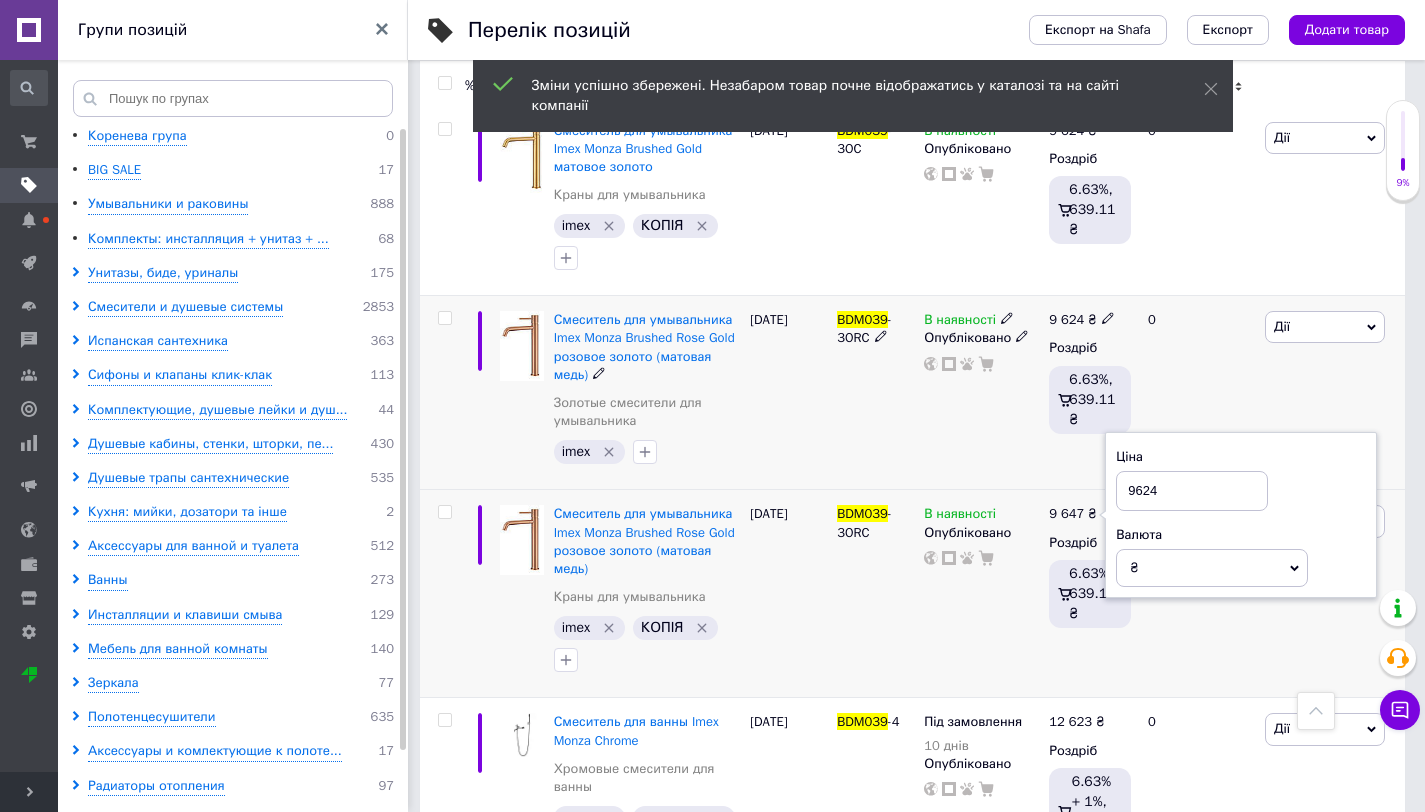 type on "9624" 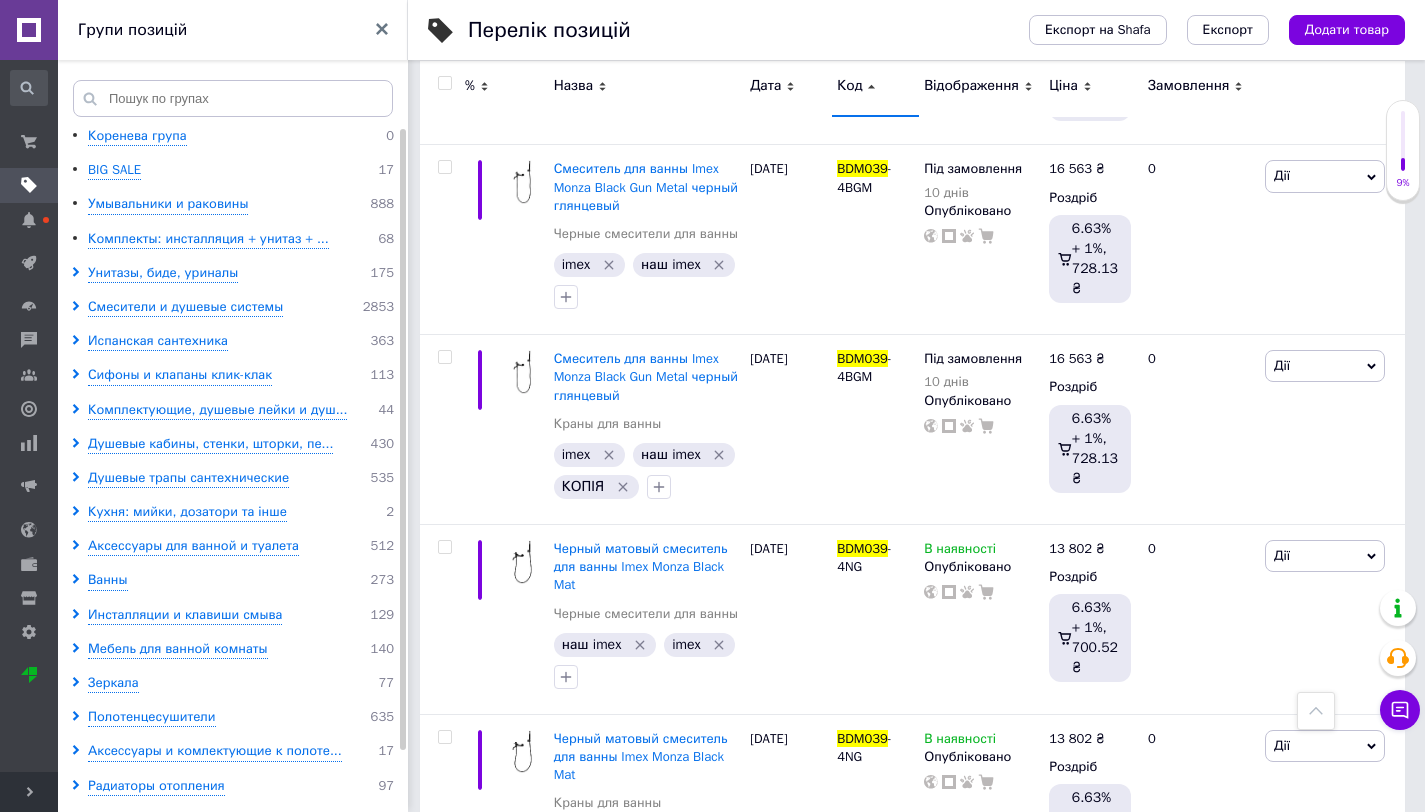 scroll, scrollTop: 6226, scrollLeft: 0, axis: vertical 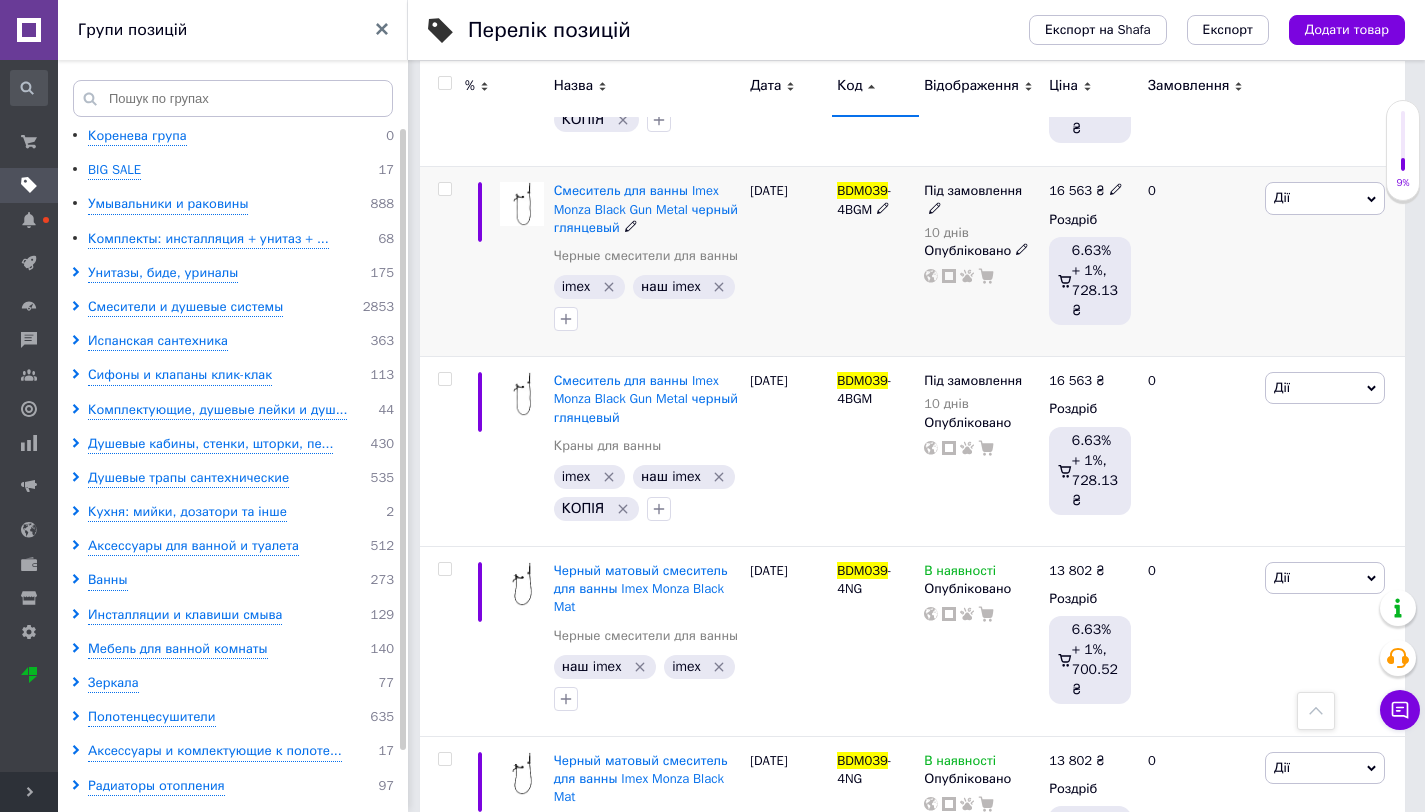click 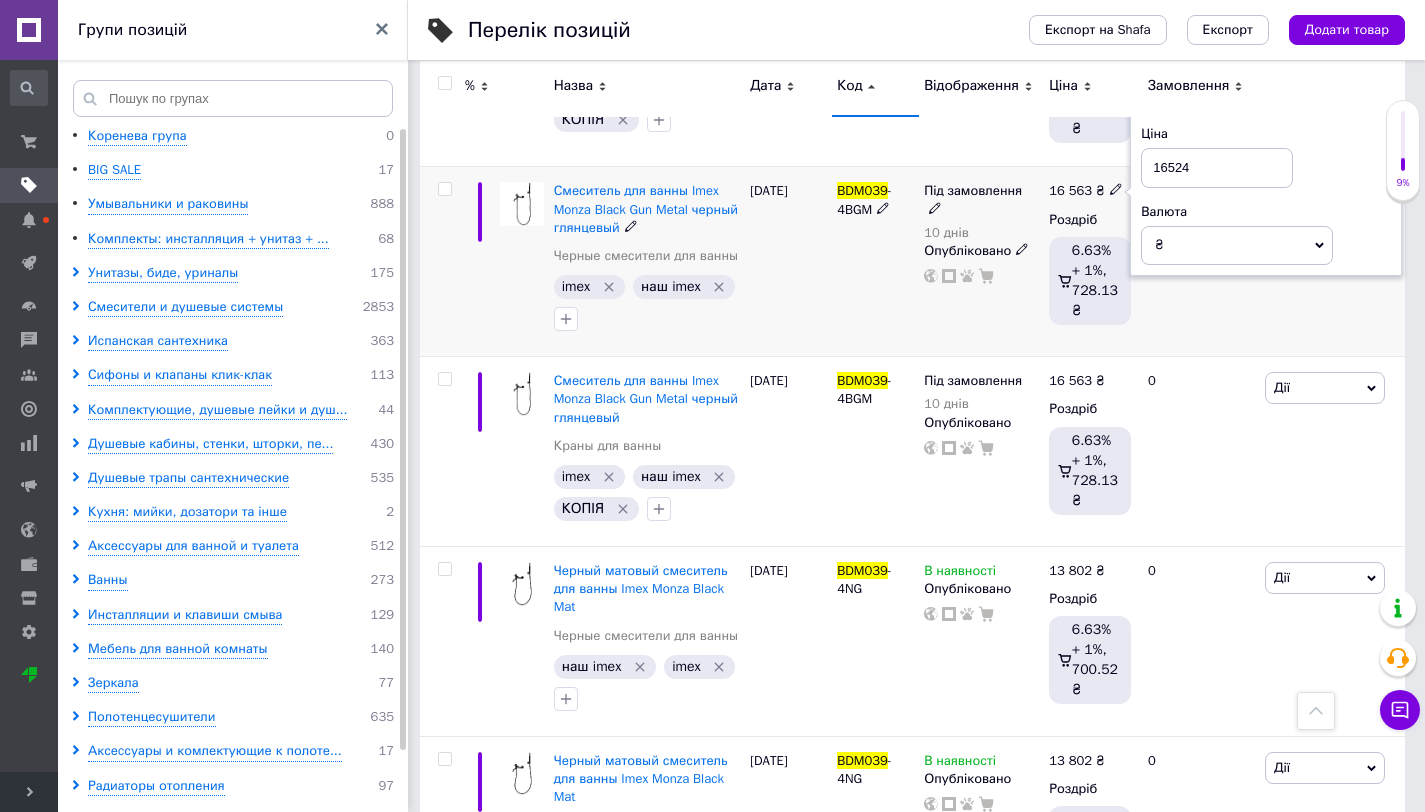 type on "16524" 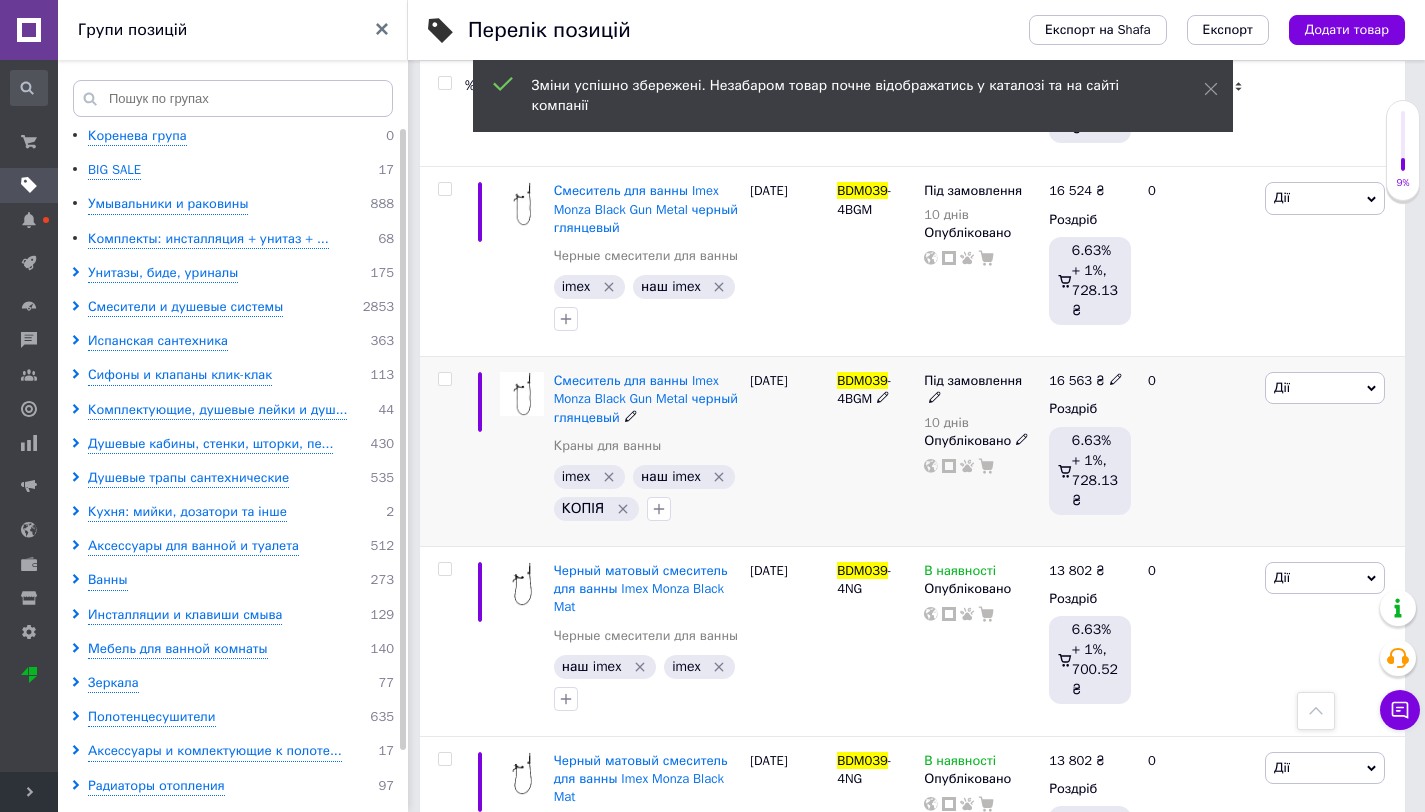 click 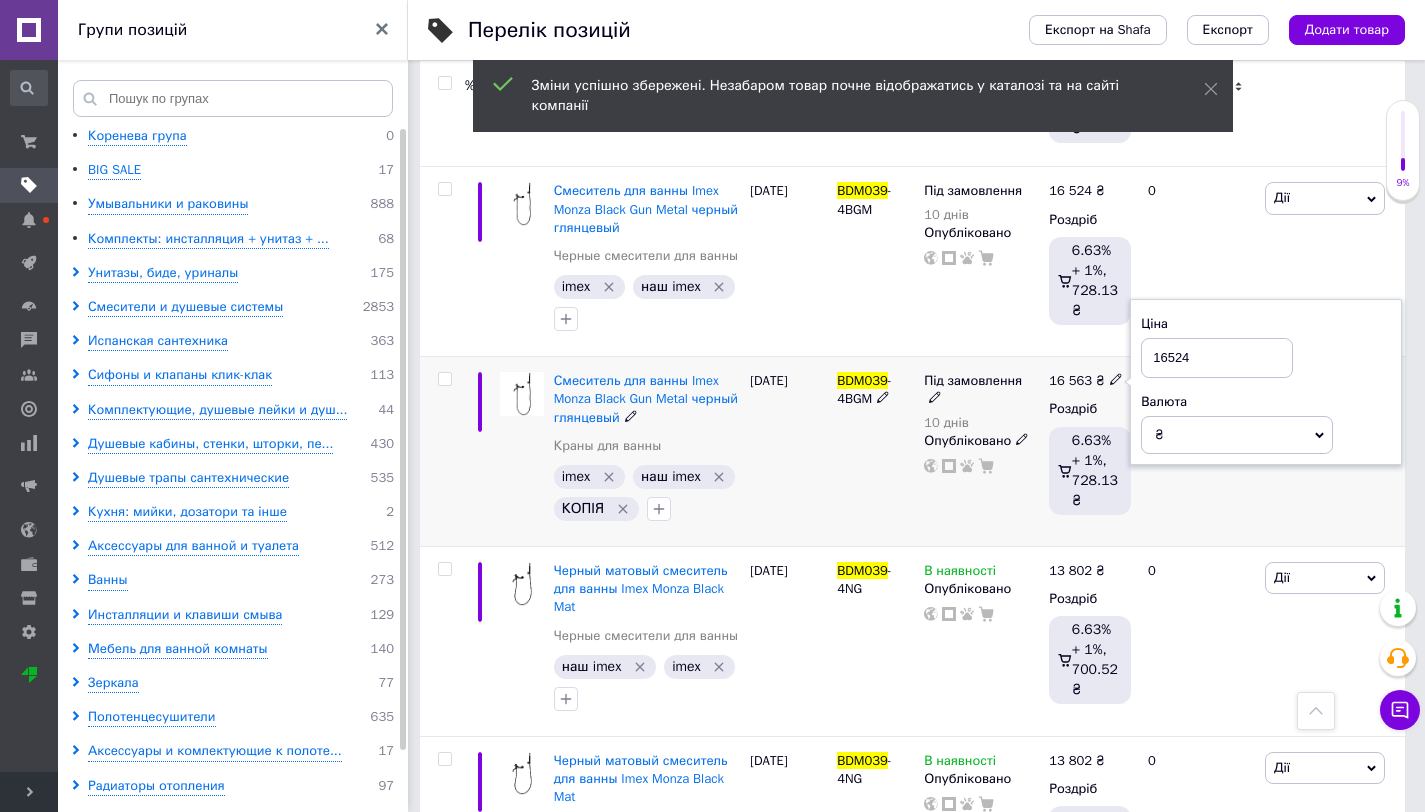 type on "16524" 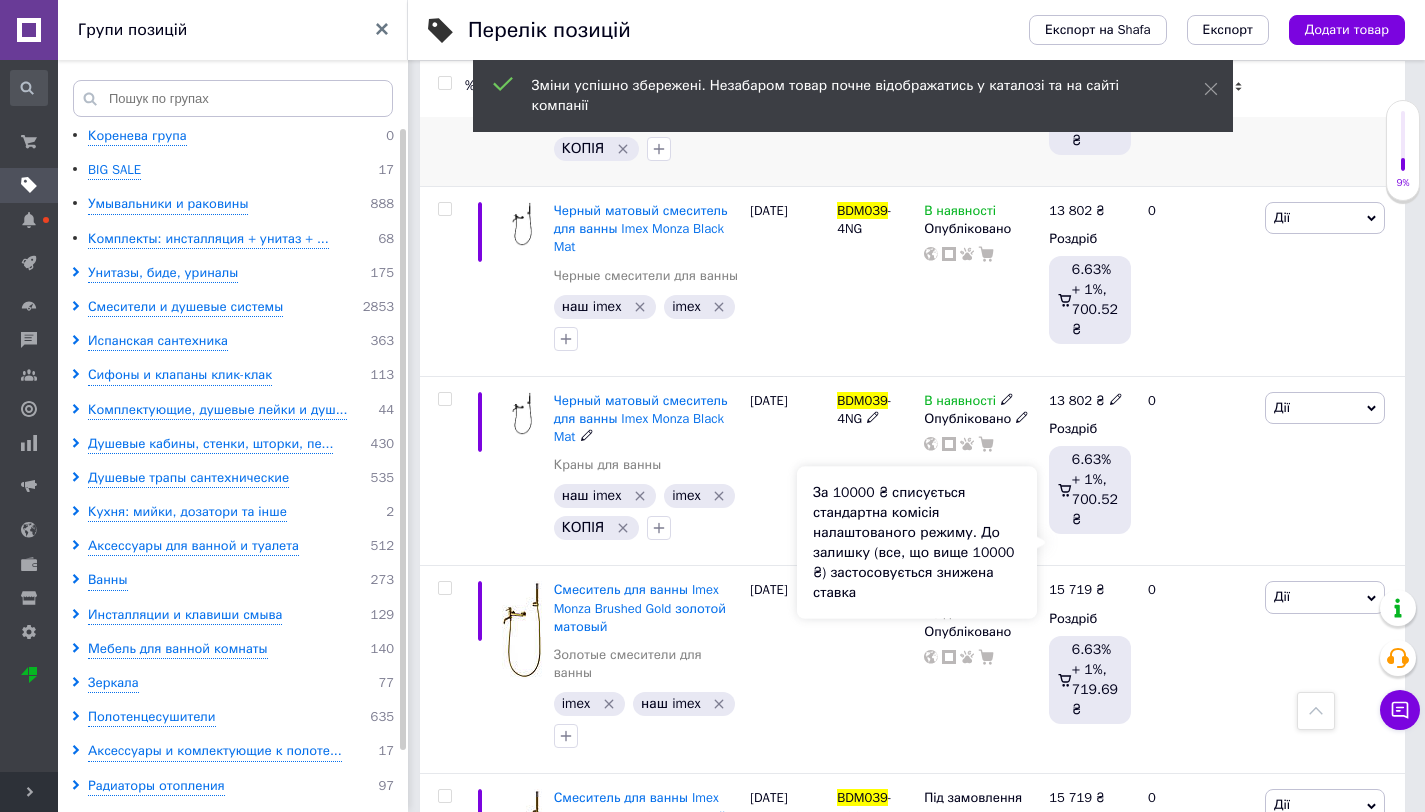scroll, scrollTop: 6626, scrollLeft: 0, axis: vertical 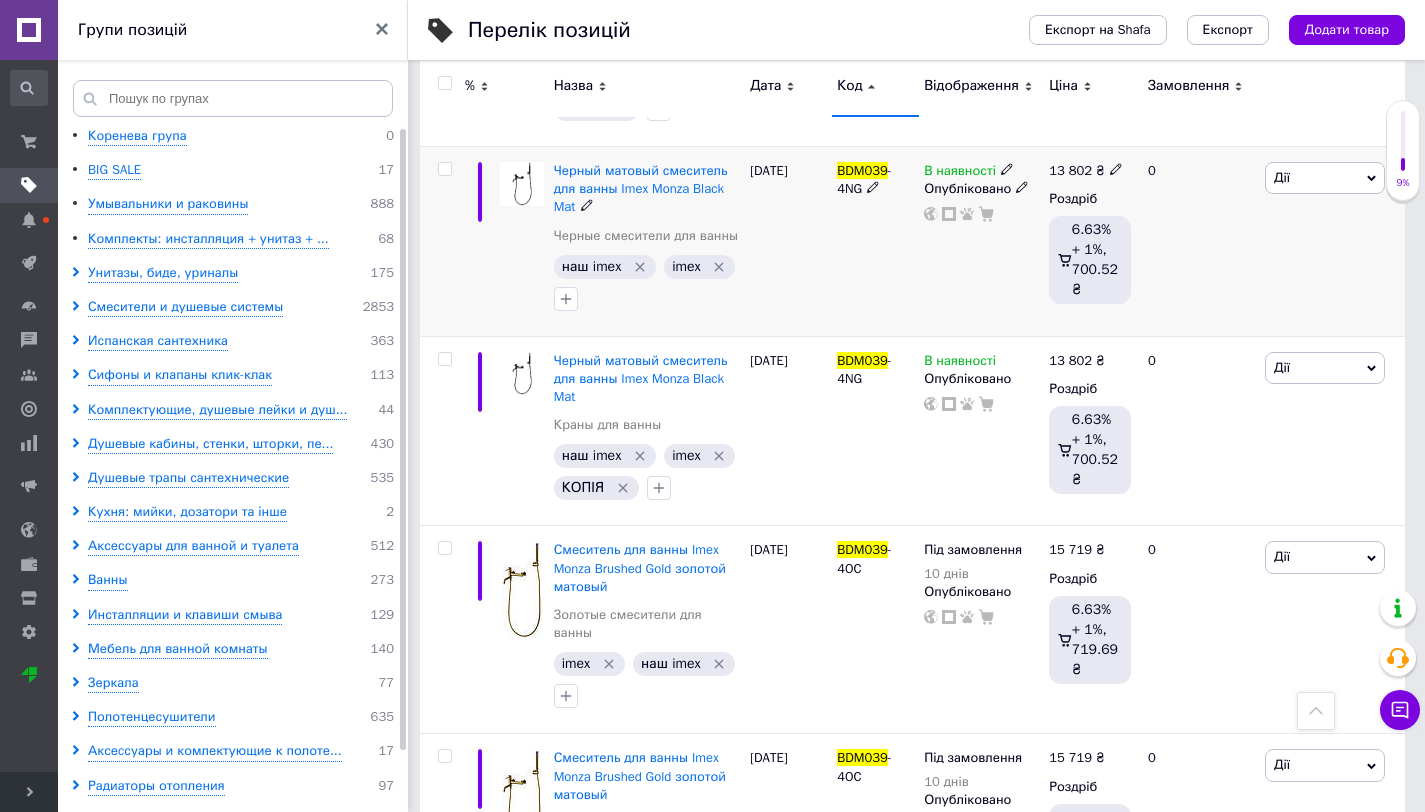 click 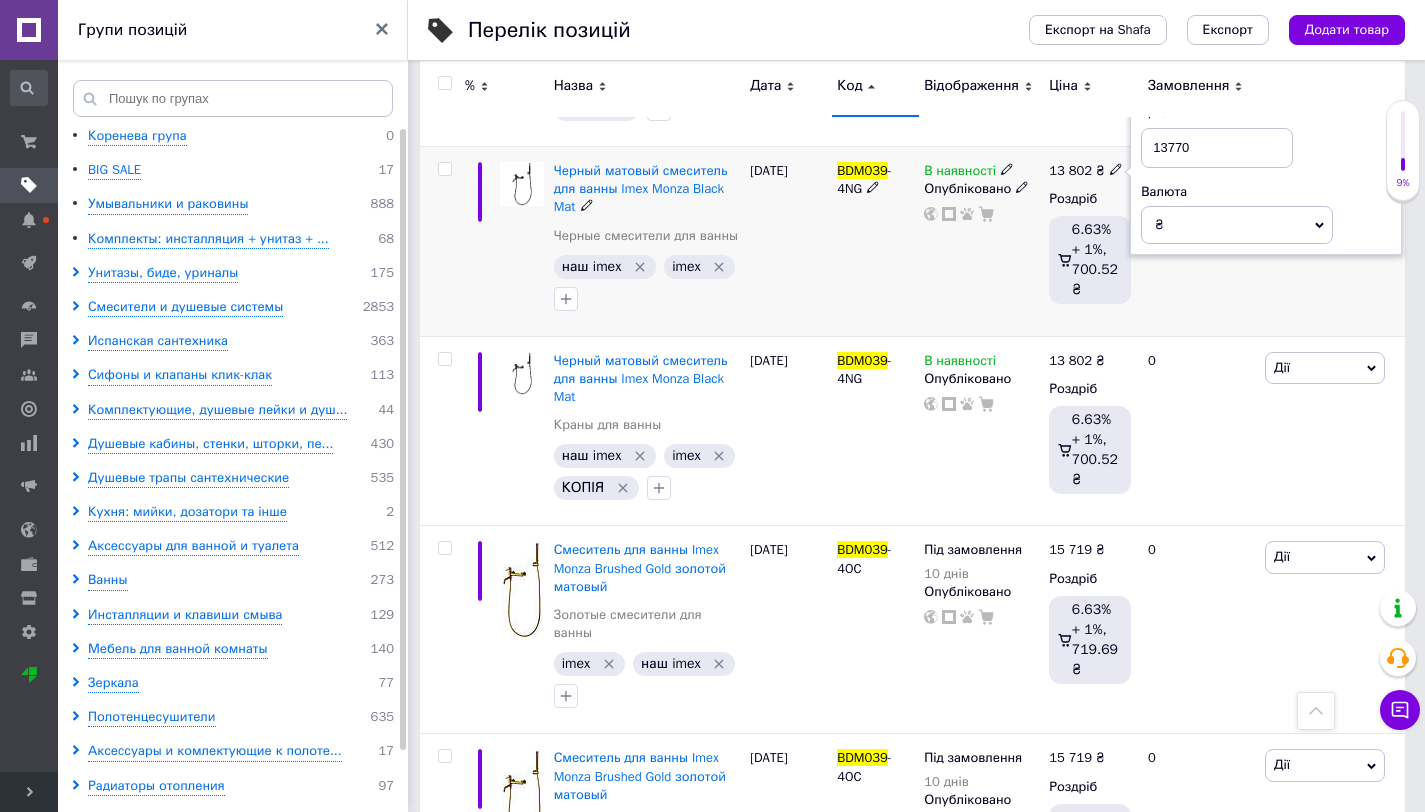type on "13770" 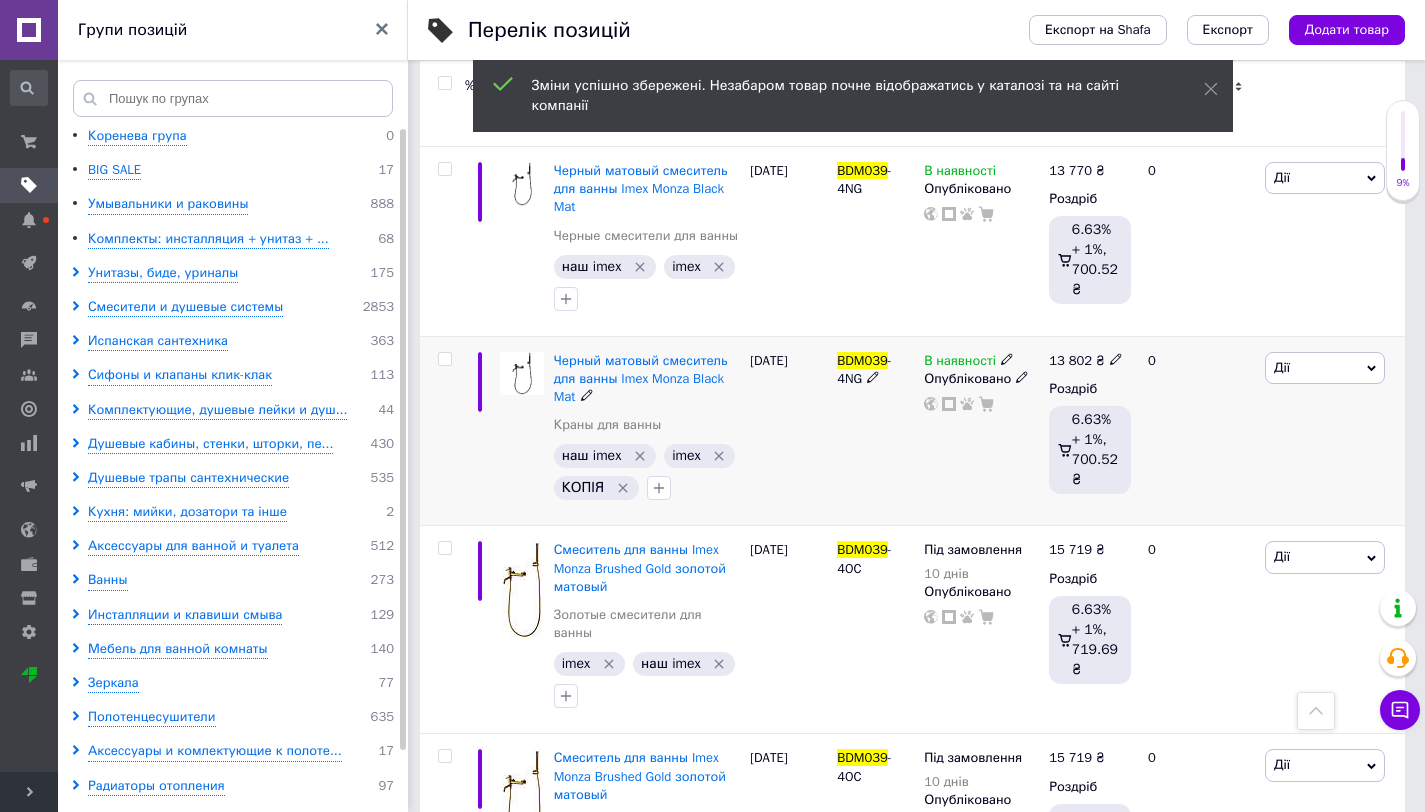 click 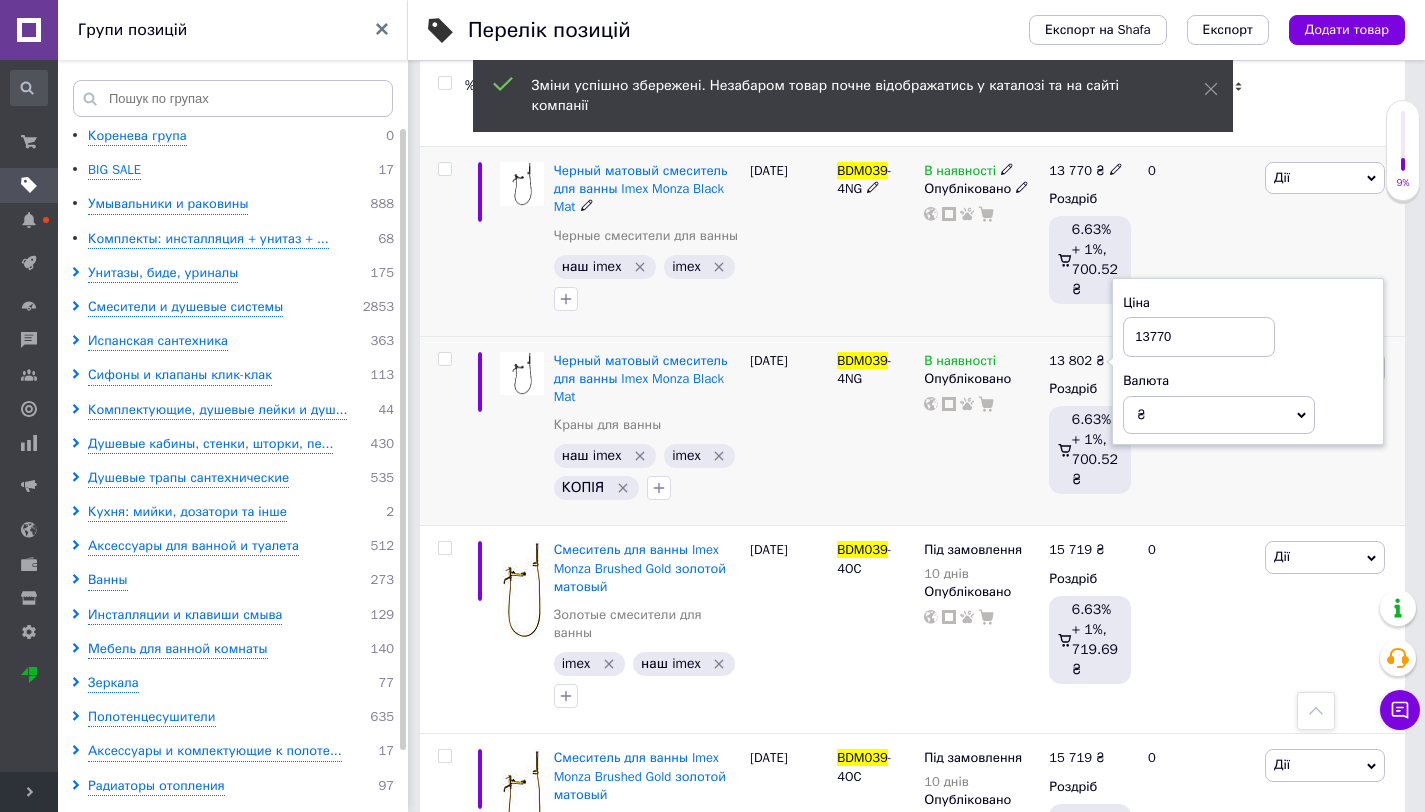 type on "13770" 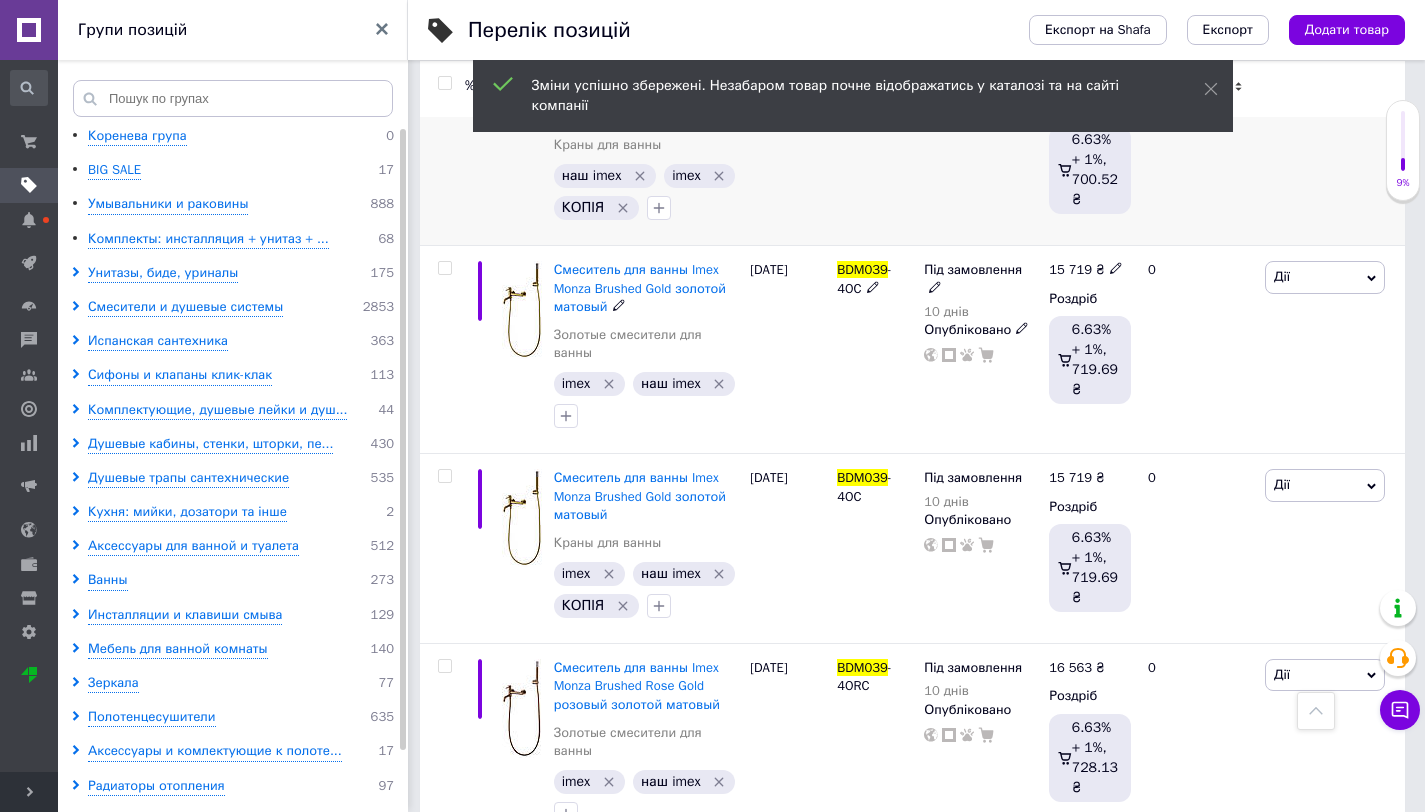scroll, scrollTop: 6946, scrollLeft: 0, axis: vertical 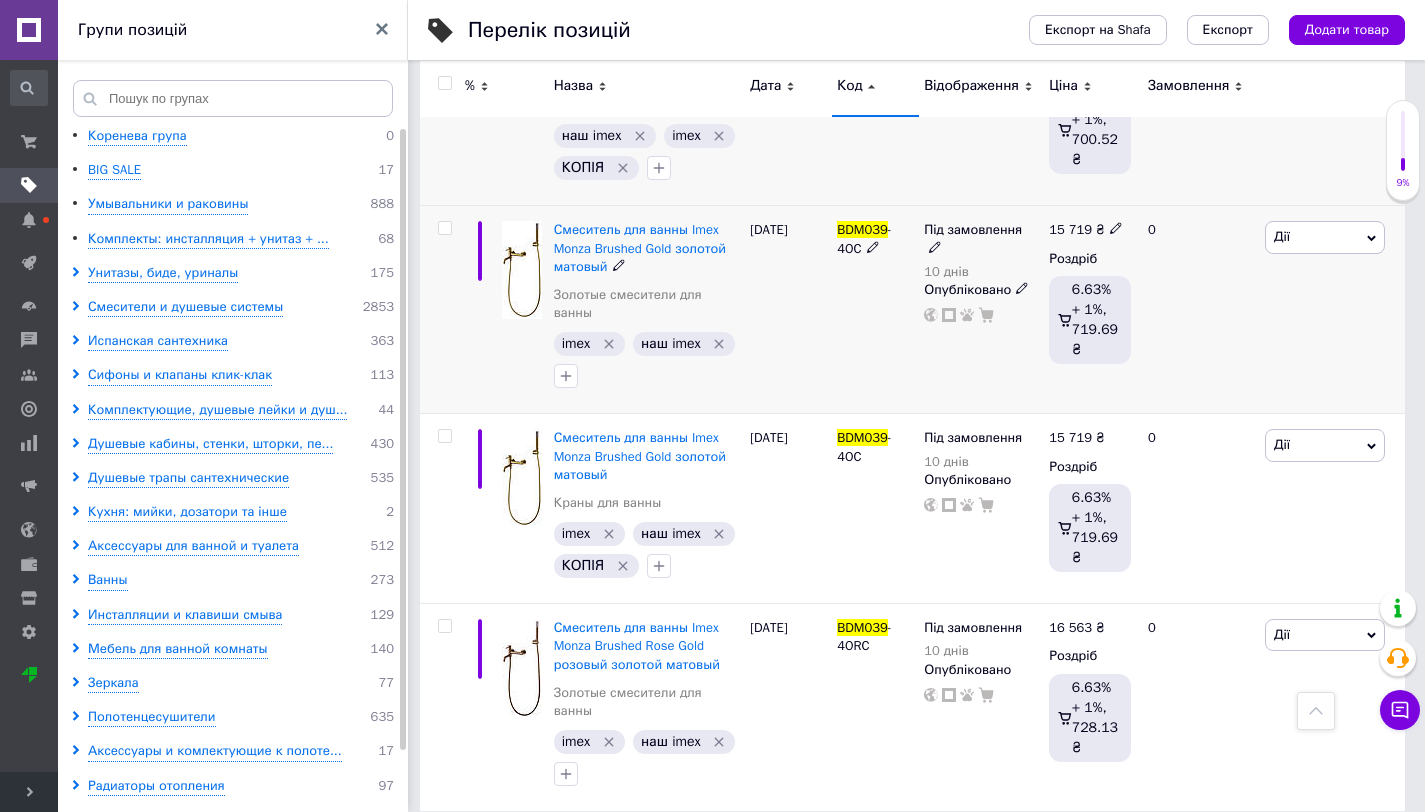 click 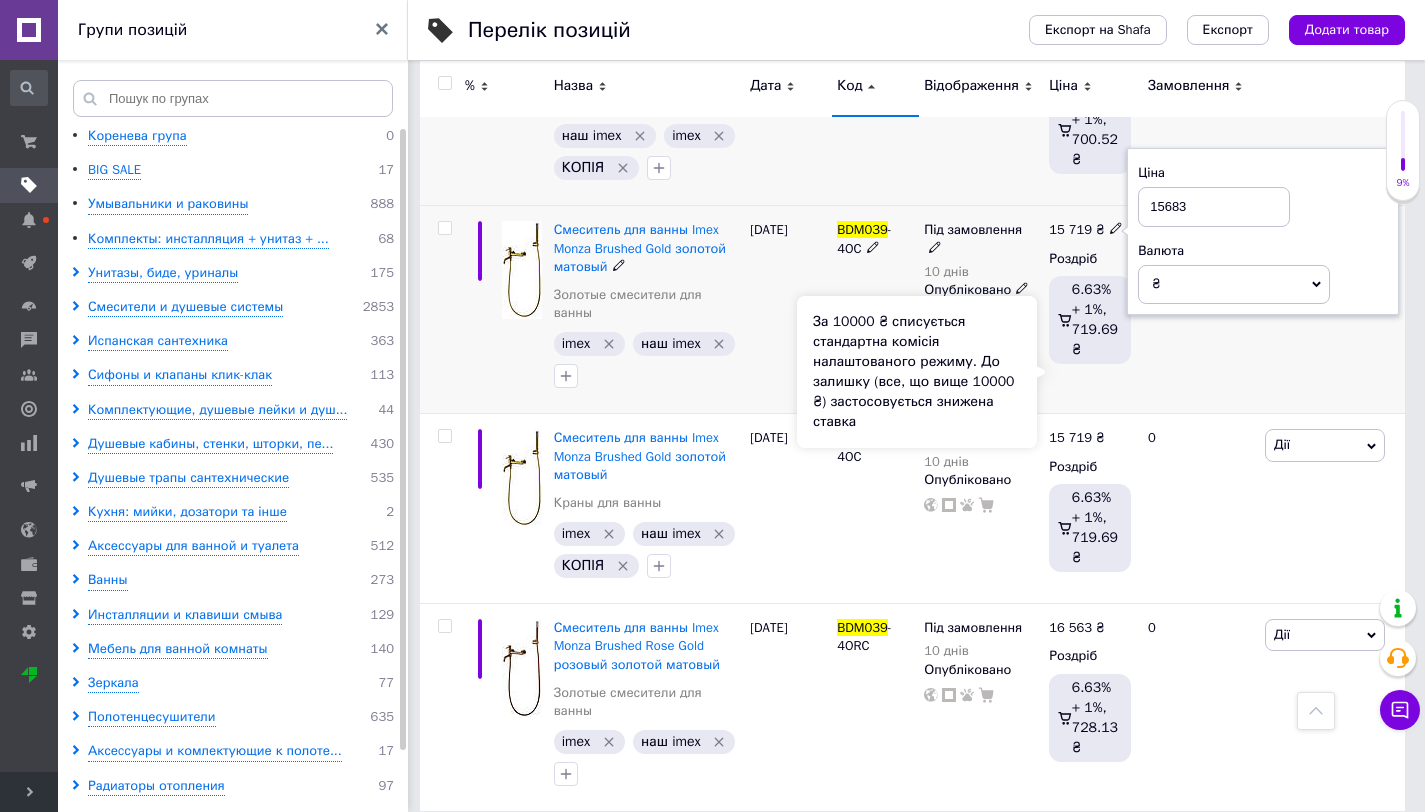 type on "15683" 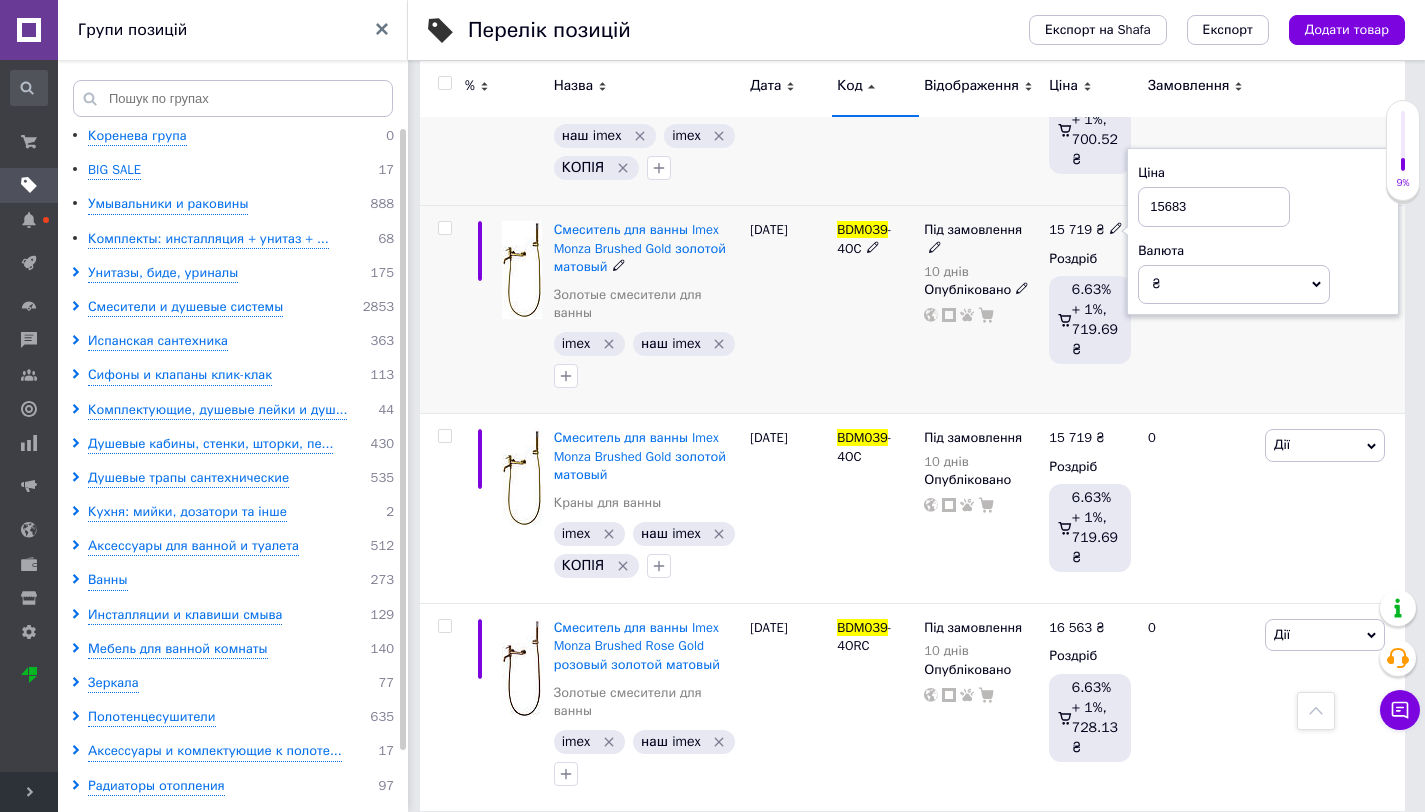 click on "15 719   ₴ Ціна 15683 Валюта ₴ $ EUR CHF GBP ¥ PLN ₸ MDL HUF KGS CNY TRY KRW lei Роздріб 6.63% + 1%, 719.69 ₴" at bounding box center (1090, 310) 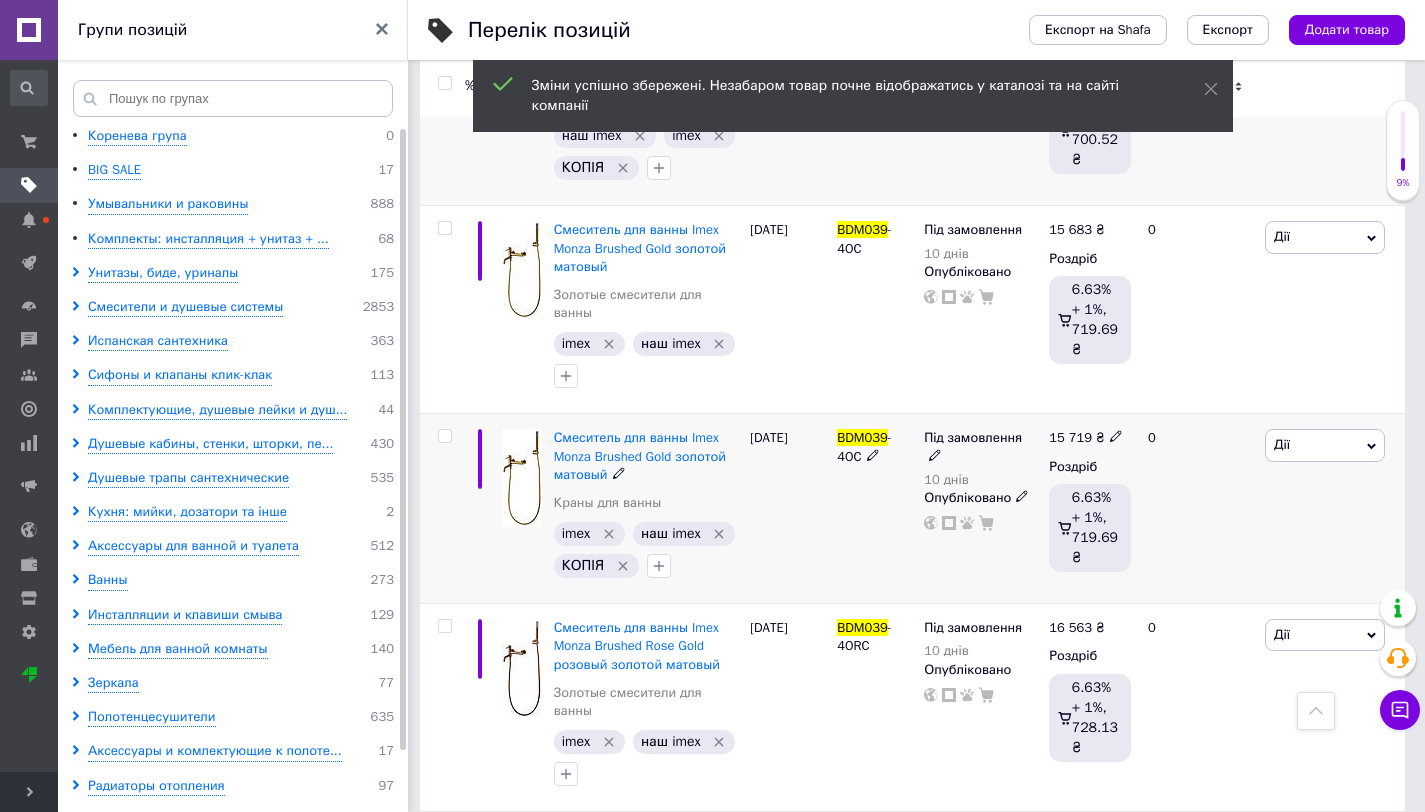 click 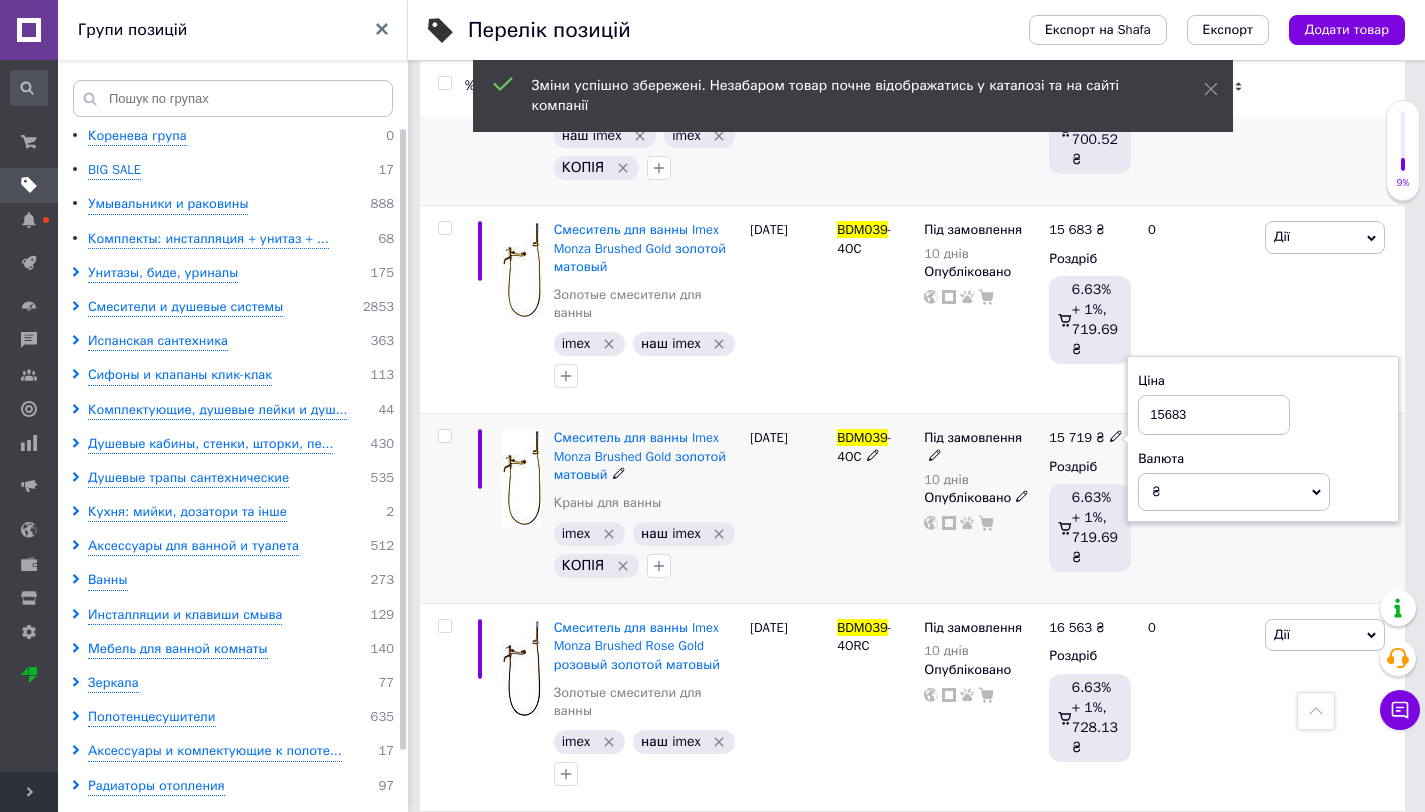 type on "15683" 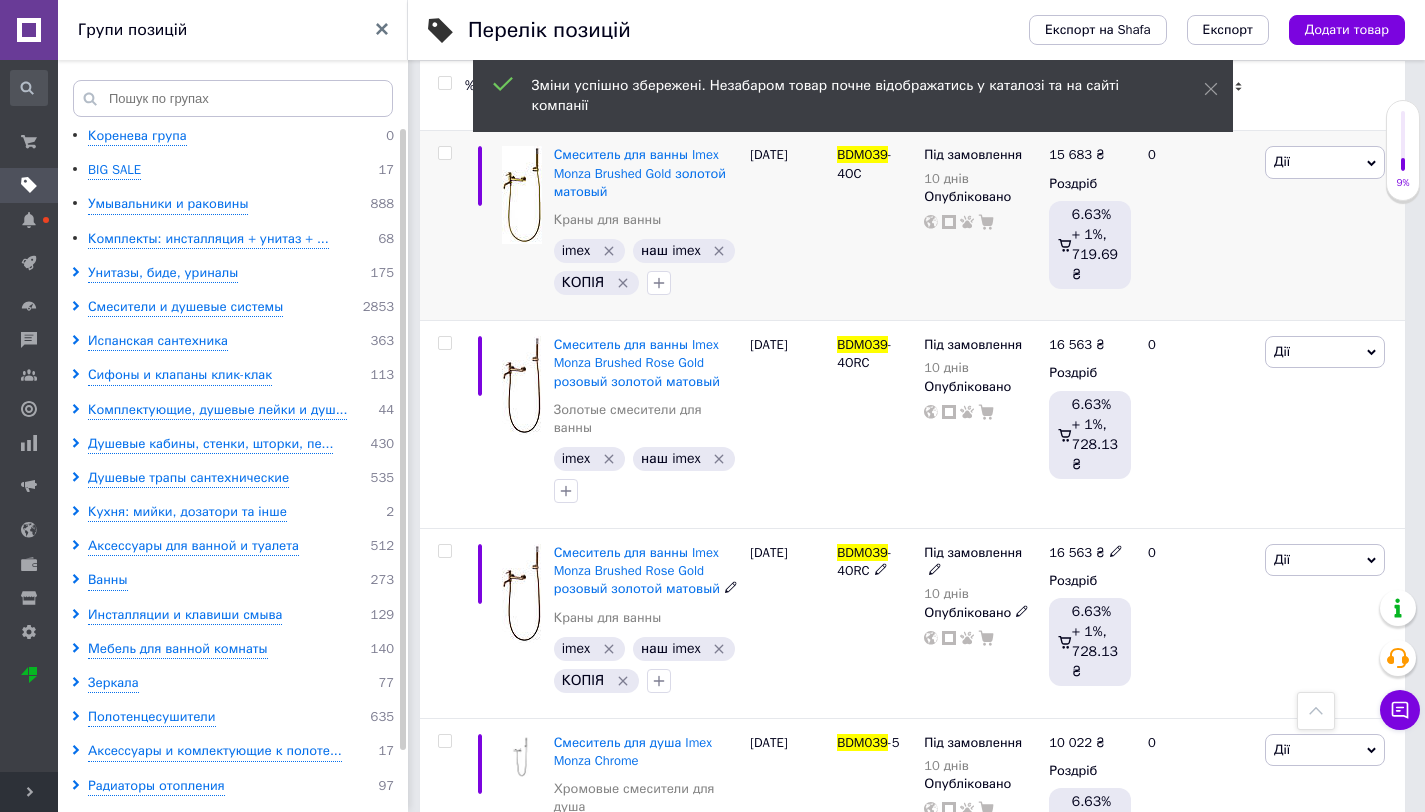 scroll, scrollTop: 7266, scrollLeft: 0, axis: vertical 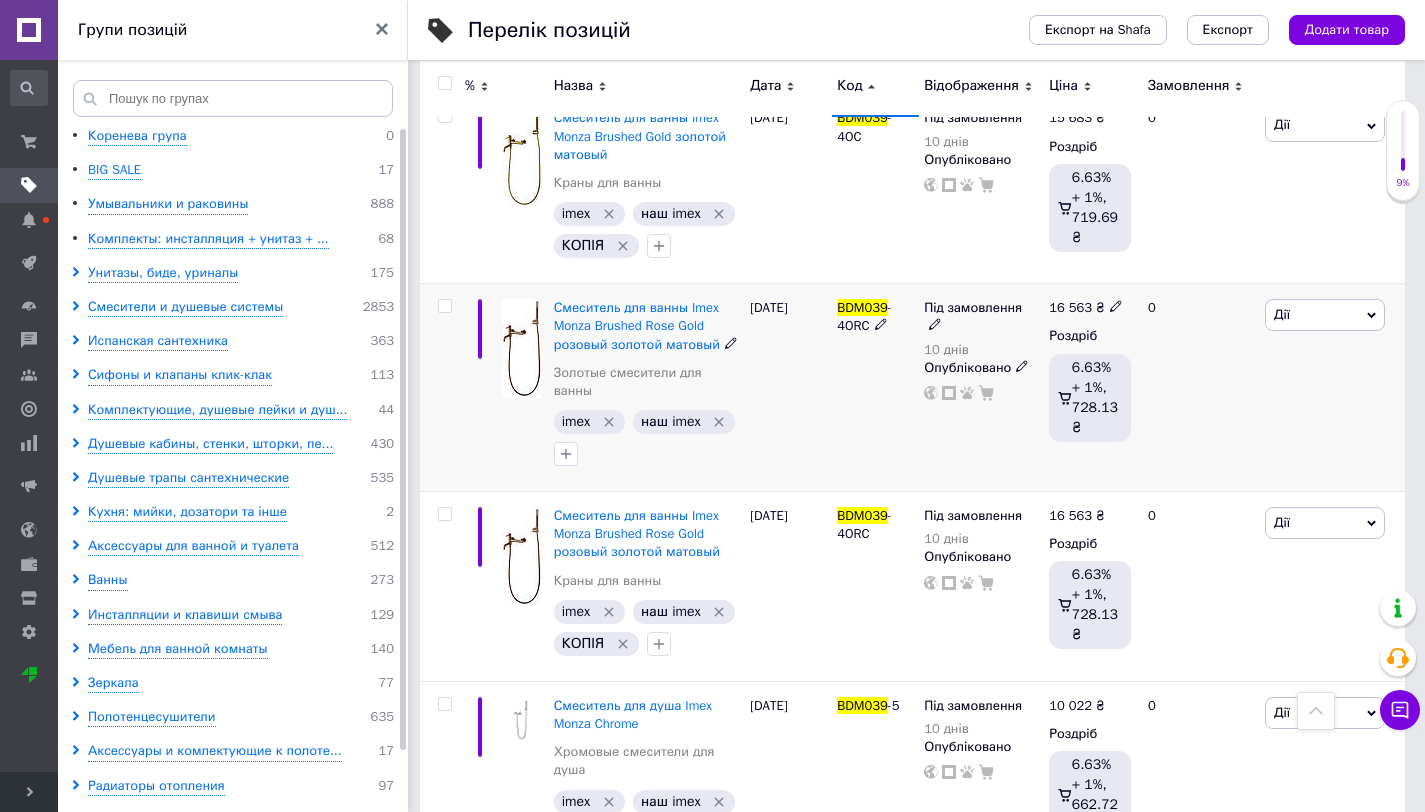 click 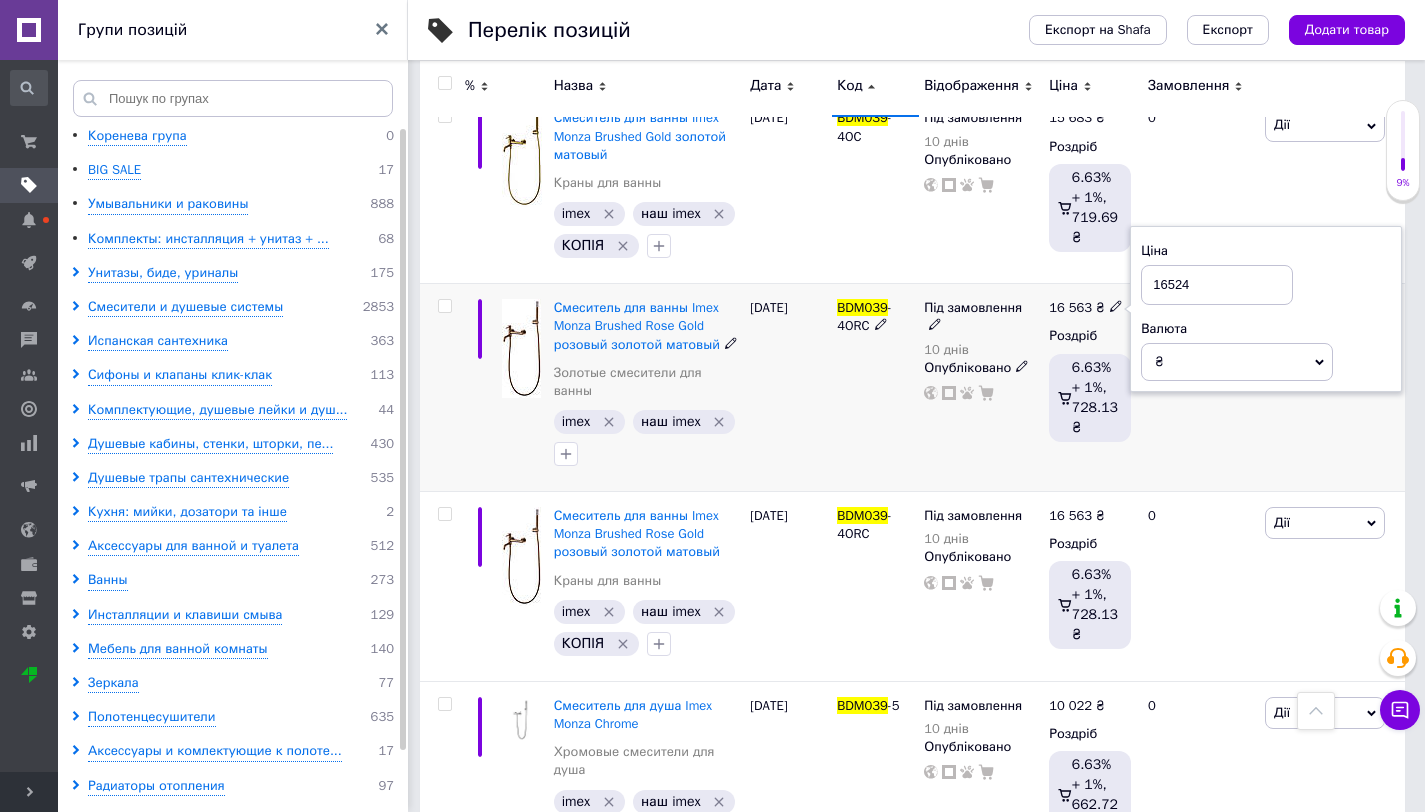 type on "16524" 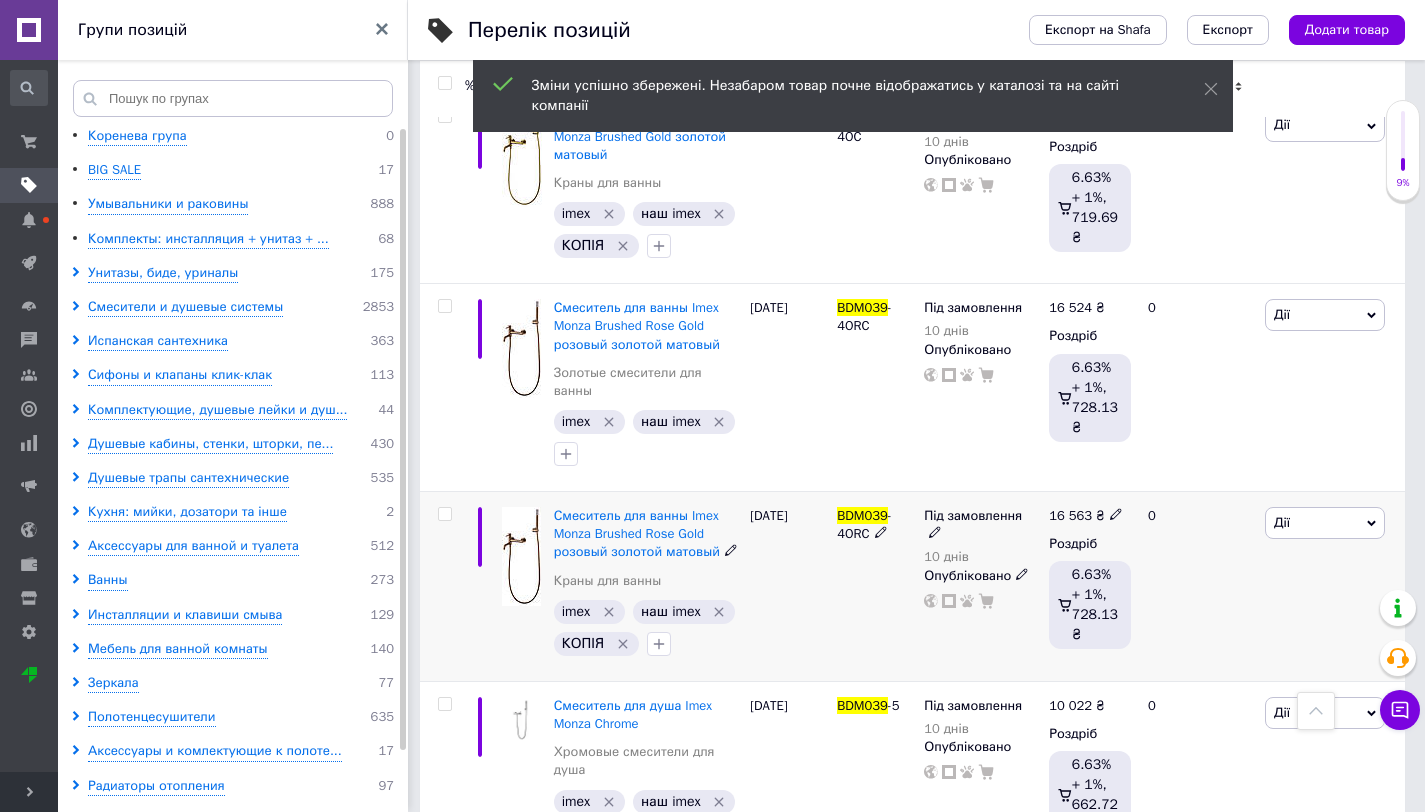 click 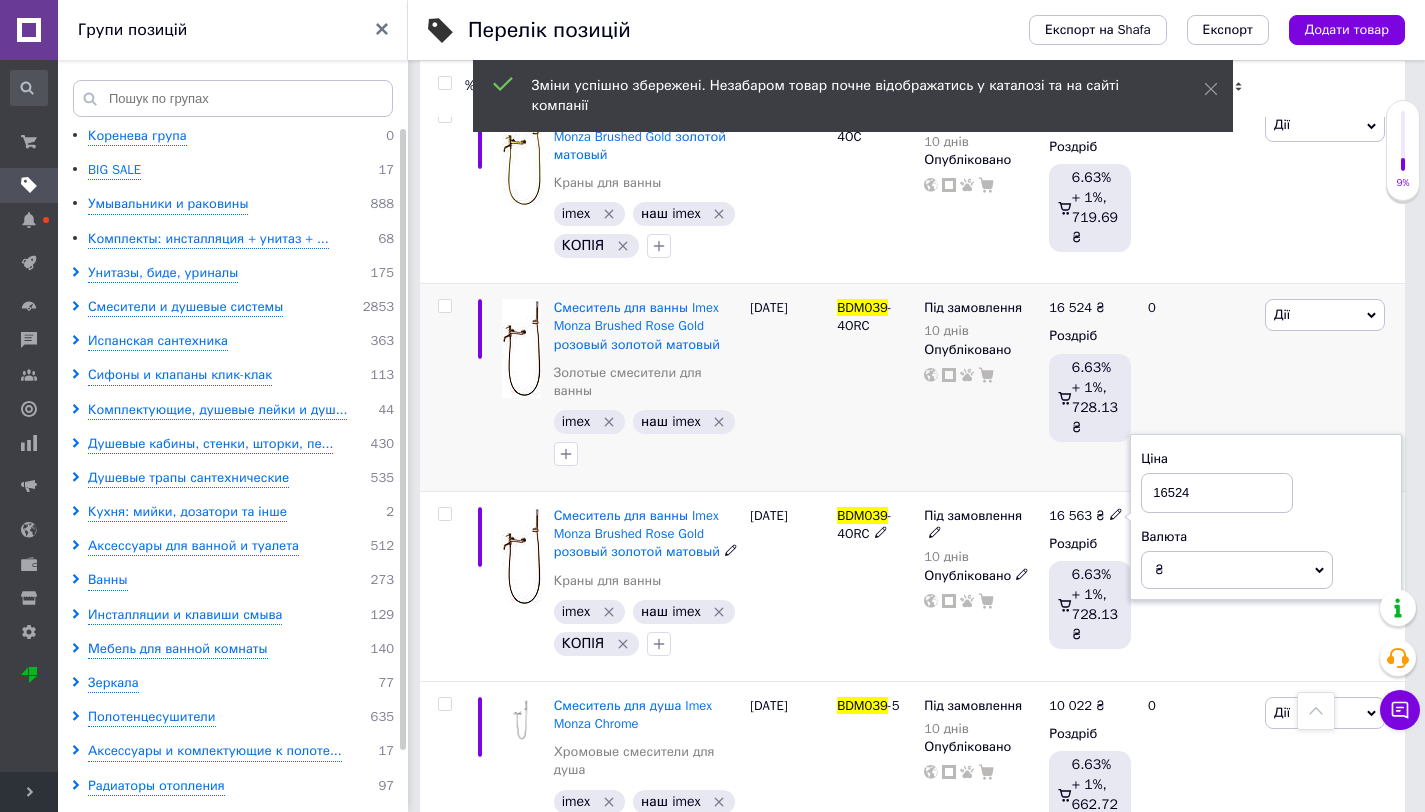 type on "16524" 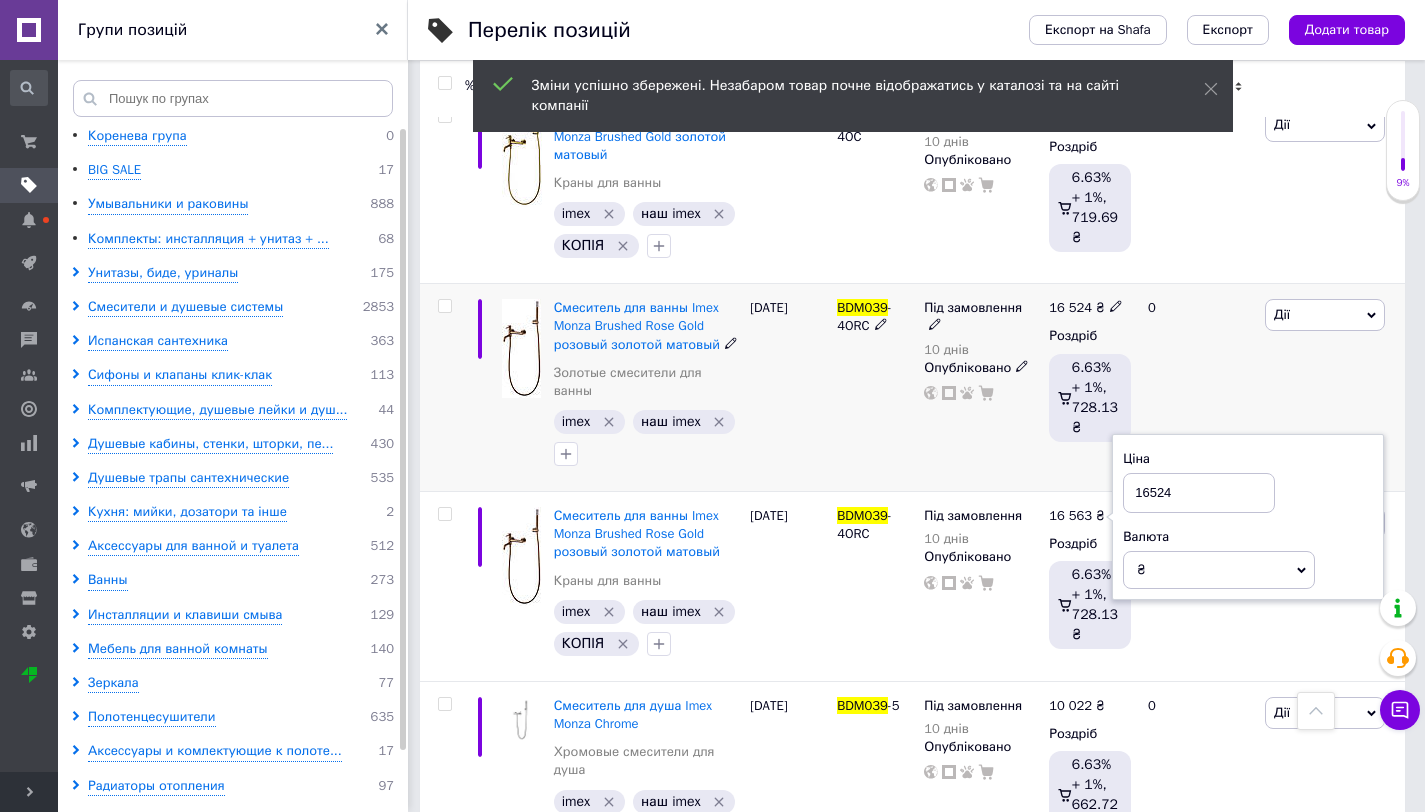 click on "16 524   ₴ Роздріб 6.63% + 1%, 728.13 ₴" at bounding box center [1090, 388] 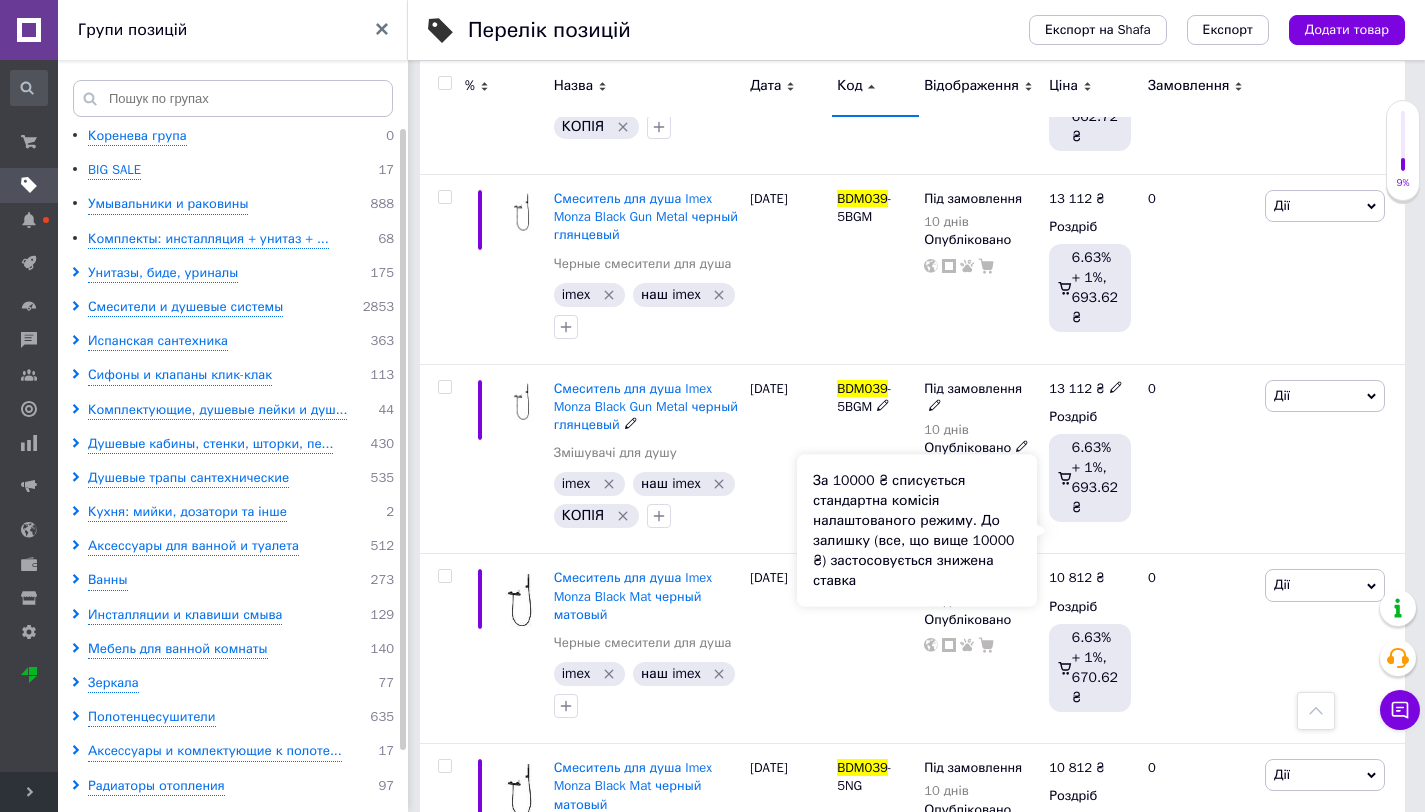 scroll, scrollTop: 8146, scrollLeft: 0, axis: vertical 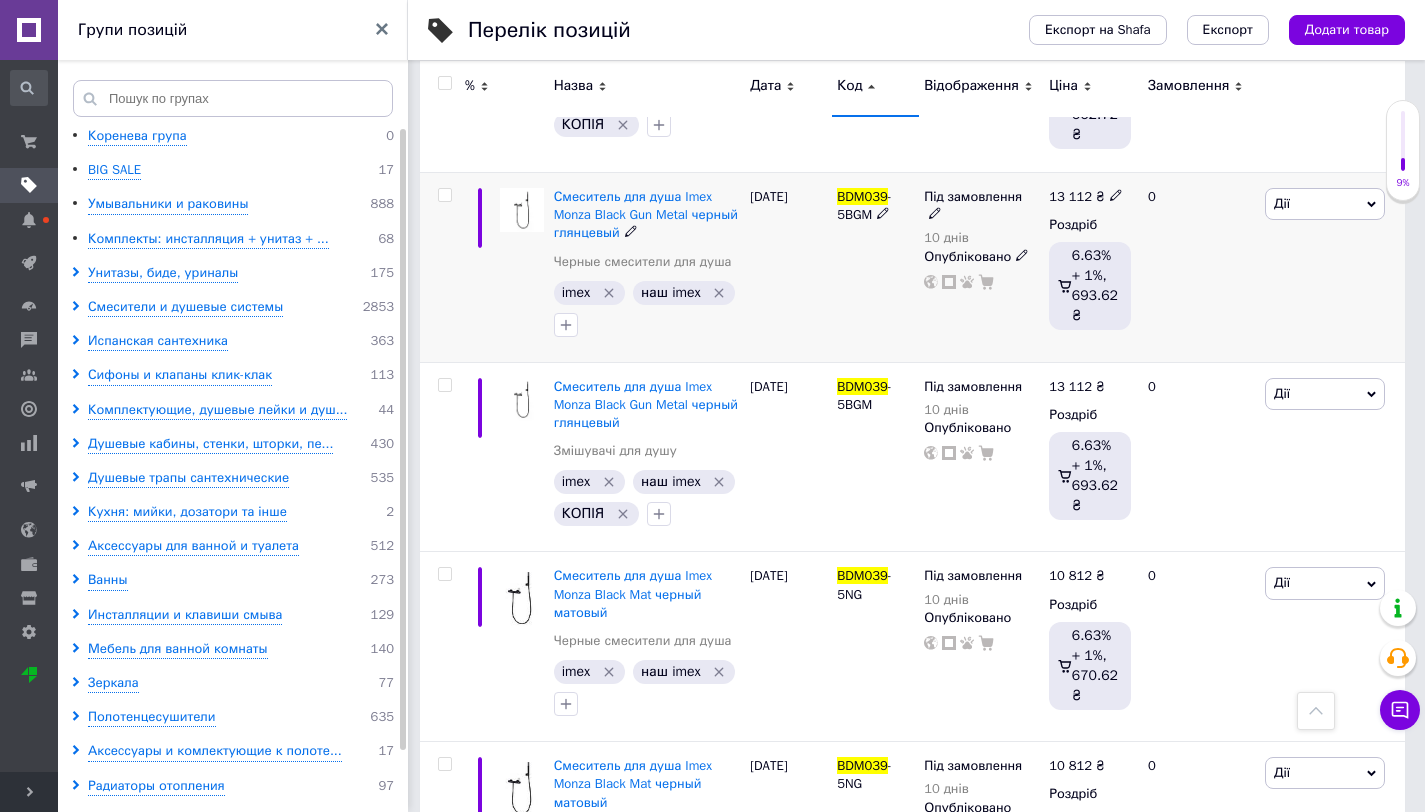 click 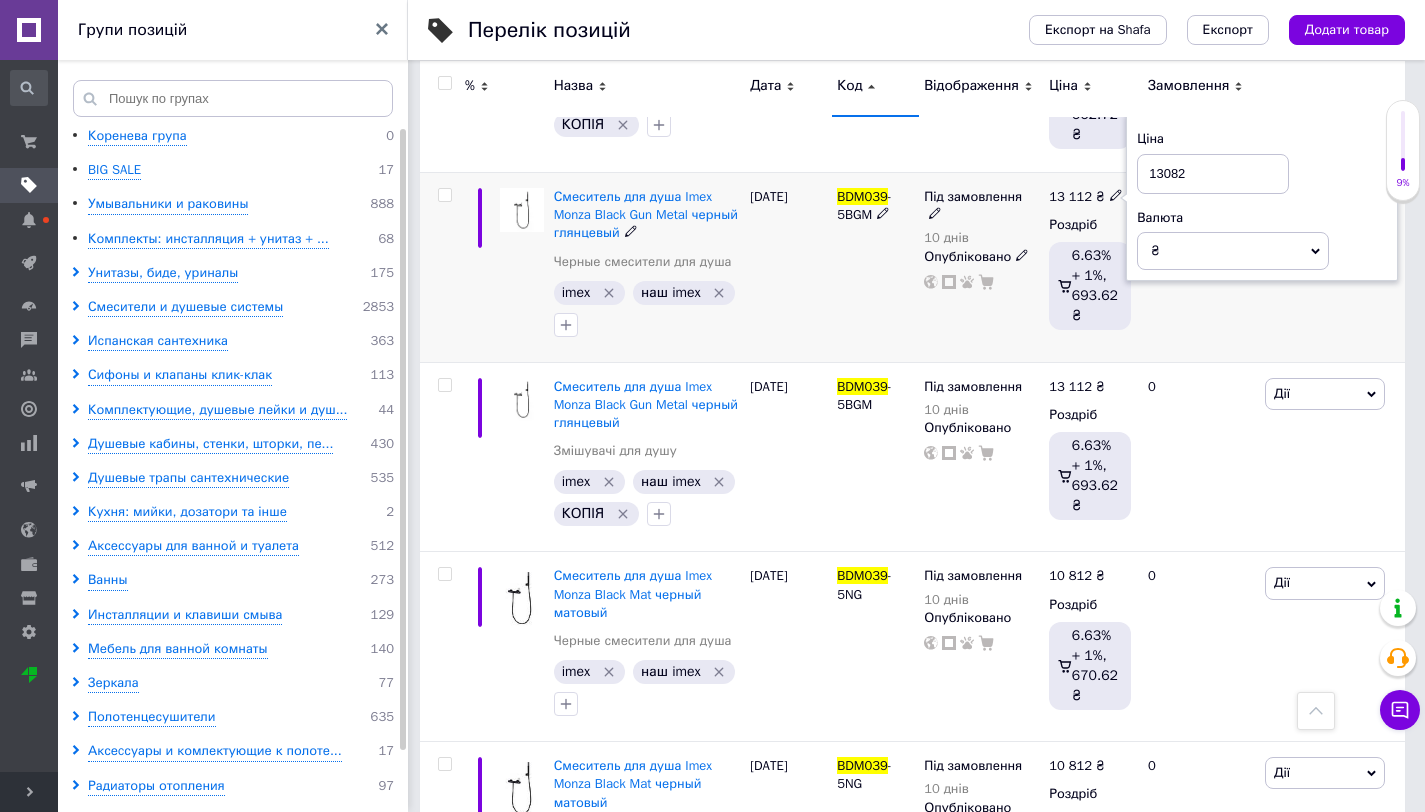 type on "13082" 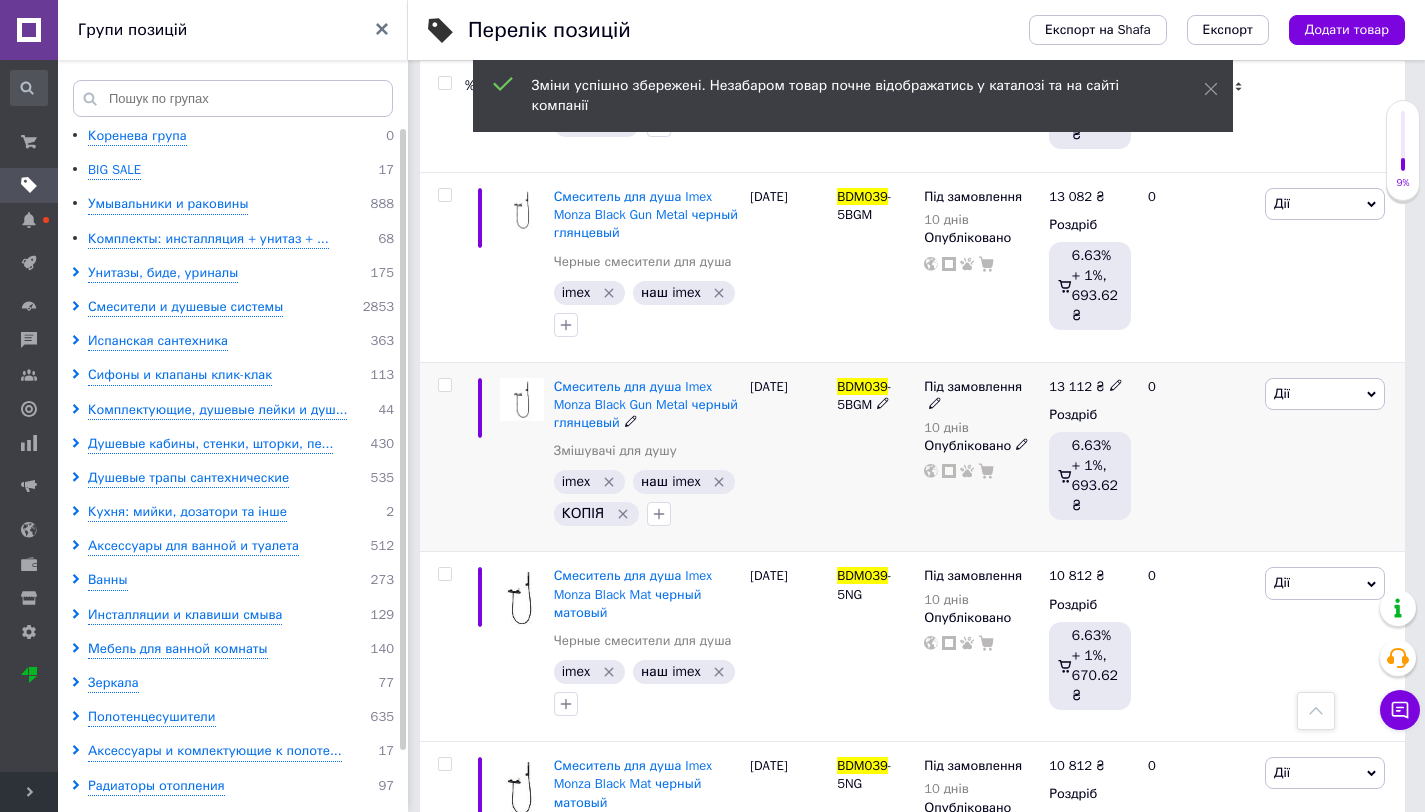 click 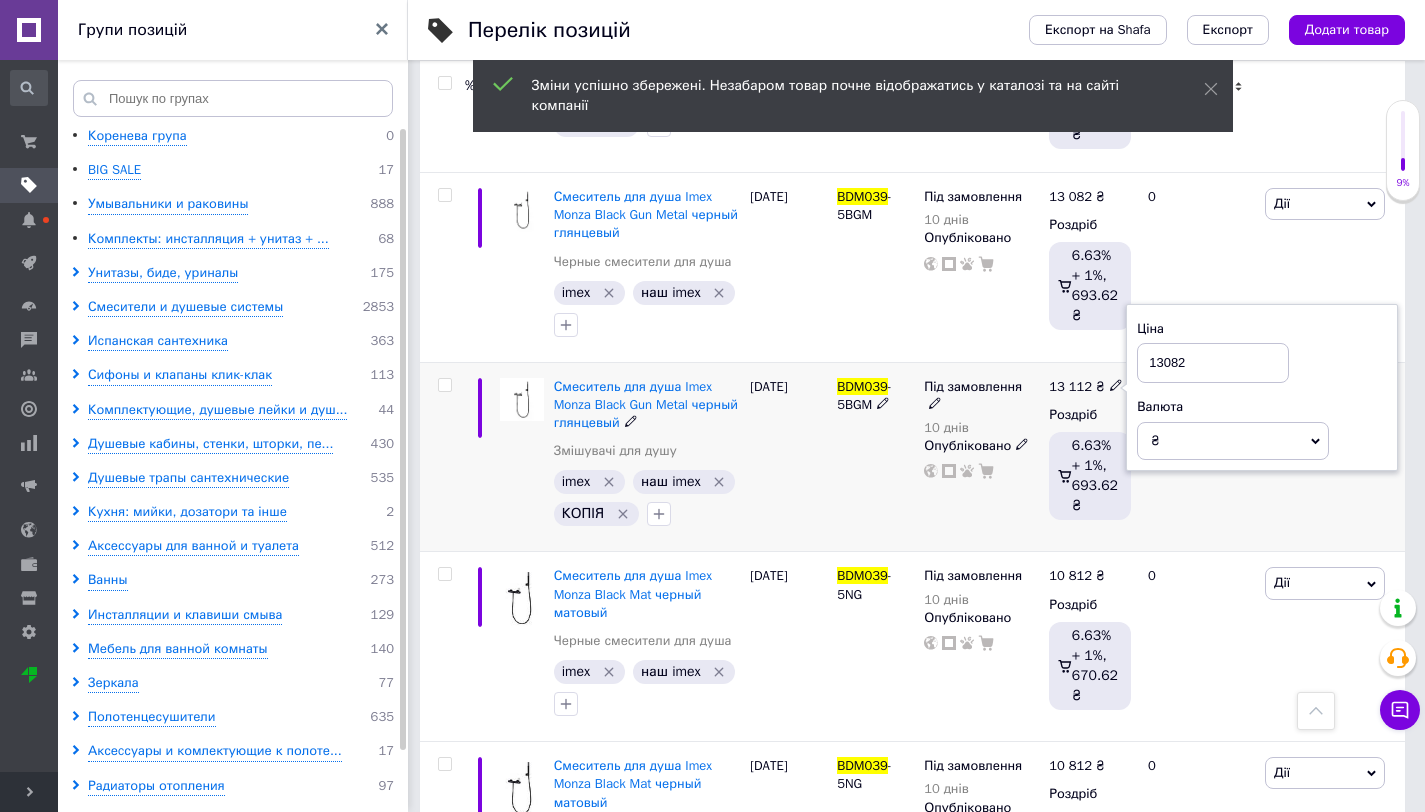 type on "13082" 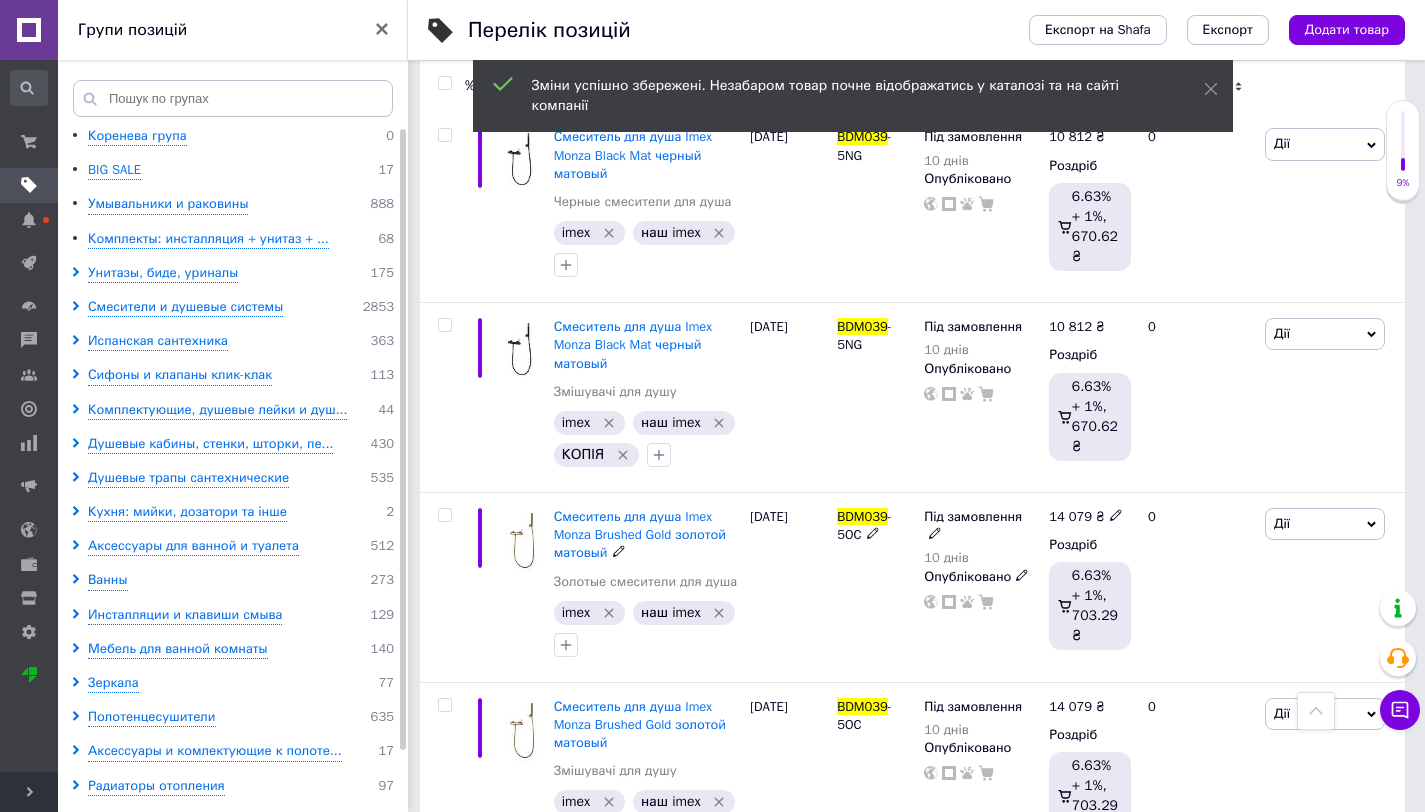 scroll, scrollTop: 8586, scrollLeft: 0, axis: vertical 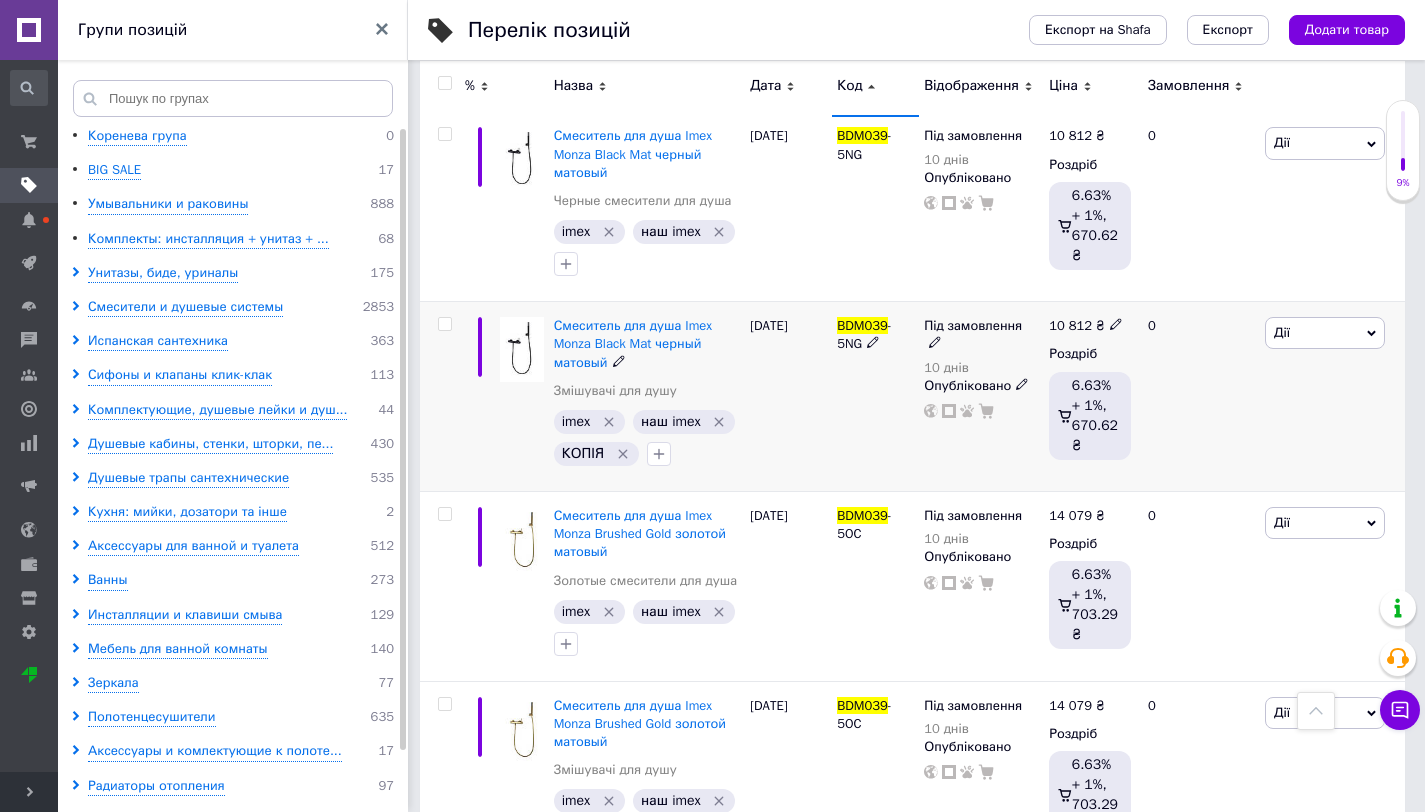 click 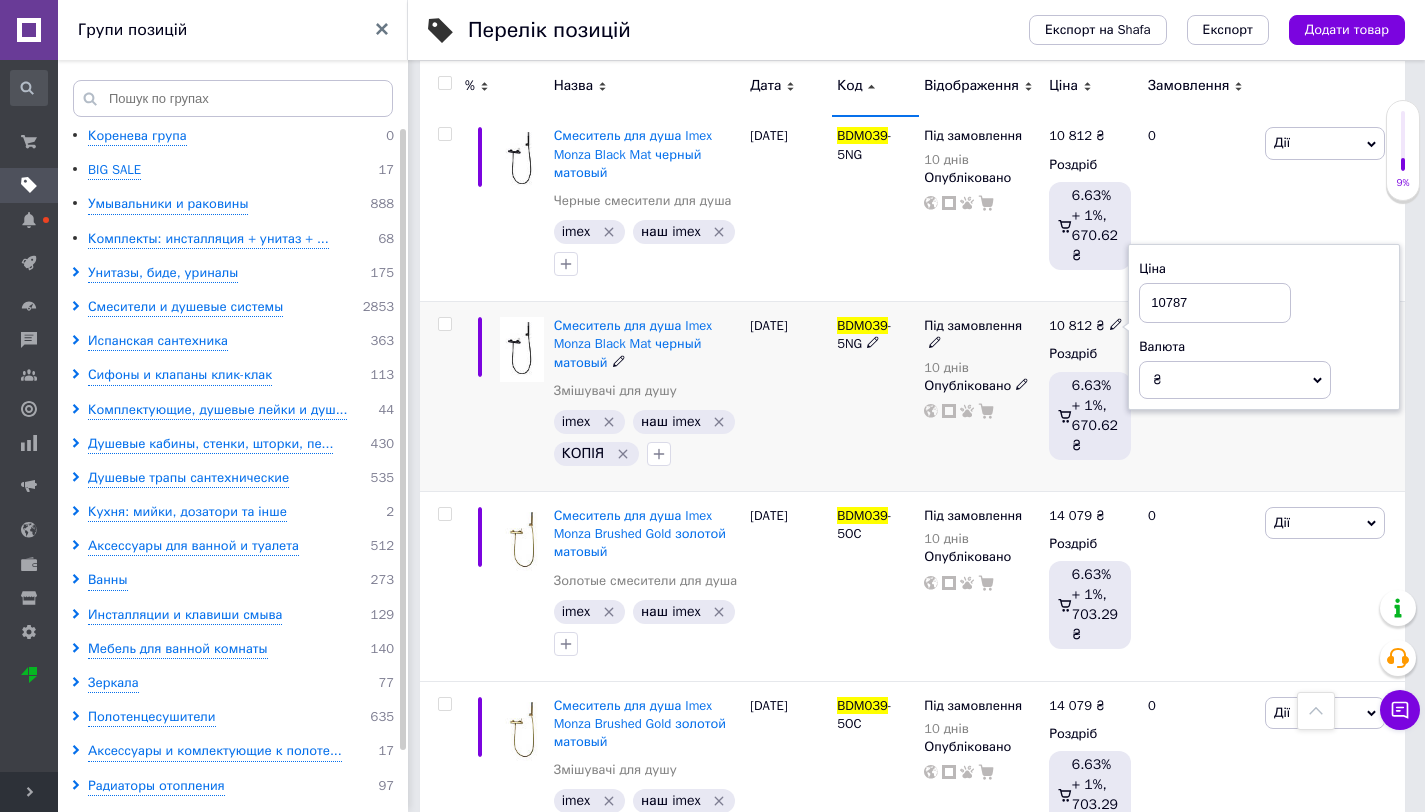 type on "10787" 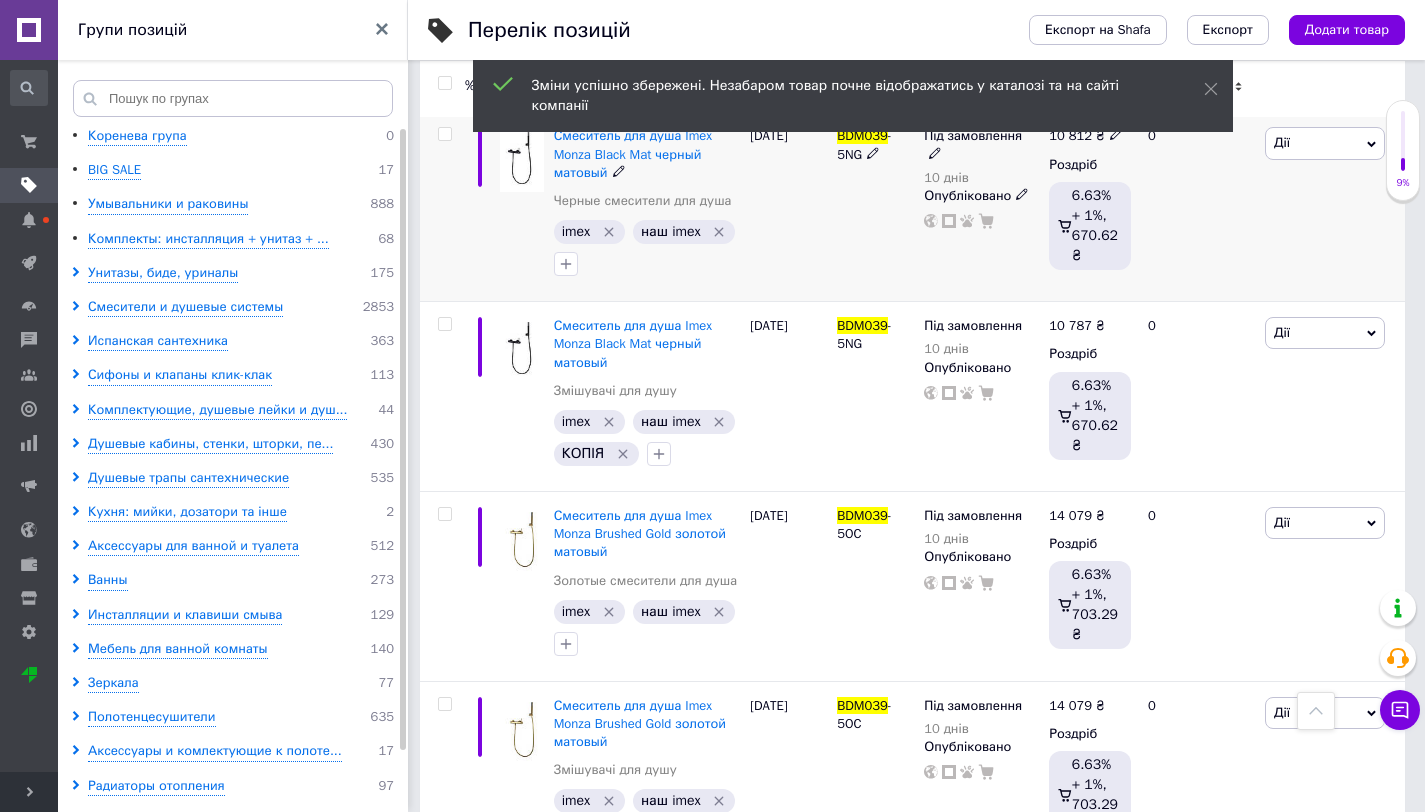 click on "10 812   ₴ Роздріб 6.63% + 1%, 670.62 ₴" at bounding box center [1090, 207] 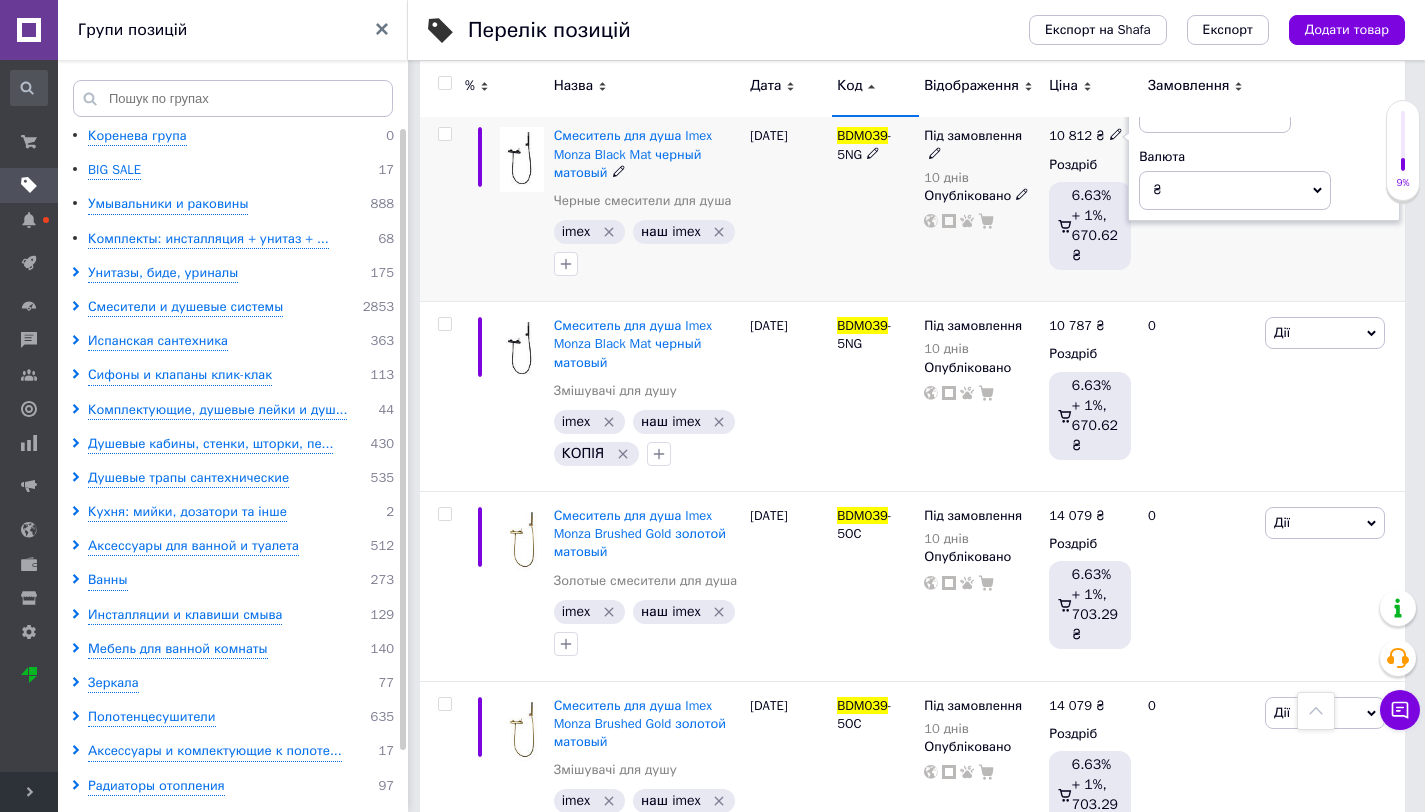 type on "10787" 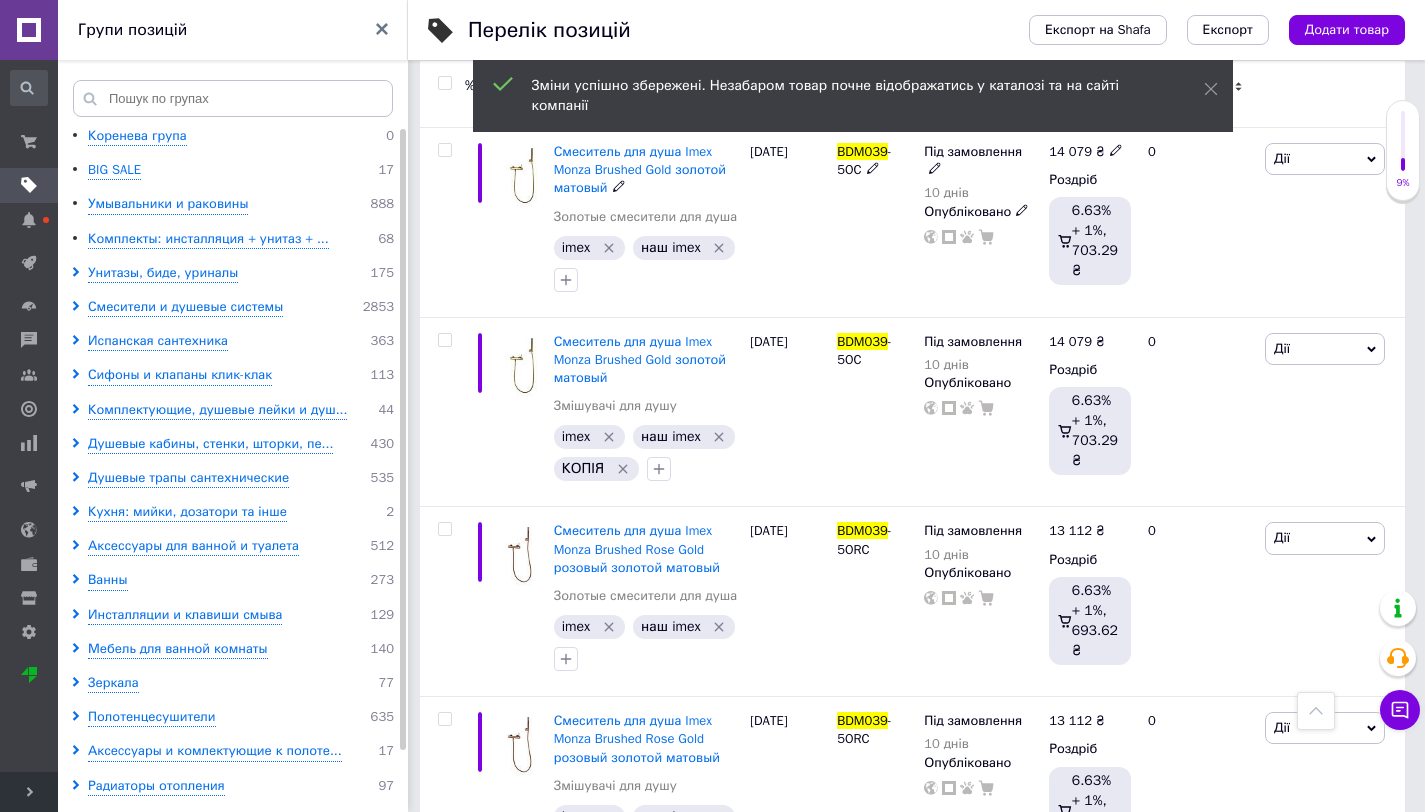 scroll, scrollTop: 8986, scrollLeft: 0, axis: vertical 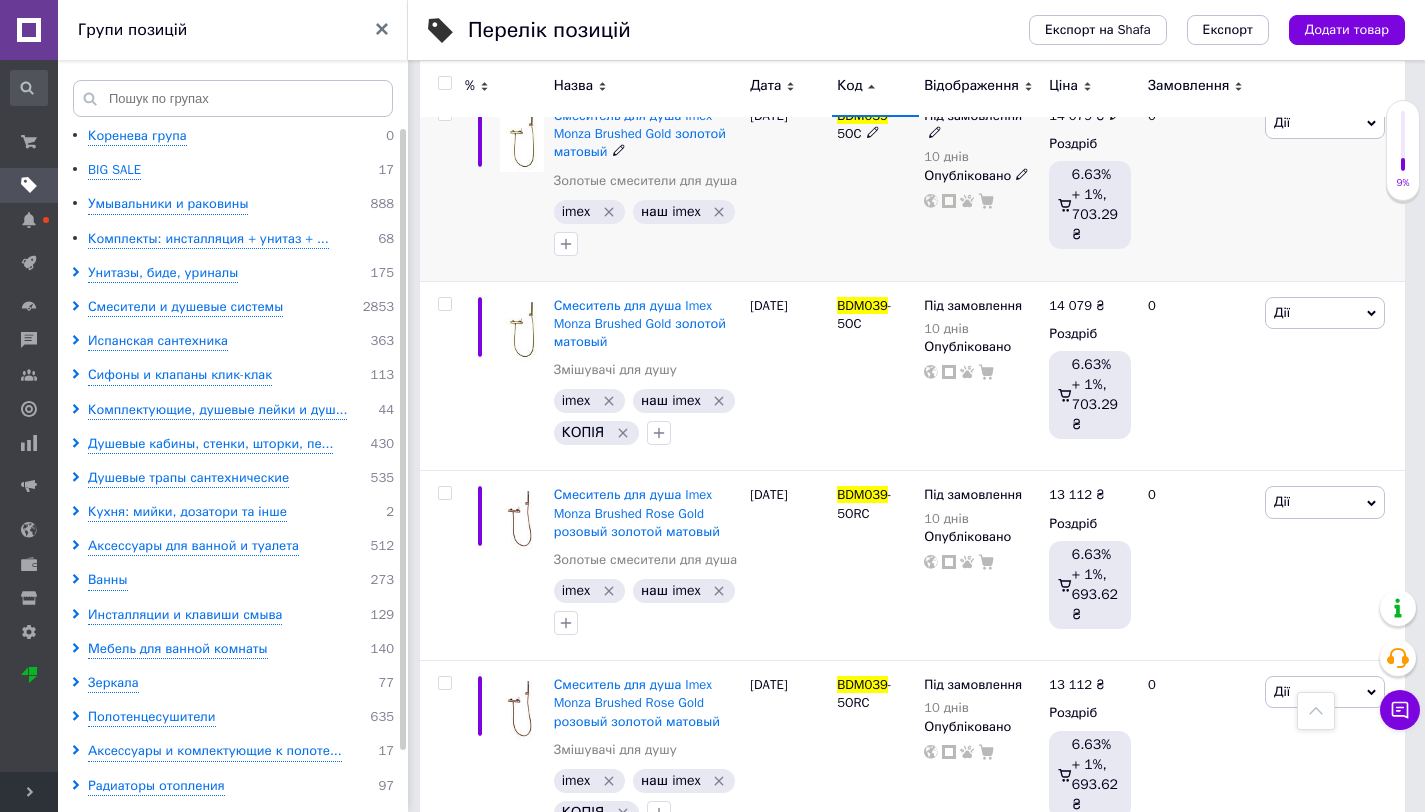 click 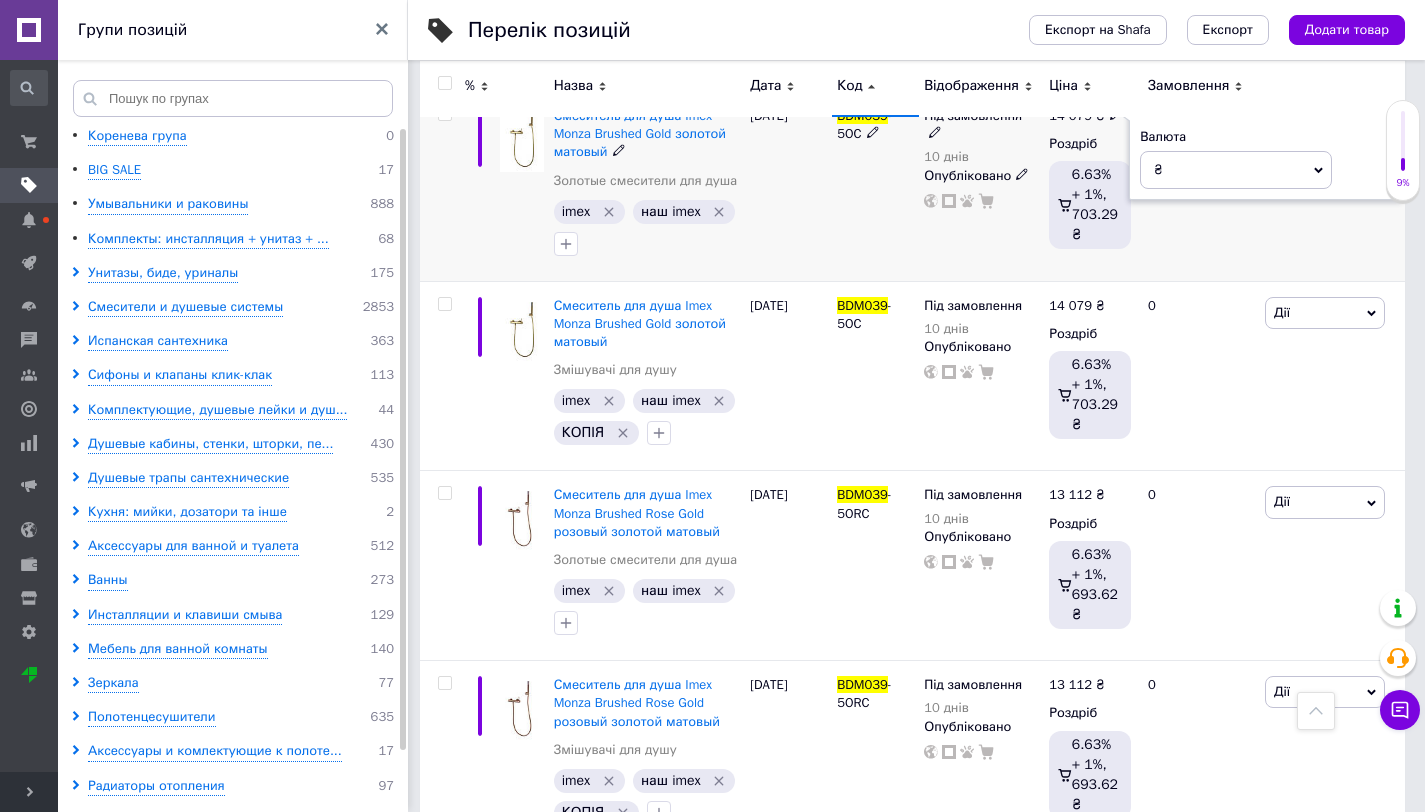 type on "14046" 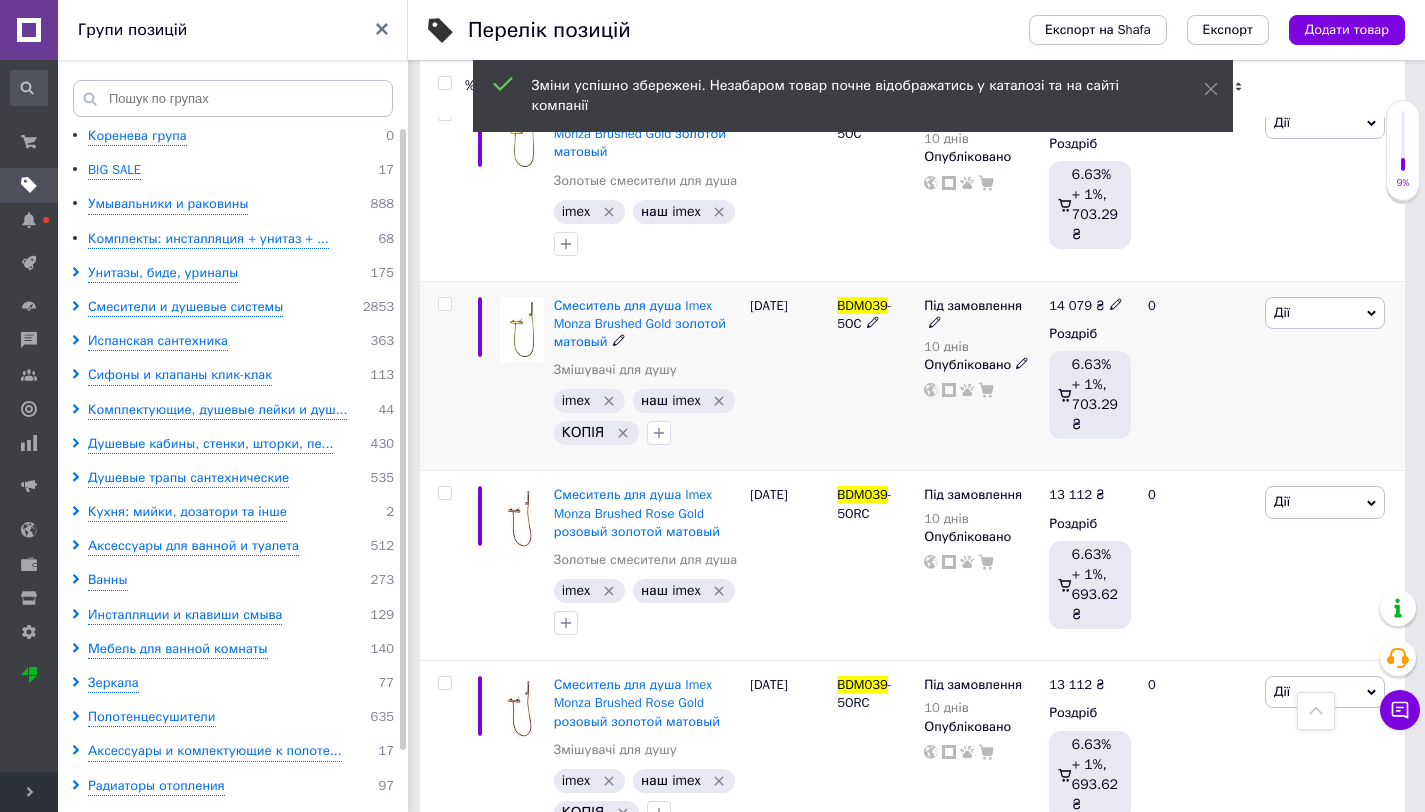 click 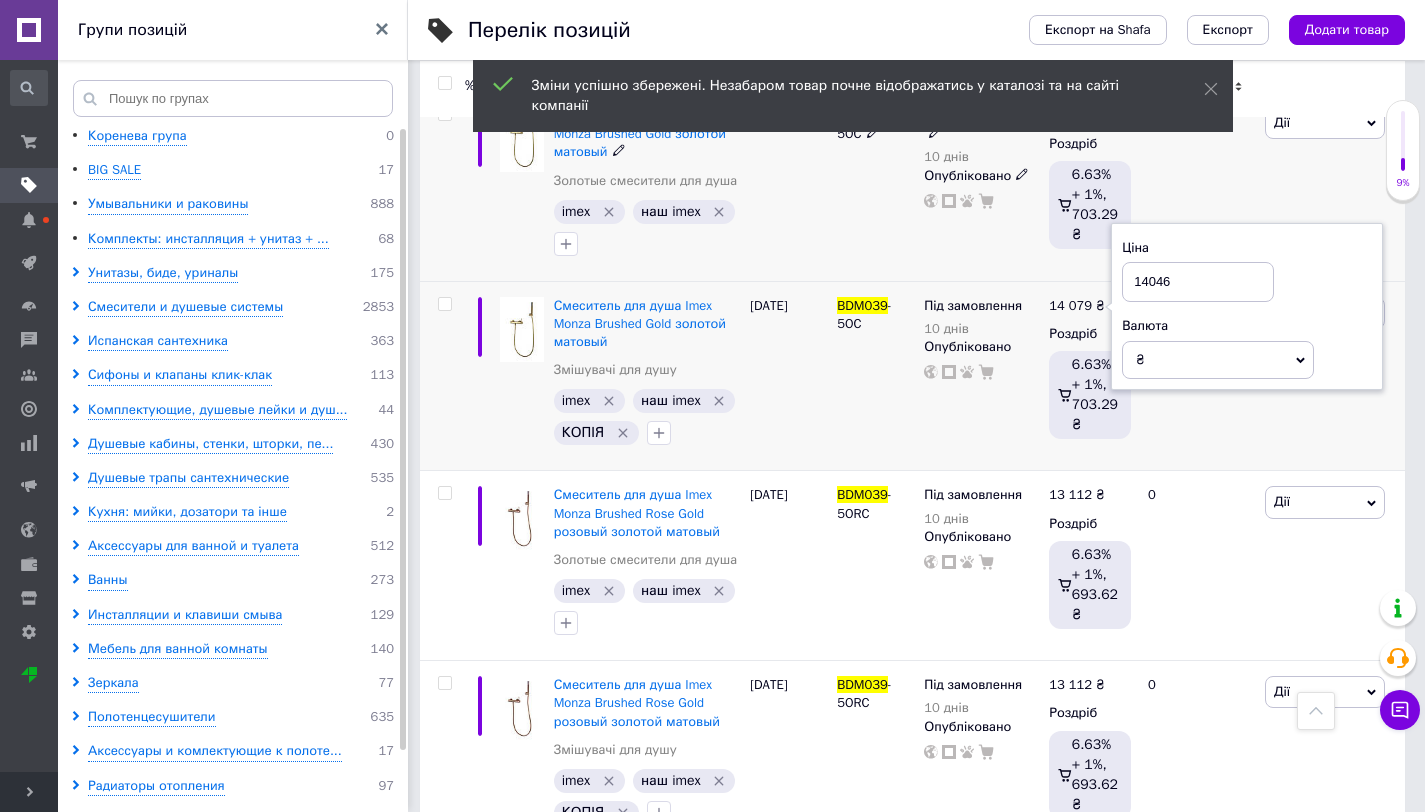 type on "14046" 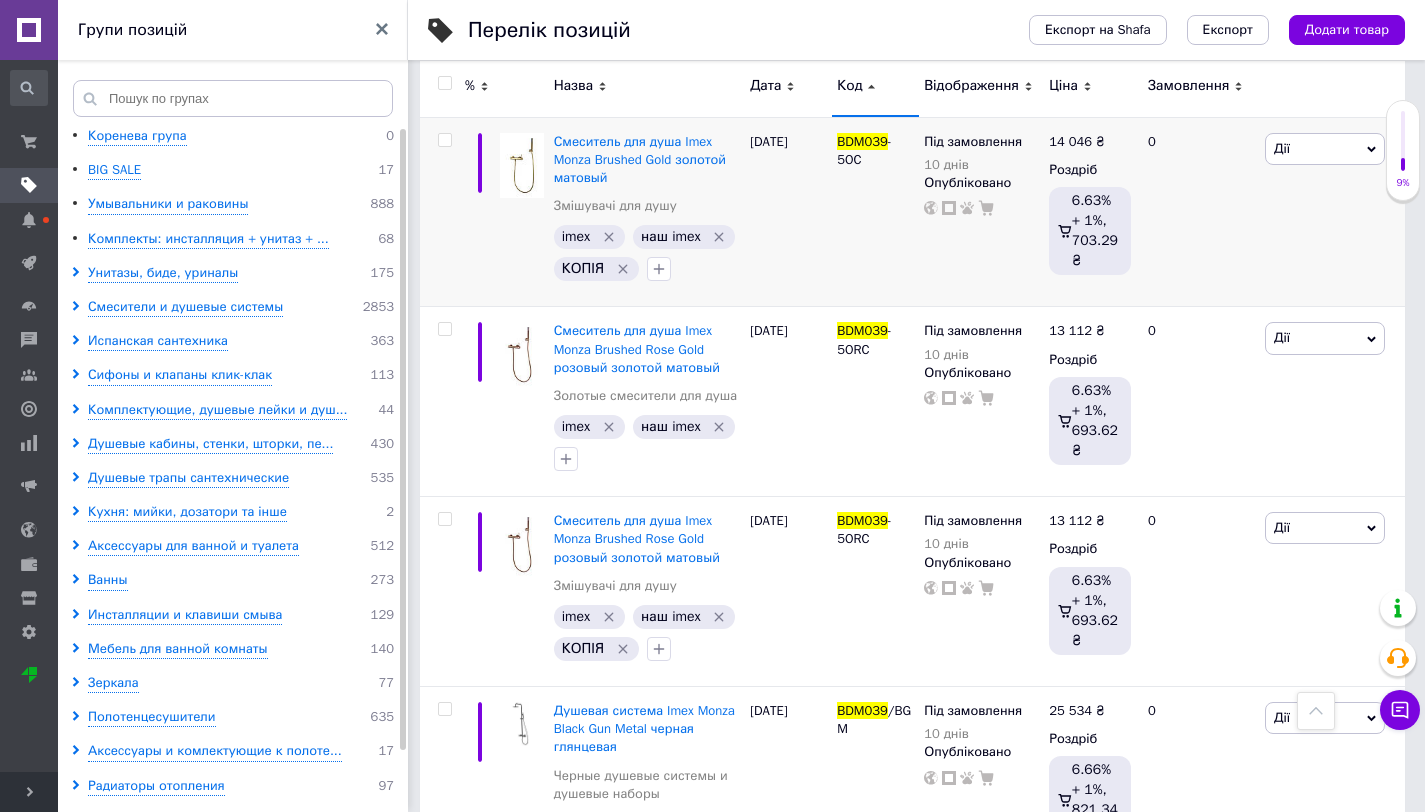 scroll, scrollTop: 9142, scrollLeft: 0, axis: vertical 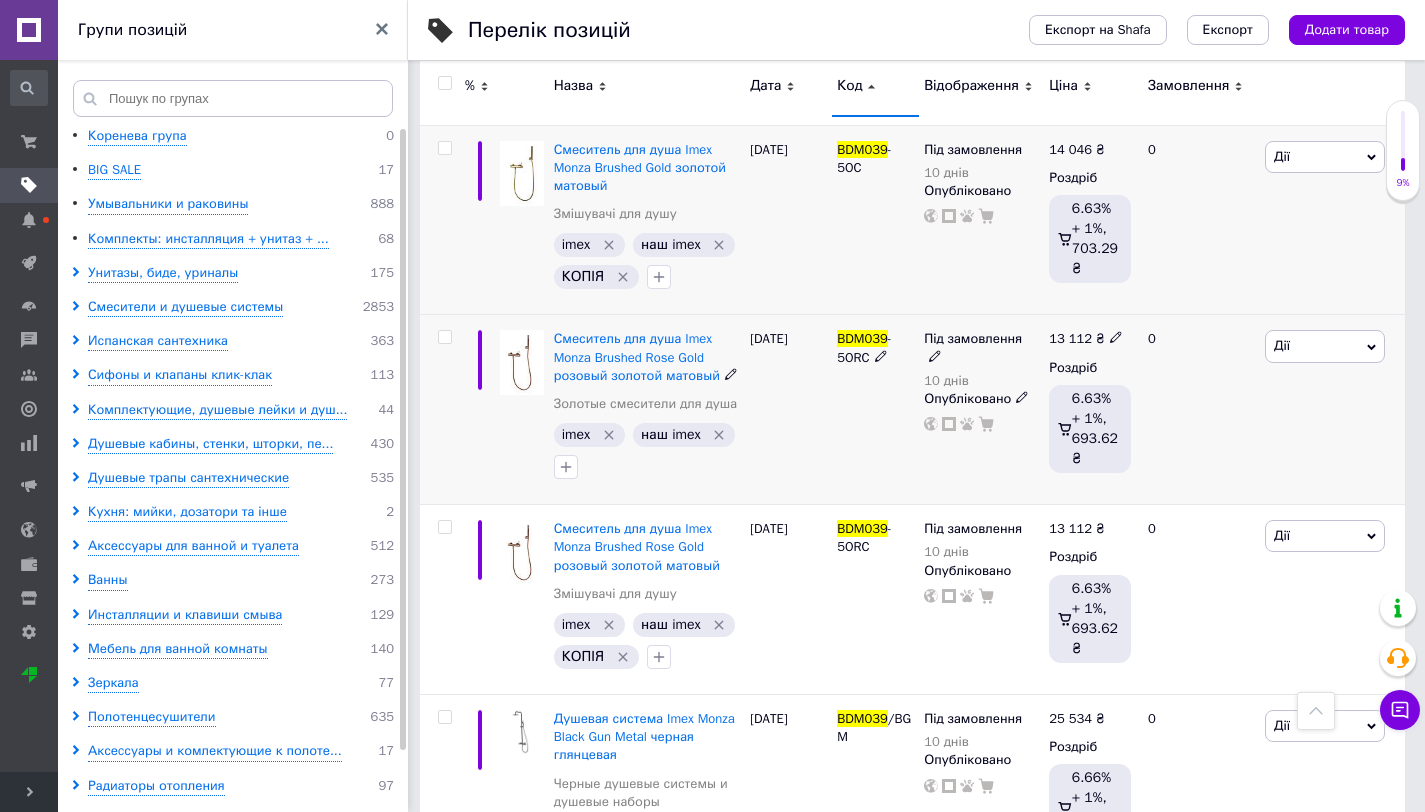 click 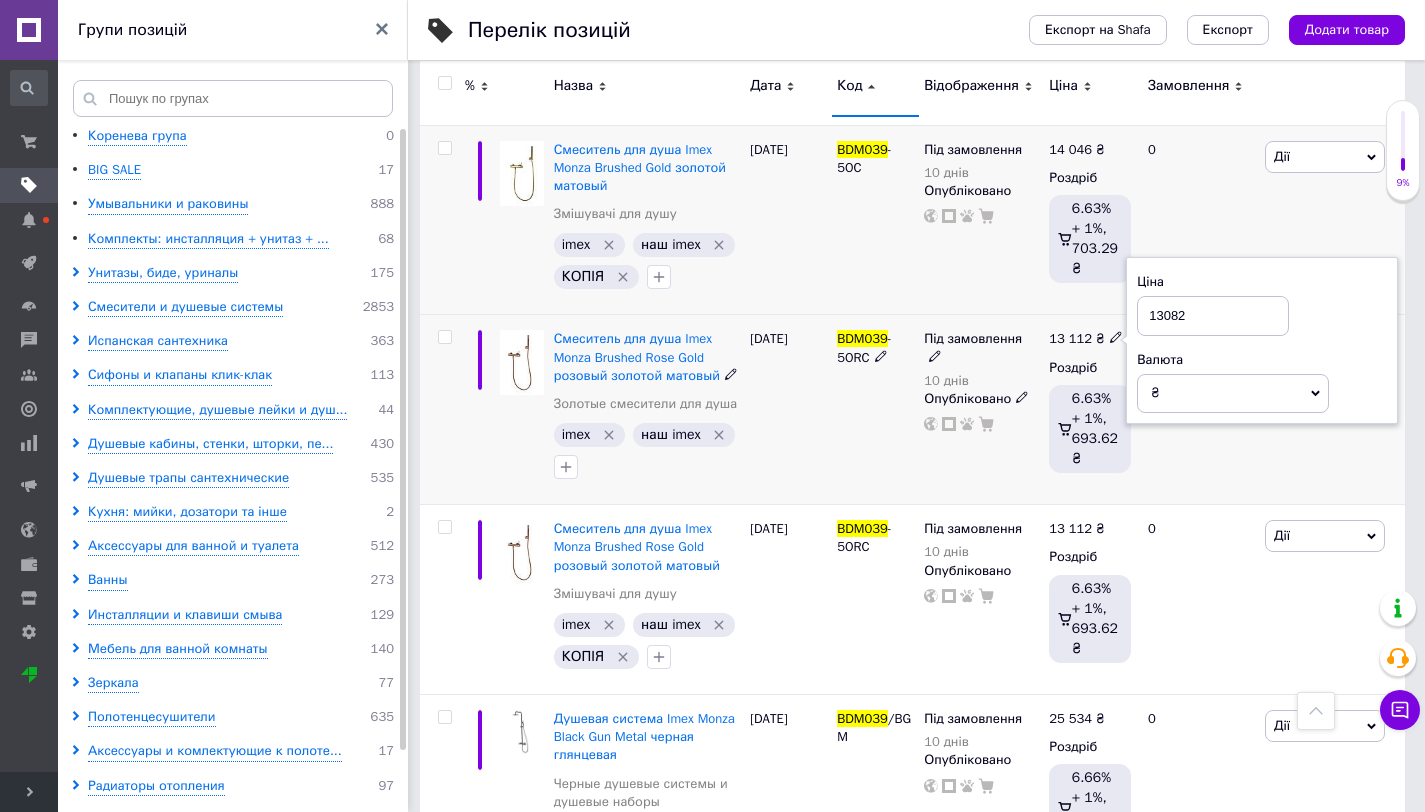 type on "13082" 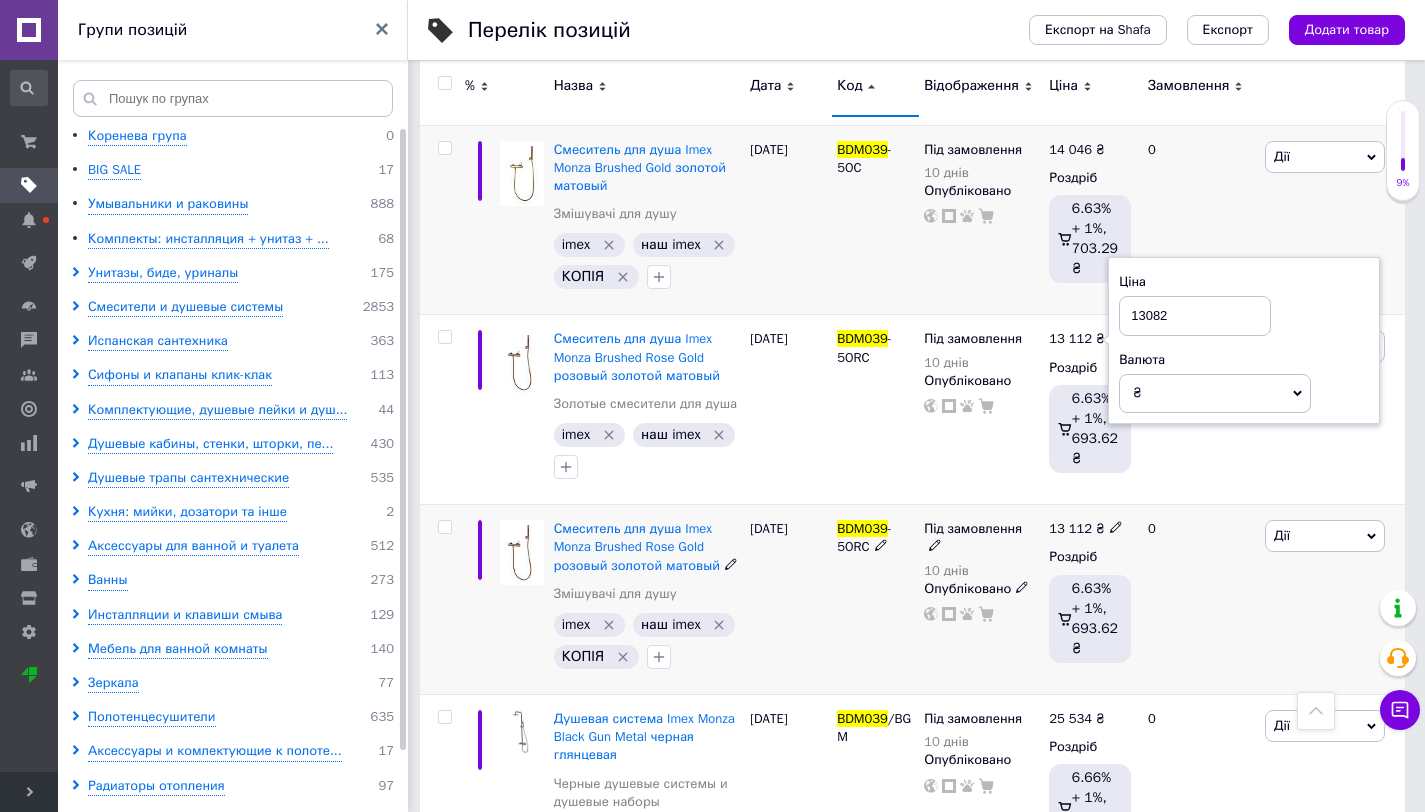 click 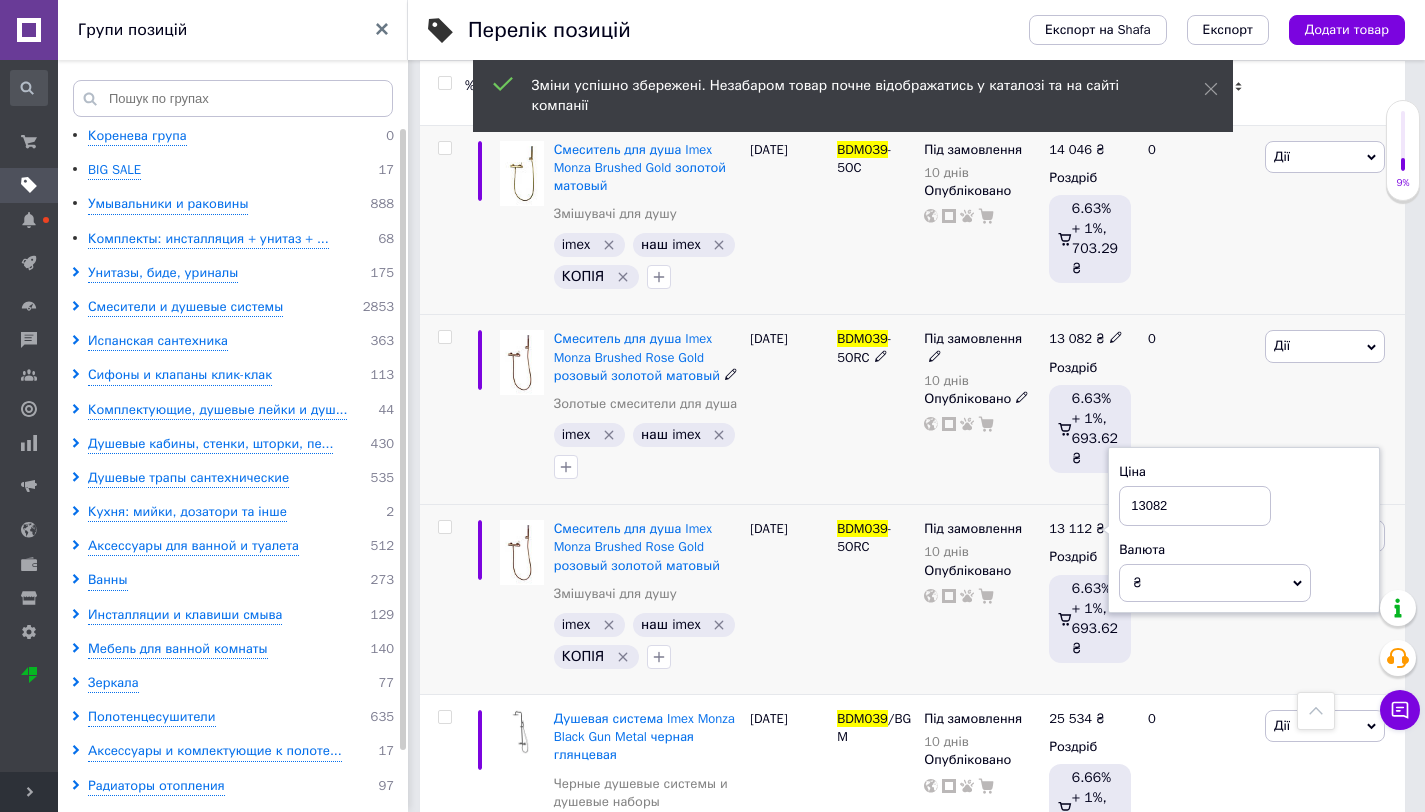 type on "13082" 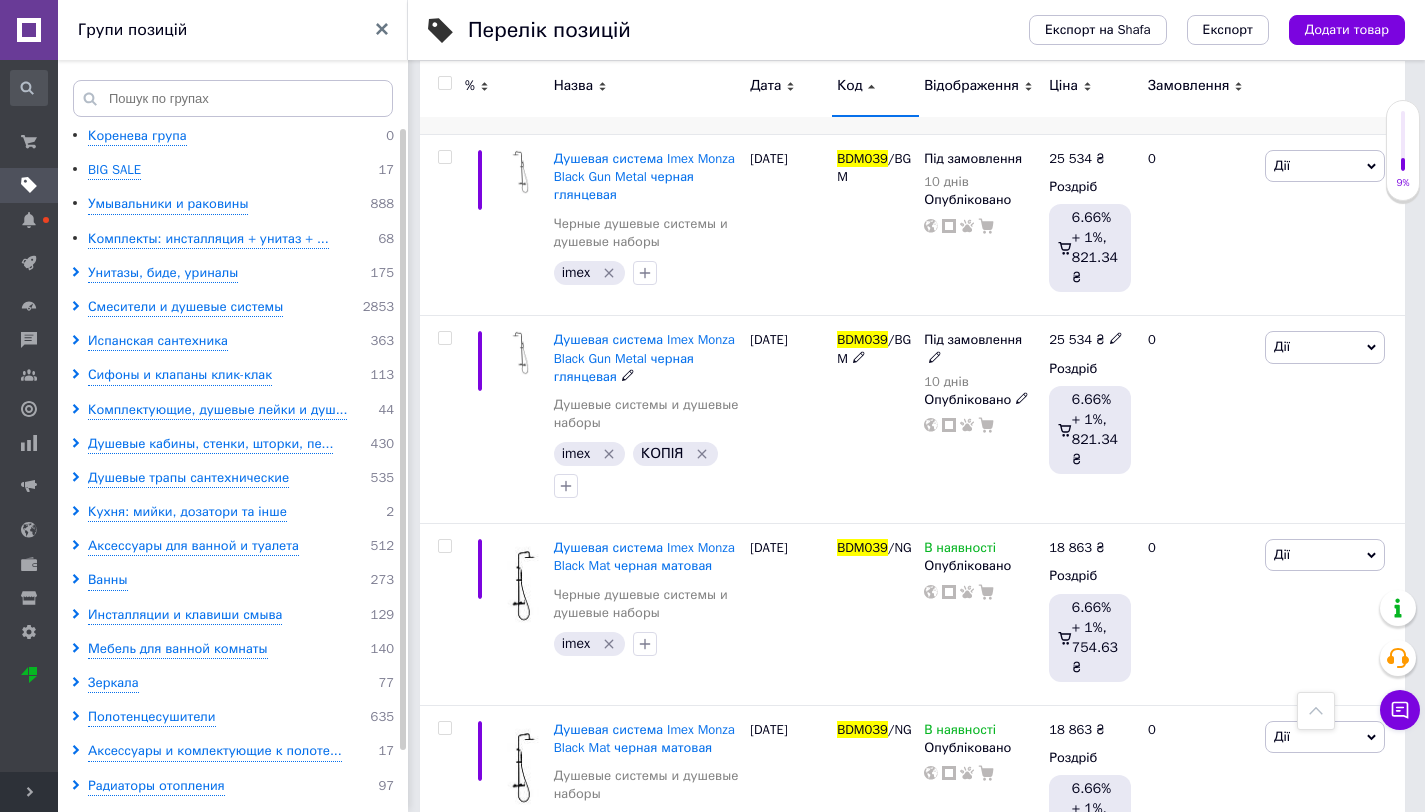 scroll, scrollTop: 9742, scrollLeft: 0, axis: vertical 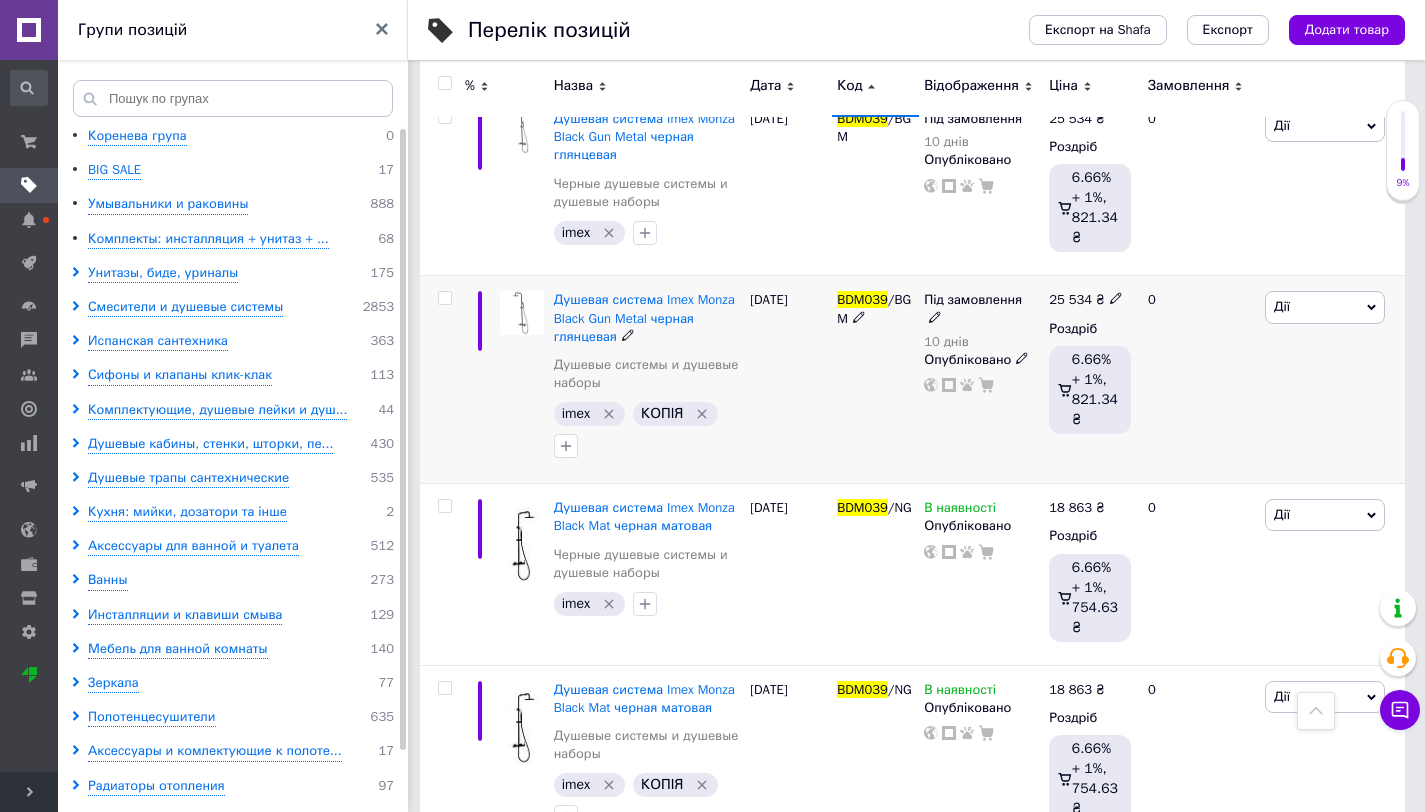 click 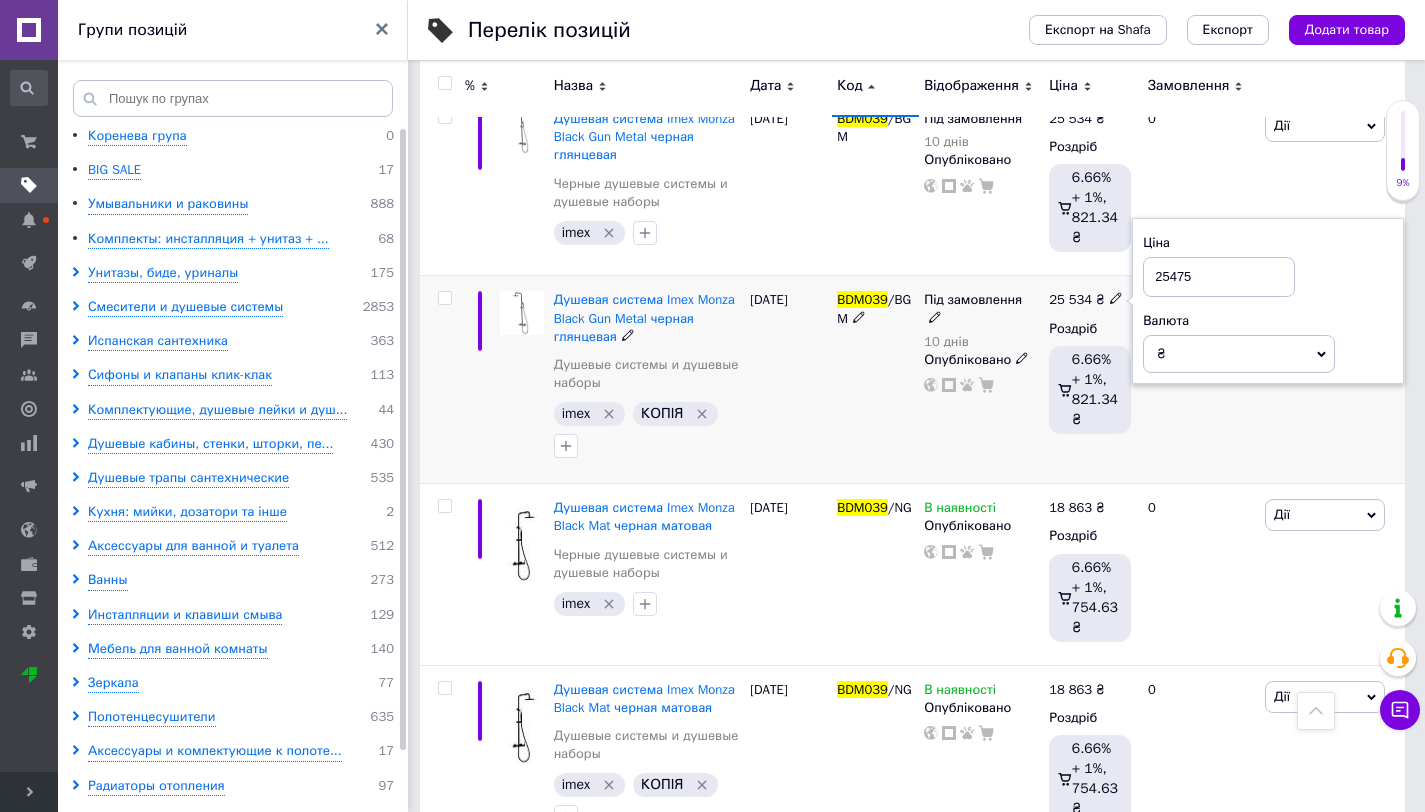 type on "25475" 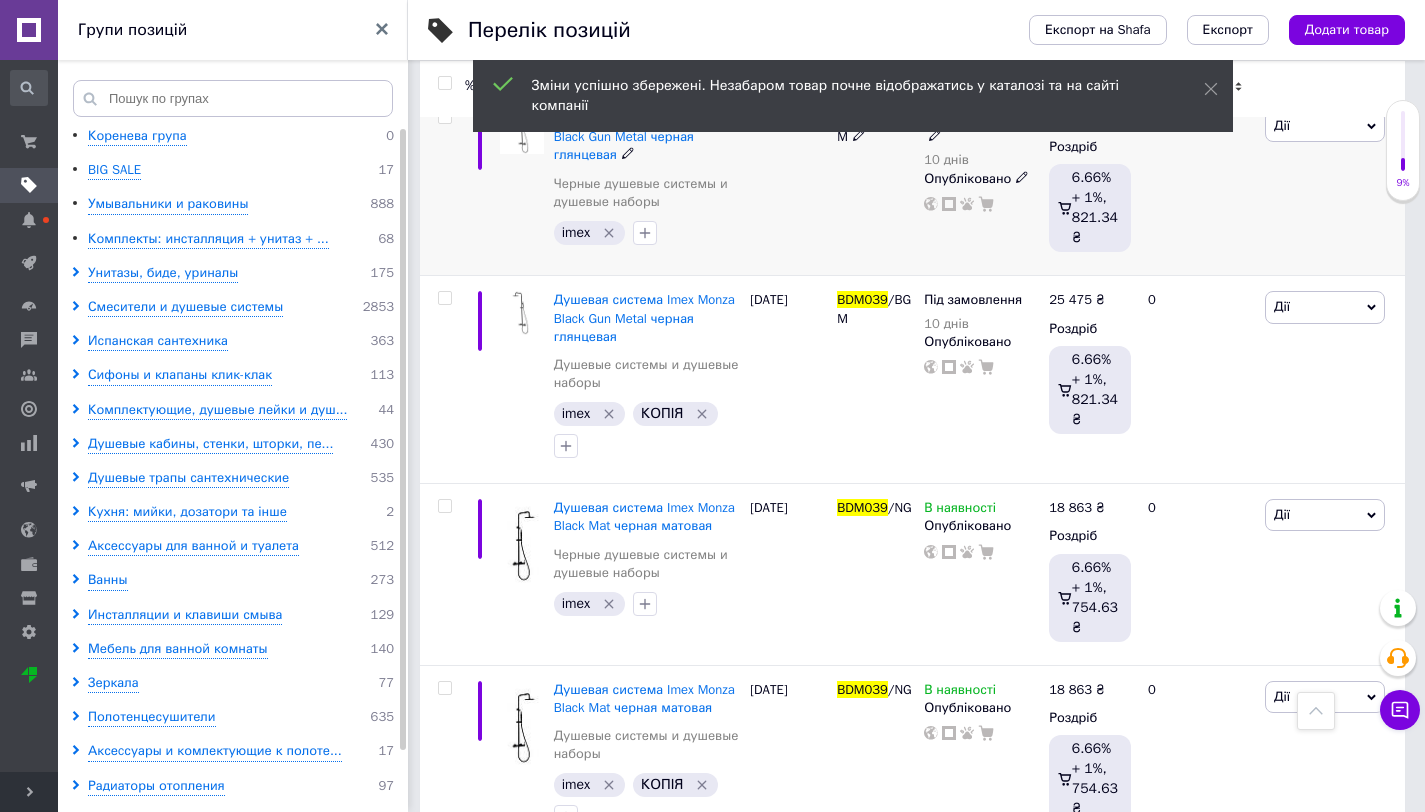 click 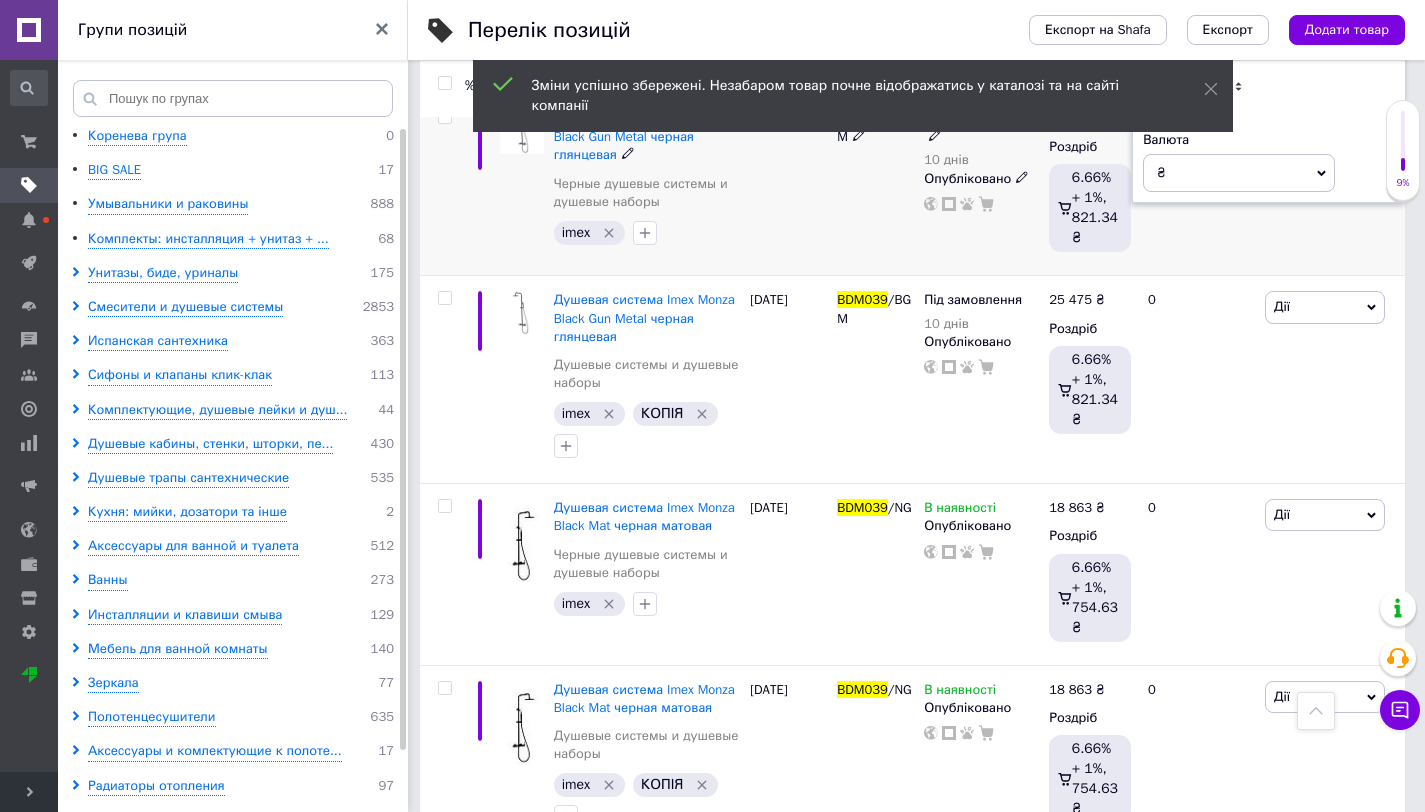 type on "25475" 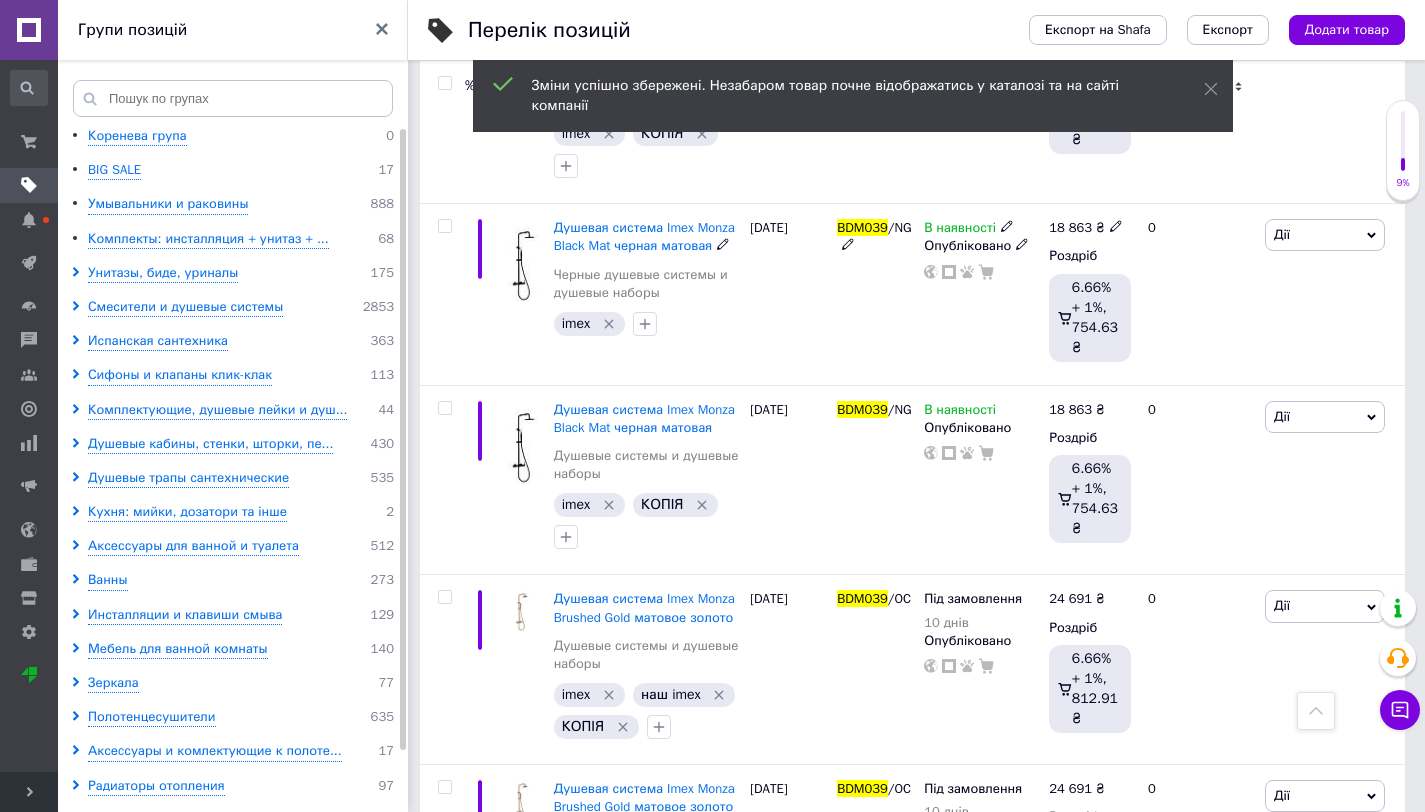 scroll, scrollTop: 10062, scrollLeft: 0, axis: vertical 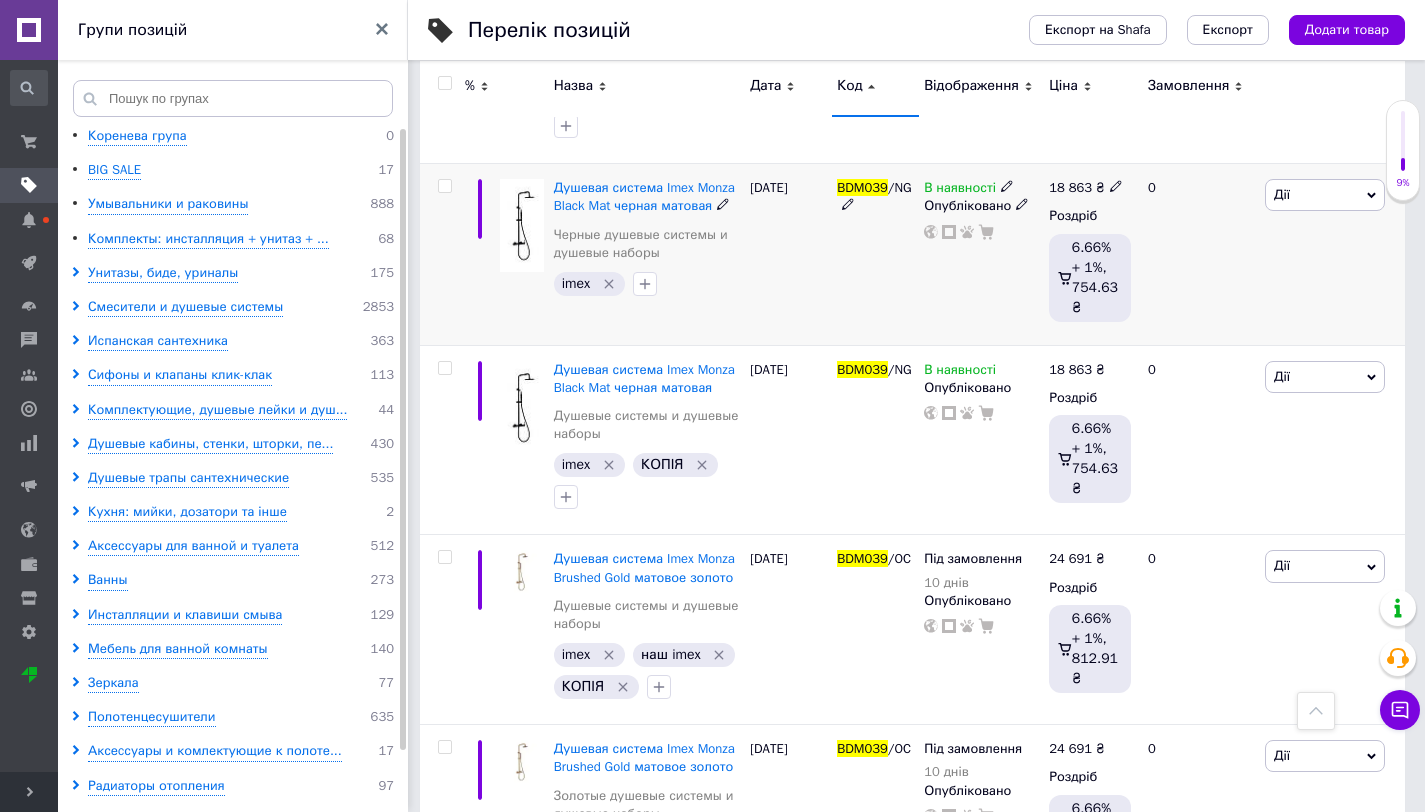click 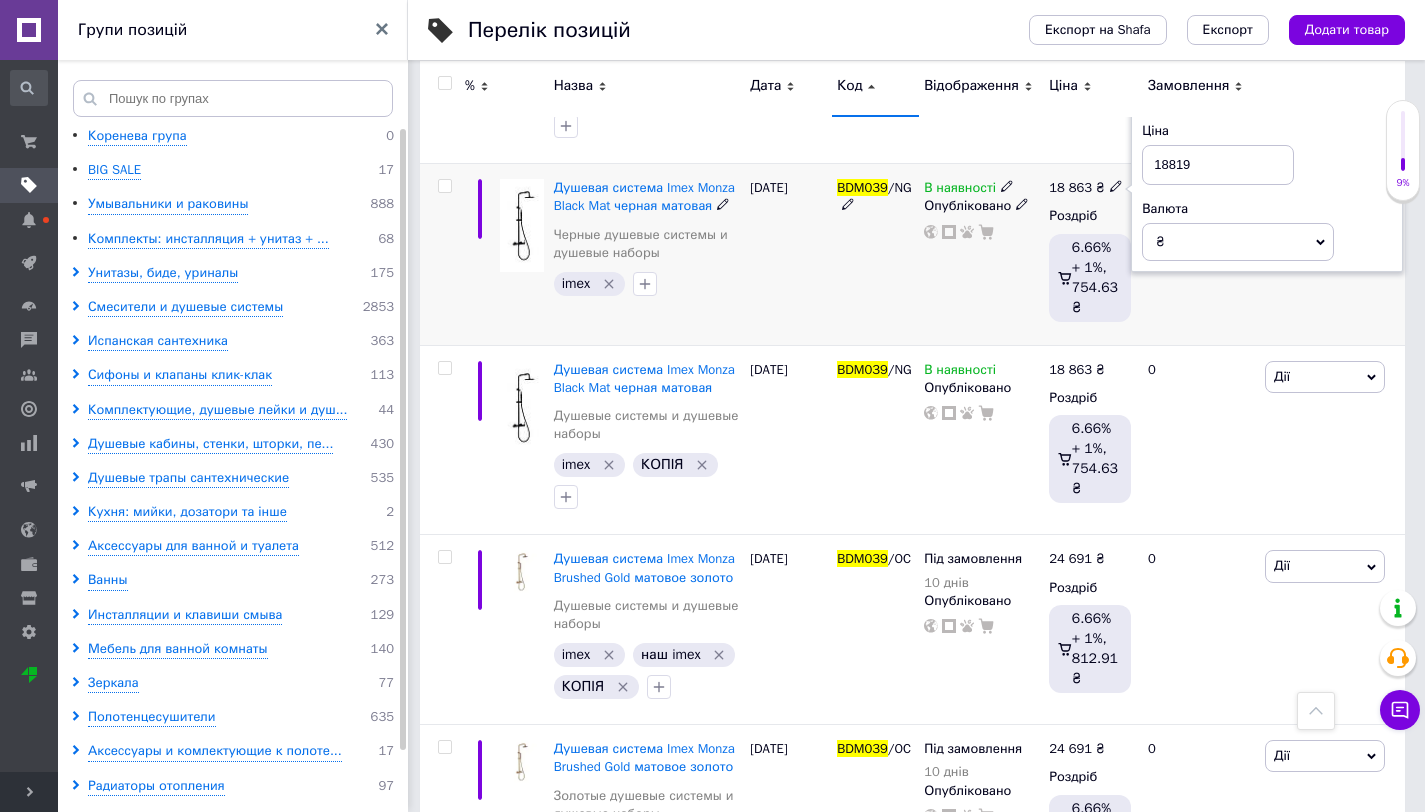 type on "18819" 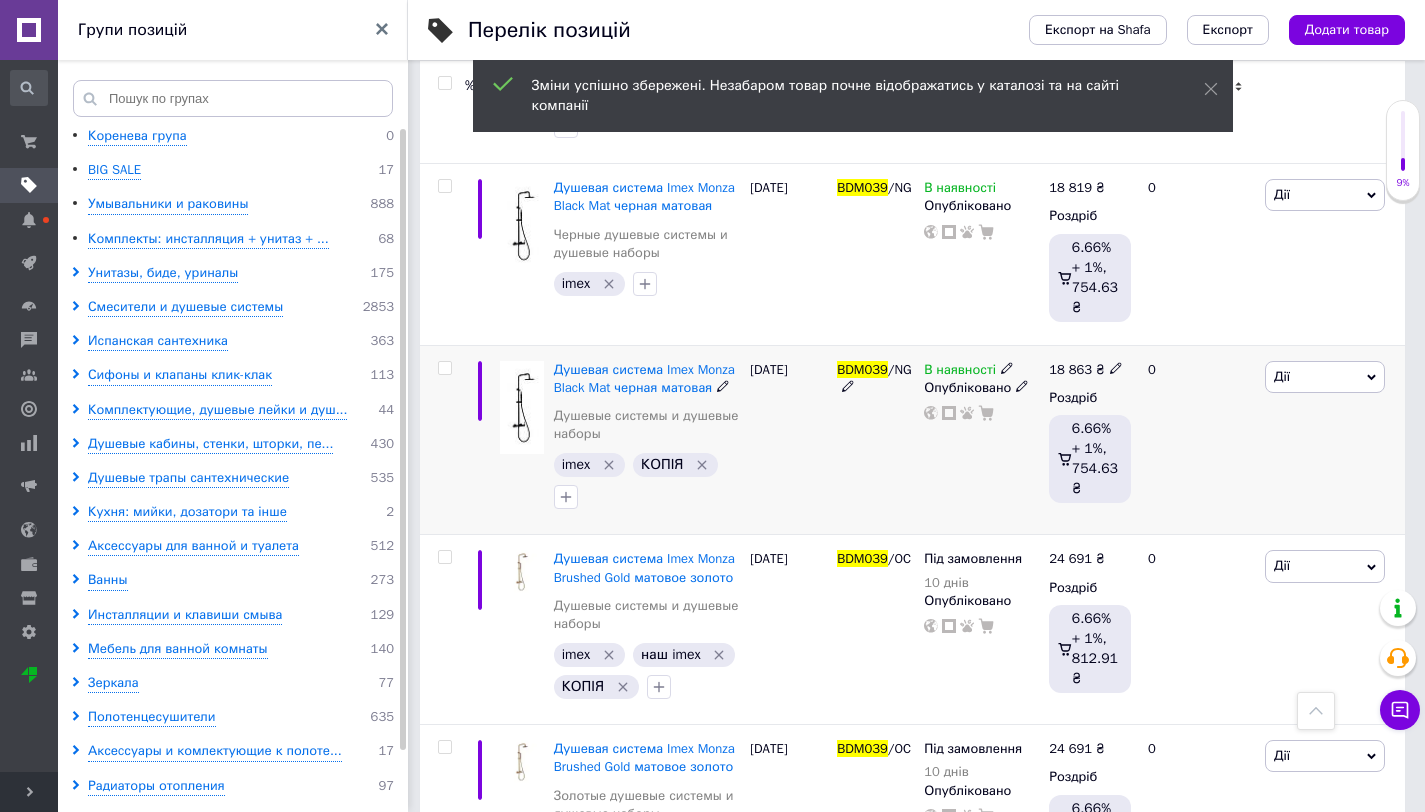 click 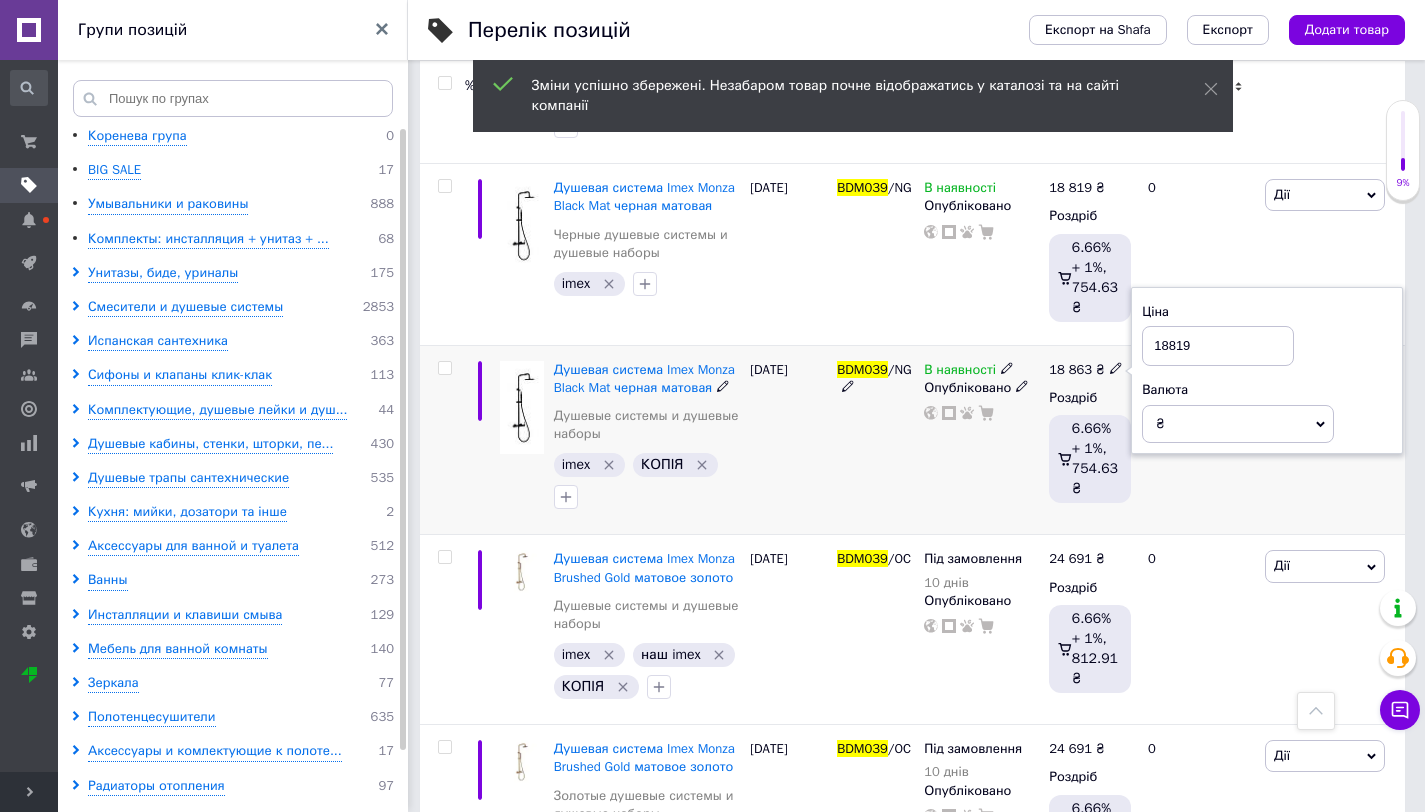 type on "18819" 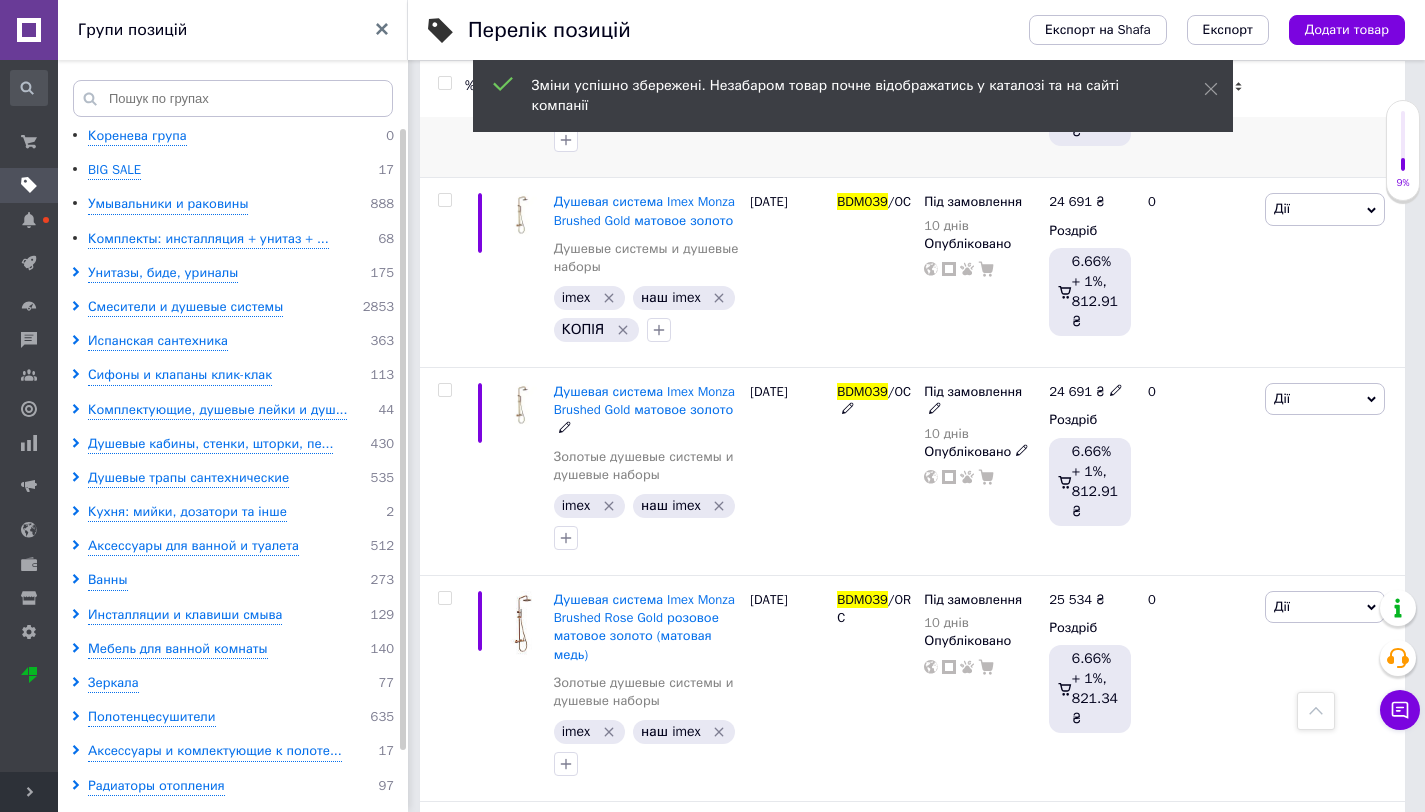 scroll, scrollTop: 10422, scrollLeft: 0, axis: vertical 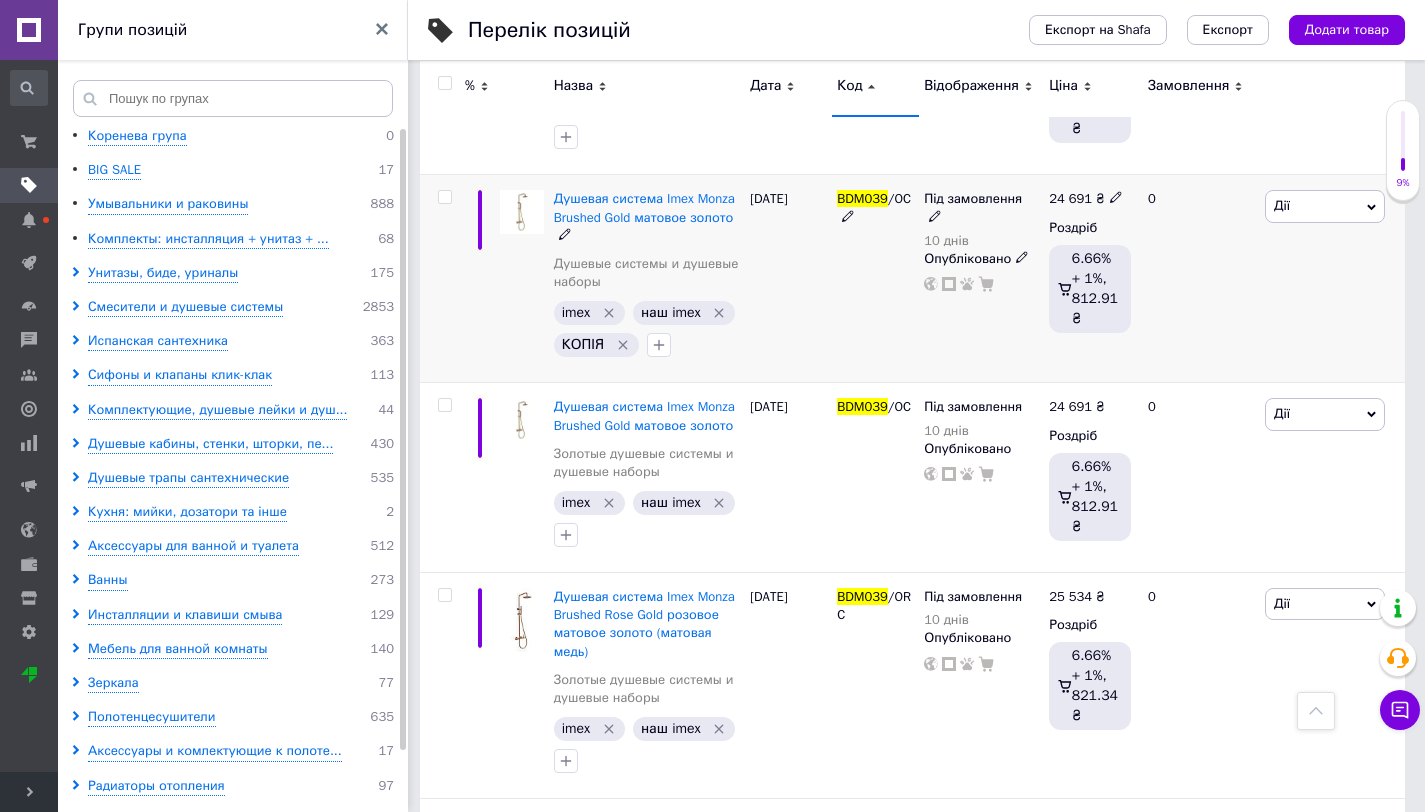 click 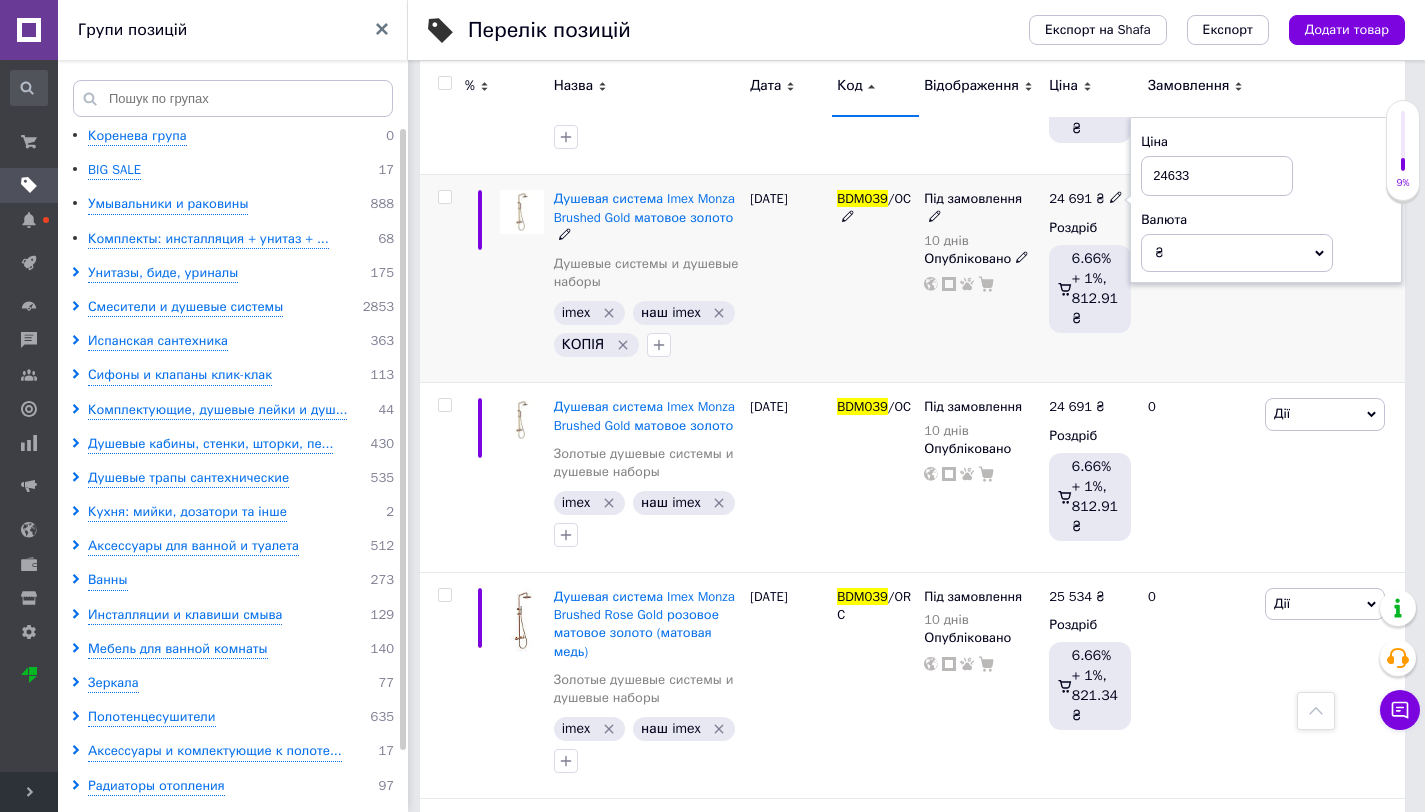 type on "24633" 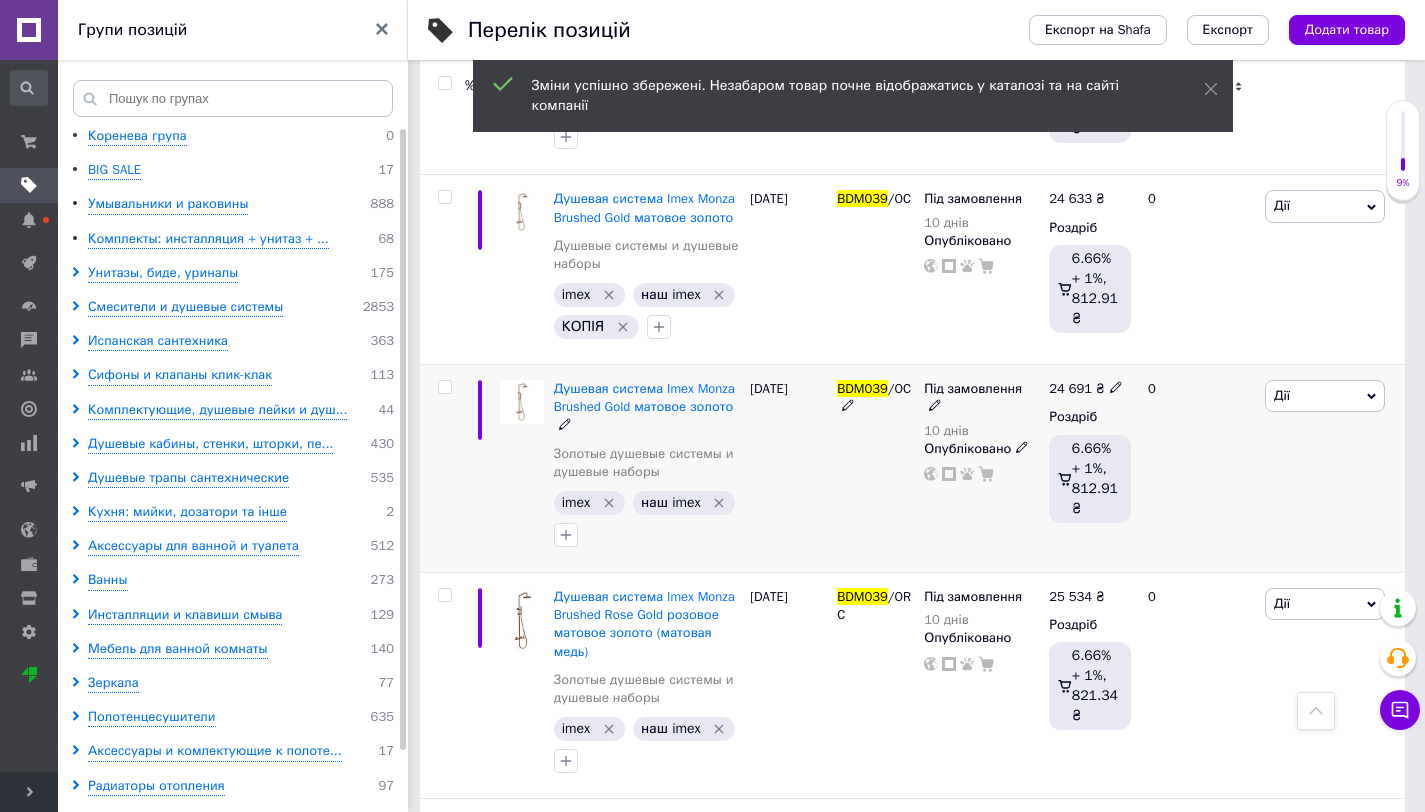 click 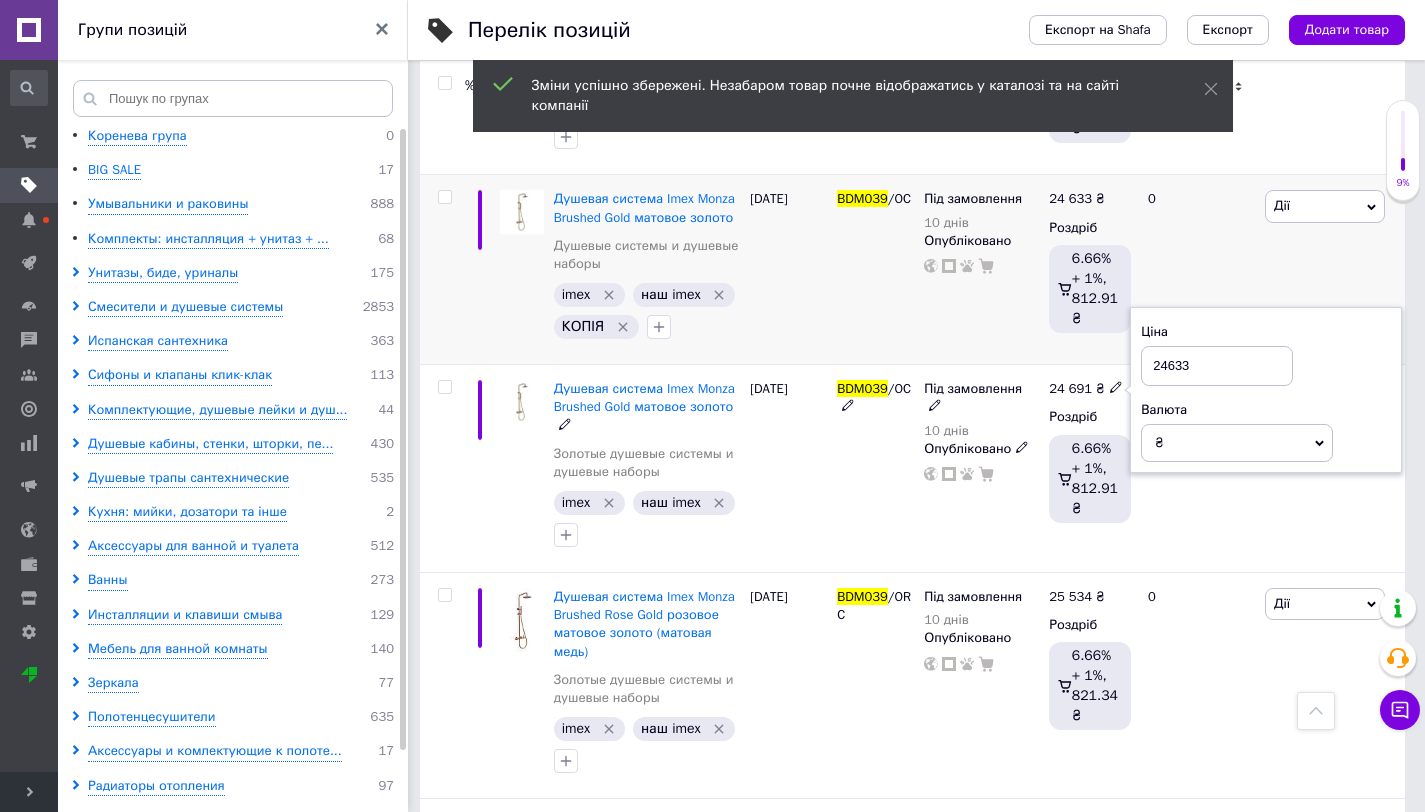 type on "24633" 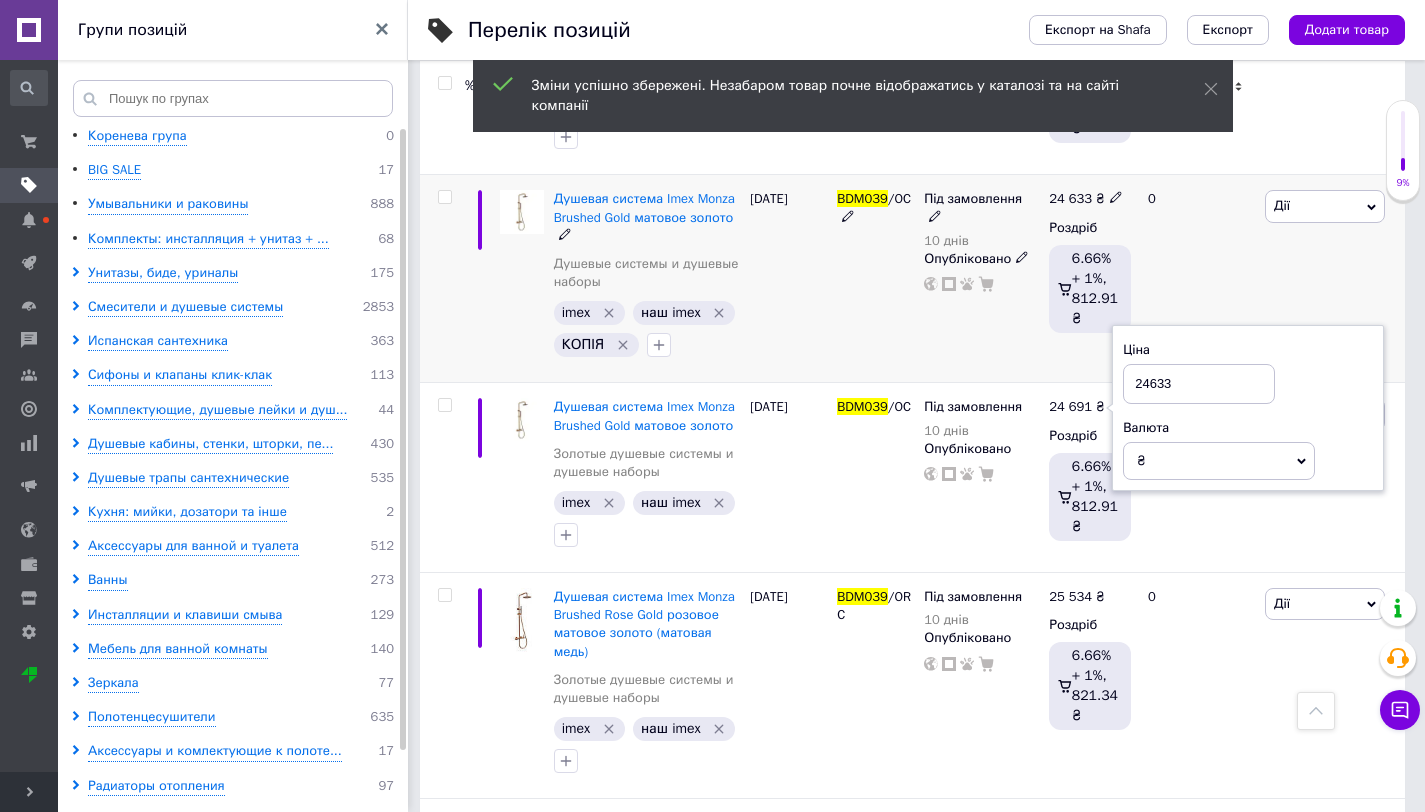 click on "24 633   ₴ Роздріб 6.66% + 1%, 812.91 ₴" at bounding box center (1090, 279) 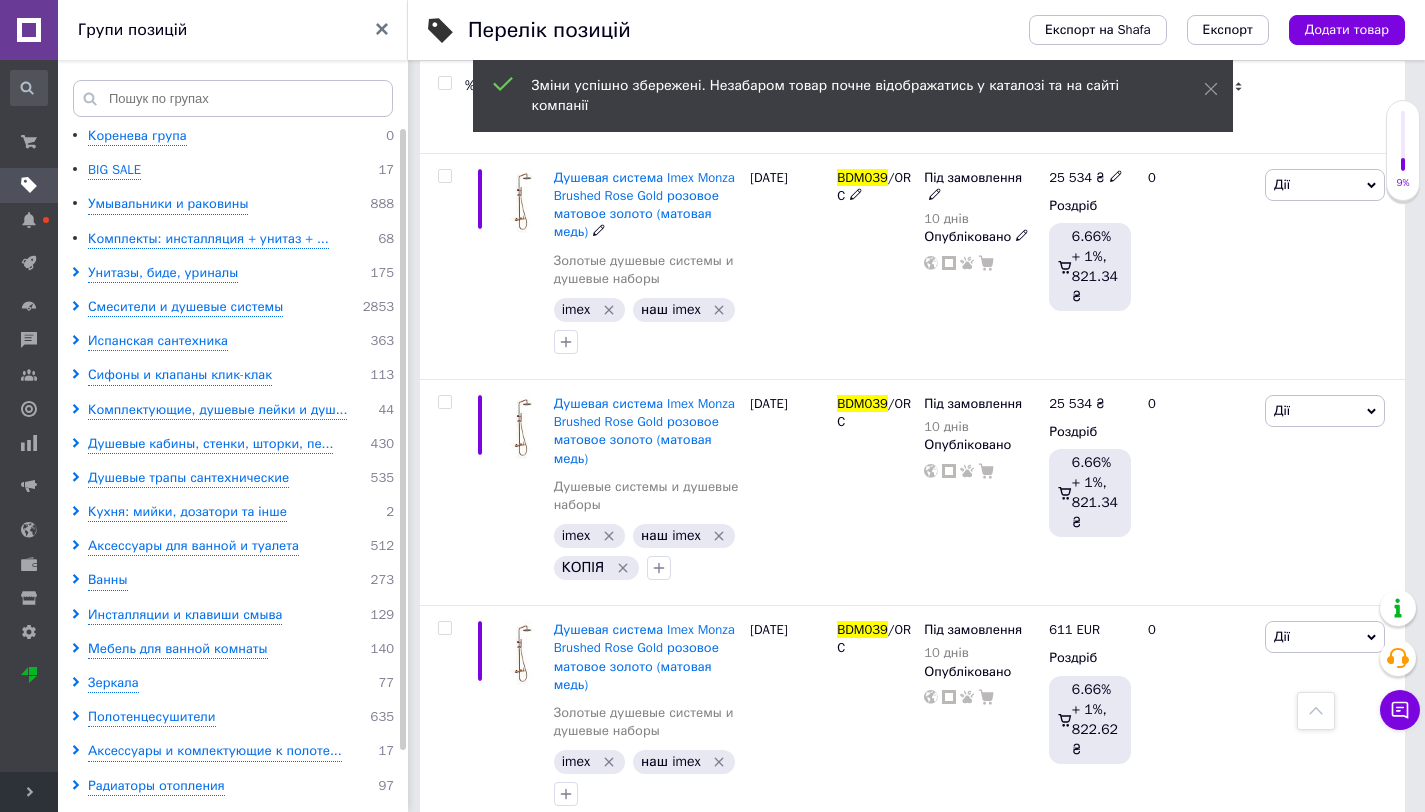 scroll, scrollTop: 10862, scrollLeft: 0, axis: vertical 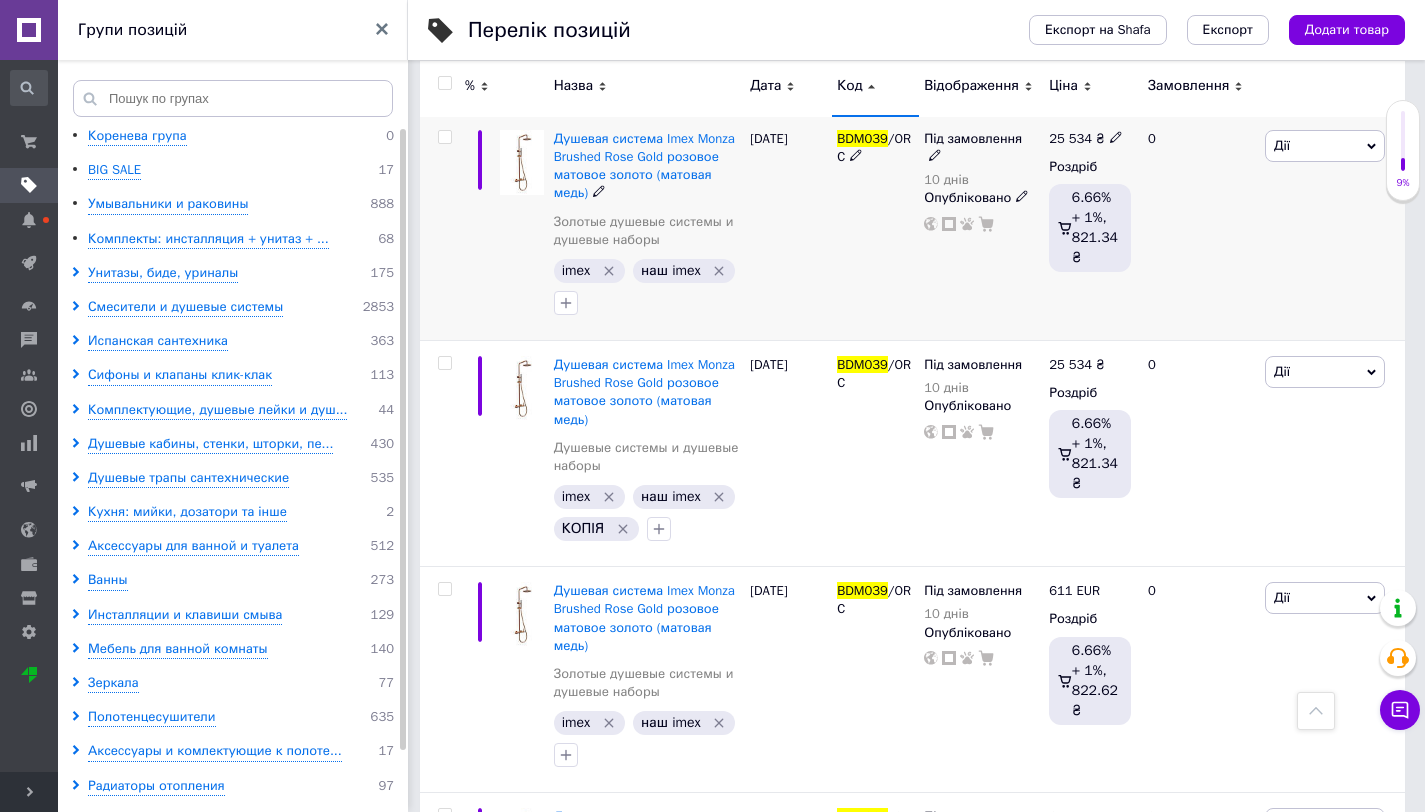 click 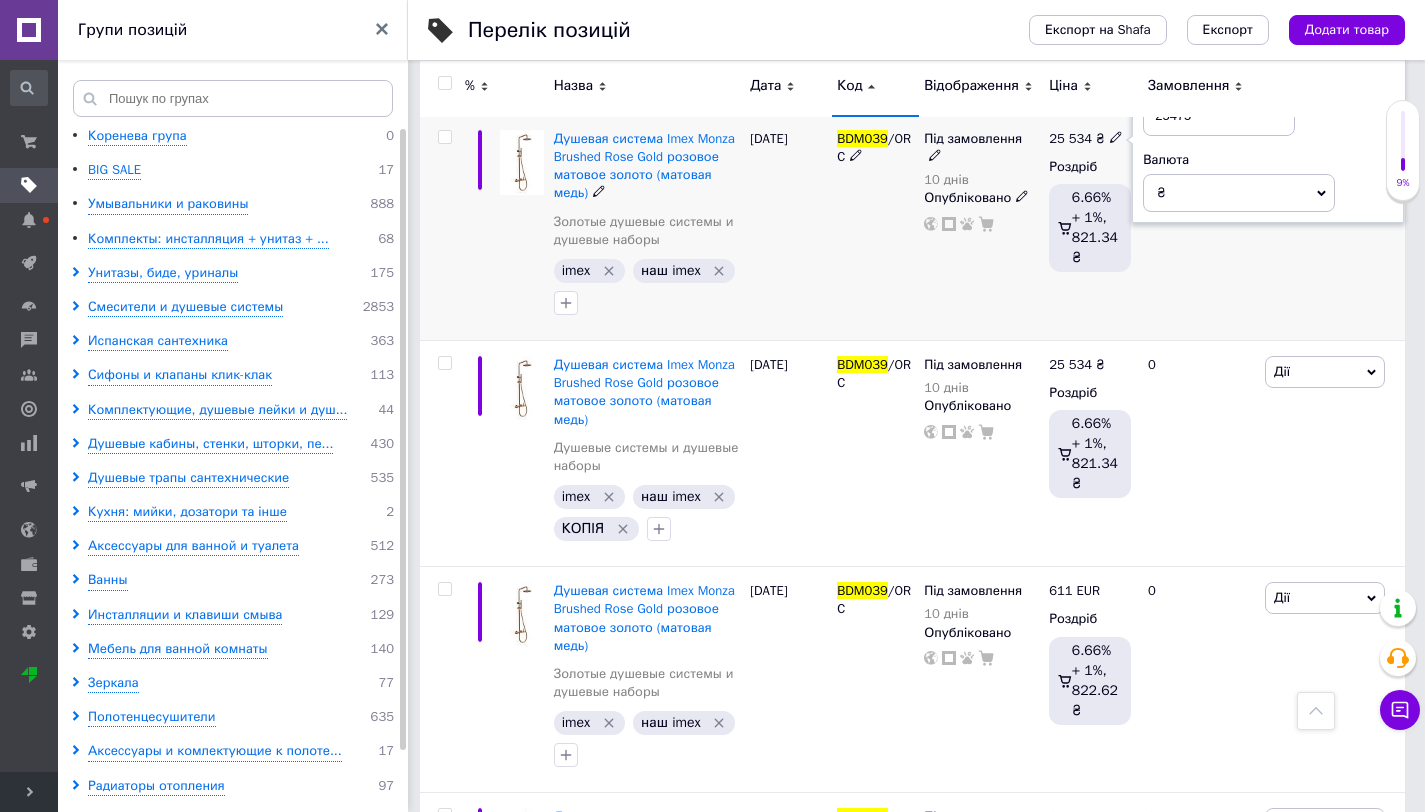 type on "25475" 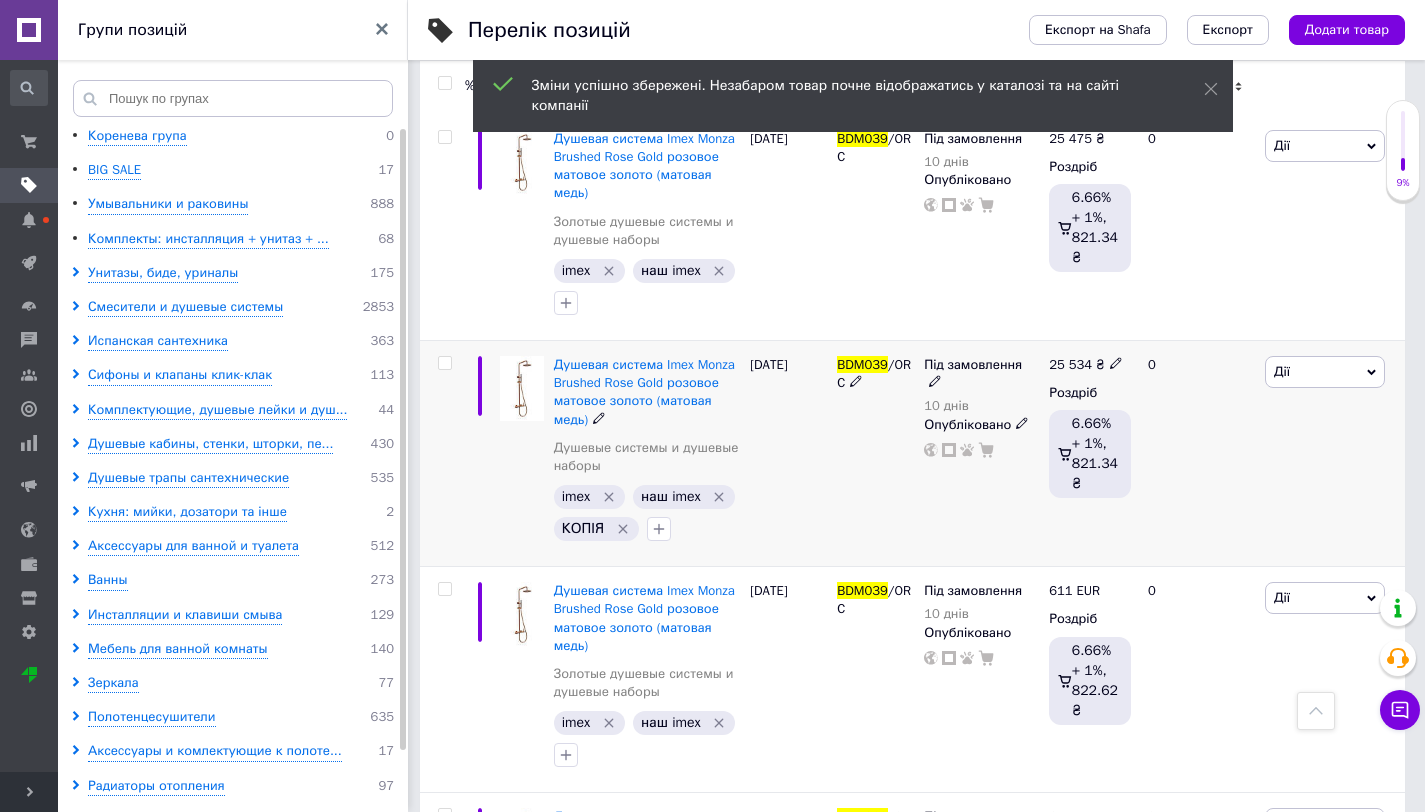 click 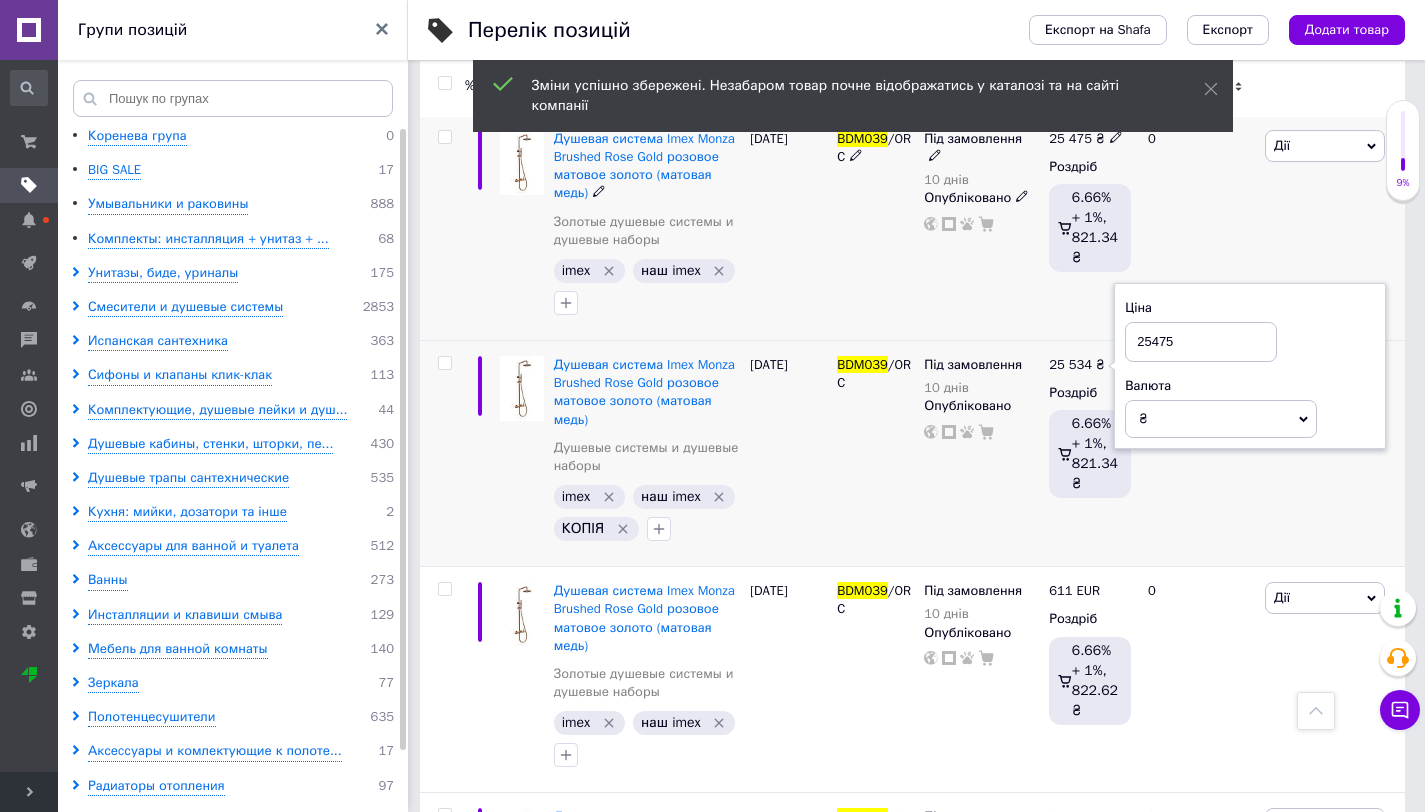 type on "25475" 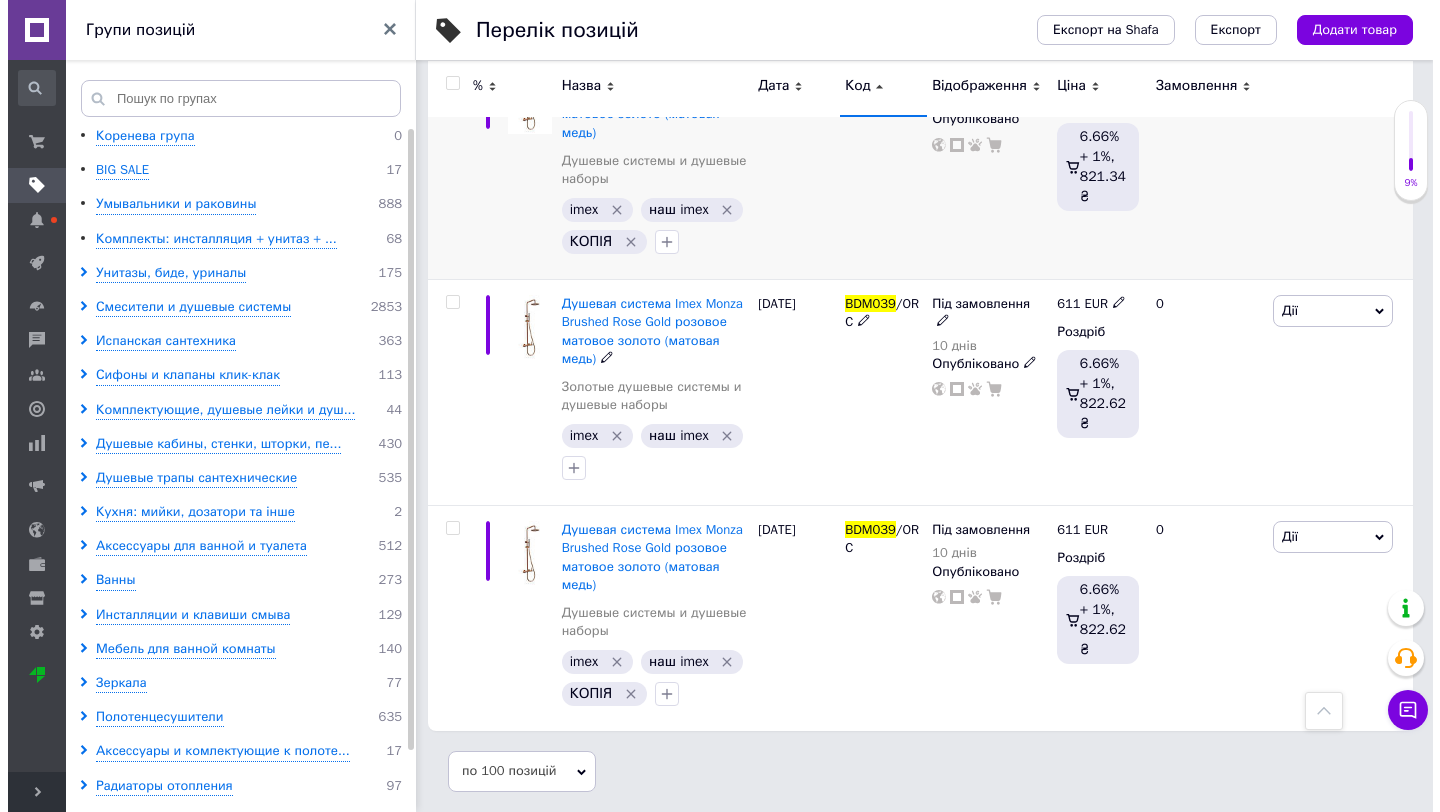 scroll, scrollTop: 11212, scrollLeft: 0, axis: vertical 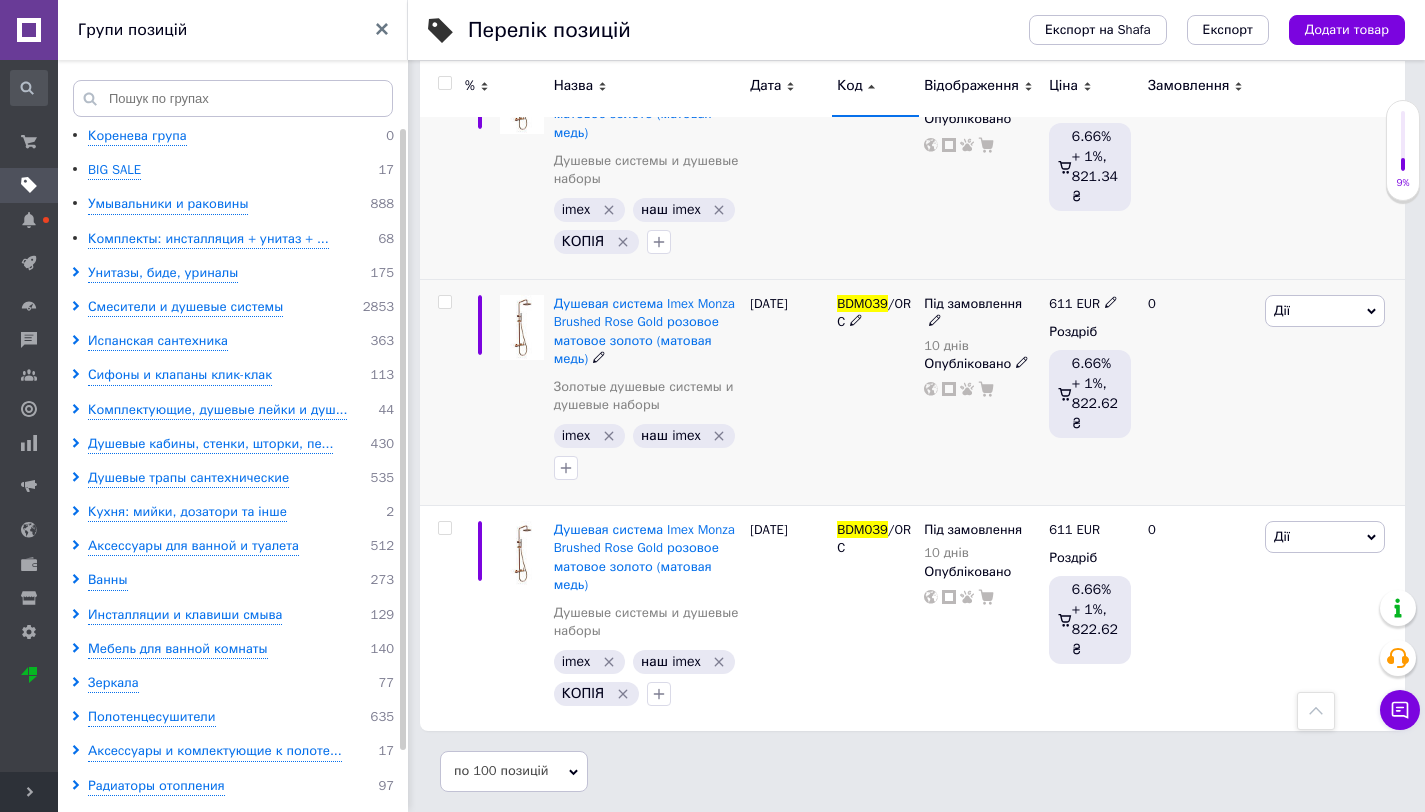 click on "Дії" at bounding box center (1325, 311) 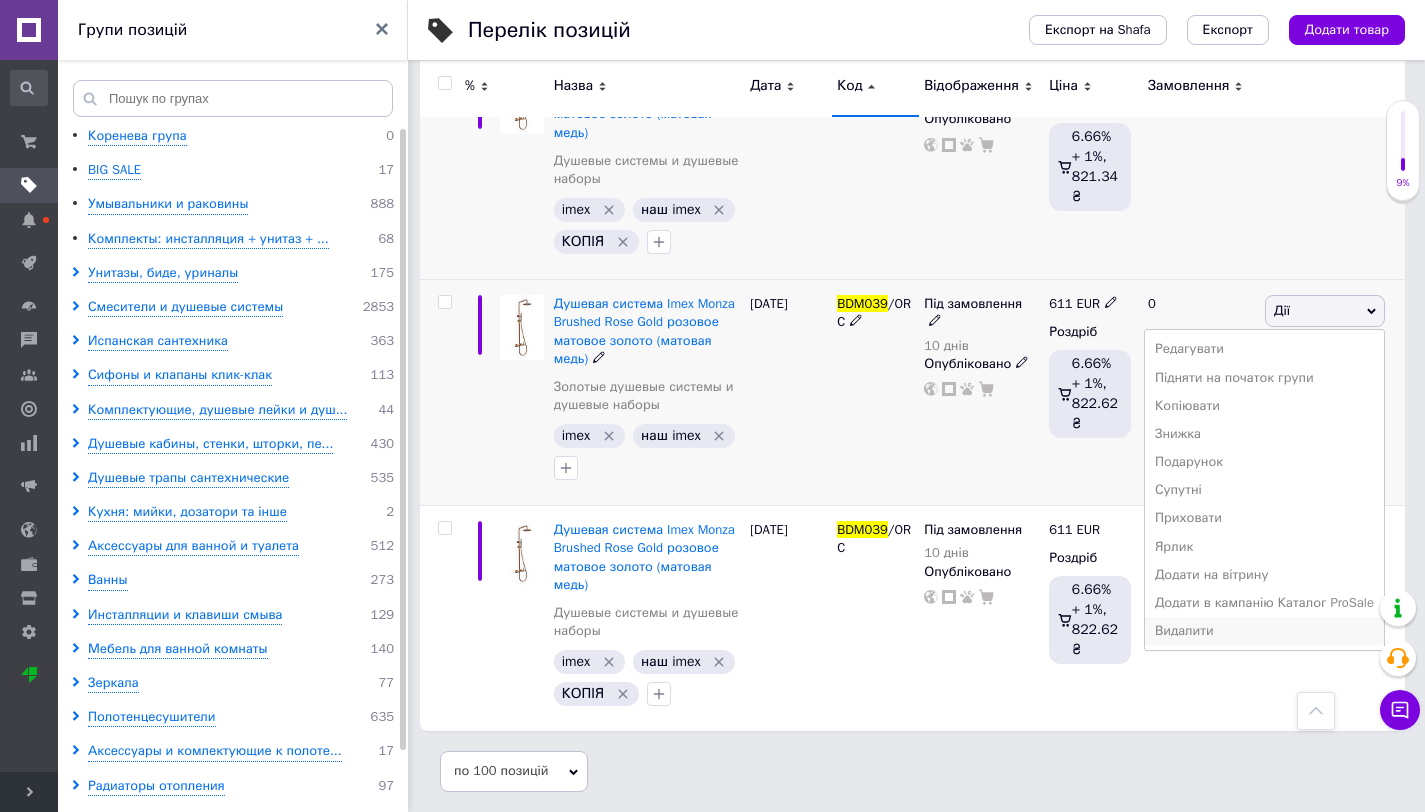 click on "Видалити" at bounding box center [1264, 631] 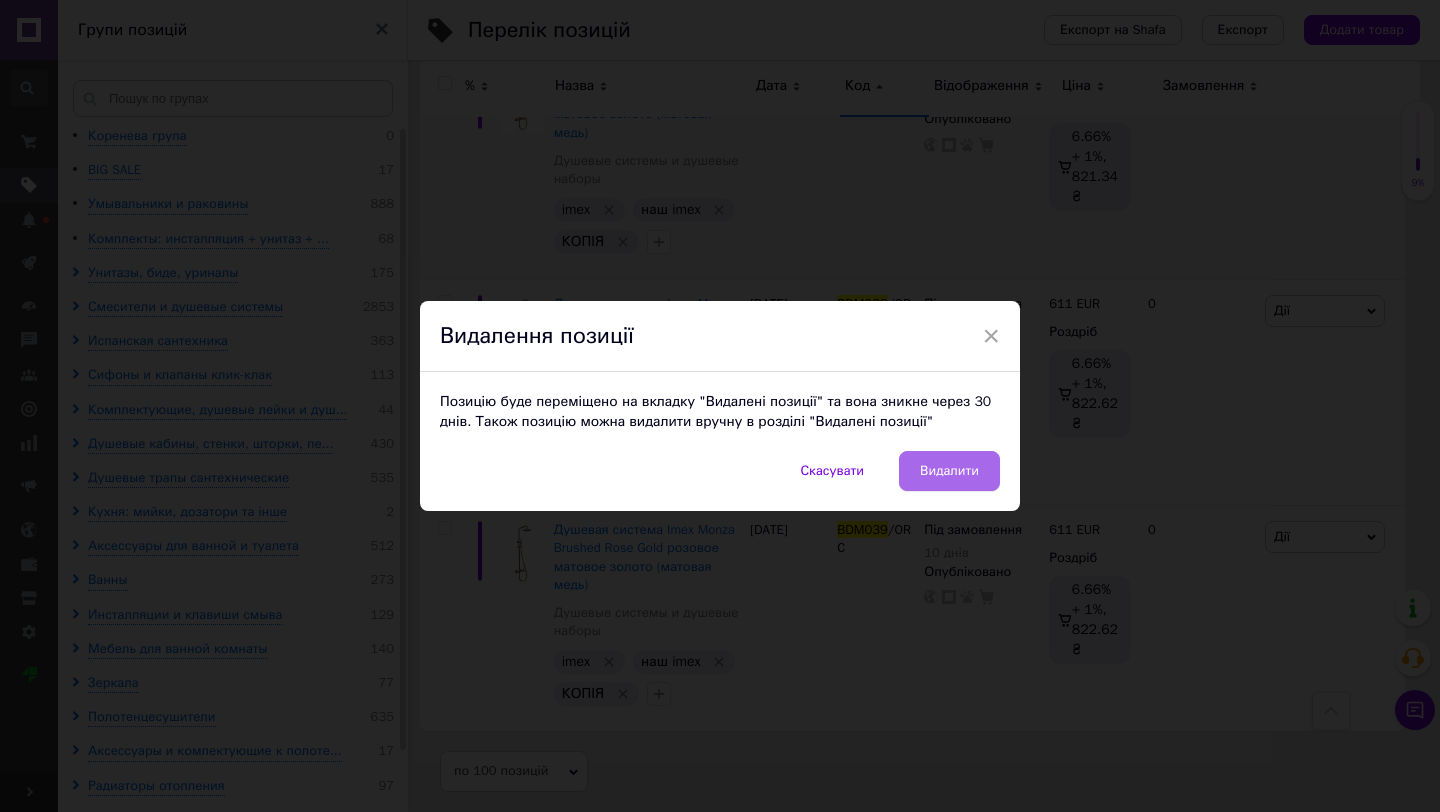 click on "Видалити" at bounding box center [949, 471] 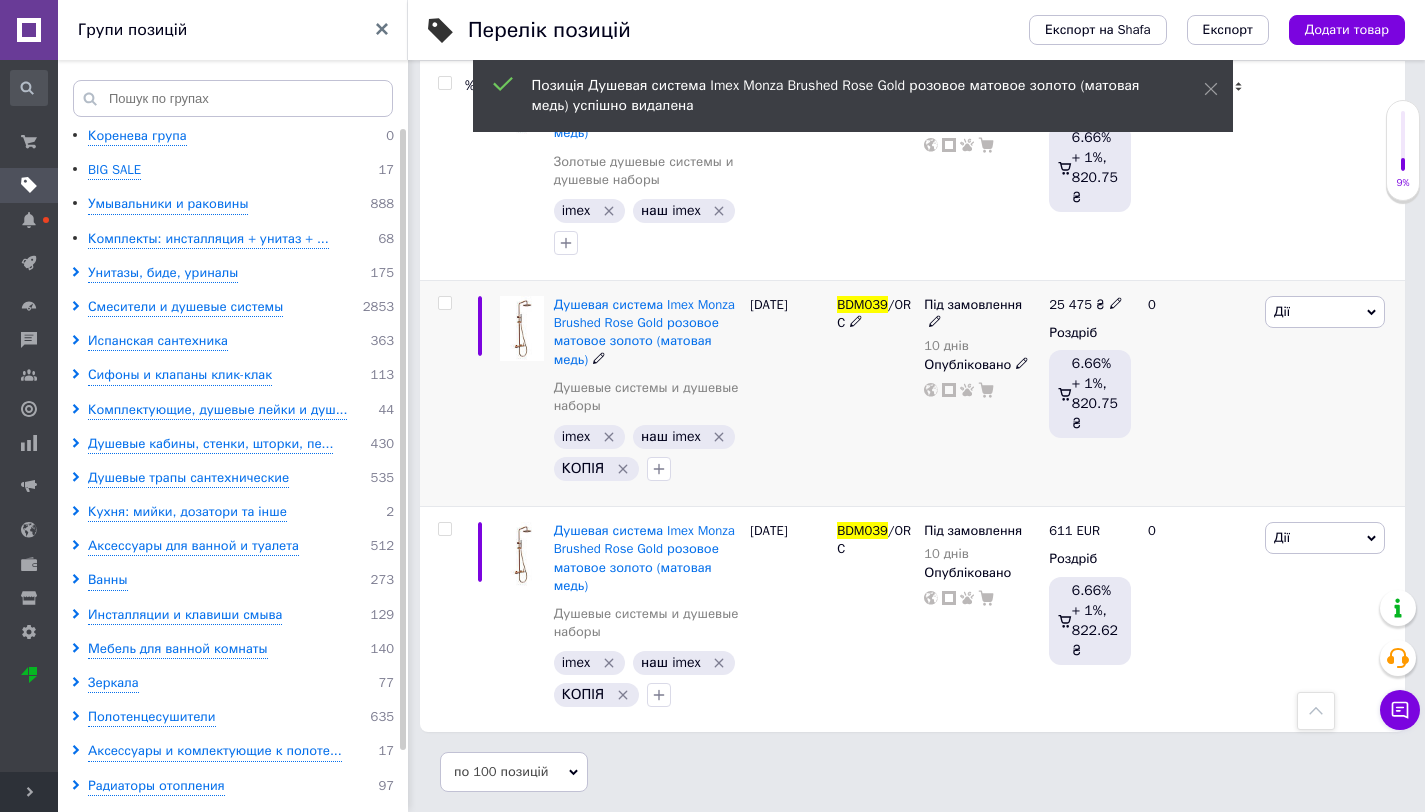 scroll, scrollTop: 11066, scrollLeft: 0, axis: vertical 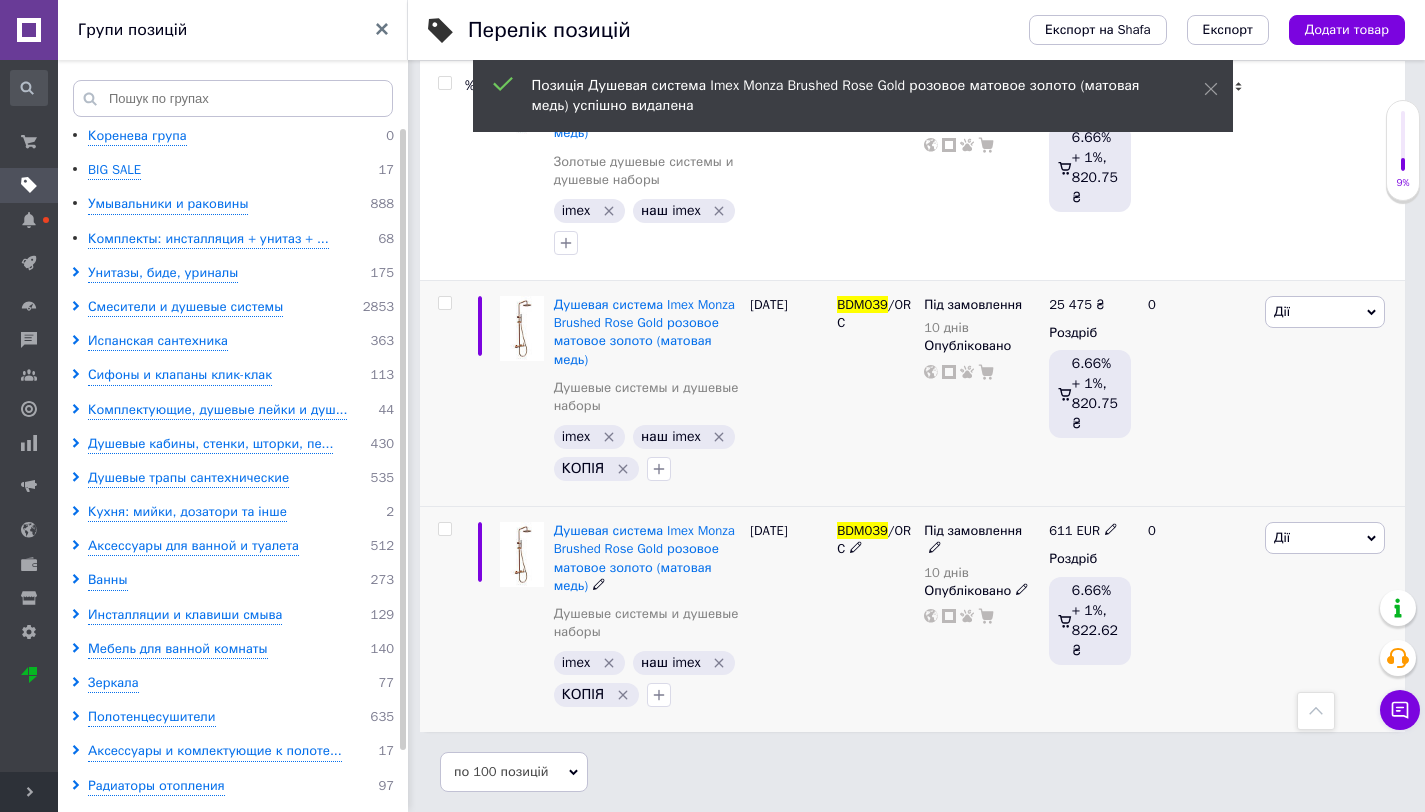 click on "Дії" at bounding box center [1325, 538] 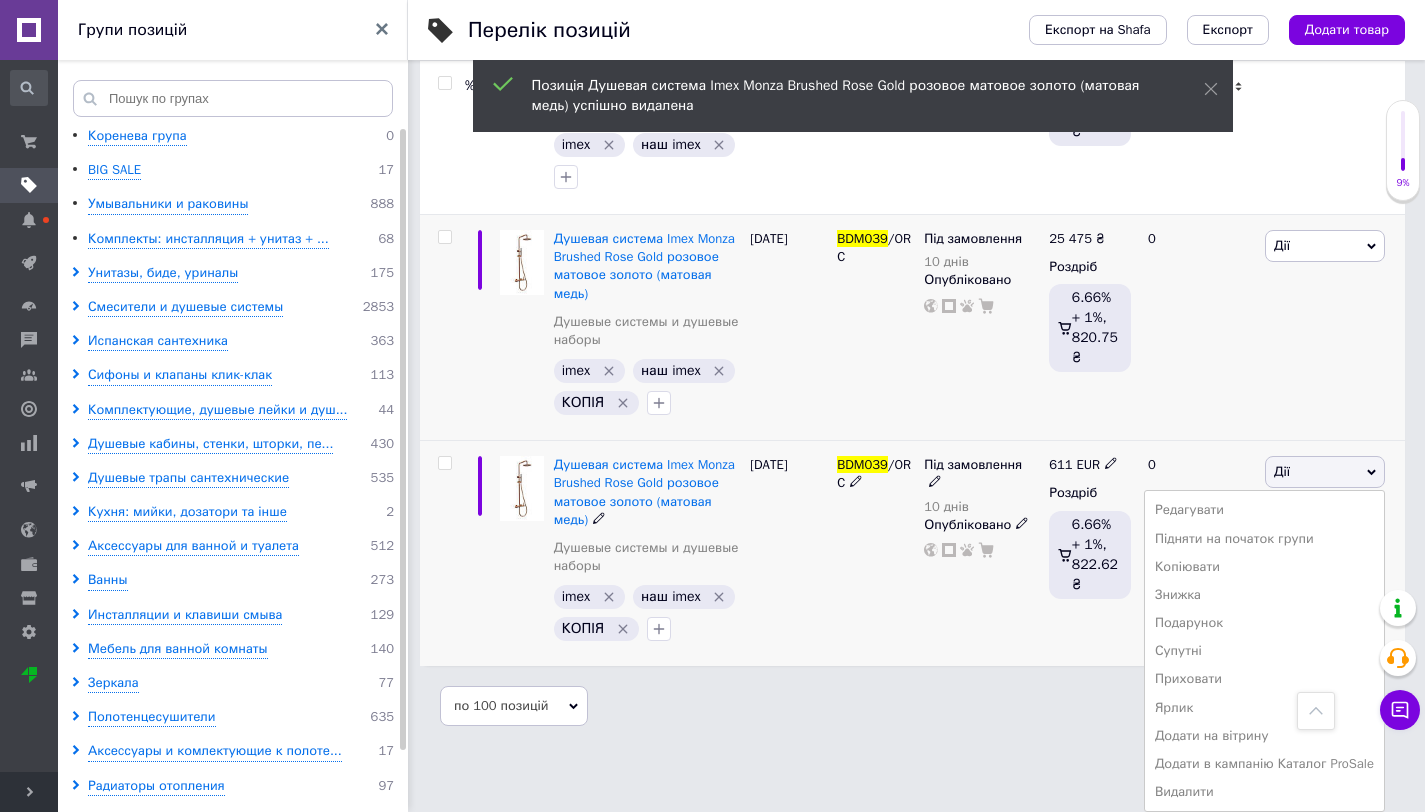 scroll, scrollTop: 11132, scrollLeft: 0, axis: vertical 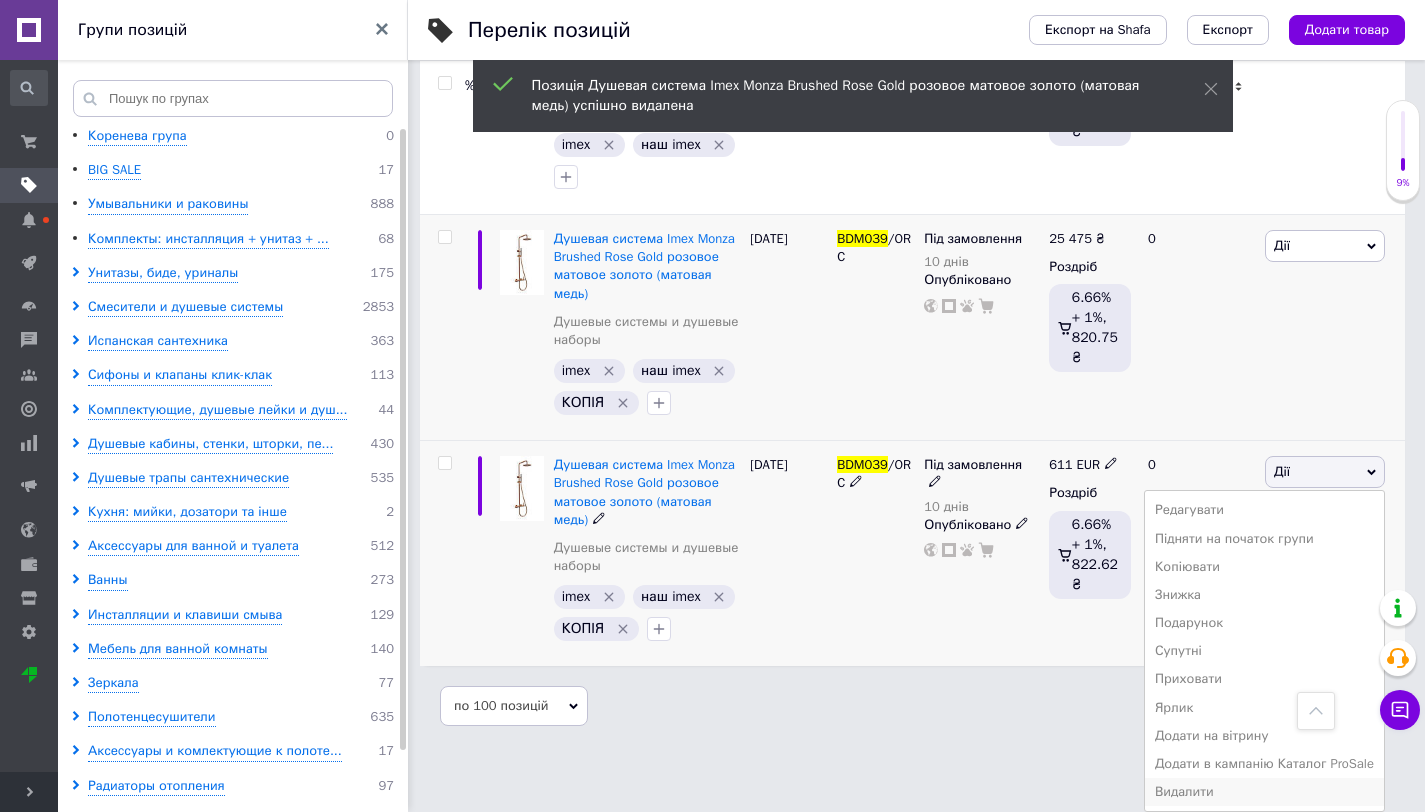 click on "Видалити" at bounding box center [1264, 792] 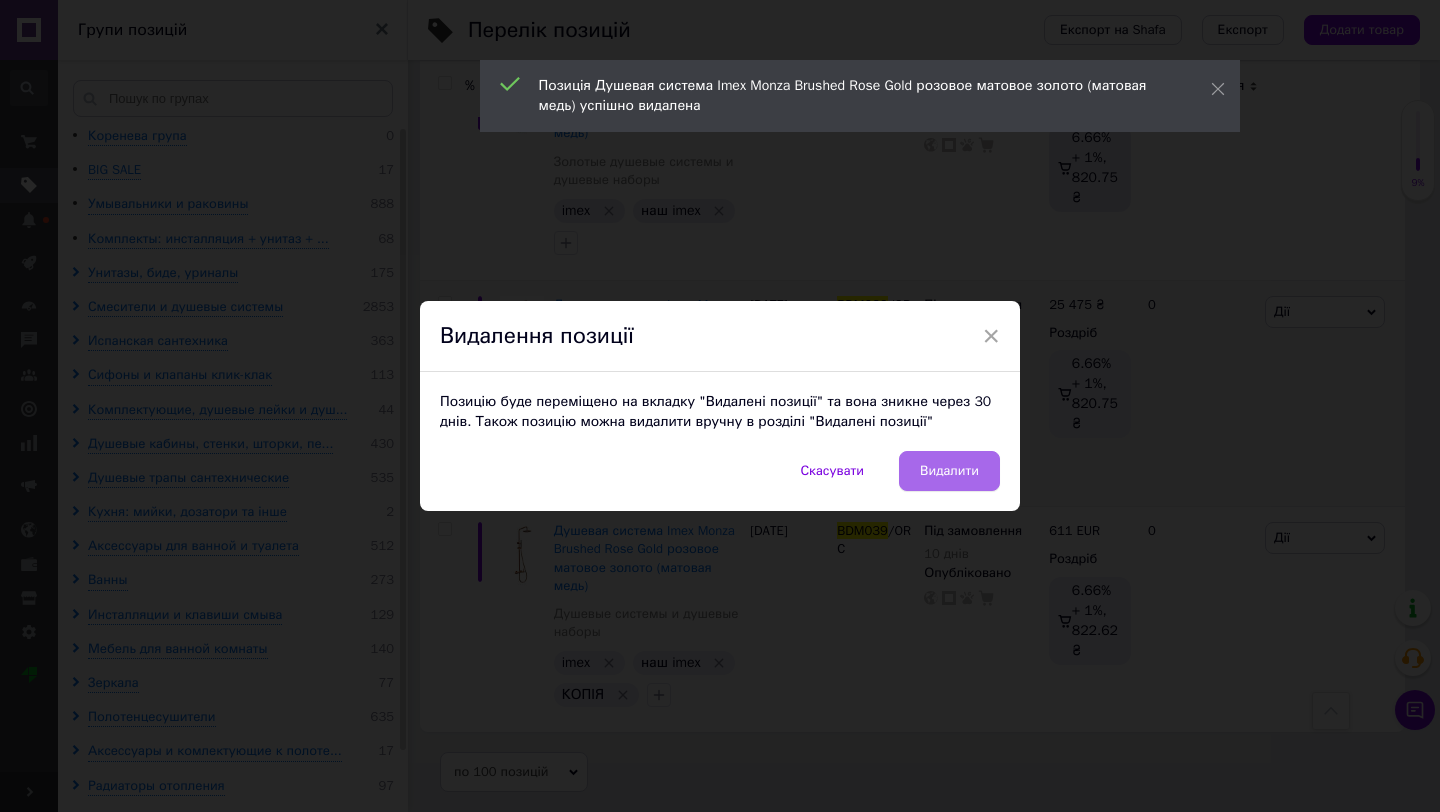 click on "Видалити" at bounding box center [949, 471] 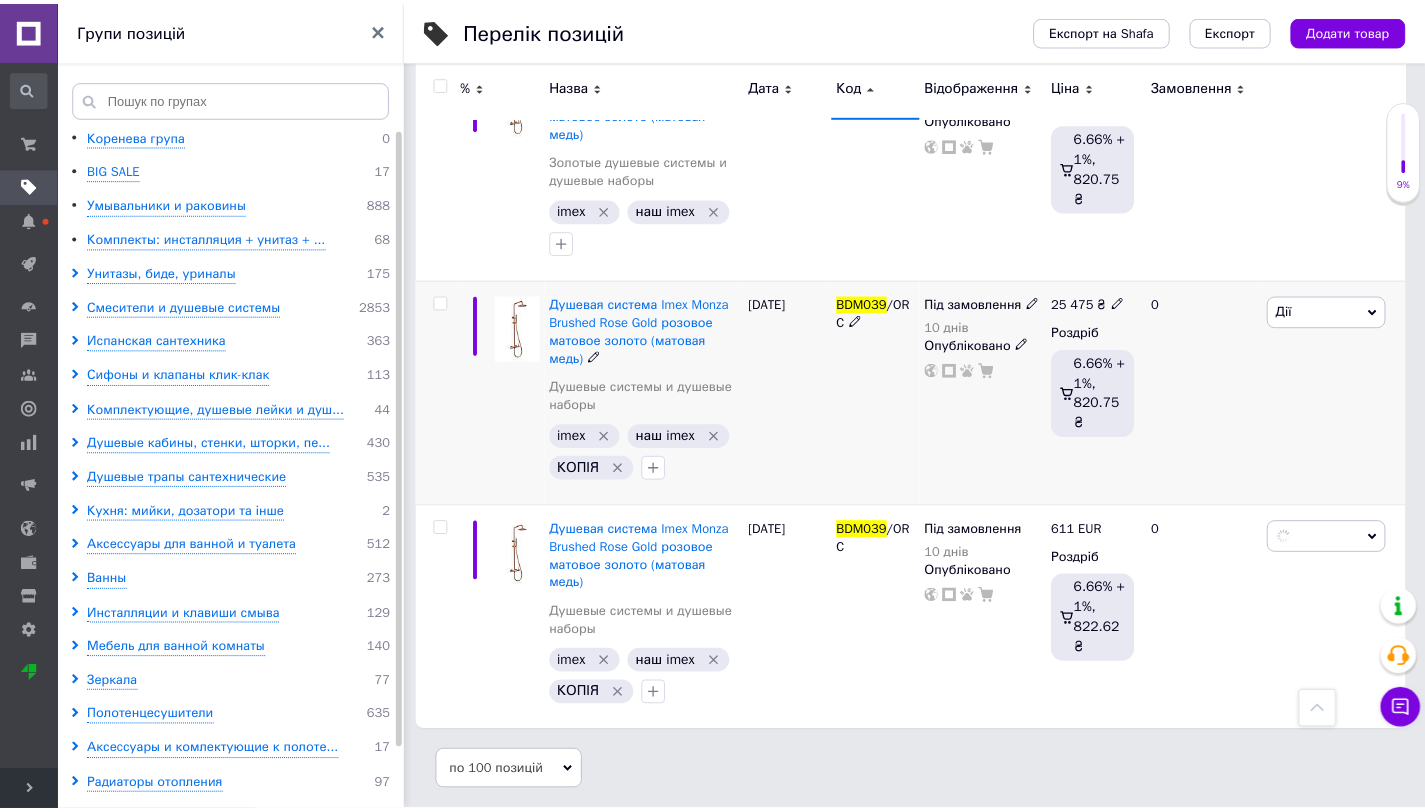 scroll, scrollTop: 10924, scrollLeft: 0, axis: vertical 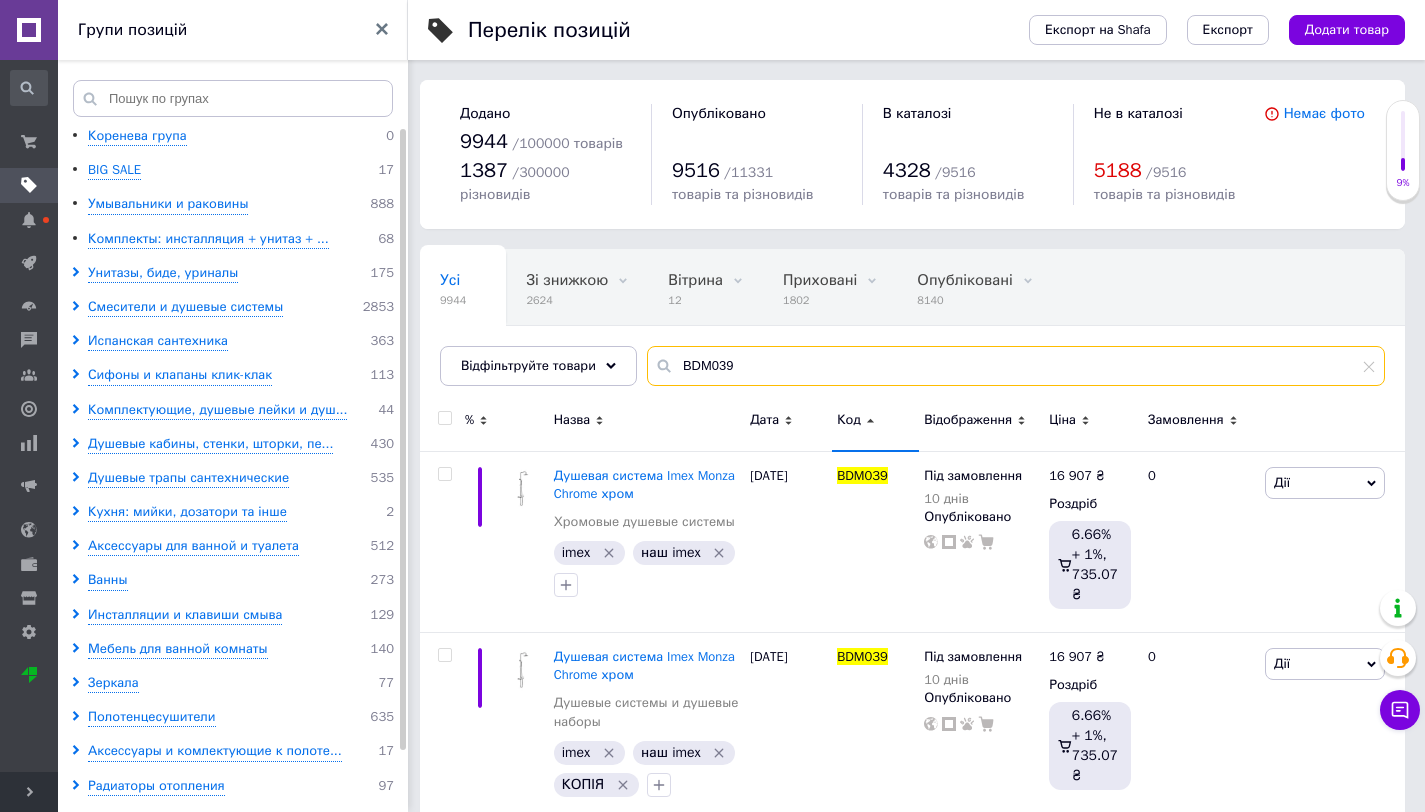 click on "BDM039" at bounding box center (1016, 366) 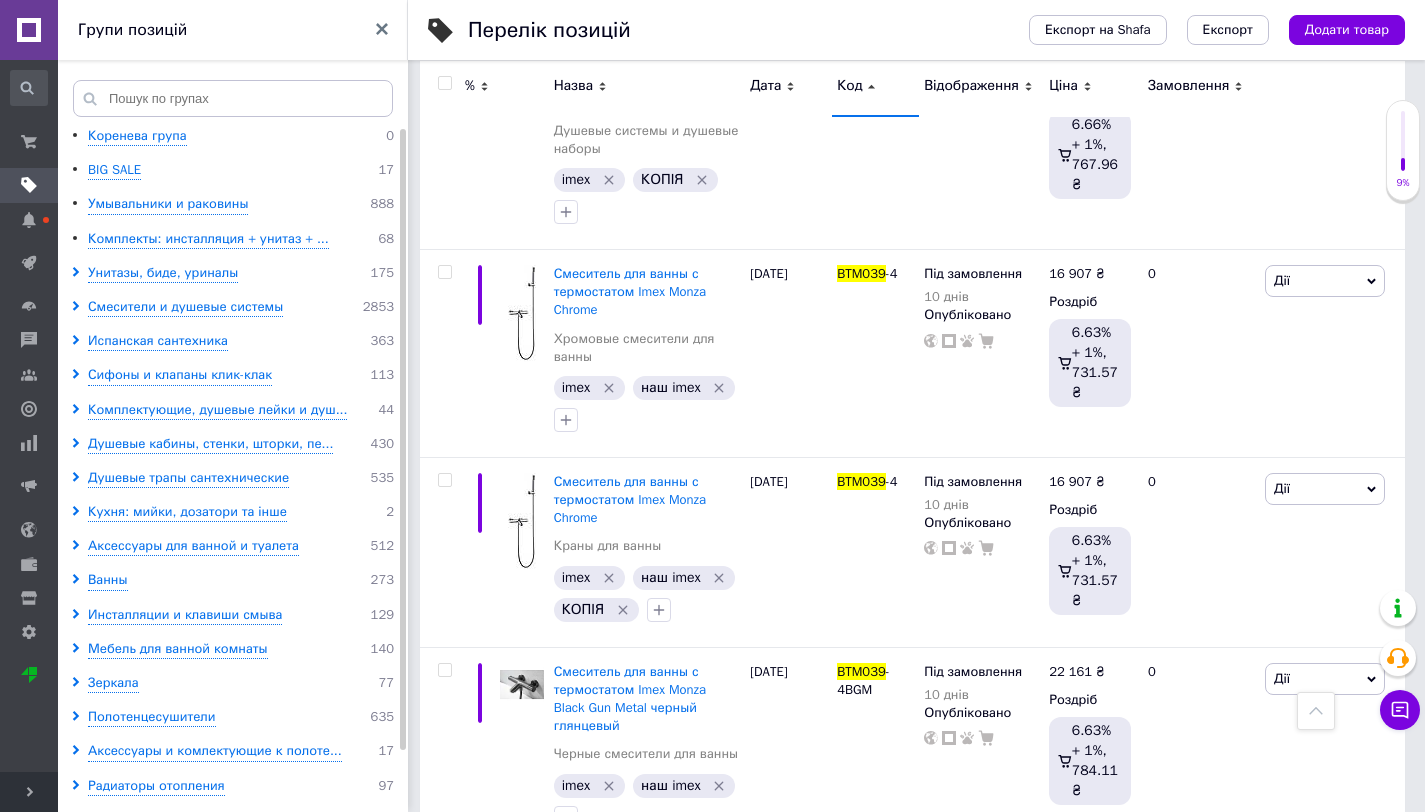 scroll, scrollTop: 620, scrollLeft: 0, axis: vertical 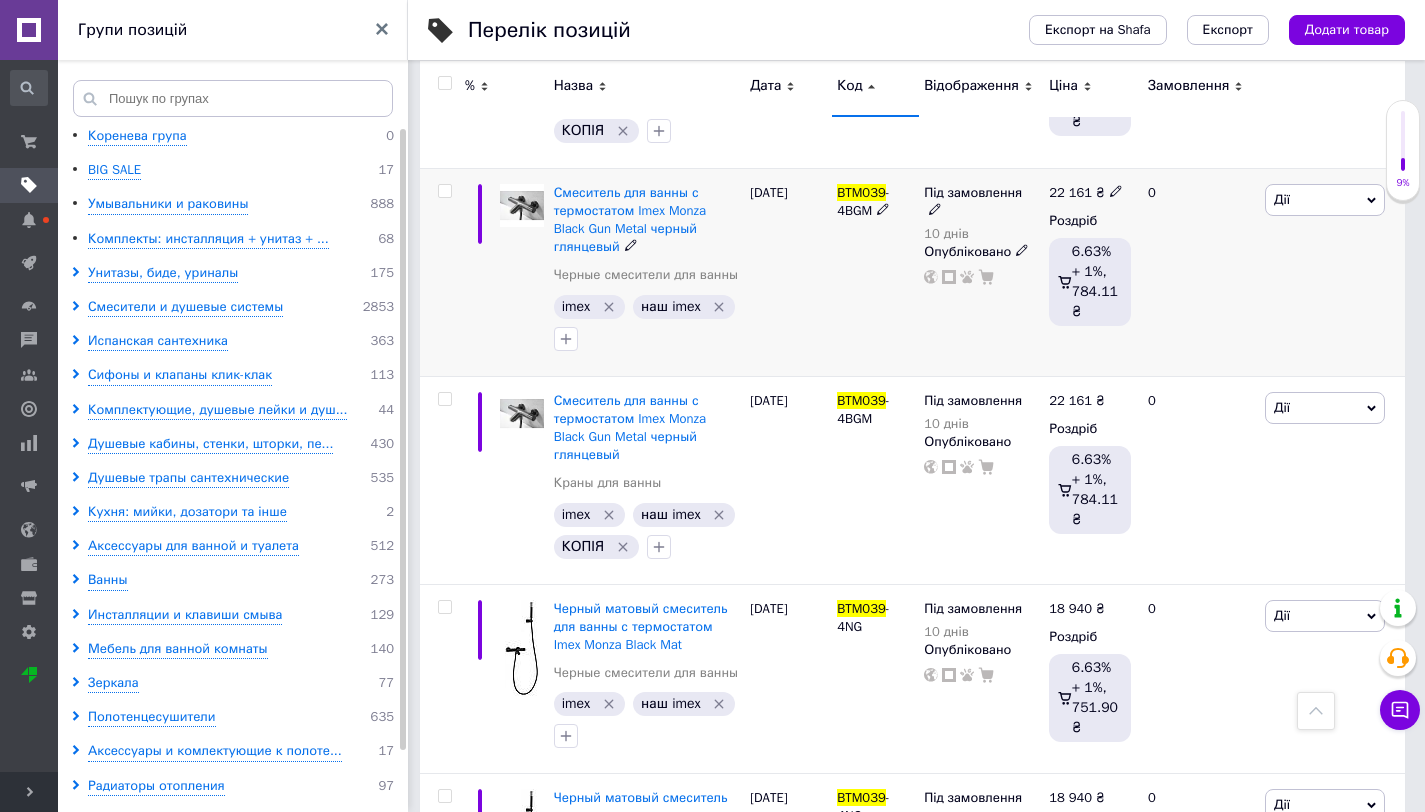 type on "BTM039" 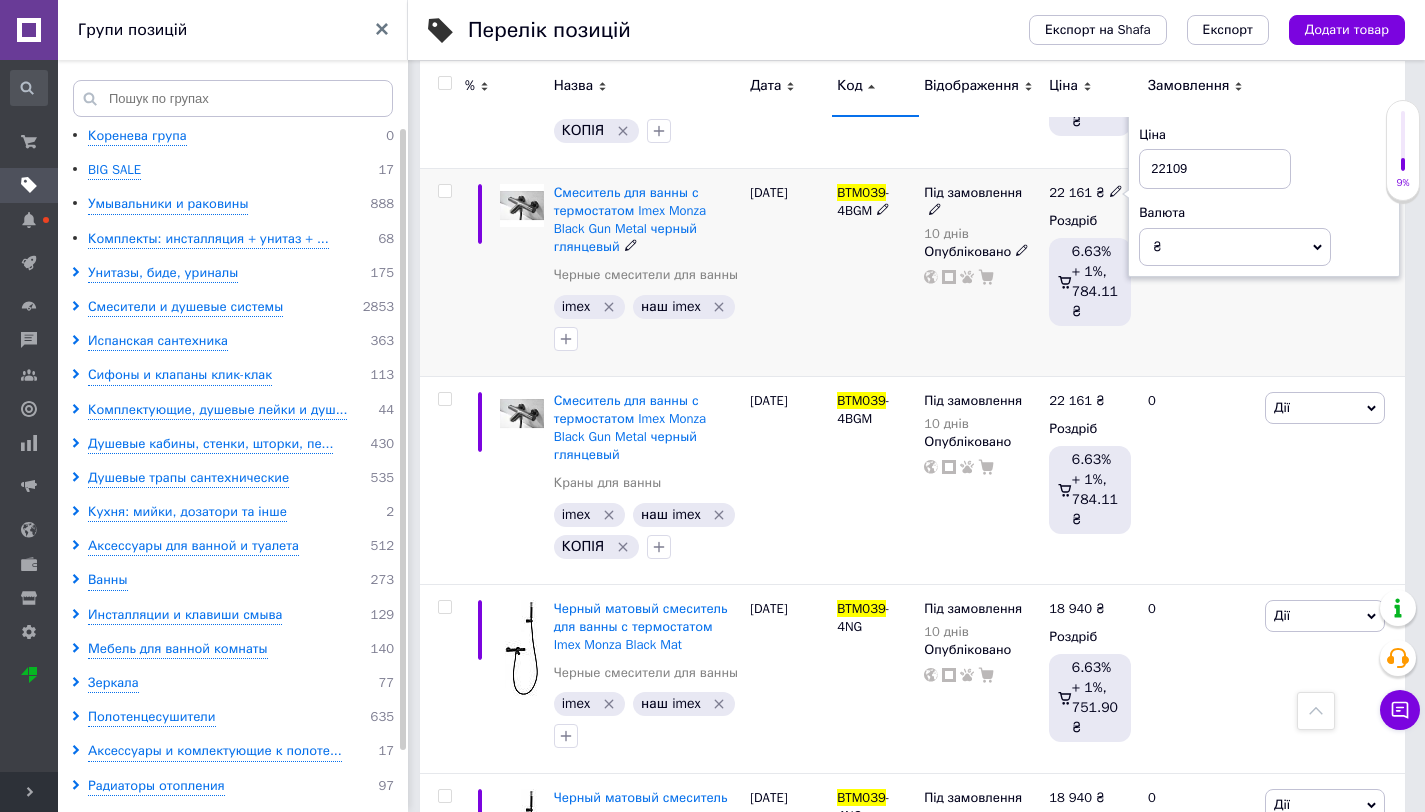 type on "22109" 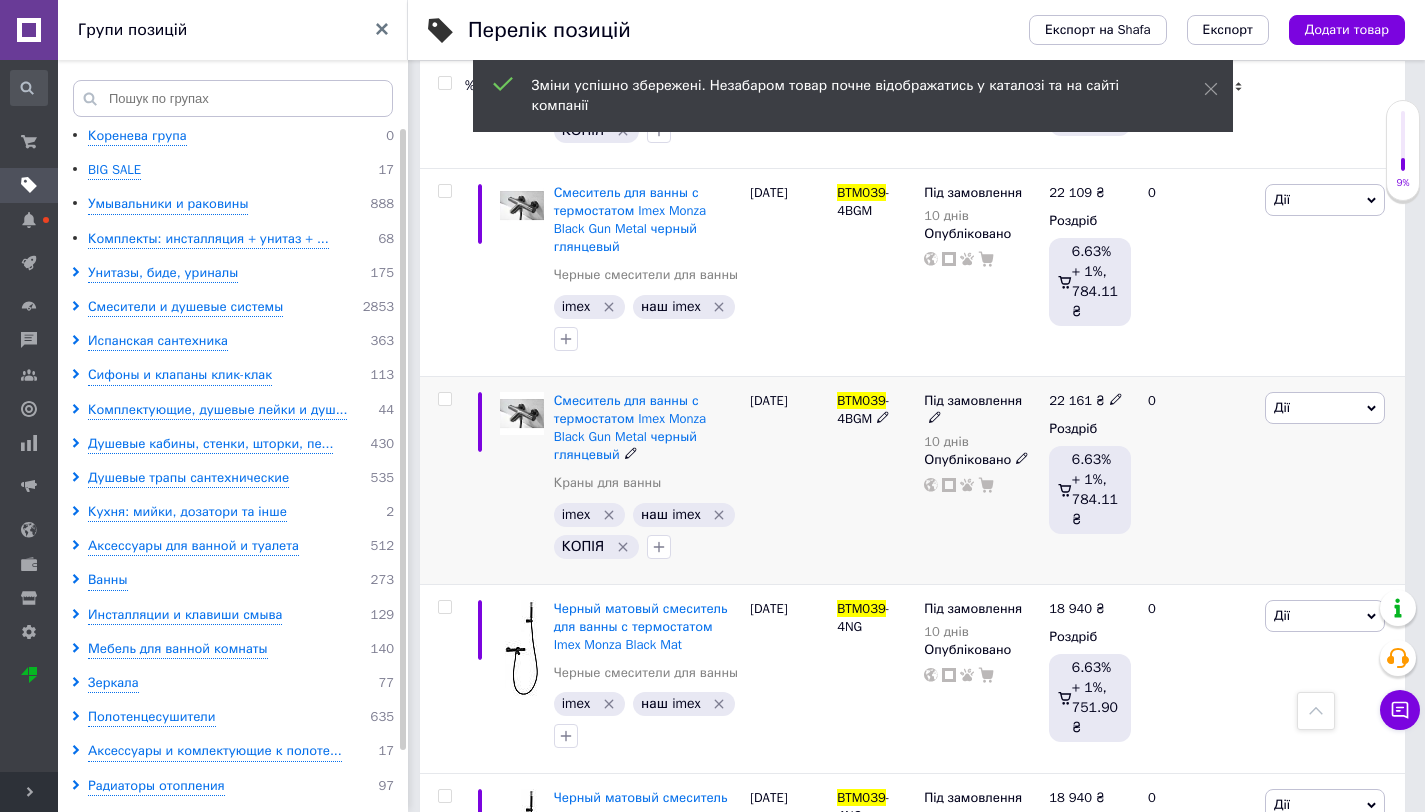 click 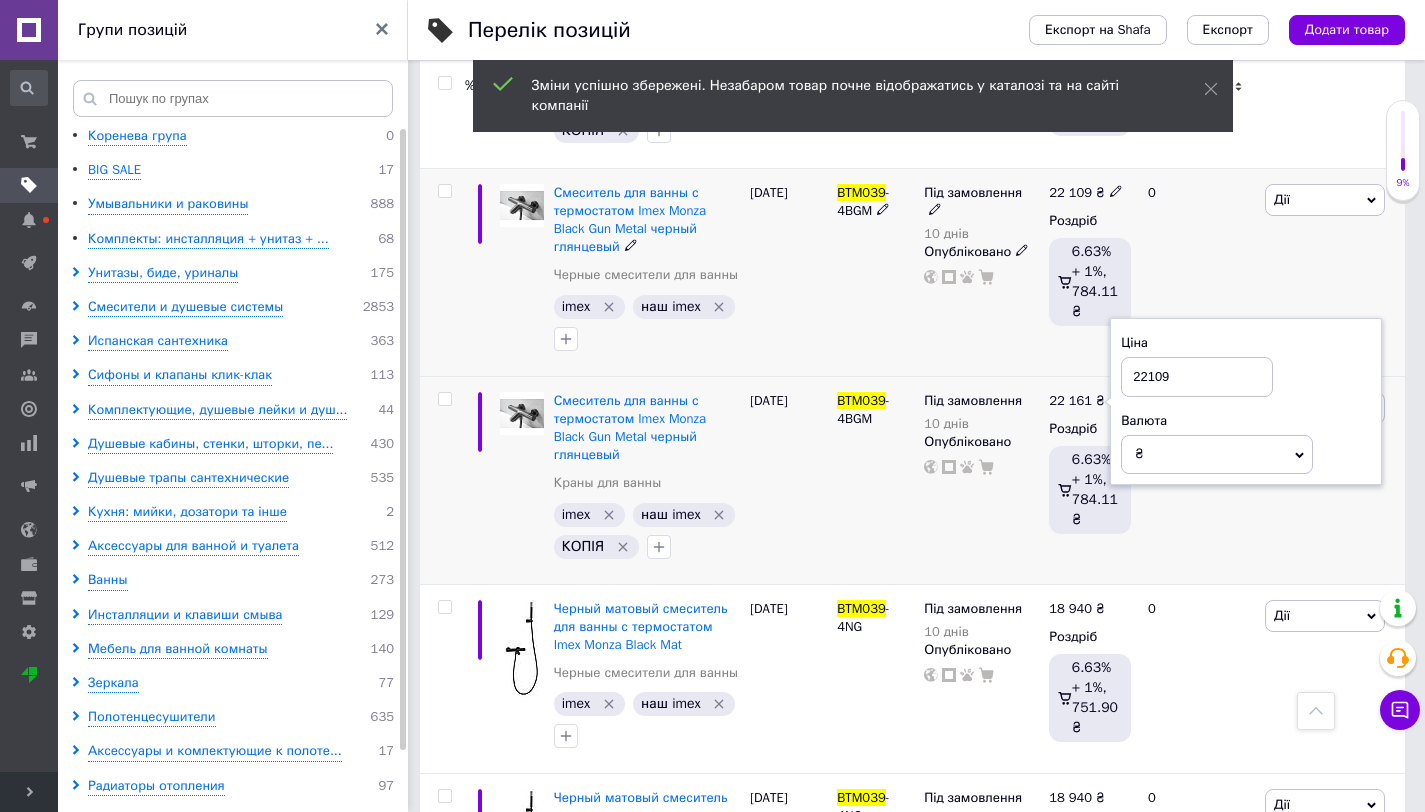 type on "22109" 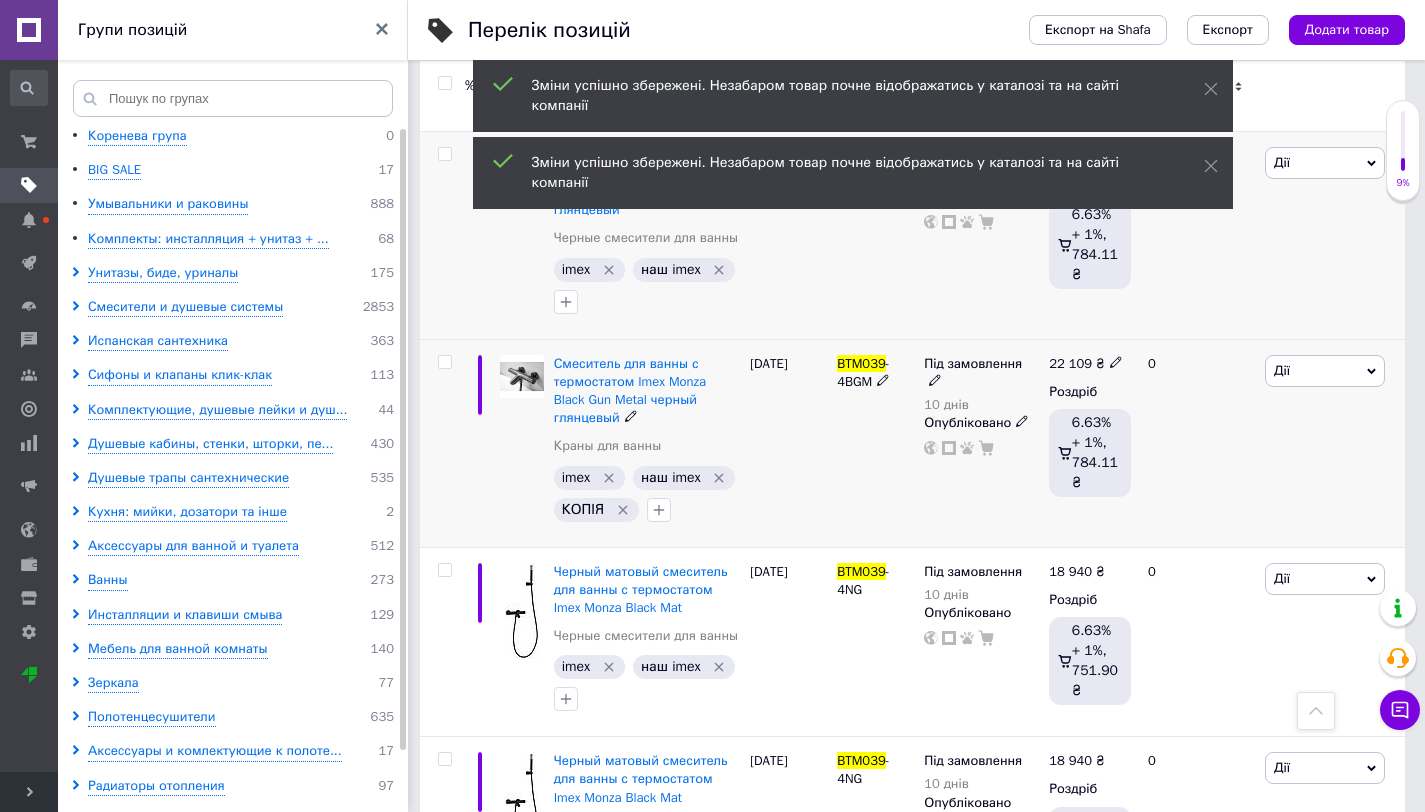 scroll, scrollTop: 1110, scrollLeft: 0, axis: vertical 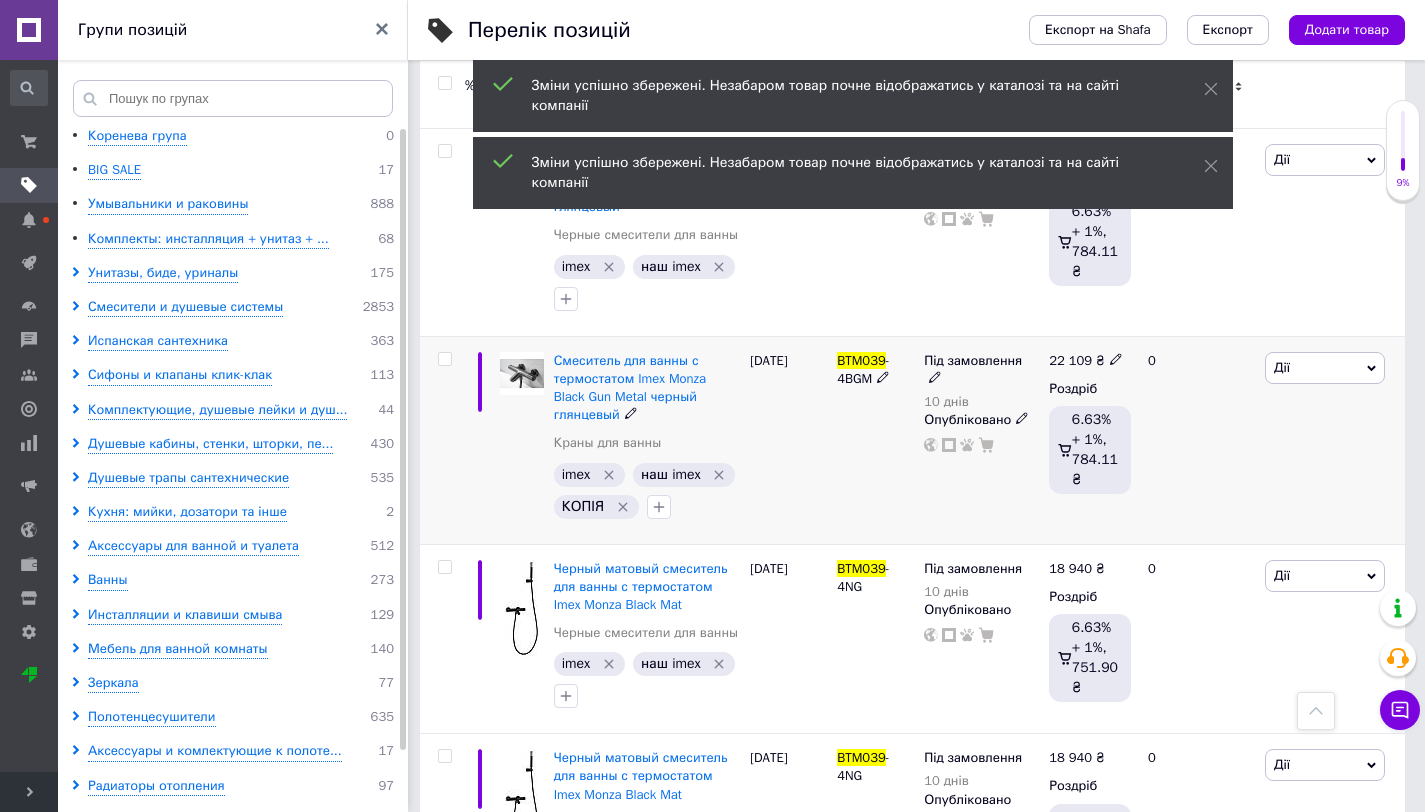 click on "0" at bounding box center (1198, 440) 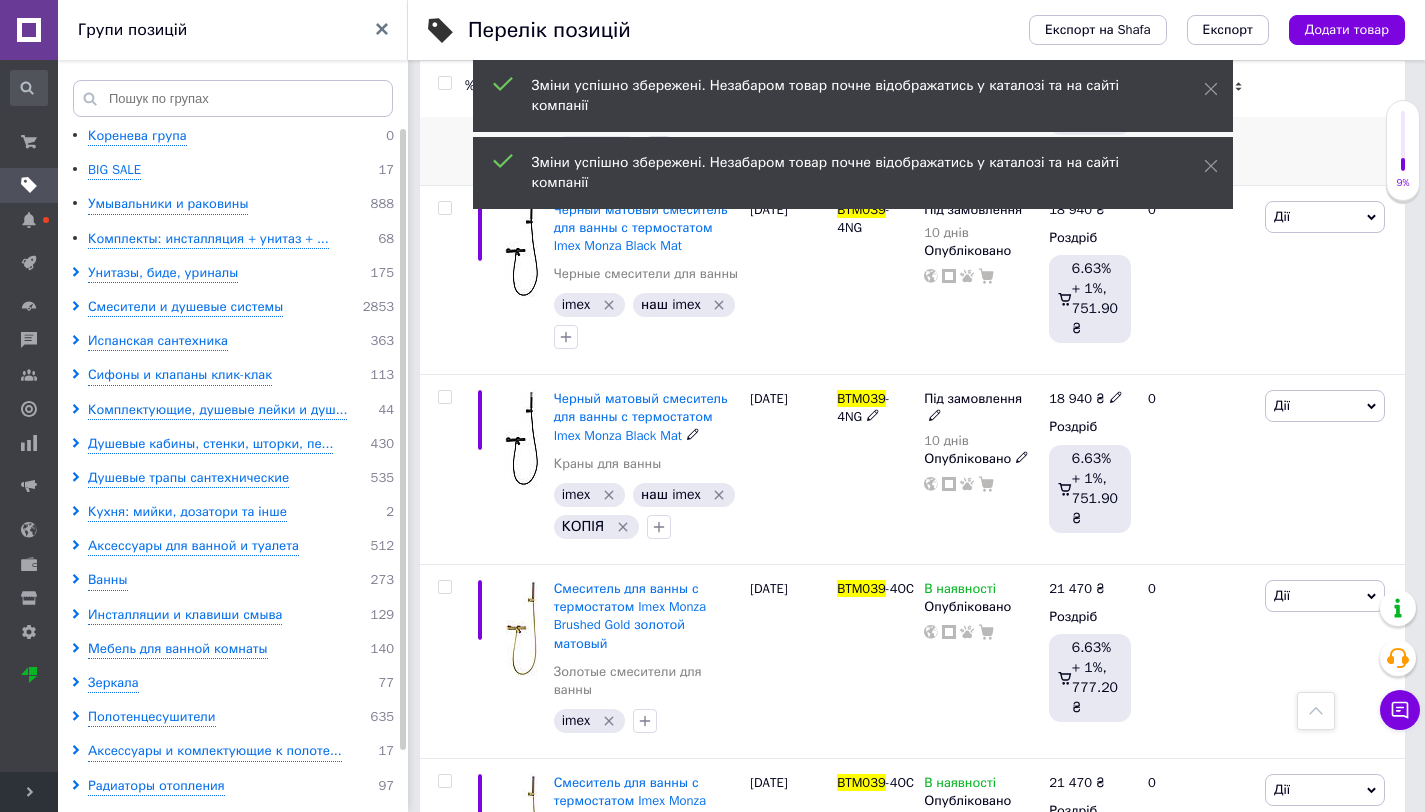 scroll, scrollTop: 1470, scrollLeft: 0, axis: vertical 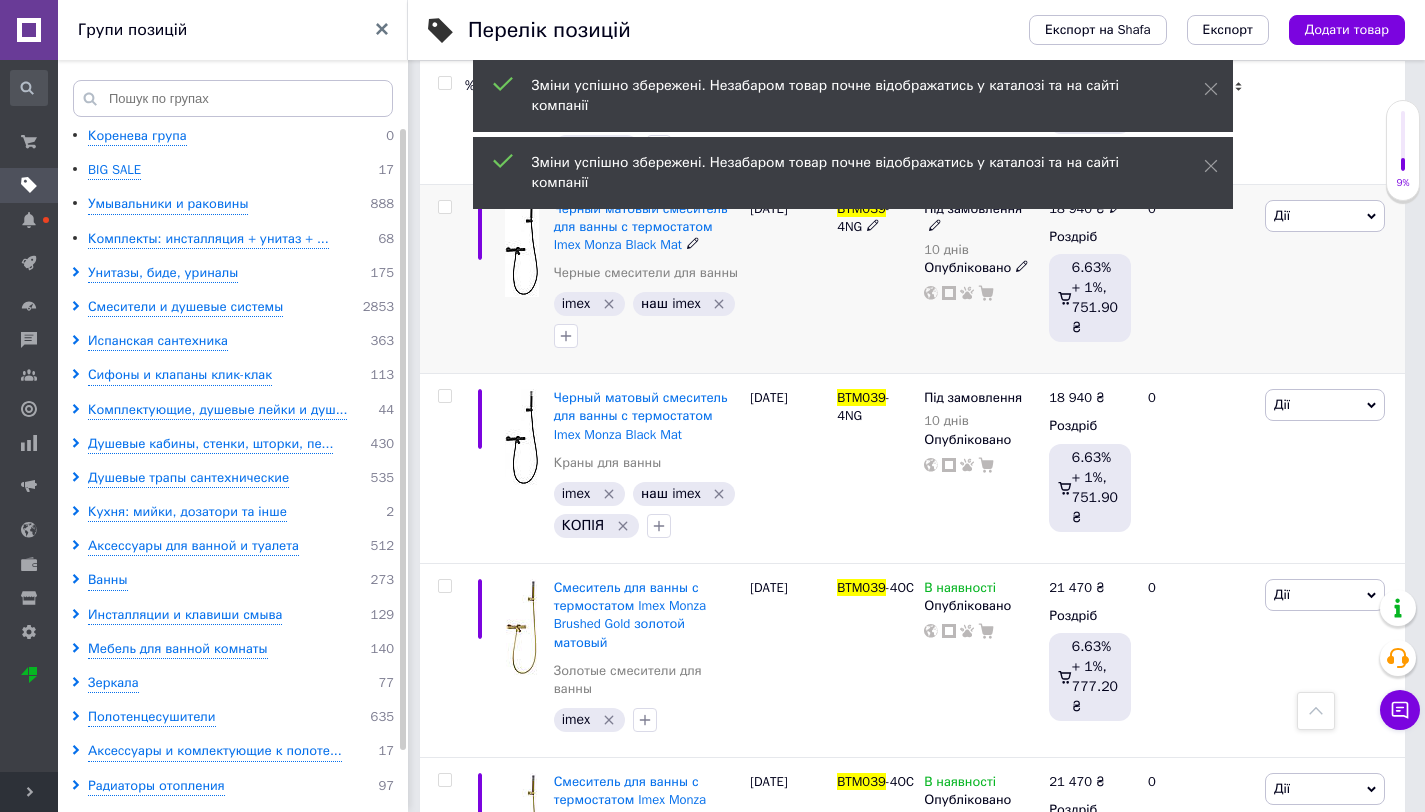 click 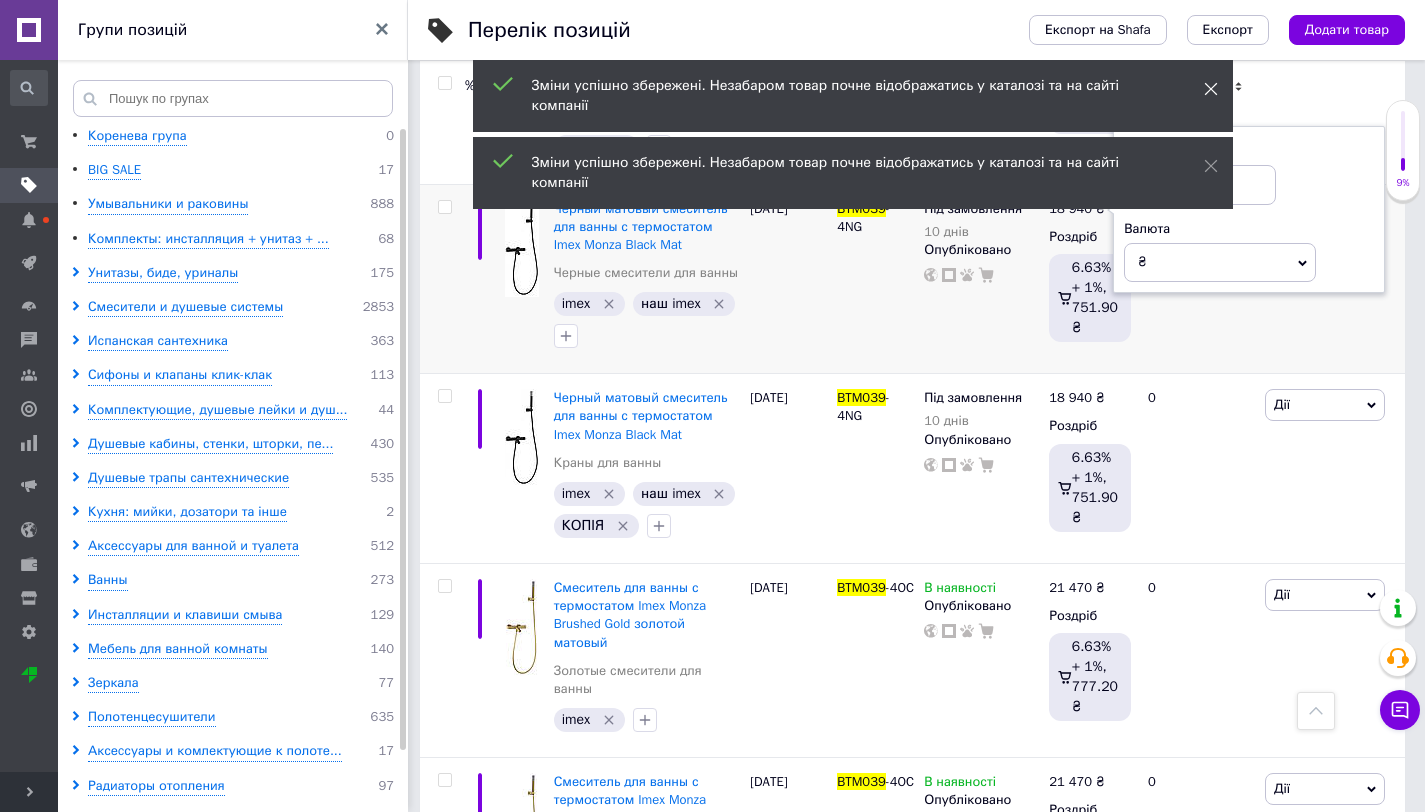 type on "18" 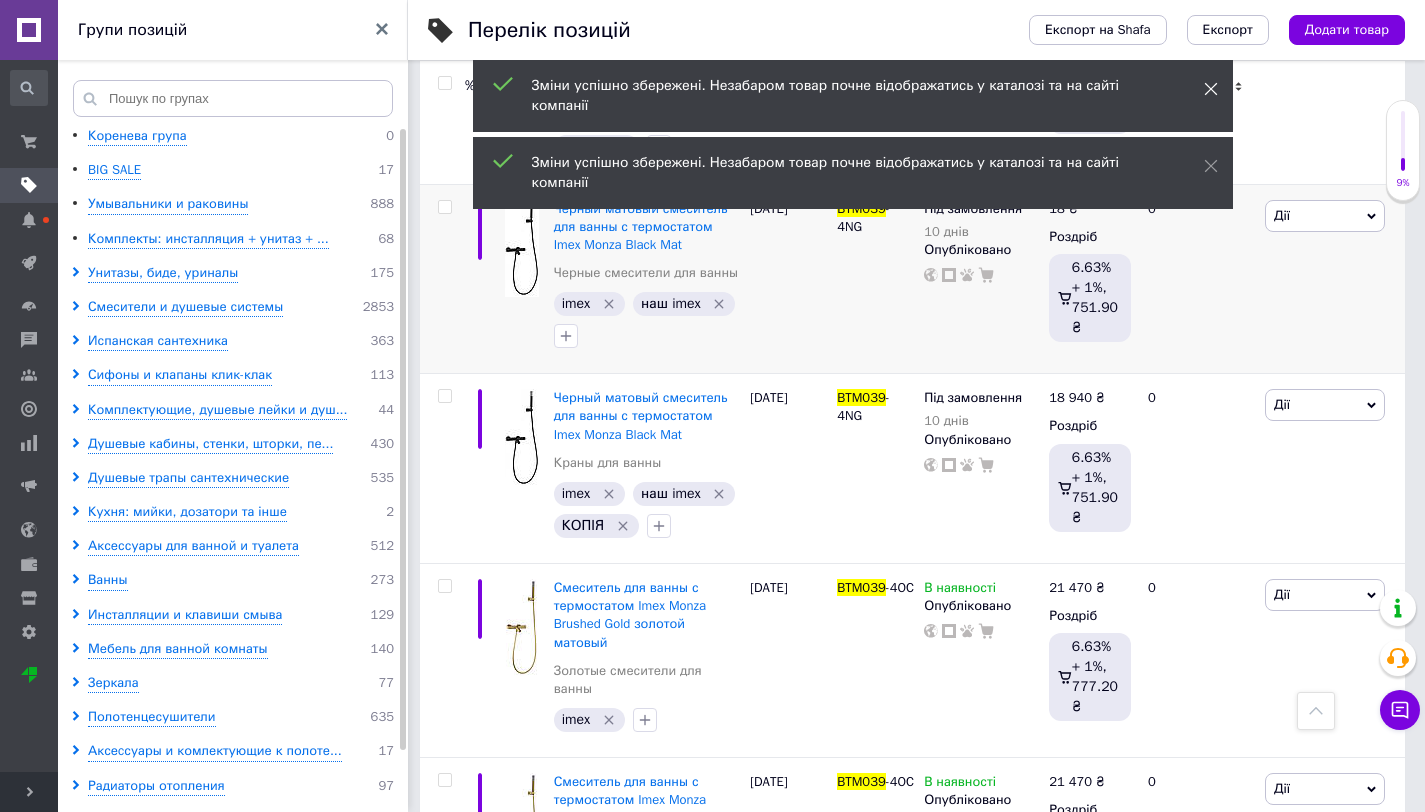 click 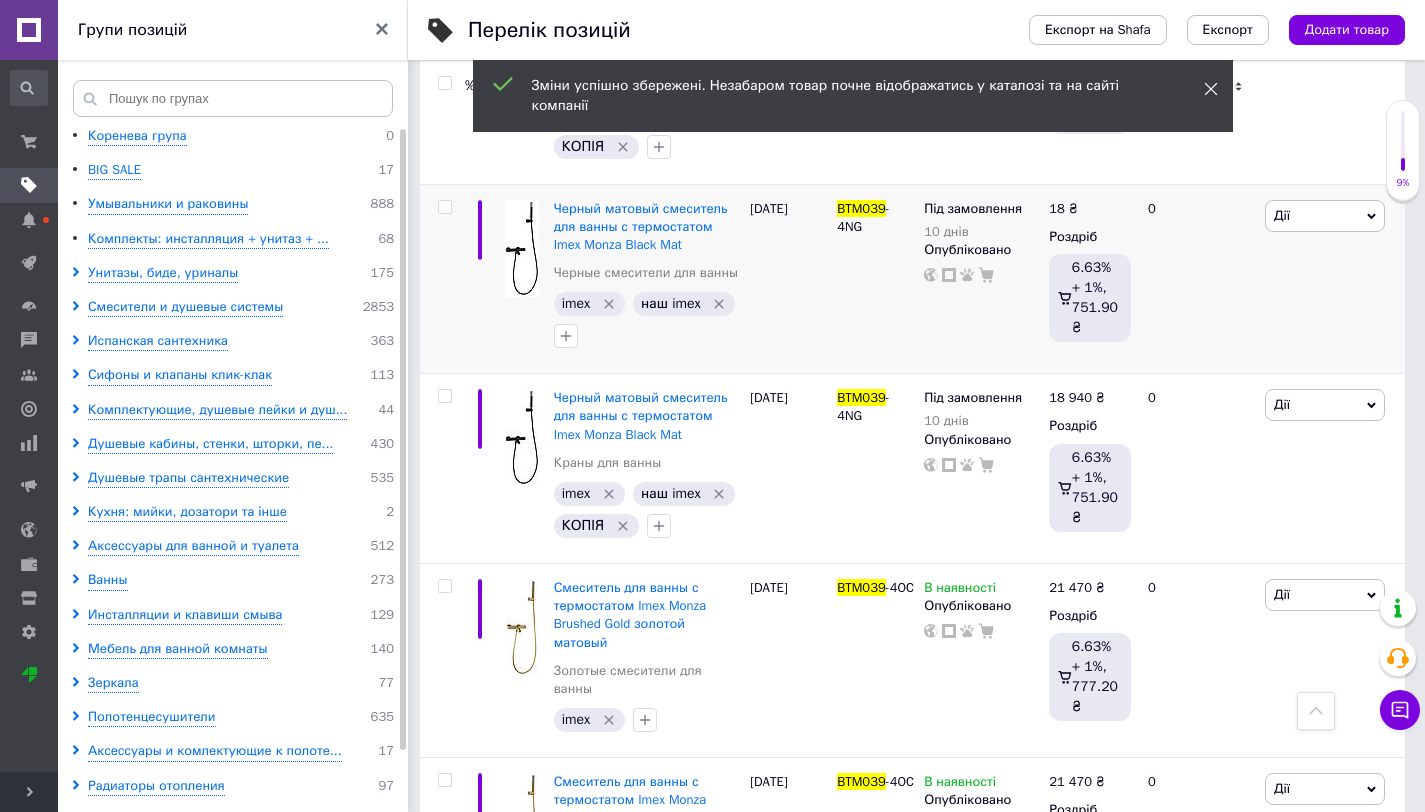 click 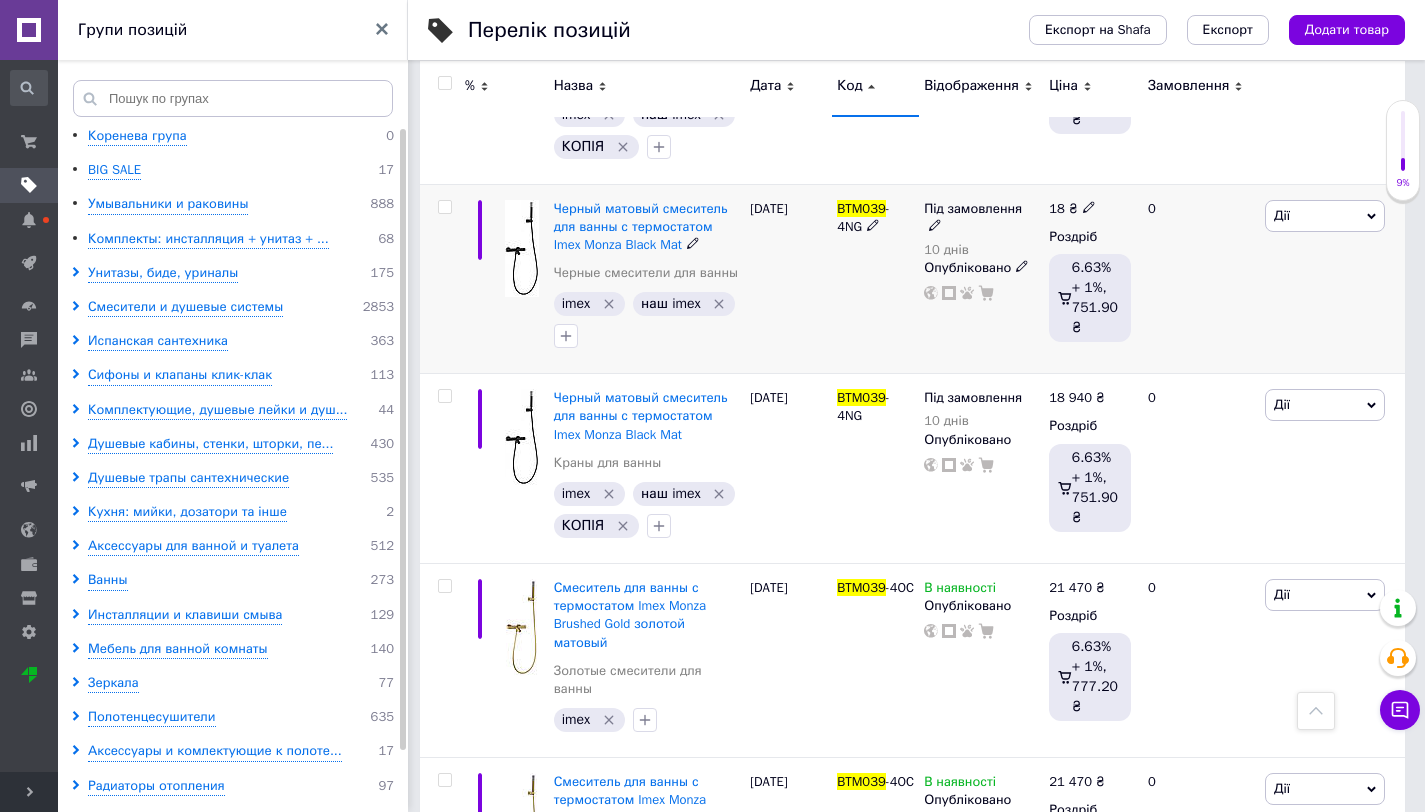 click 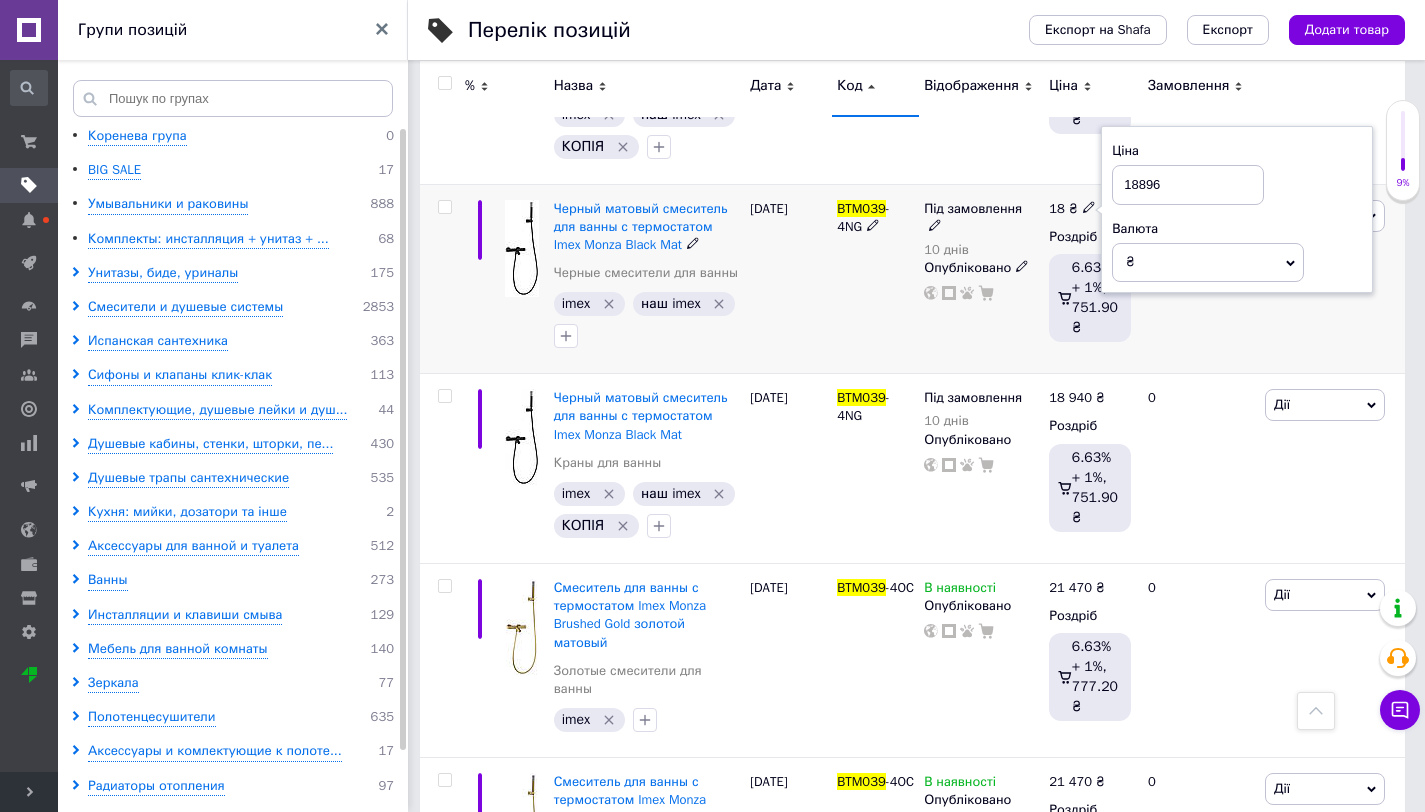 type on "18896" 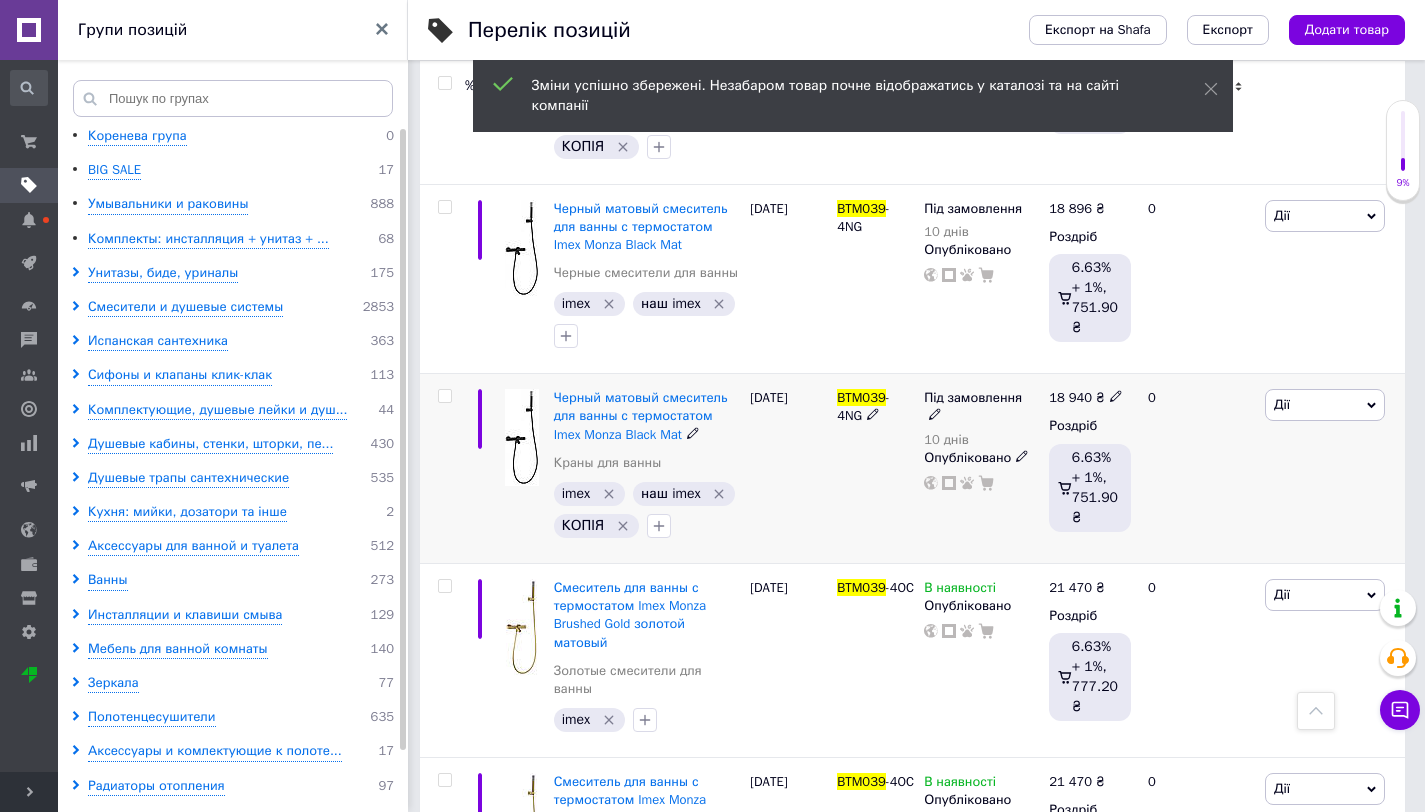 click 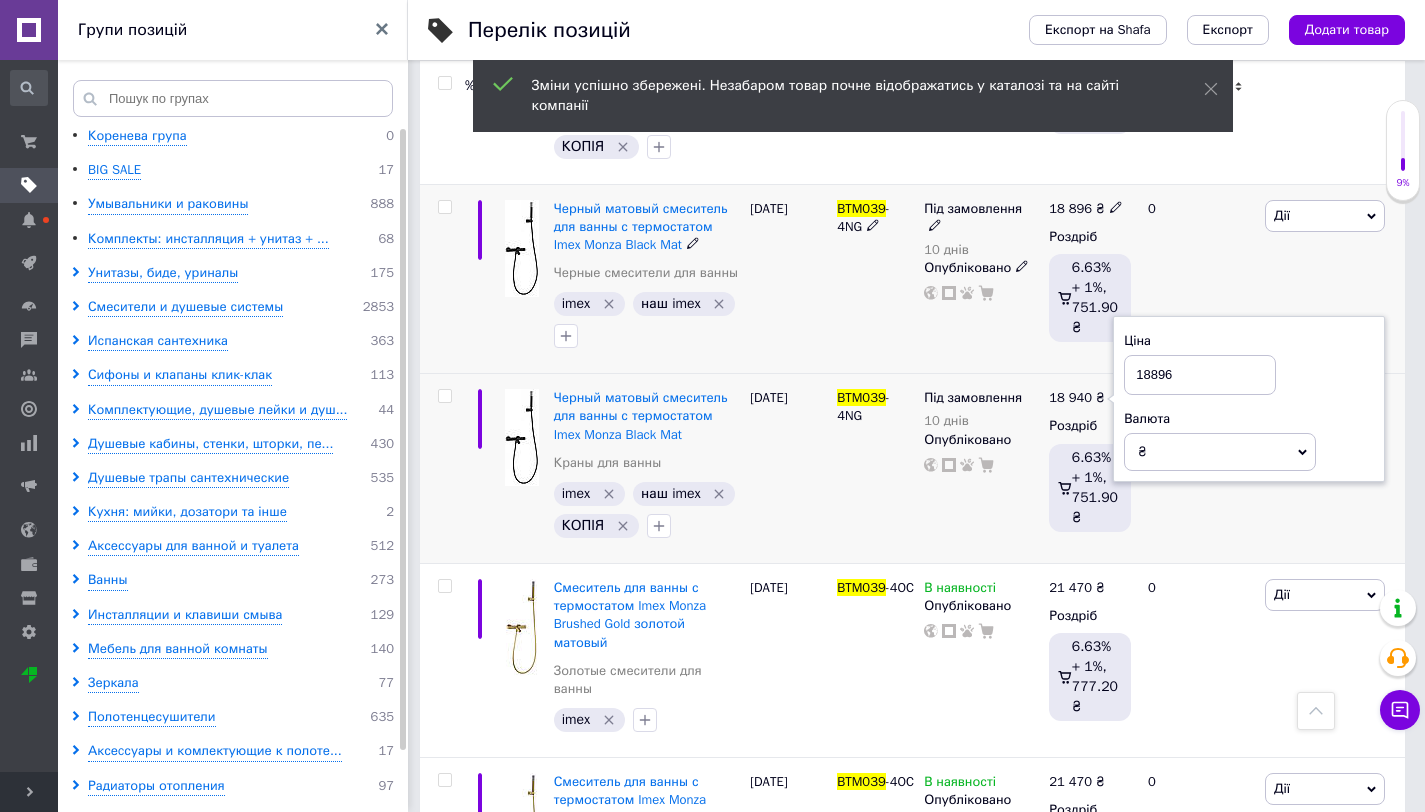 type on "18896" 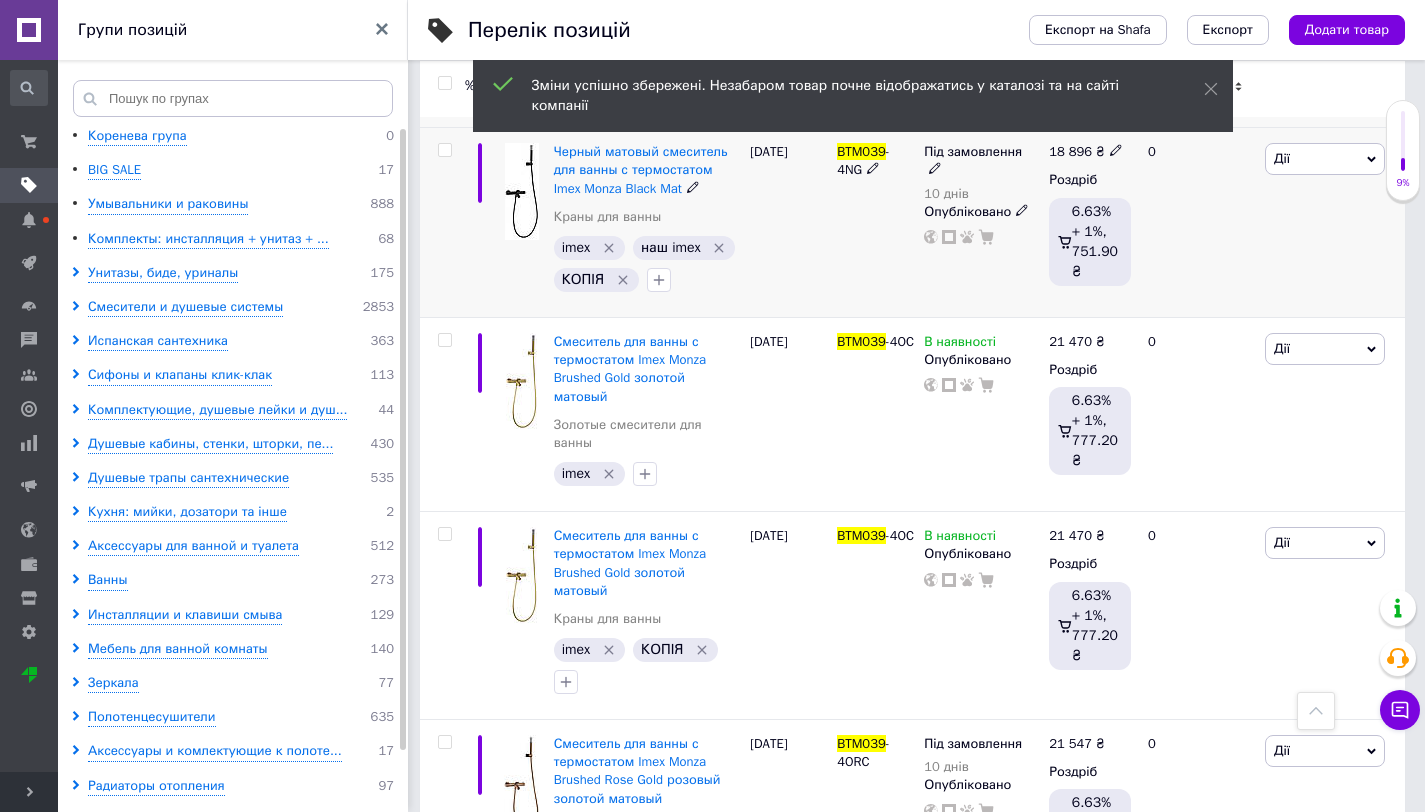 scroll, scrollTop: 1750, scrollLeft: 0, axis: vertical 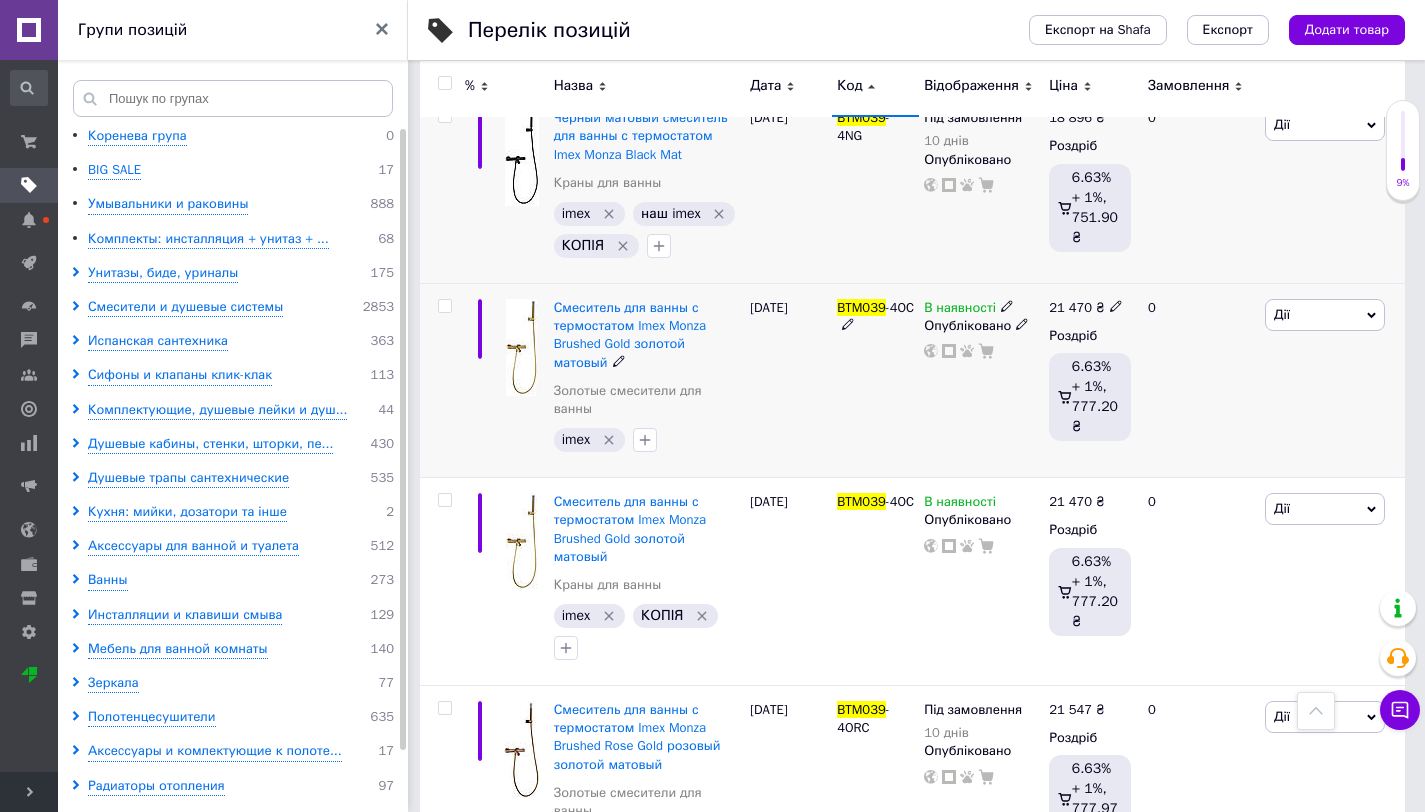 click 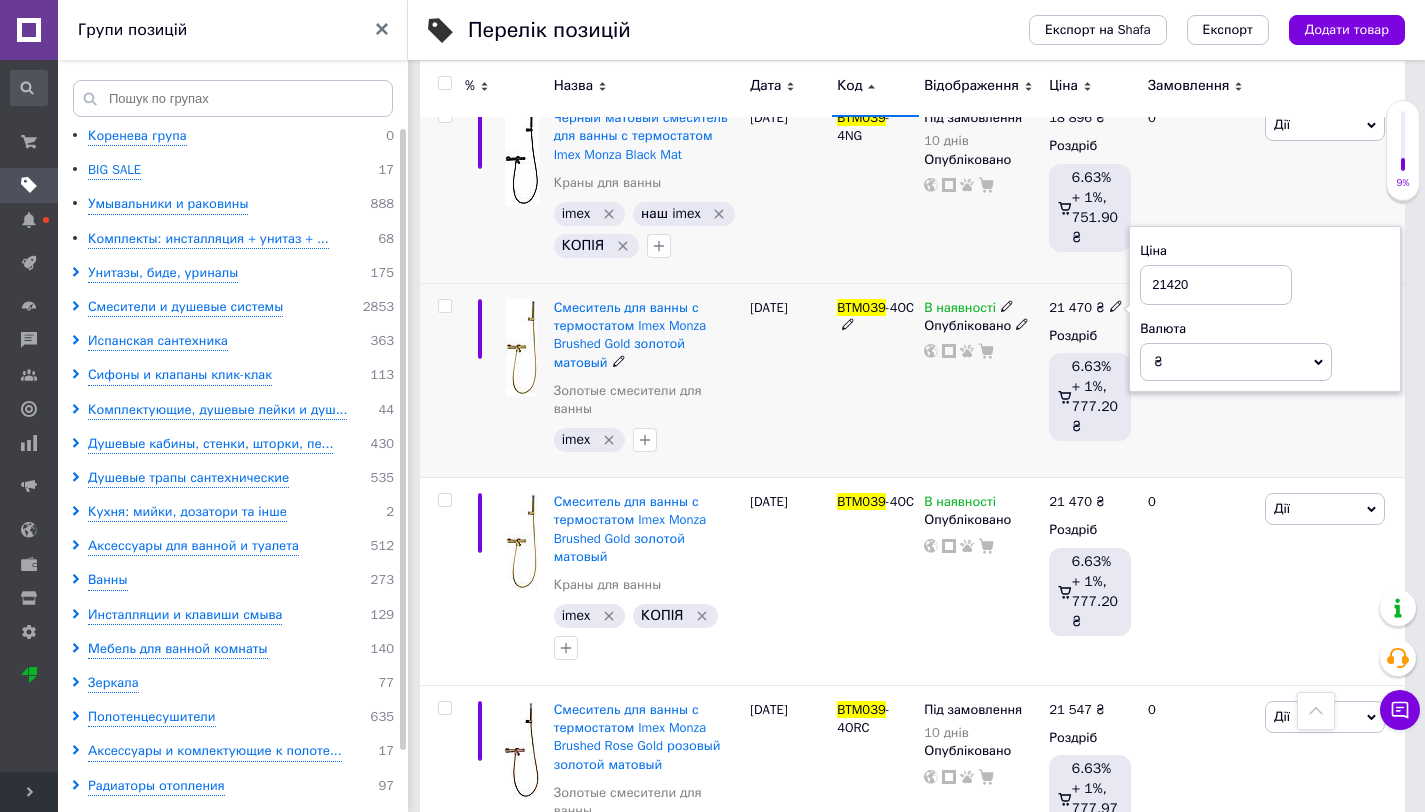 type on "21420" 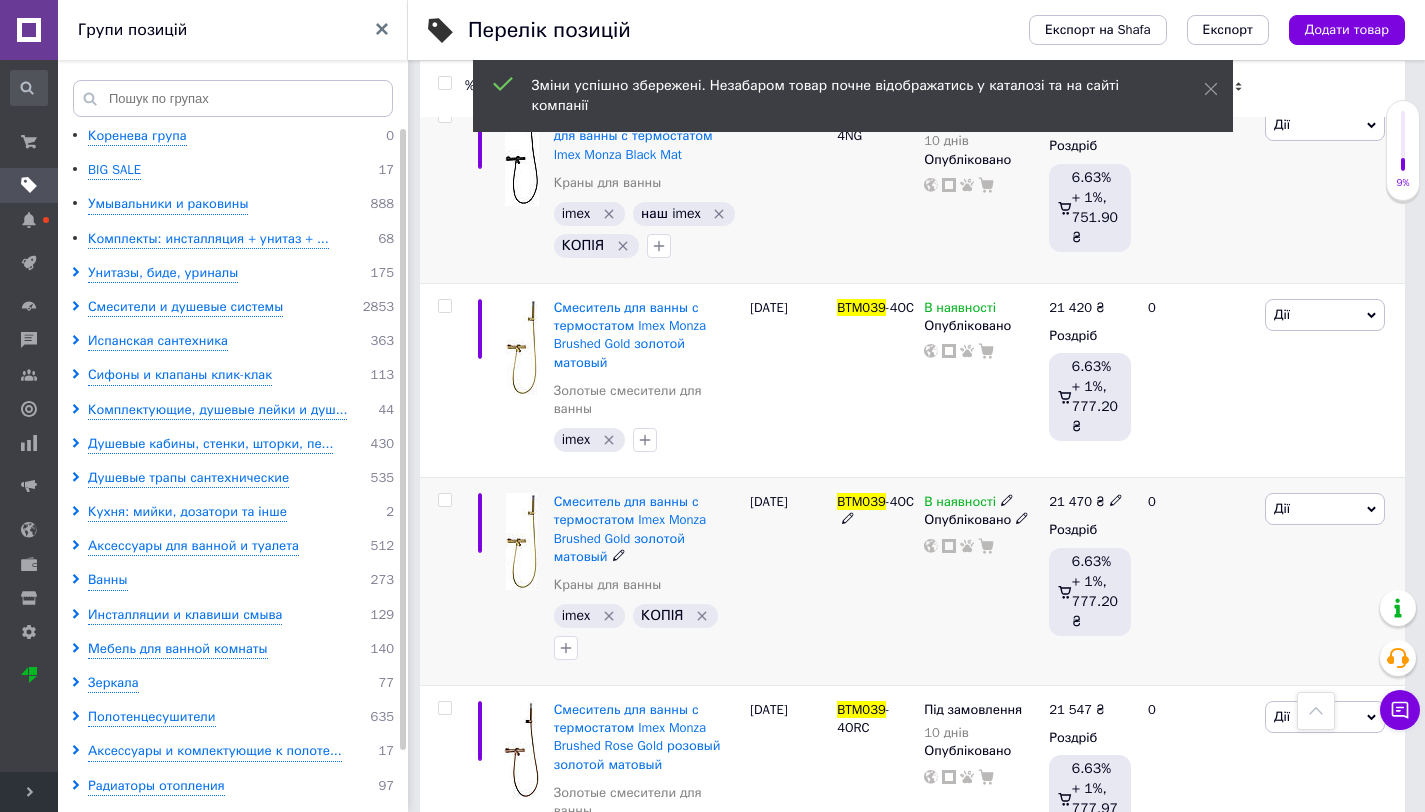 click 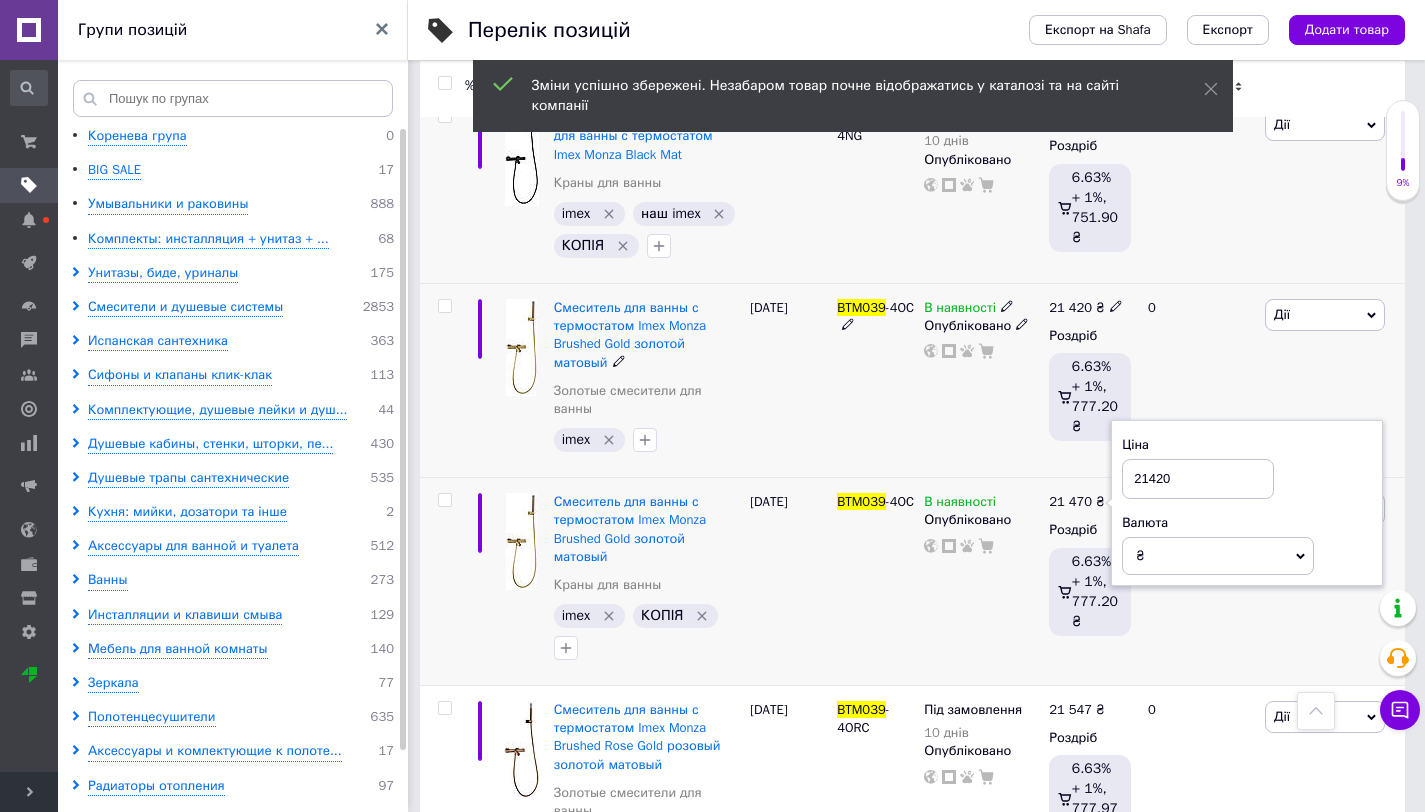 type on "21420" 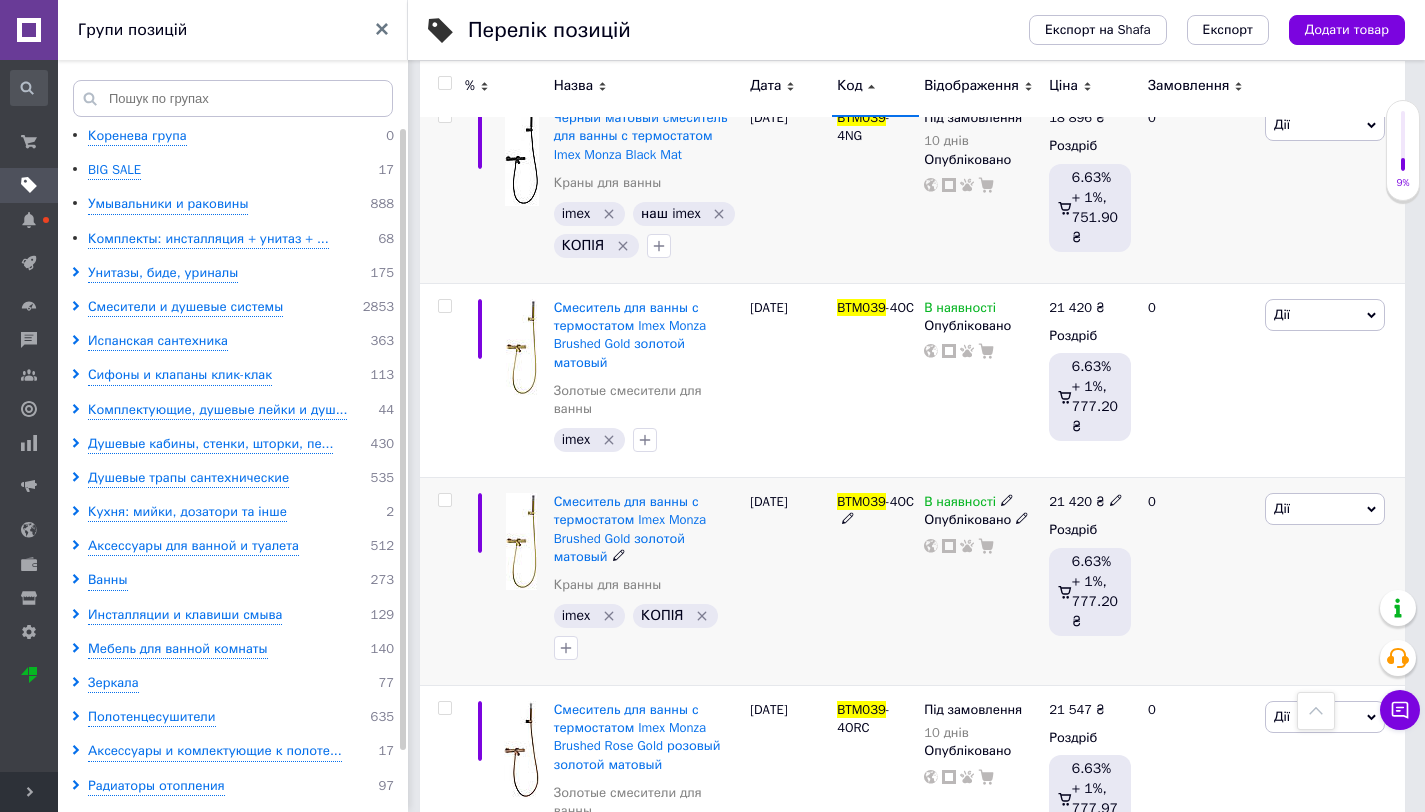 click 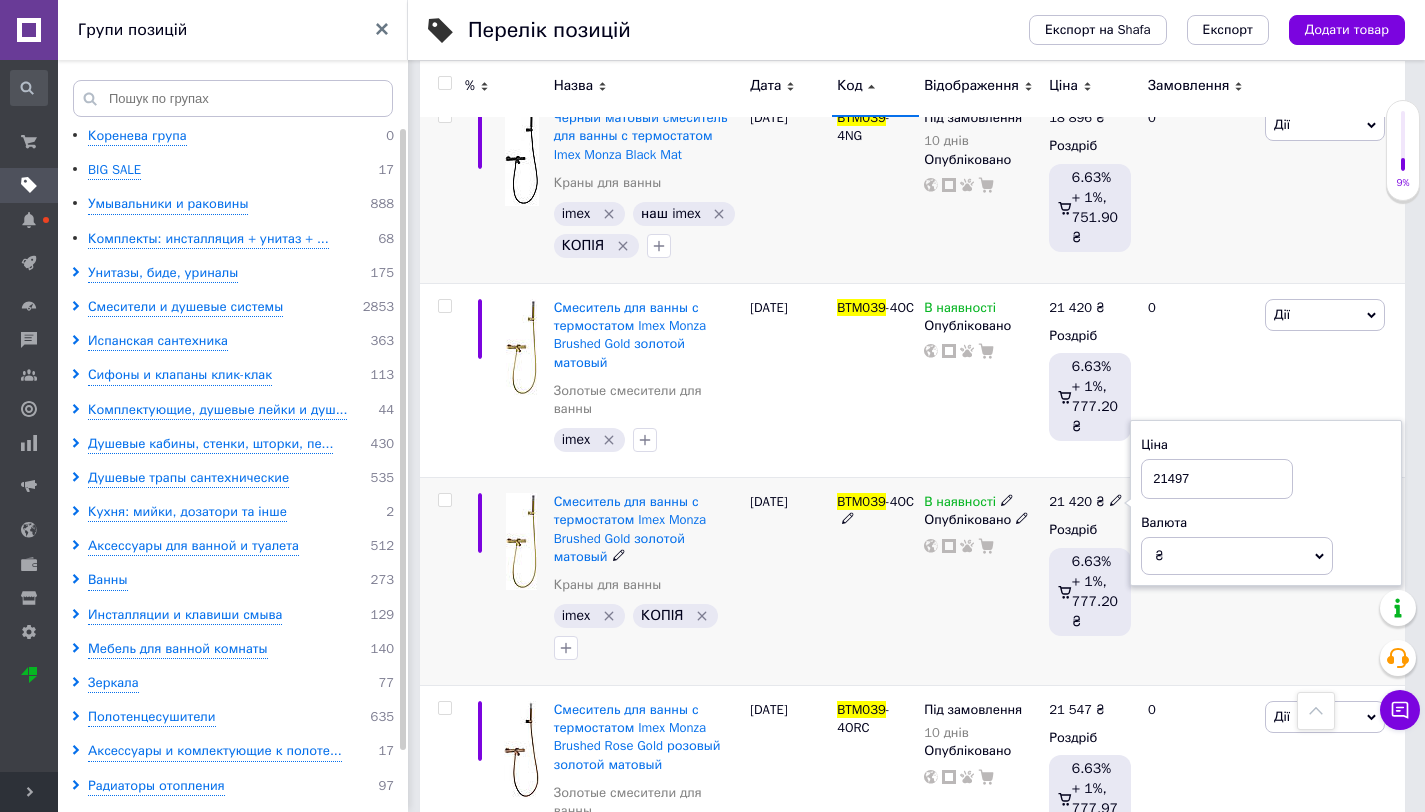 type on "21497" 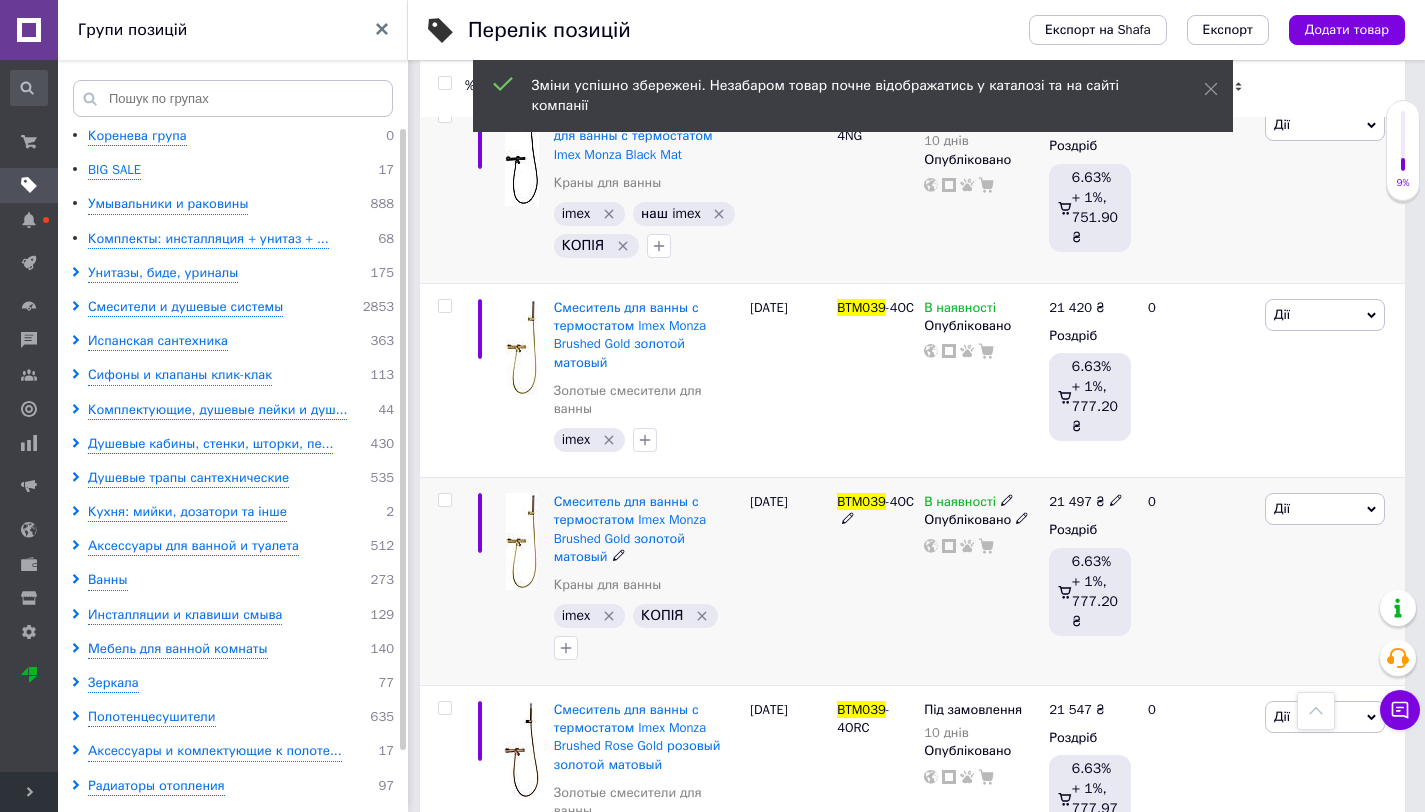 click 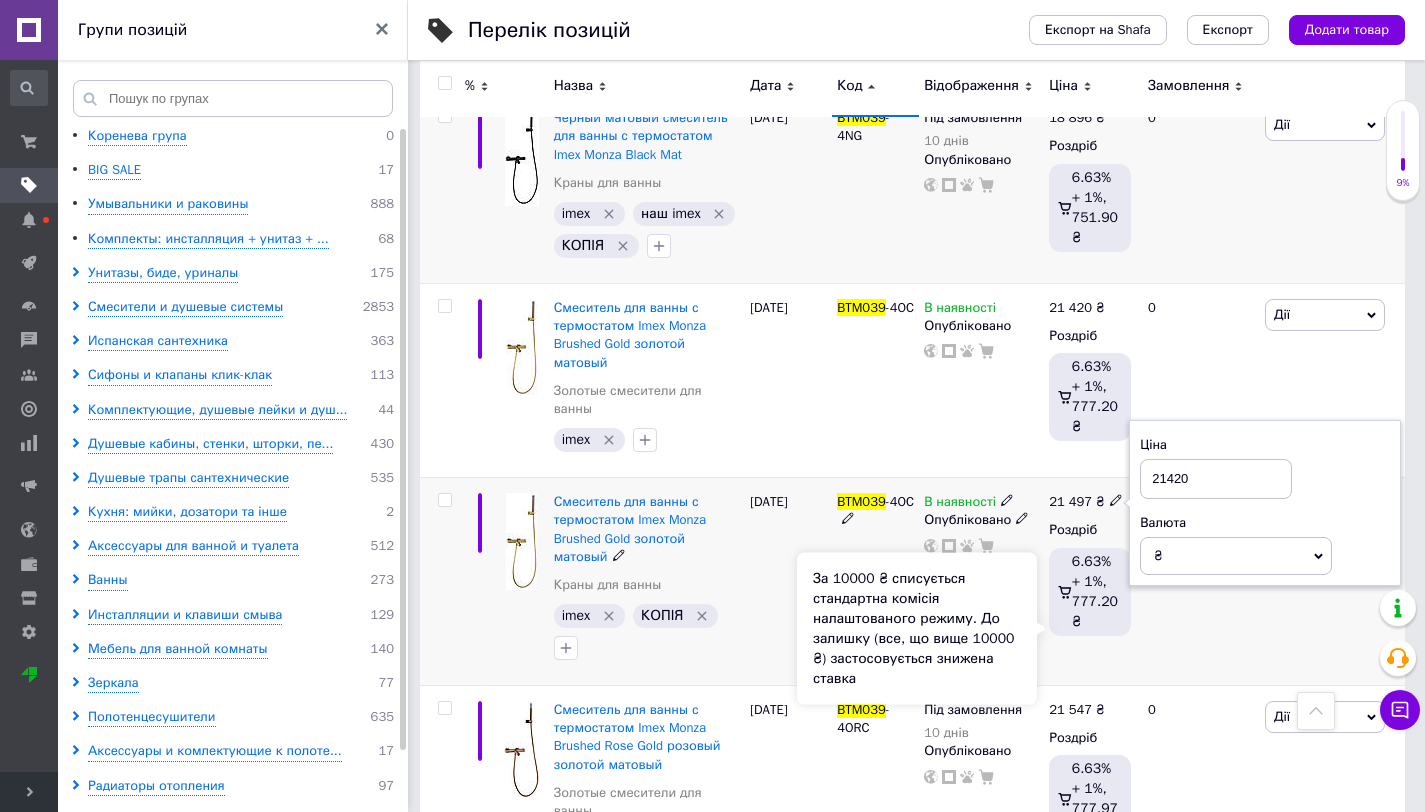 type on "21420" 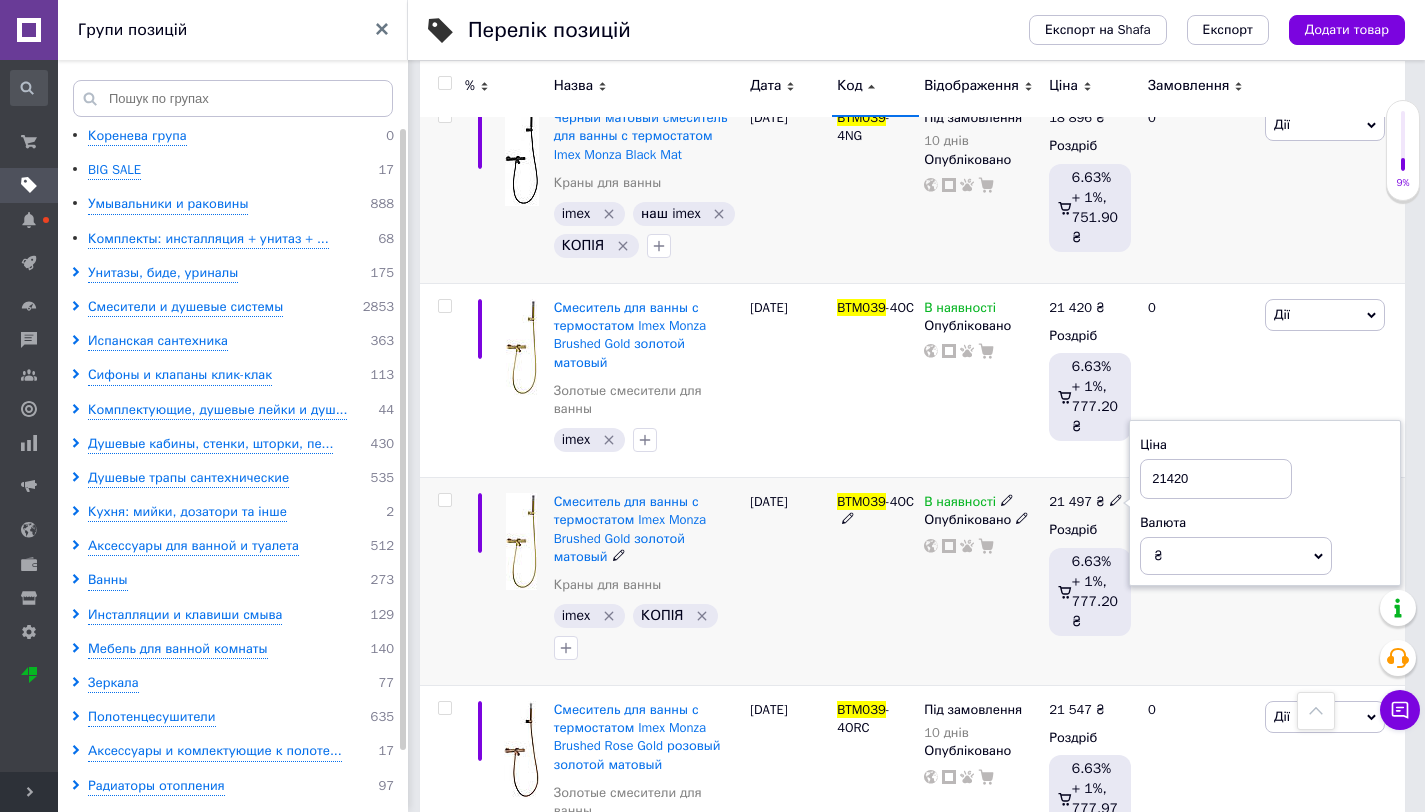click on "21 497   ₴ Ціна 21420 Валюта ₴ $ EUR CHF GBP ¥ PLN ₸ MDL HUF KGS CNY TRY KRW lei Роздріб 6.63% + 1%, 777.20 ₴" at bounding box center (1090, 582) 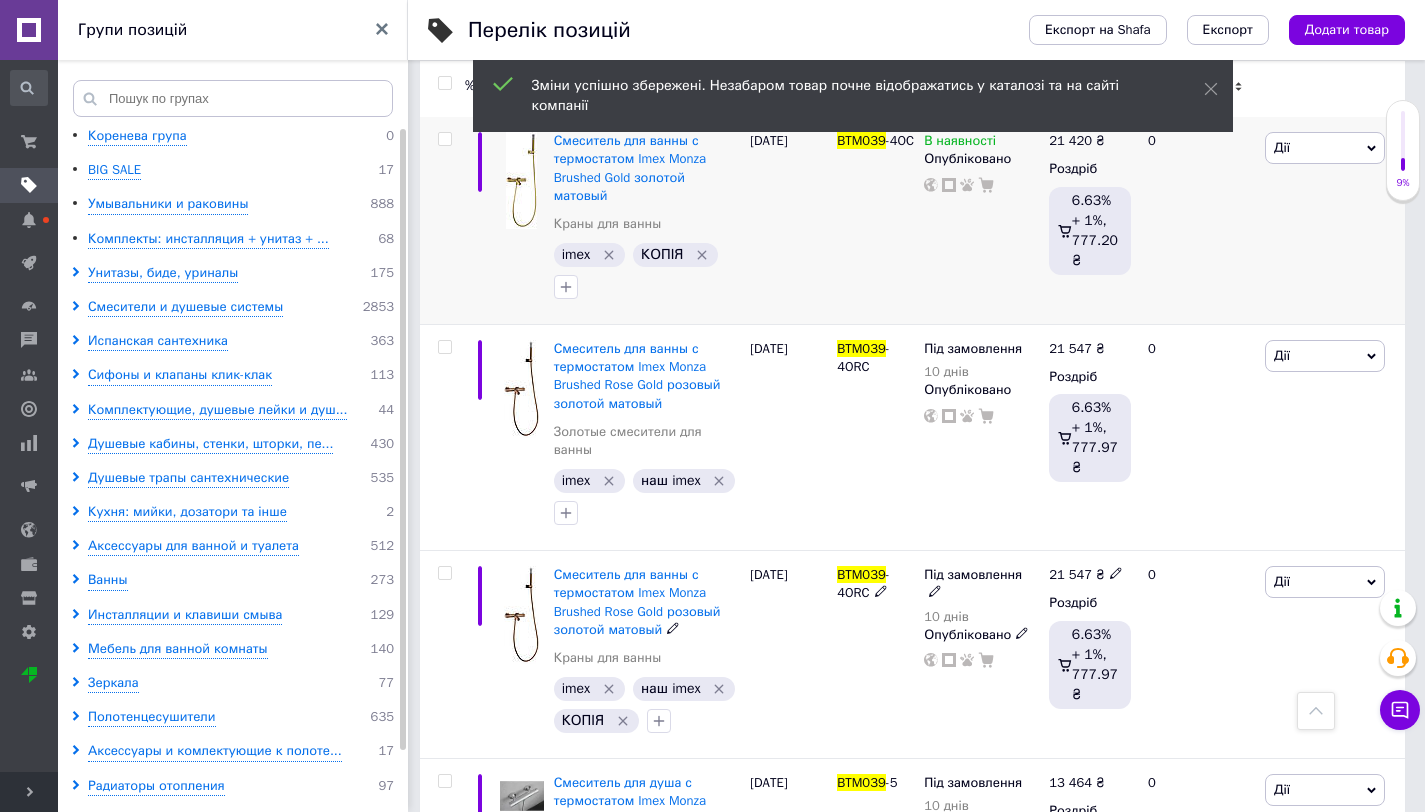 scroll, scrollTop: 2150, scrollLeft: 0, axis: vertical 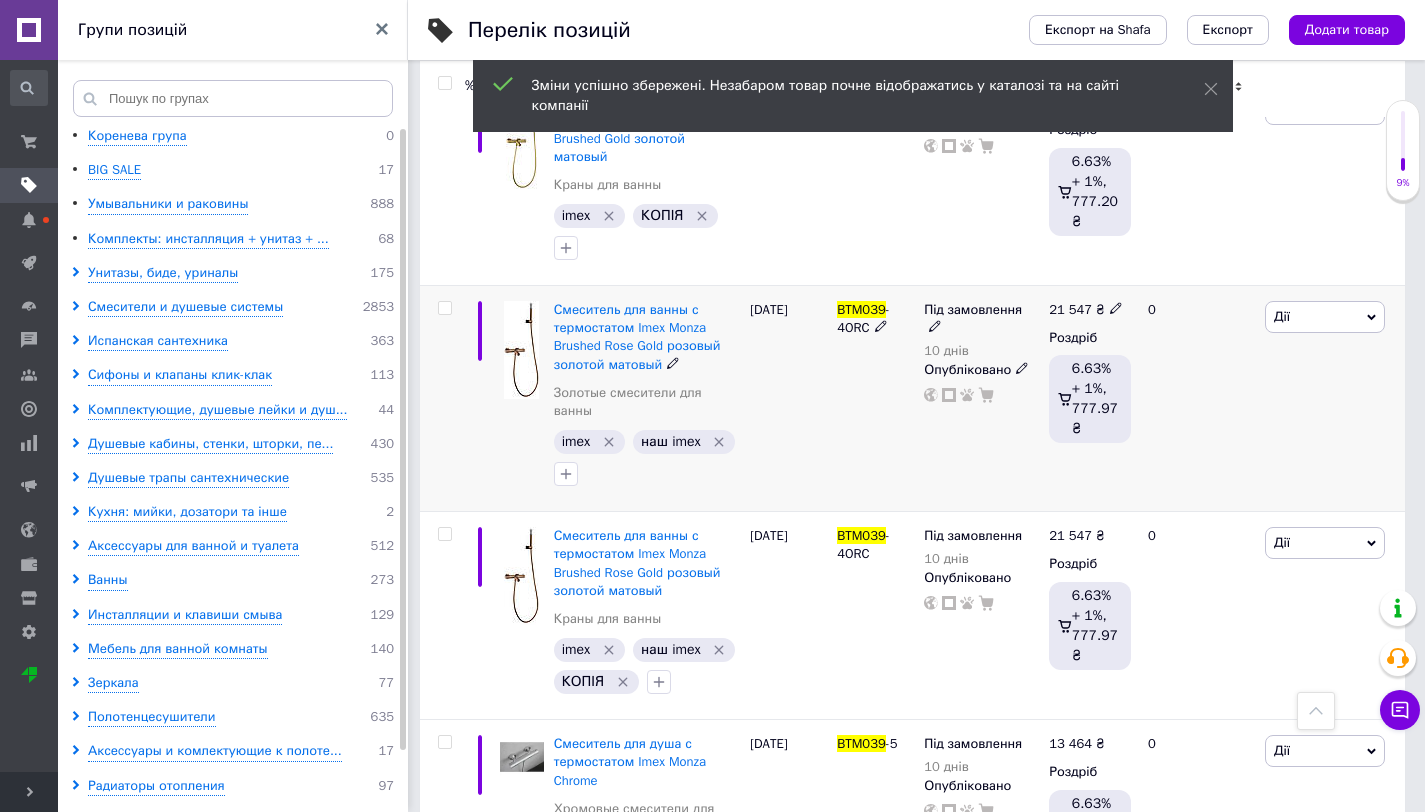click 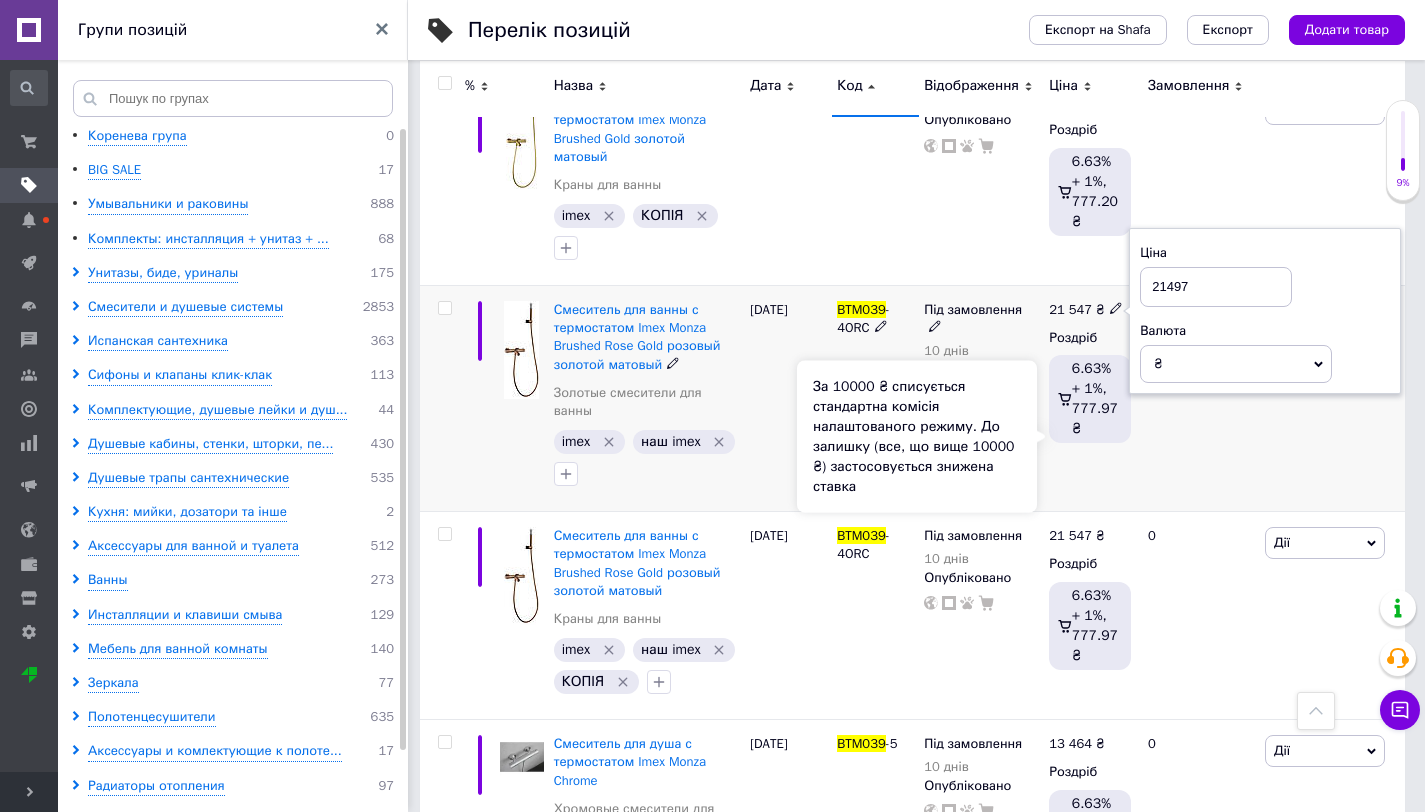 type on "21497" 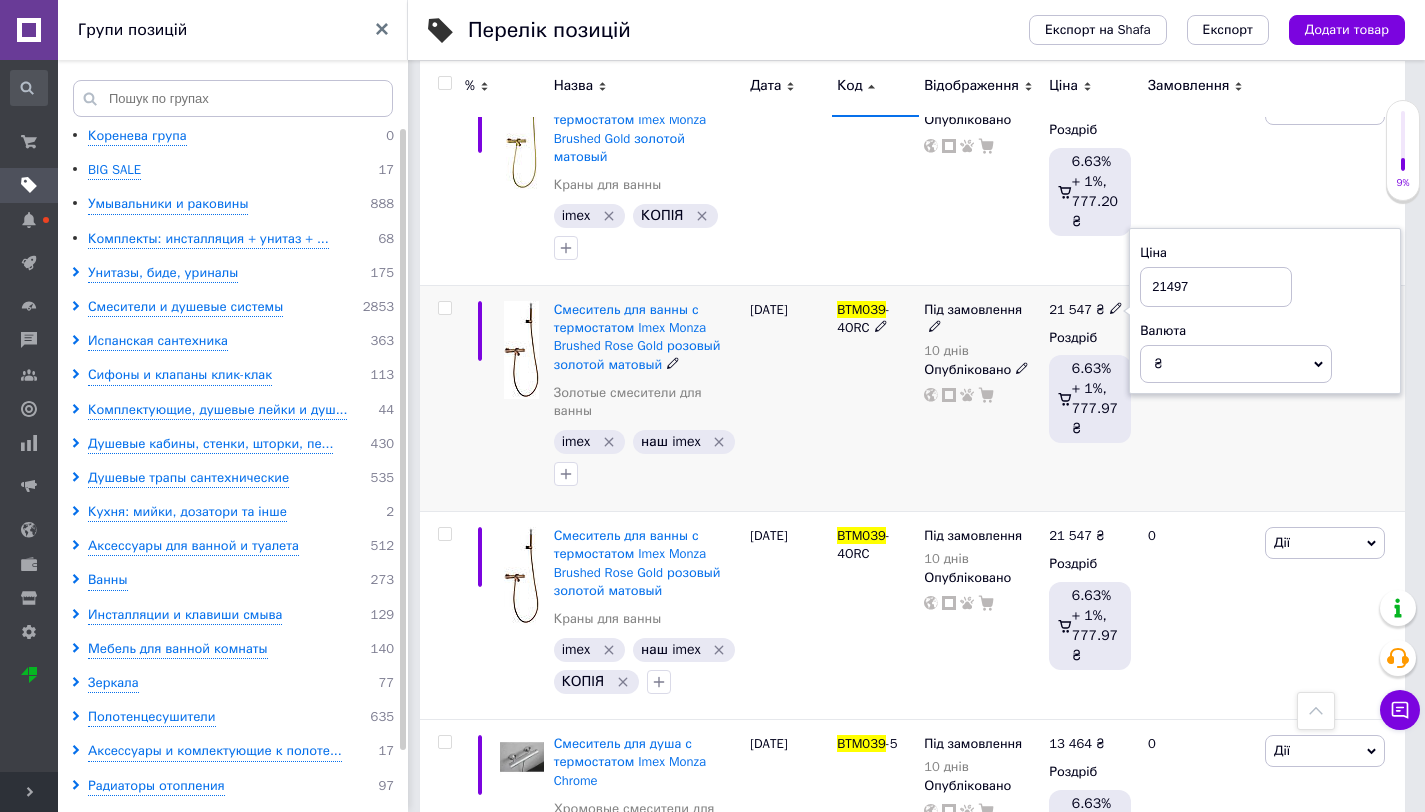 click on "21 547   ₴ Ціна 21497 Валюта ₴ $ EUR CHF GBP ¥ PLN ₸ MDL HUF KGS CNY TRY KRW lei Роздріб 6.63% + 1%, 777.97 ₴" at bounding box center [1090, 399] 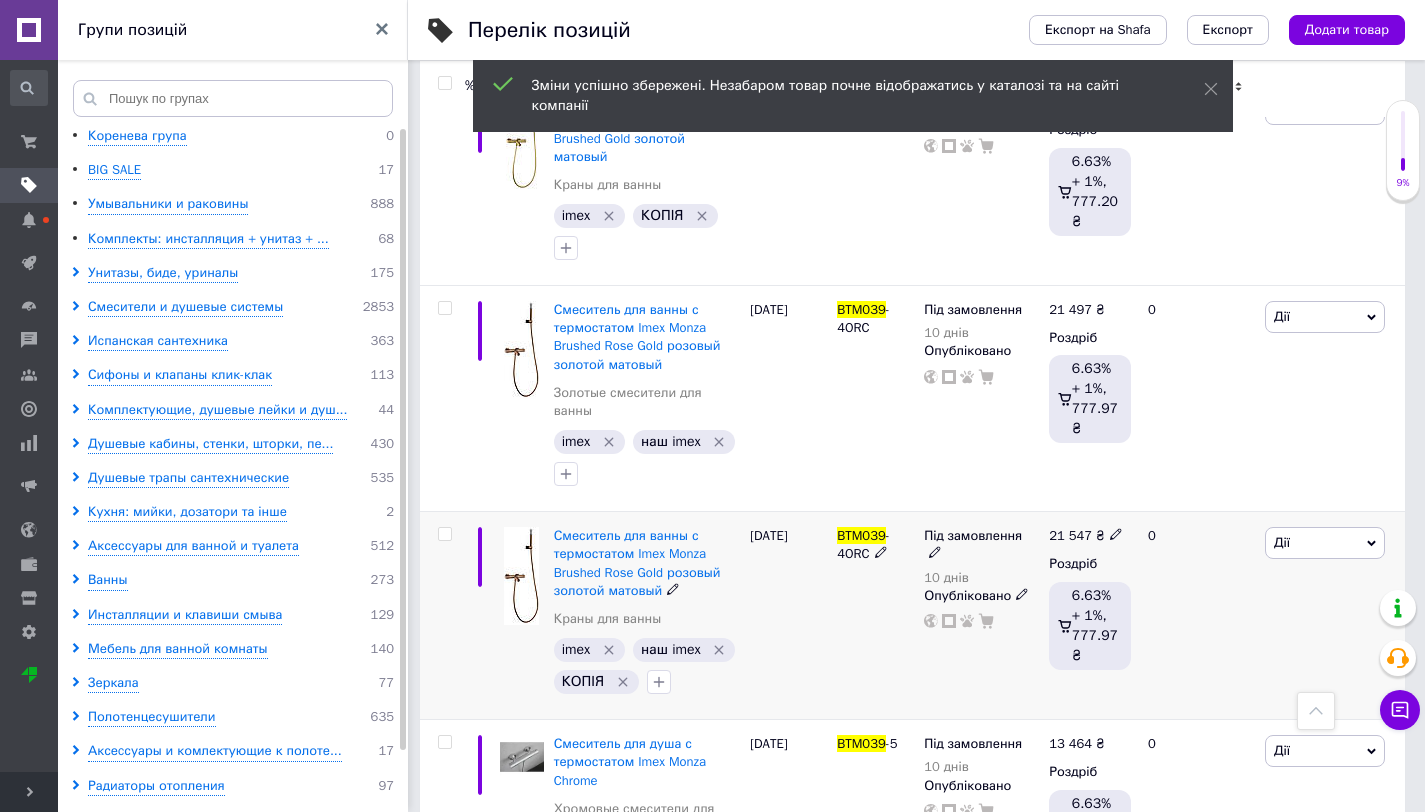 click 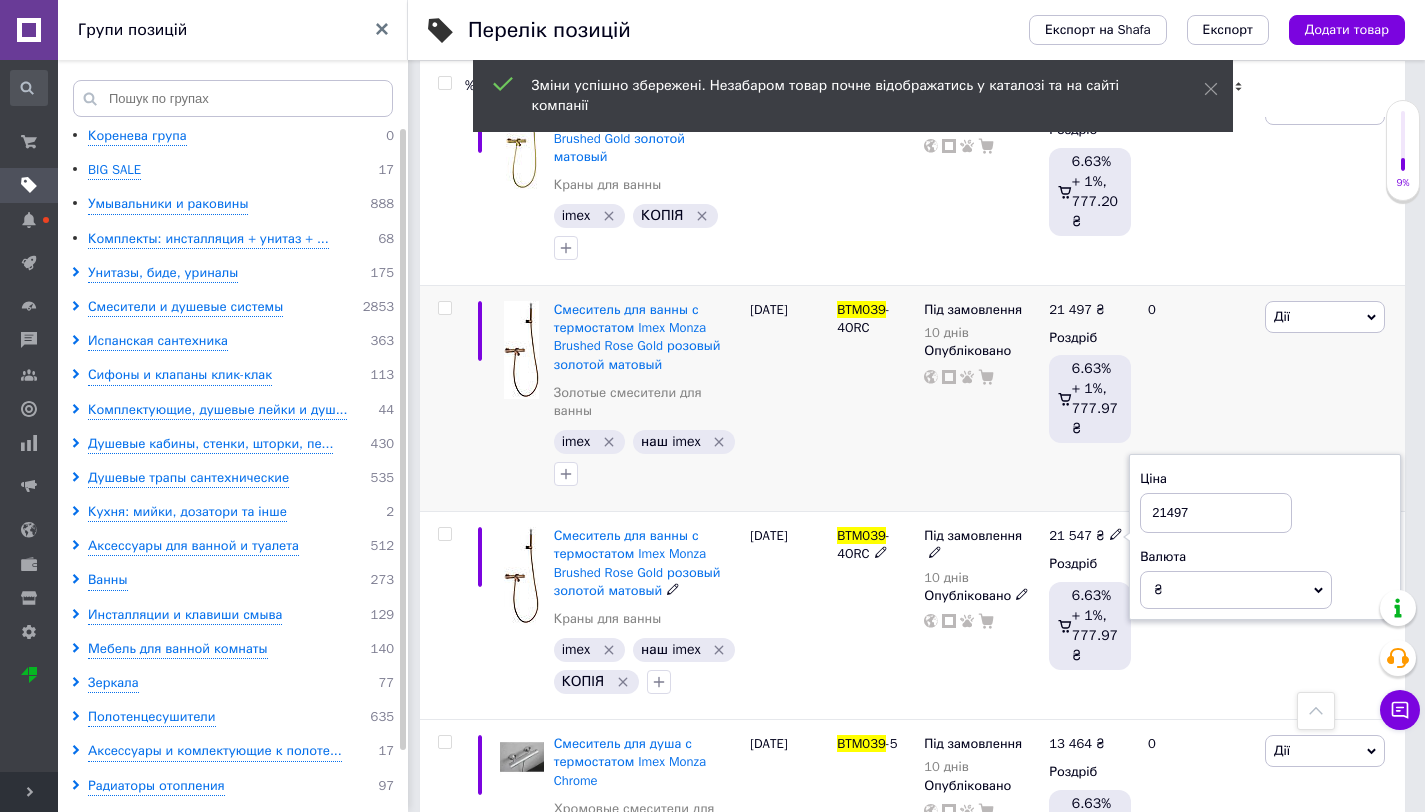 type on "21497" 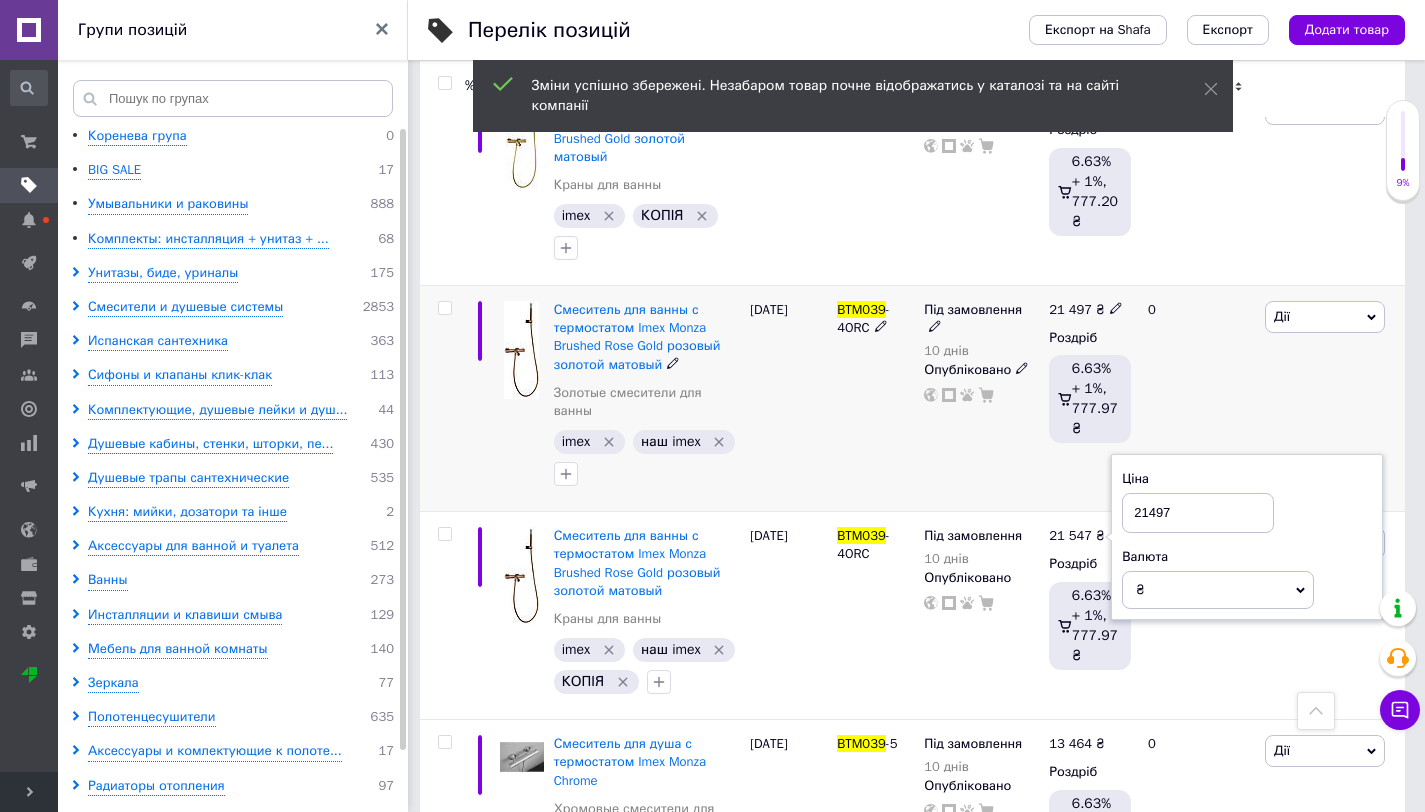 click on "21 497   ₴ Роздріб 6.63% + 1%, 777.97 ₴" at bounding box center [1090, 399] 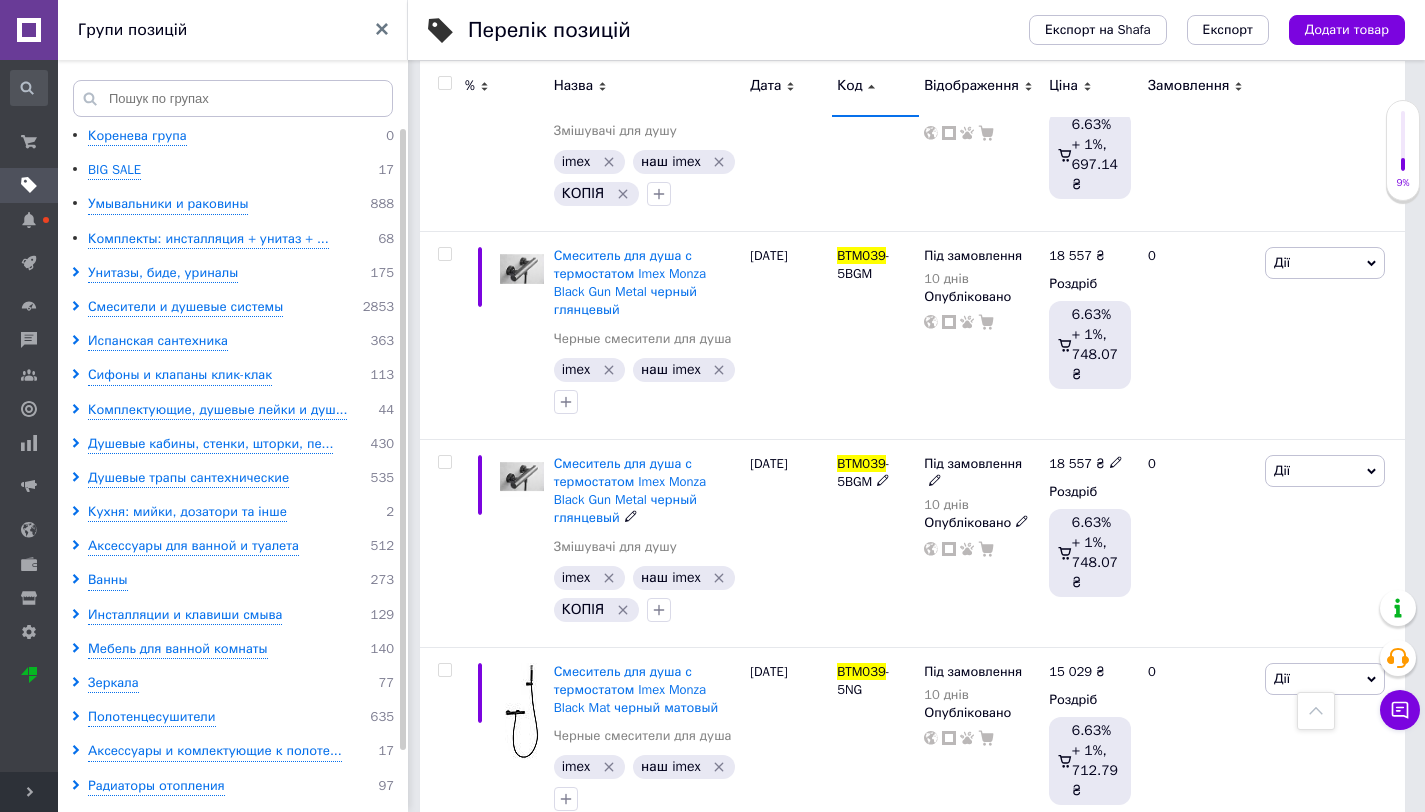scroll, scrollTop: 3070, scrollLeft: 0, axis: vertical 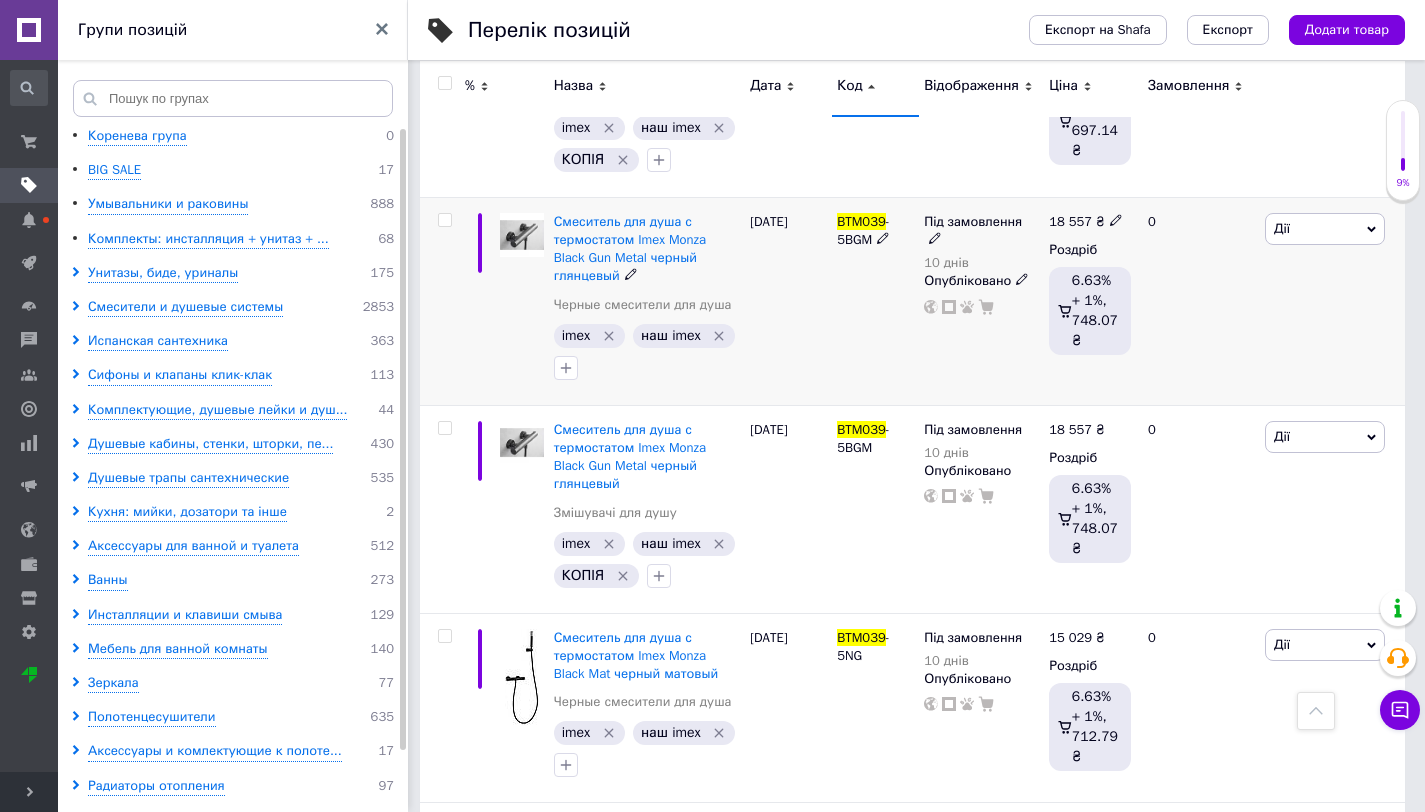 click 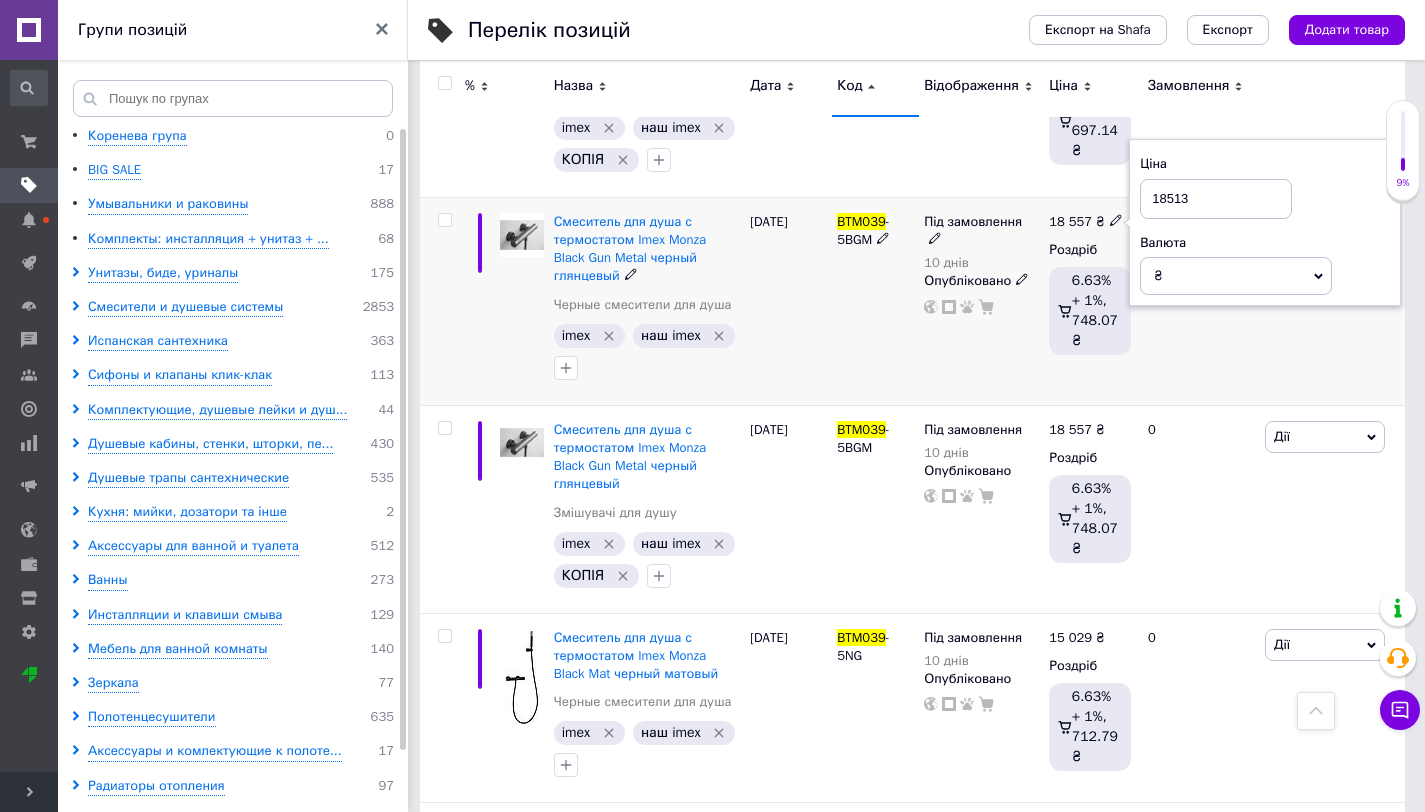 type on "18513" 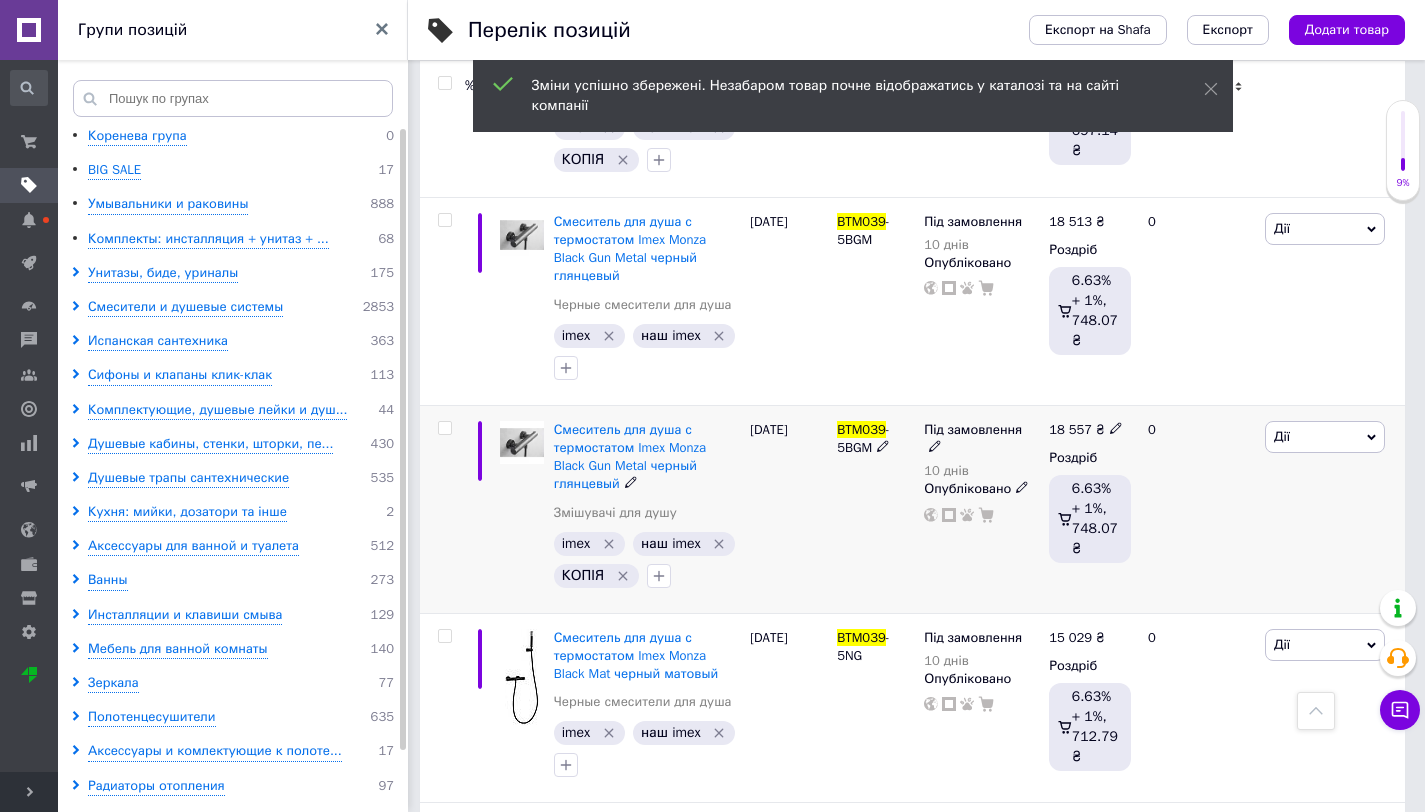 click 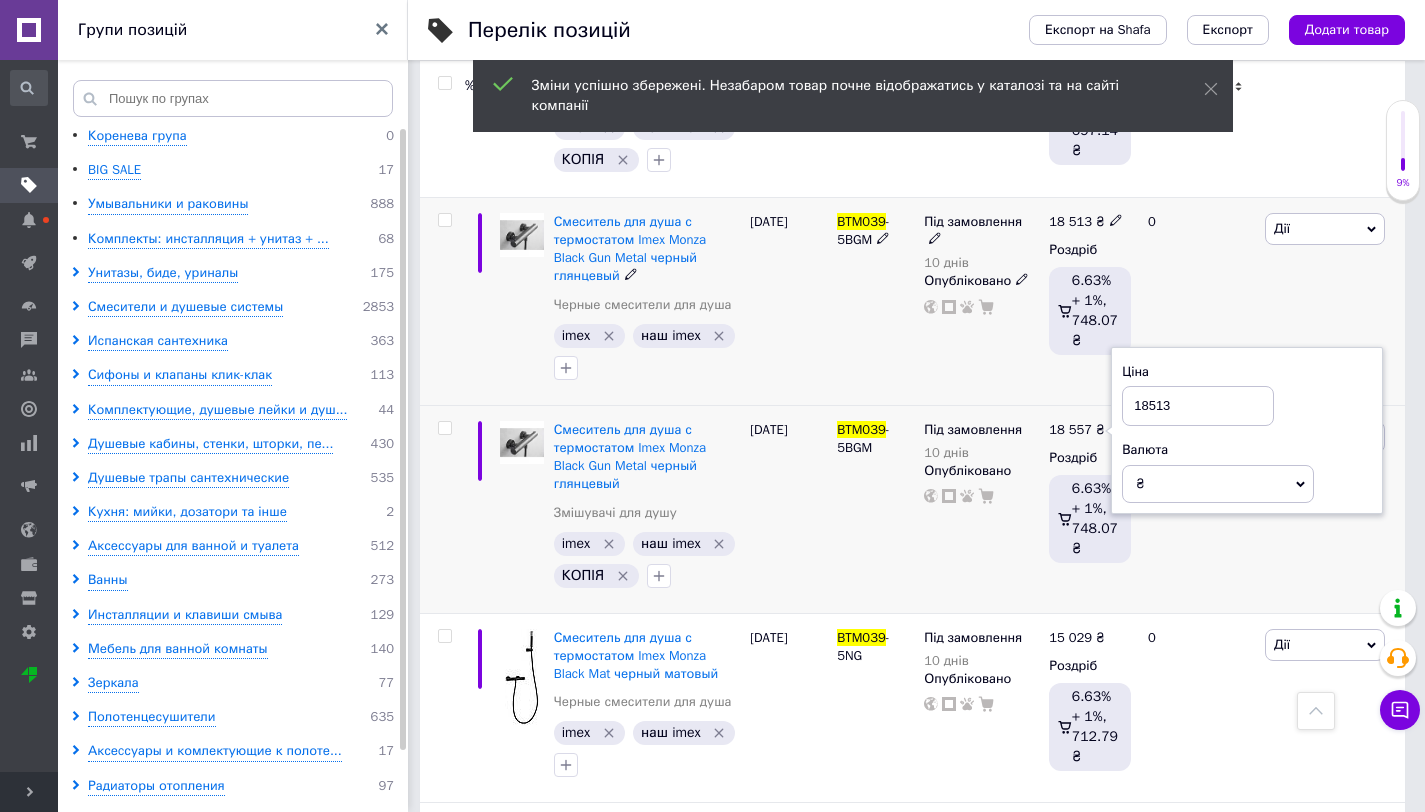 type on "18513" 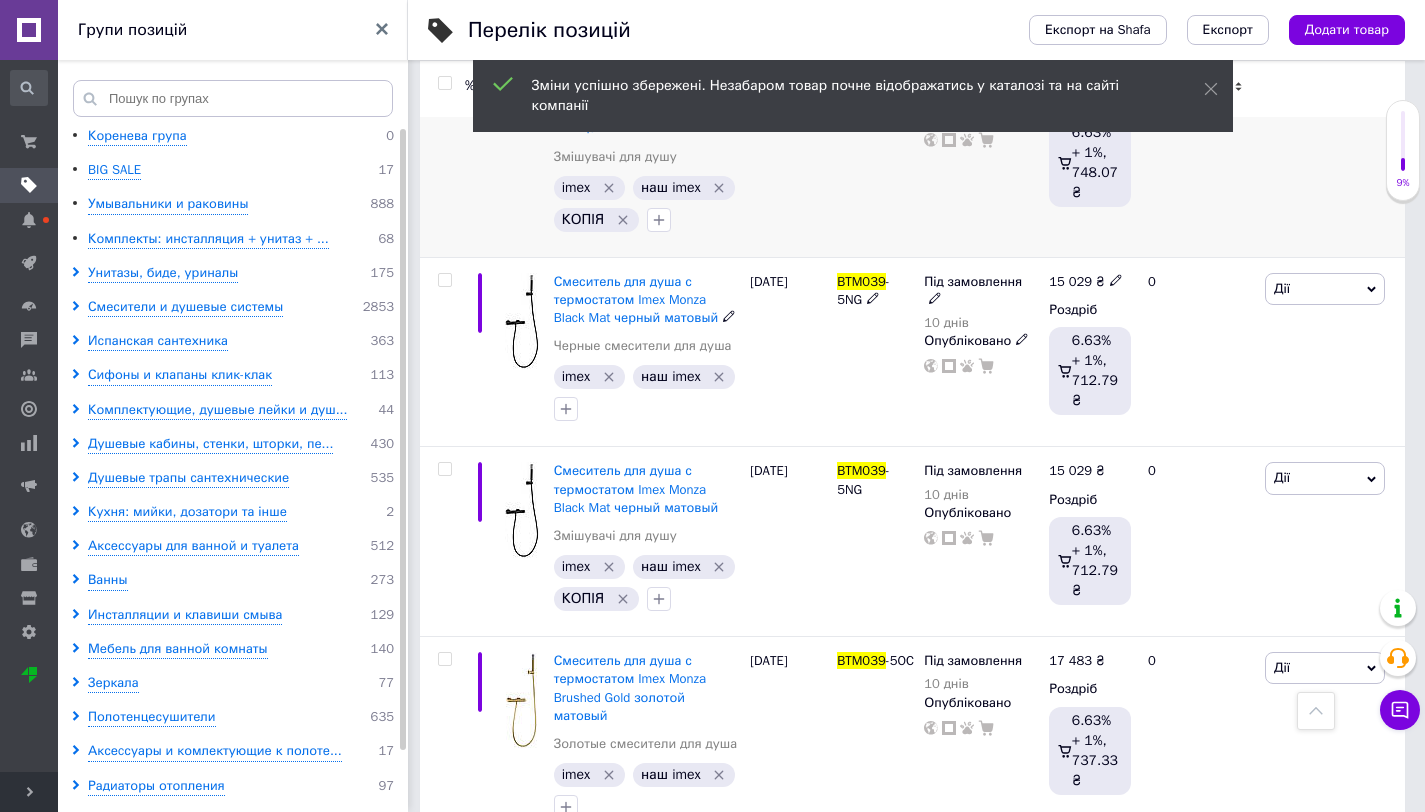 scroll, scrollTop: 3430, scrollLeft: 0, axis: vertical 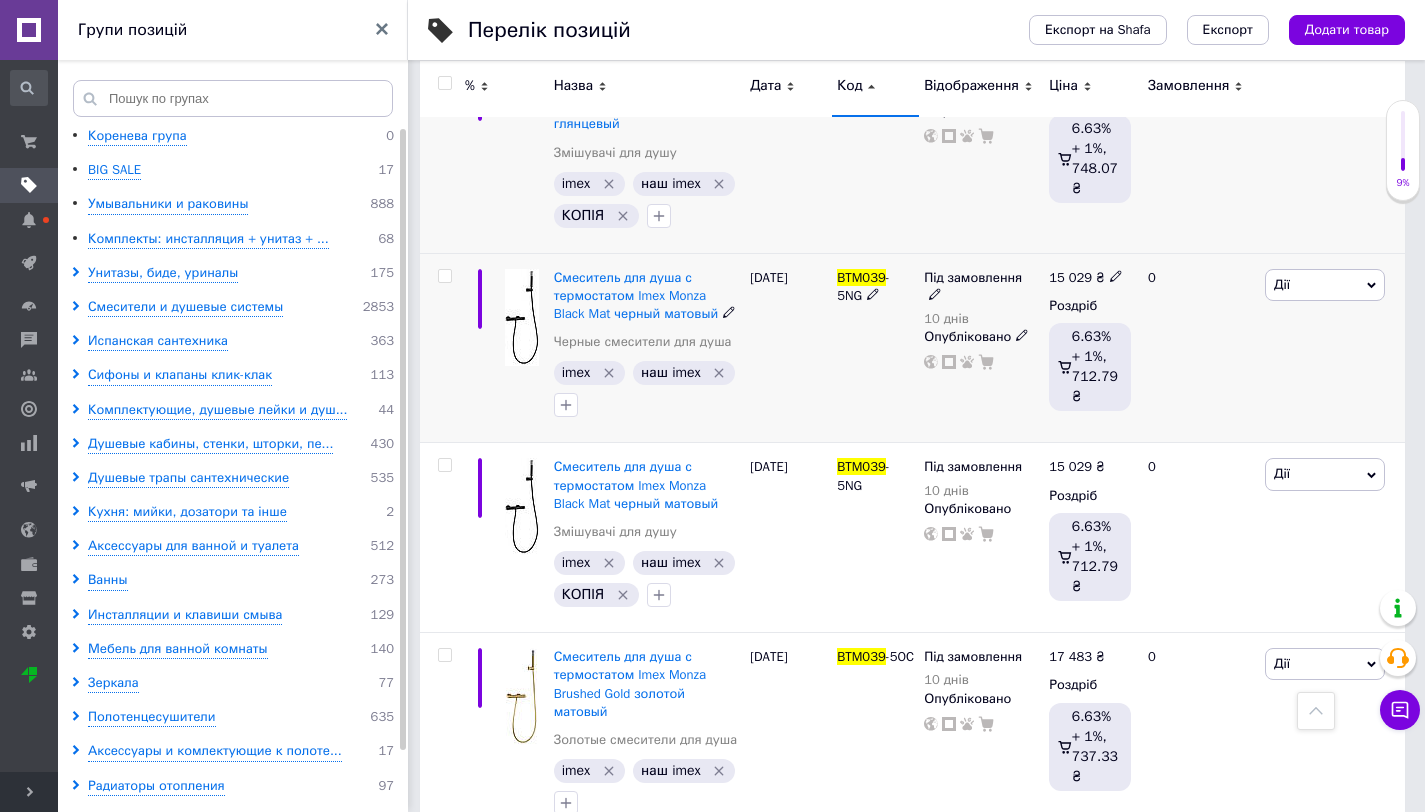 click 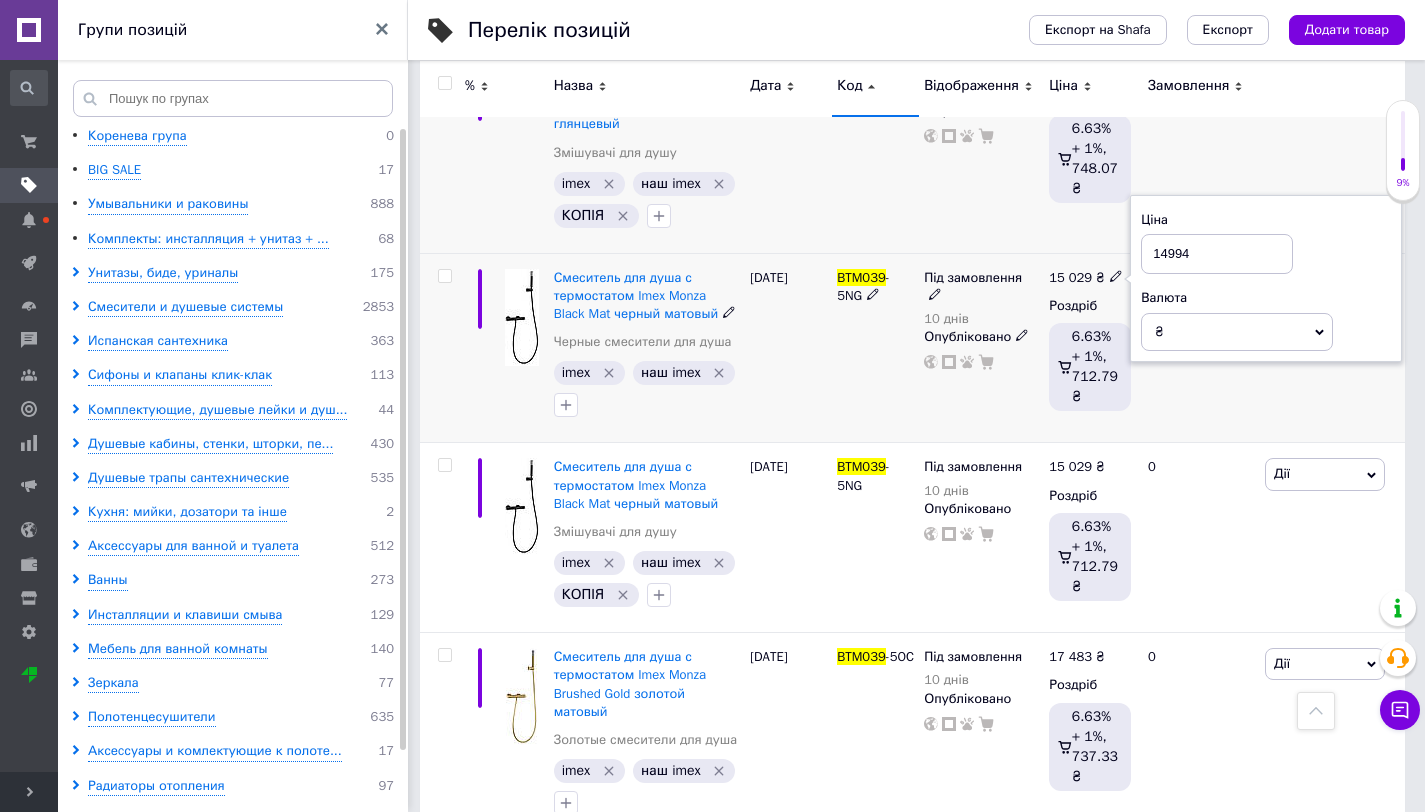 type on "14994" 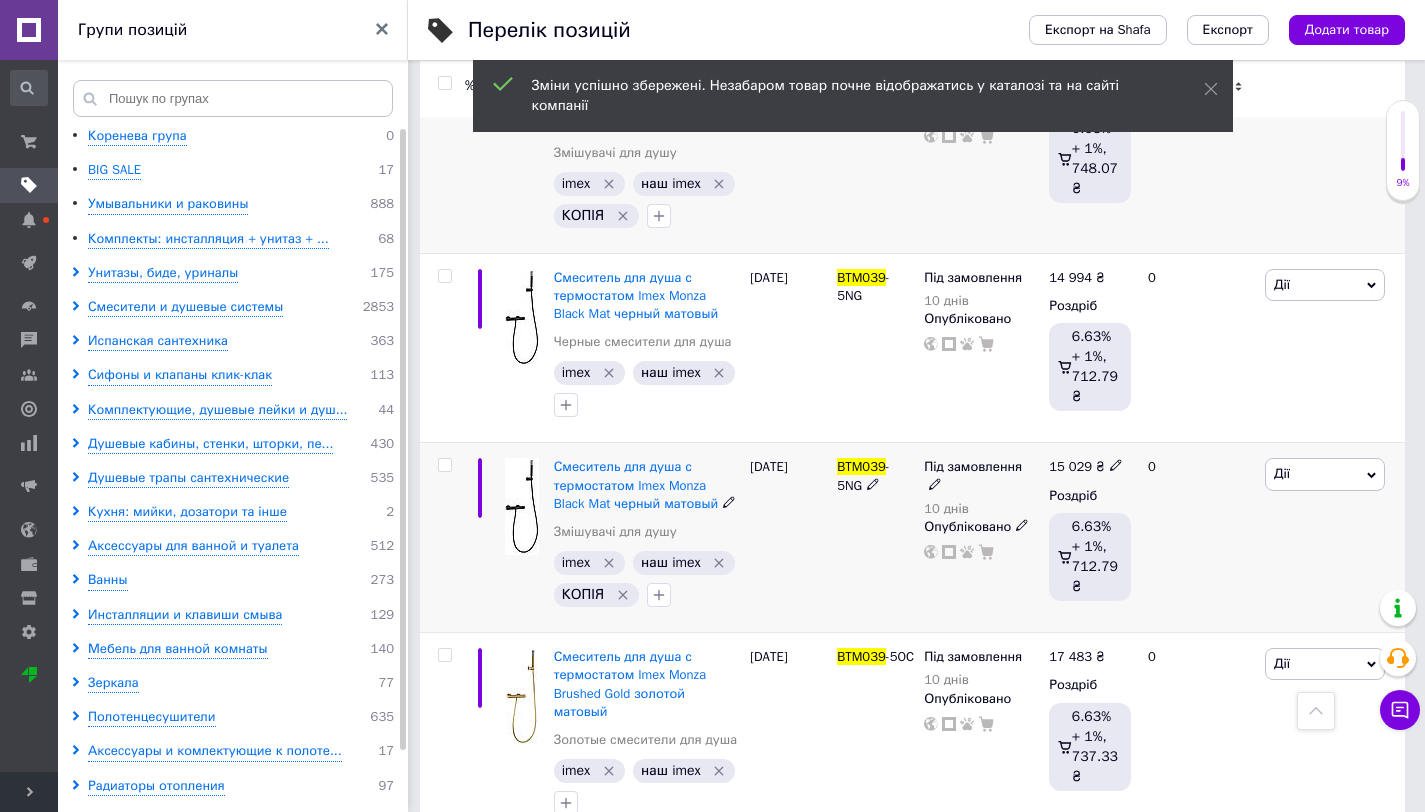 click 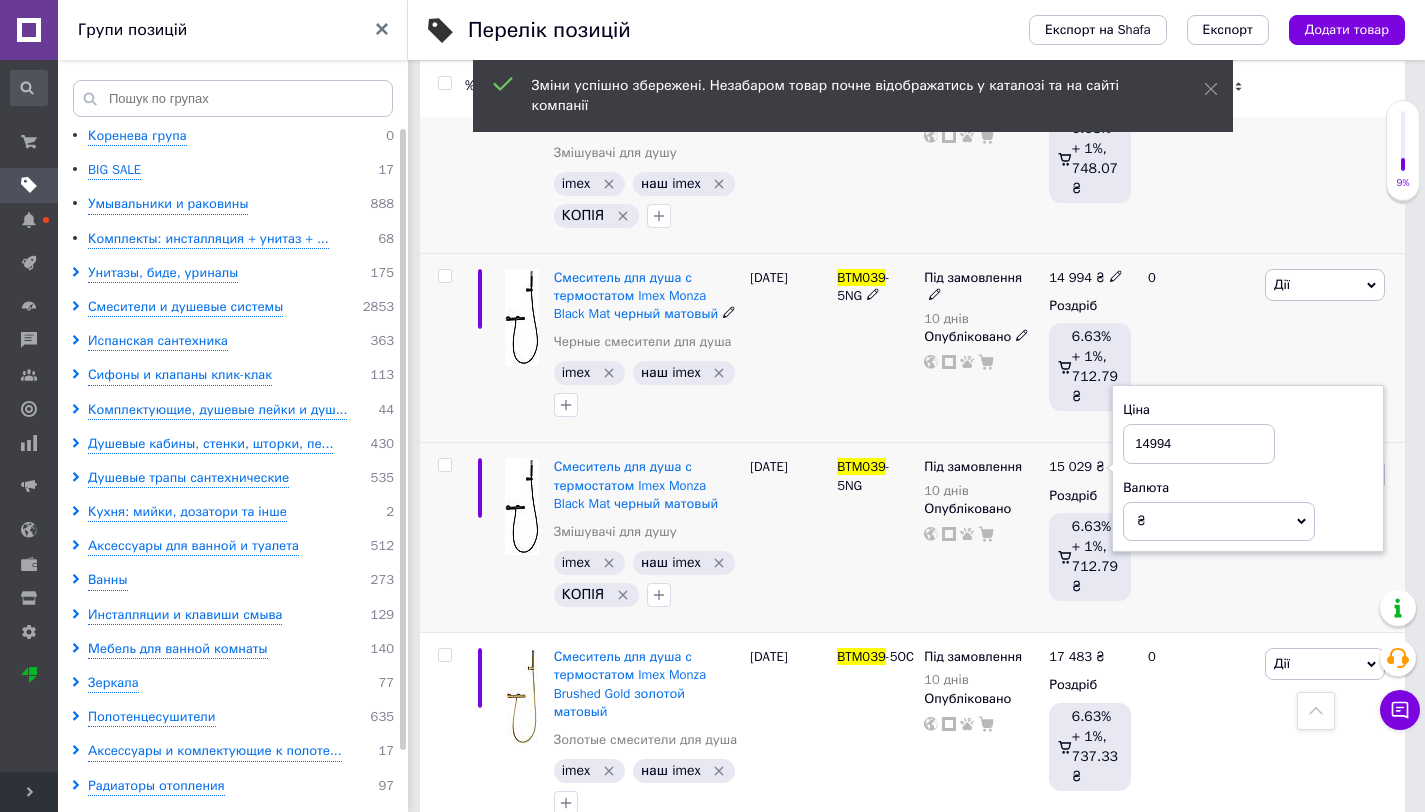 type on "14994" 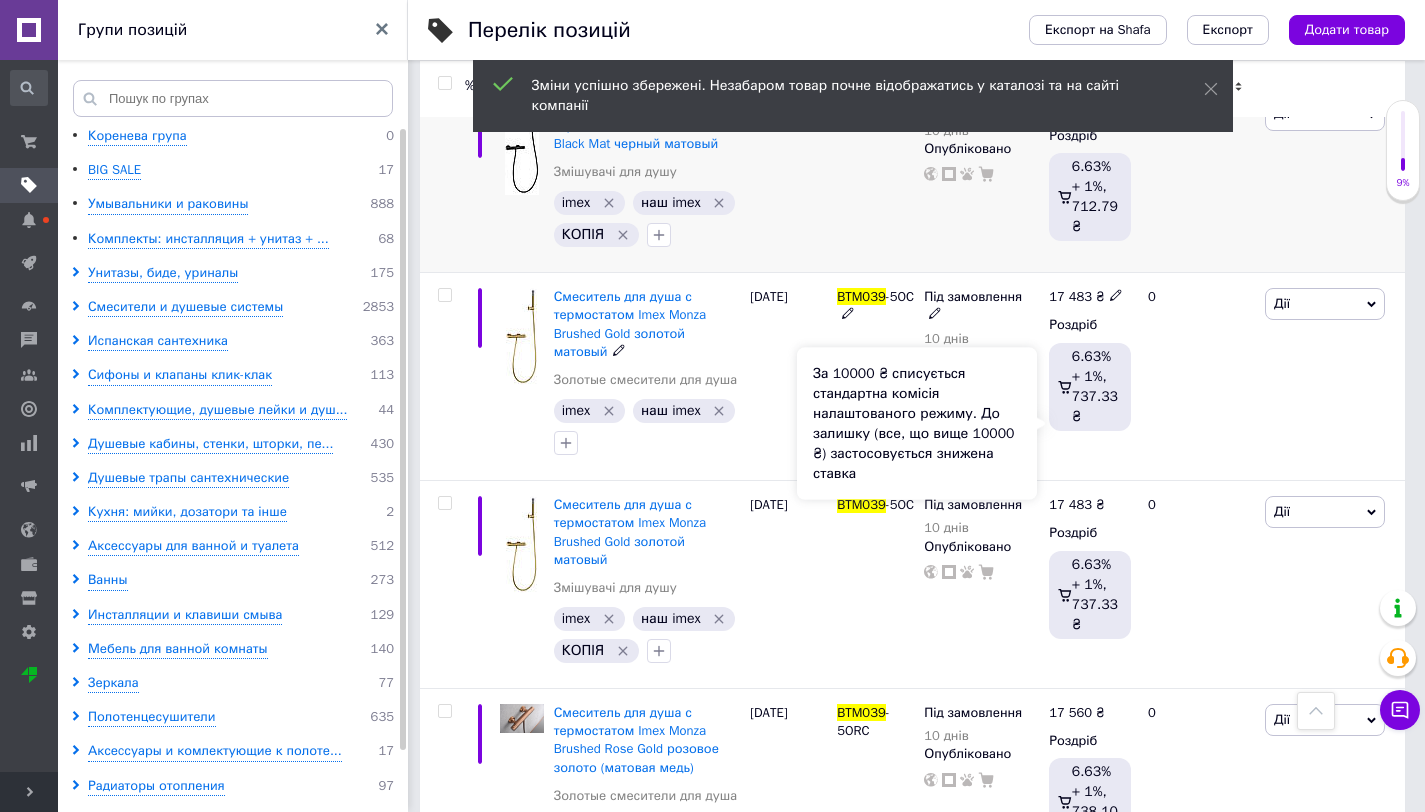 scroll, scrollTop: 3830, scrollLeft: 0, axis: vertical 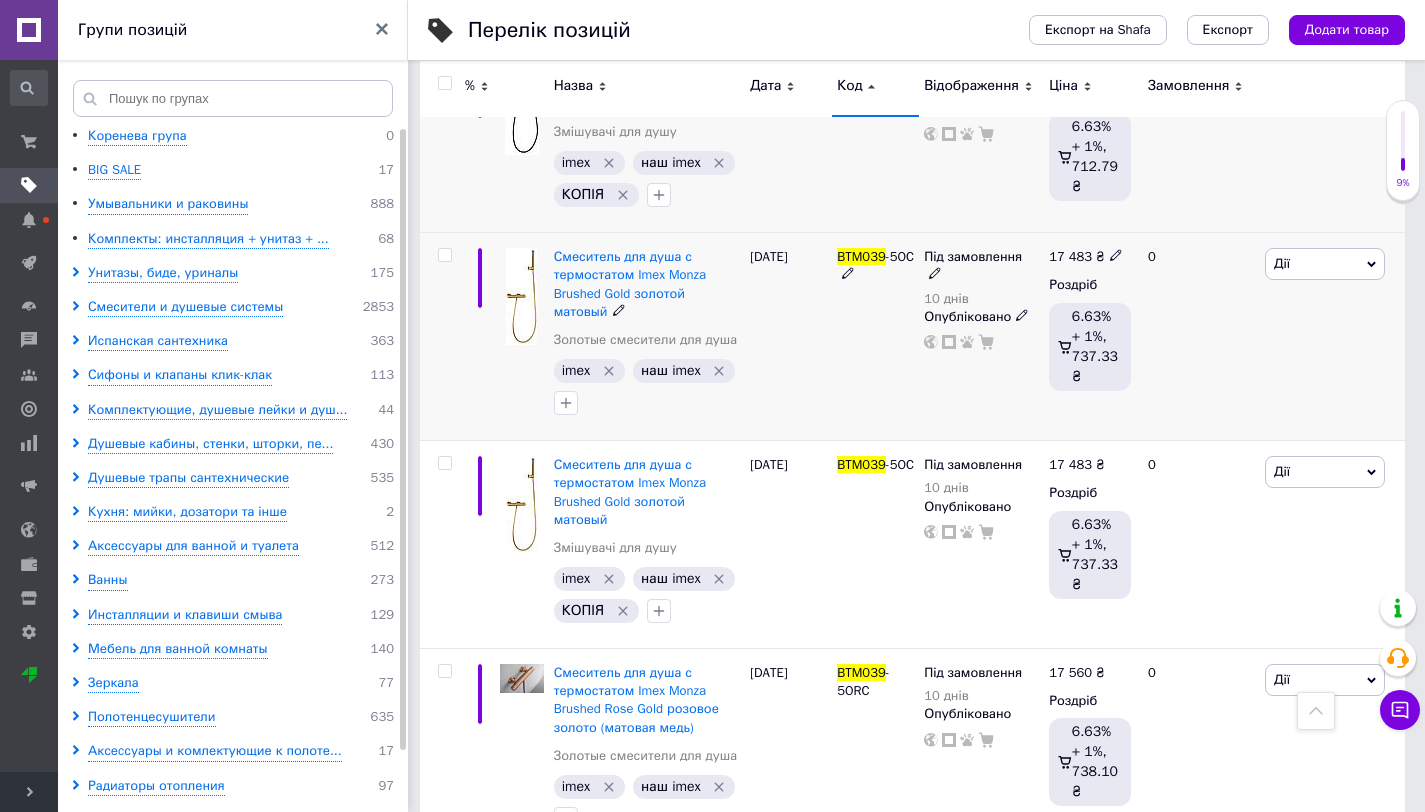 click 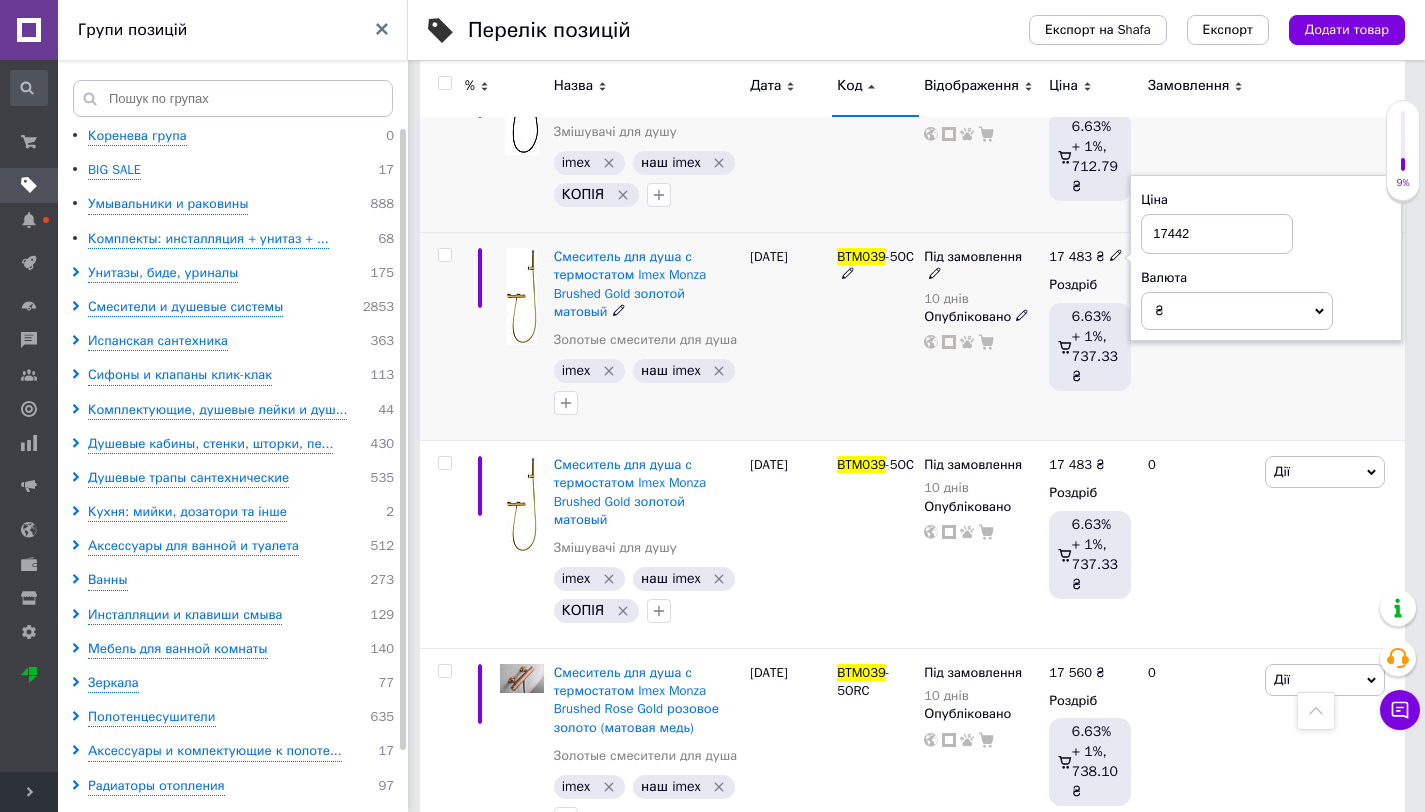 type on "17442" 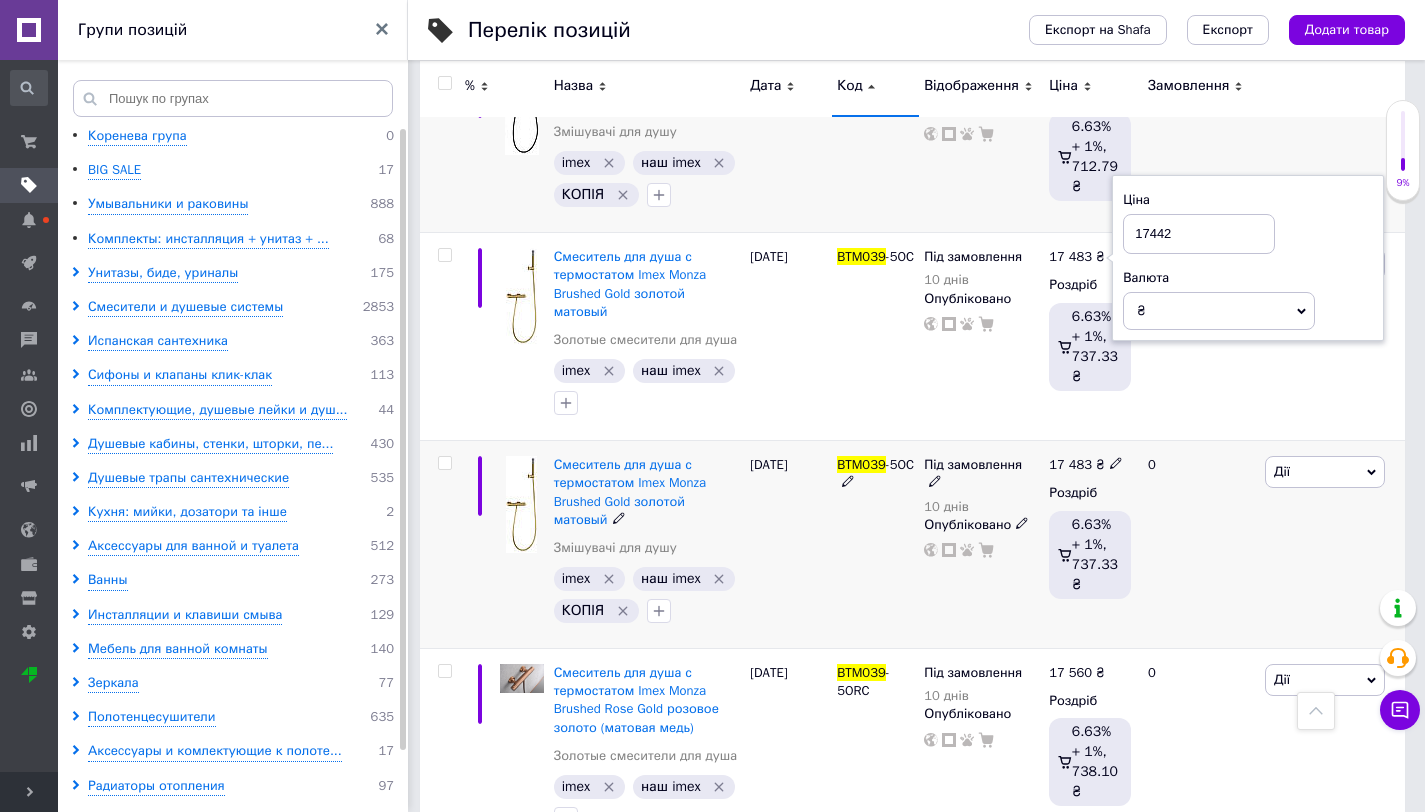click 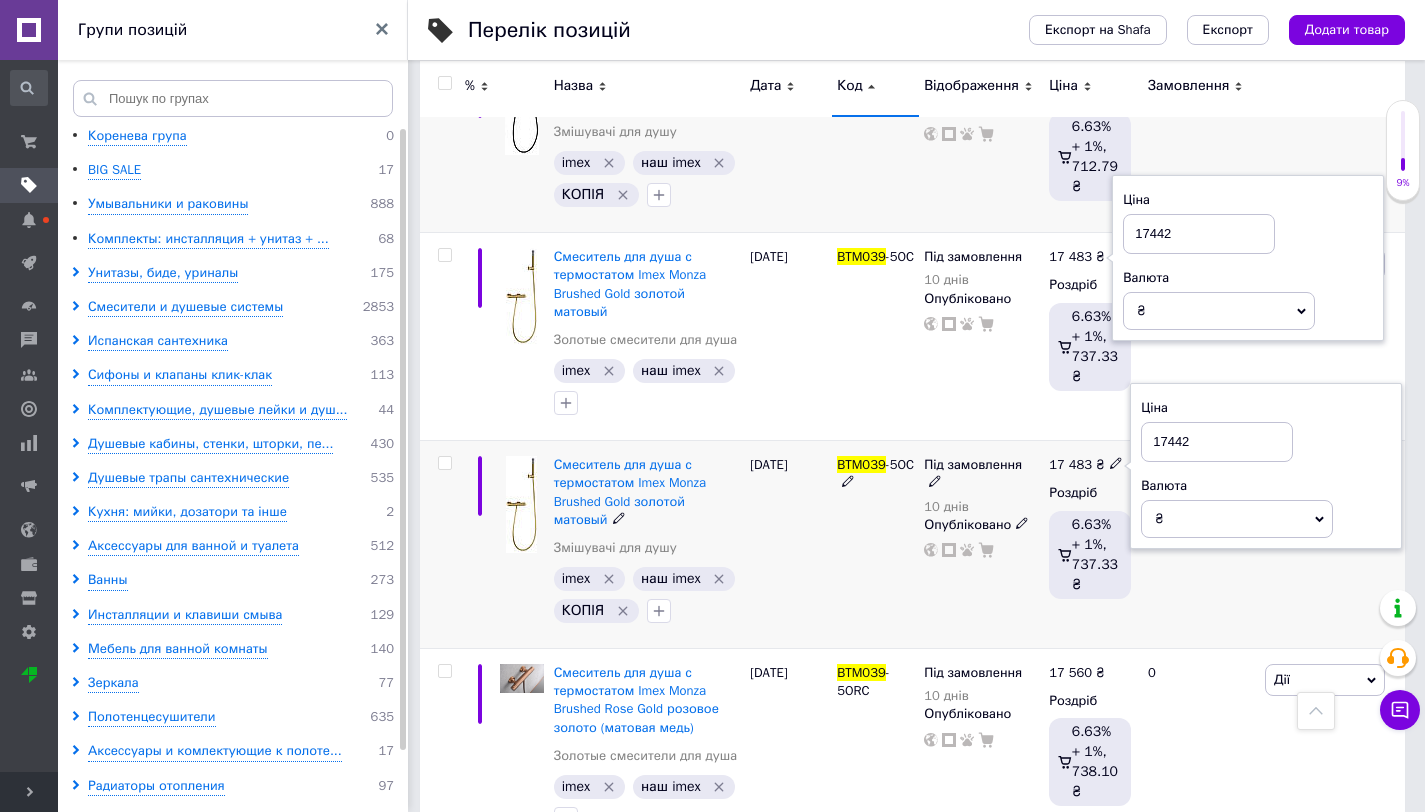 type on "17442" 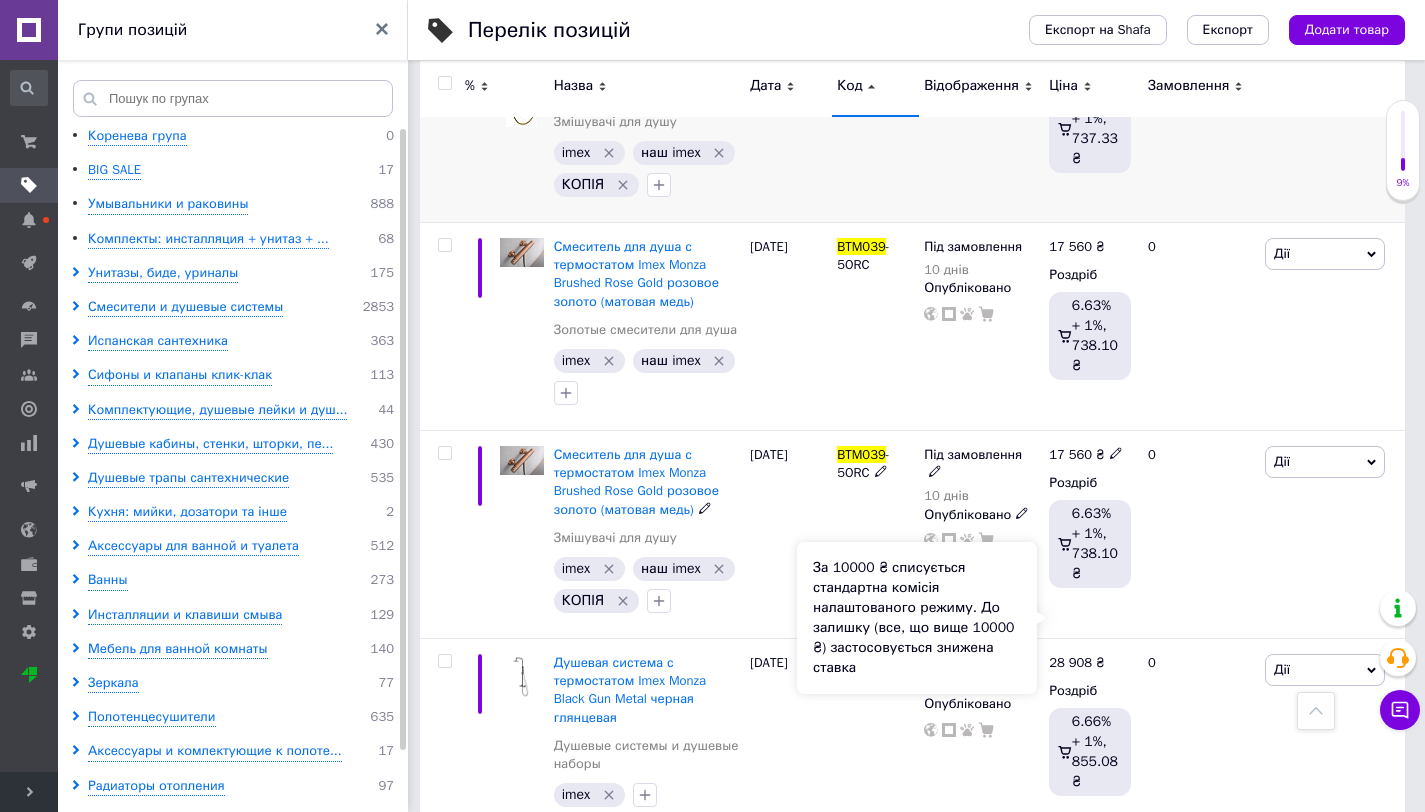 scroll, scrollTop: 4270, scrollLeft: 0, axis: vertical 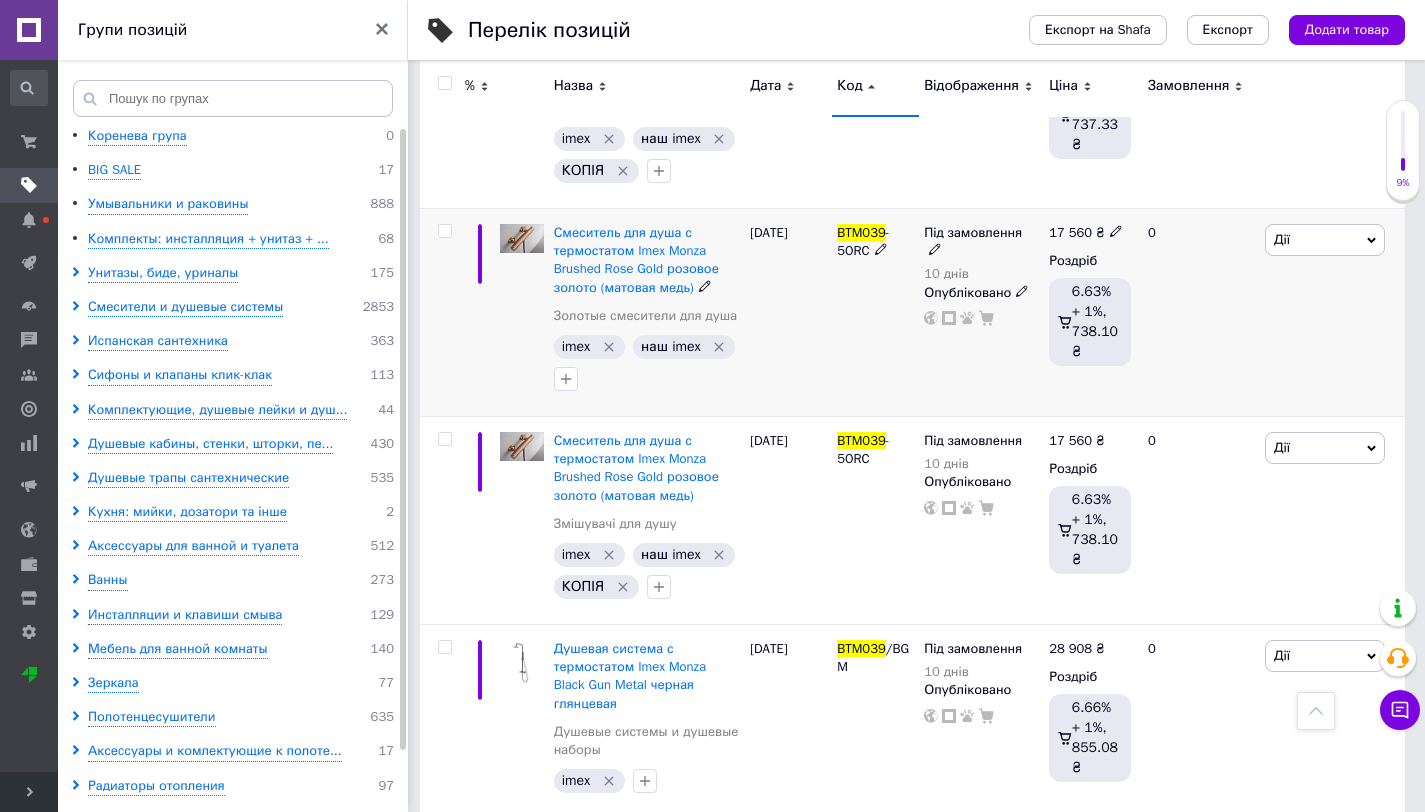 click 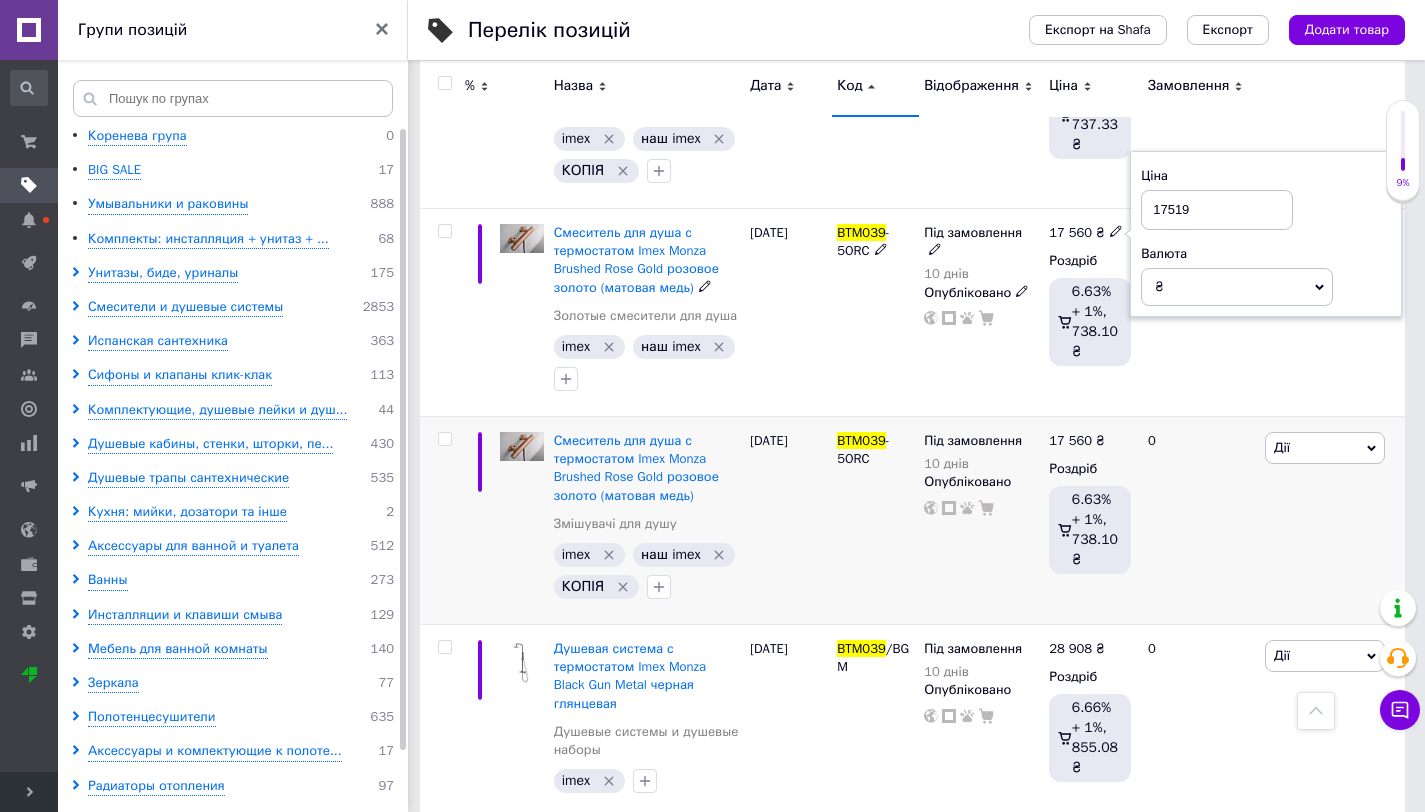 type on "17519" 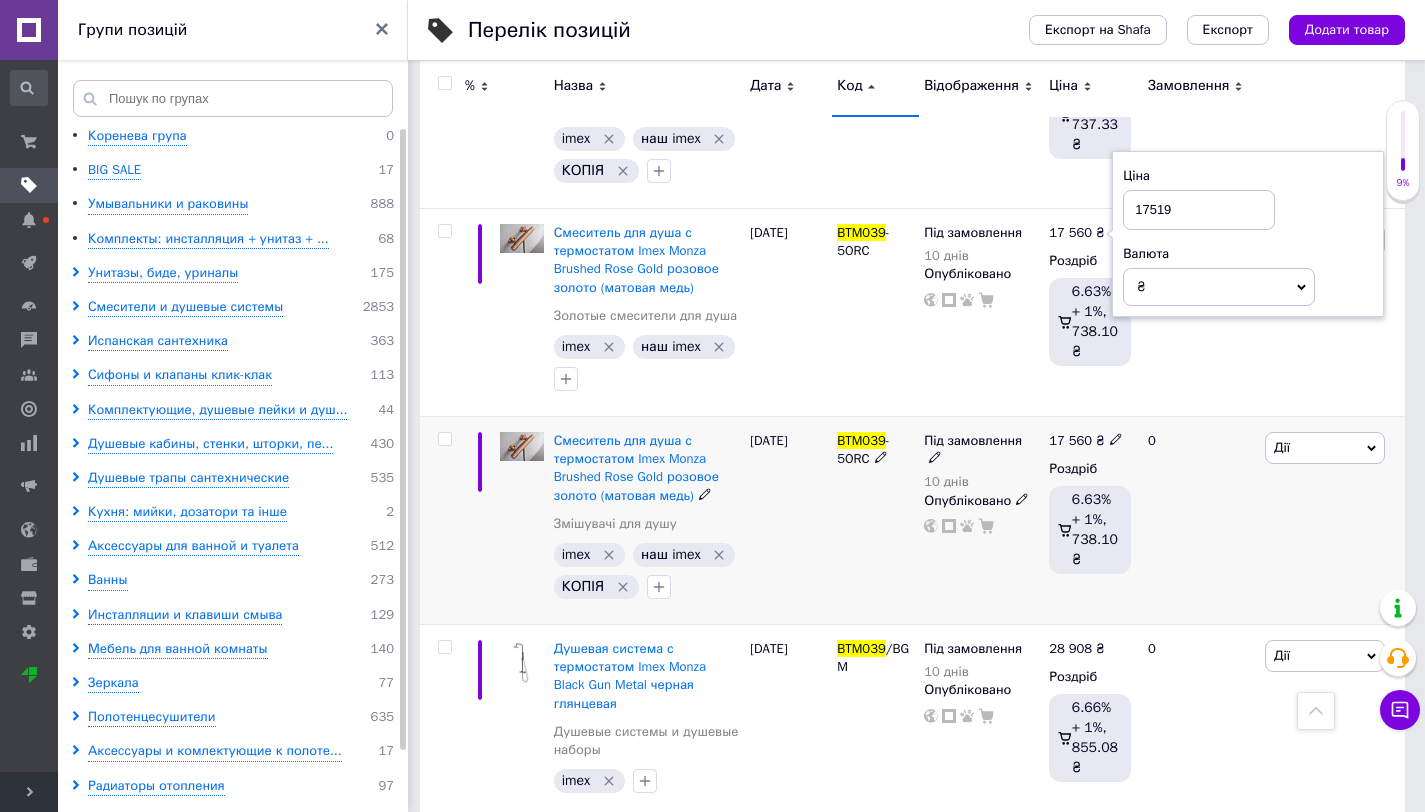 click on "0" at bounding box center [1198, 521] 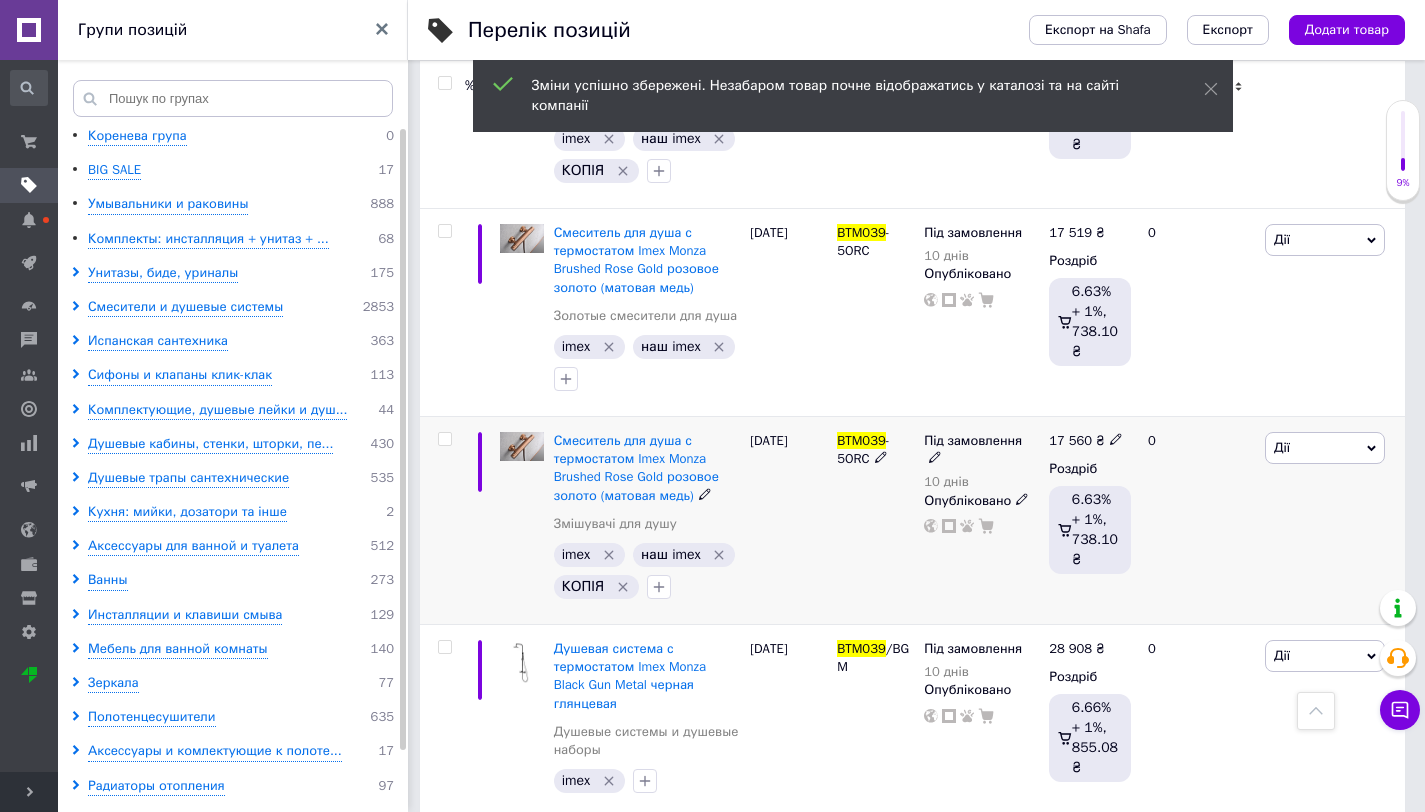 click 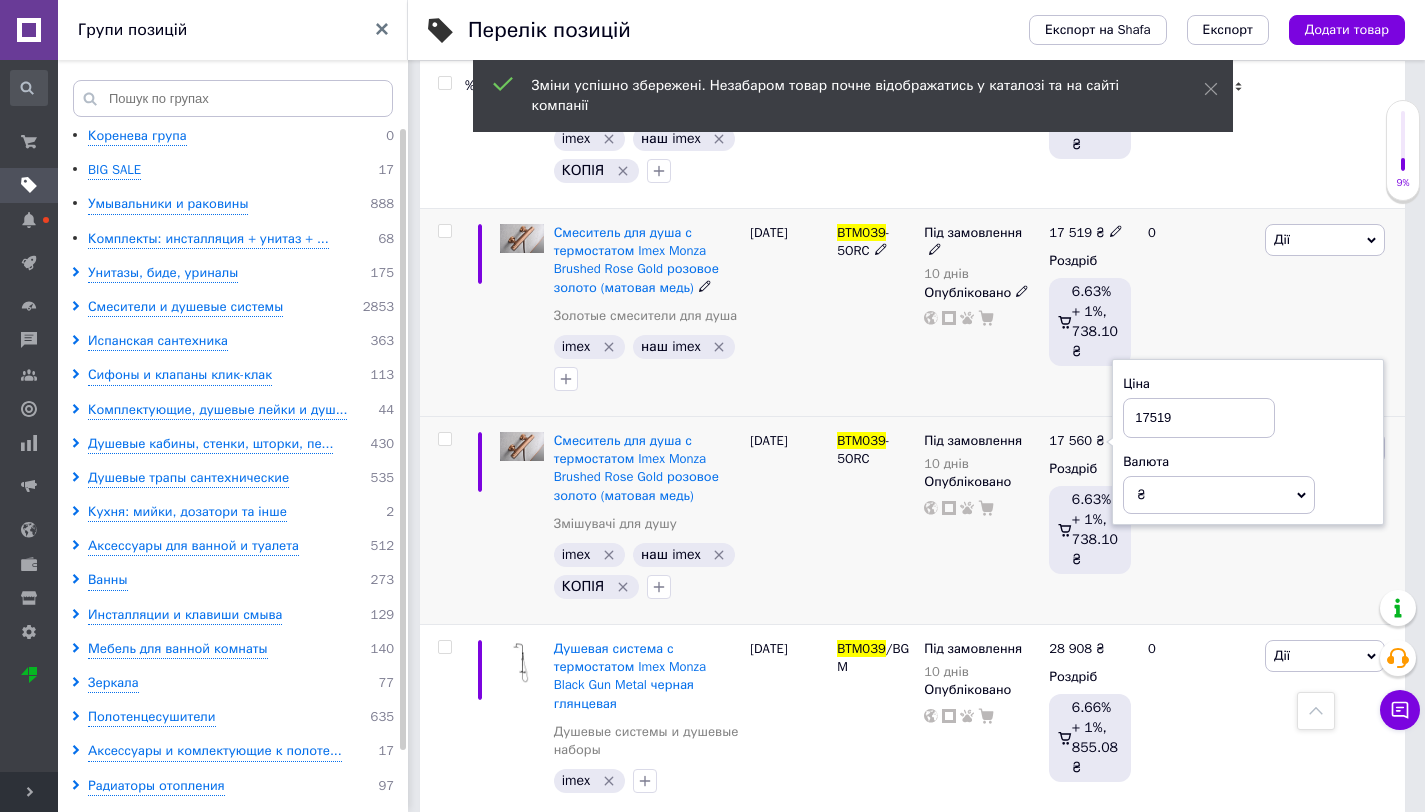 type on "17519" 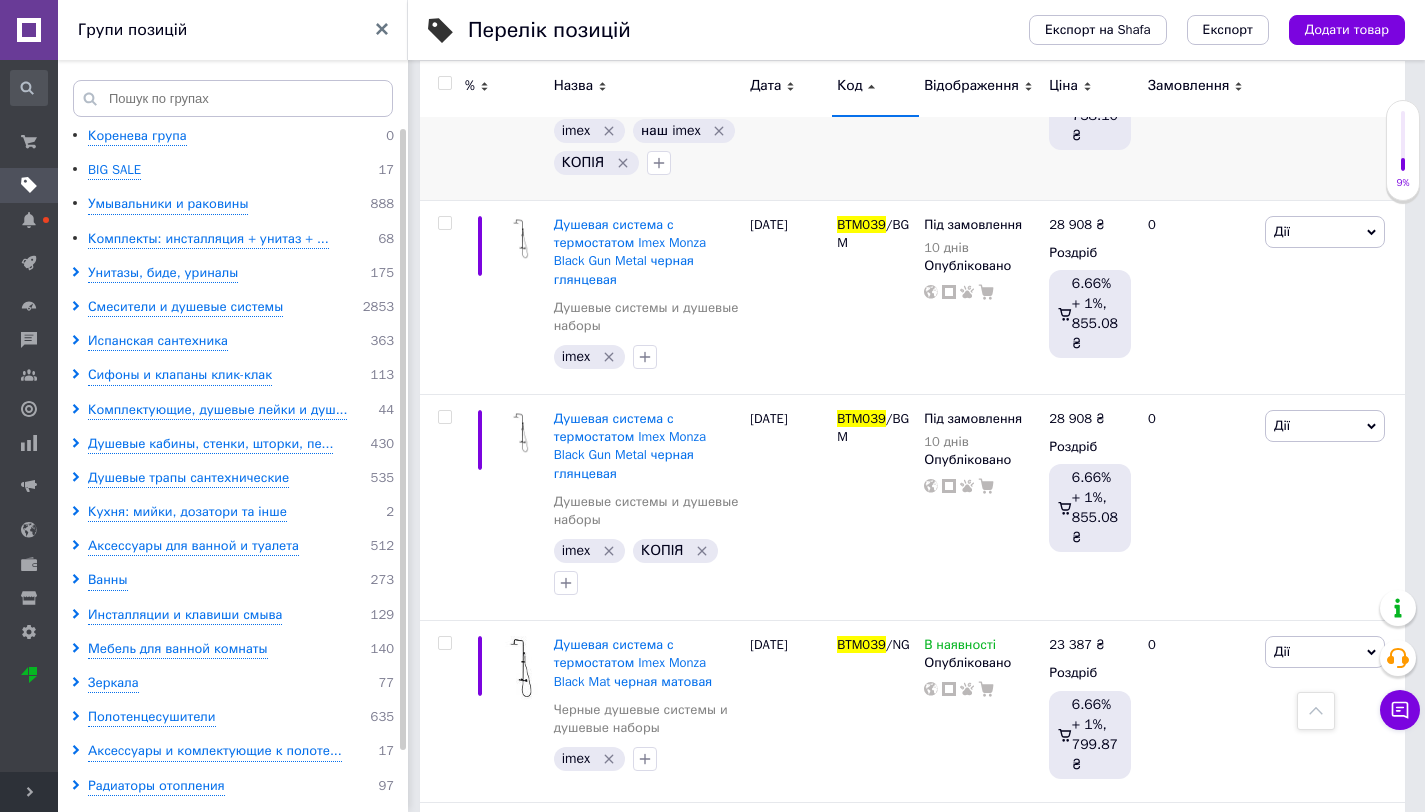 scroll, scrollTop: 4686, scrollLeft: 0, axis: vertical 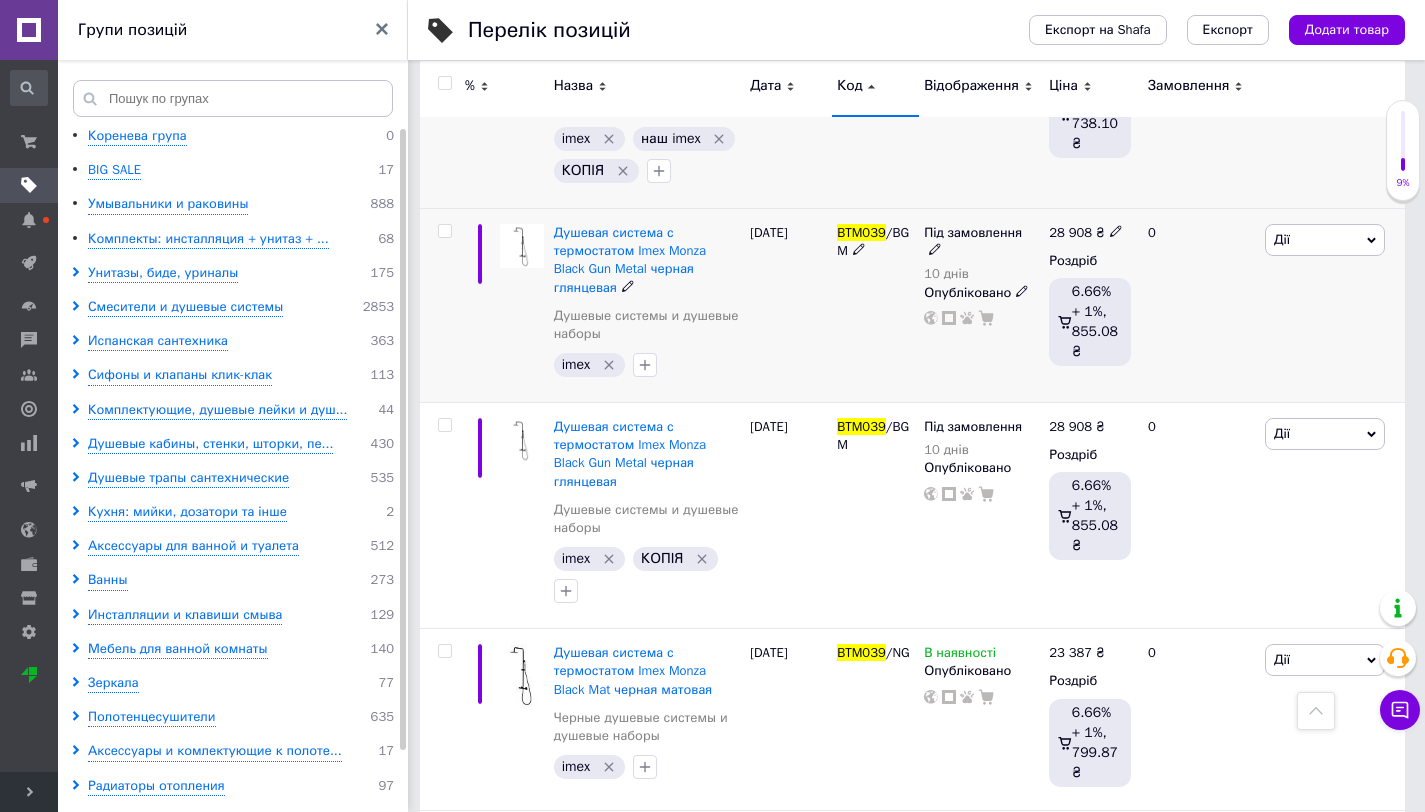 click 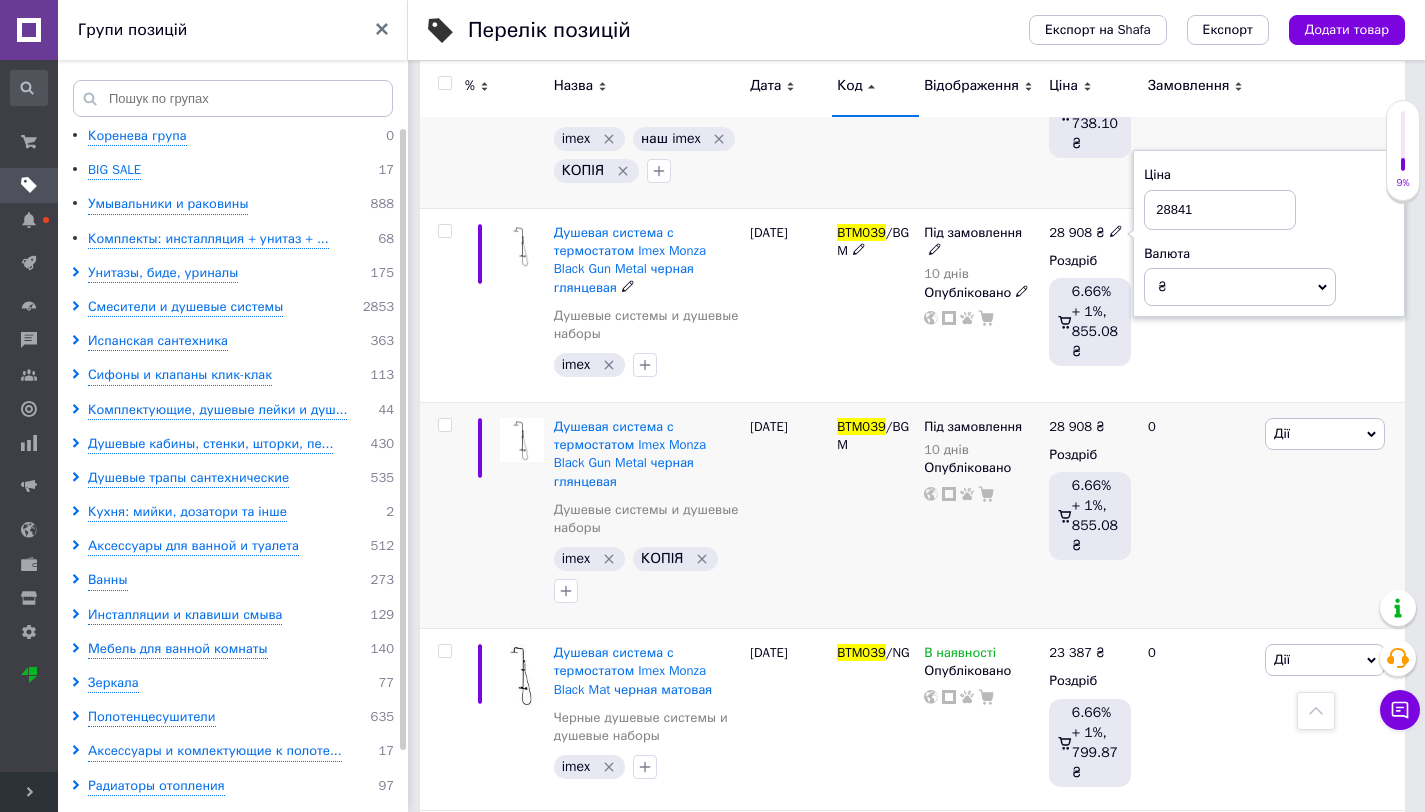 type on "28841" 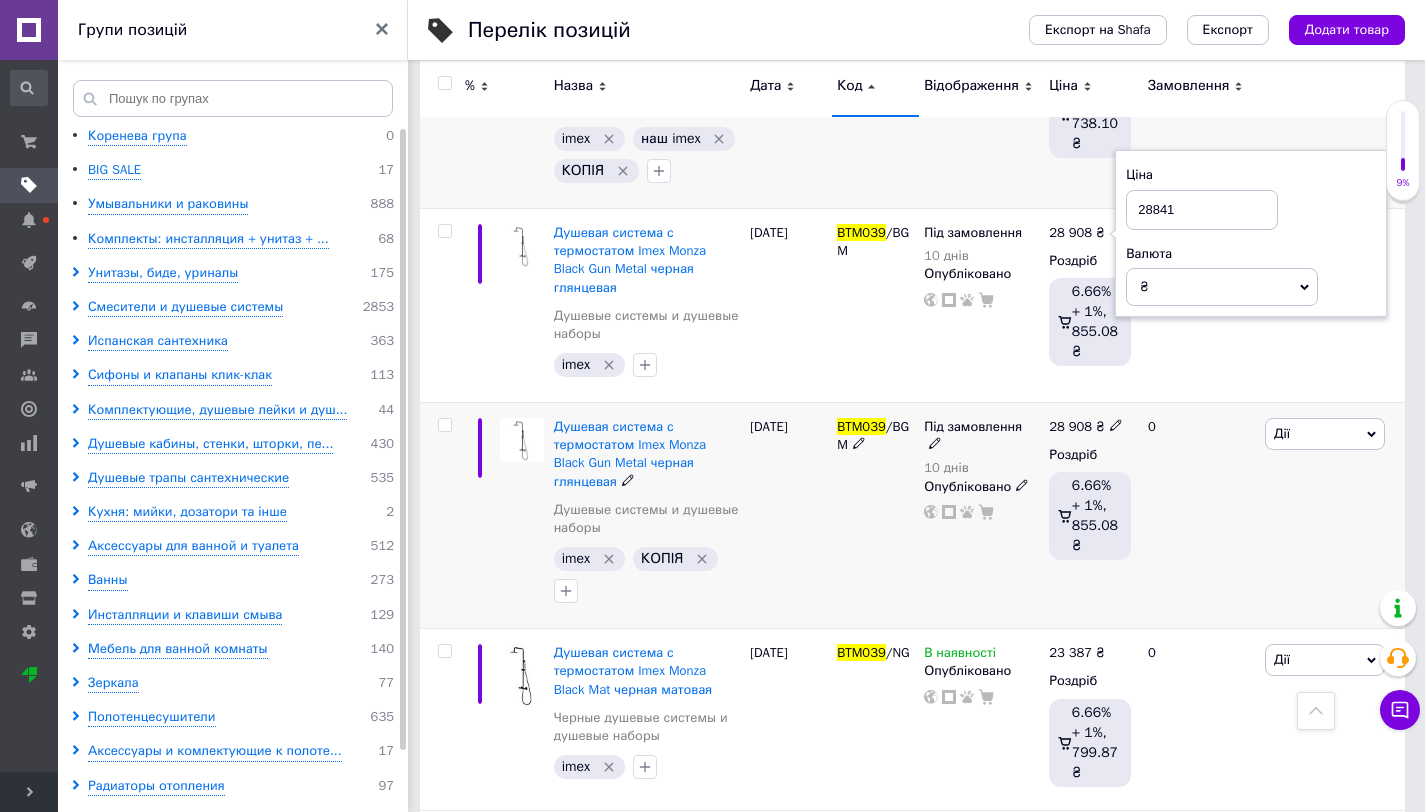 click on "28 908   ₴ Роздріб 6.66% + 1%, 855.08 ₴" at bounding box center [1090, 516] 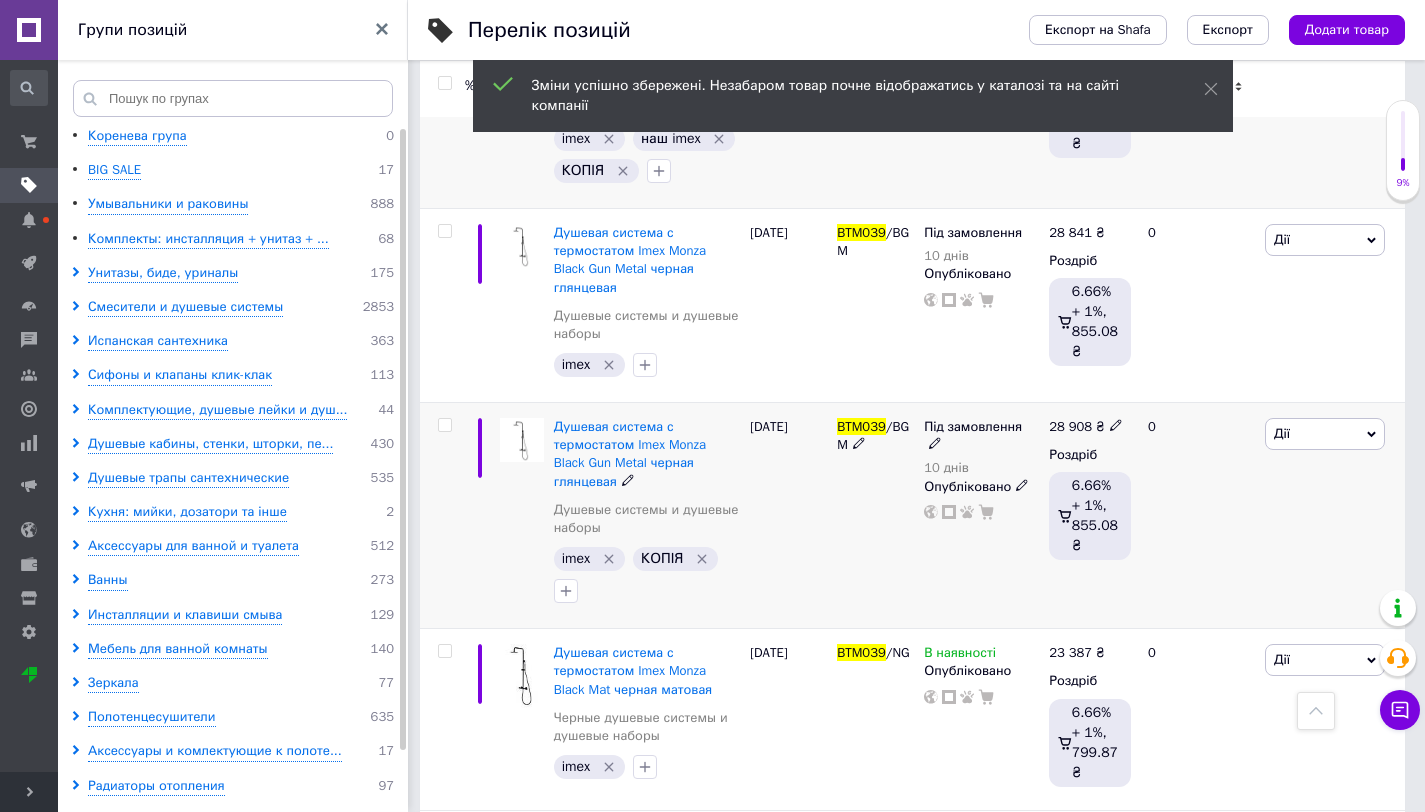 click 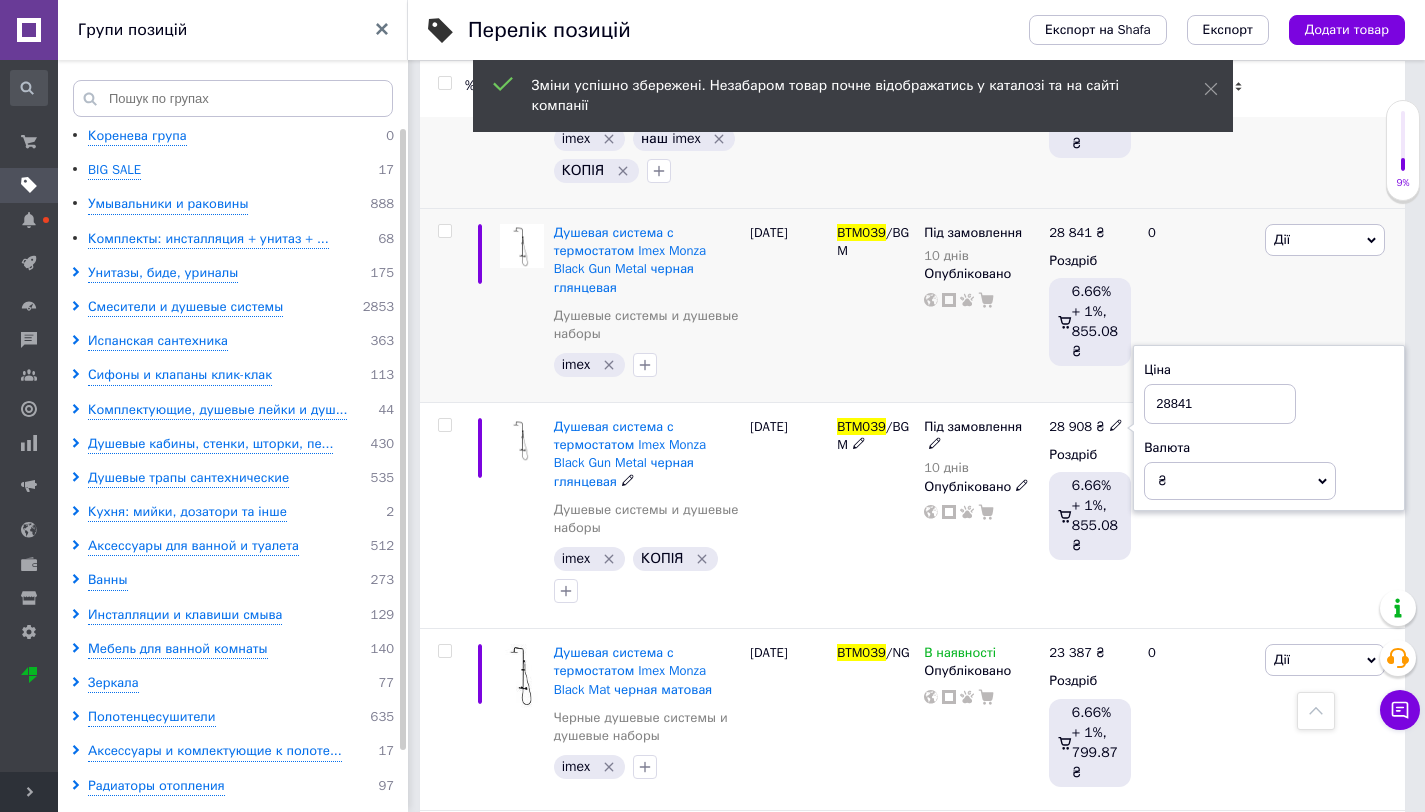 type on "28841" 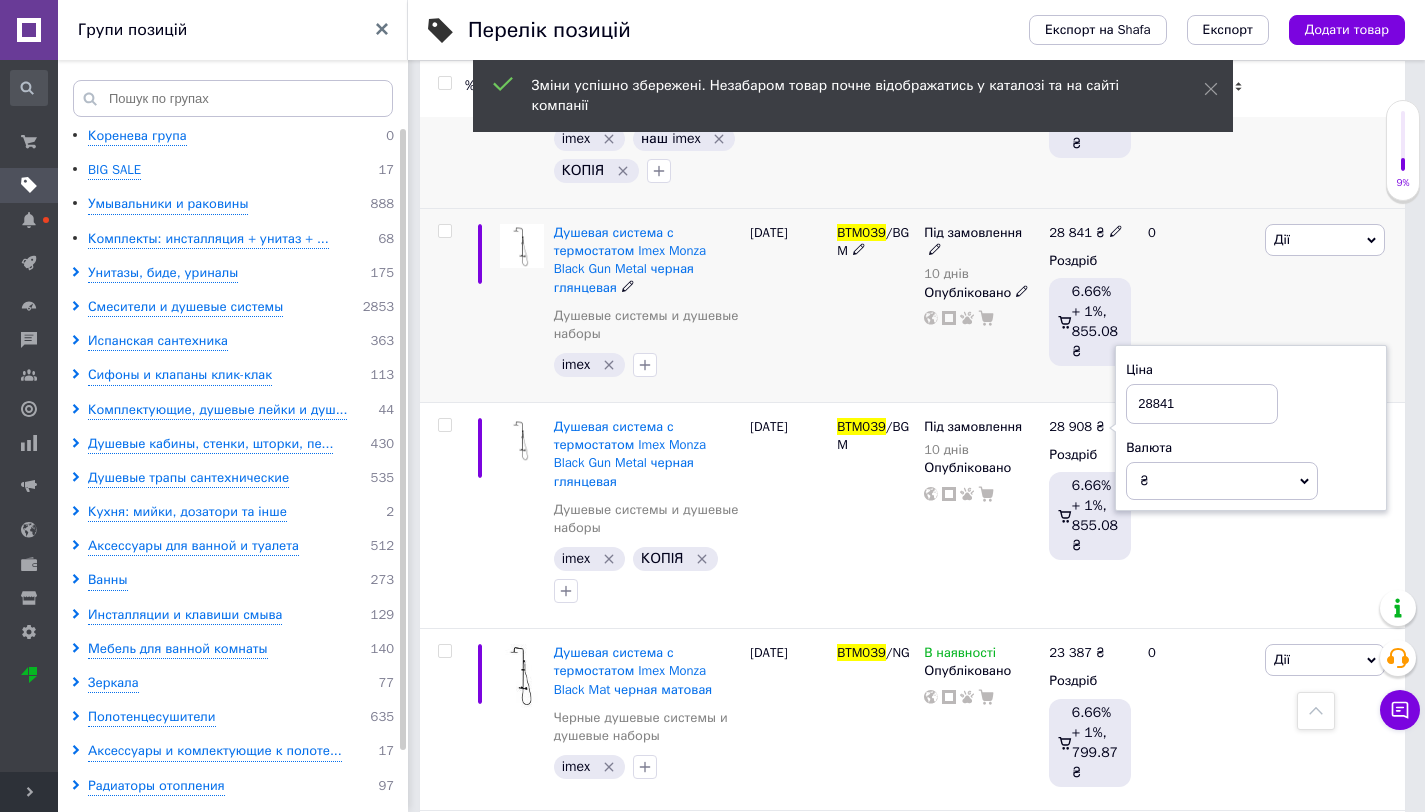 click on "28 841   ₴ Роздріб 6.66% + 1%, 855.08 ₴" at bounding box center (1090, 305) 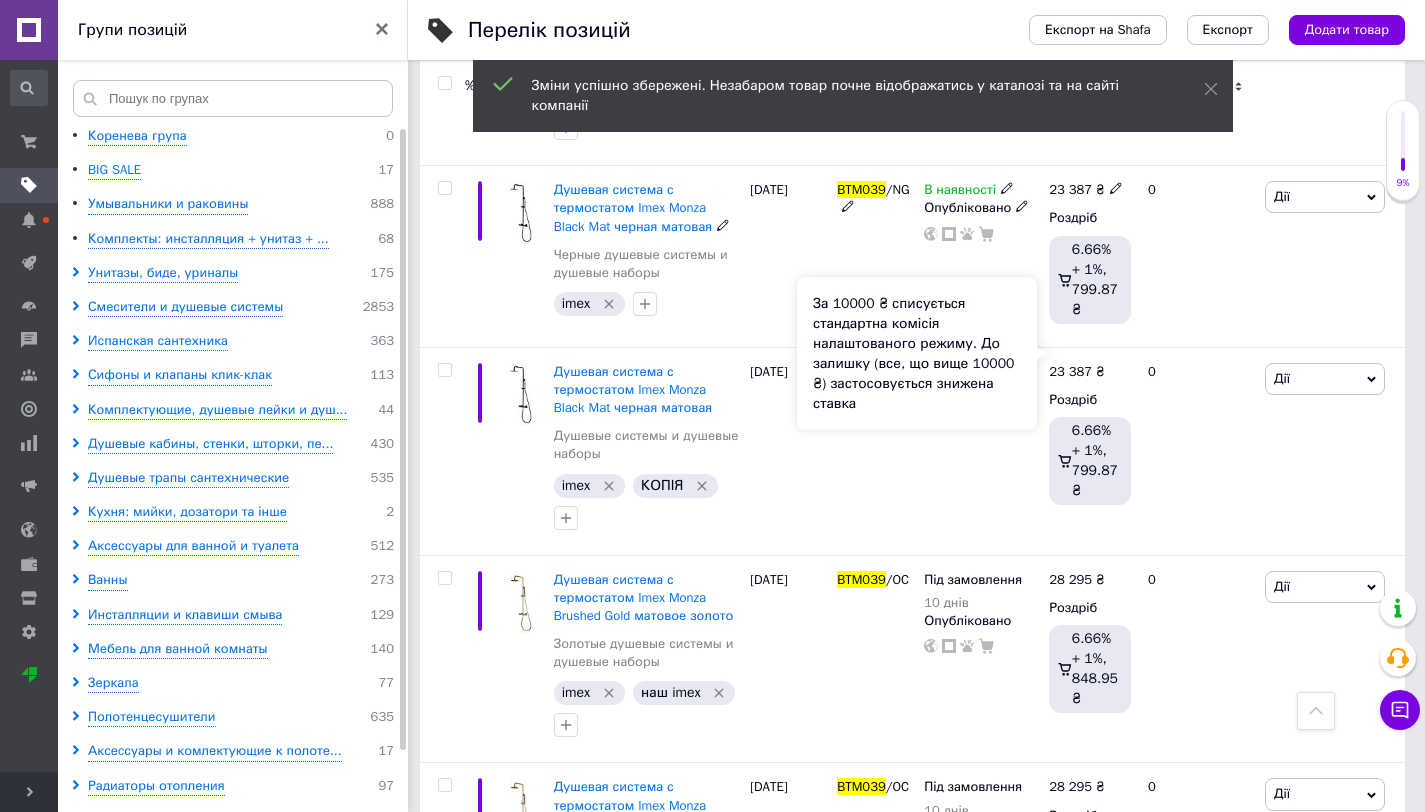 scroll, scrollTop: 5166, scrollLeft: 0, axis: vertical 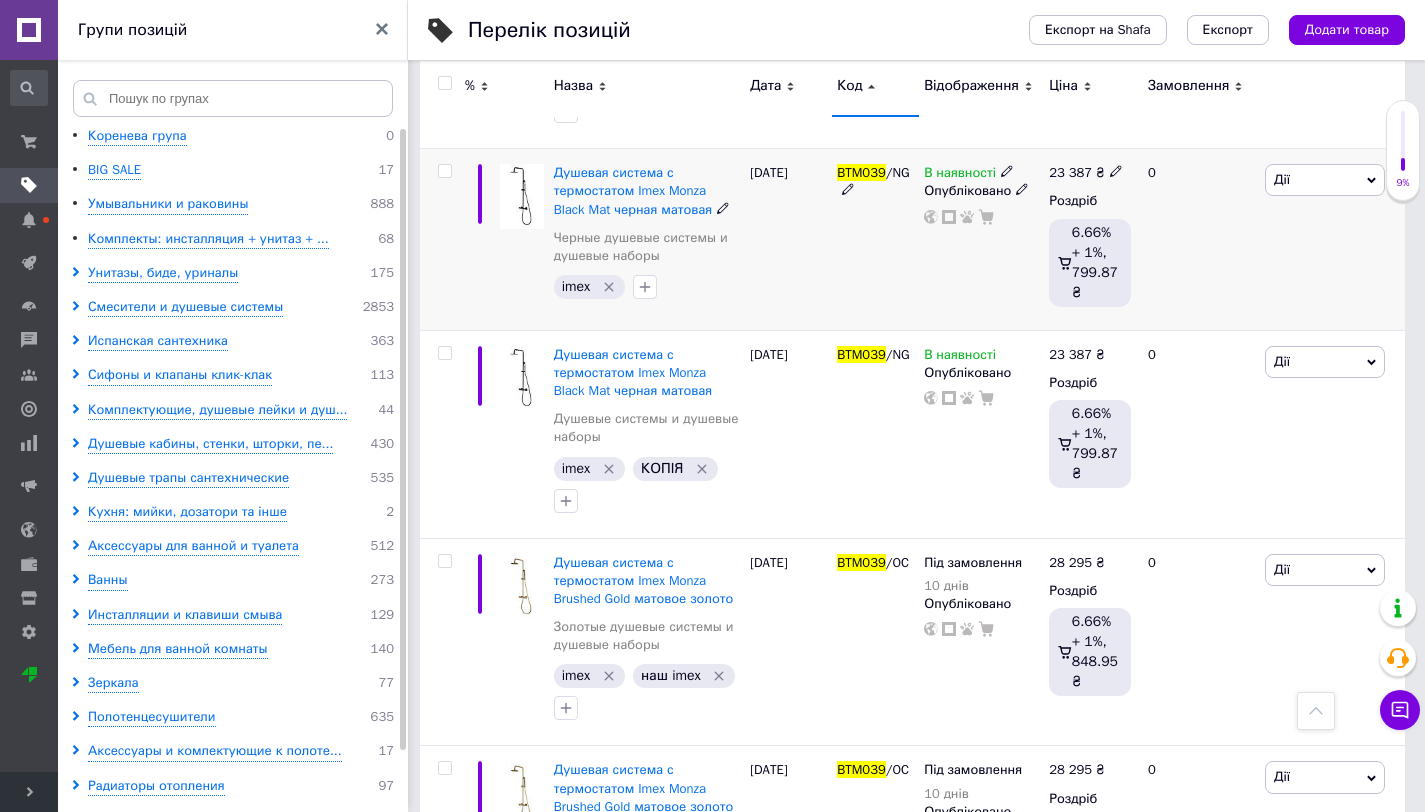 click 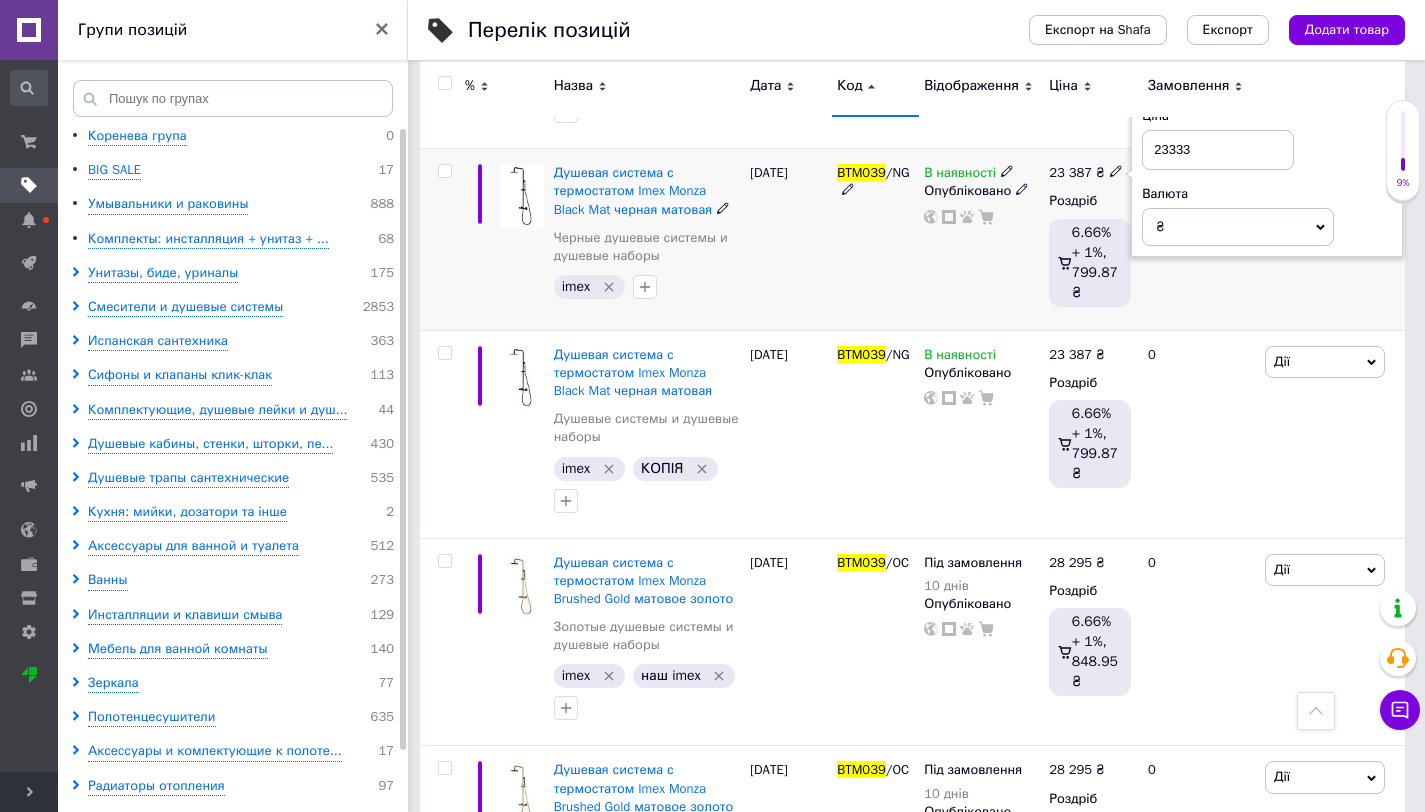 type on "23333" 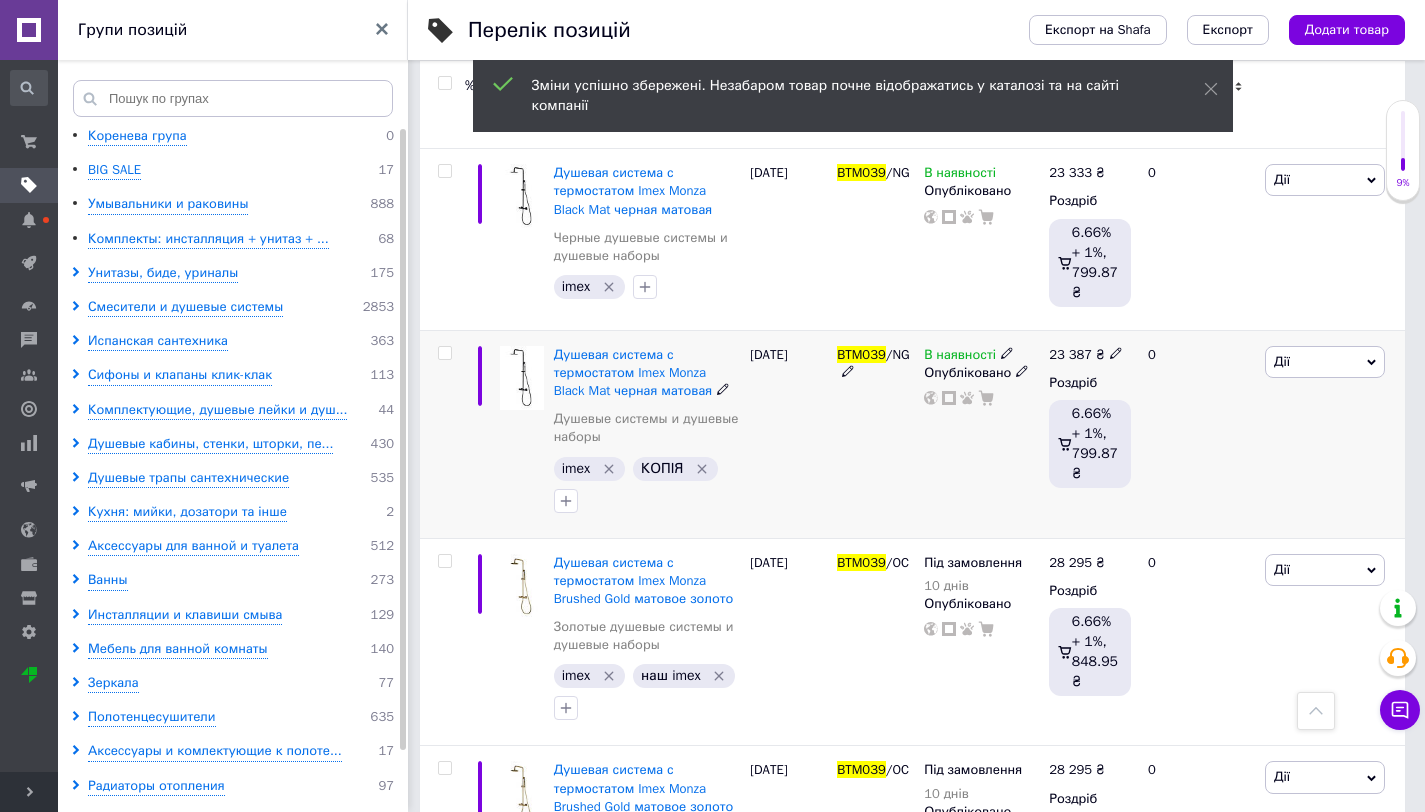 click 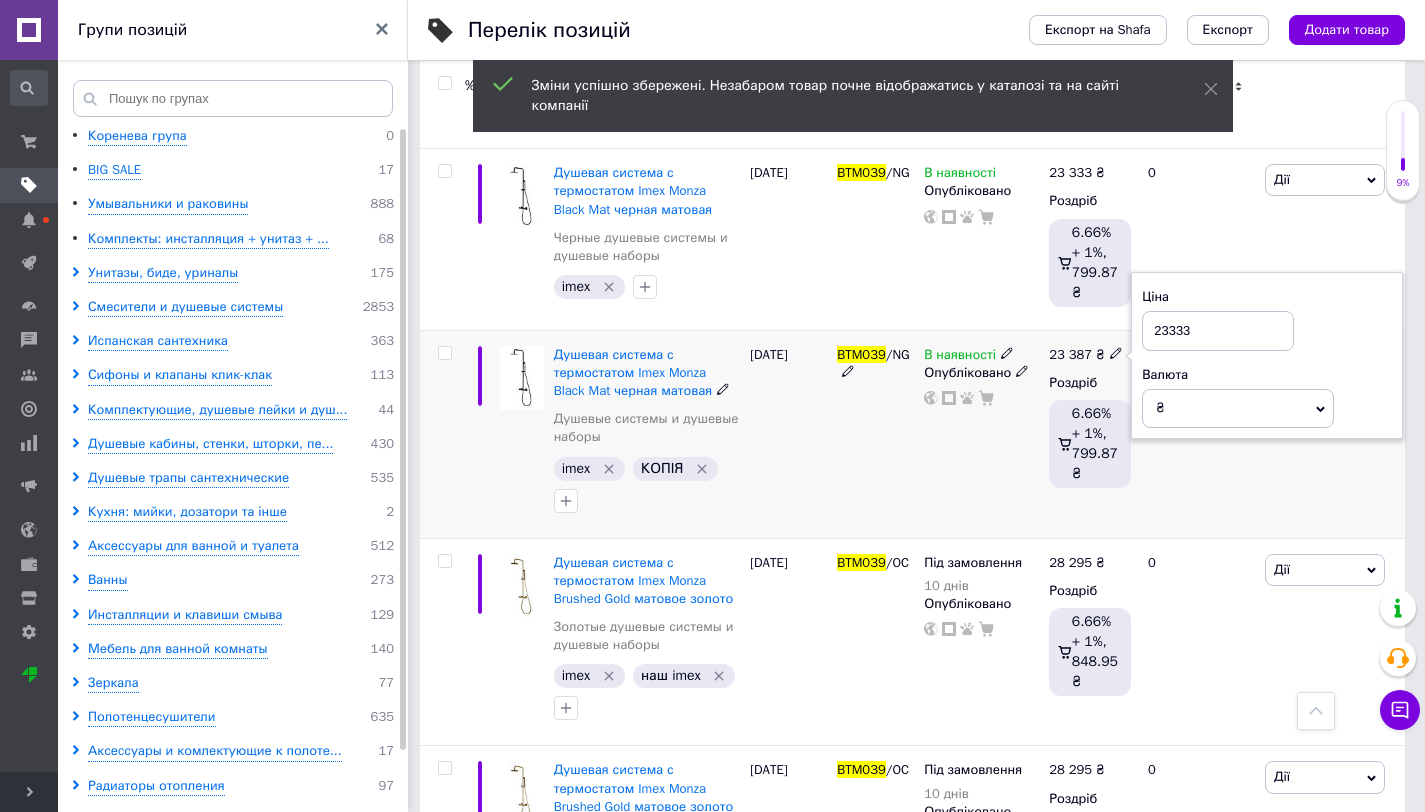 type on "23333" 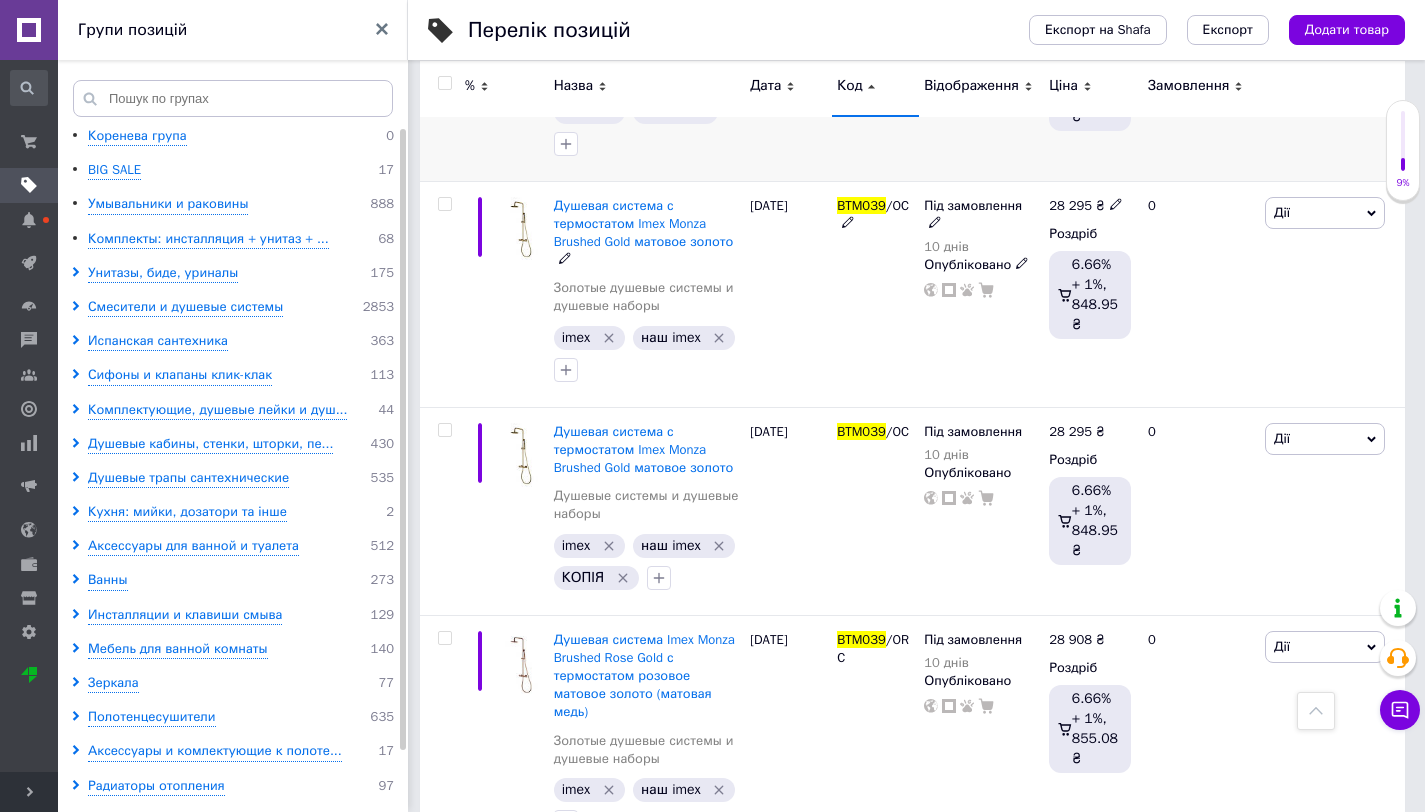 scroll, scrollTop: 5526, scrollLeft: 0, axis: vertical 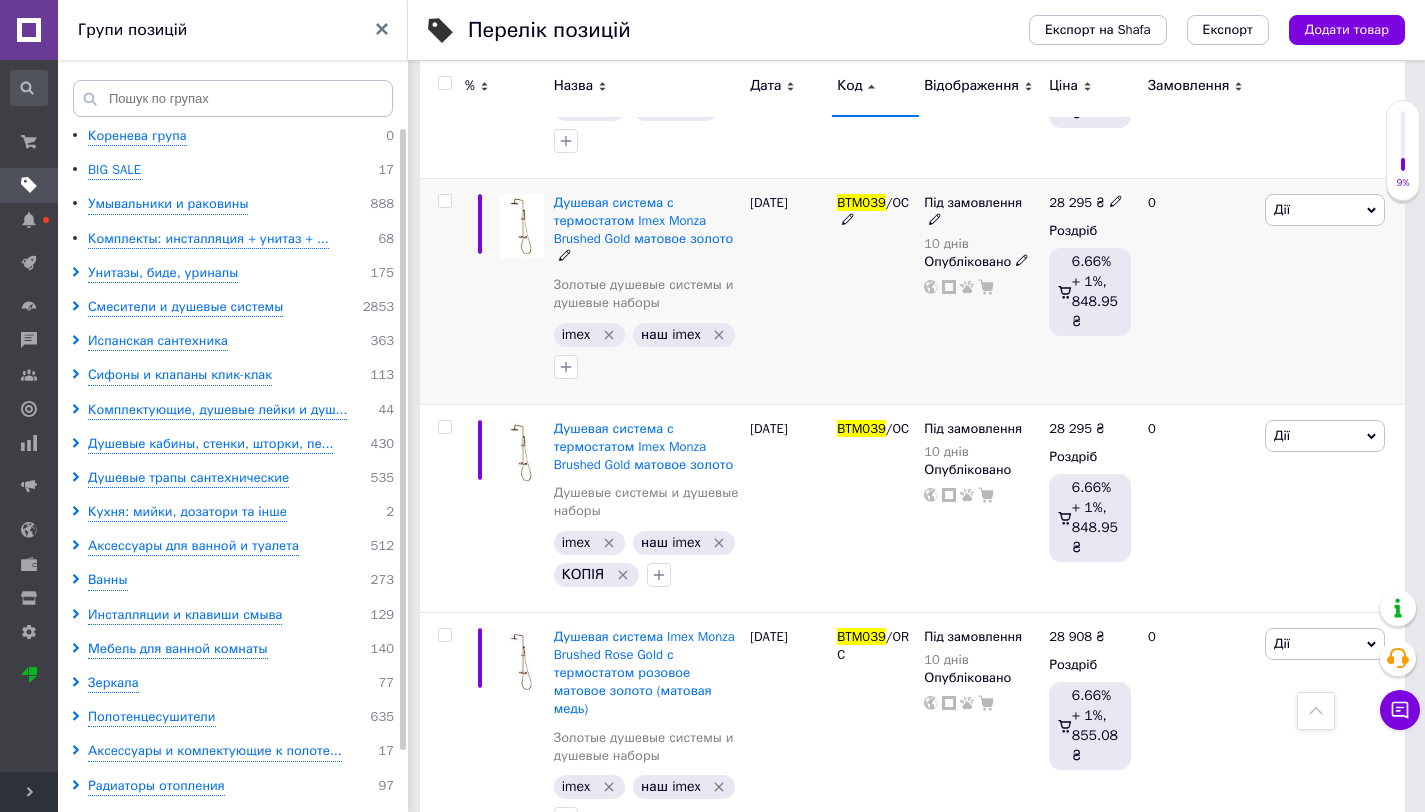 click 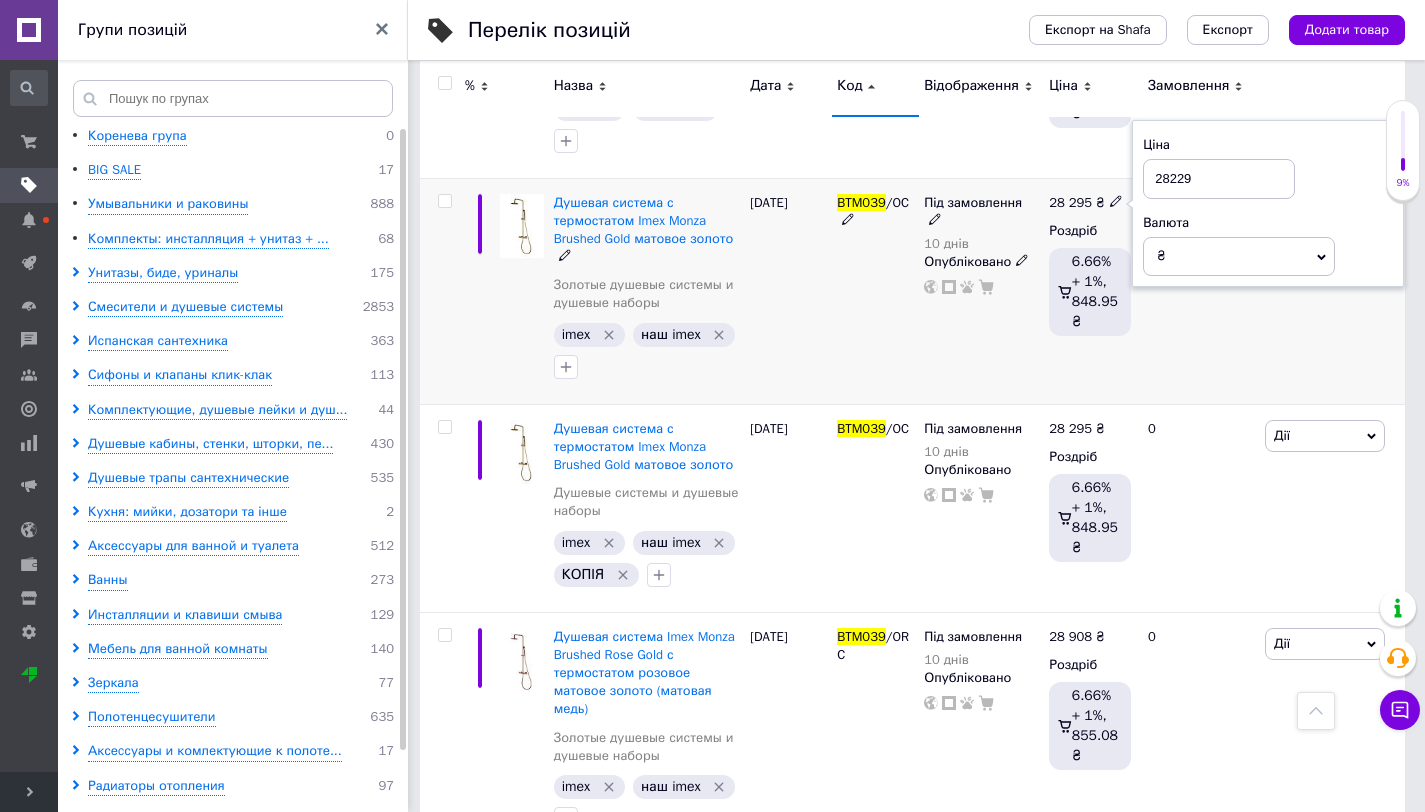 type on "28229" 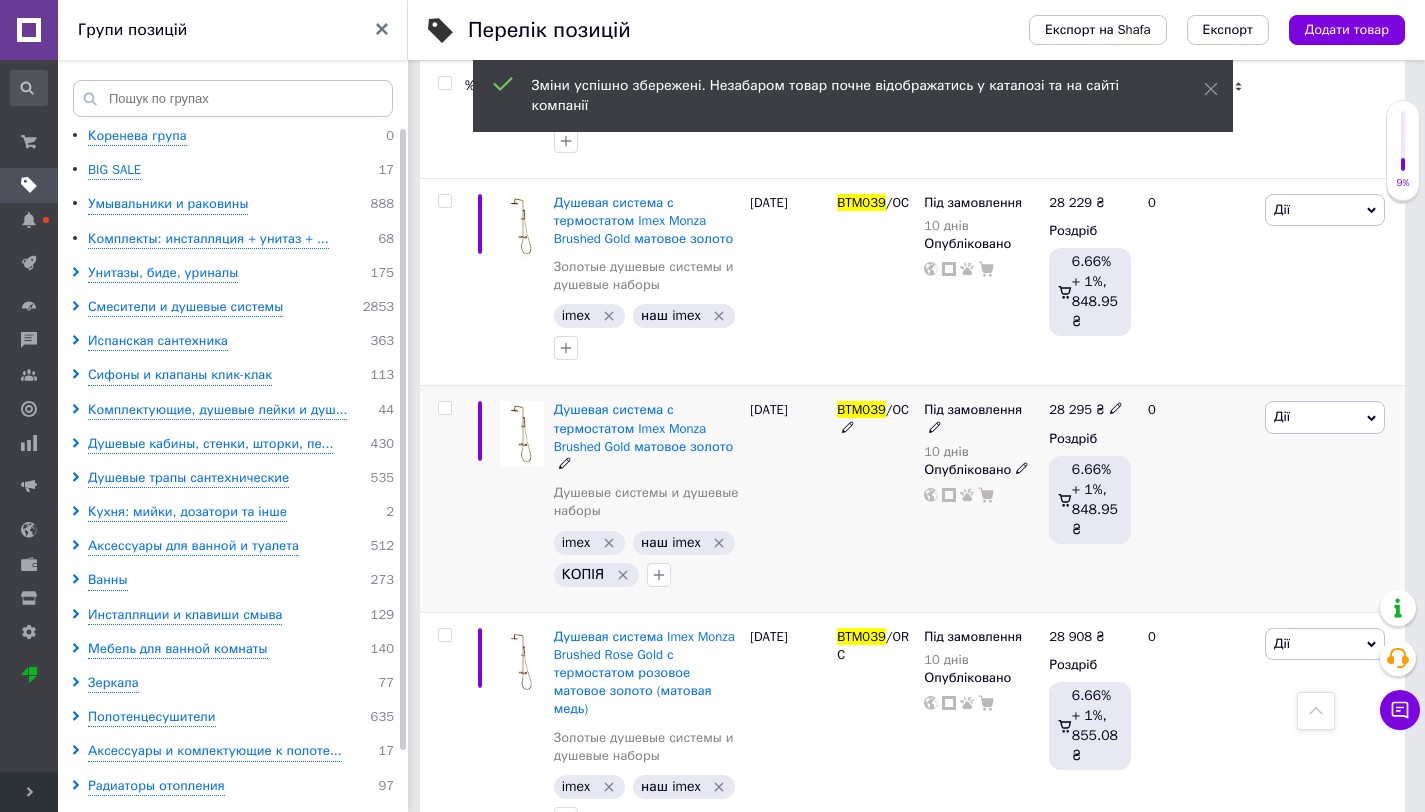 click 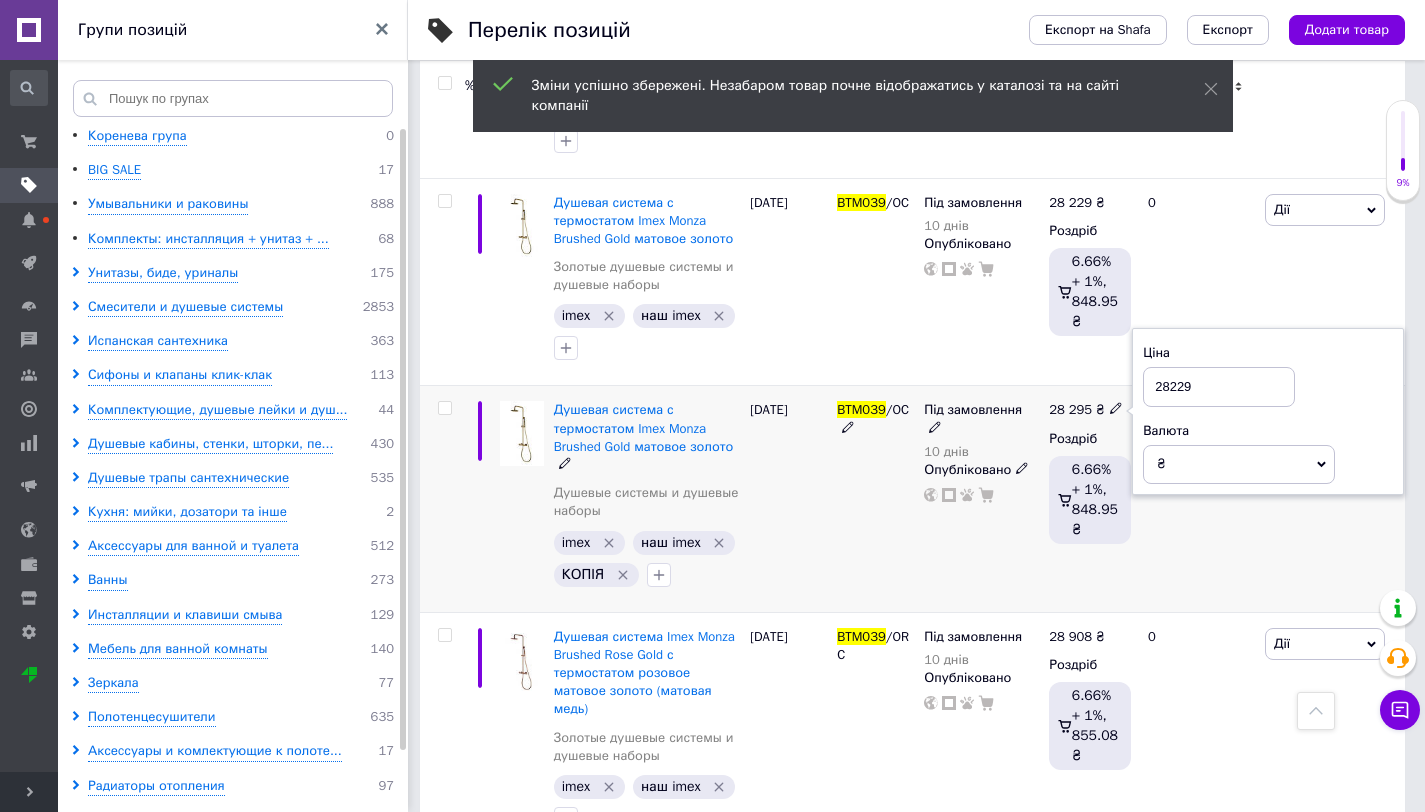 type on "28229" 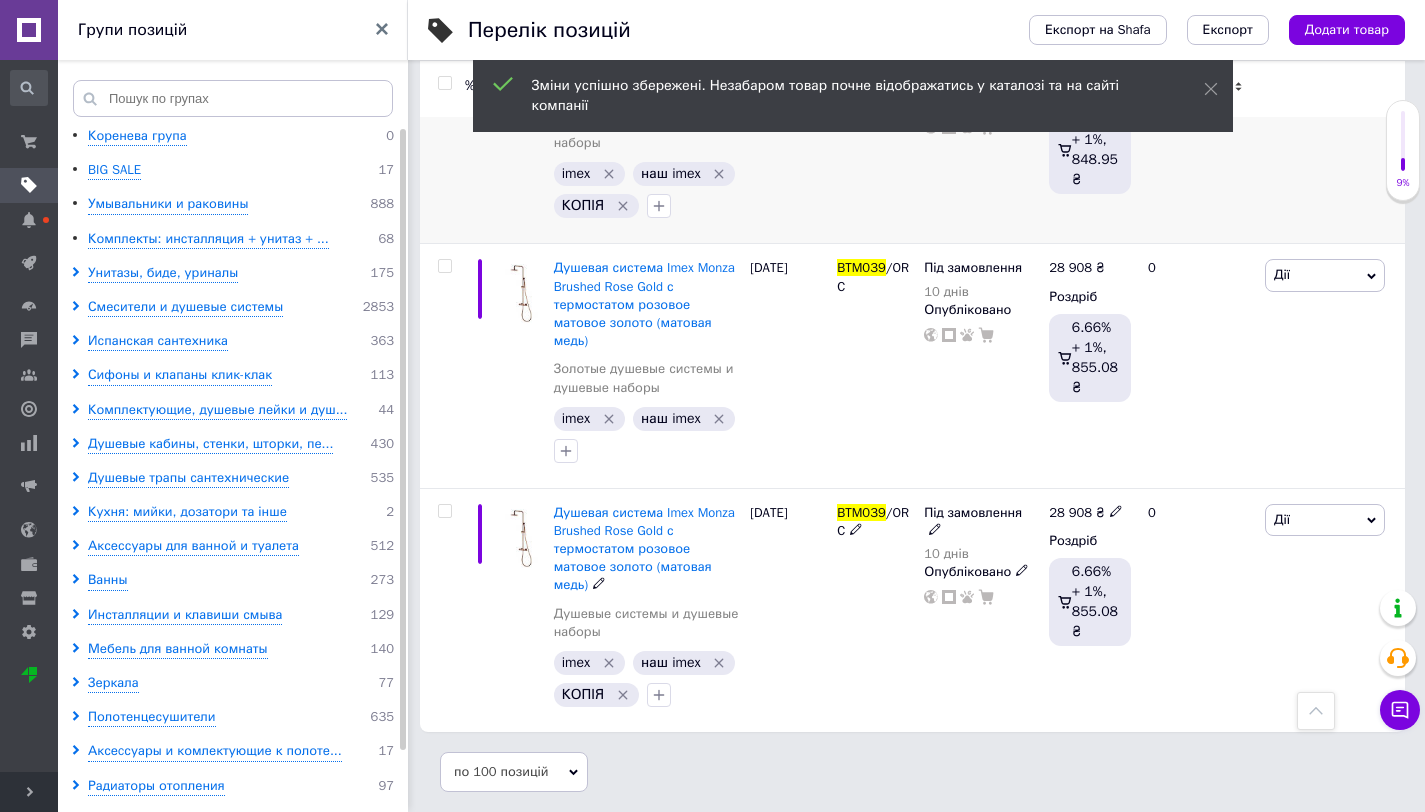 scroll, scrollTop: 5926, scrollLeft: 0, axis: vertical 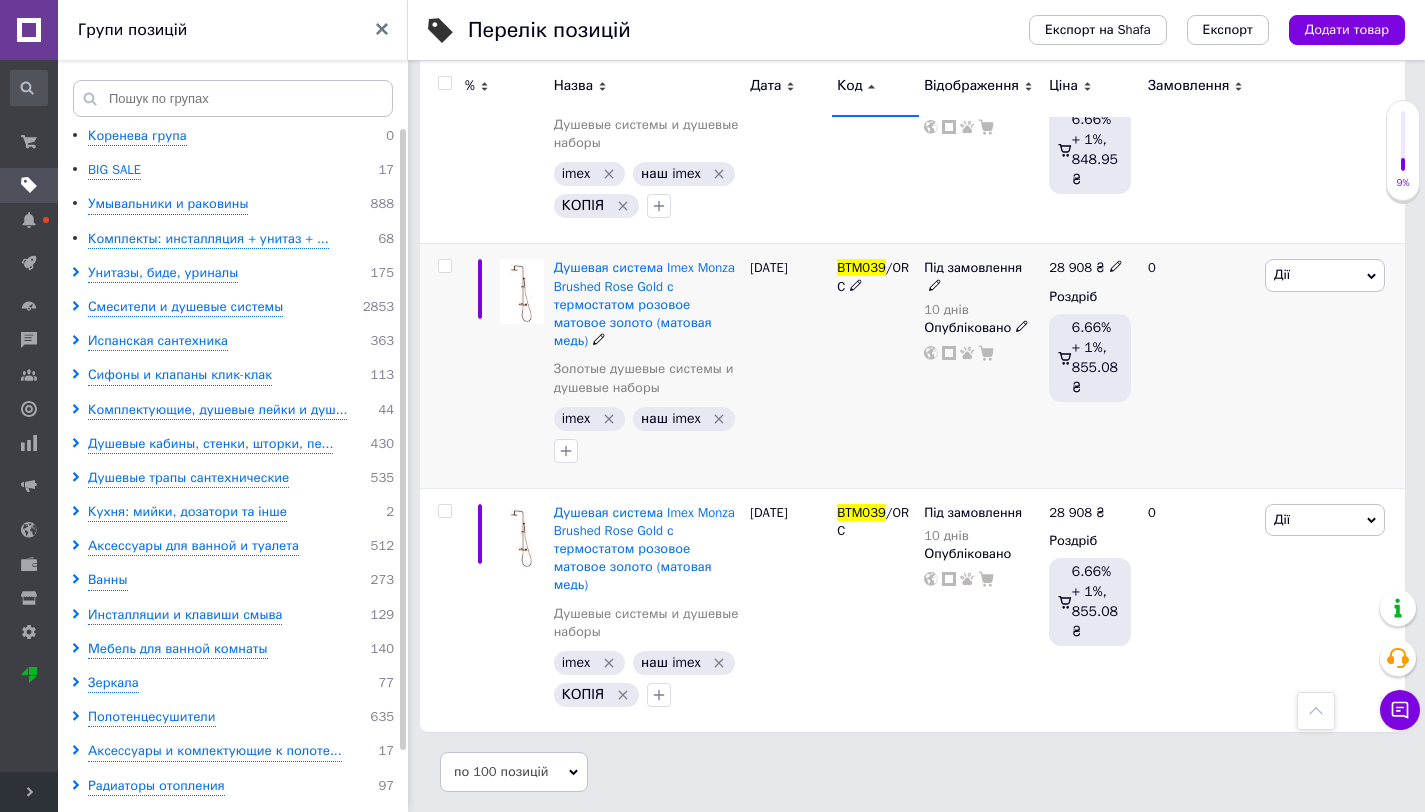 click 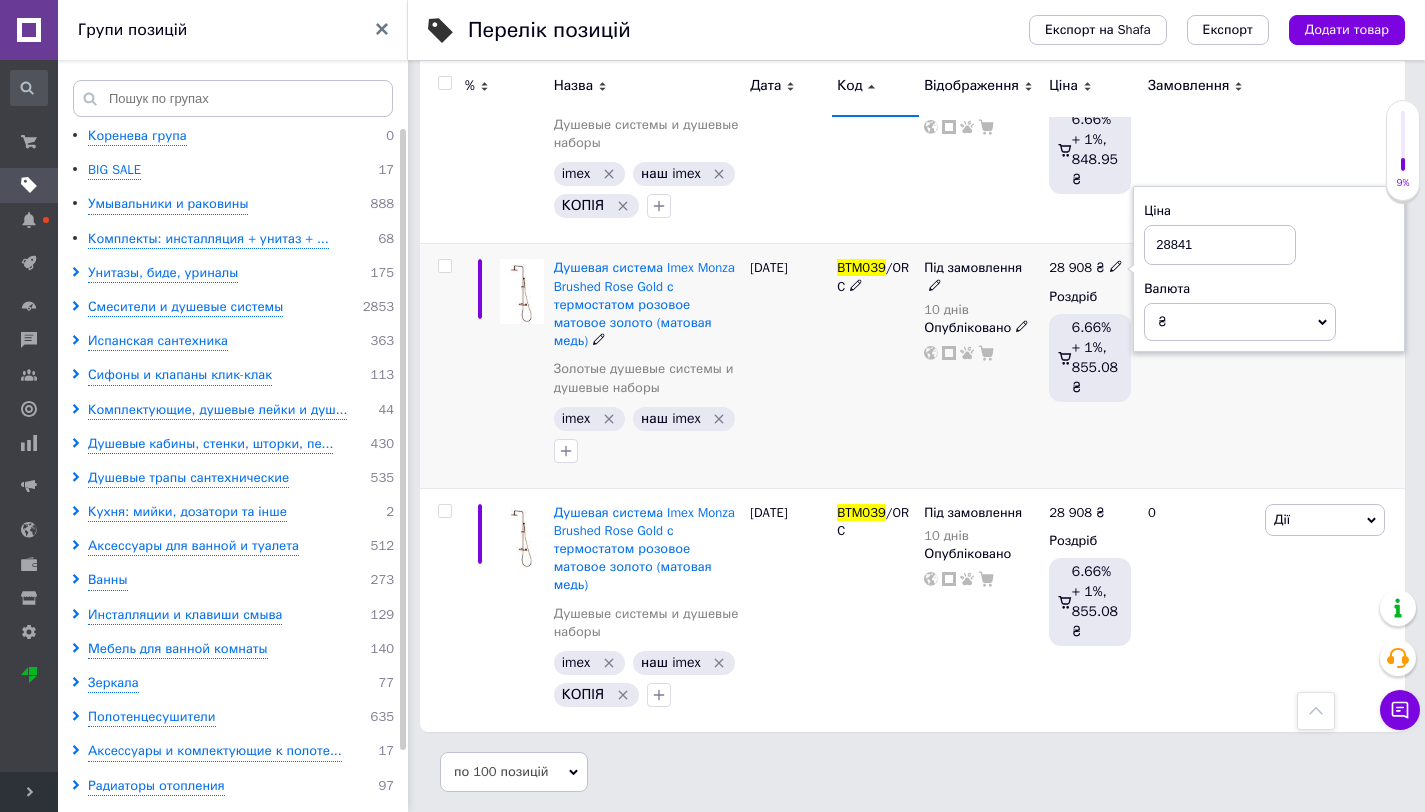 type on "28841" 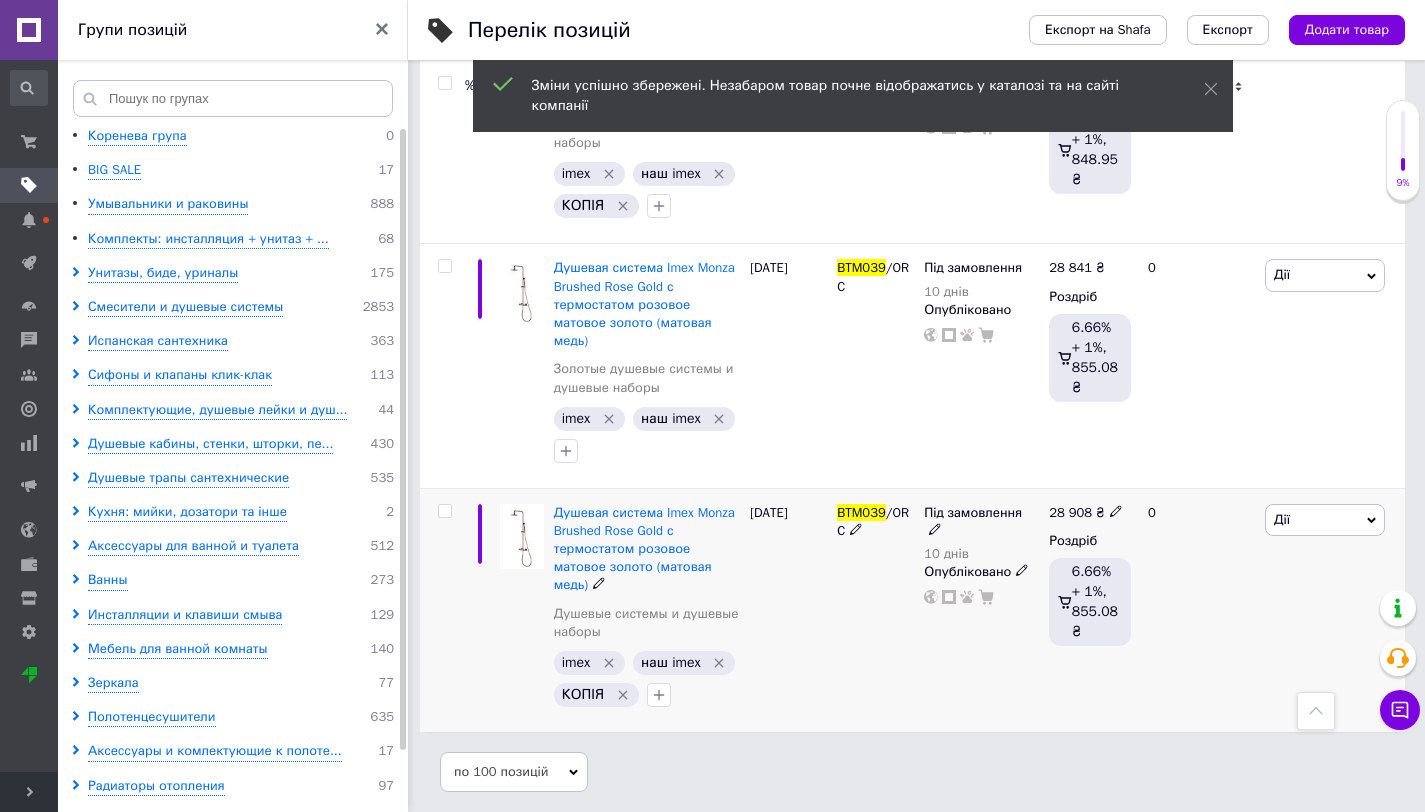 click 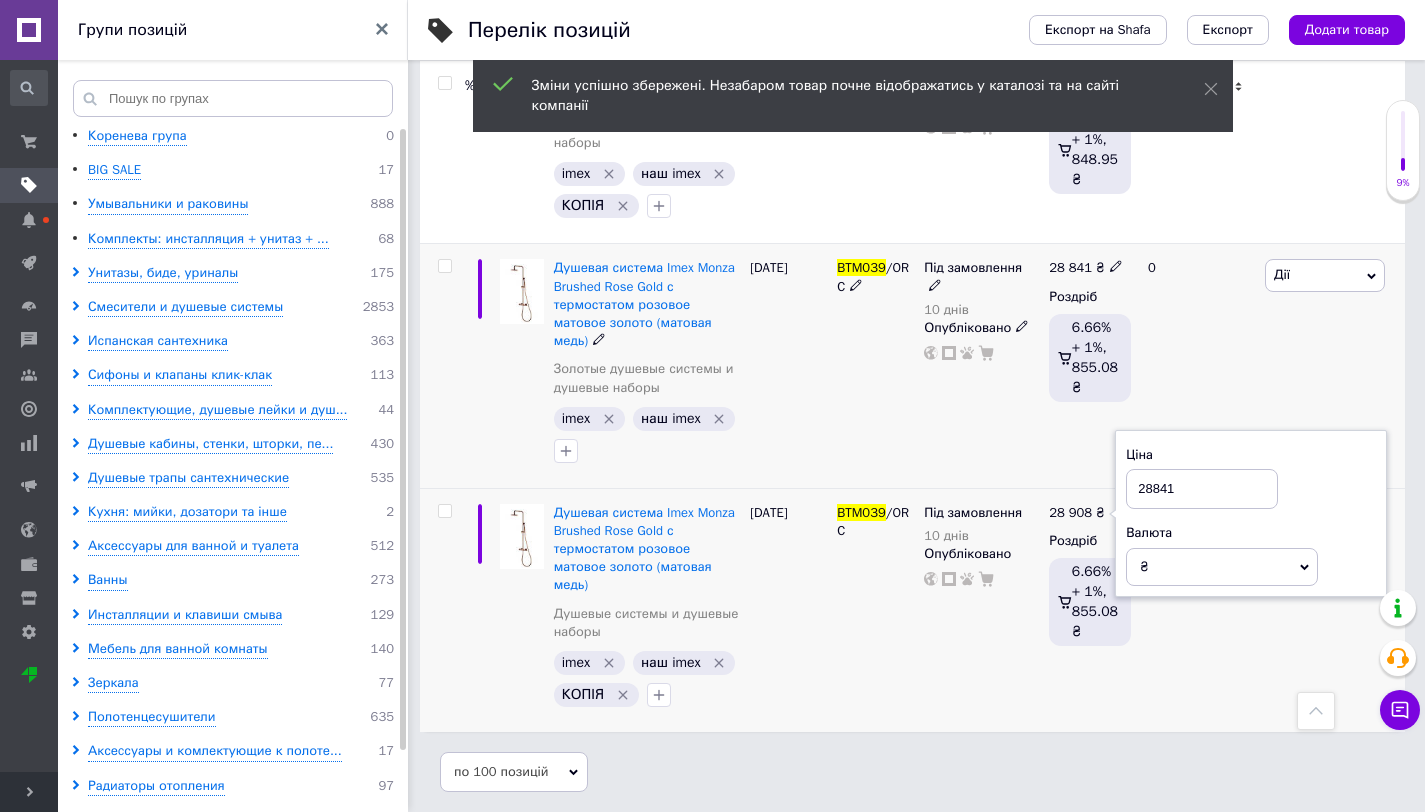 type on "28841" 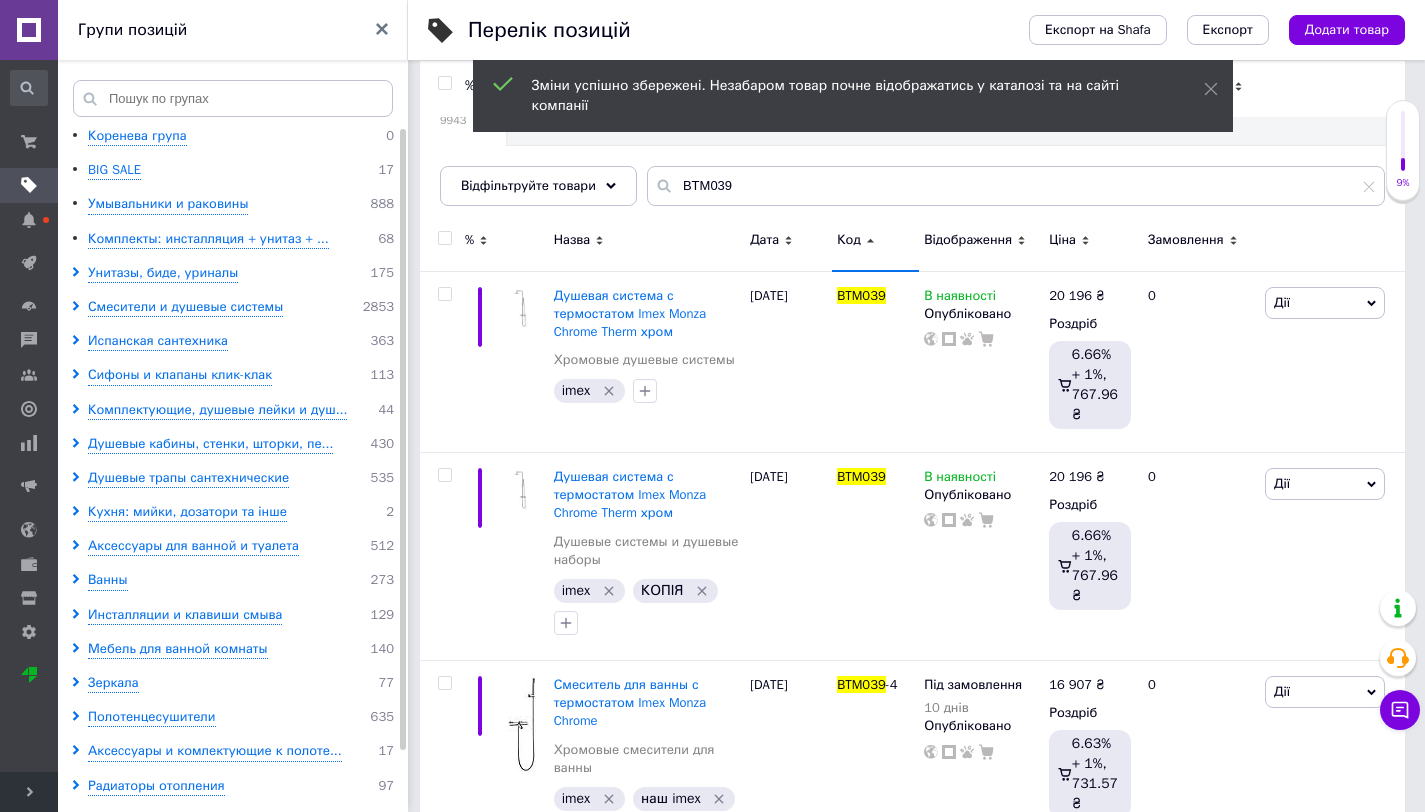 scroll, scrollTop: 0, scrollLeft: 0, axis: both 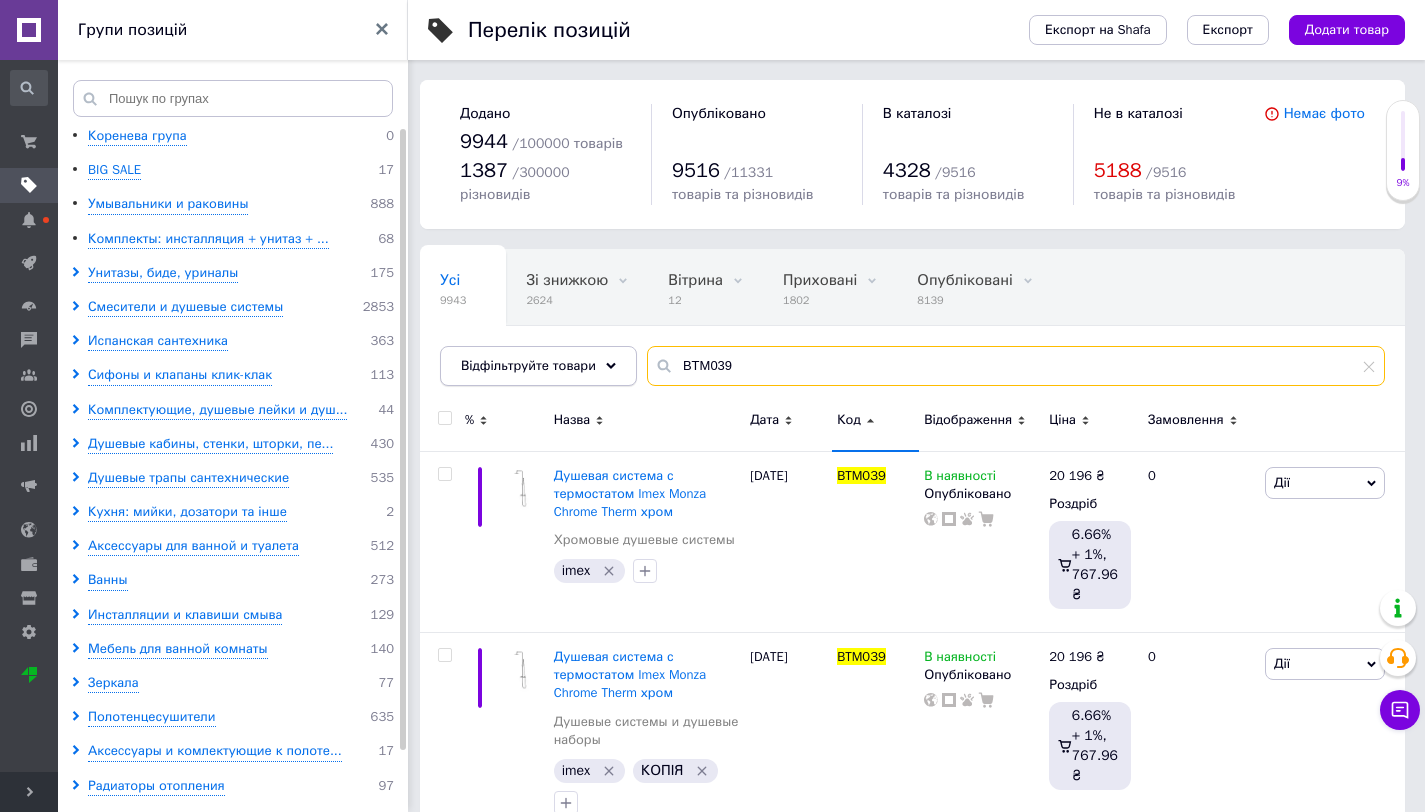 drag, startPoint x: 755, startPoint y: 371, endPoint x: 609, endPoint y: 367, distance: 146.05478 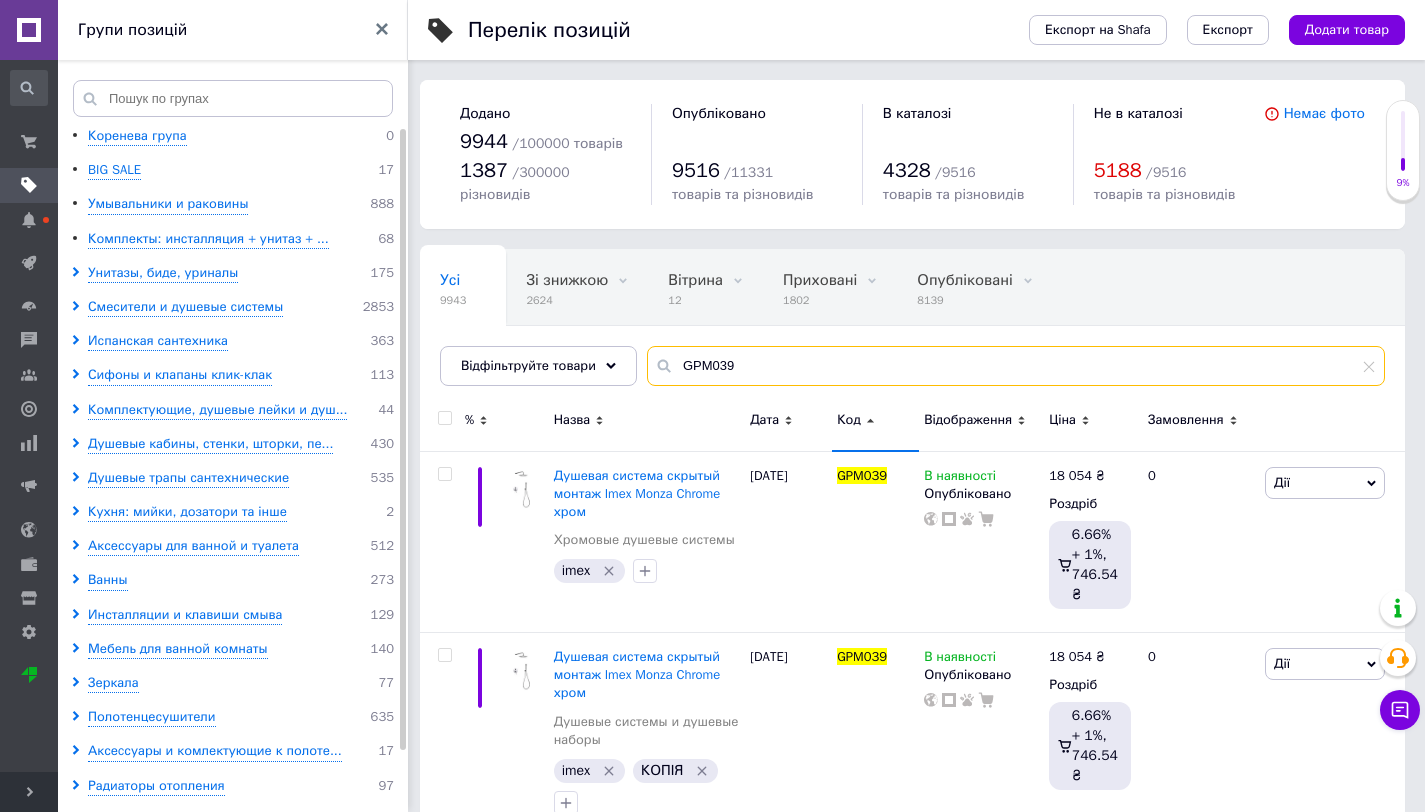 scroll, scrollTop: 83, scrollLeft: 0, axis: vertical 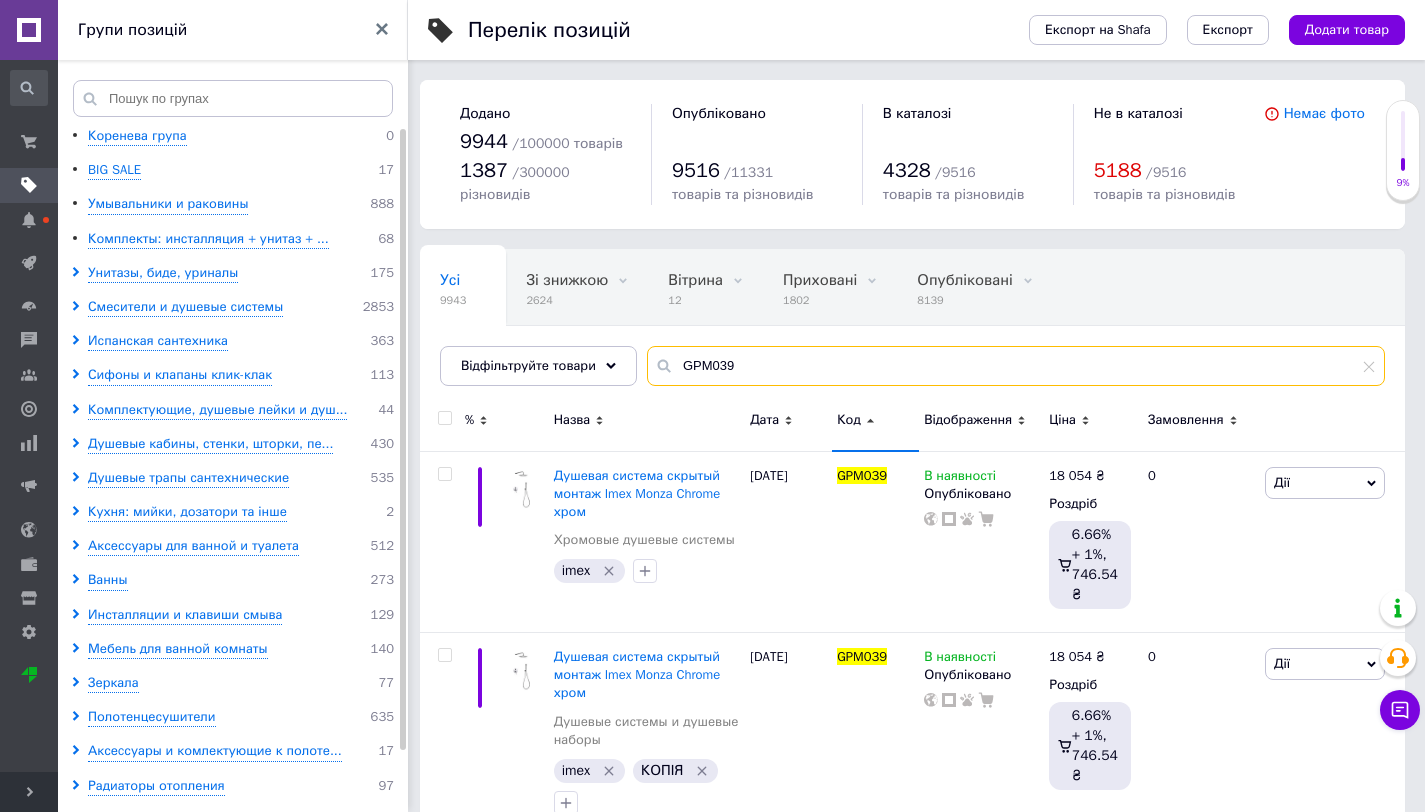 click on "GPM039" at bounding box center (1016, 366) 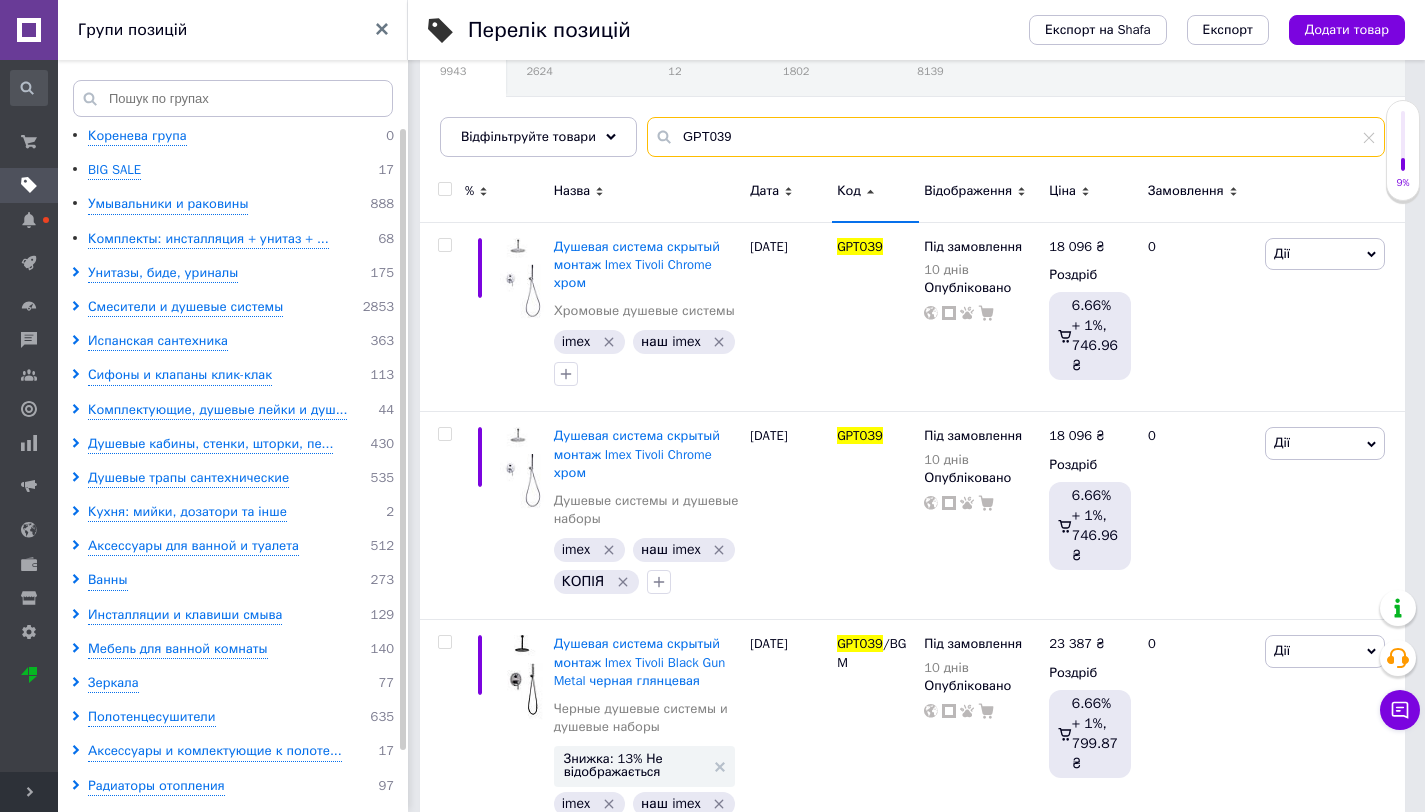 scroll, scrollTop: 237, scrollLeft: 0, axis: vertical 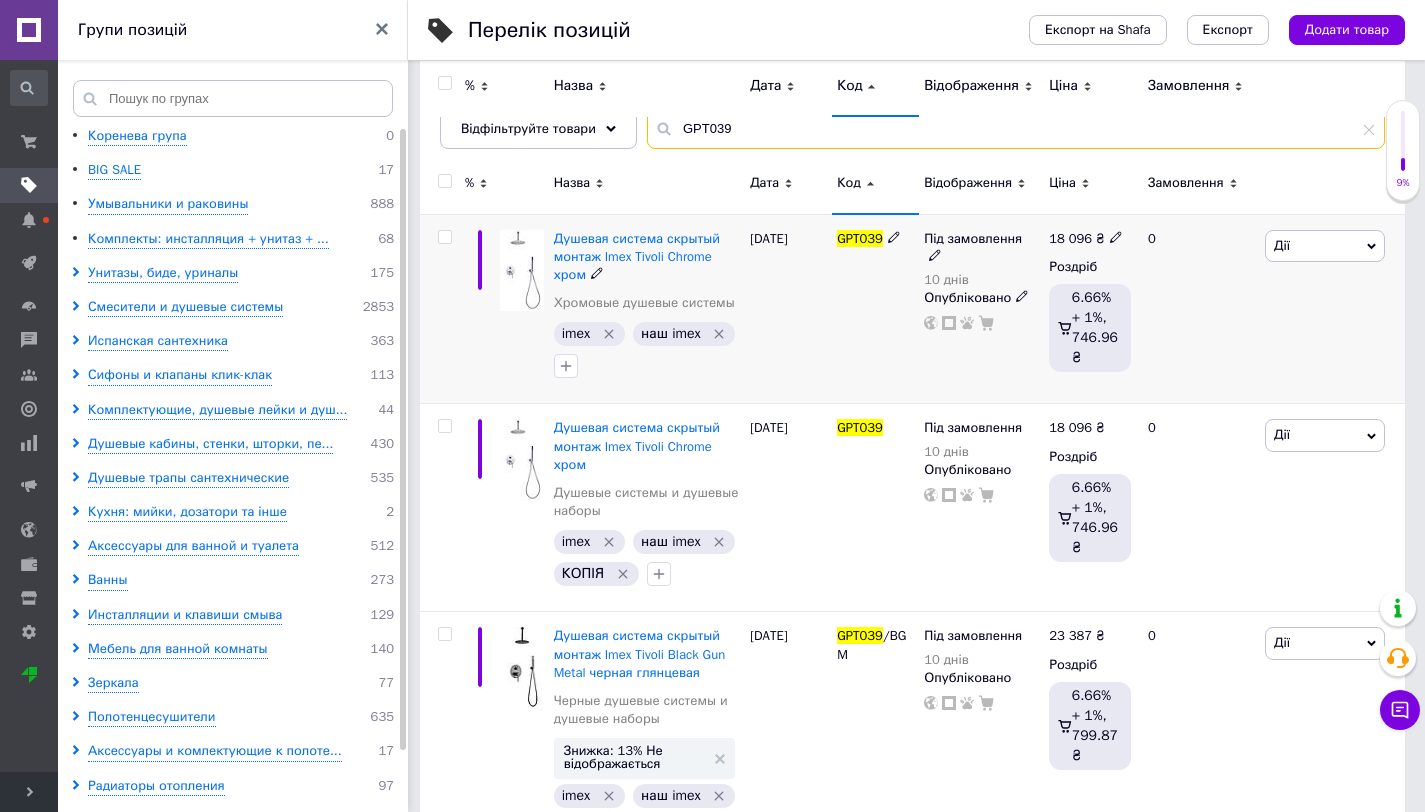 type on "GPT039" 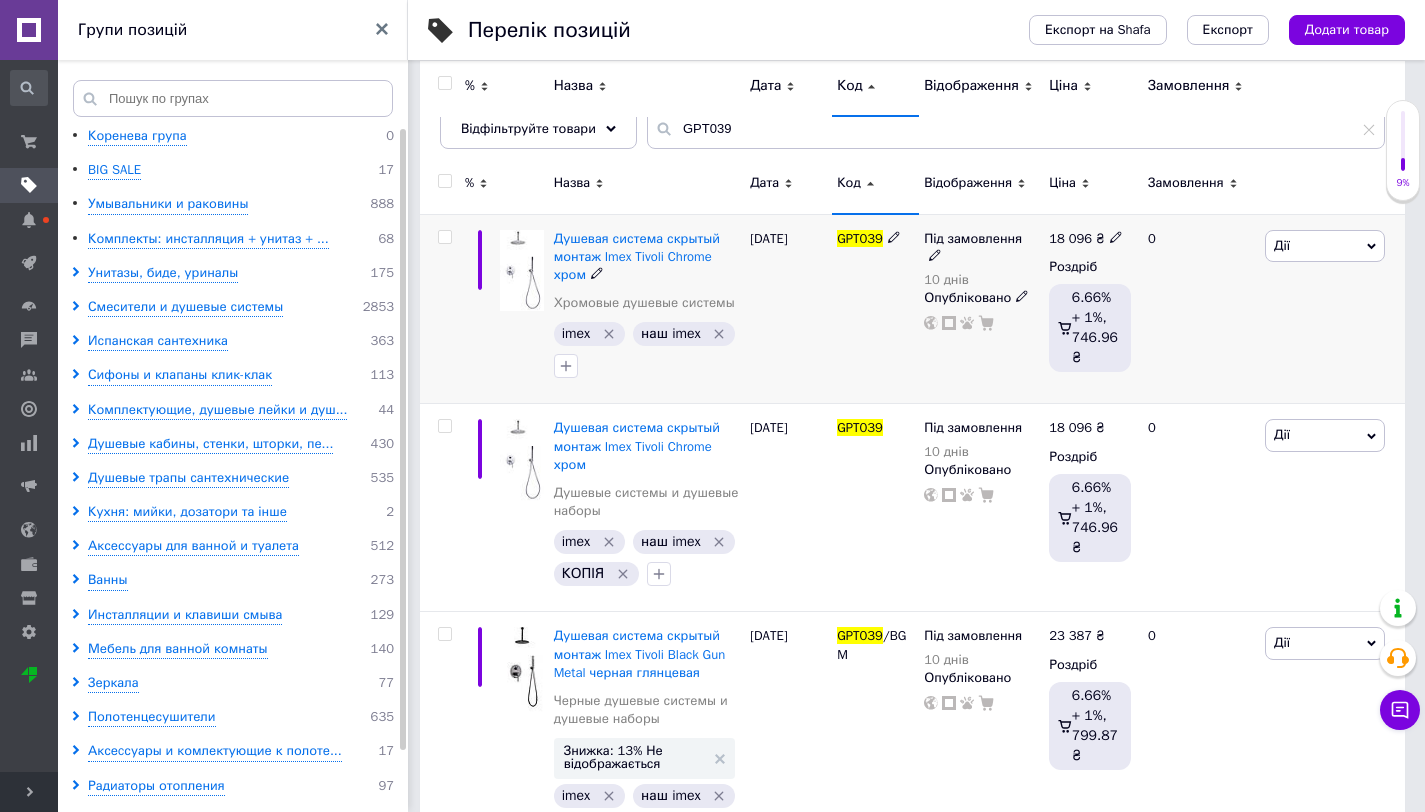 click 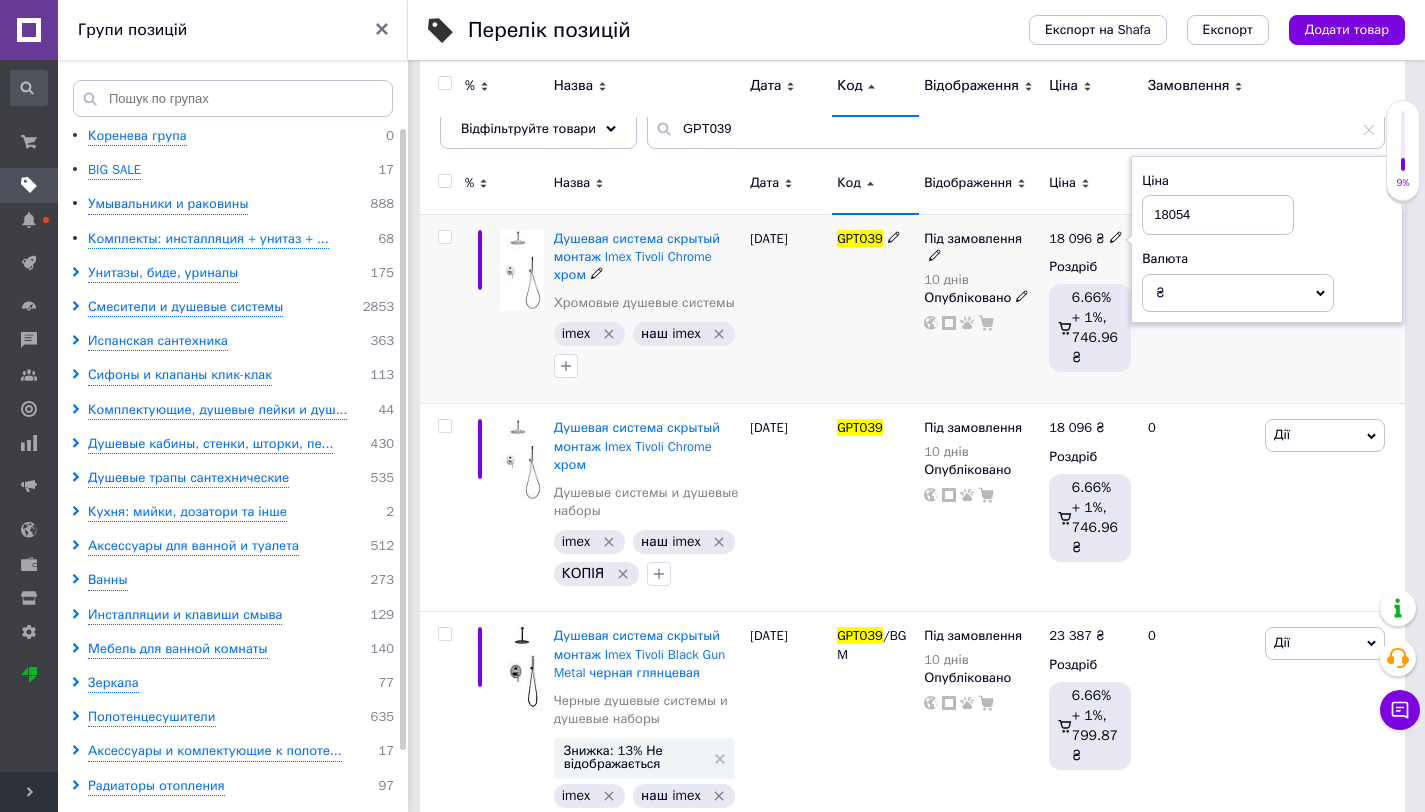 type on "18054" 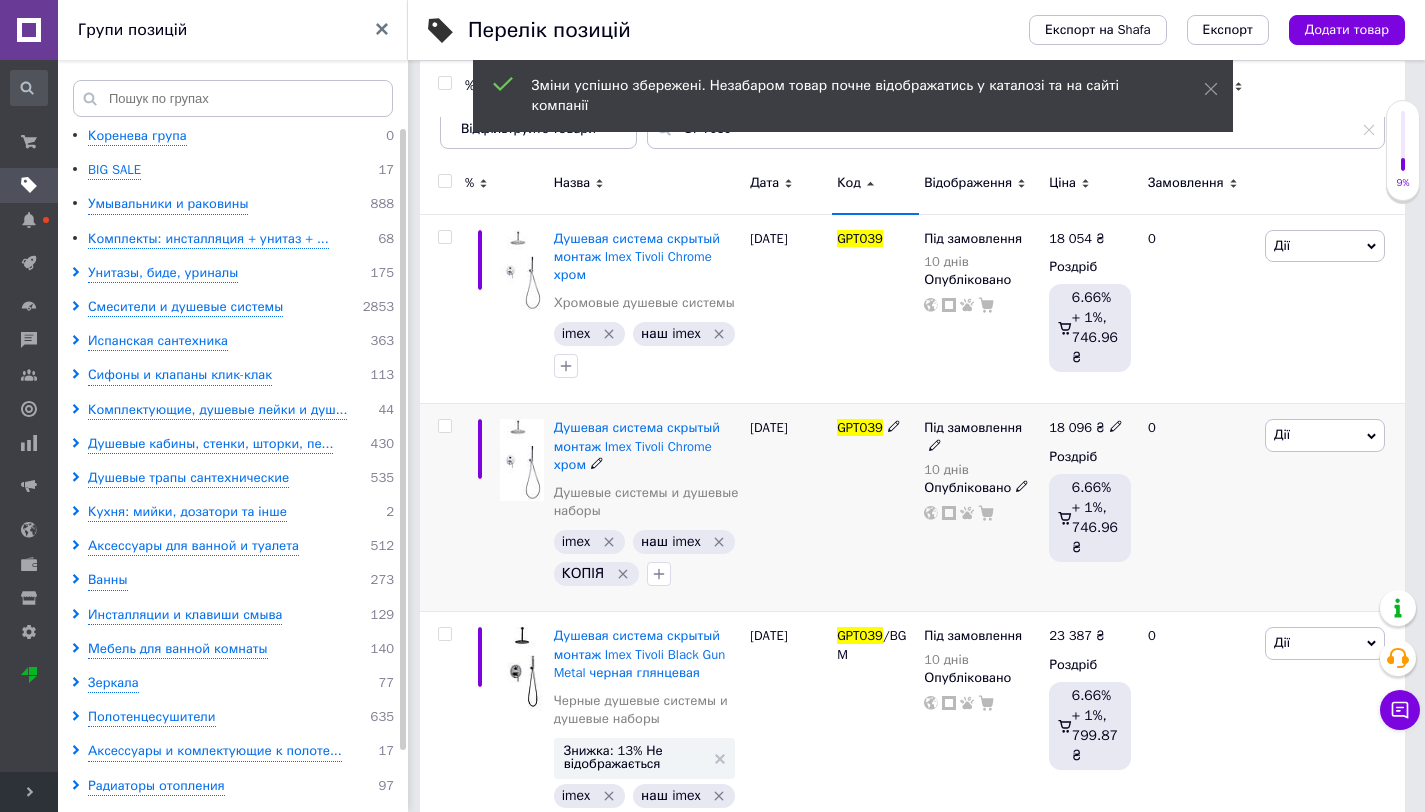 click 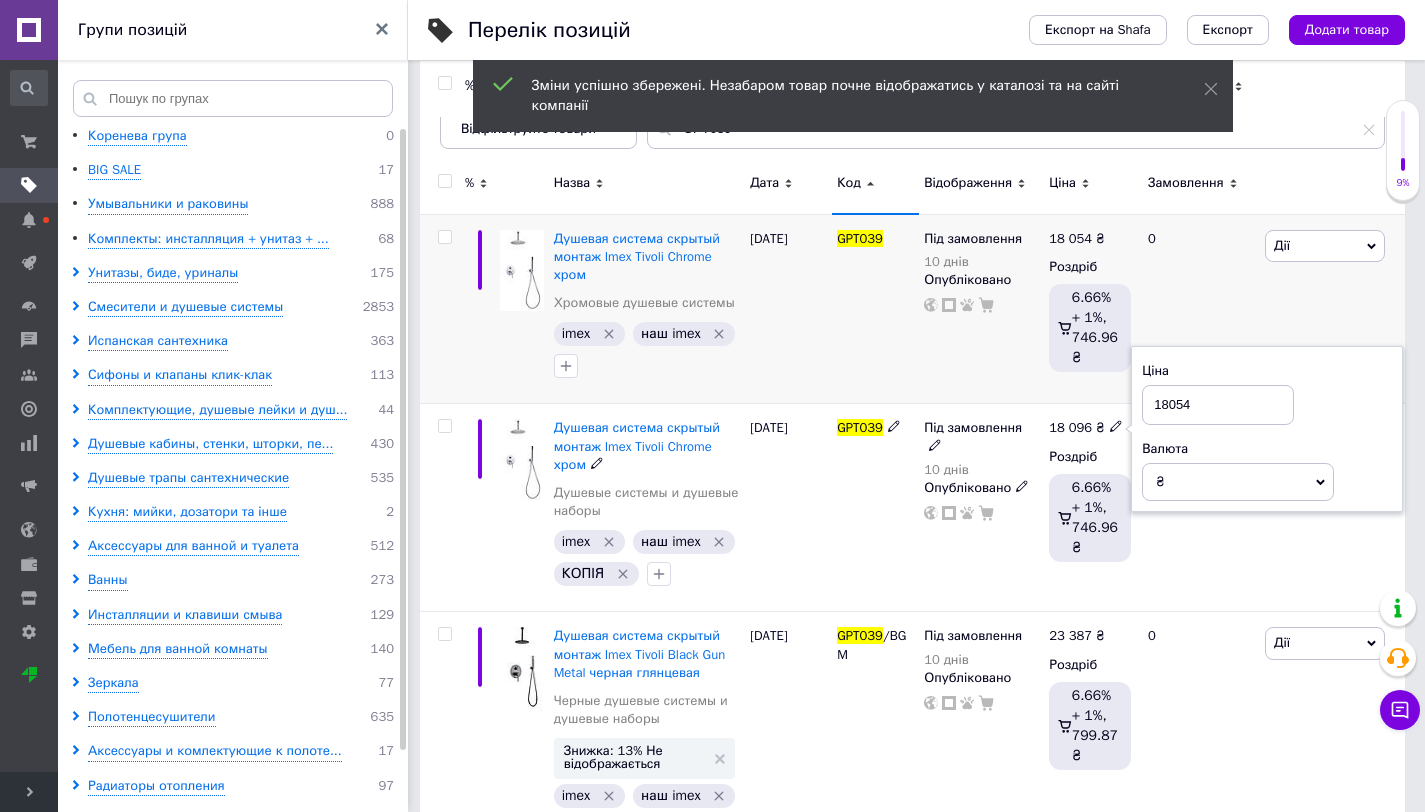 type on "18054" 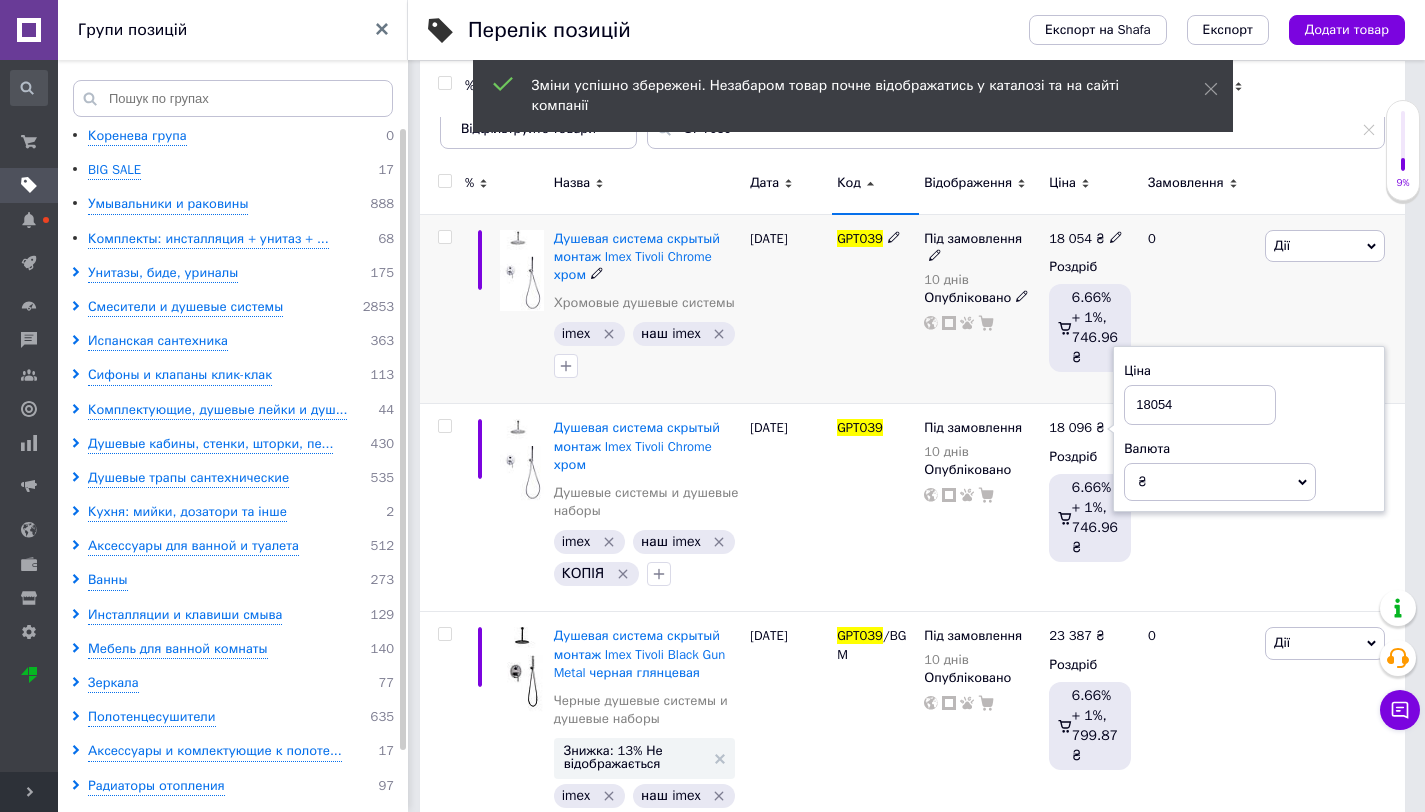 click on "18 054   ₴ Роздріб 6.66% + 1%, 746.96 ₴" at bounding box center (1090, 309) 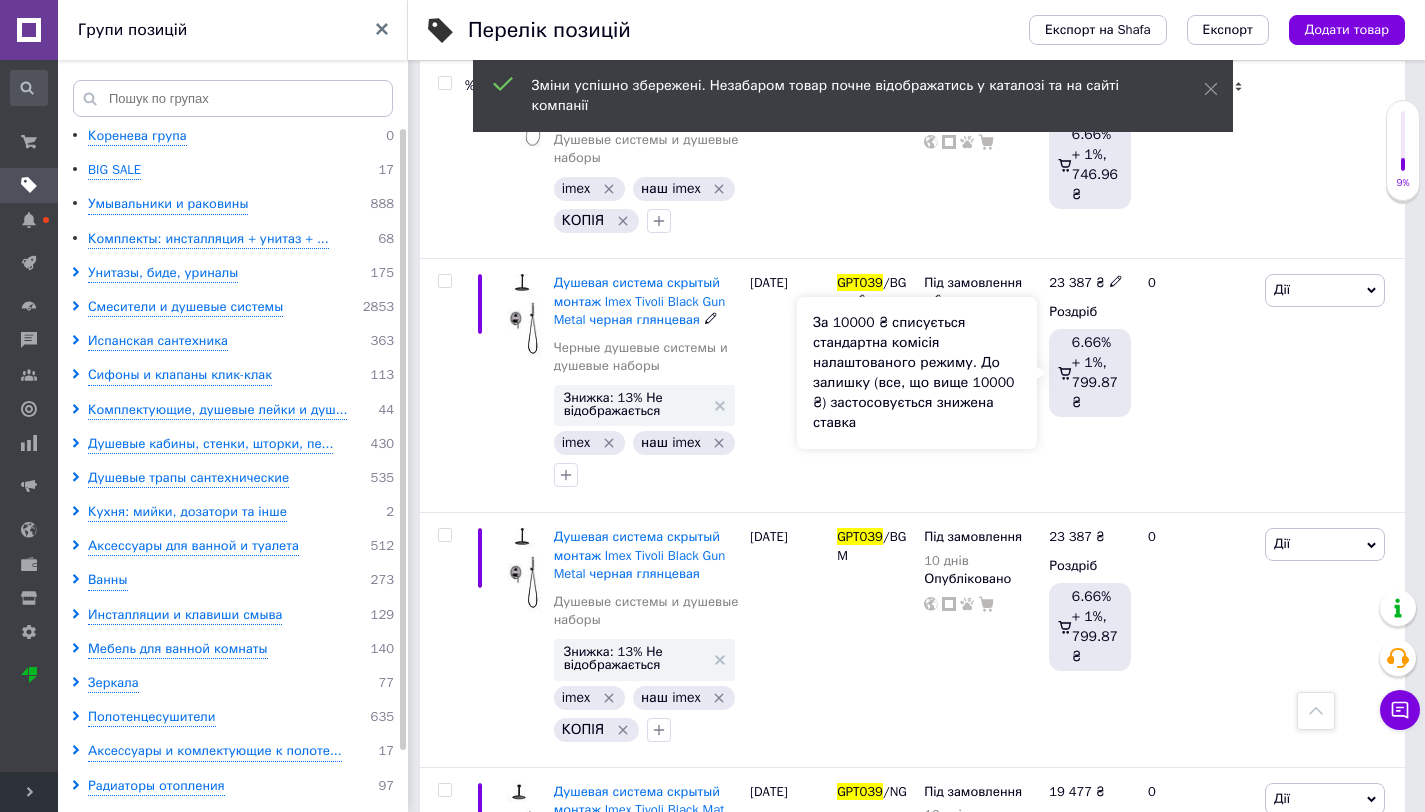scroll, scrollTop: 597, scrollLeft: 0, axis: vertical 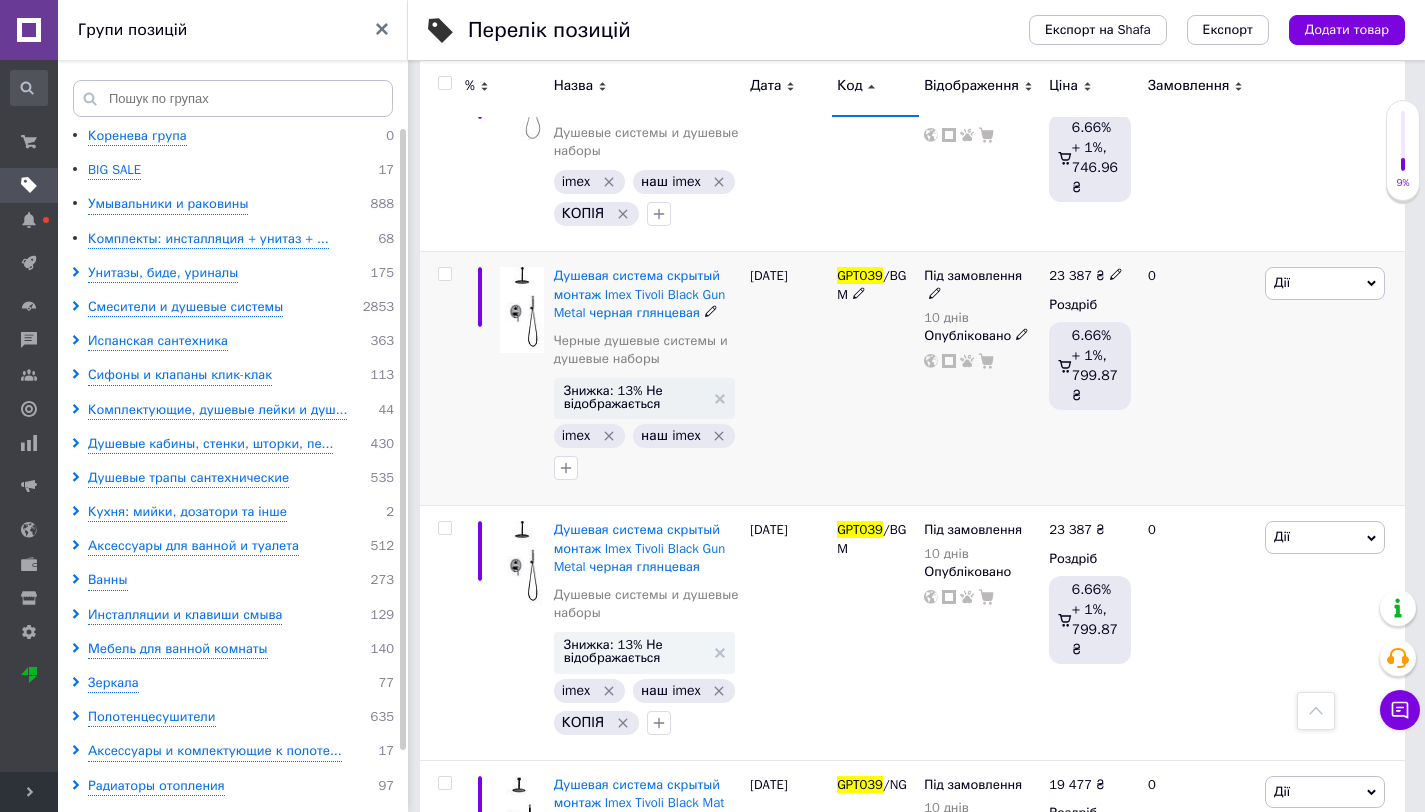 click 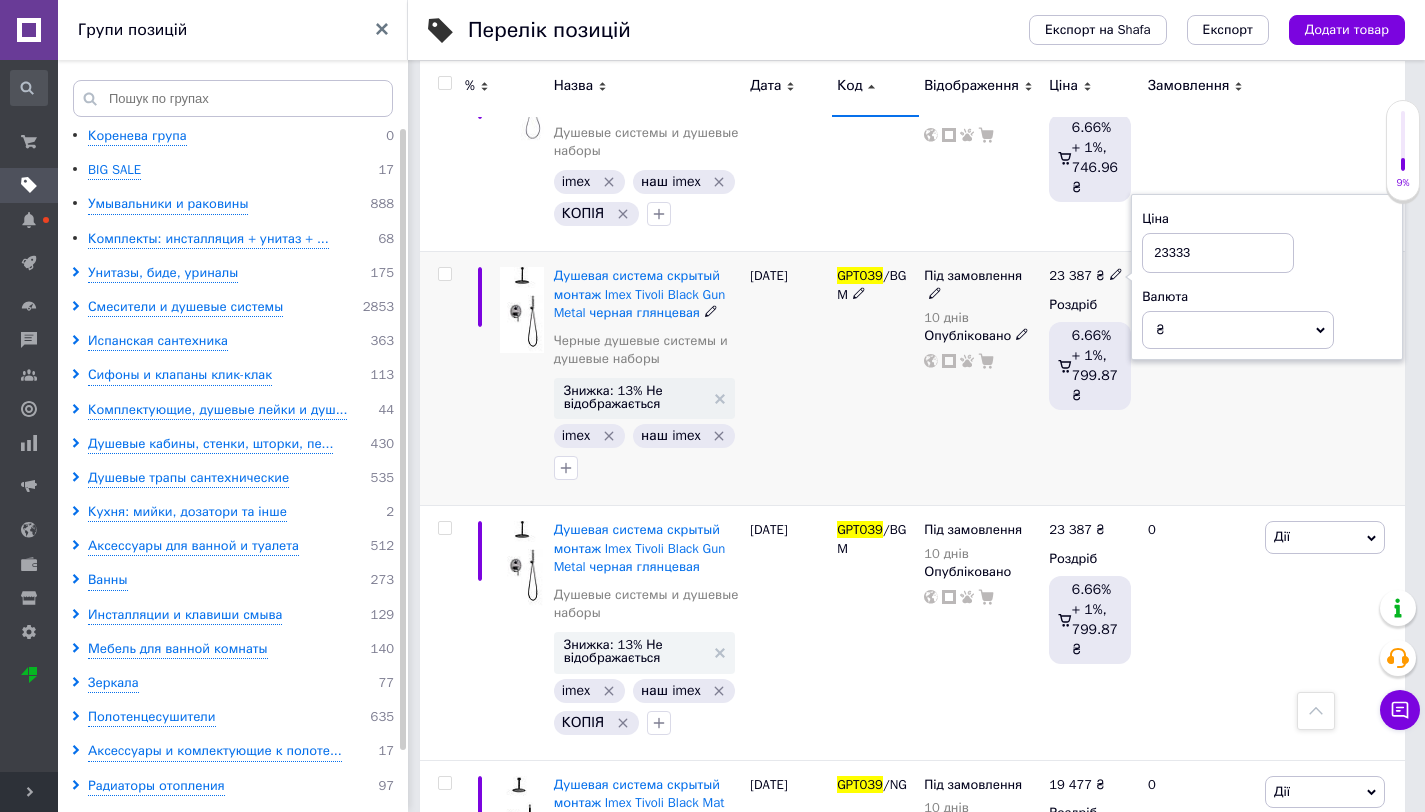 type on "23333" 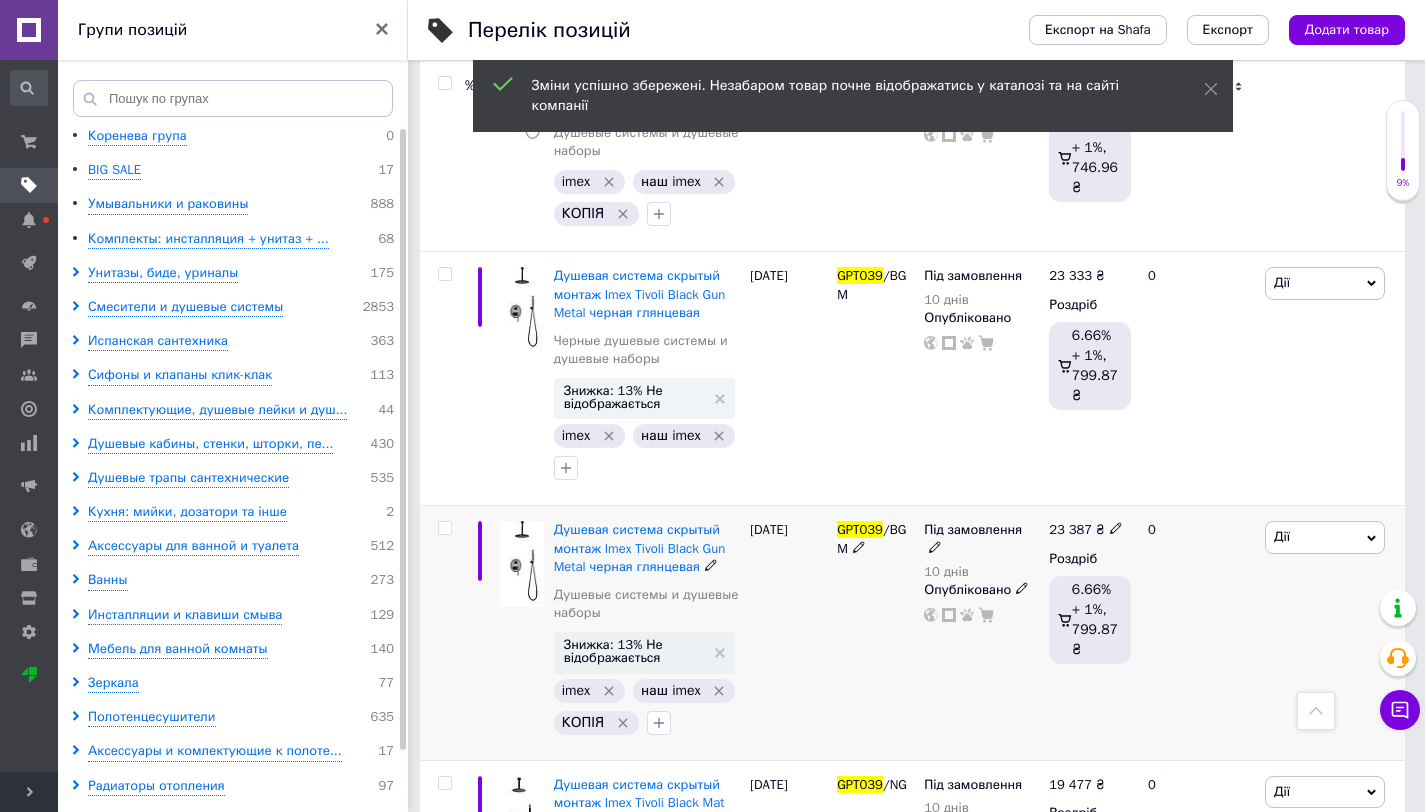 click 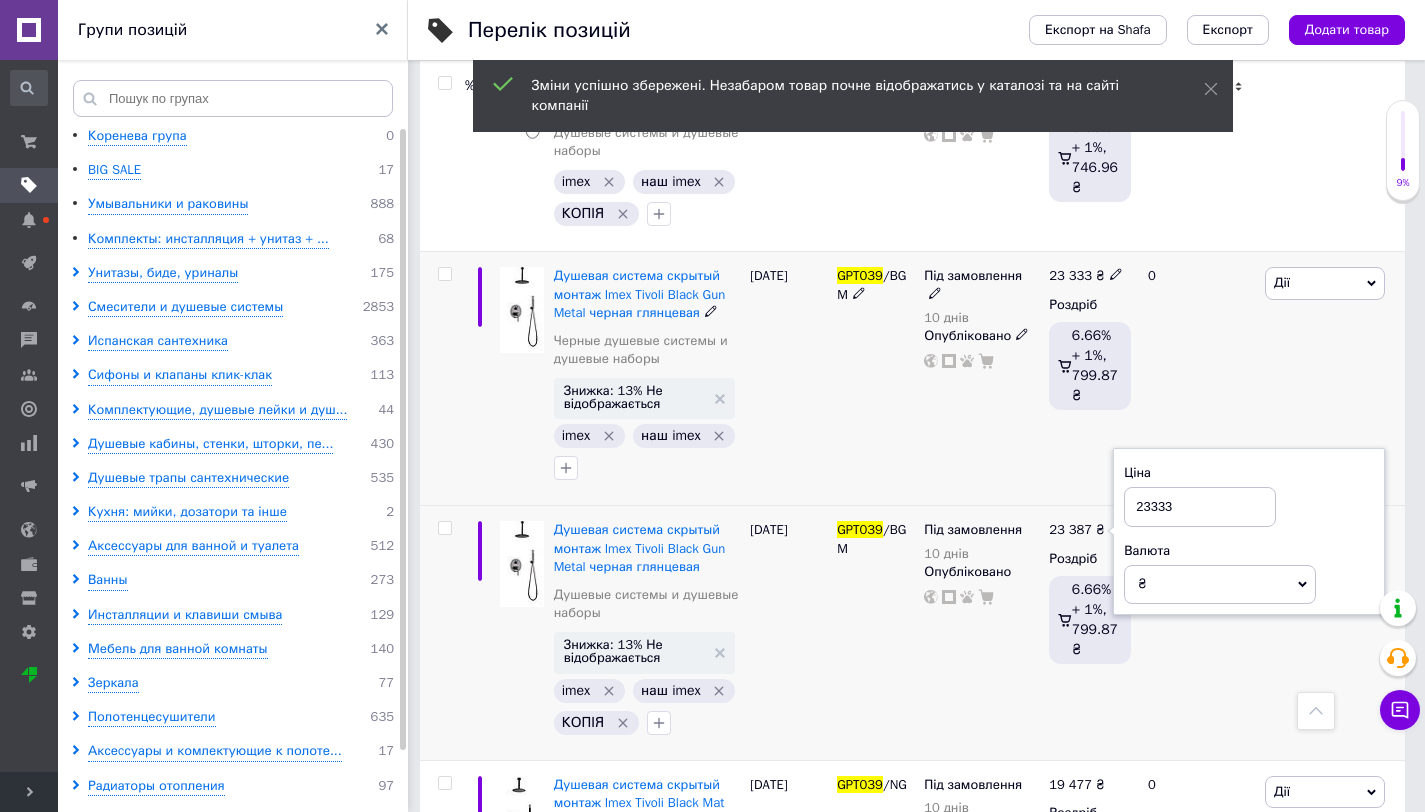 type on "23333" 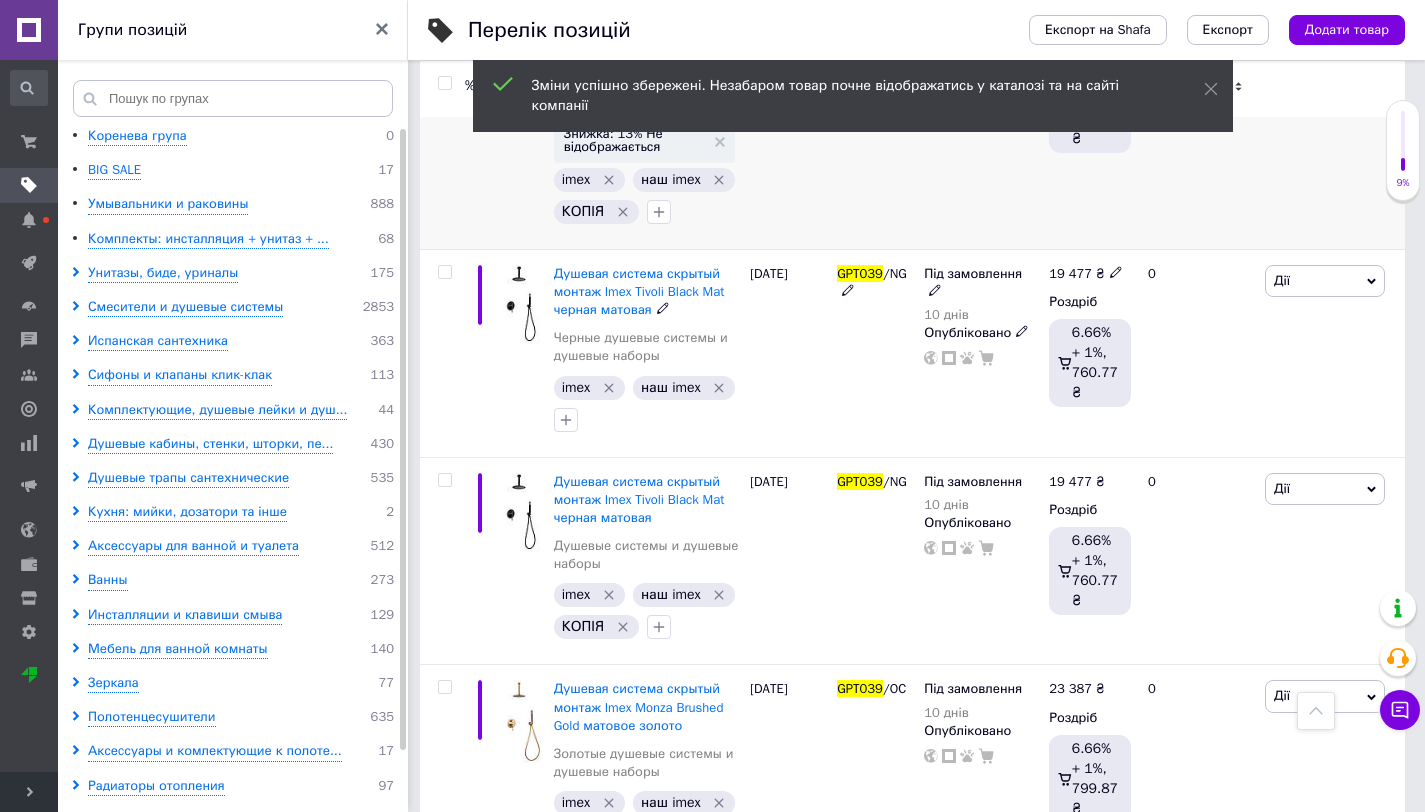 scroll, scrollTop: 1117, scrollLeft: 0, axis: vertical 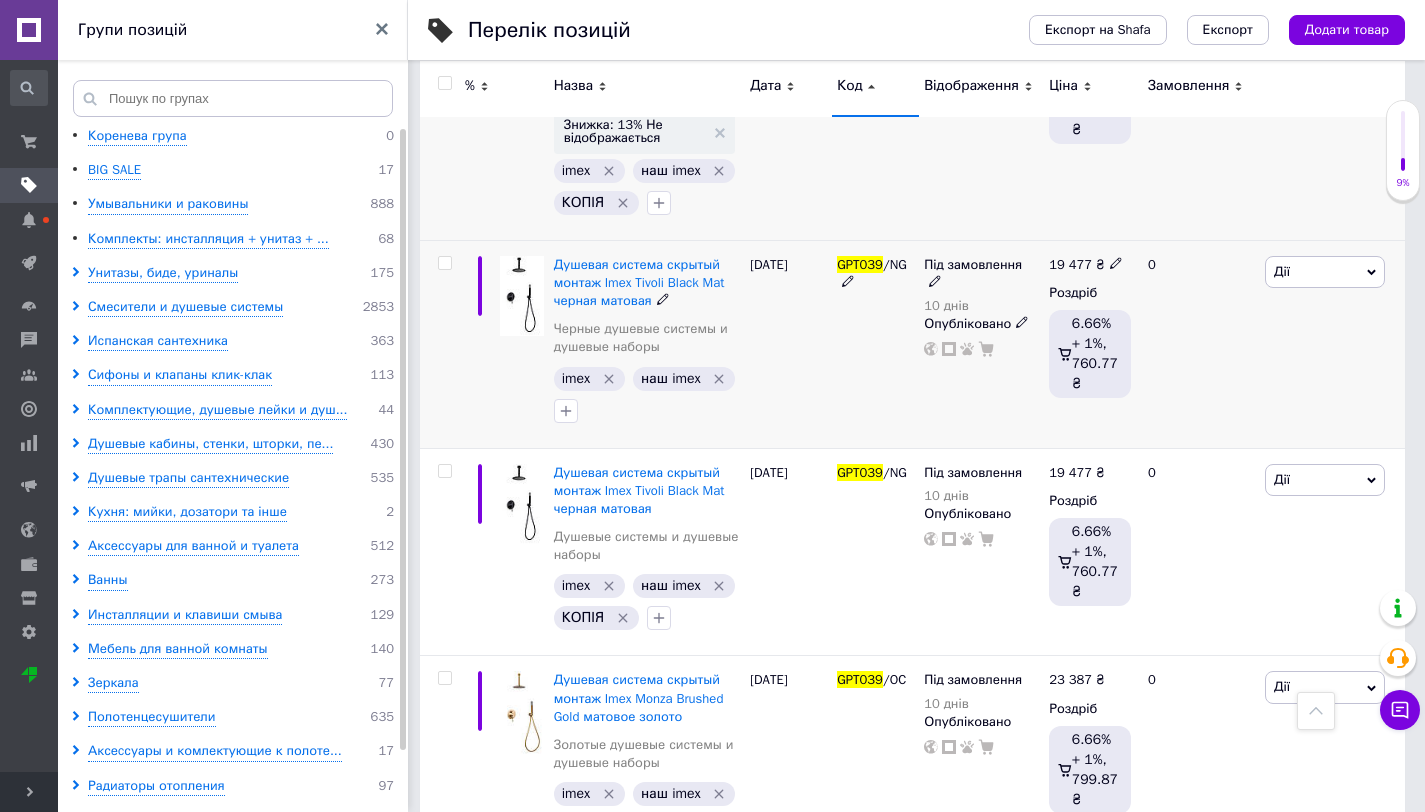 click 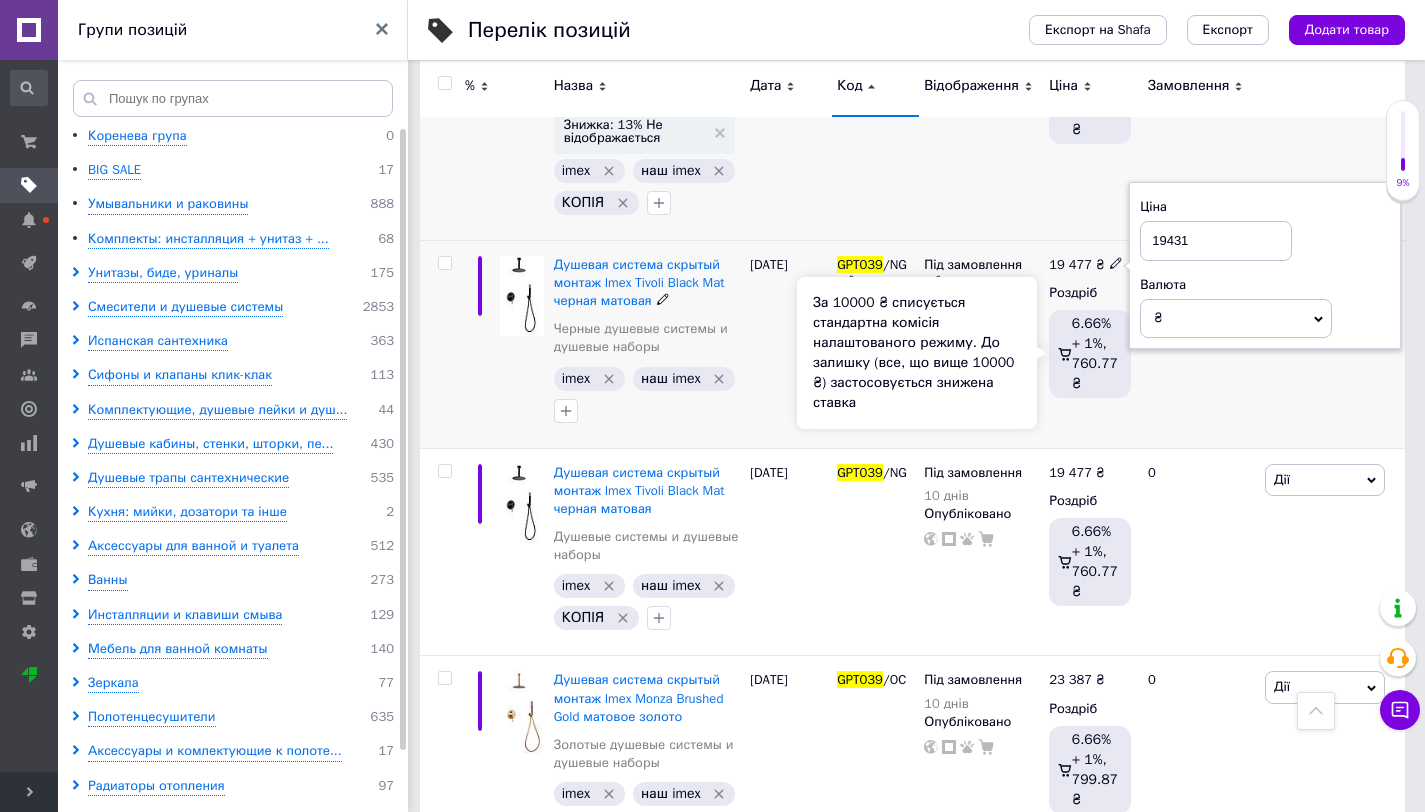 type on "19431" 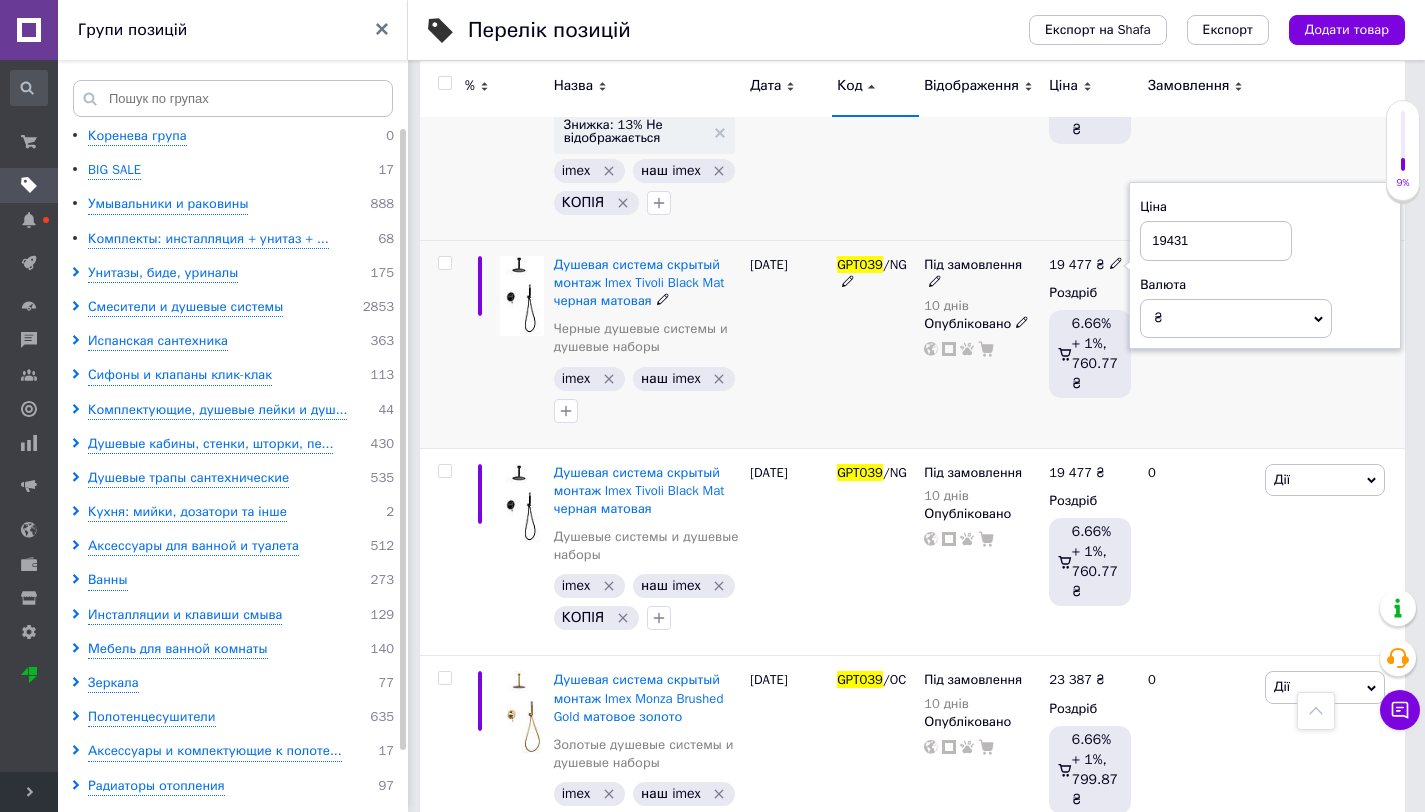 click on "19 477   ₴ Ціна 19431 Валюта ₴ $ EUR CHF GBP ¥ PLN ₸ MDL HUF KGS CNY TRY KRW lei Роздріб 6.66% + 1%, 760.77 ₴" at bounding box center [1090, 344] 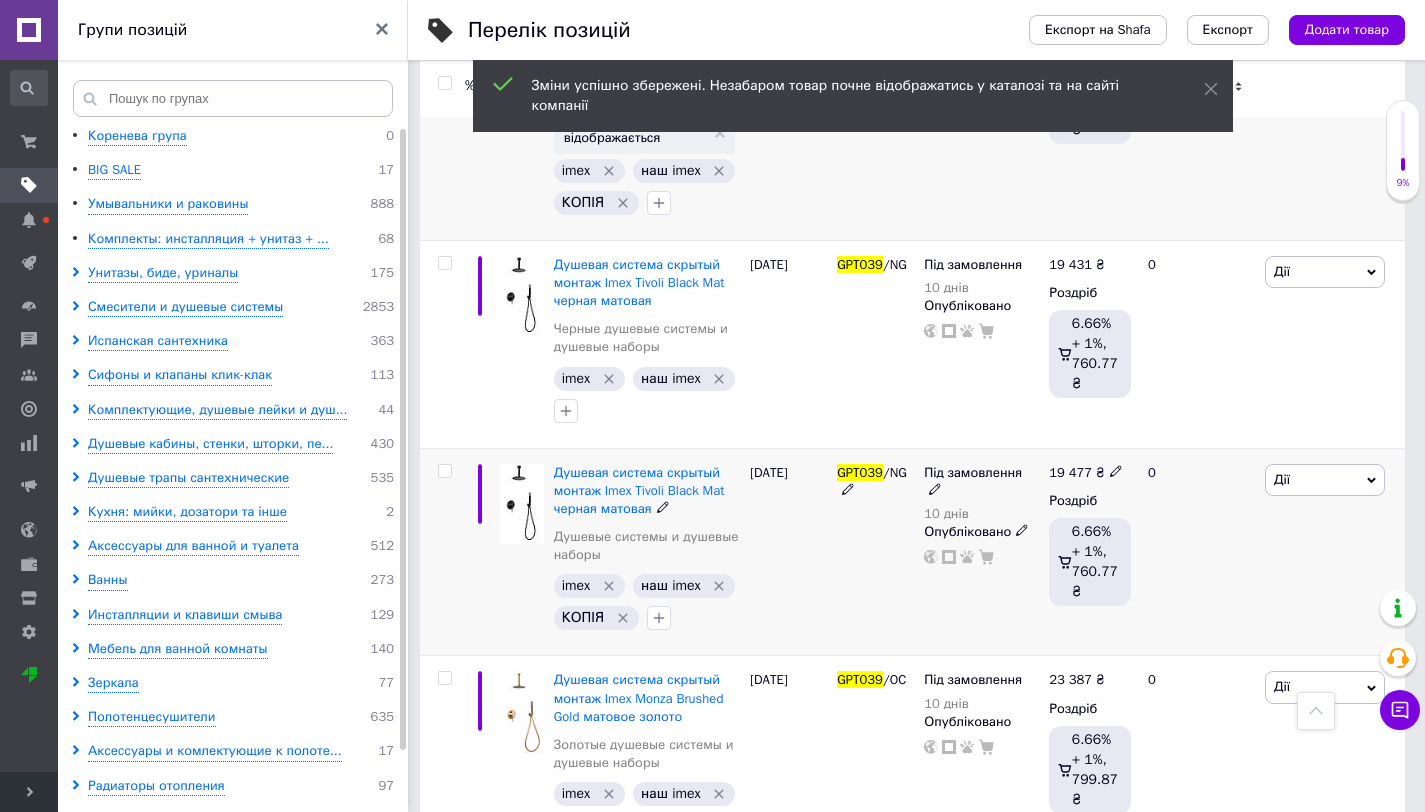 click 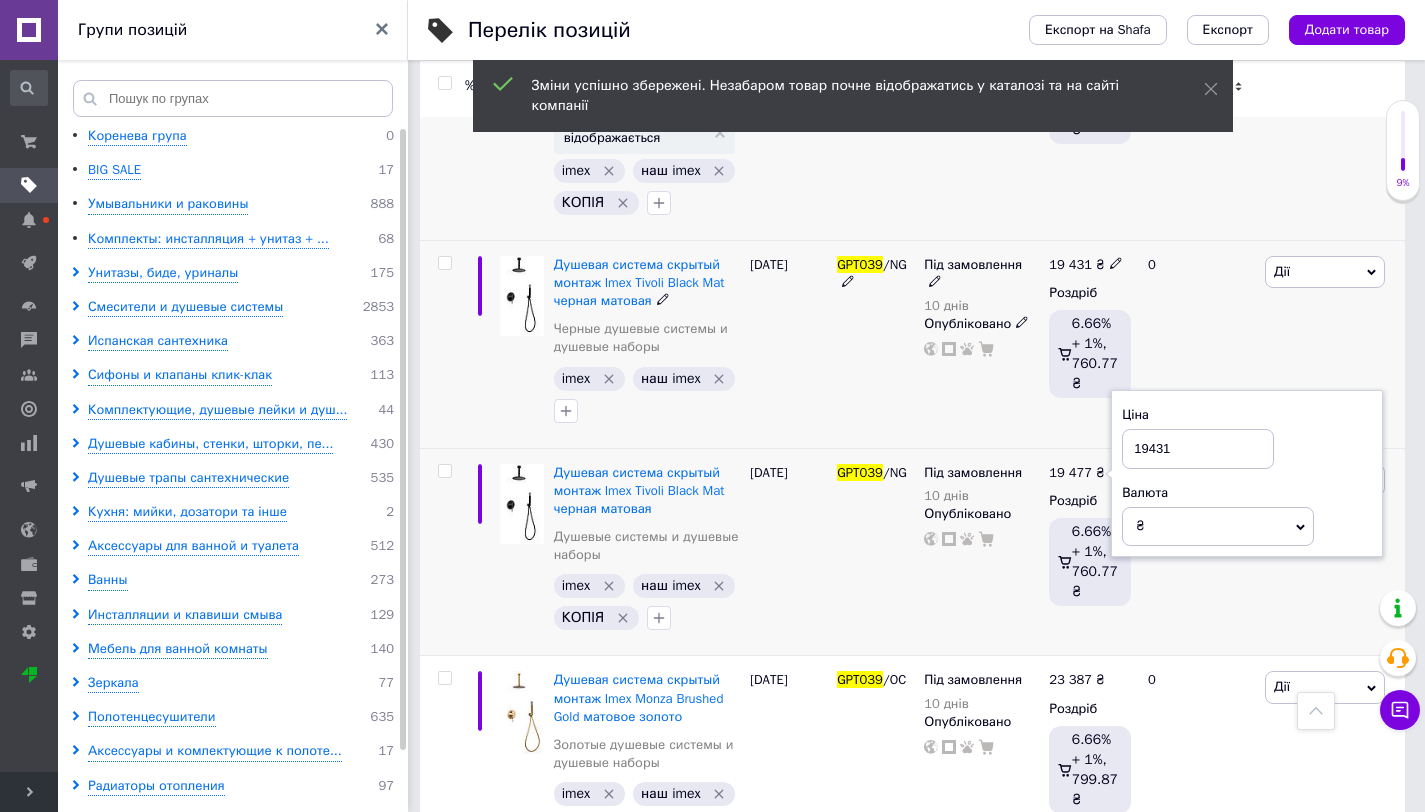 type on "19431" 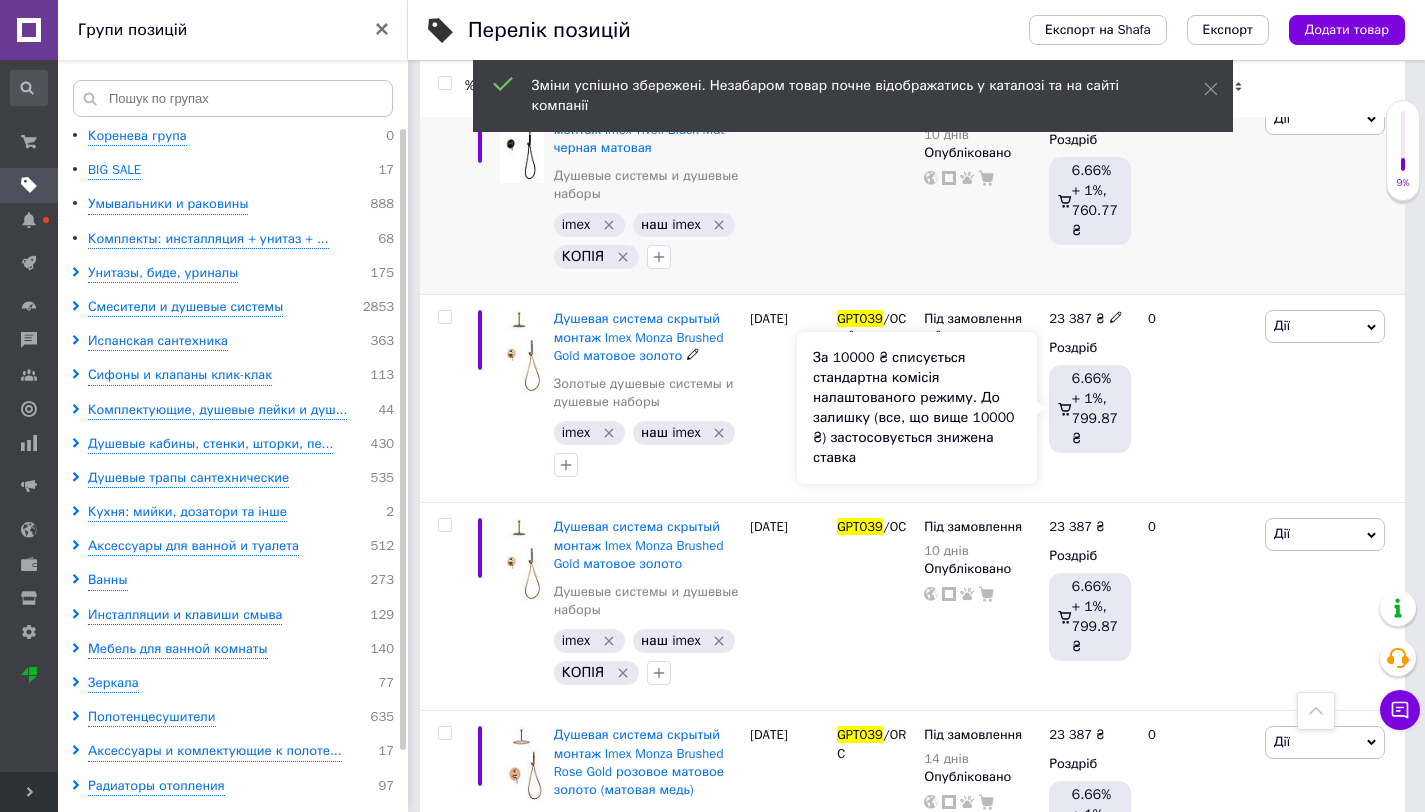 scroll, scrollTop: 1517, scrollLeft: 0, axis: vertical 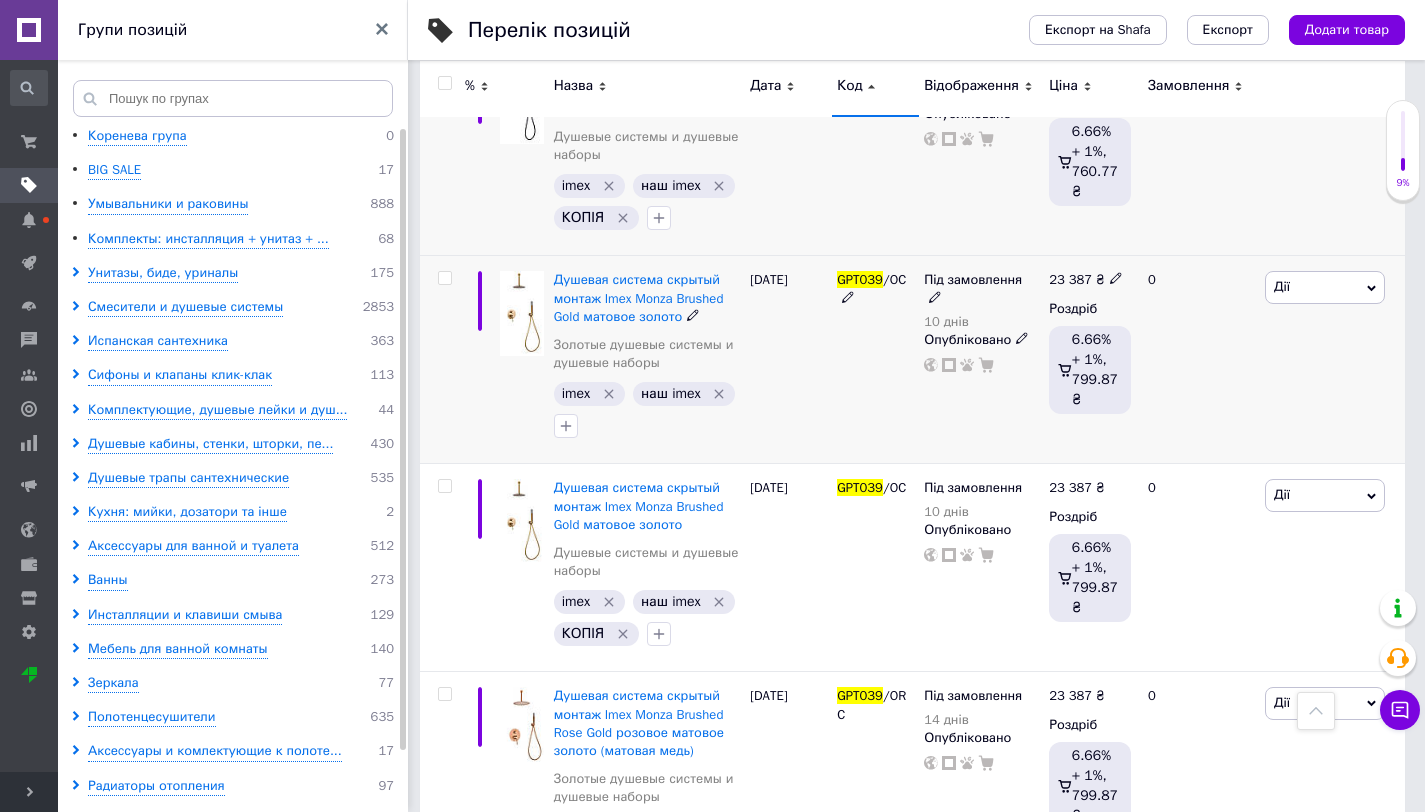 click 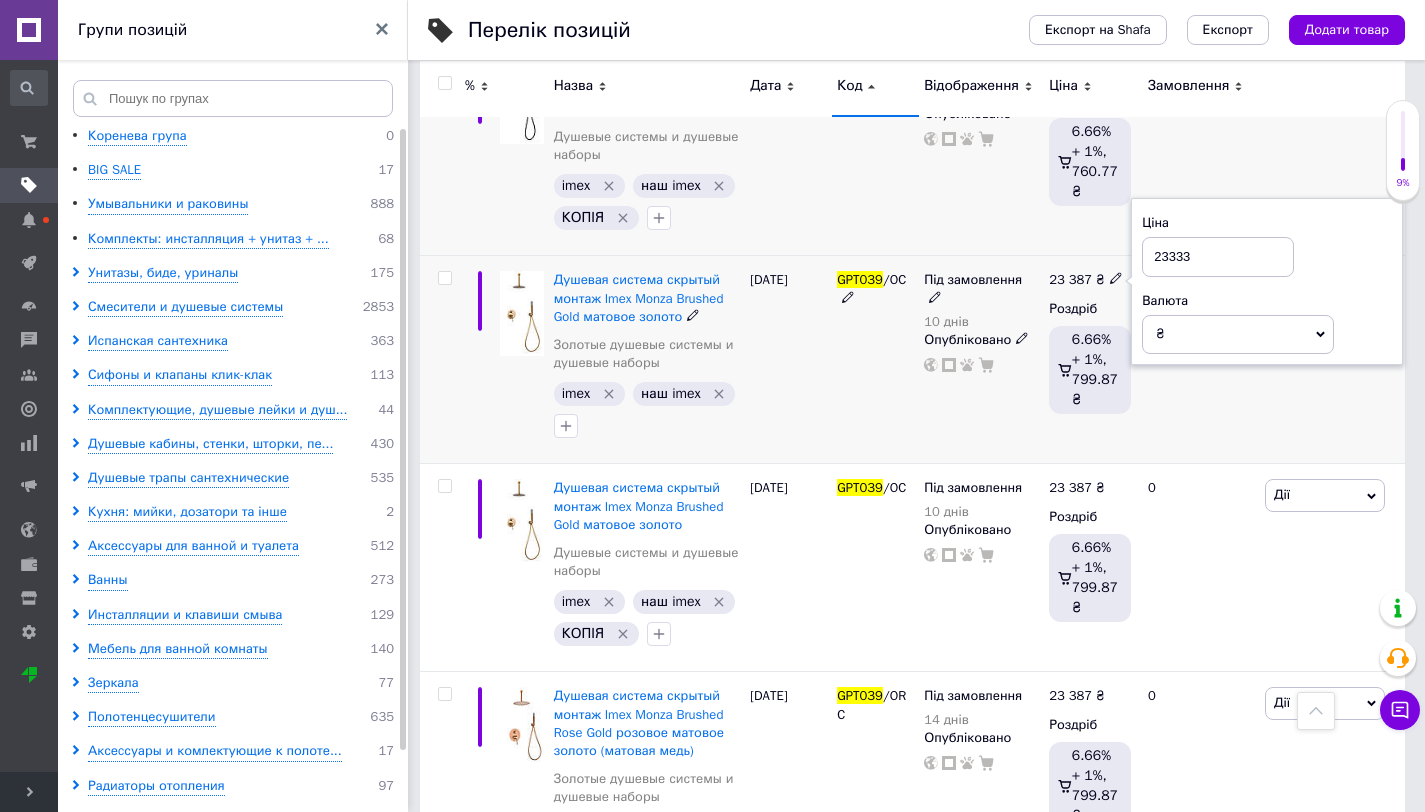 type on "23333" 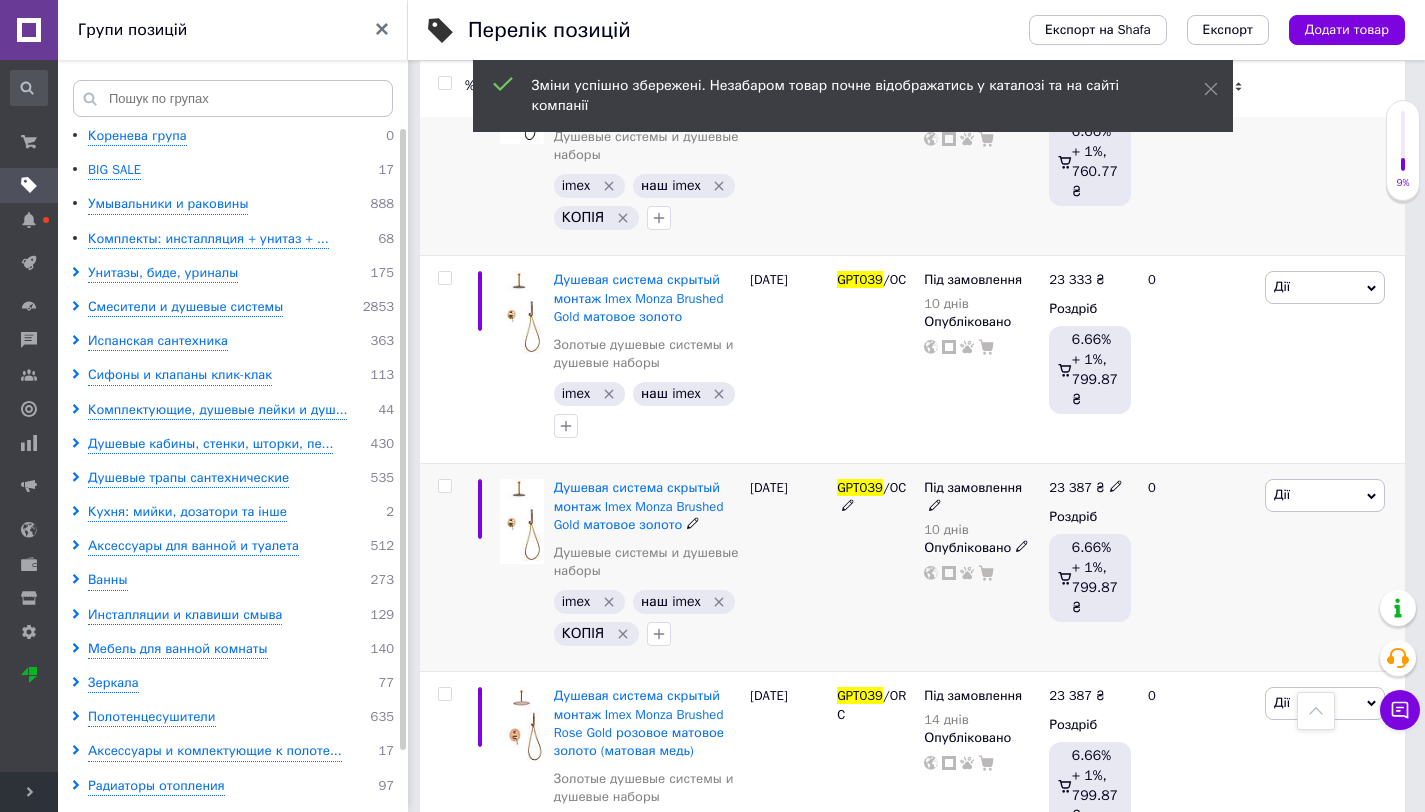 click 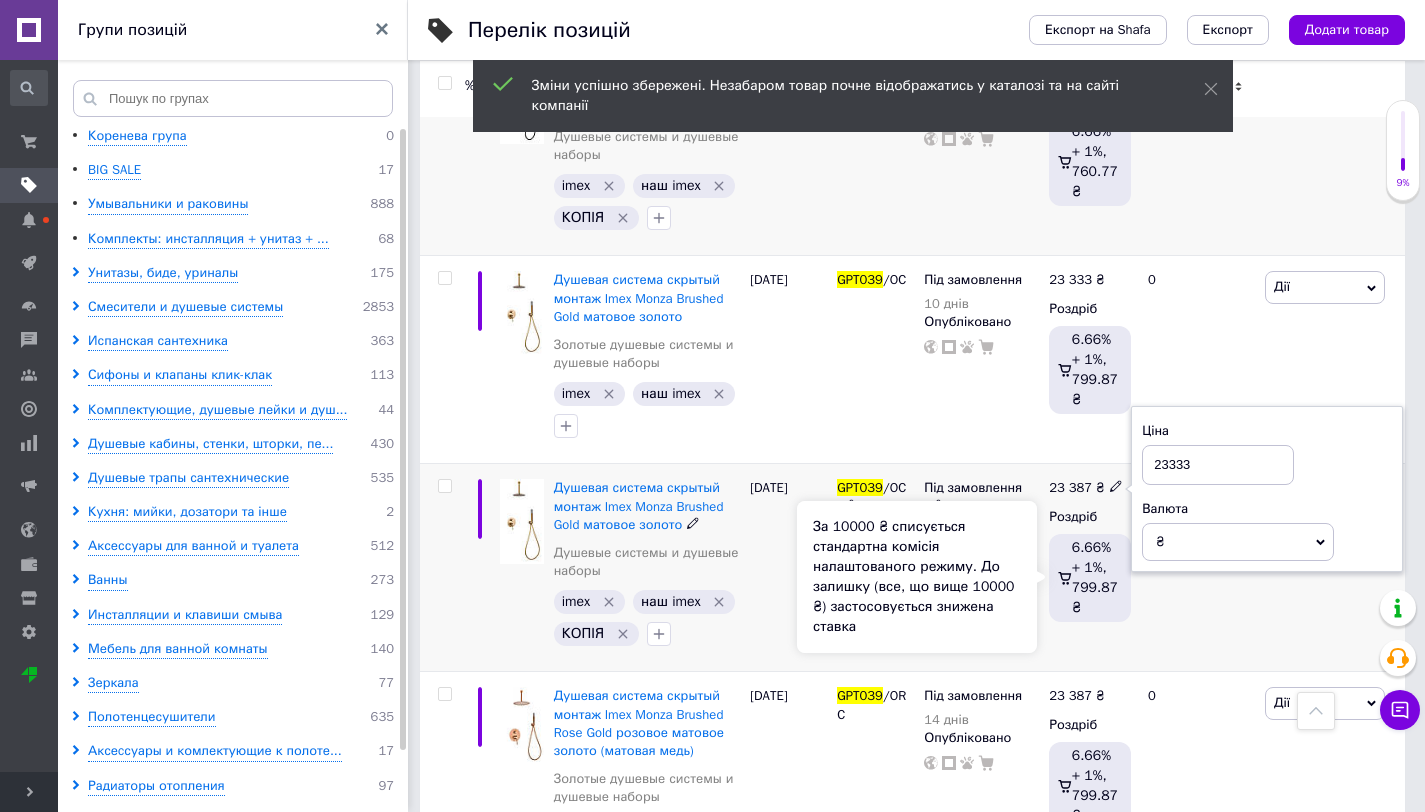 type on "23333" 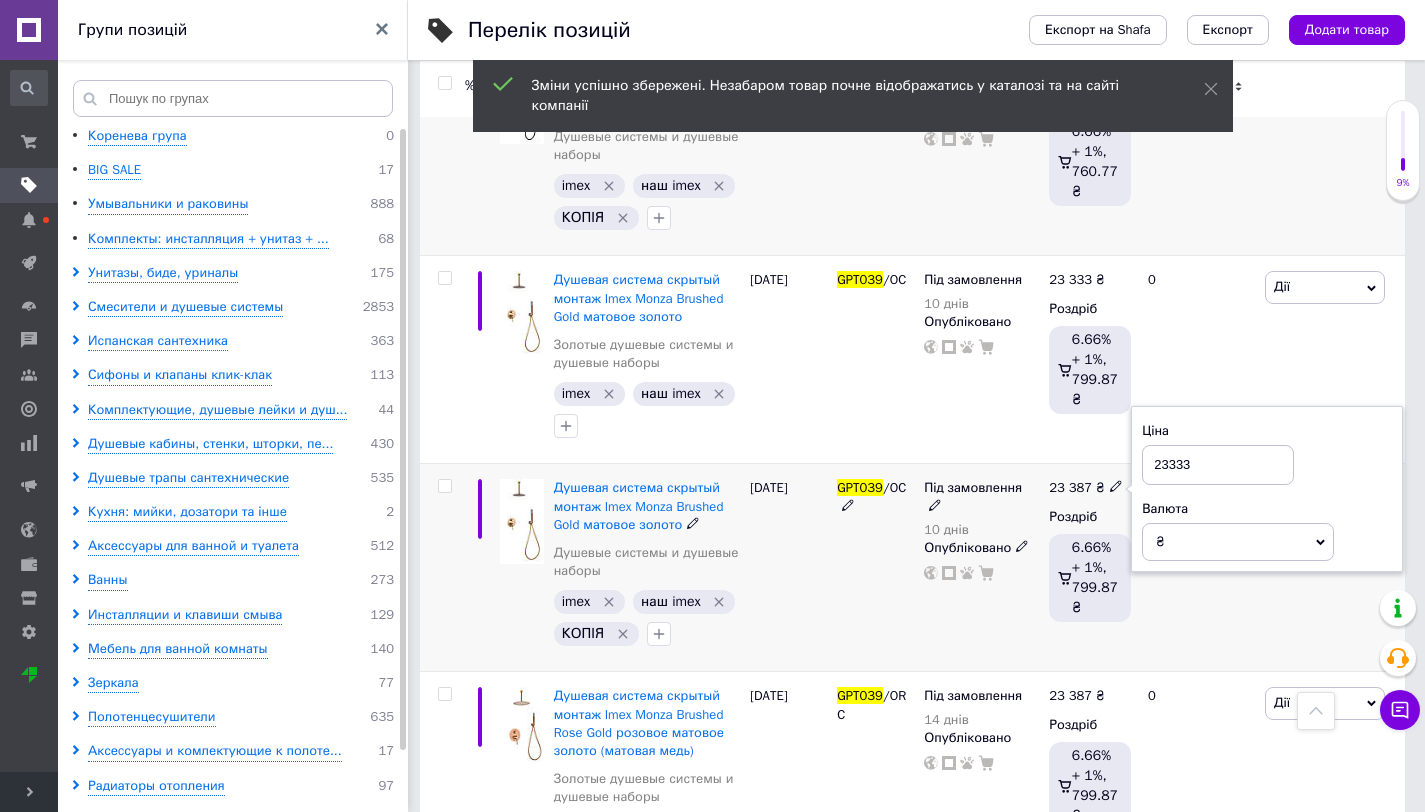 click on "0" at bounding box center [1198, 568] 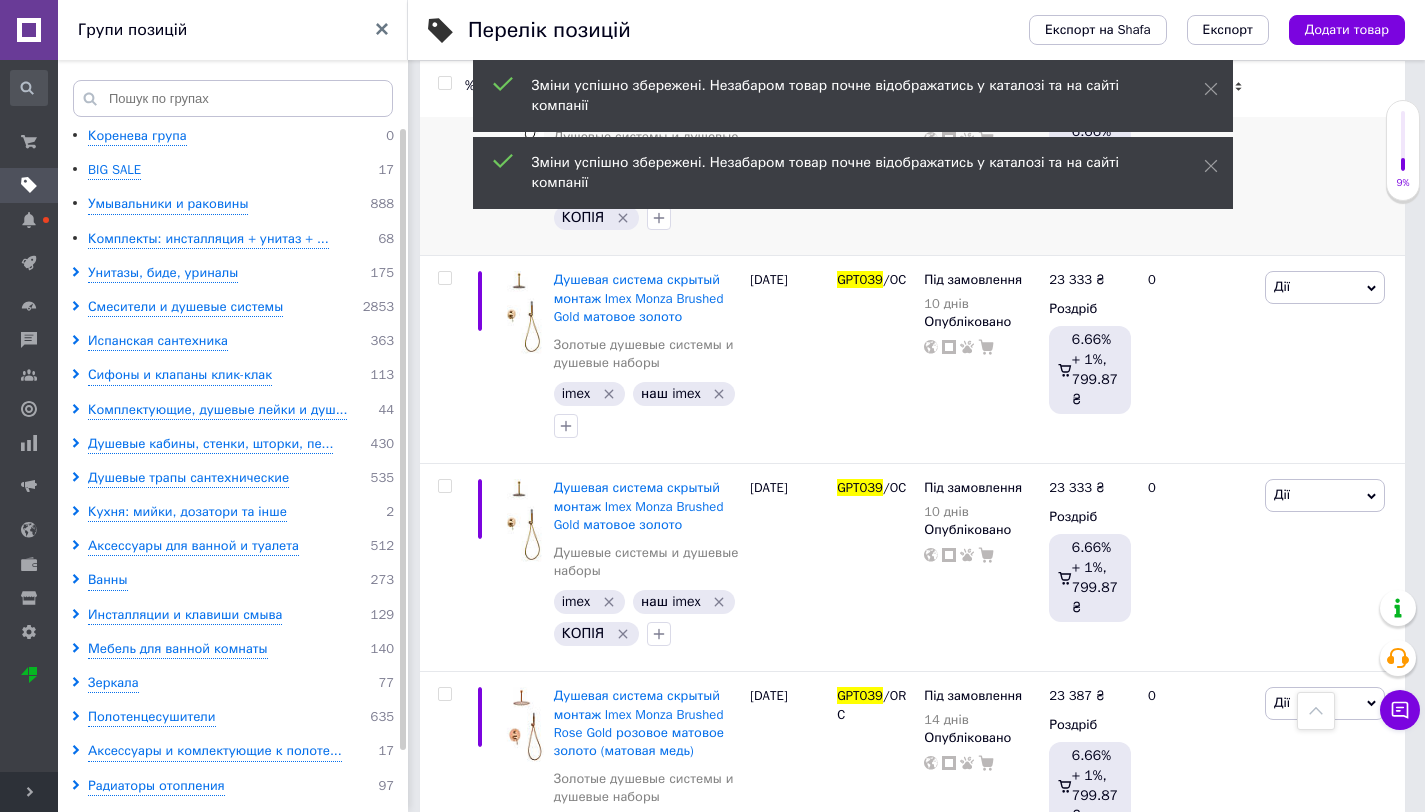 scroll, scrollTop: 1848, scrollLeft: 0, axis: vertical 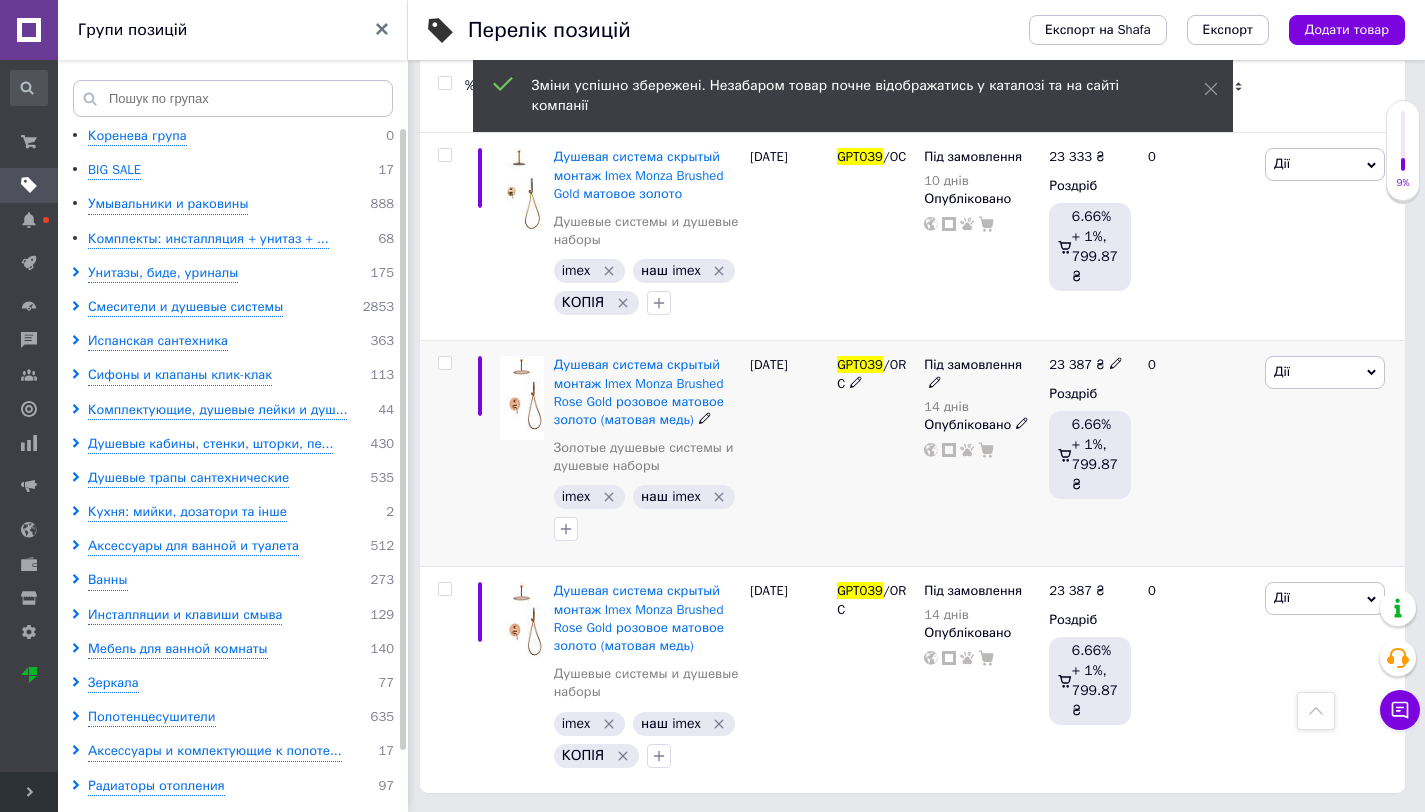click 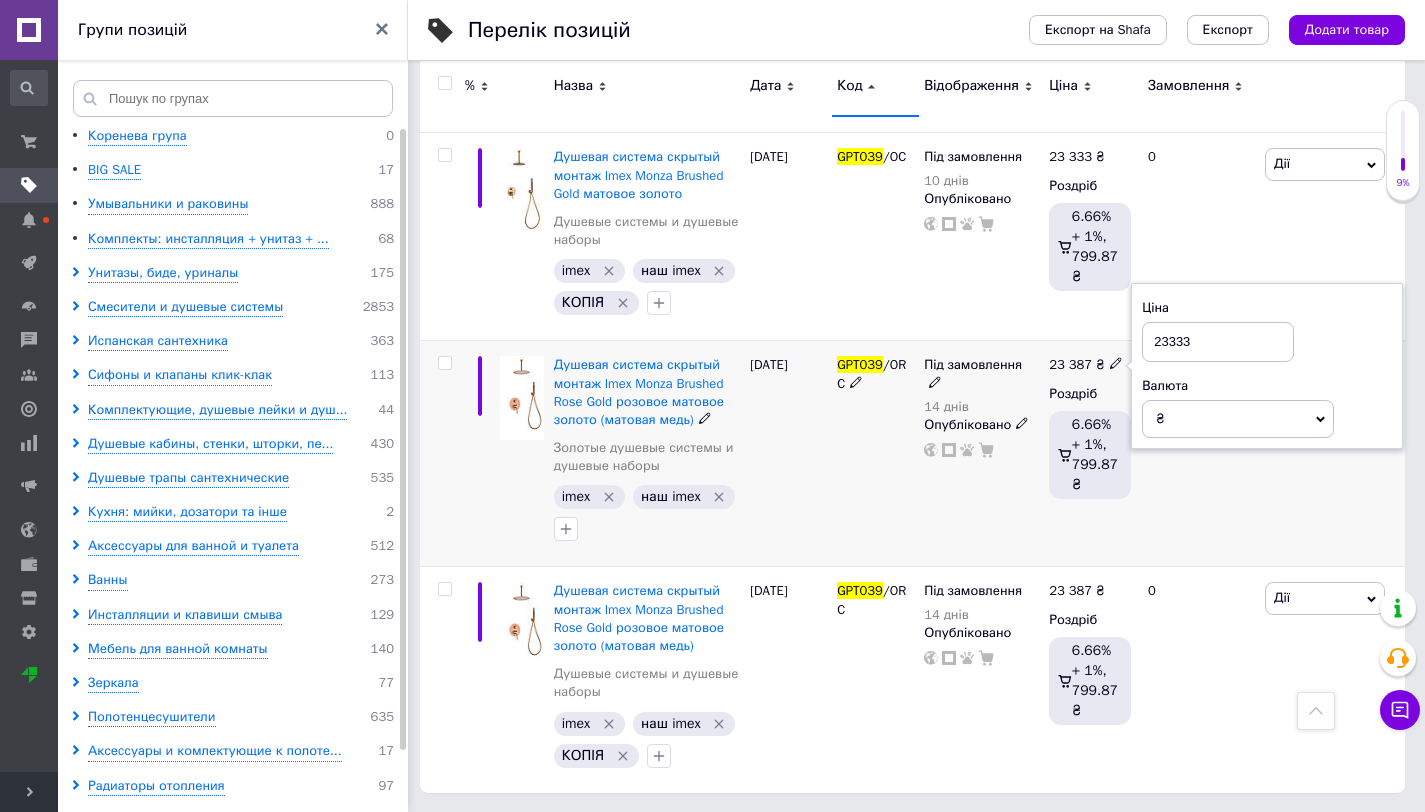 type on "23333" 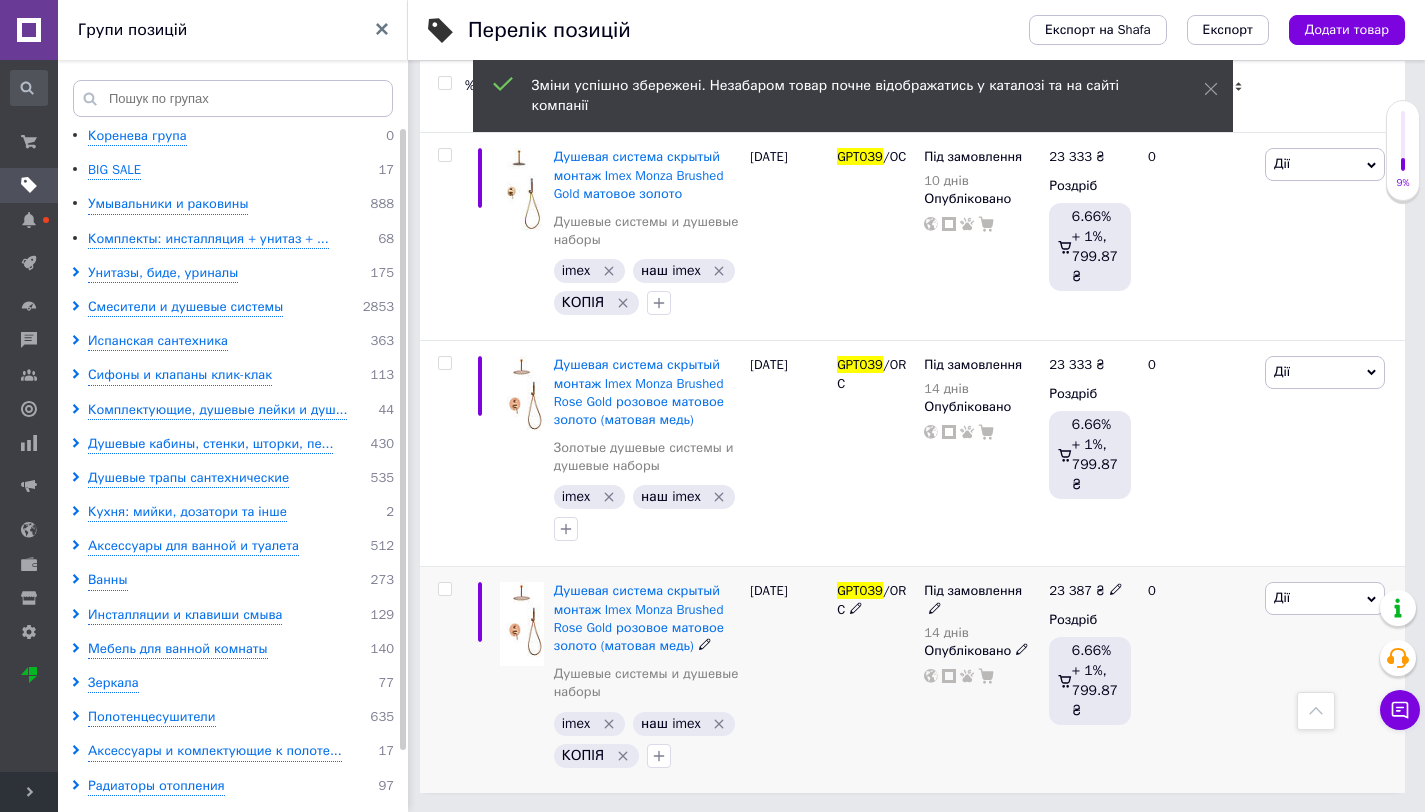 click 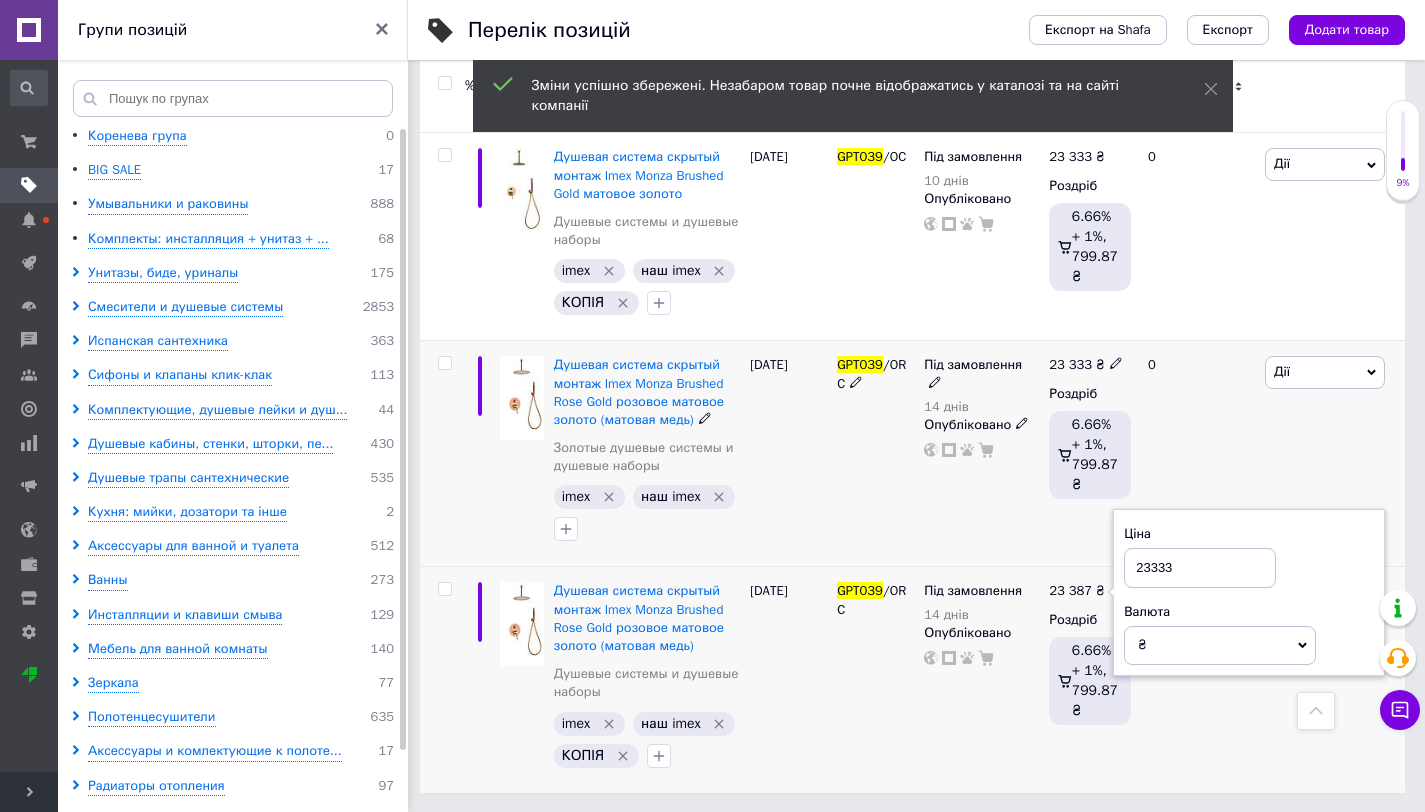 type on "23333" 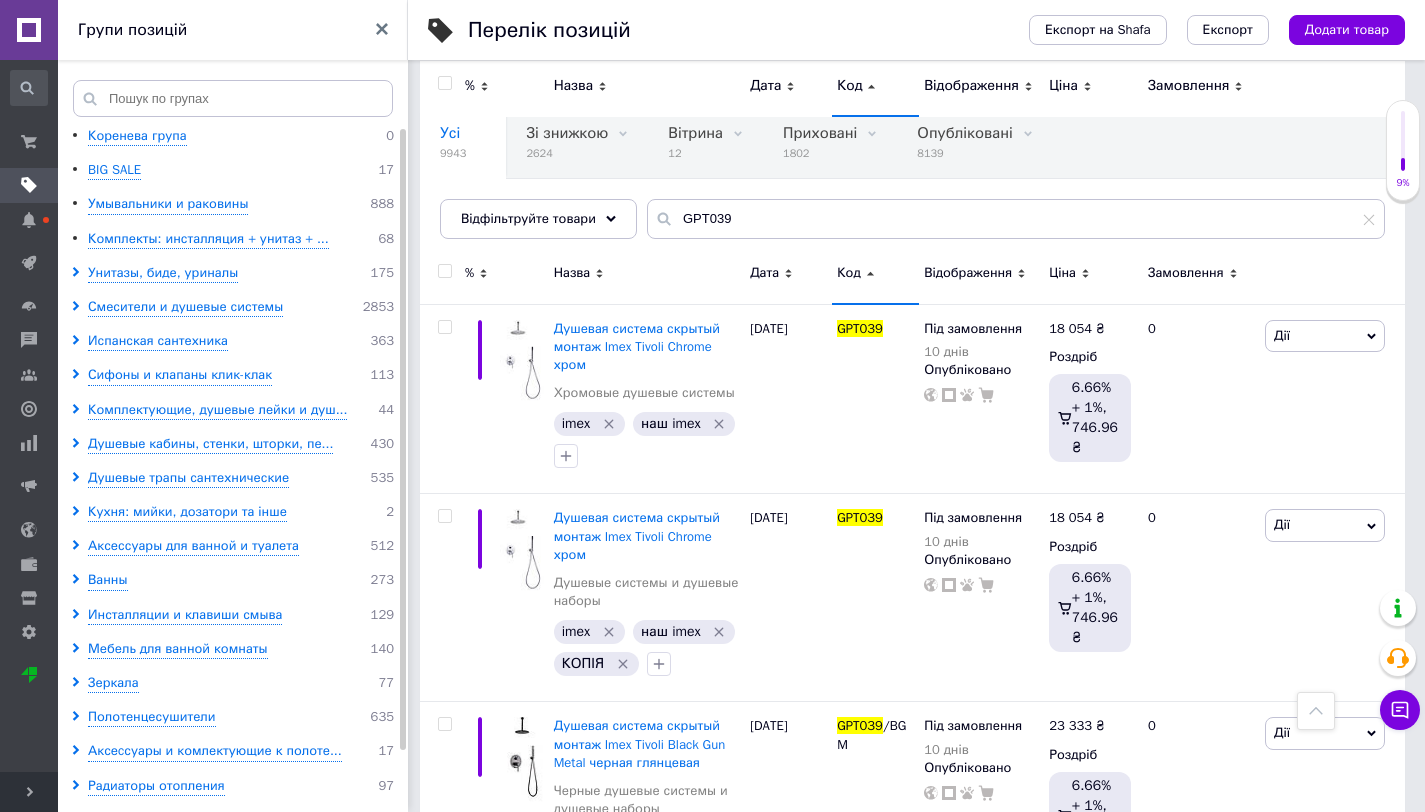 scroll, scrollTop: 0, scrollLeft: 0, axis: both 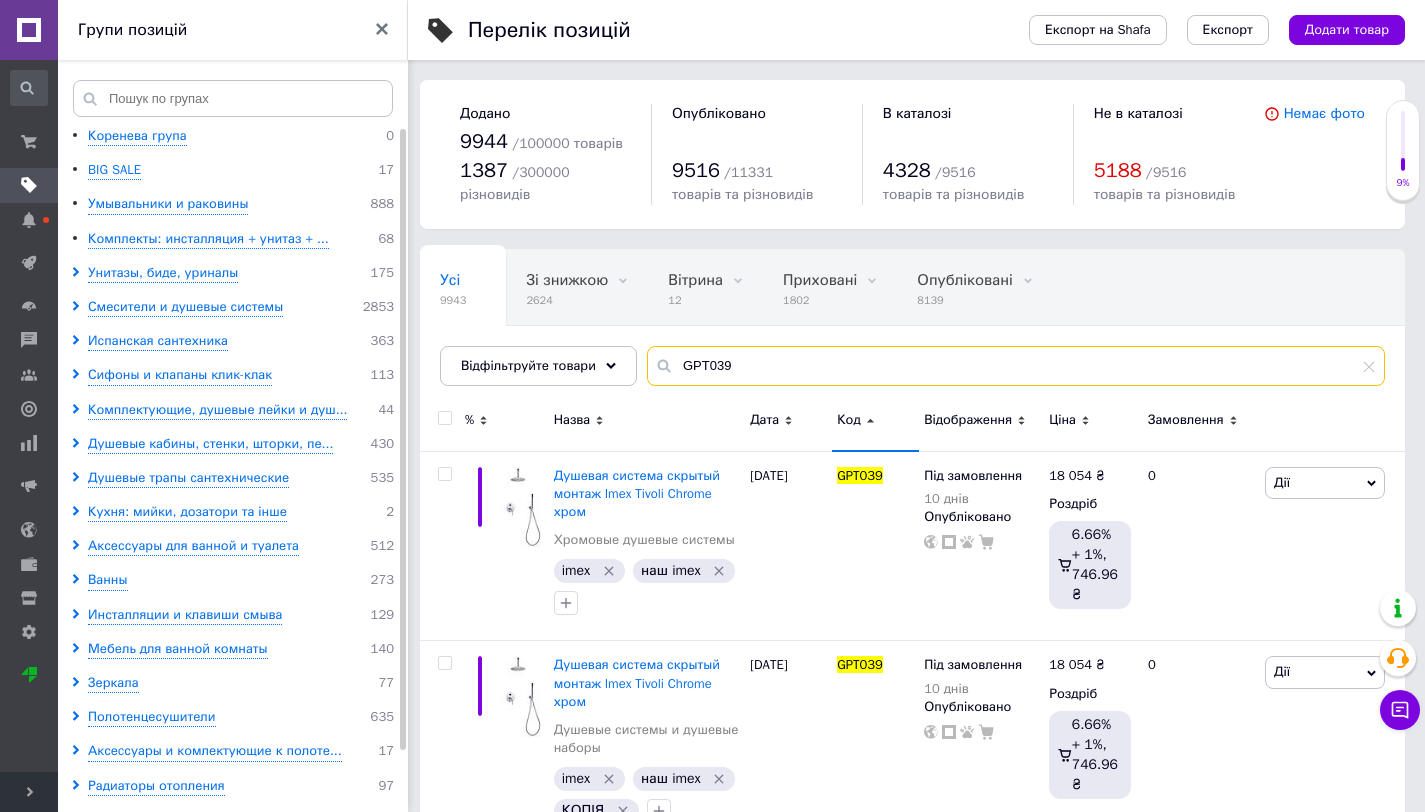 click on "GPT039" at bounding box center [1016, 366] 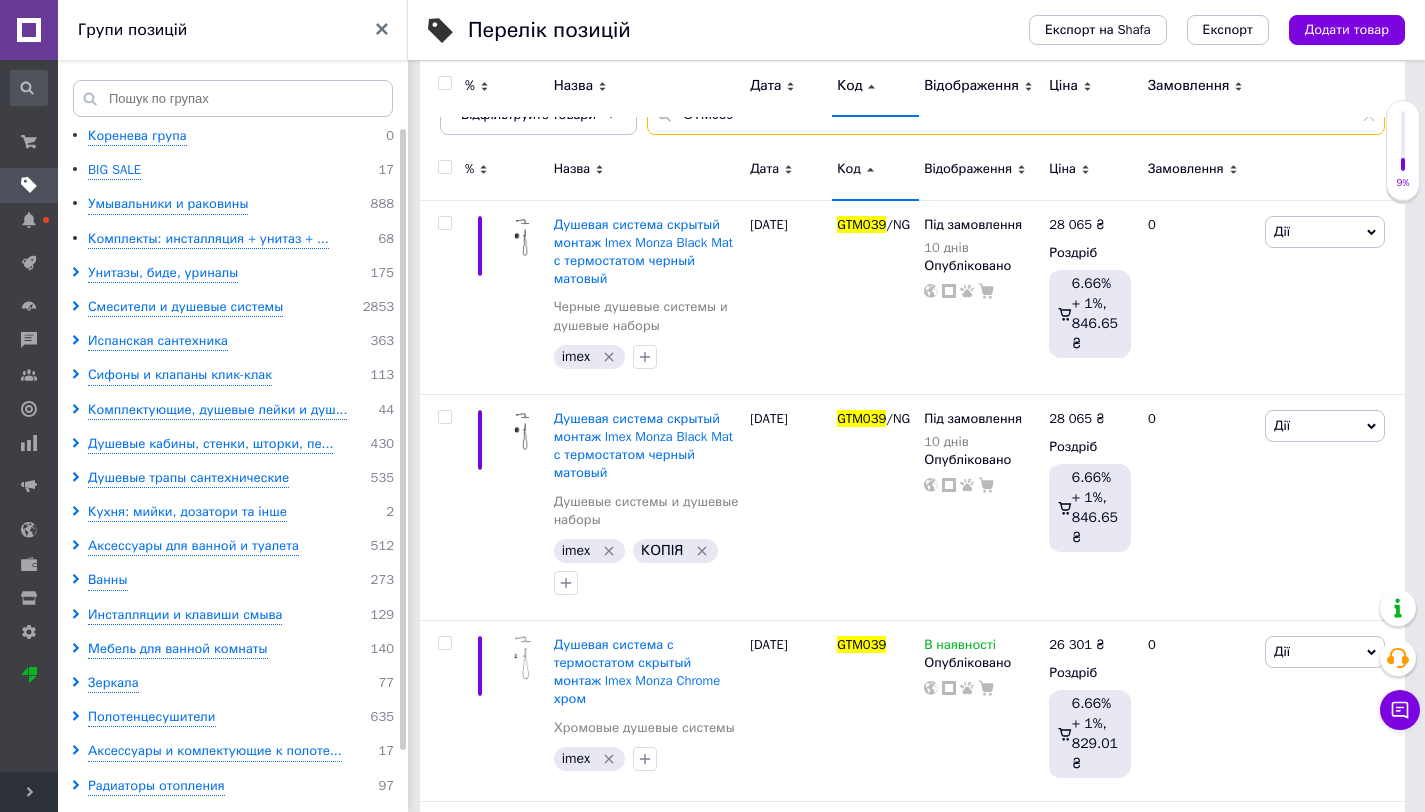 scroll, scrollTop: 261, scrollLeft: 0, axis: vertical 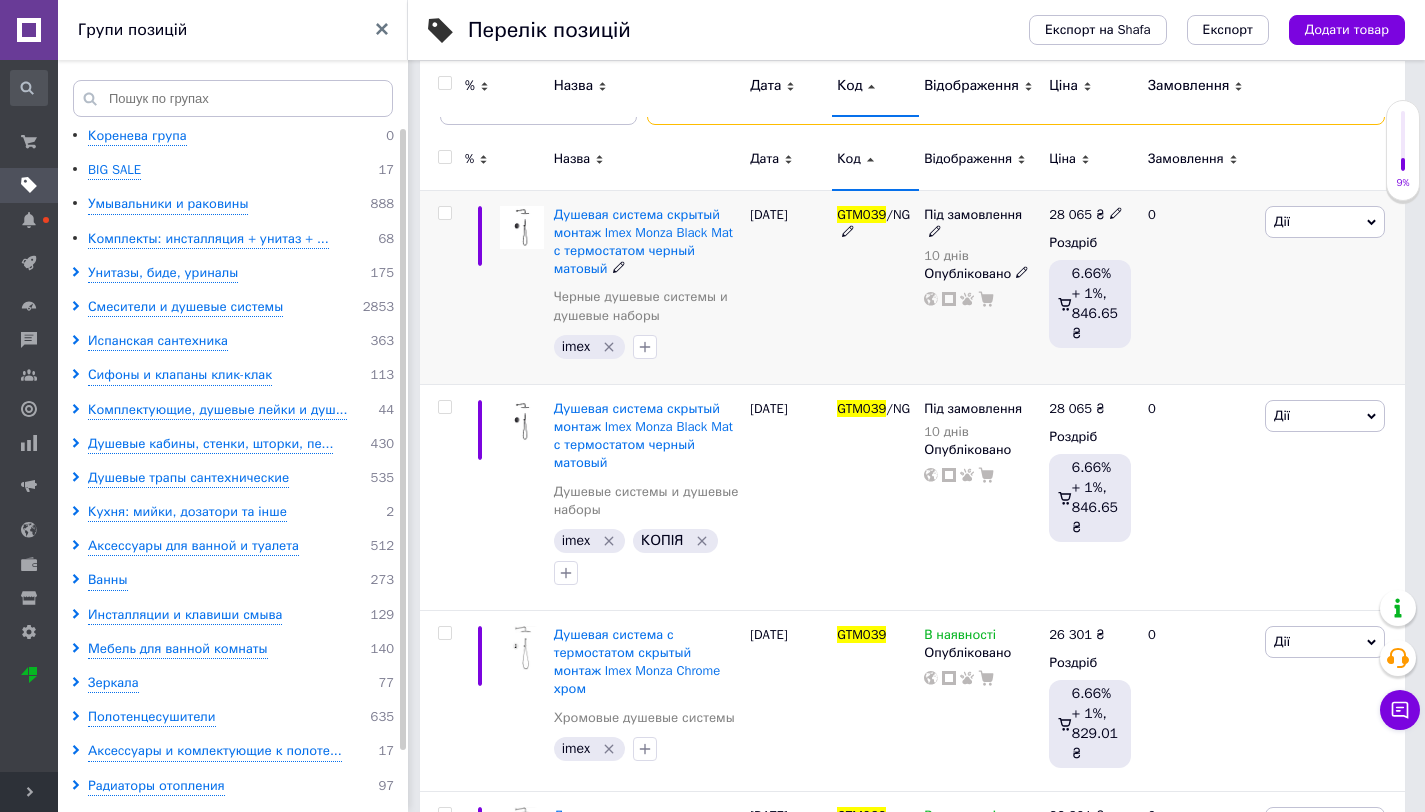 type on "GTM039" 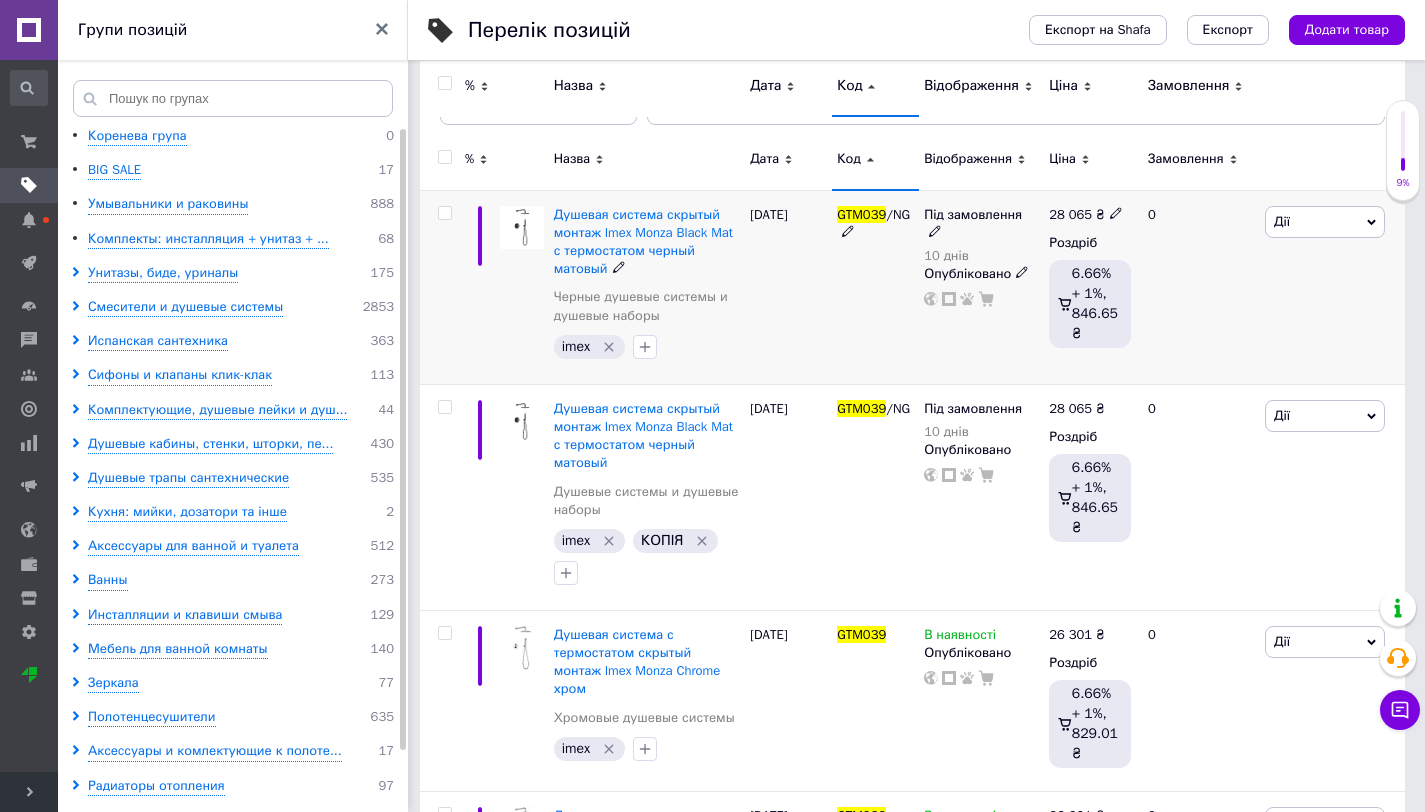 click 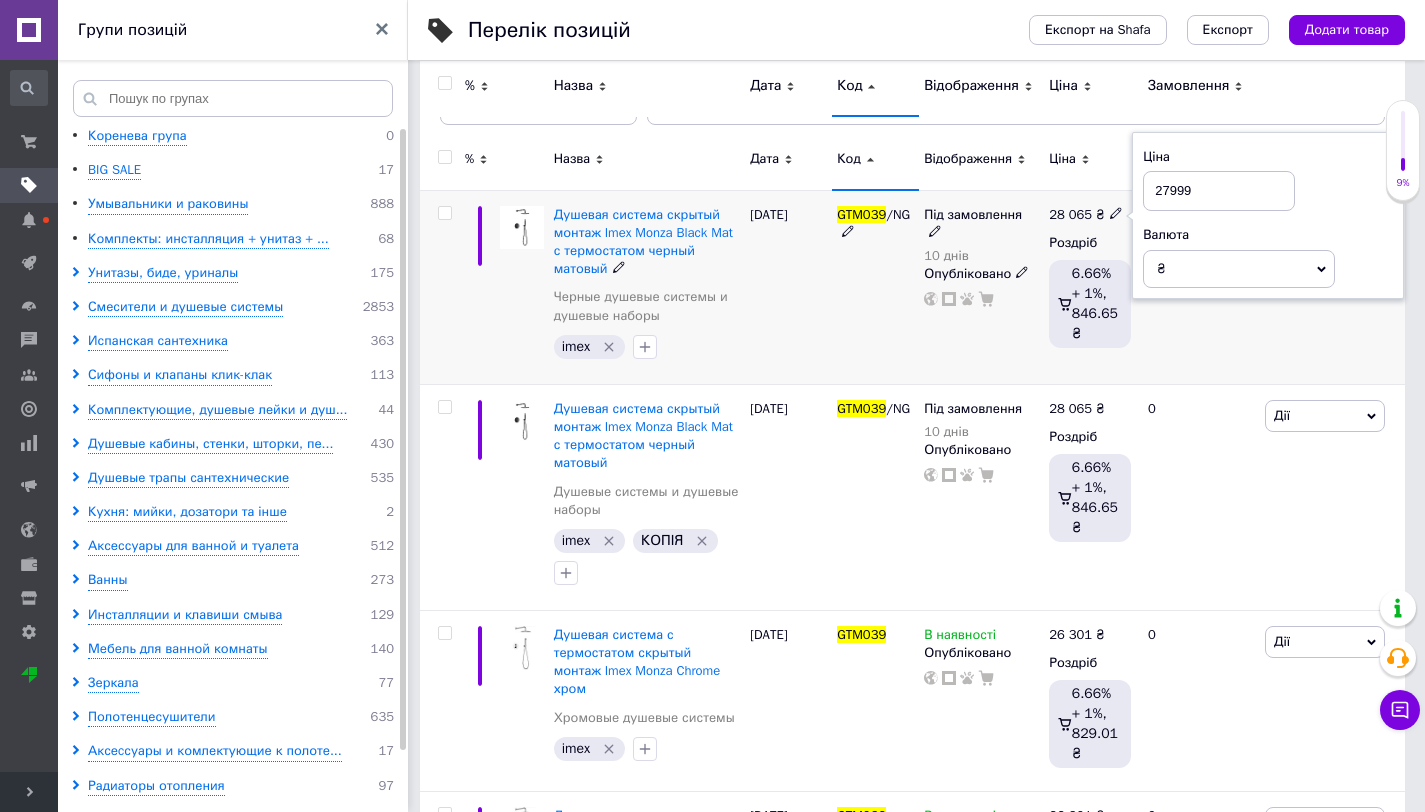 type on "27999" 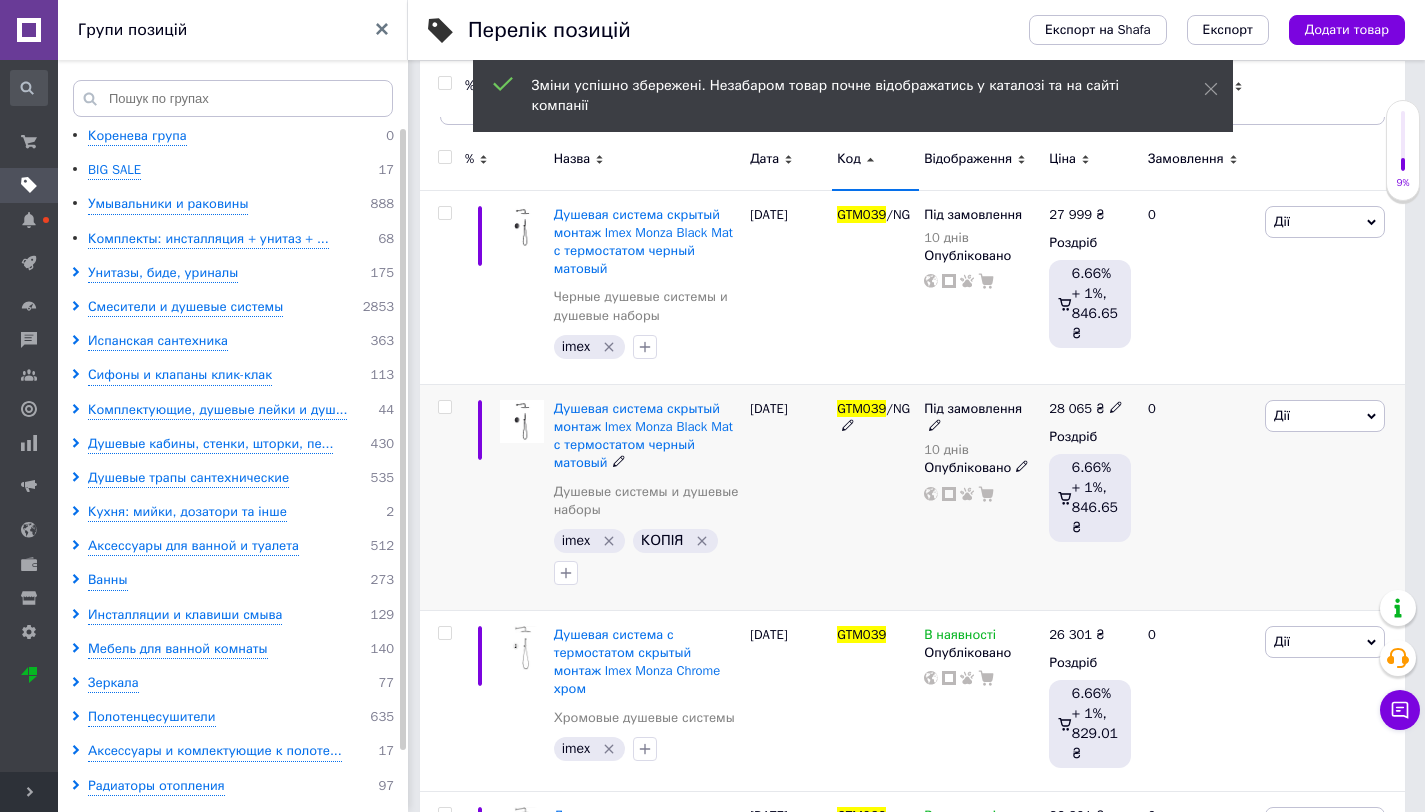 click 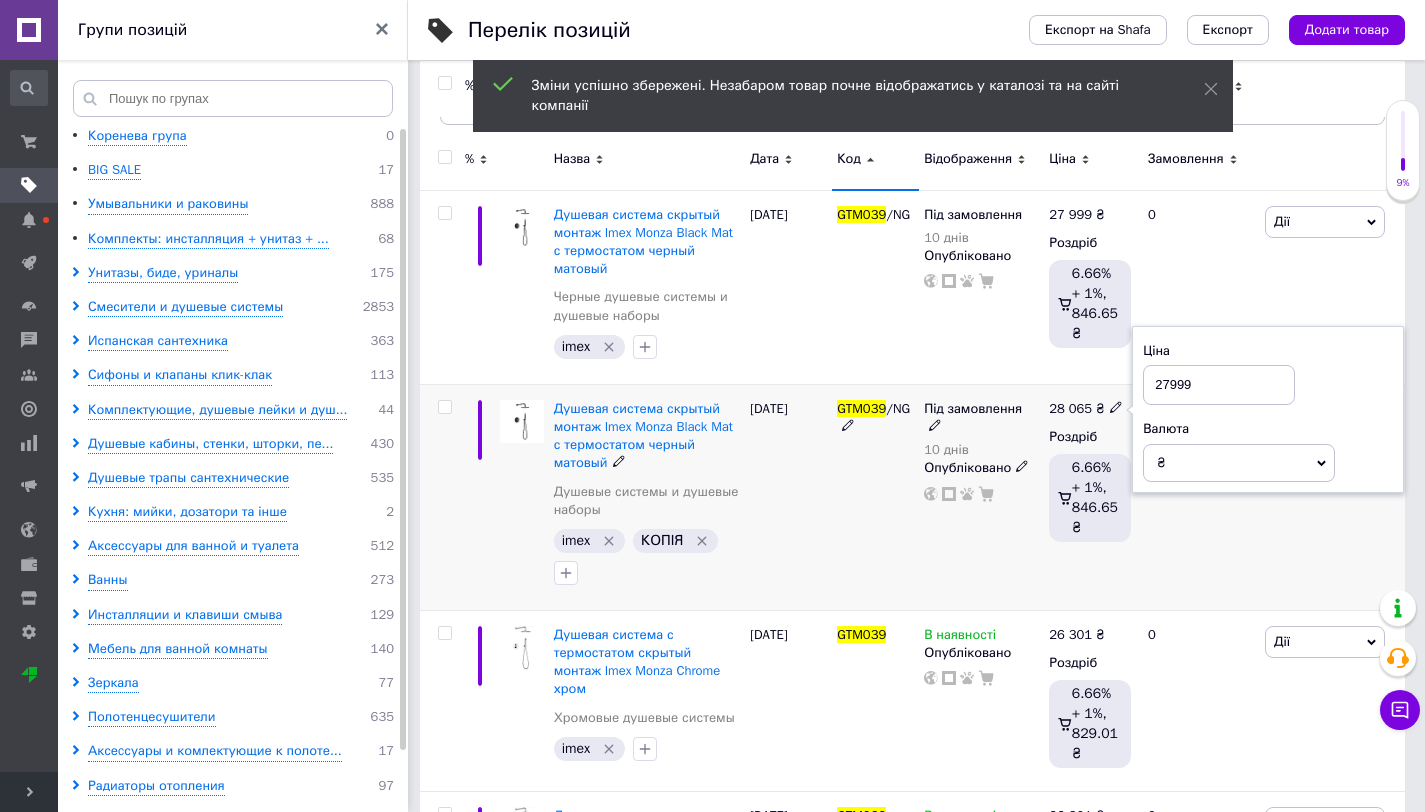 type on "27999" 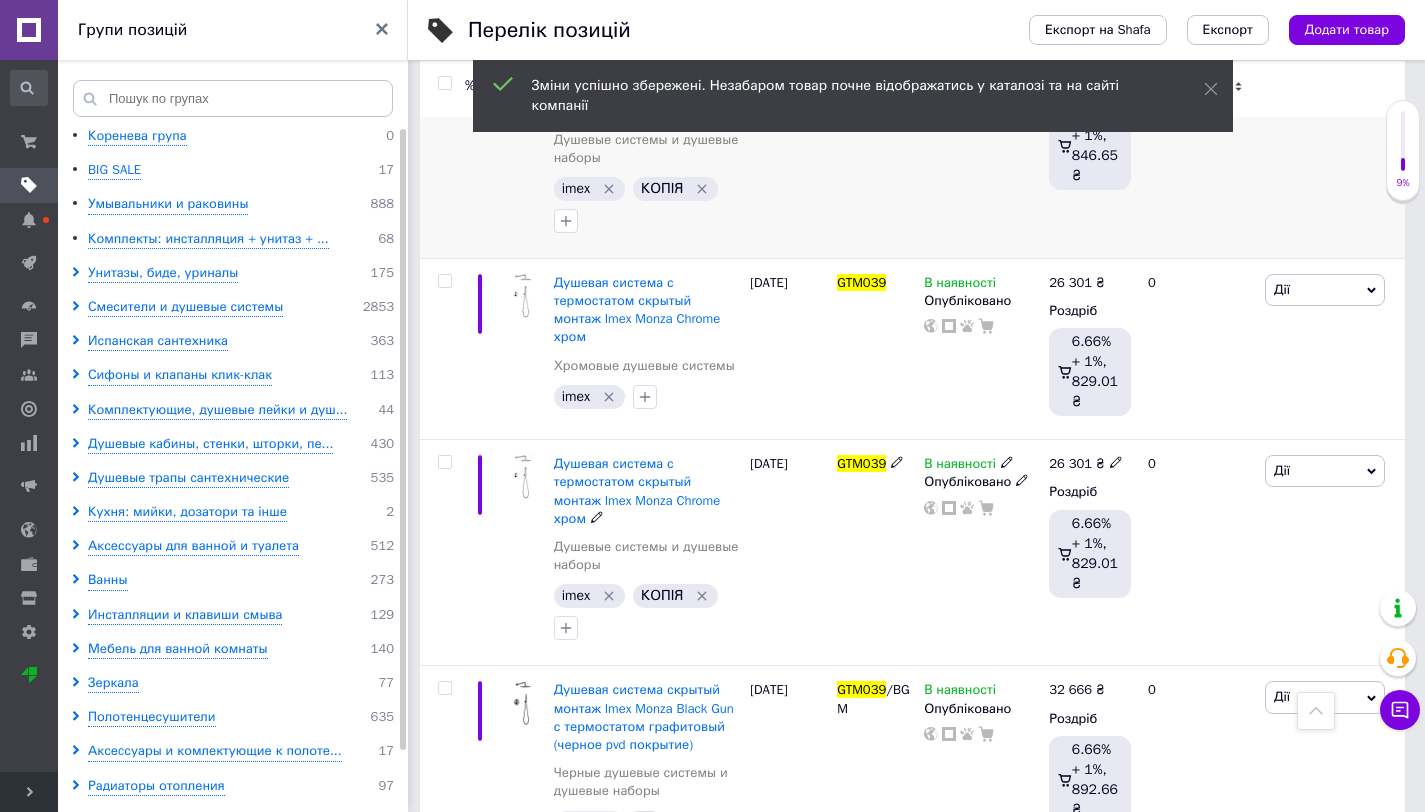 scroll, scrollTop: 621, scrollLeft: 0, axis: vertical 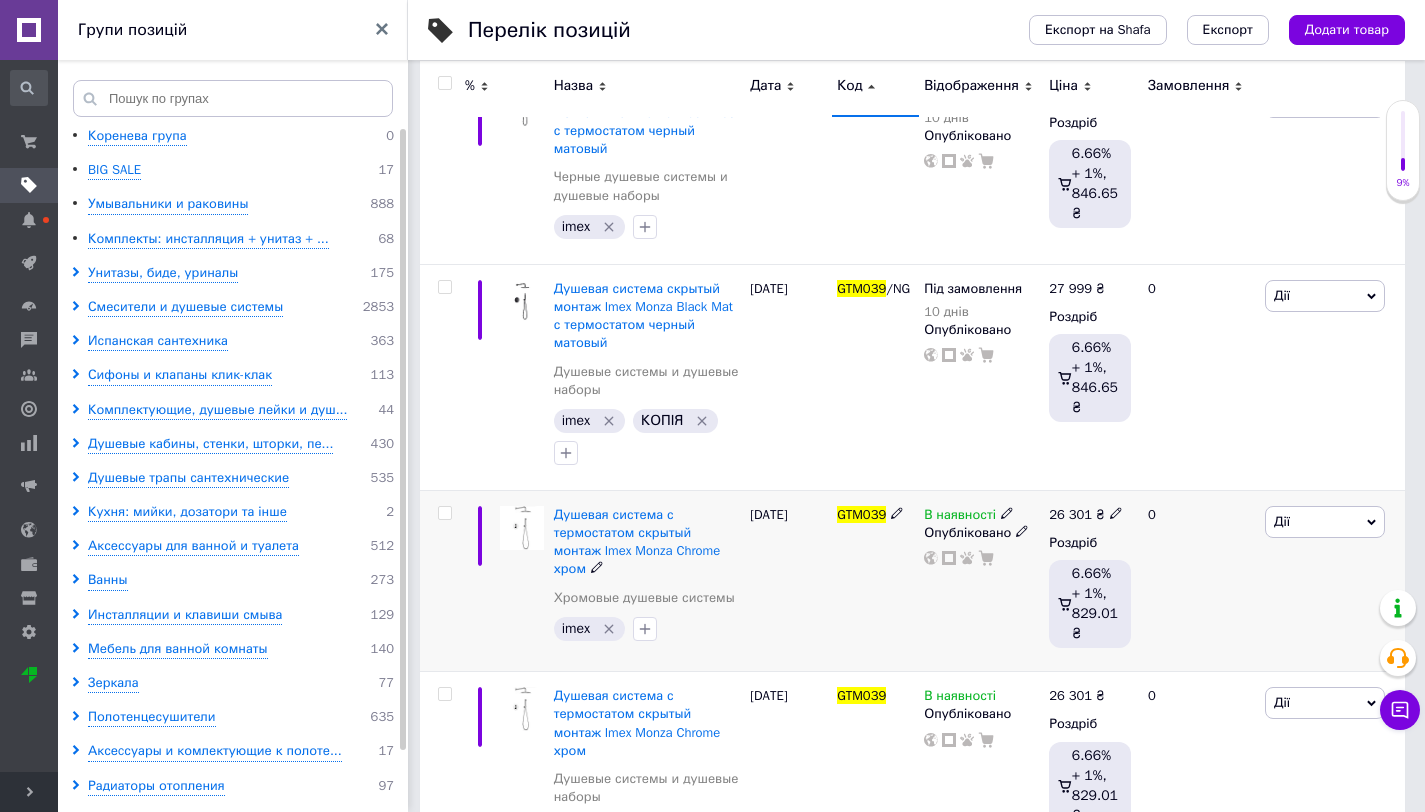 click 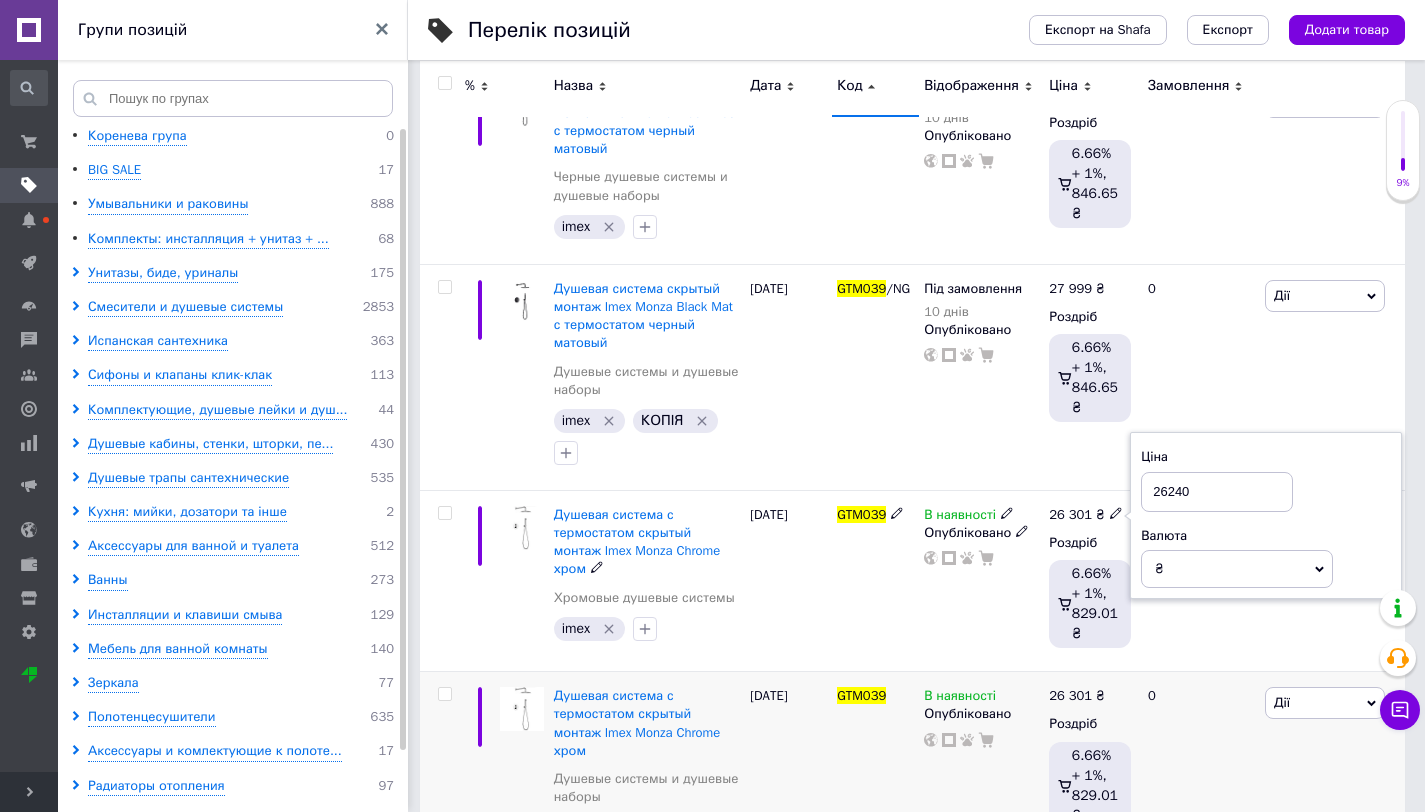 type on "26240" 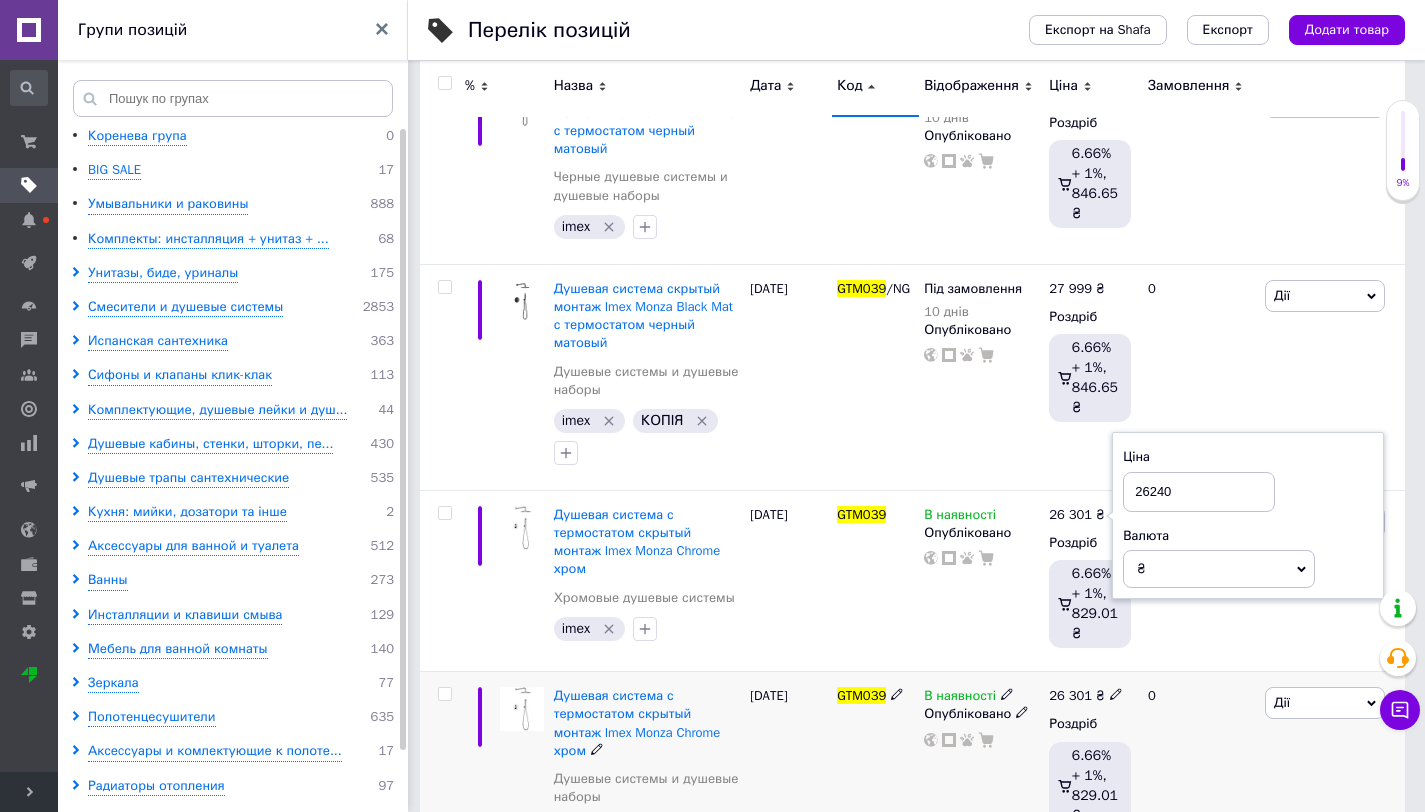 click on "26 301   ₴ Роздріб 6.66% + 1%, 829.01 ₴" at bounding box center [1090, 785] 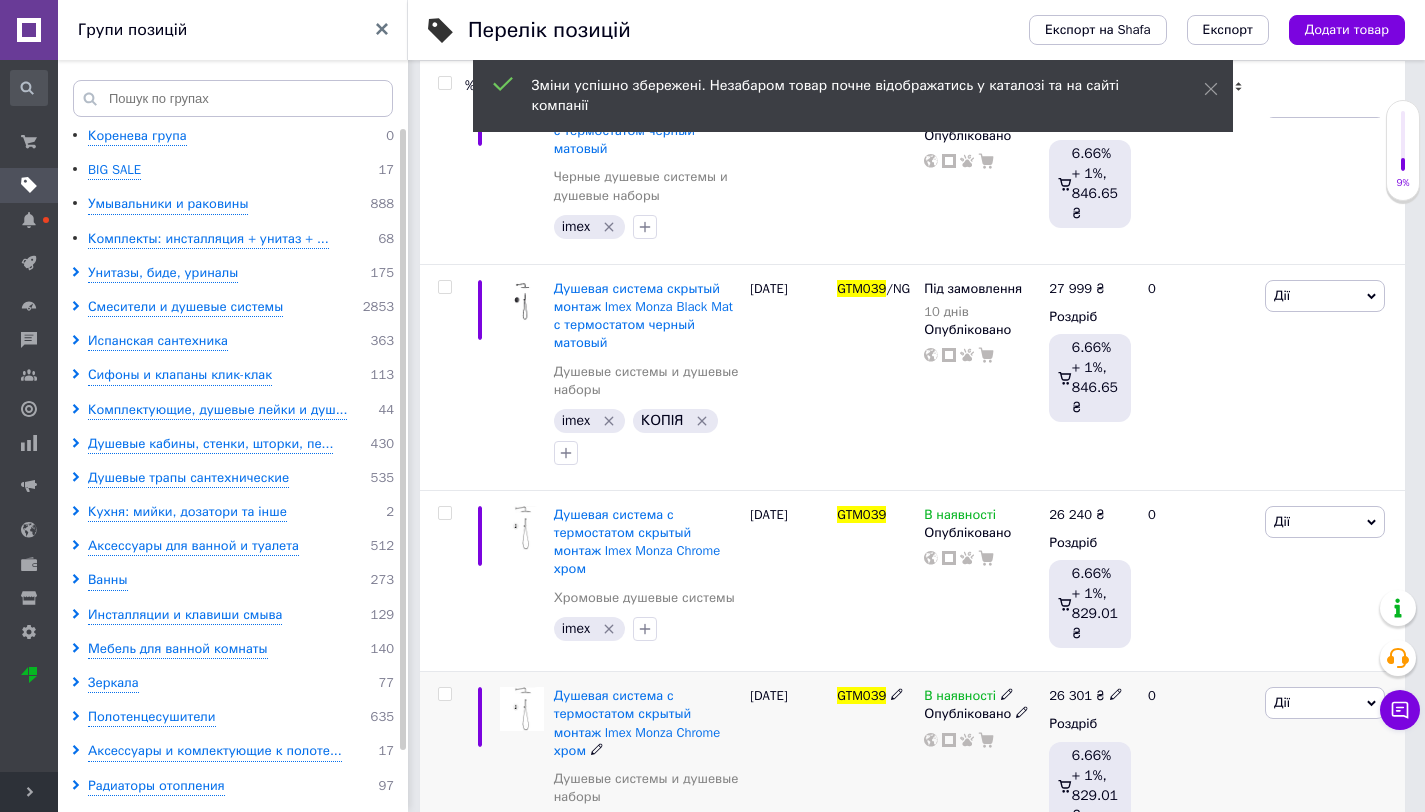 click 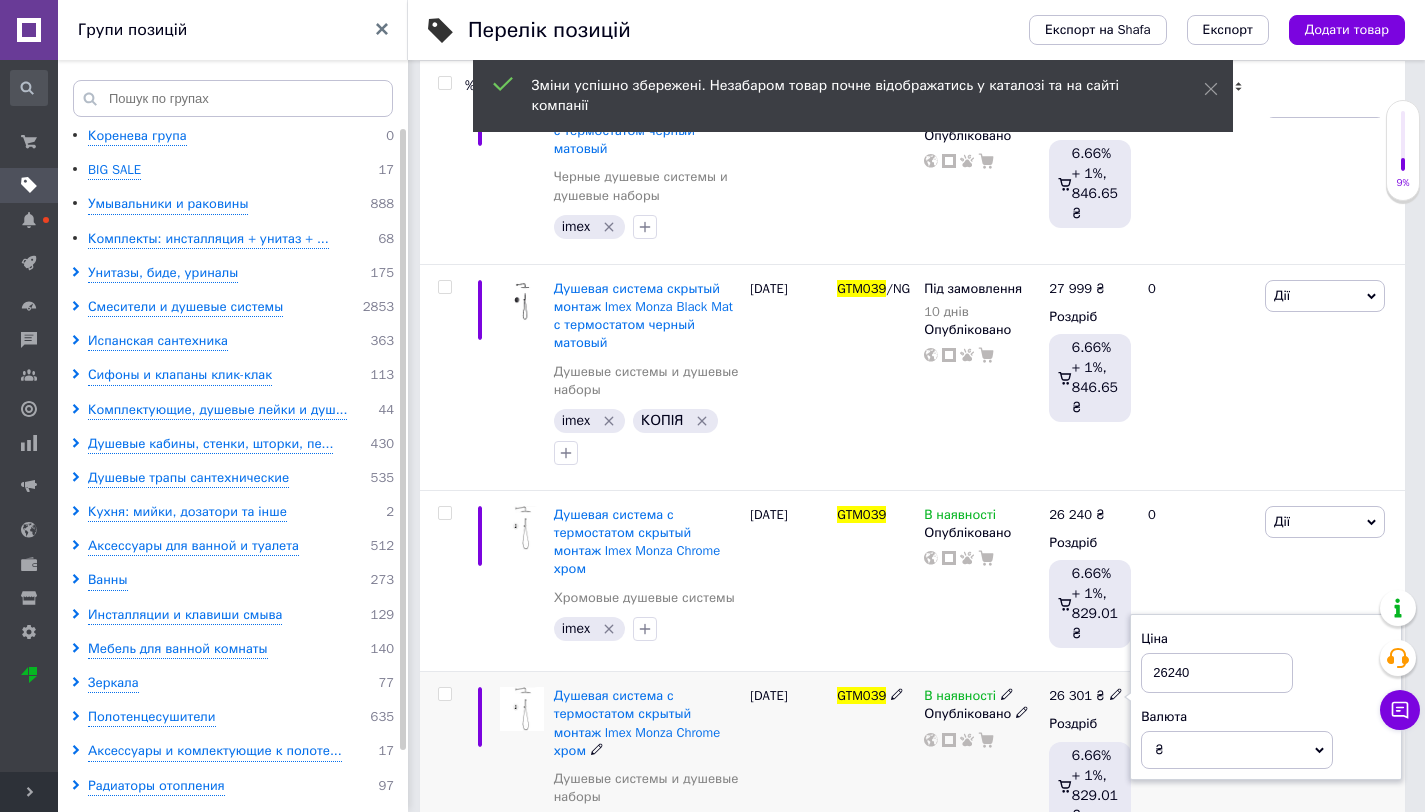 type on "26240" 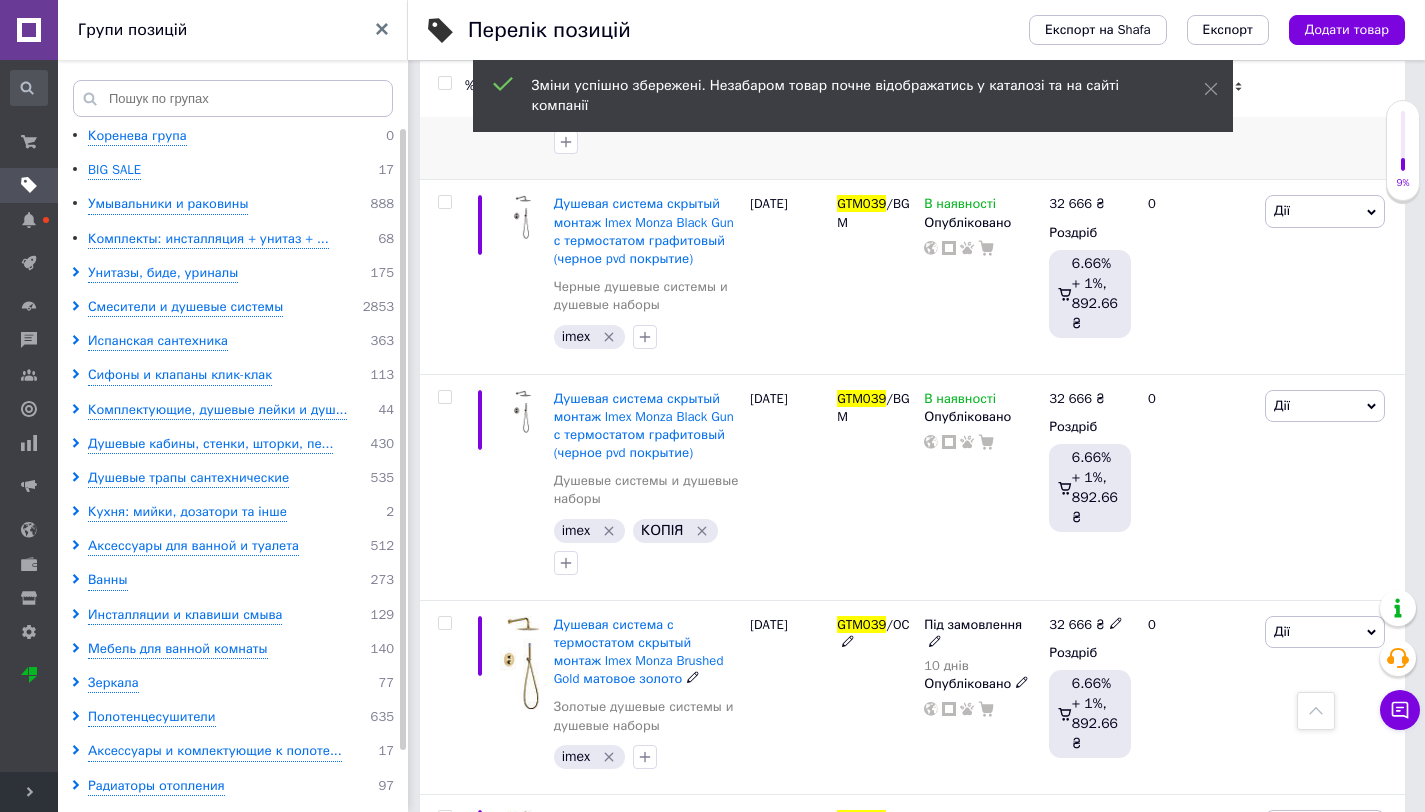 scroll, scrollTop: 1101, scrollLeft: 0, axis: vertical 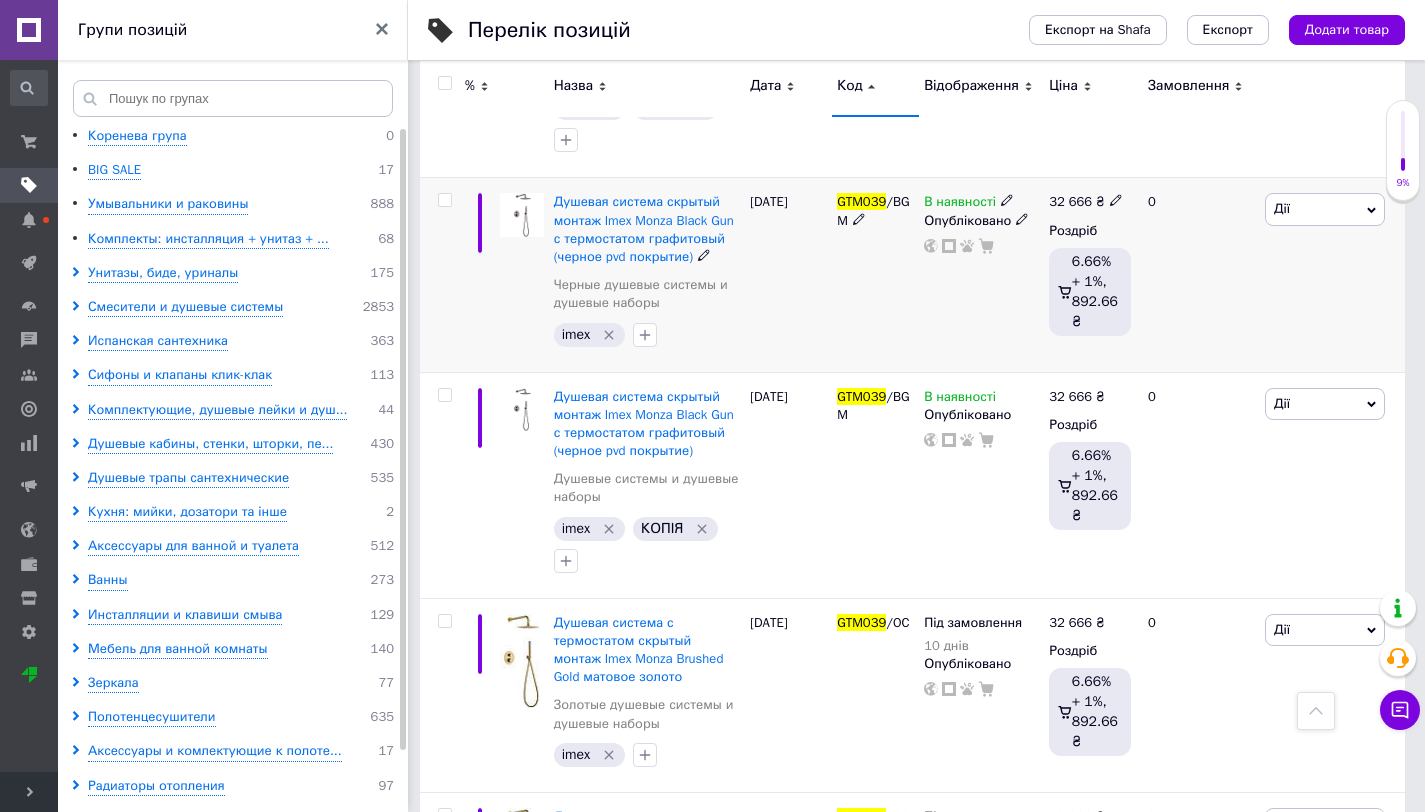 click 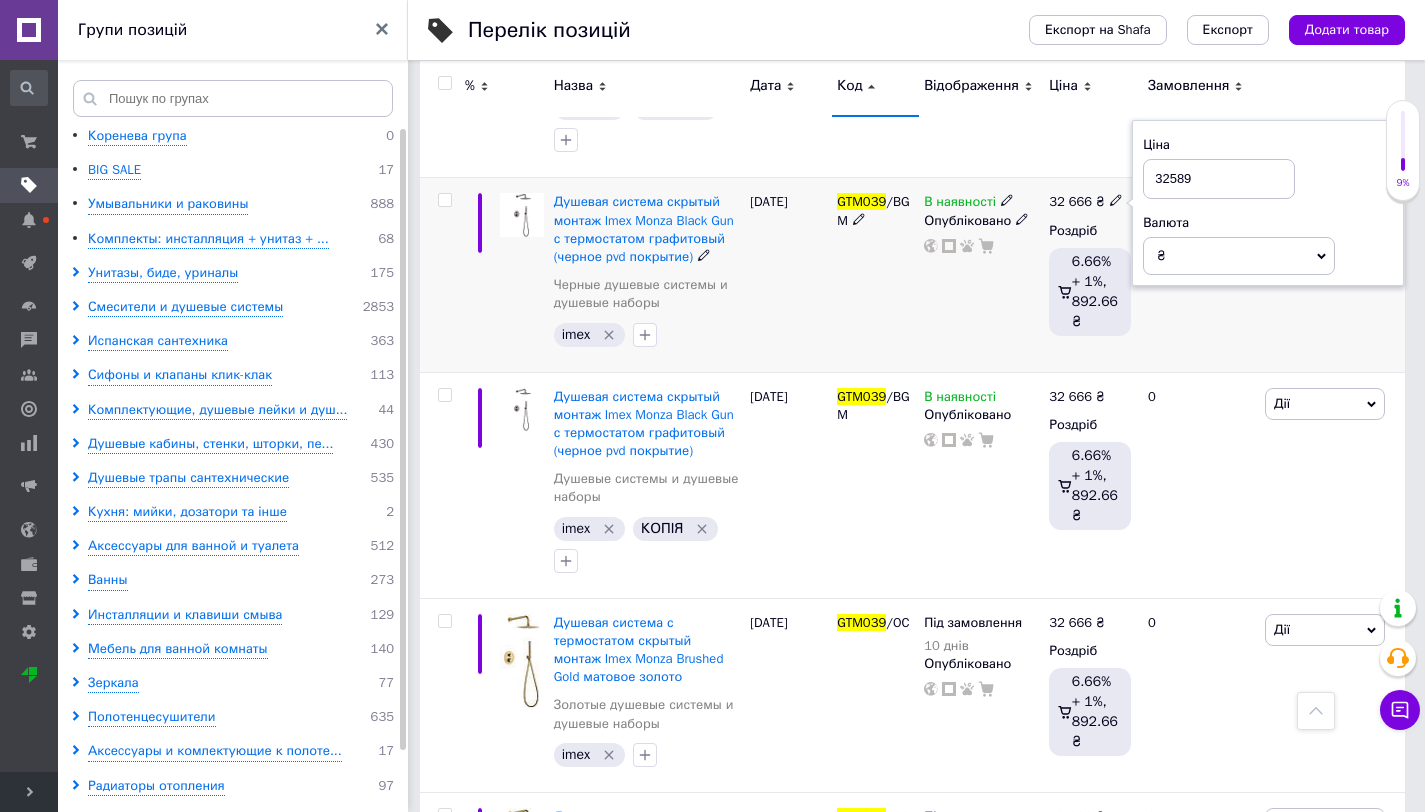 type on "32589" 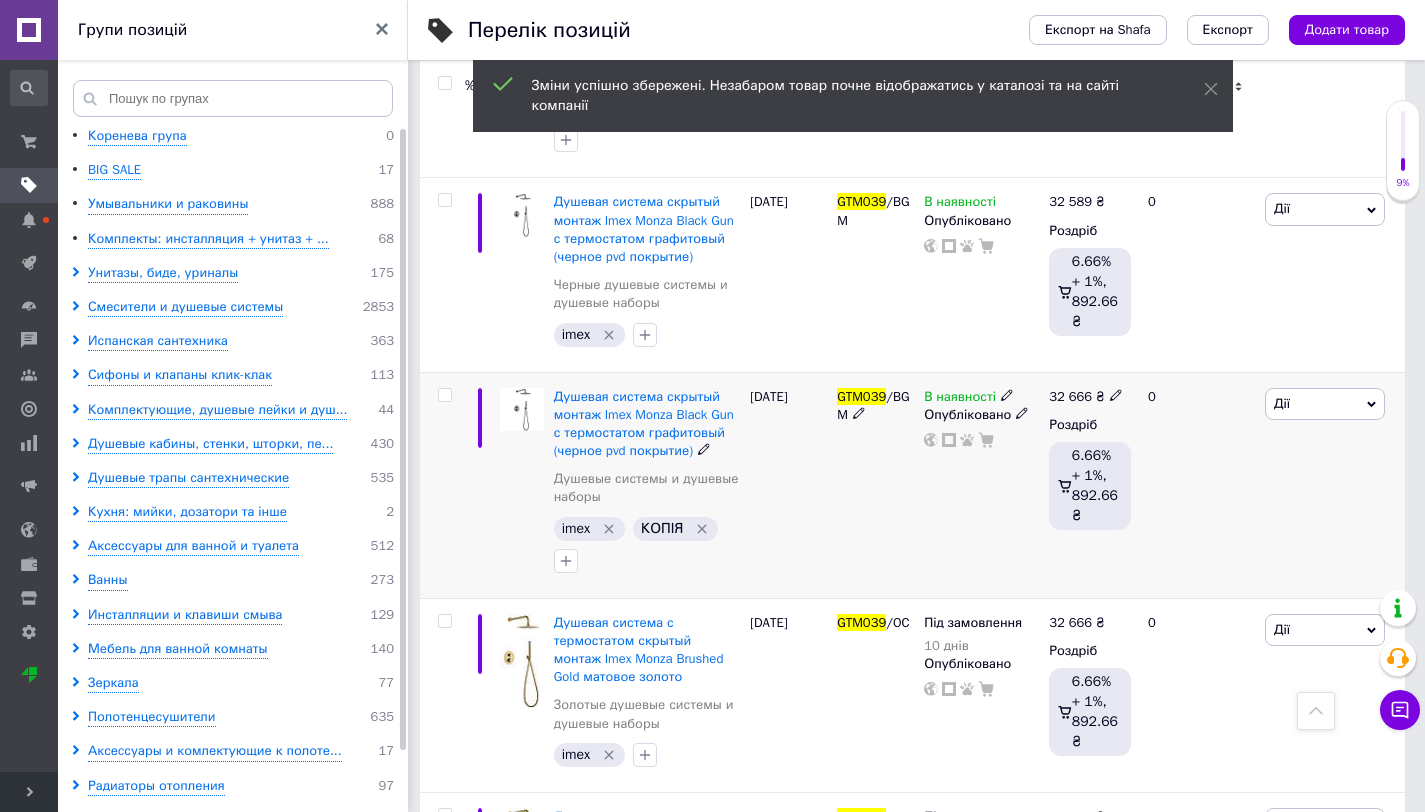 click 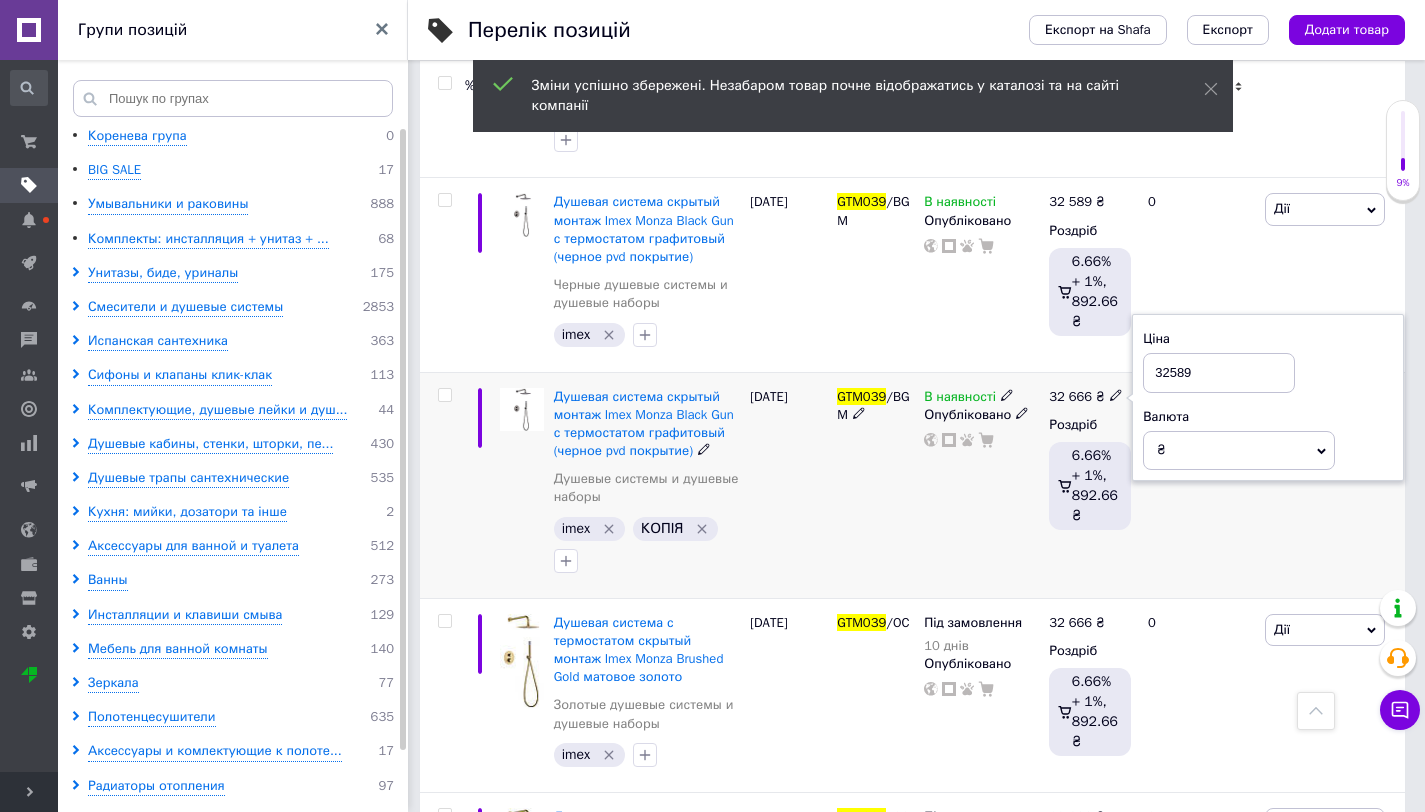 type on "32589" 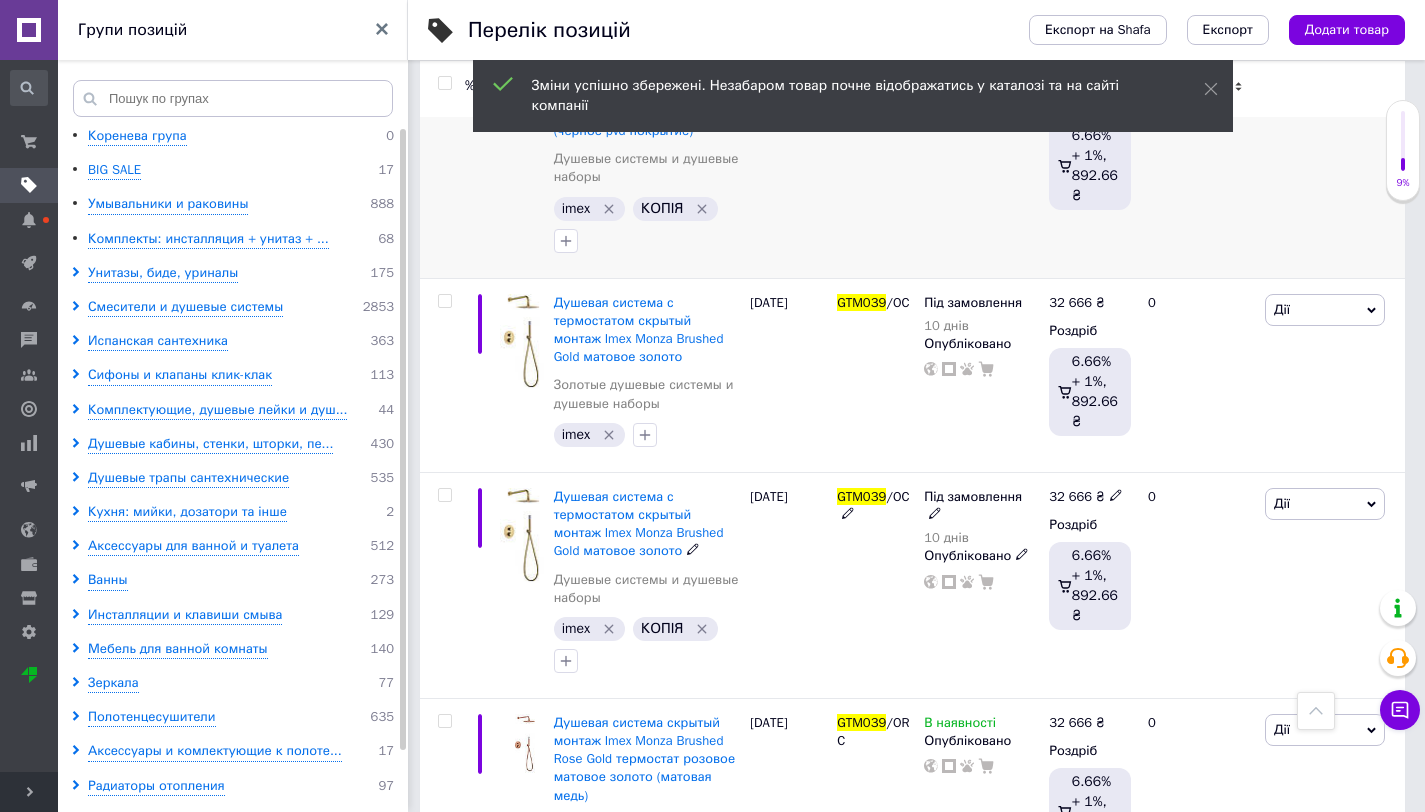 scroll, scrollTop: 1461, scrollLeft: 0, axis: vertical 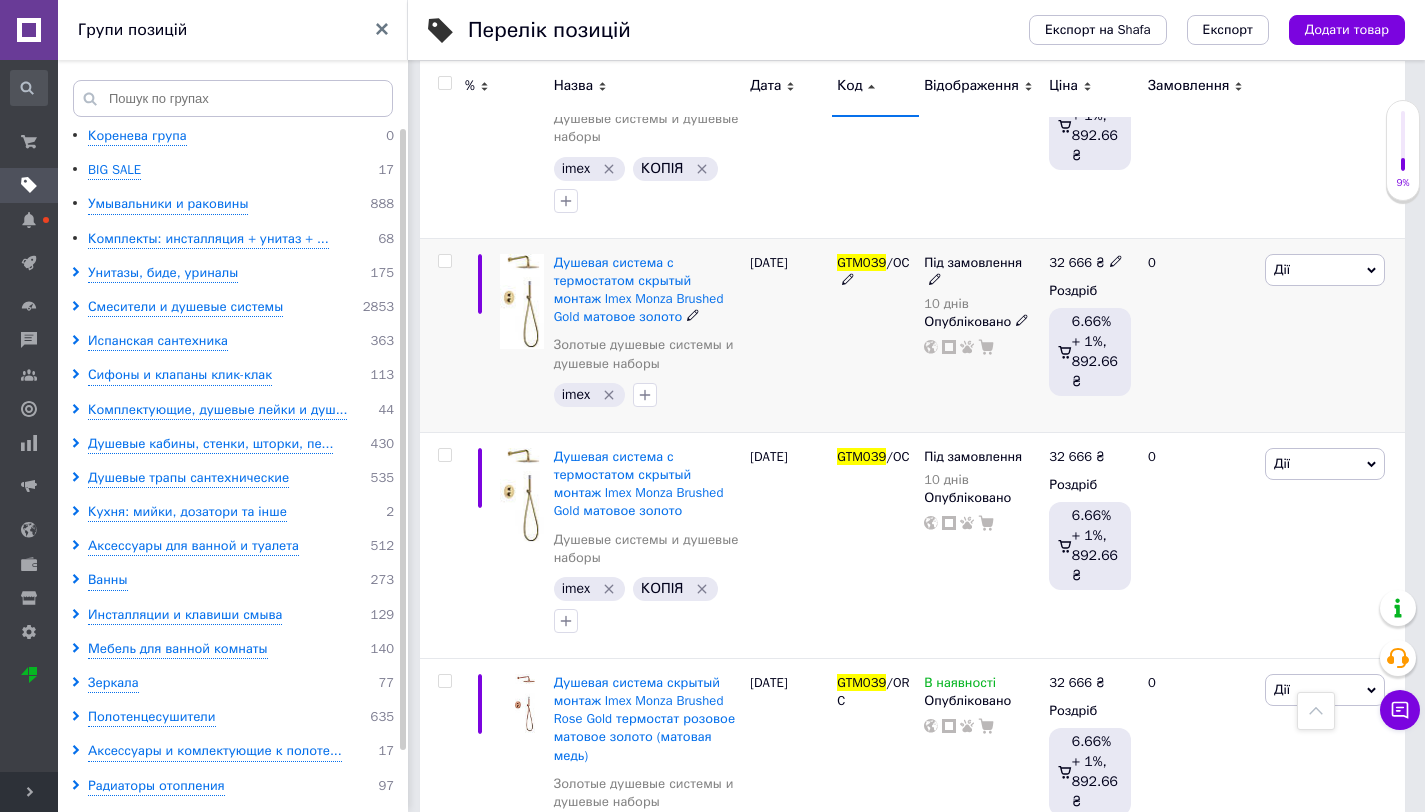 click 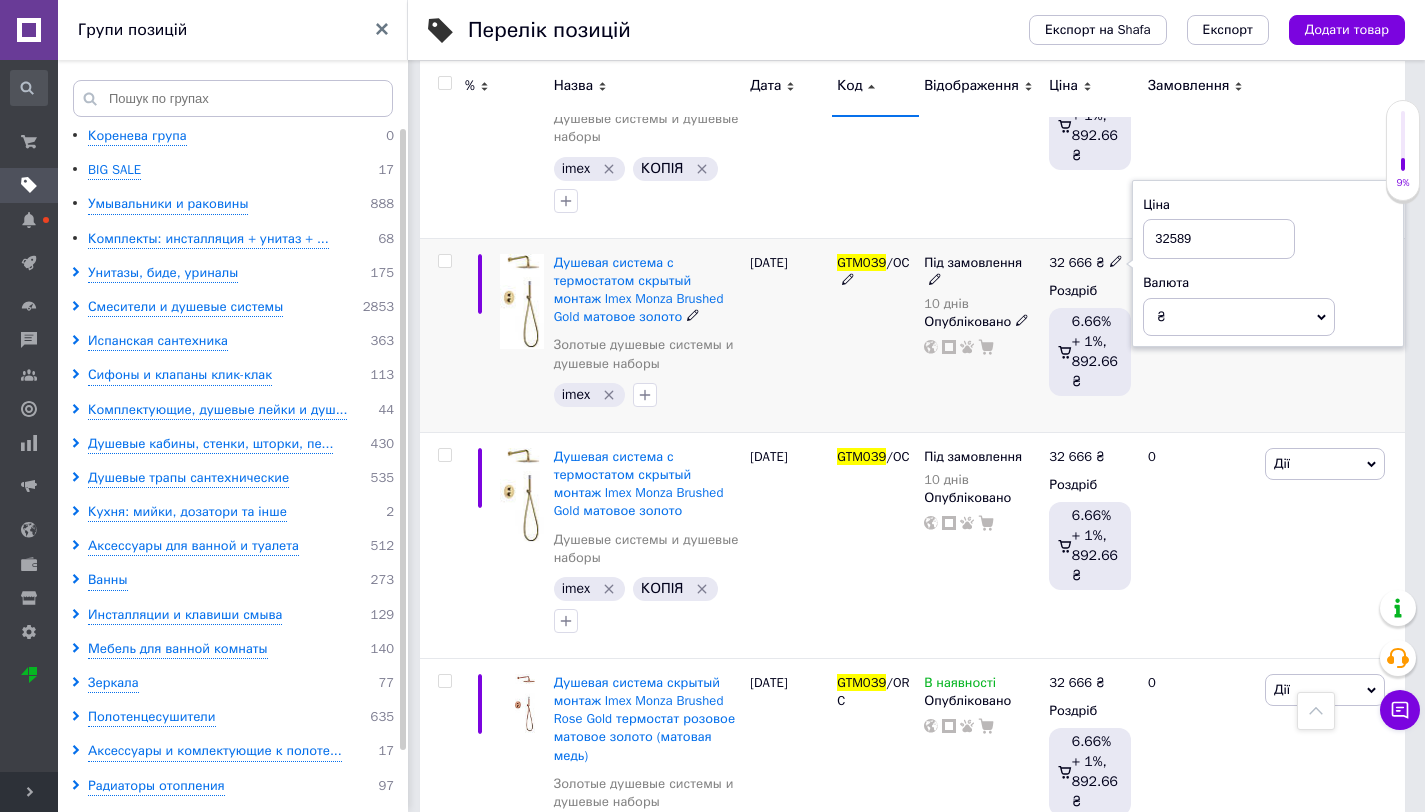 type on "32589" 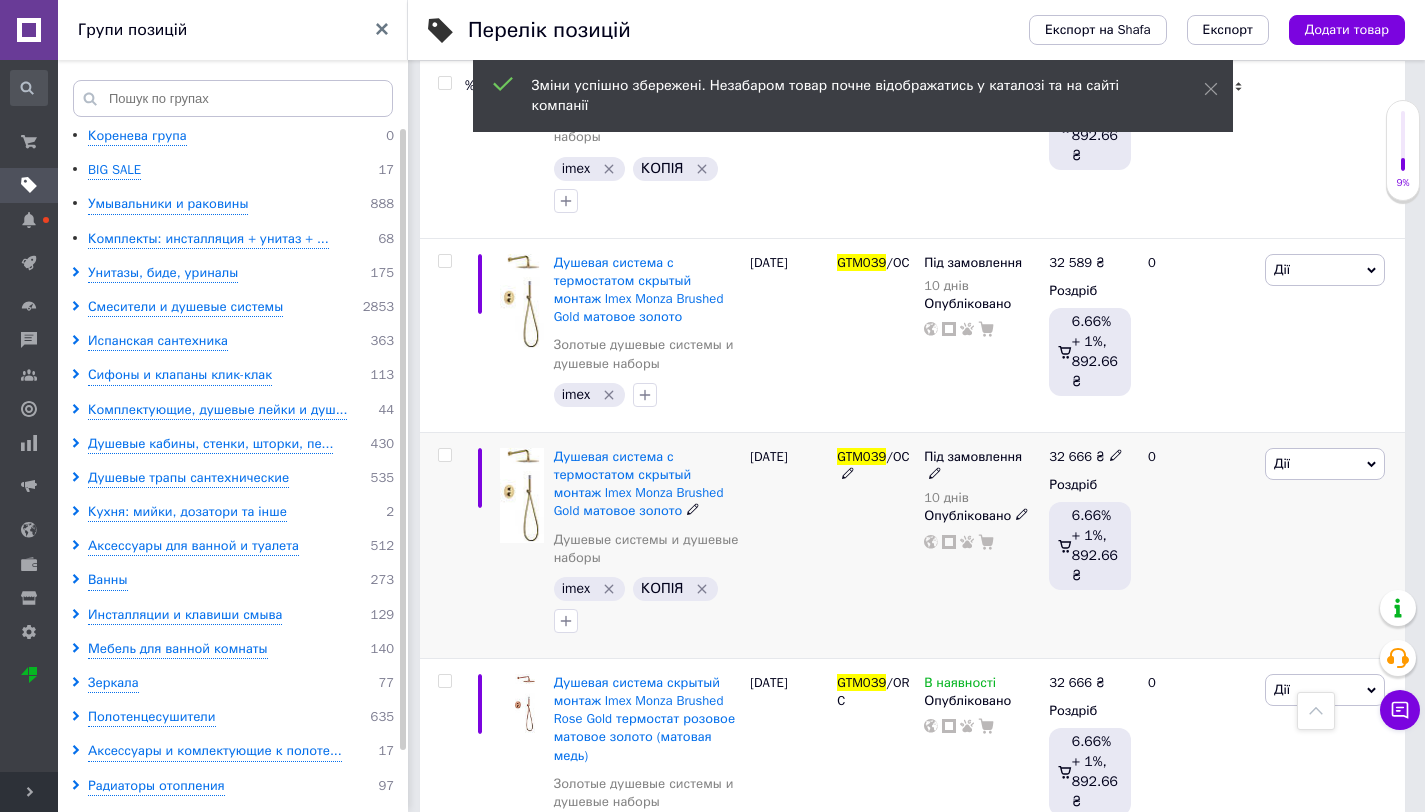 click 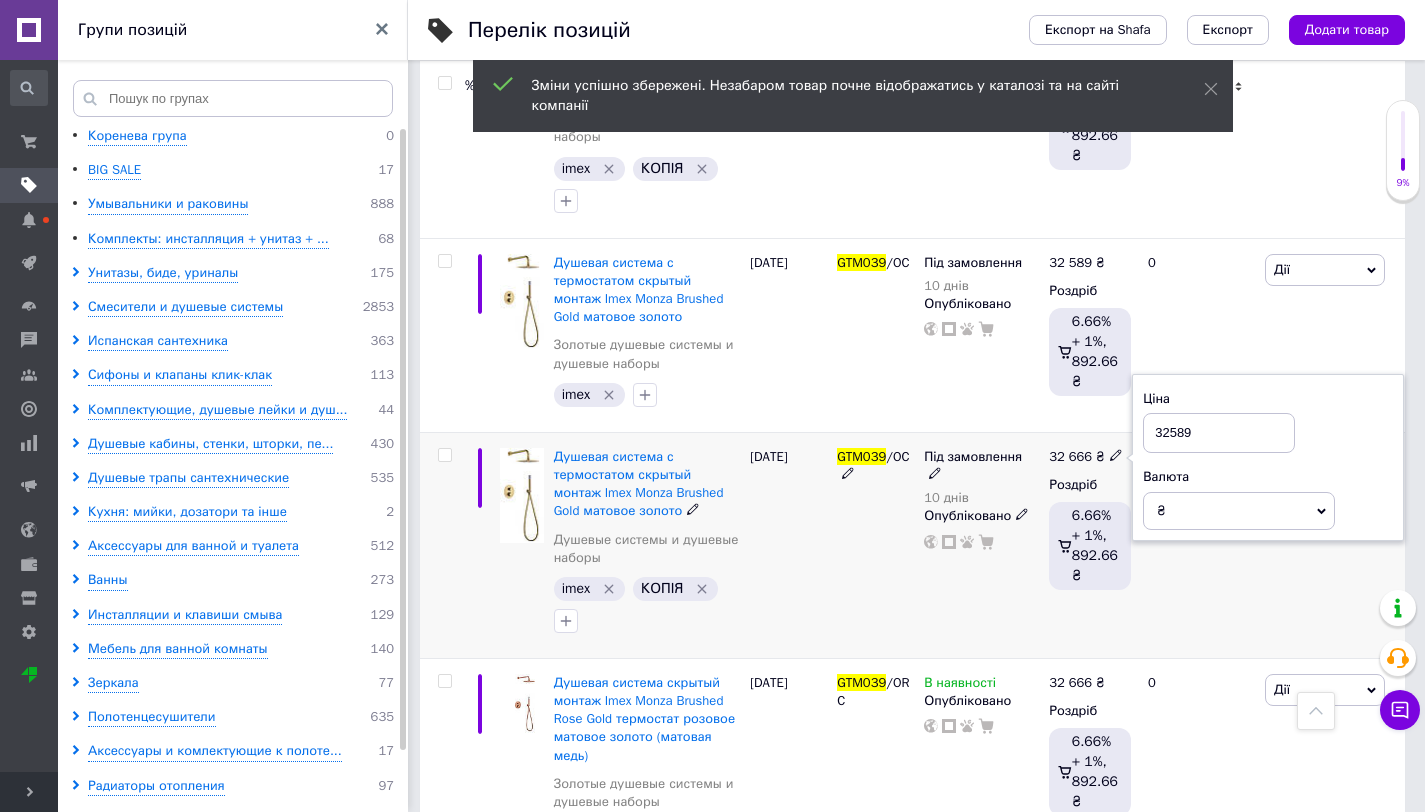 type on "32589" 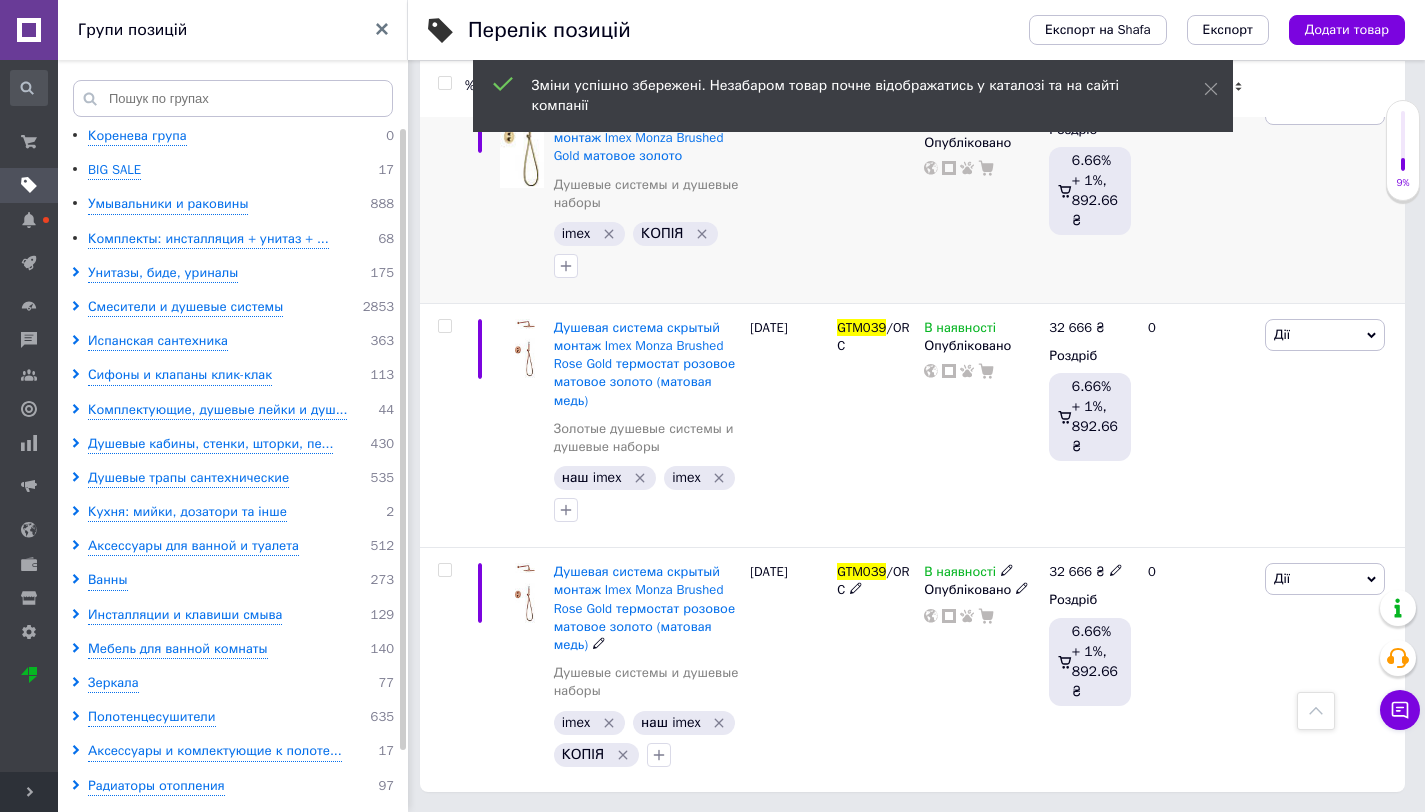scroll, scrollTop: 1821, scrollLeft: 0, axis: vertical 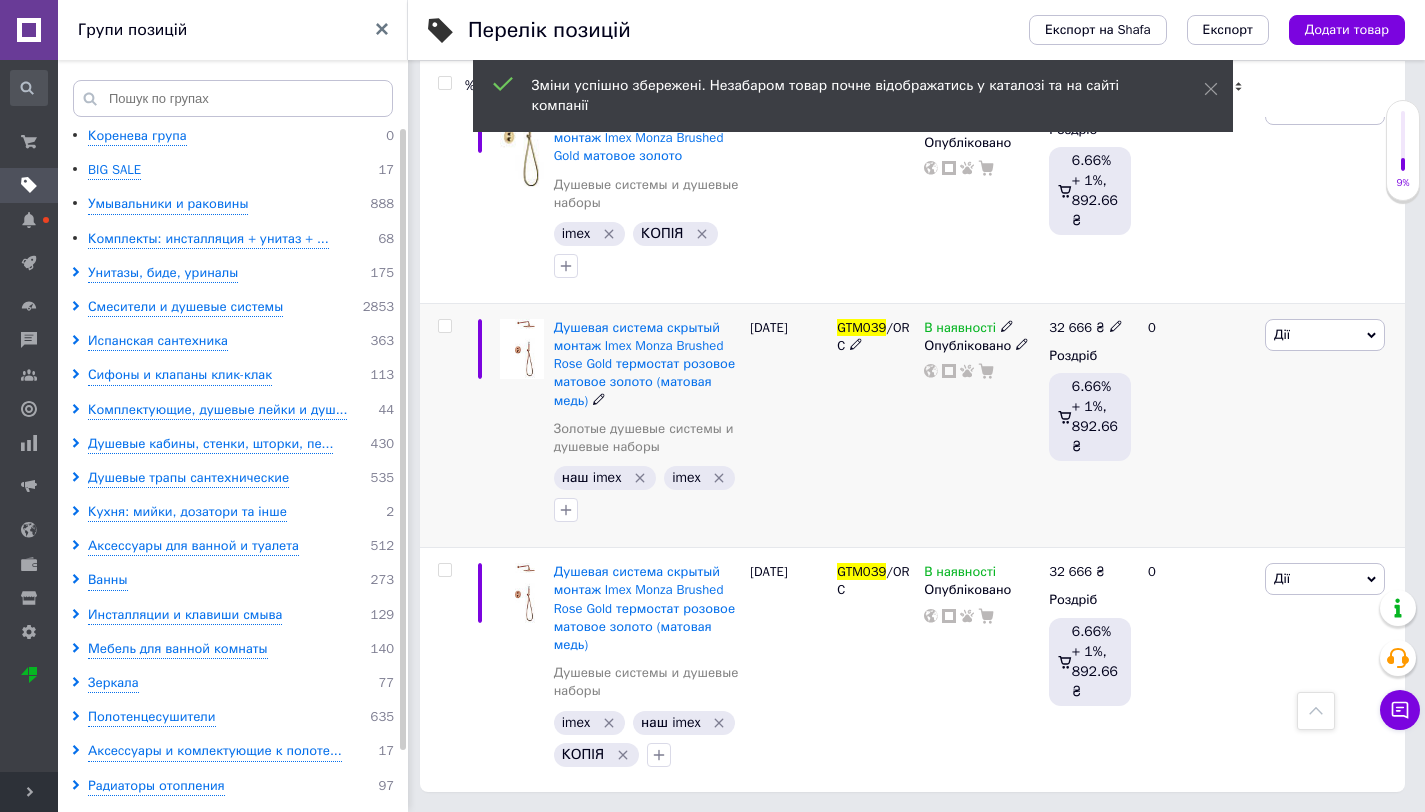 click on "32 666   ₴" at bounding box center [1086, 328] 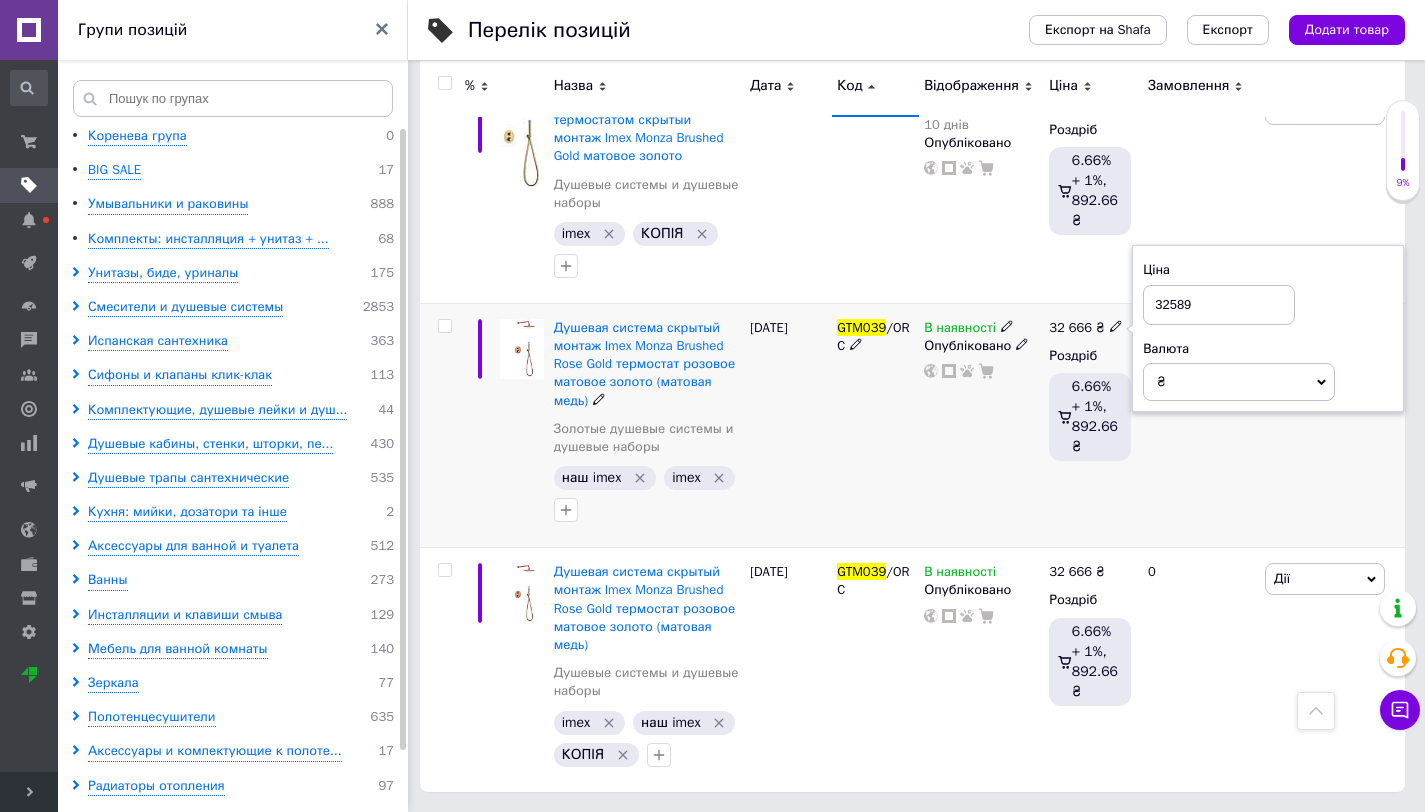 type on "32589" 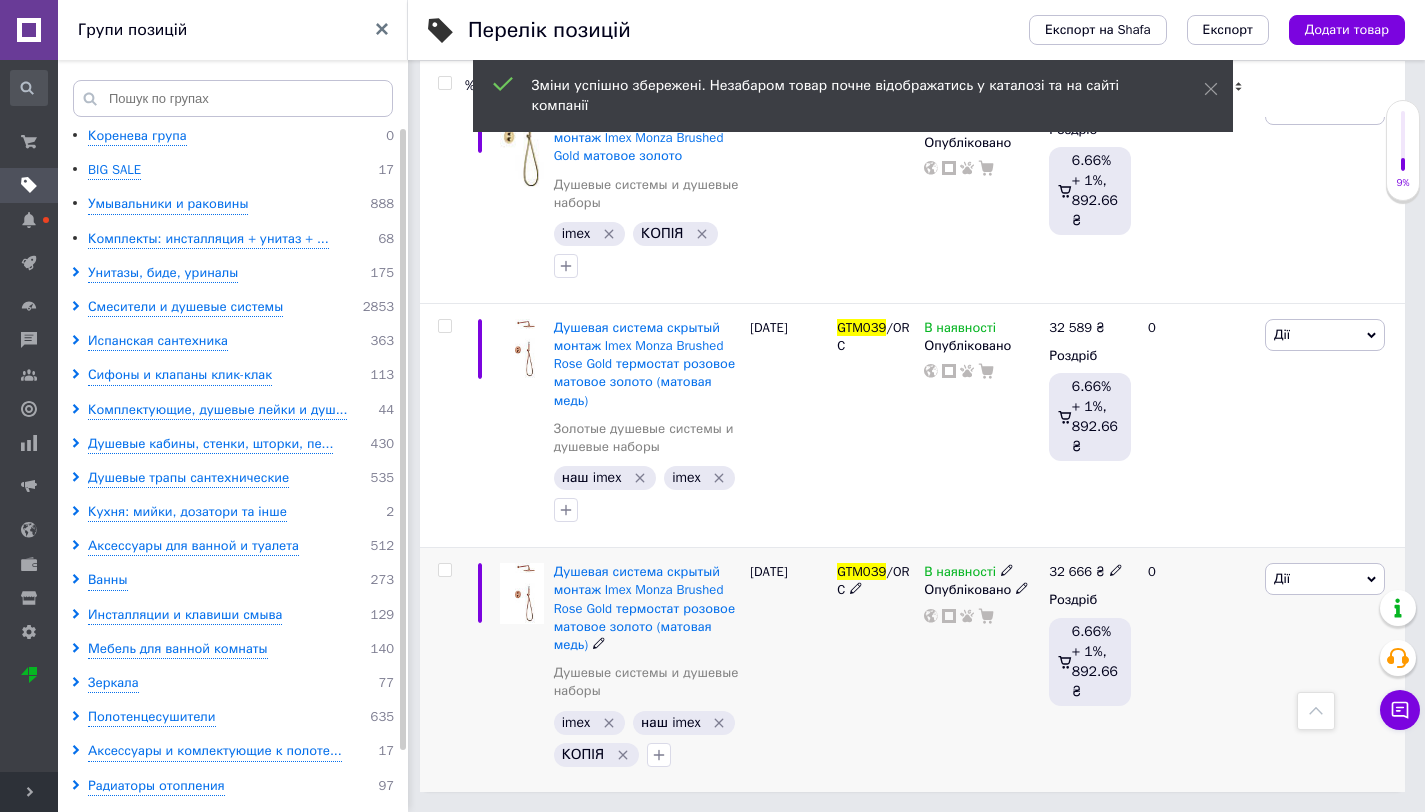 click 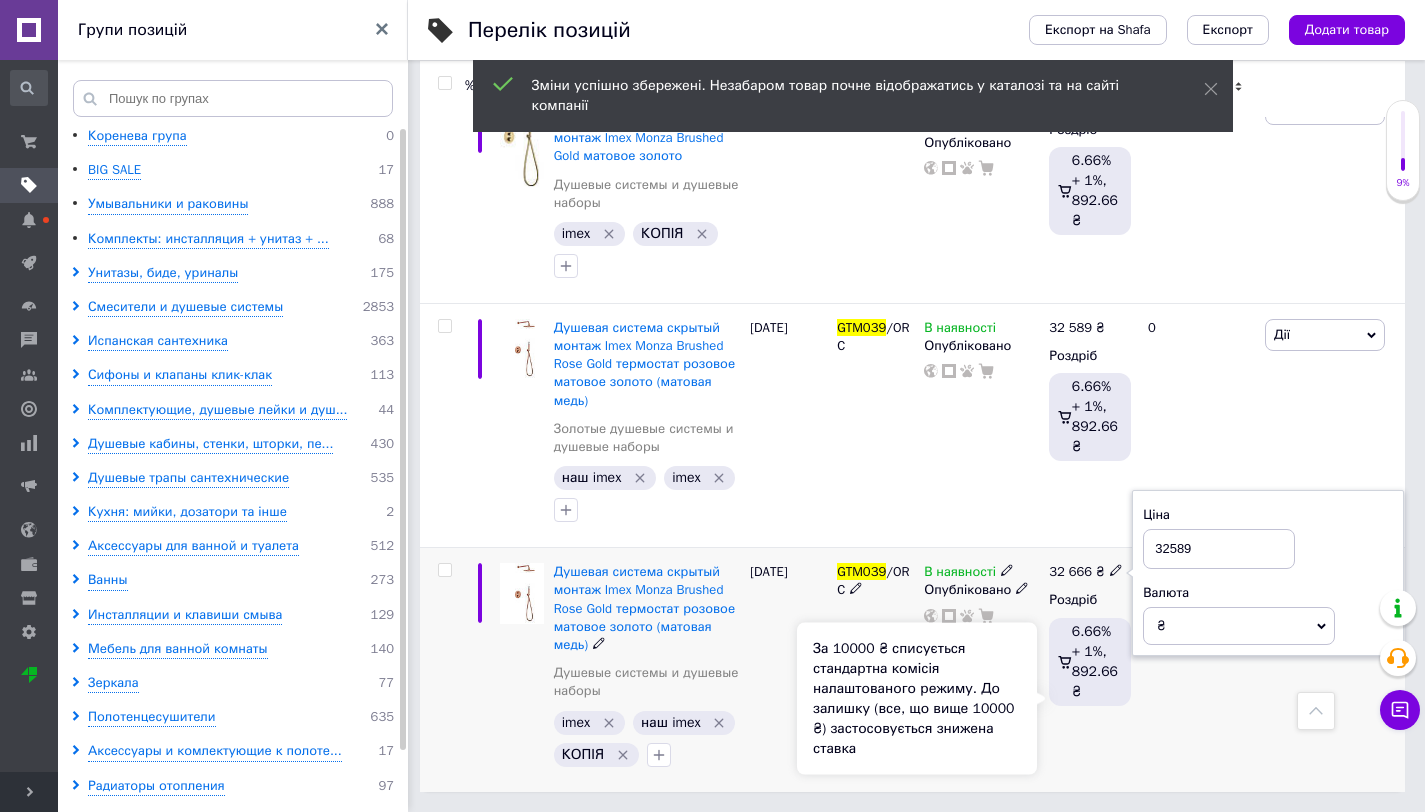 type on "32589" 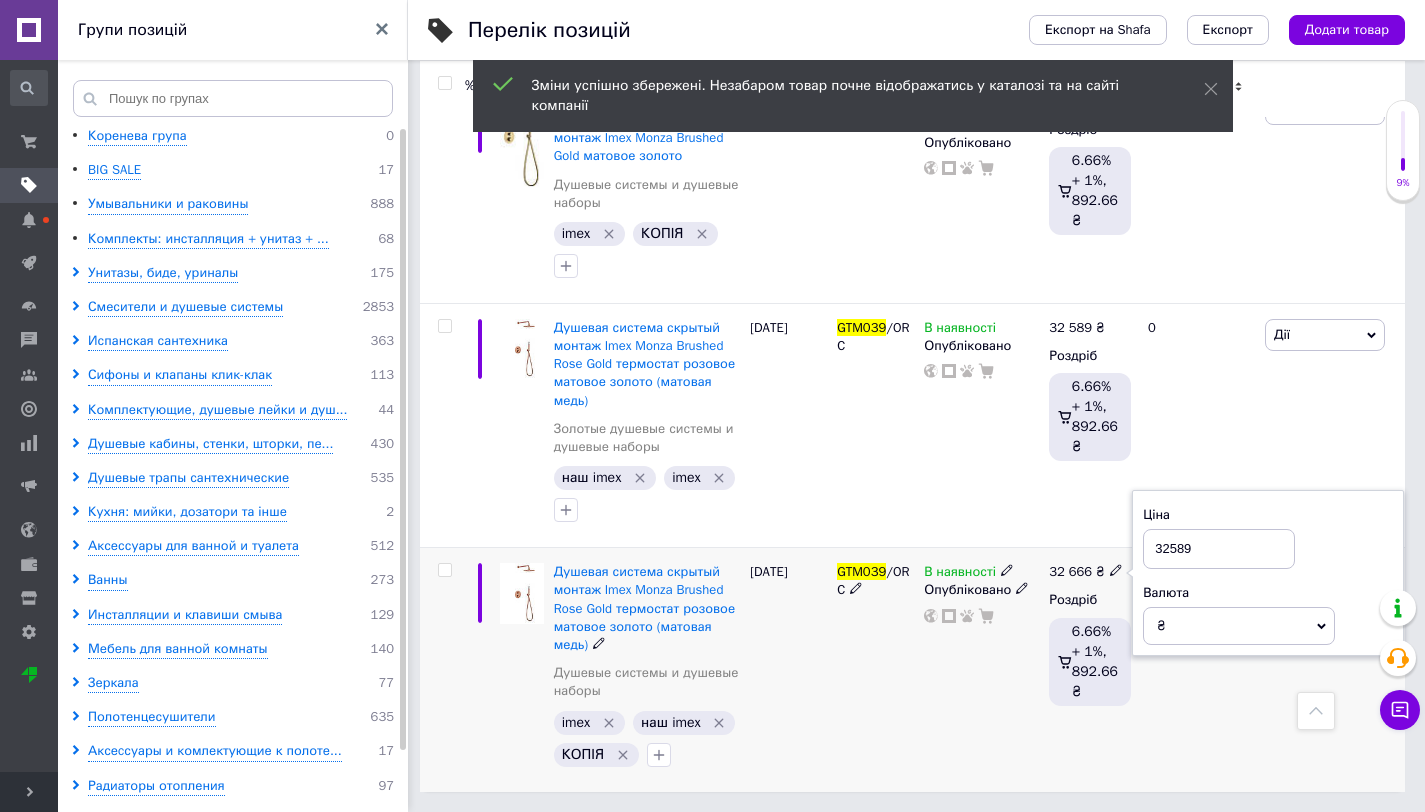 click on "32 666   ₴ Ціна 32589 Валюта ₴ $ EUR CHF GBP ¥ PLN ₸ MDL HUF KGS CNY TRY KRW lei Роздріб 6.66% + 1%, 892.66 ₴" at bounding box center [1090, 670] 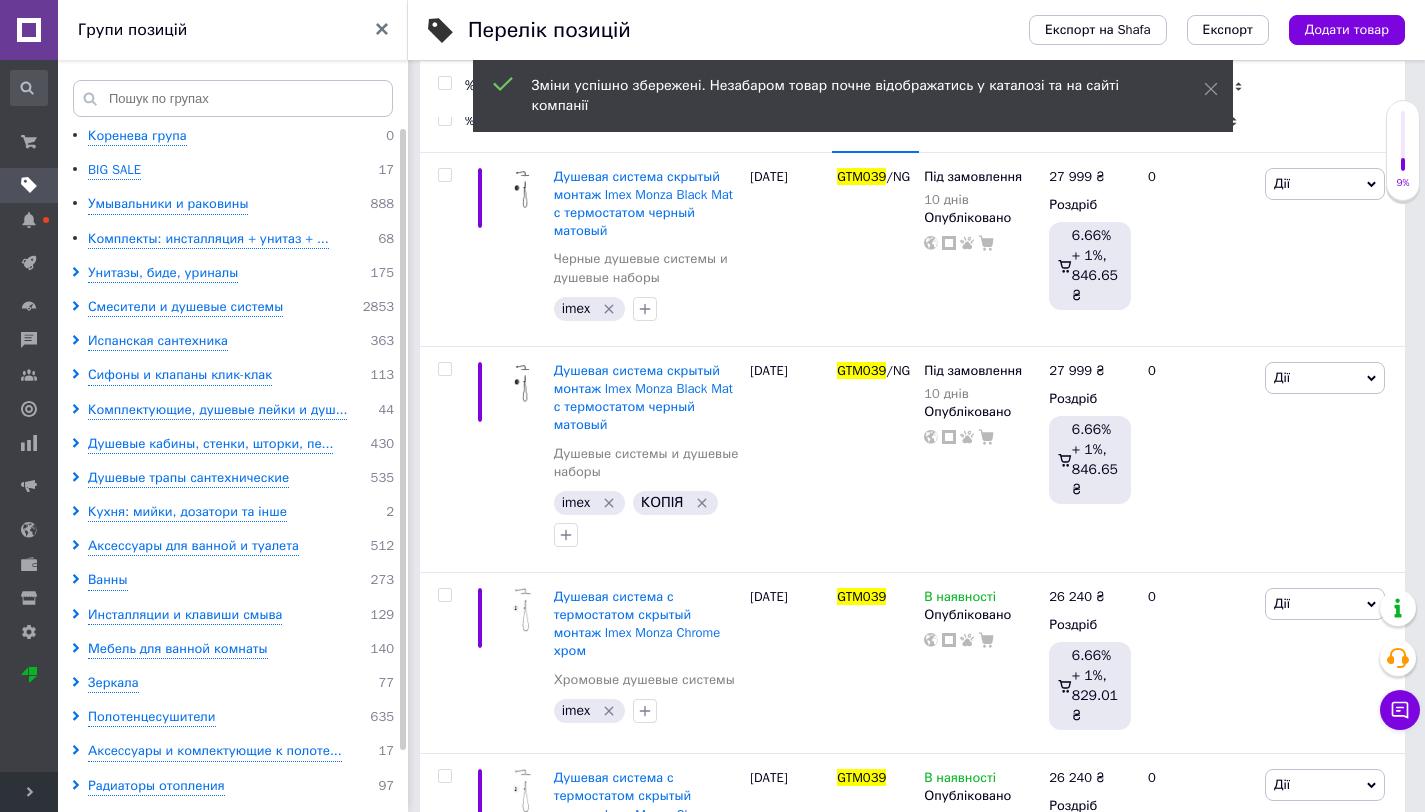 scroll, scrollTop: 0, scrollLeft: 0, axis: both 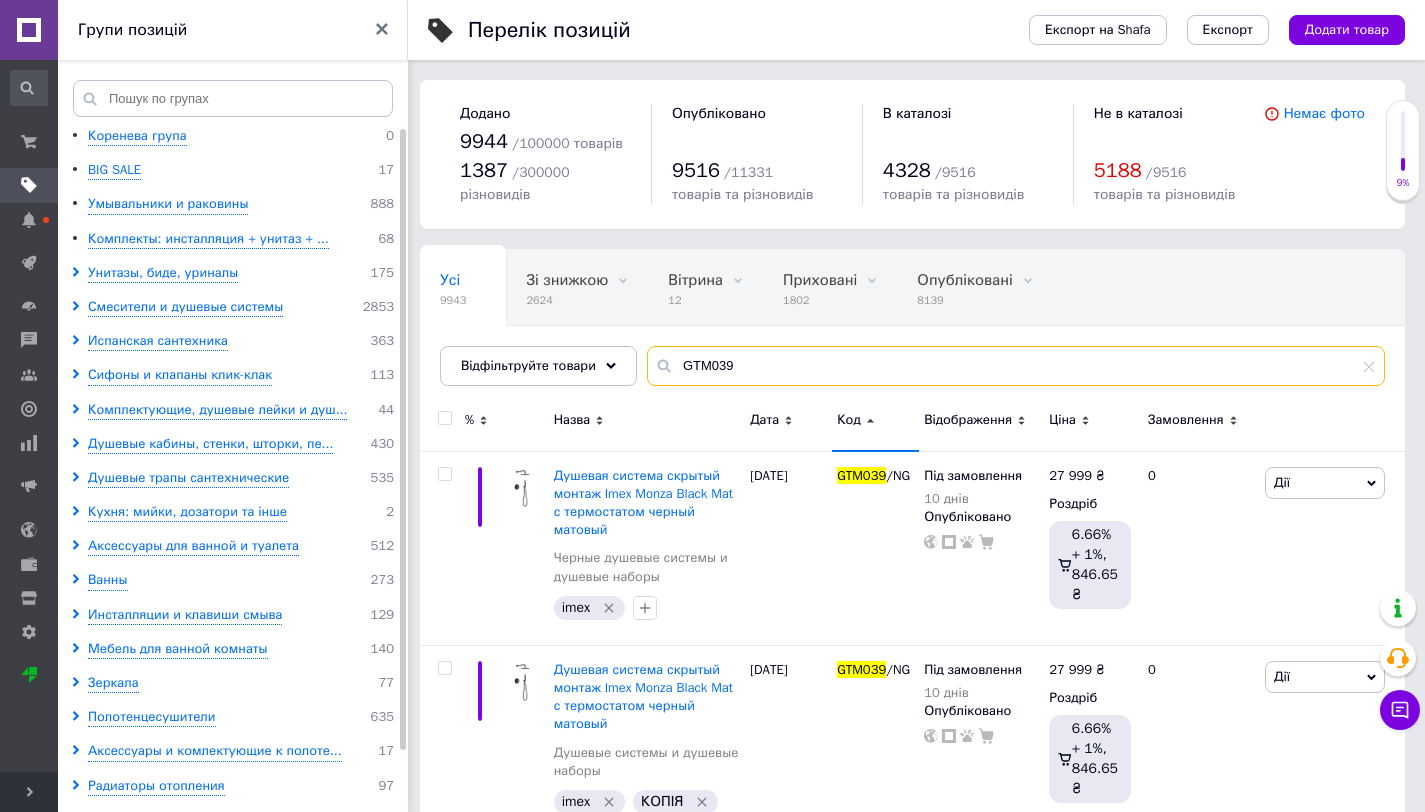 click on "GTM039" at bounding box center [1016, 366] 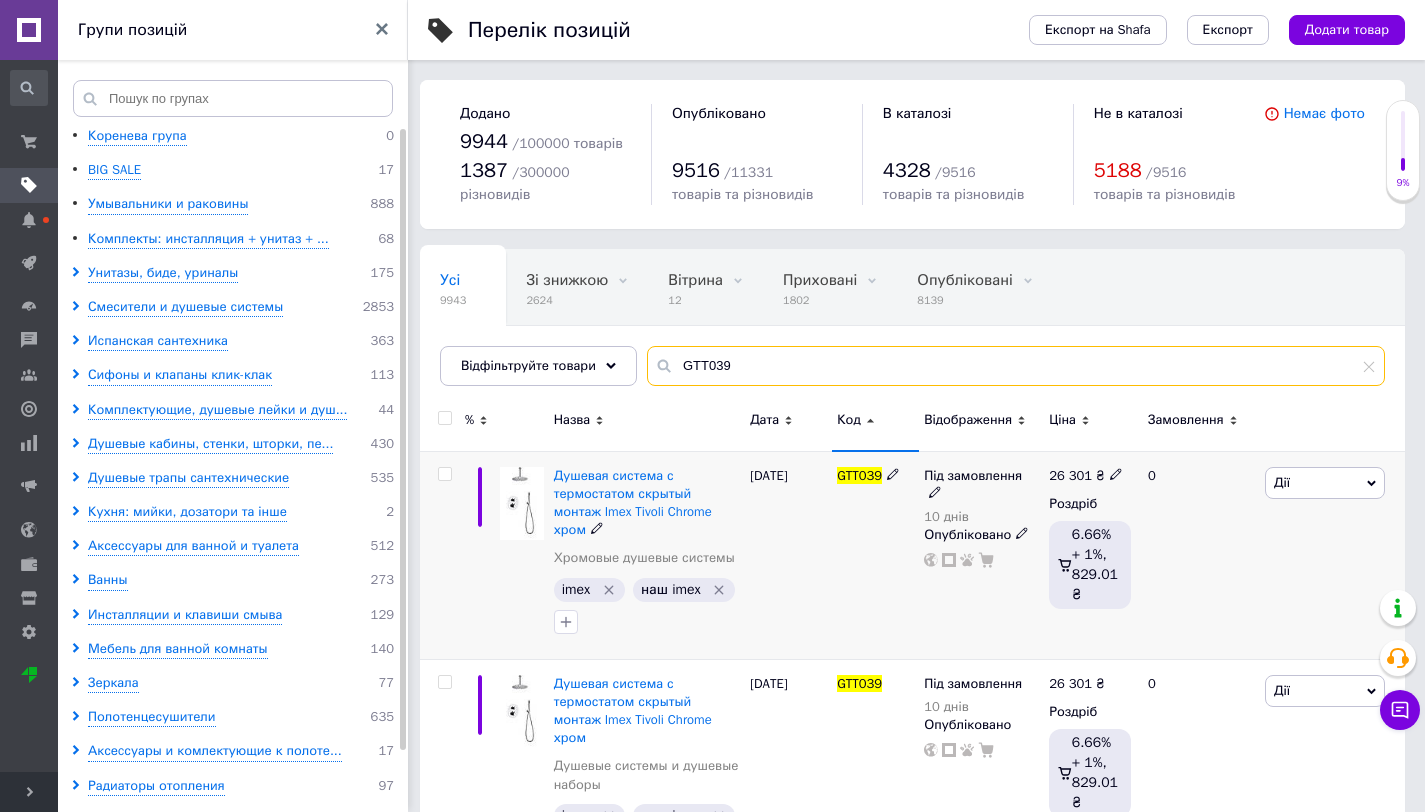 type on "GTT039" 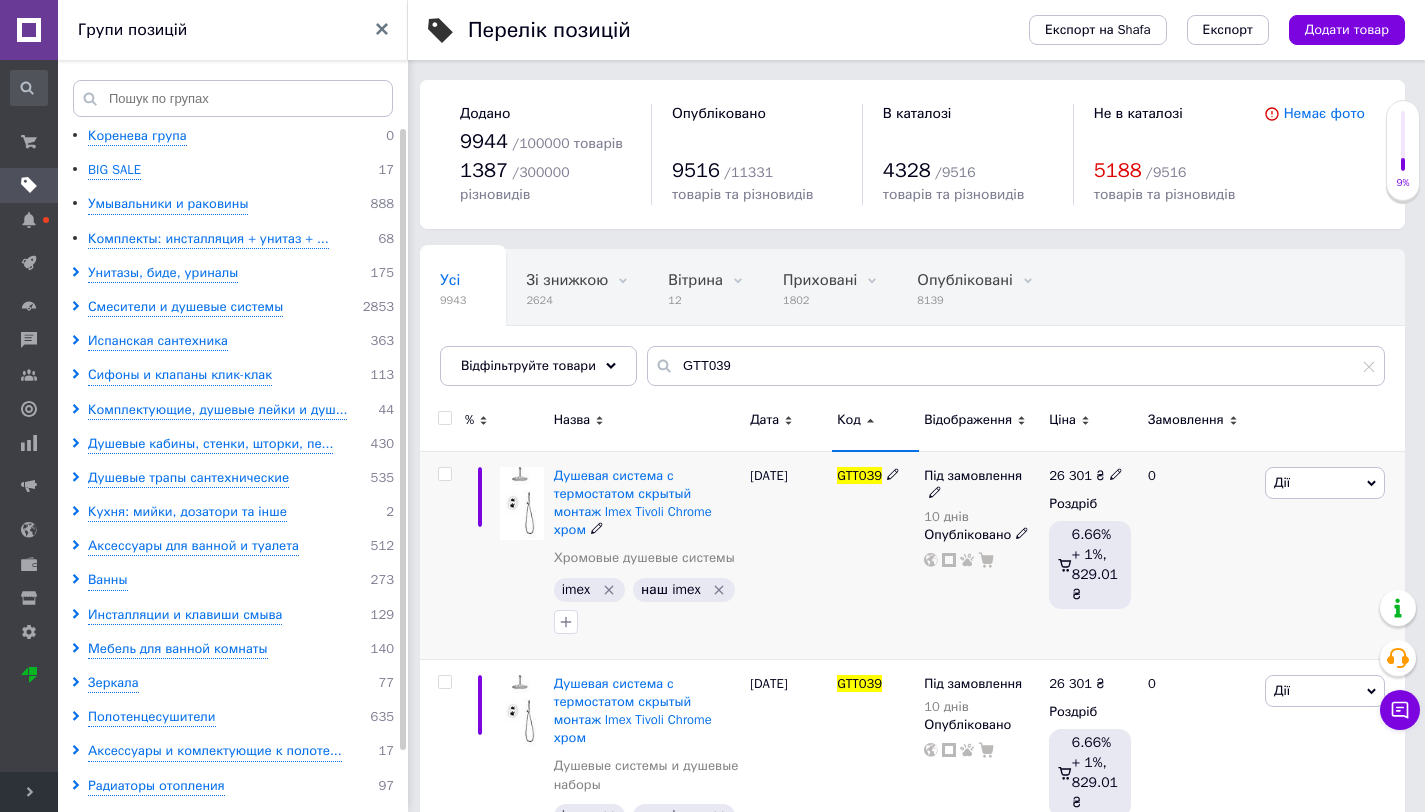 click 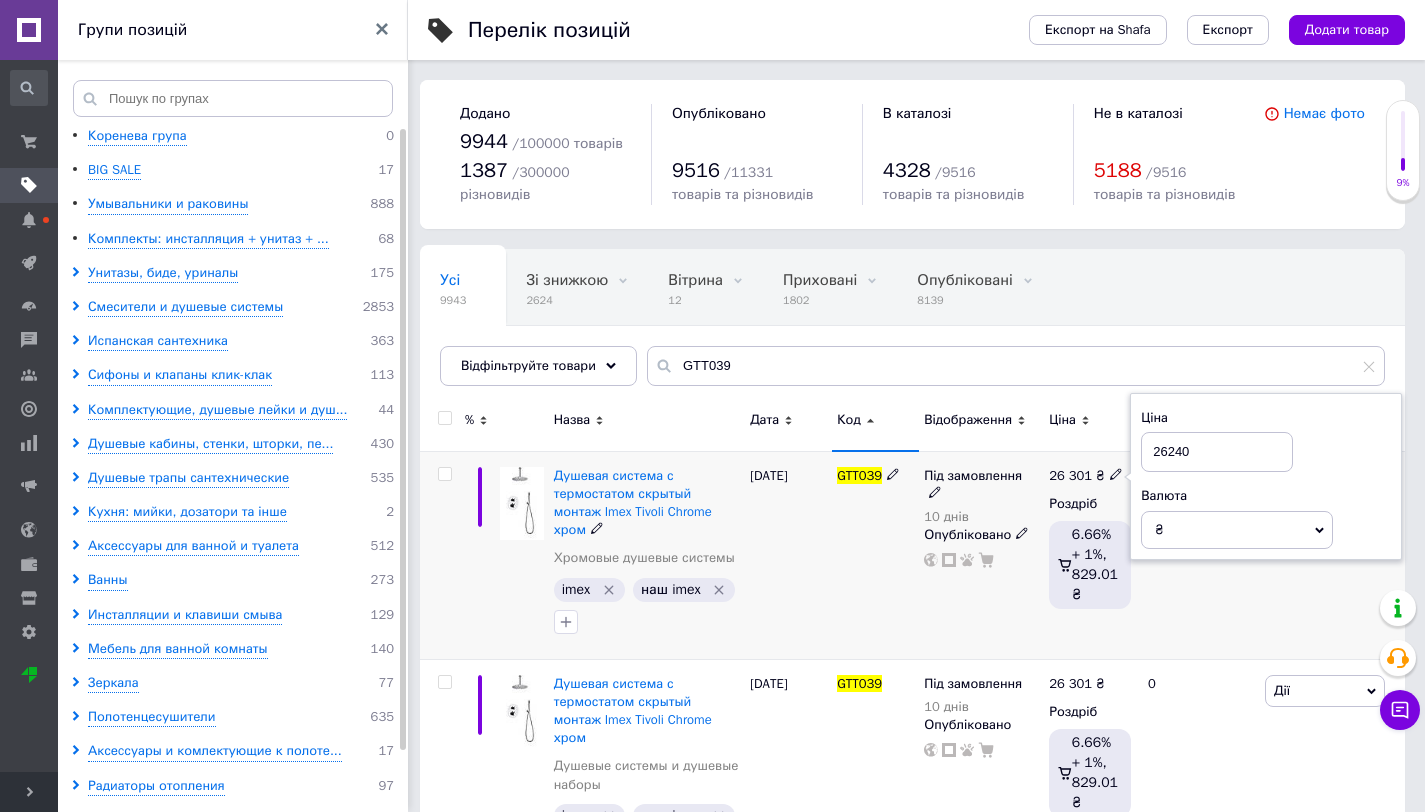 type on "26240" 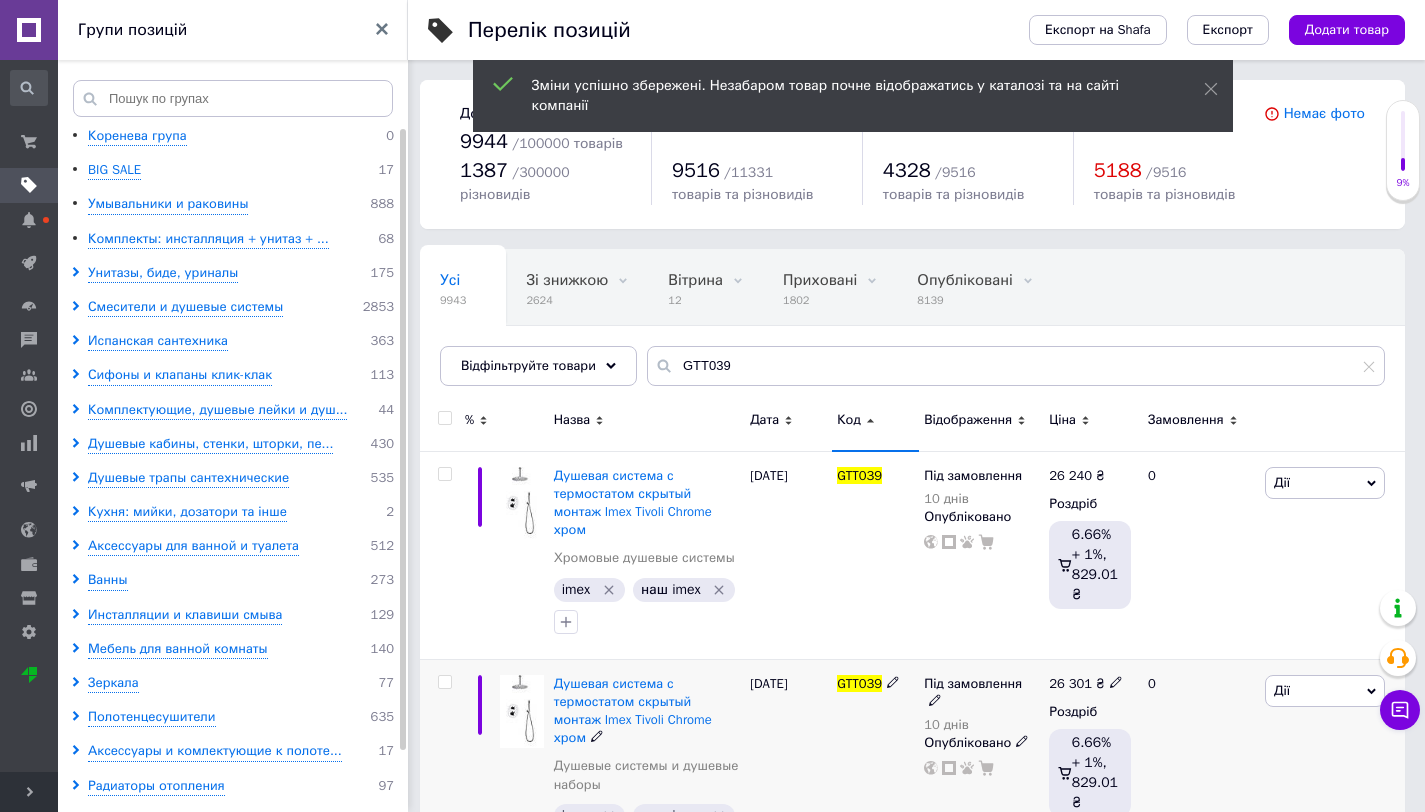 click 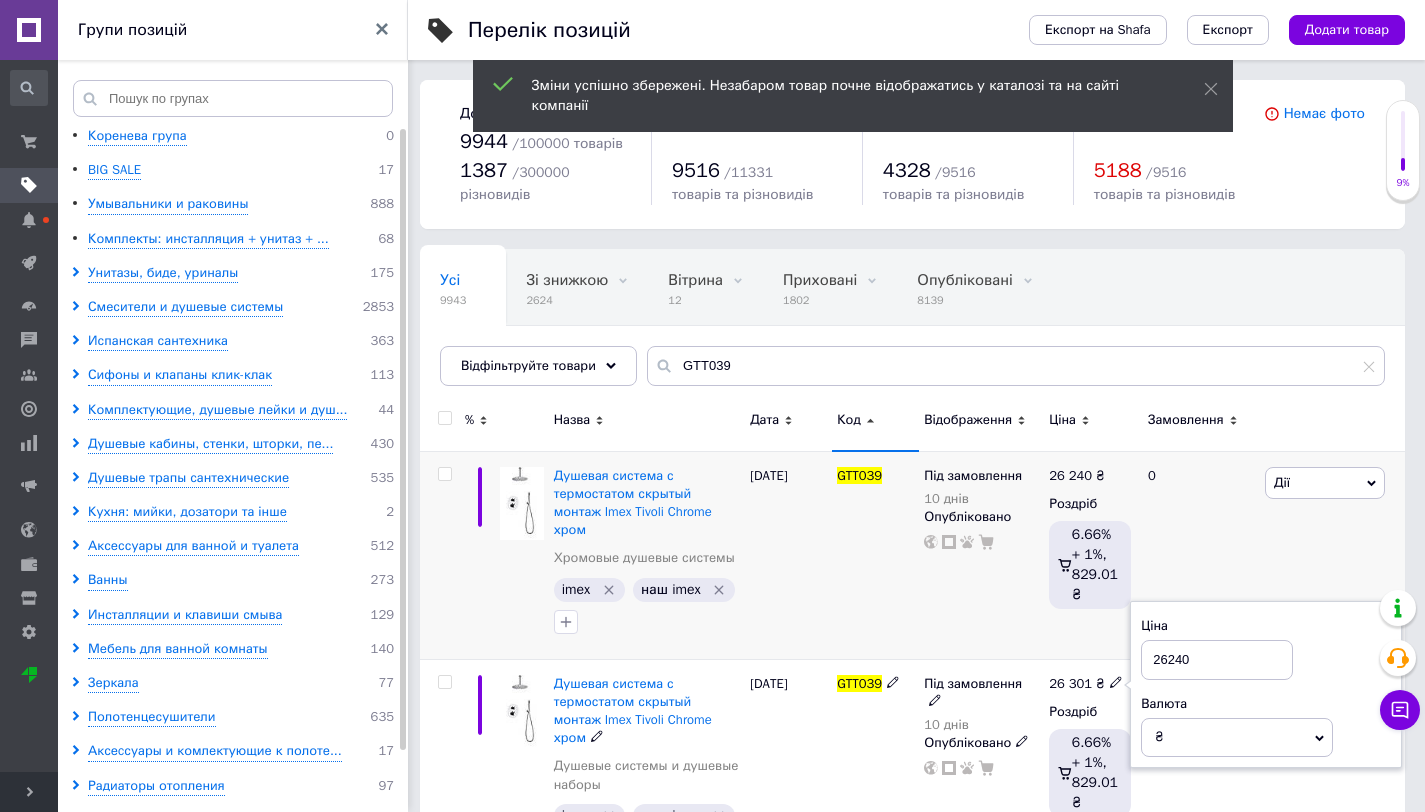 type on "26240" 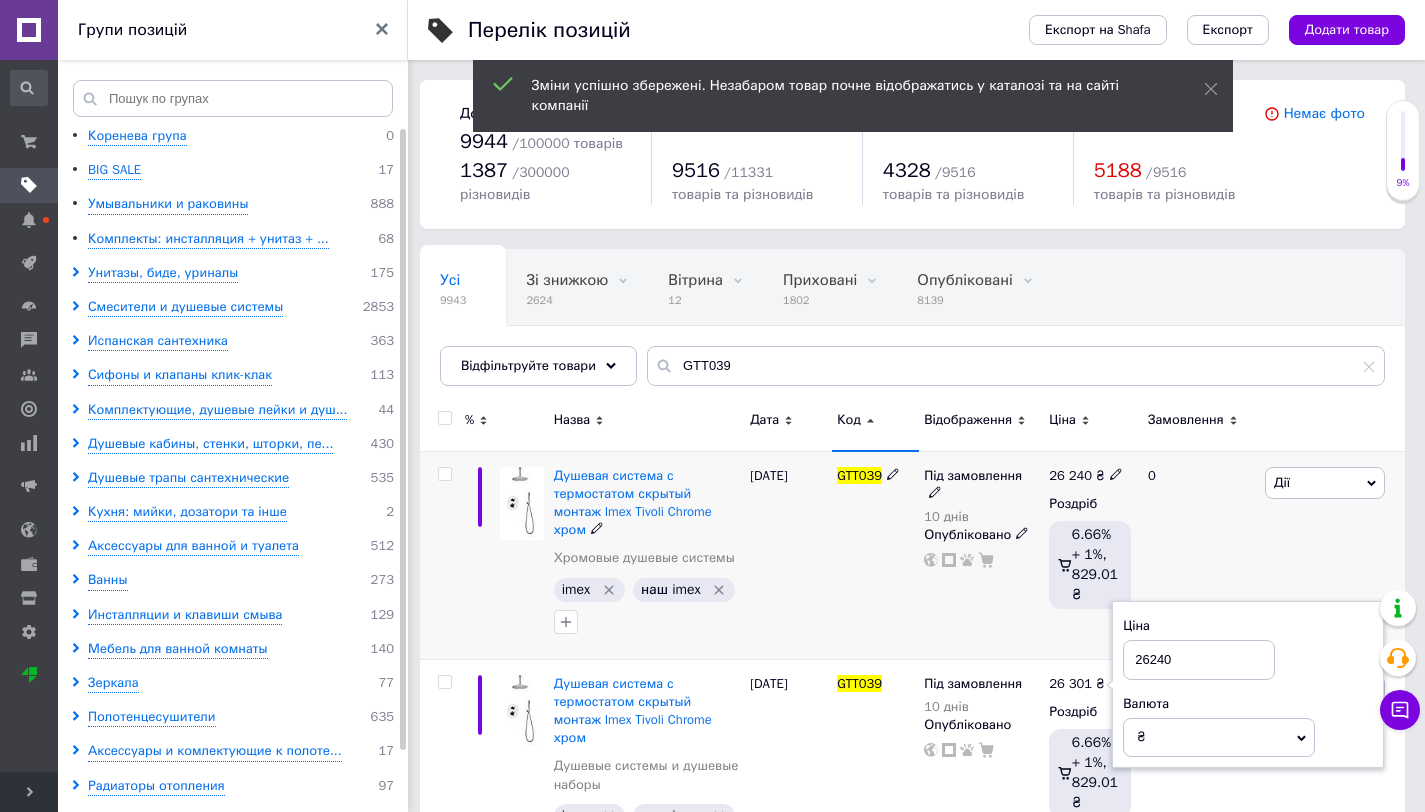 click on "26 240   ₴ Роздріб 6.66% + 1%, 829.01 ₴" at bounding box center (1090, 555) 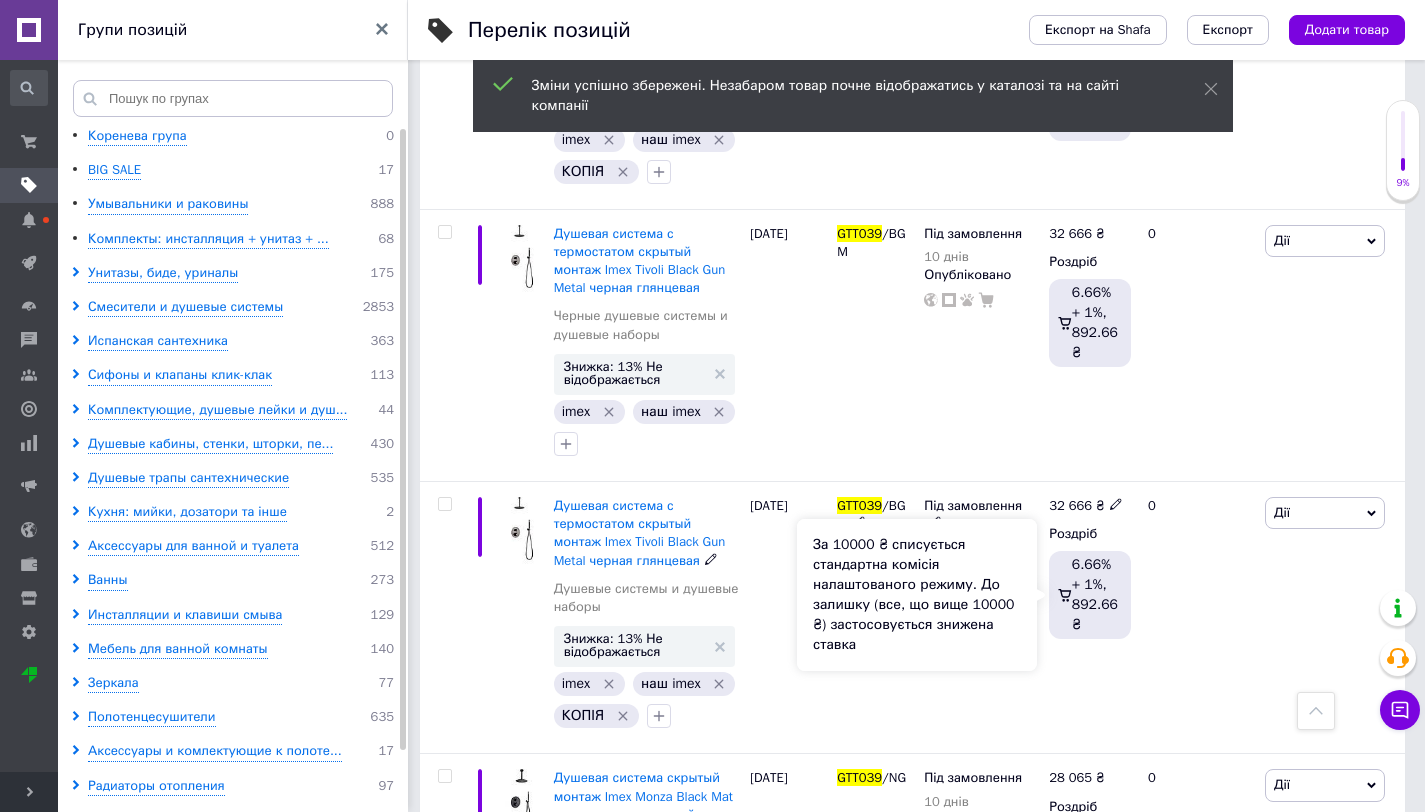 scroll, scrollTop: 680, scrollLeft: 0, axis: vertical 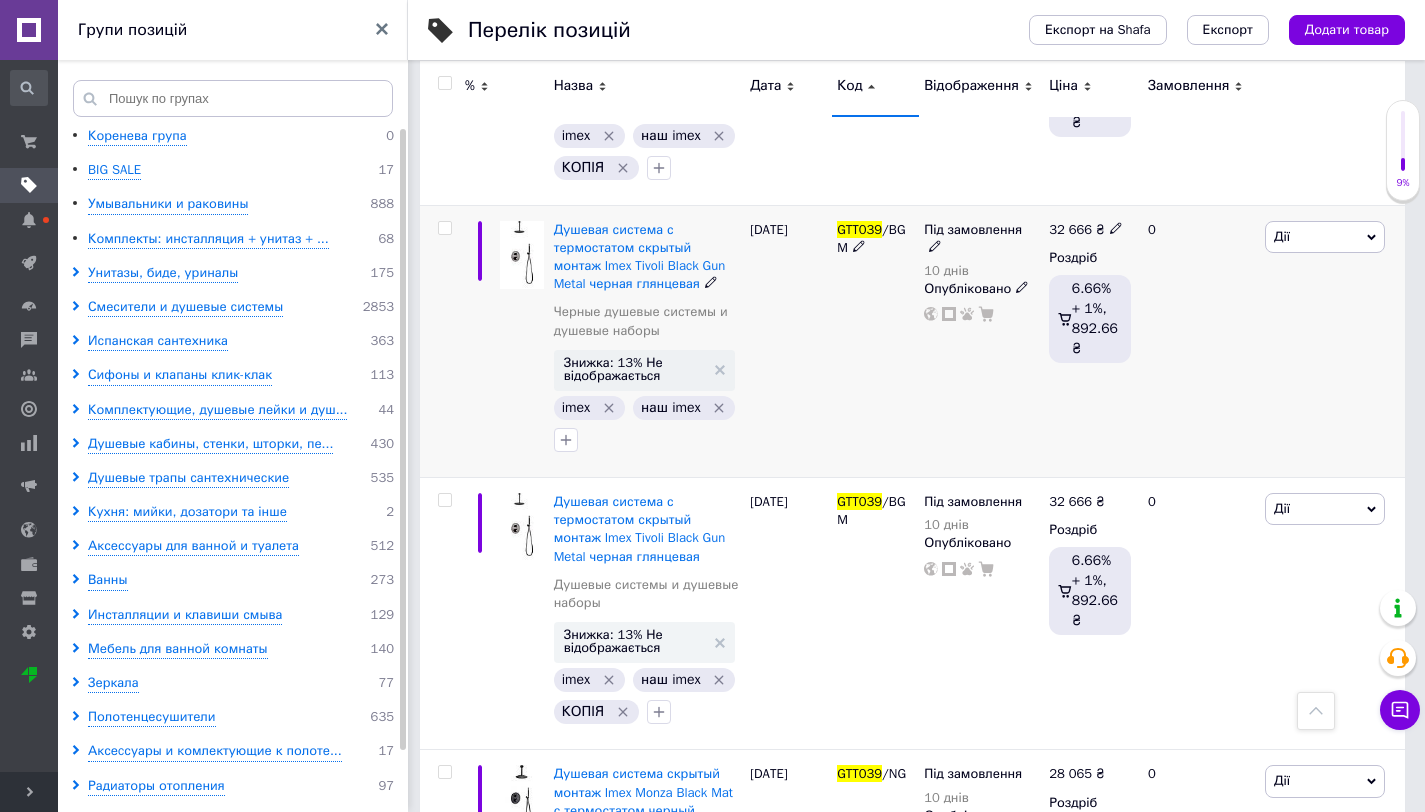 click at bounding box center (1116, 227) 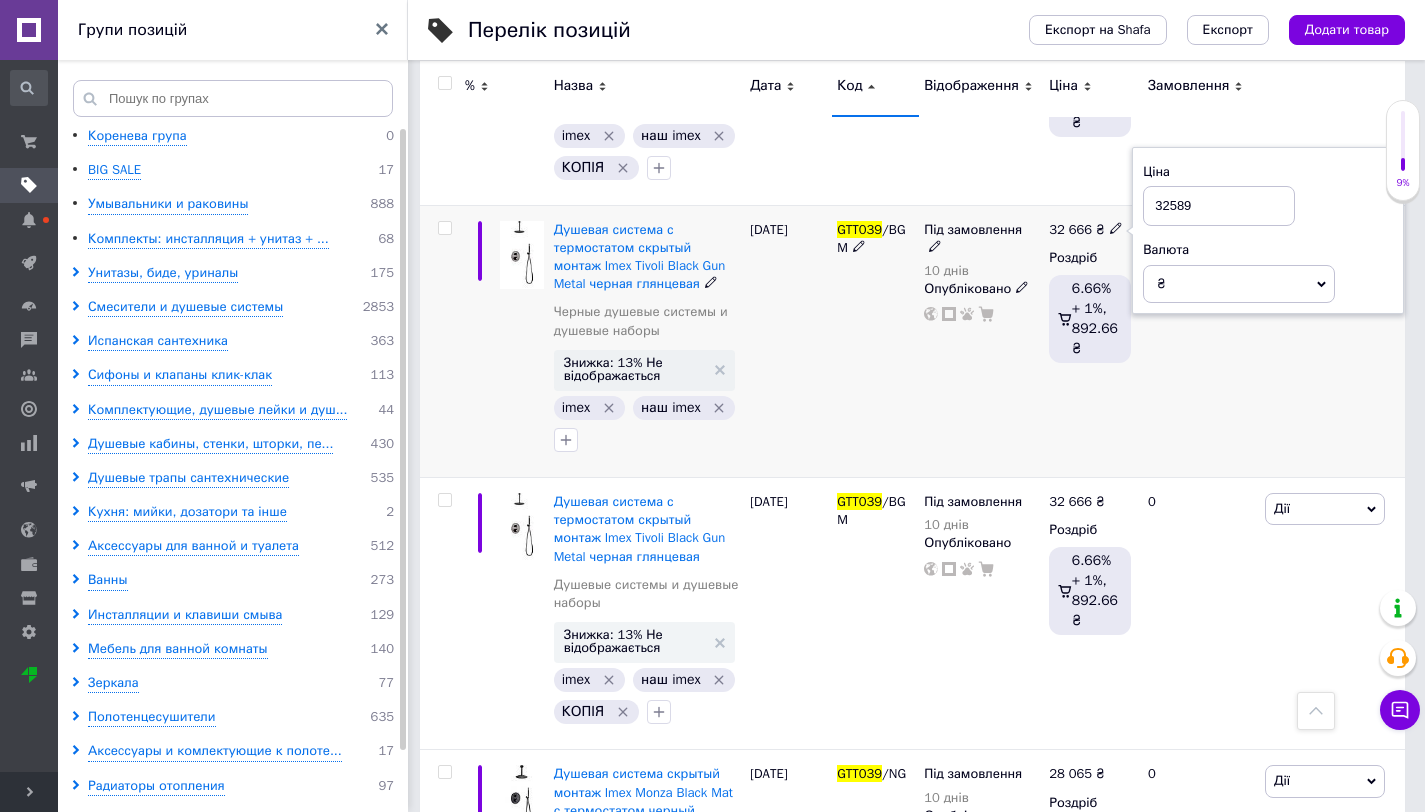 type on "32589" 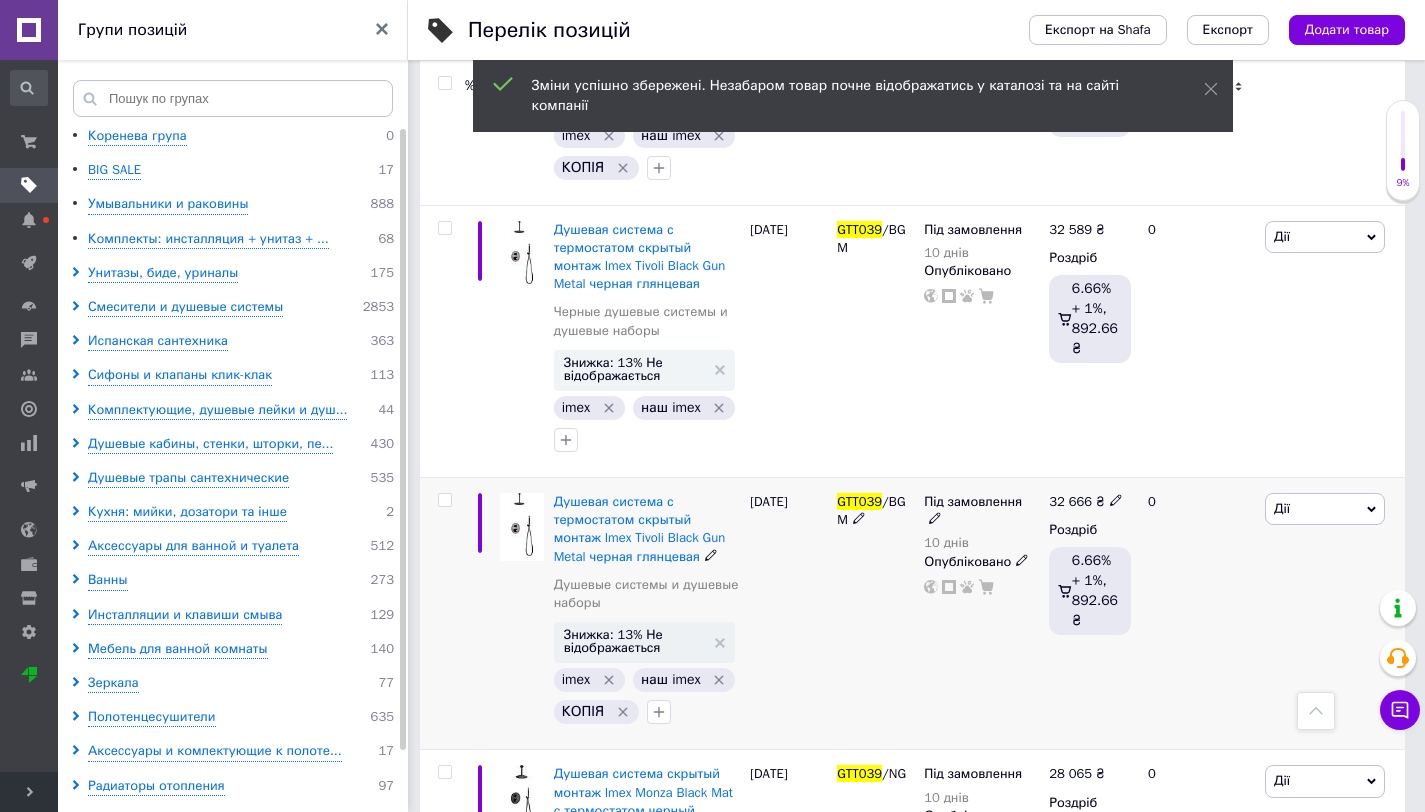 click 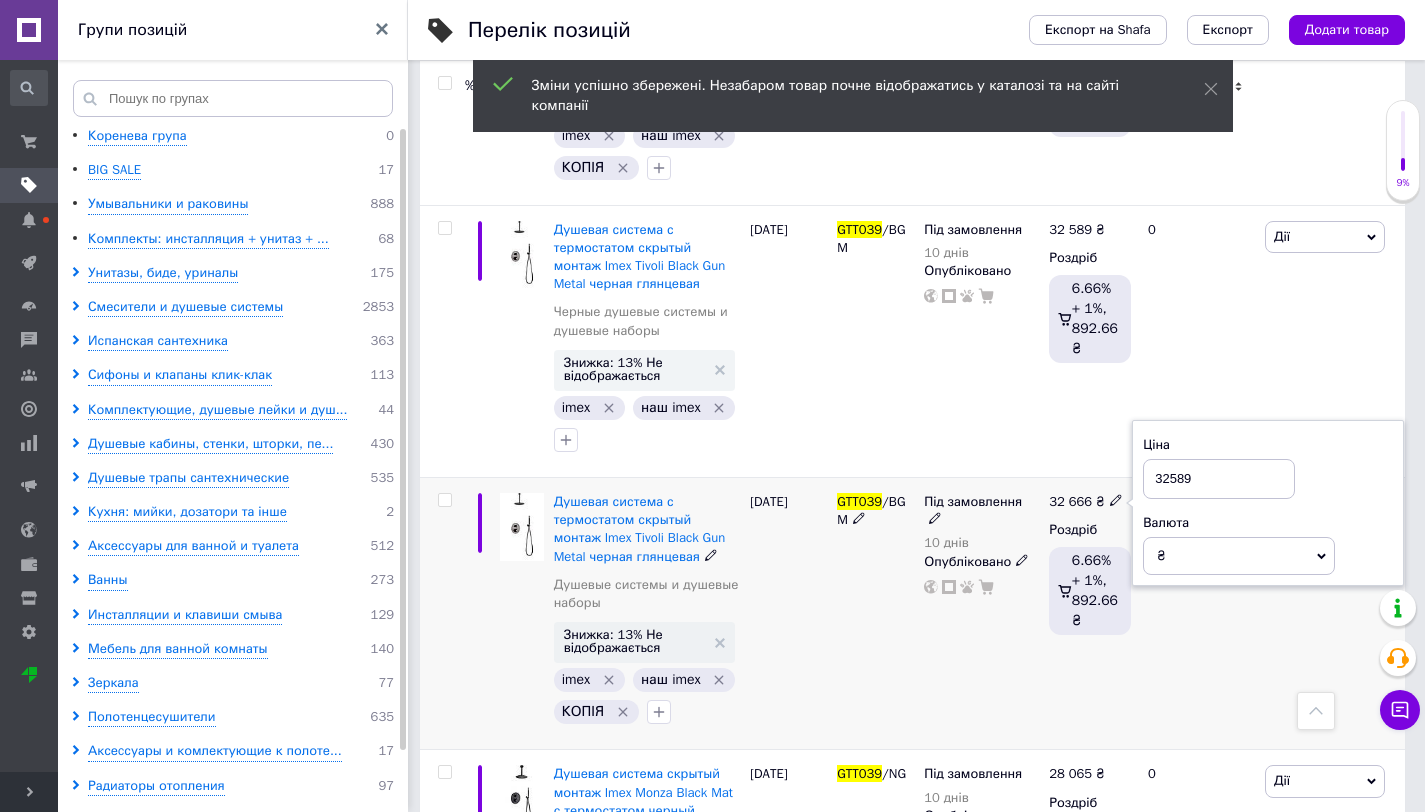 type on "32589" 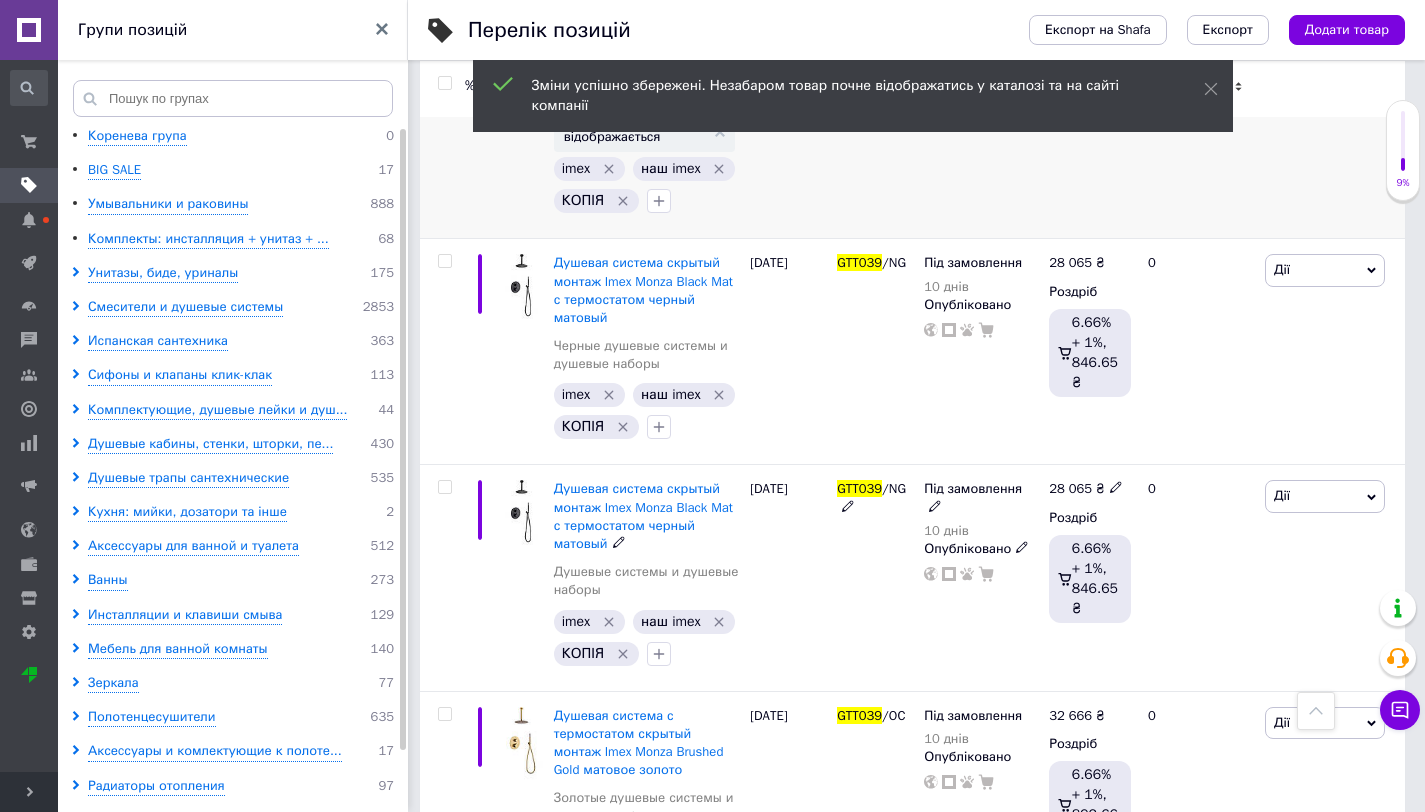 scroll, scrollTop: 1200, scrollLeft: 0, axis: vertical 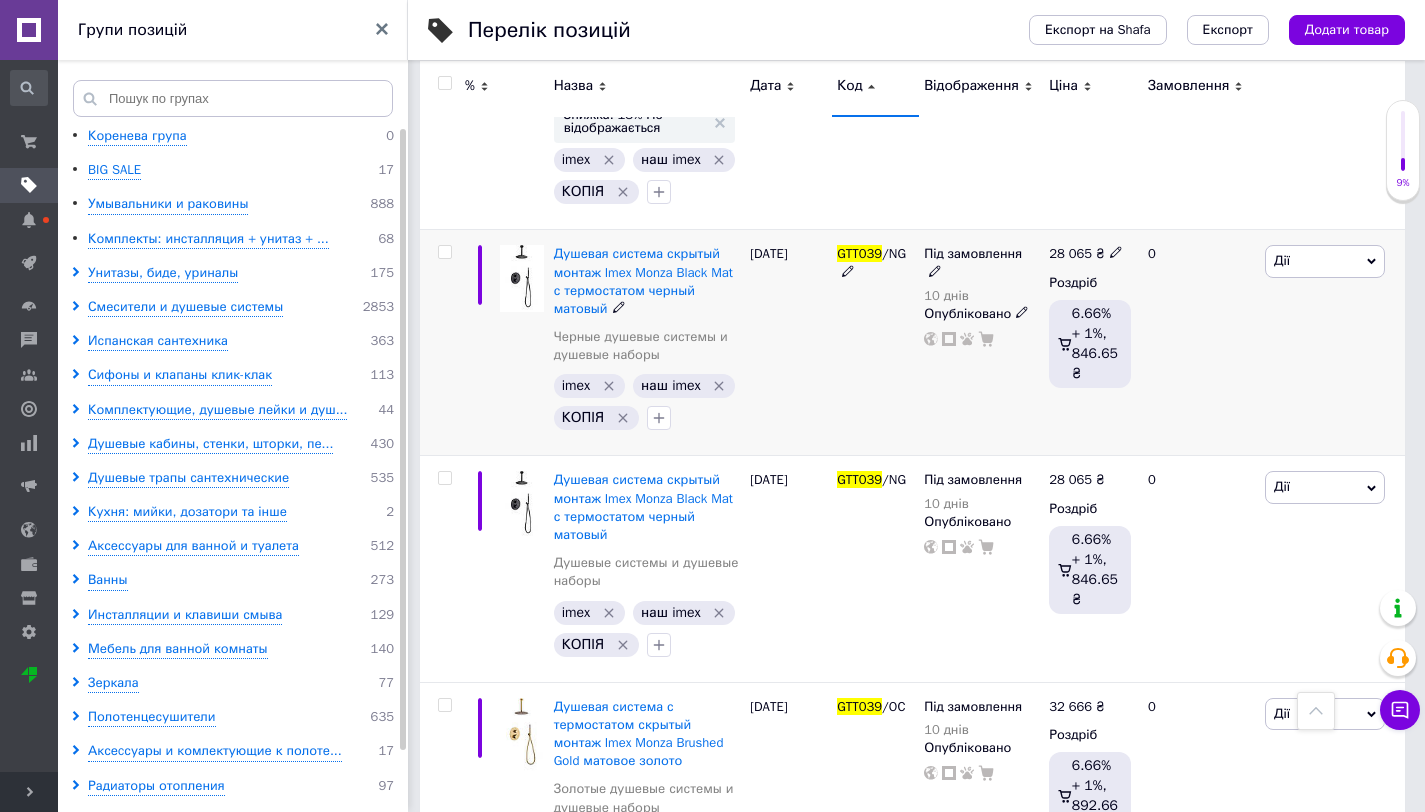 click 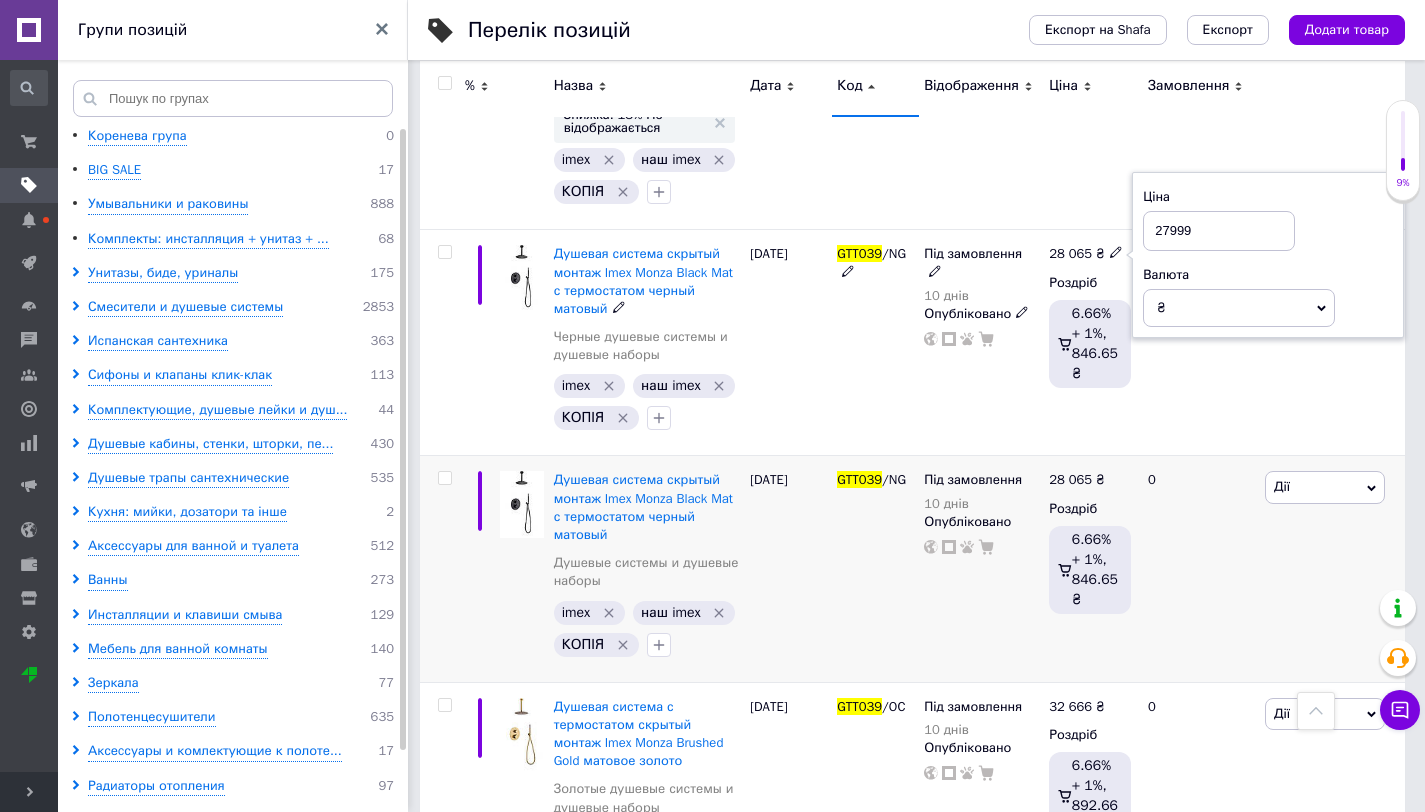 type on "27999" 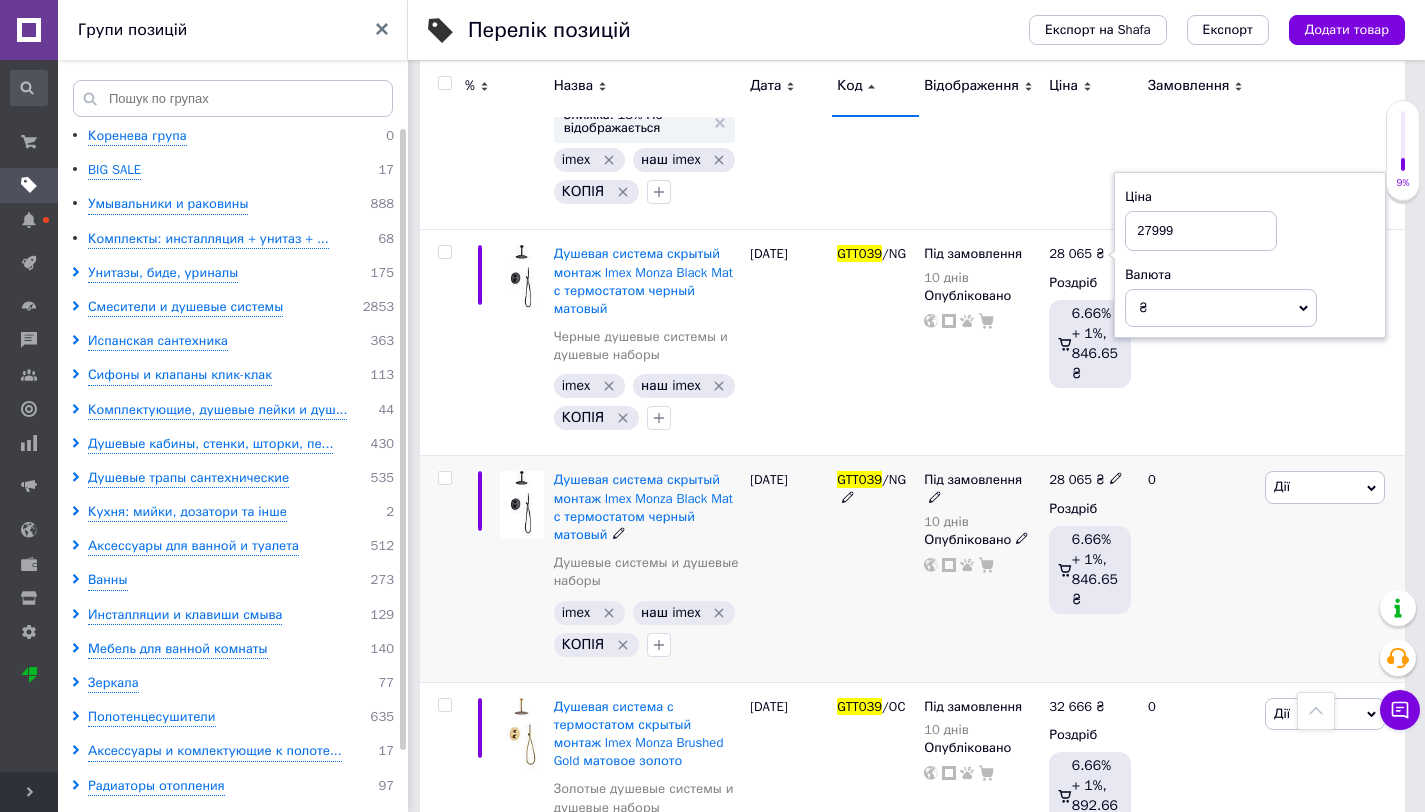 click on "28 065   ₴ Роздріб 6.66% + 1%, 846.65 ₴" at bounding box center (1090, 569) 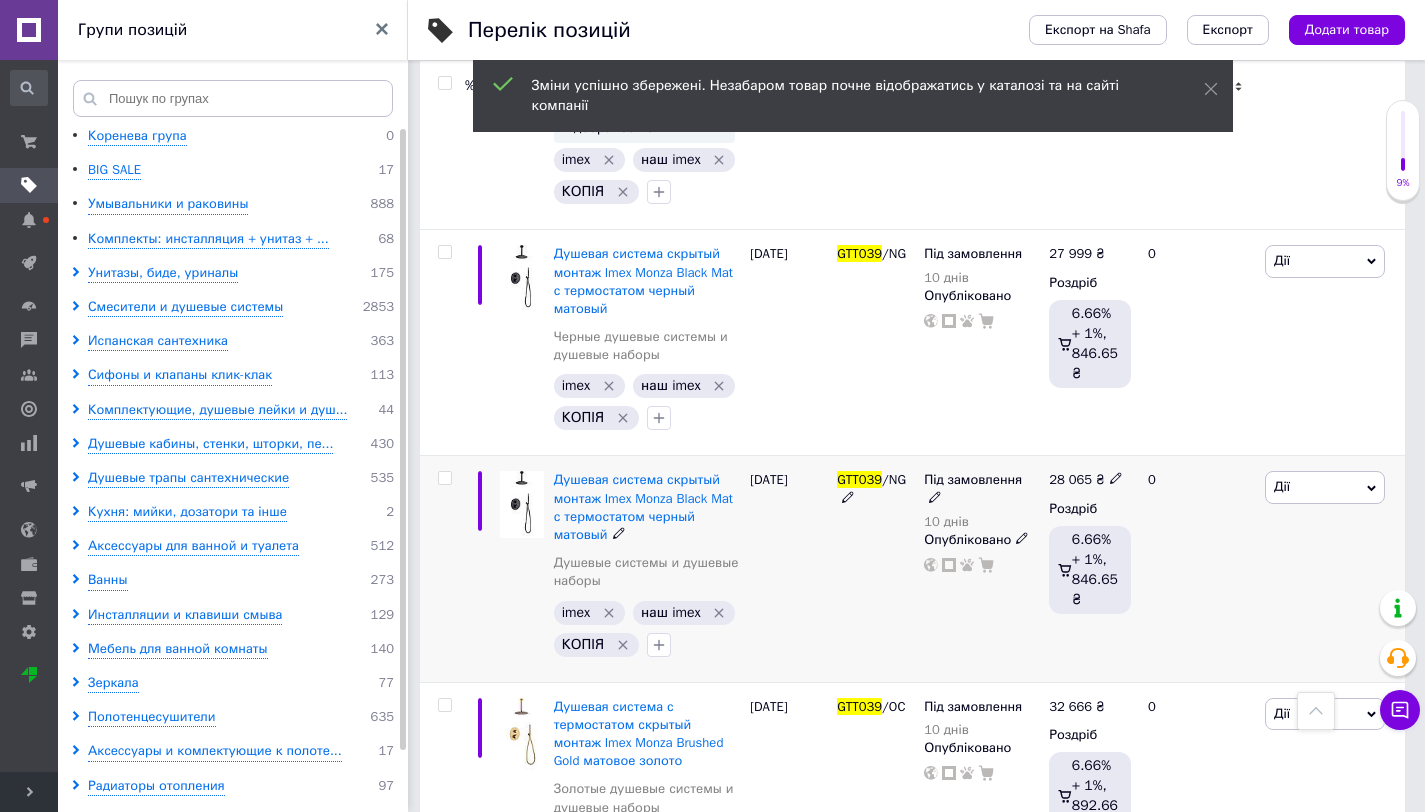 click 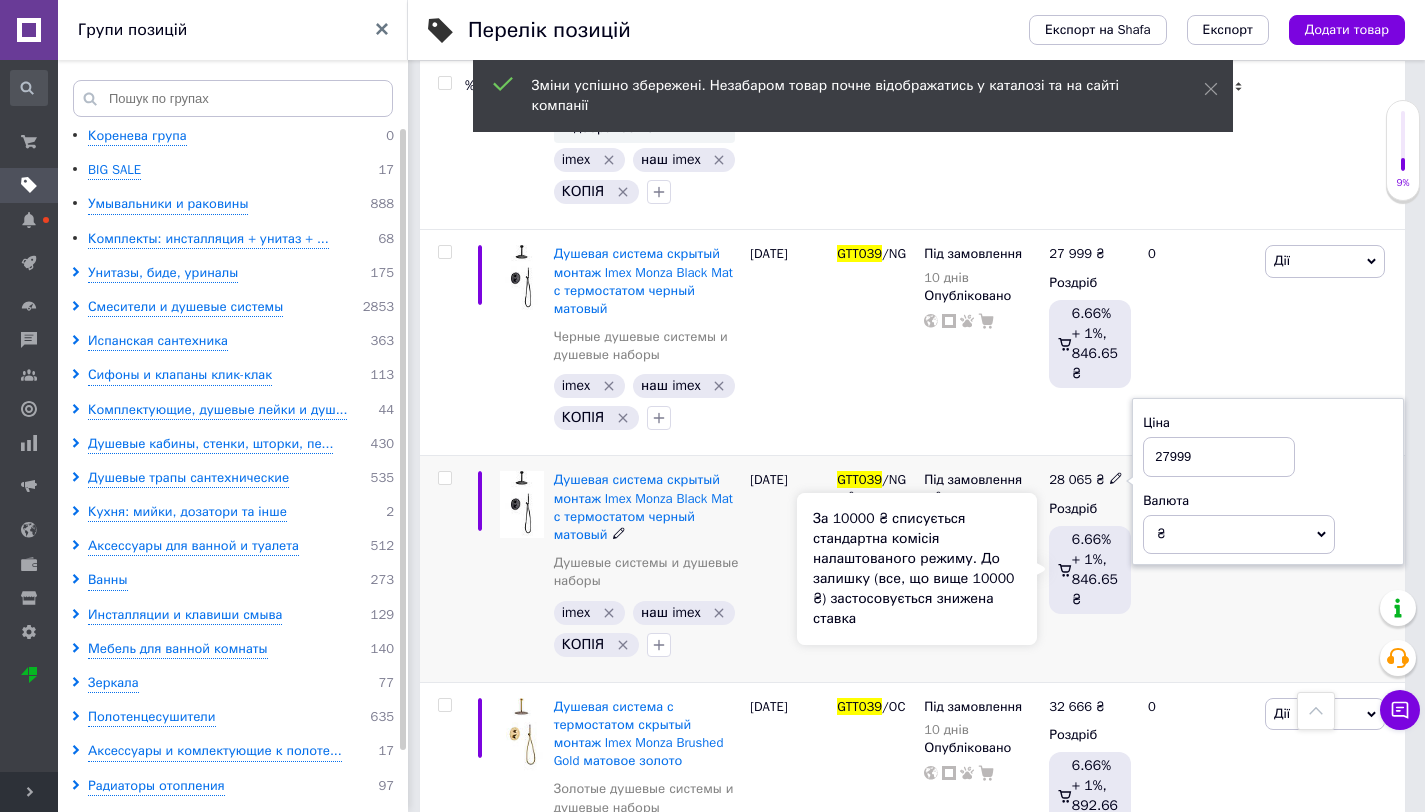 type on "27999" 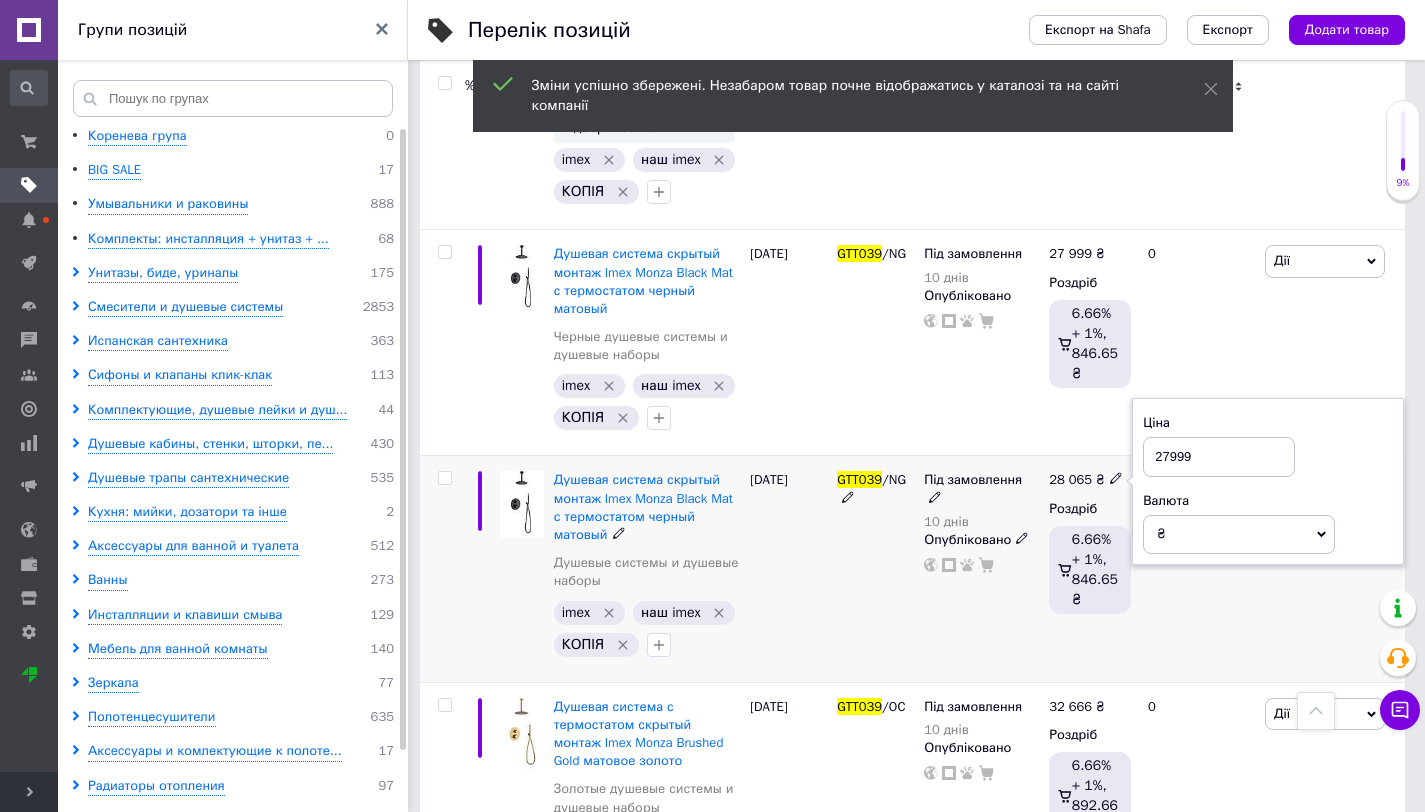 click on "28 065   ₴ Ціна 27999 Валюта ₴ $ EUR CHF GBP ¥ PLN ₸ MDL HUF KGS CNY TRY KRW lei Роздріб 6.66% + 1%, 846.65 ₴" at bounding box center [1090, 569] 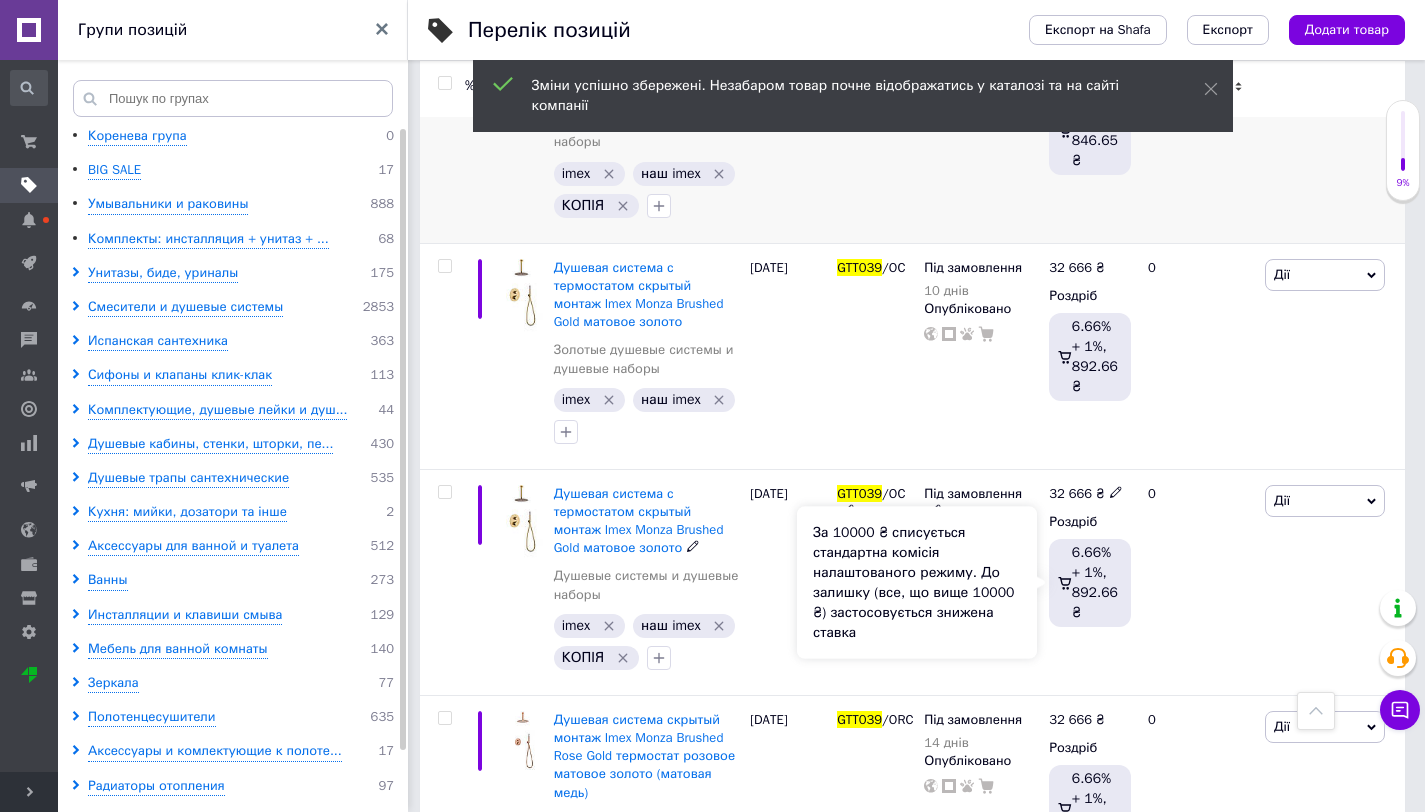 scroll, scrollTop: 1640, scrollLeft: 0, axis: vertical 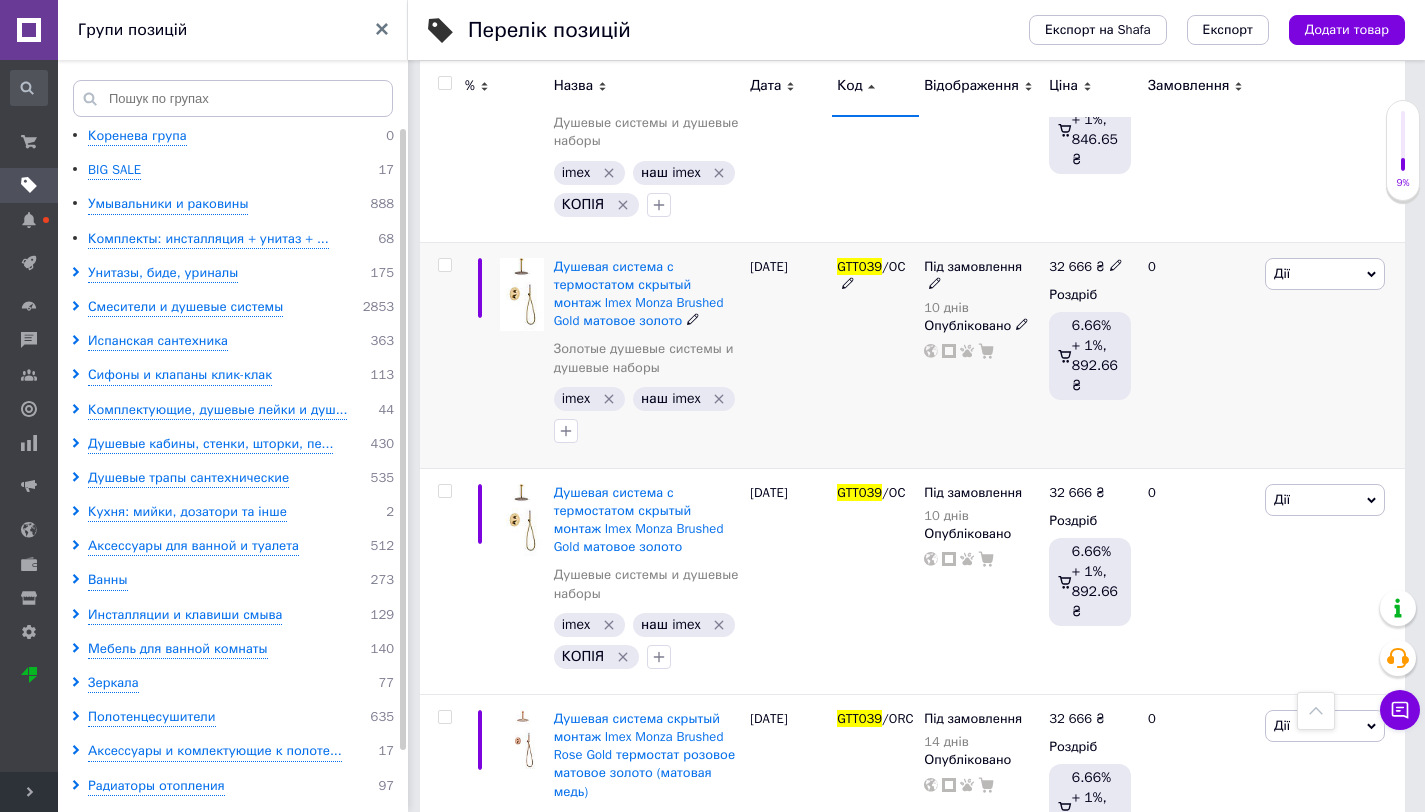 click 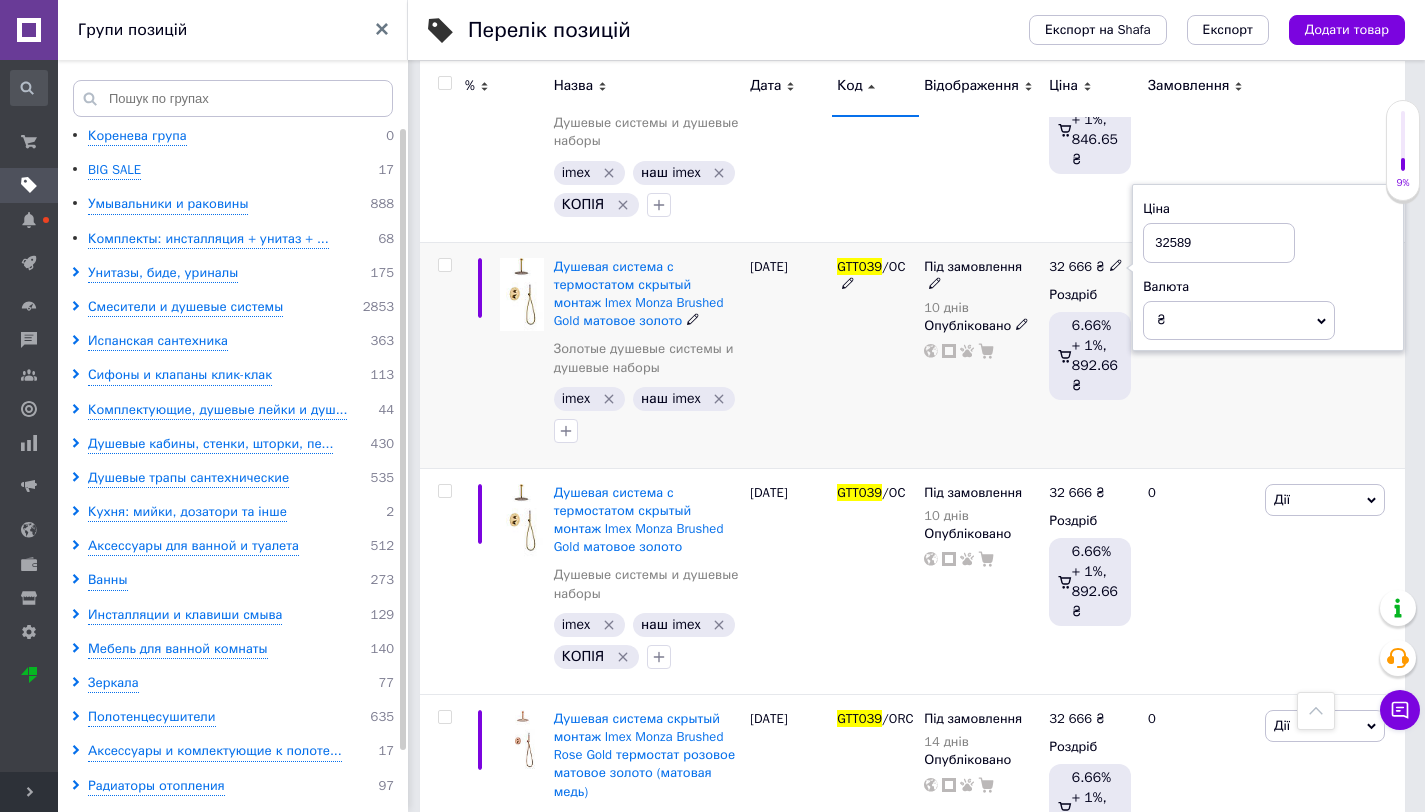 type on "32589" 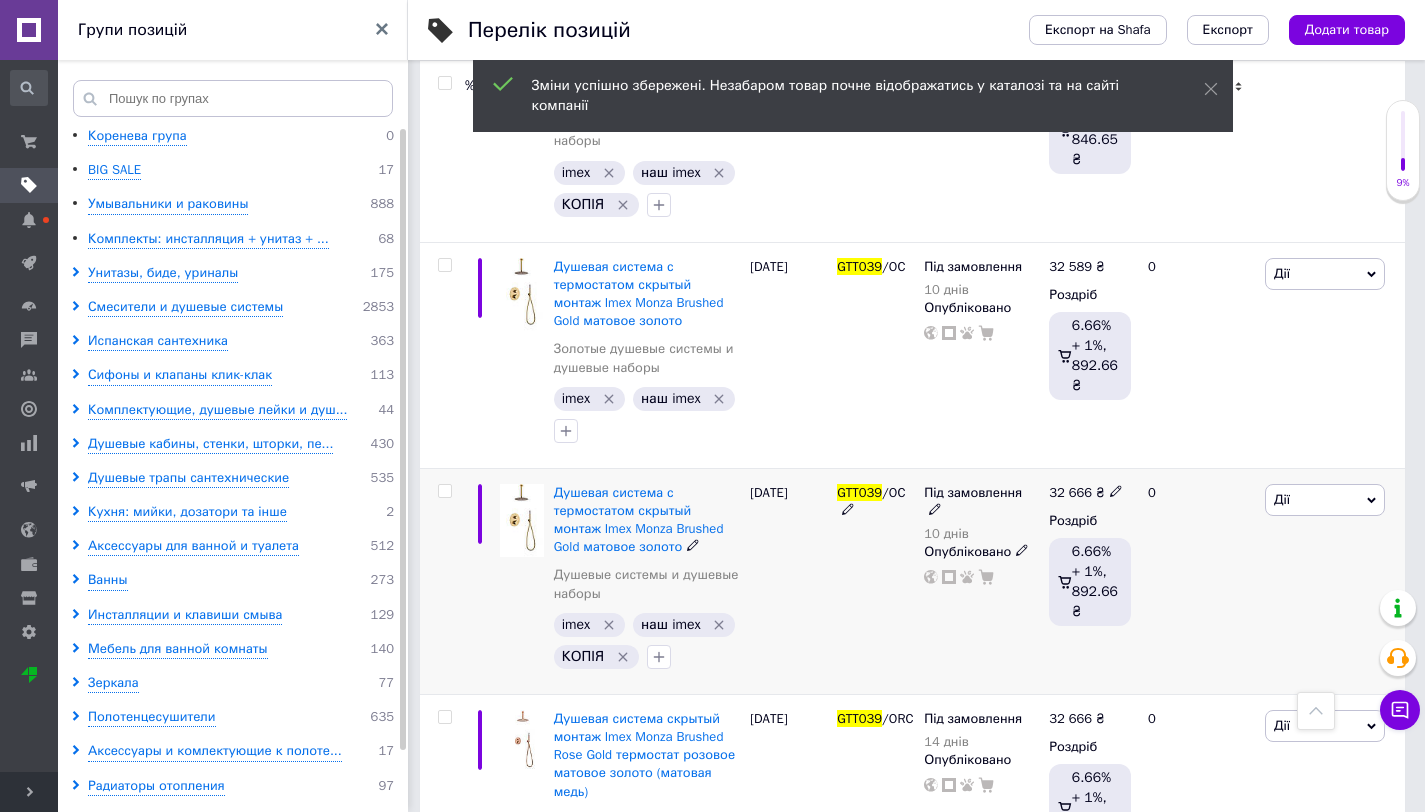 click 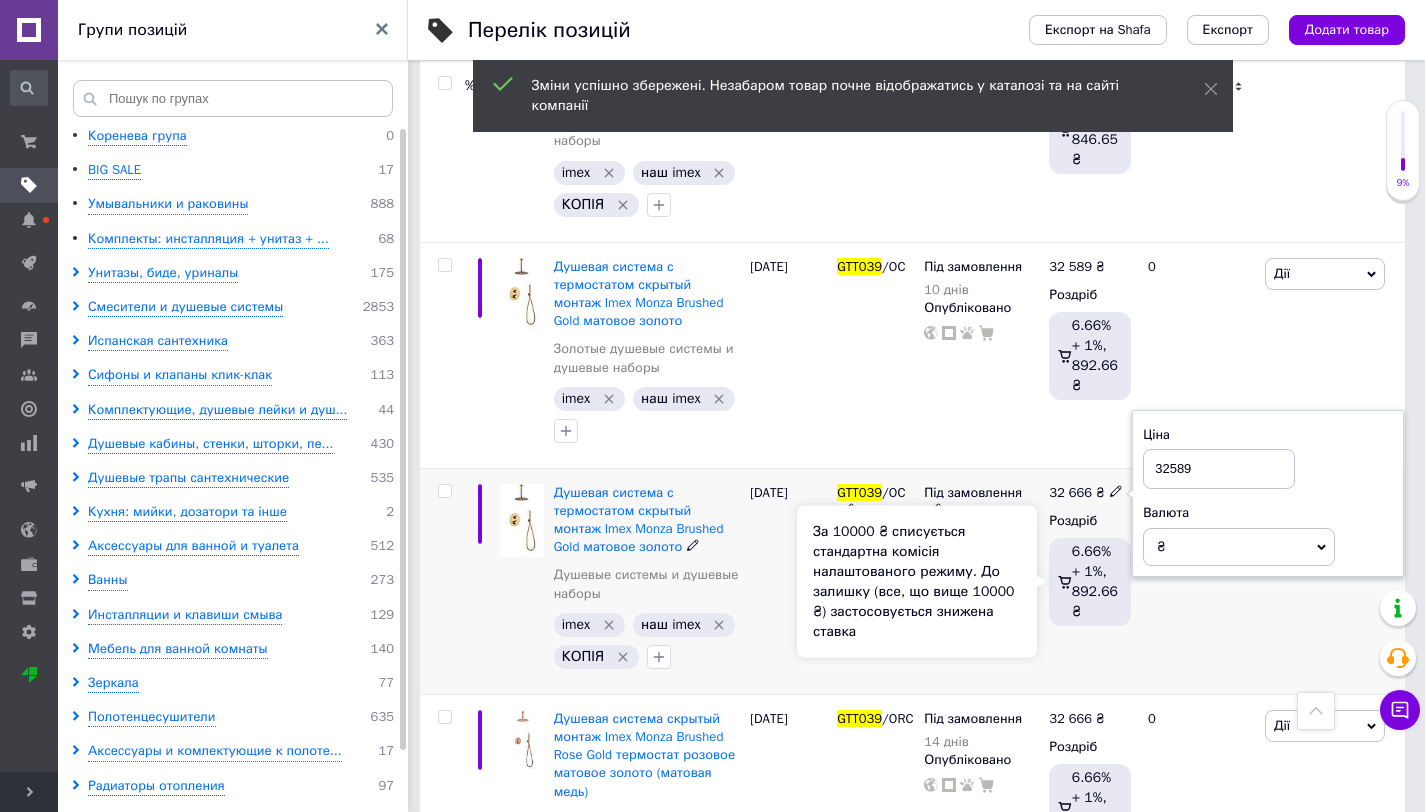 type on "32589" 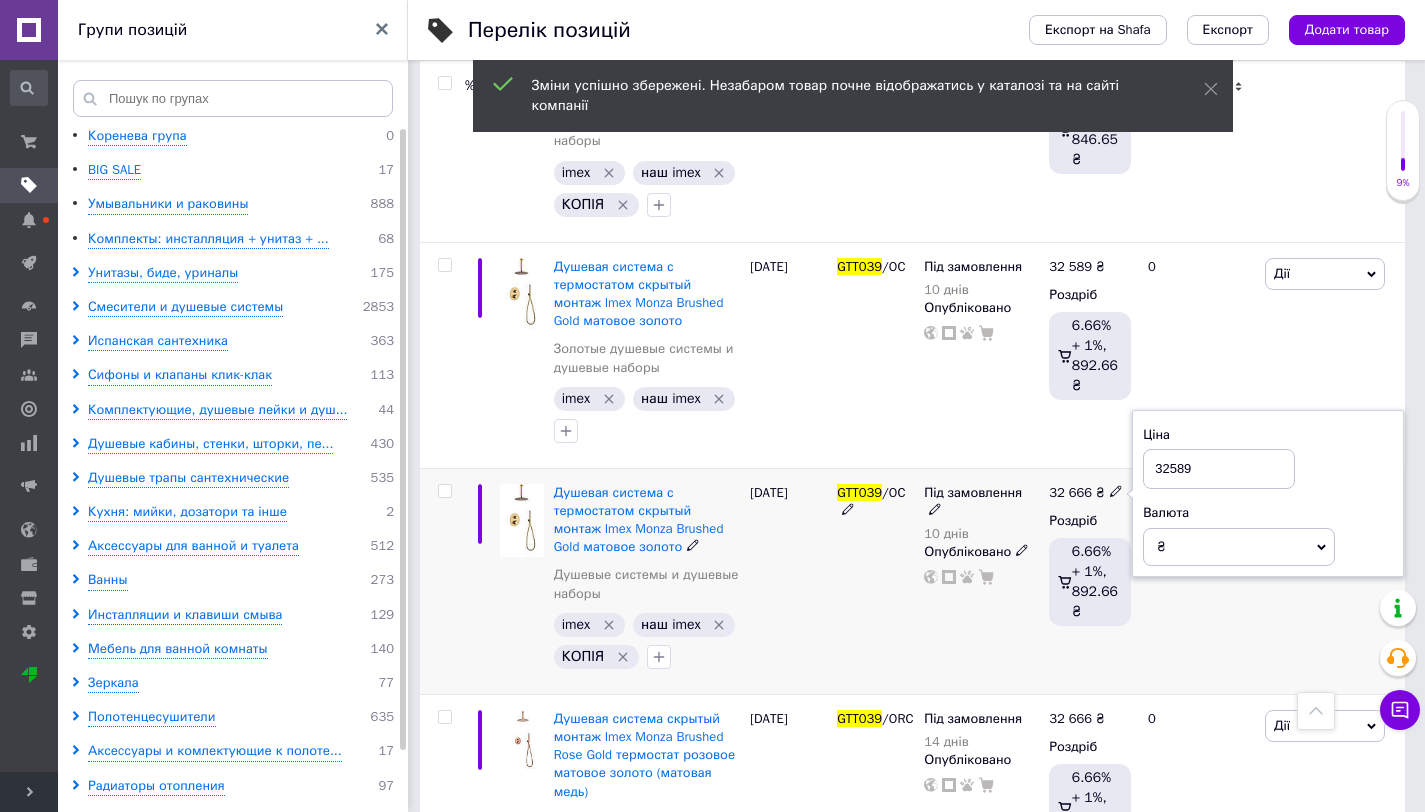 click on "32 666   ₴ Ціна 32589 Валюта ₴ $ EUR CHF GBP ¥ PLN ₸ MDL HUF KGS CNY TRY KRW lei Роздріб 6.66% + 1%, 892.66 ₴" at bounding box center (1090, 581) 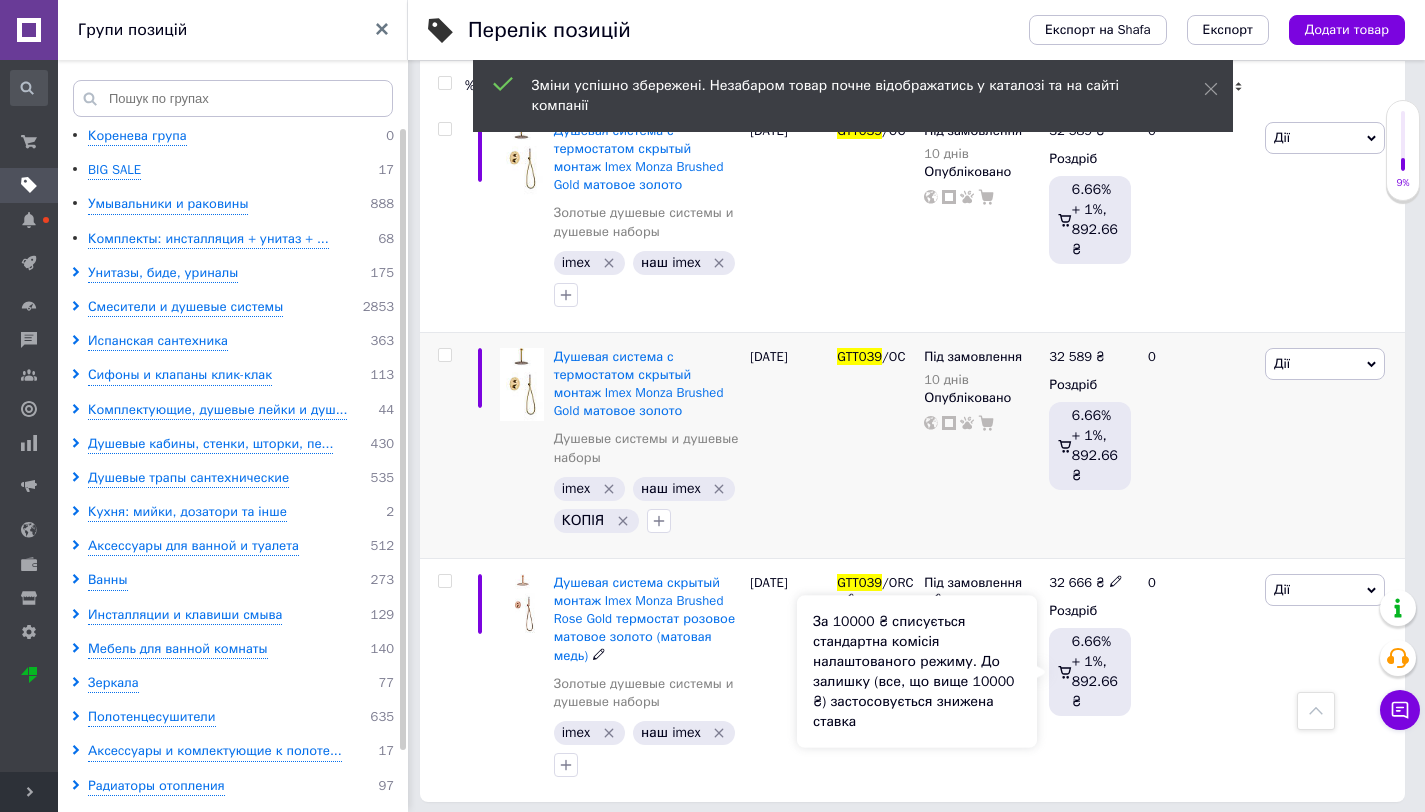 scroll, scrollTop: 1785, scrollLeft: 0, axis: vertical 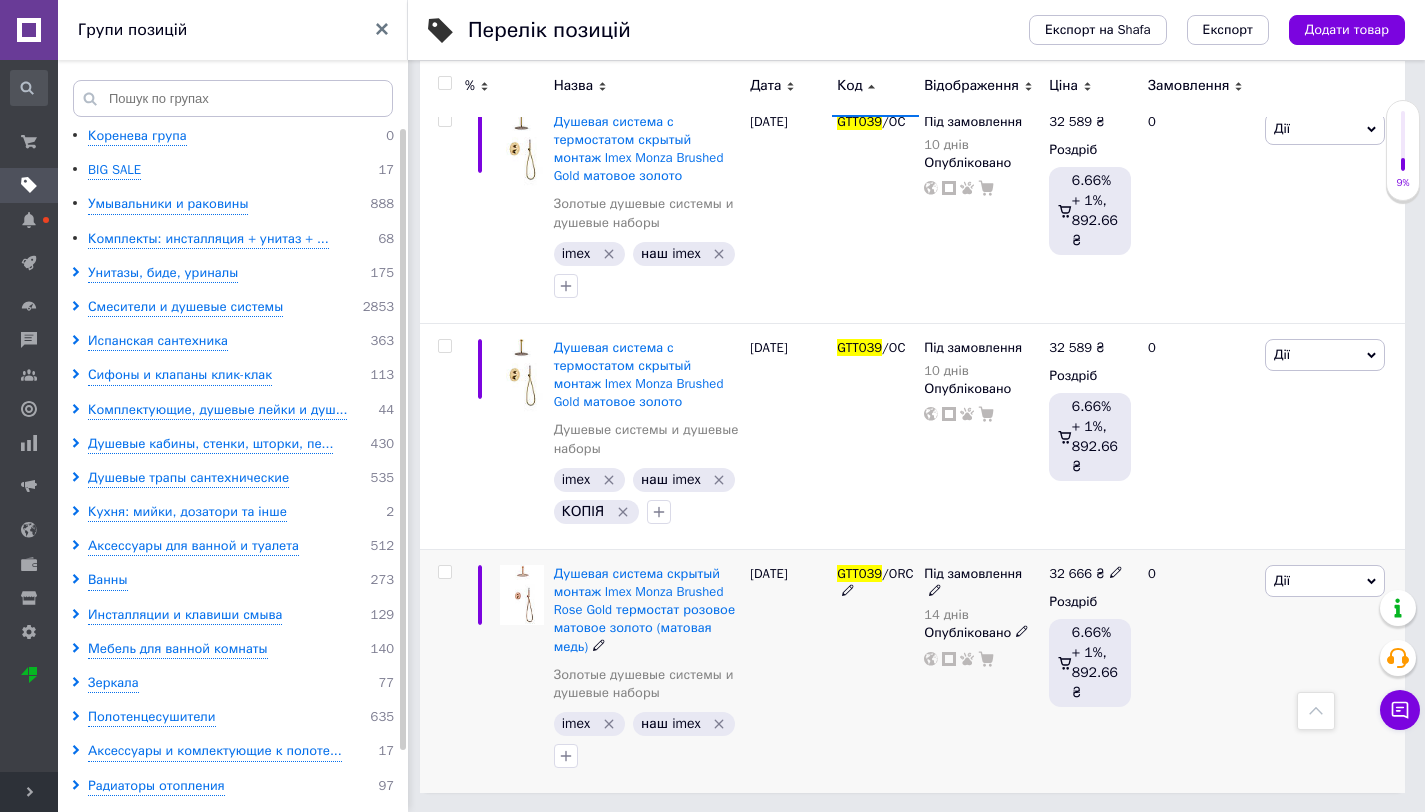 click 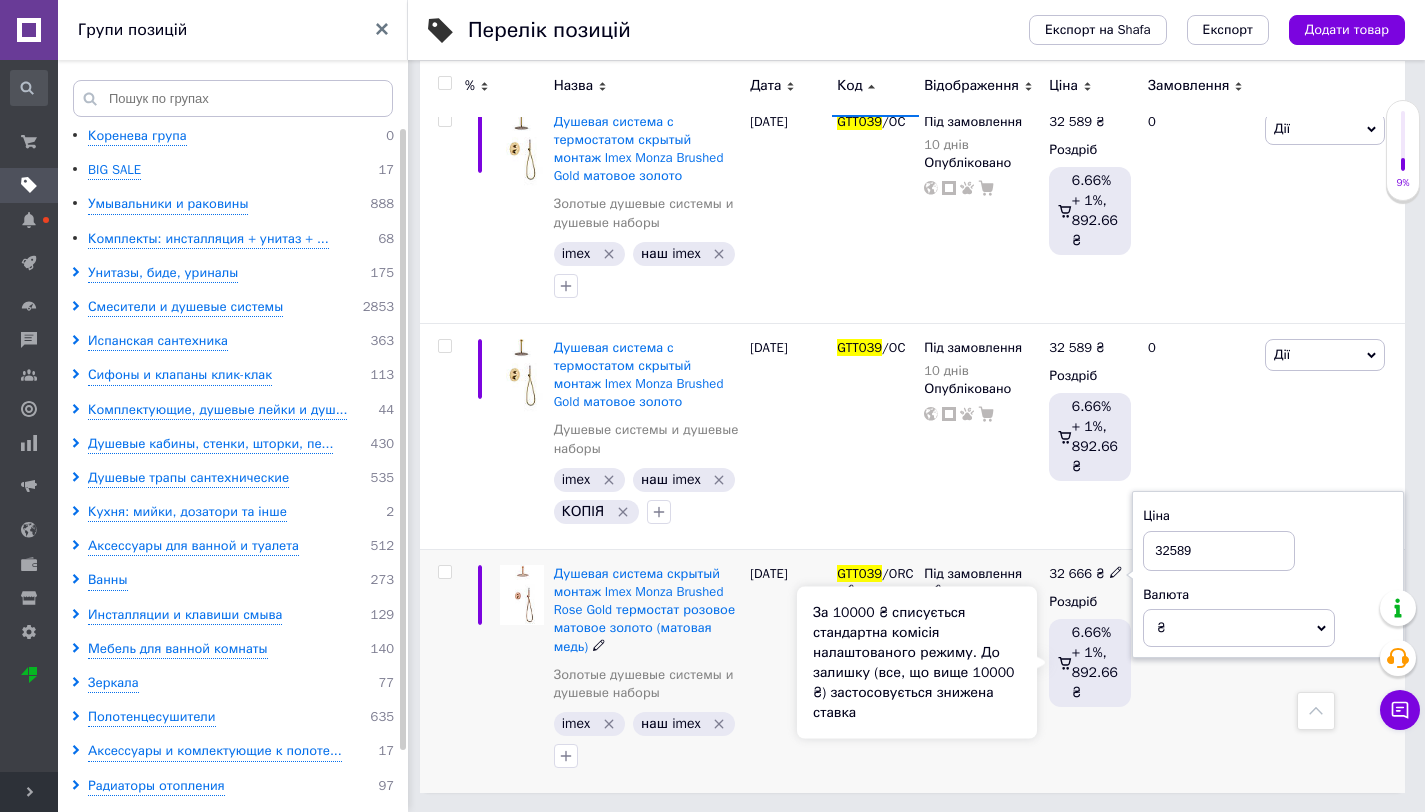 type on "32589" 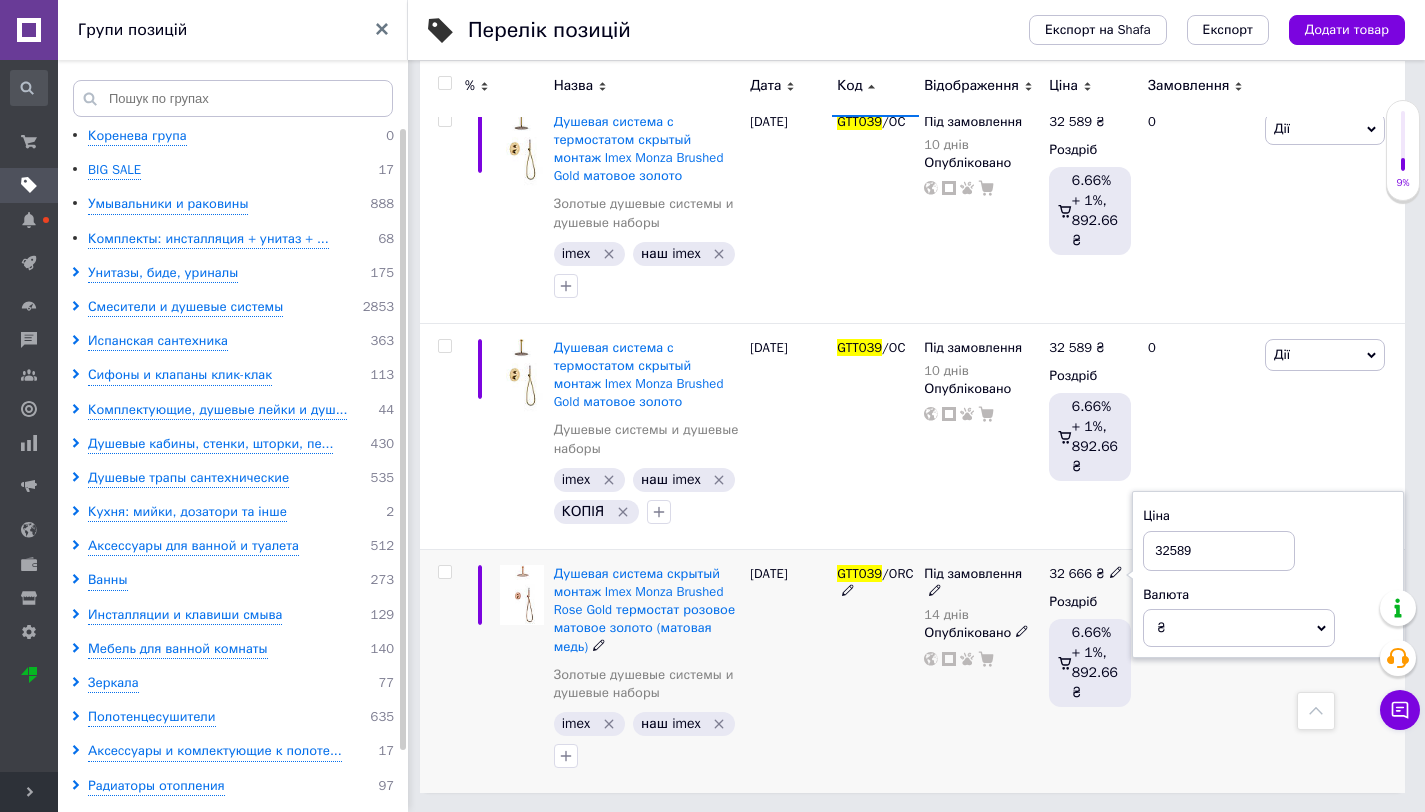 click on "32 666   ₴ Ціна 32589 Валюта ₴ $ EUR CHF GBP ¥ PLN ₸ MDL HUF KGS CNY TRY KRW lei Роздріб 6.66% + 1%, 892.66 ₴" at bounding box center (1090, 671) 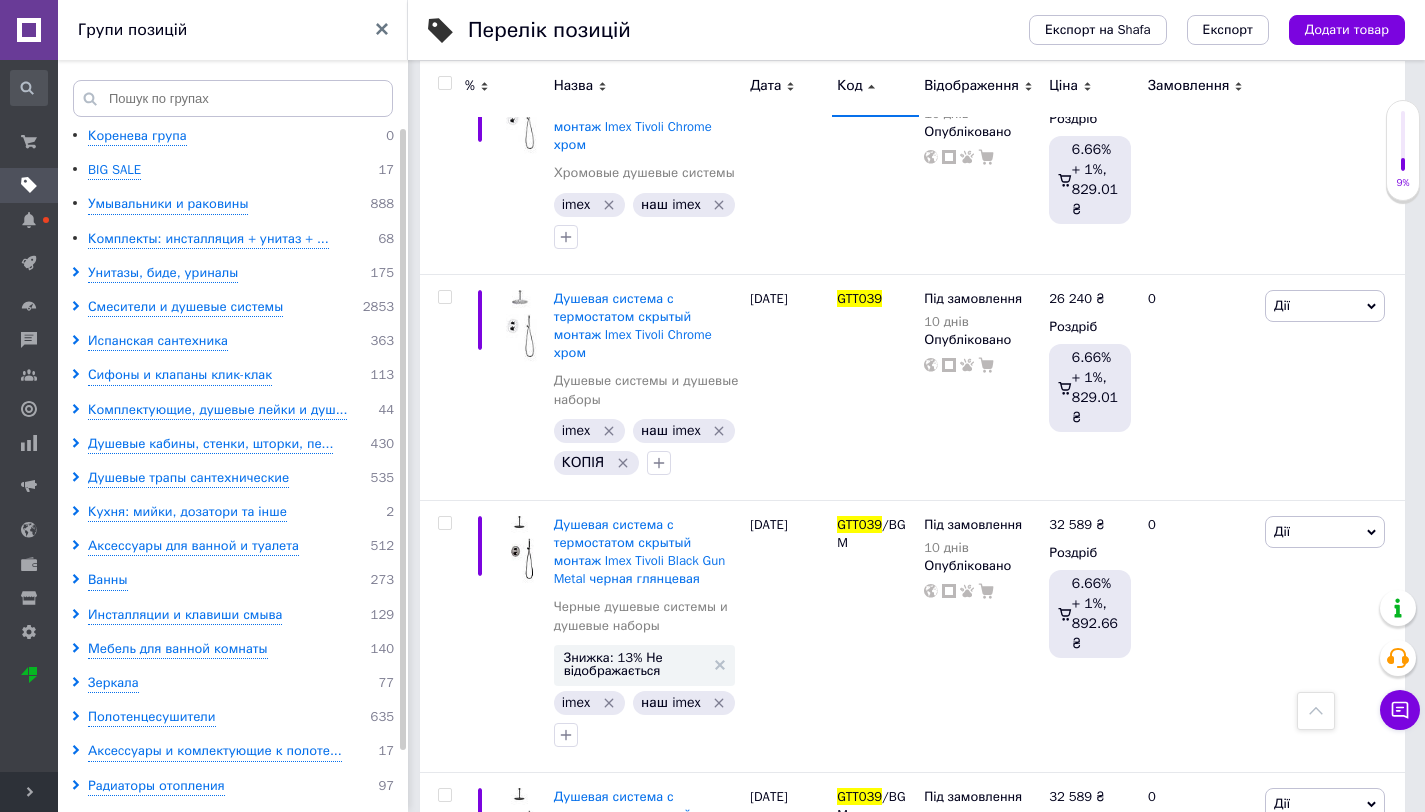 scroll, scrollTop: 0, scrollLeft: 0, axis: both 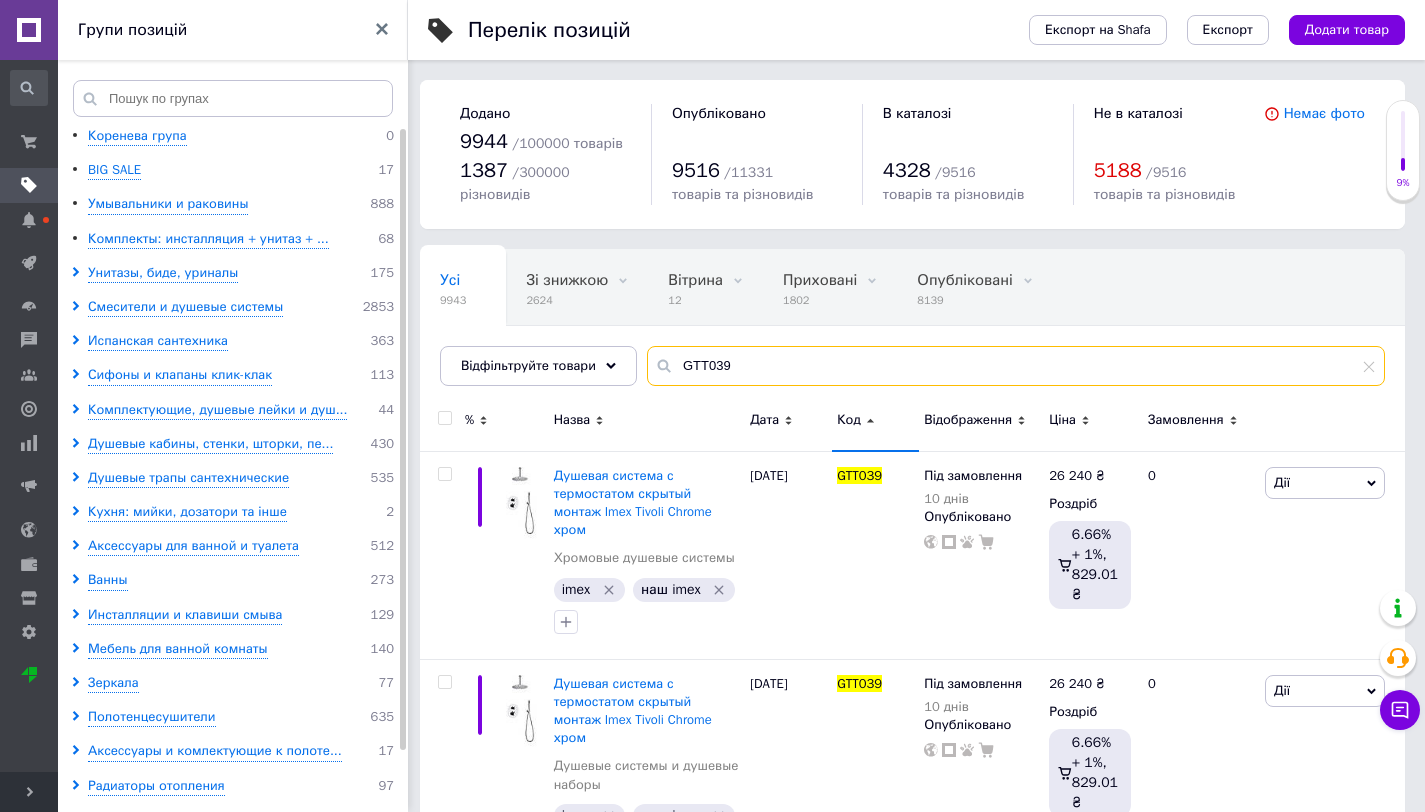 click on "GTT039" at bounding box center [1016, 366] 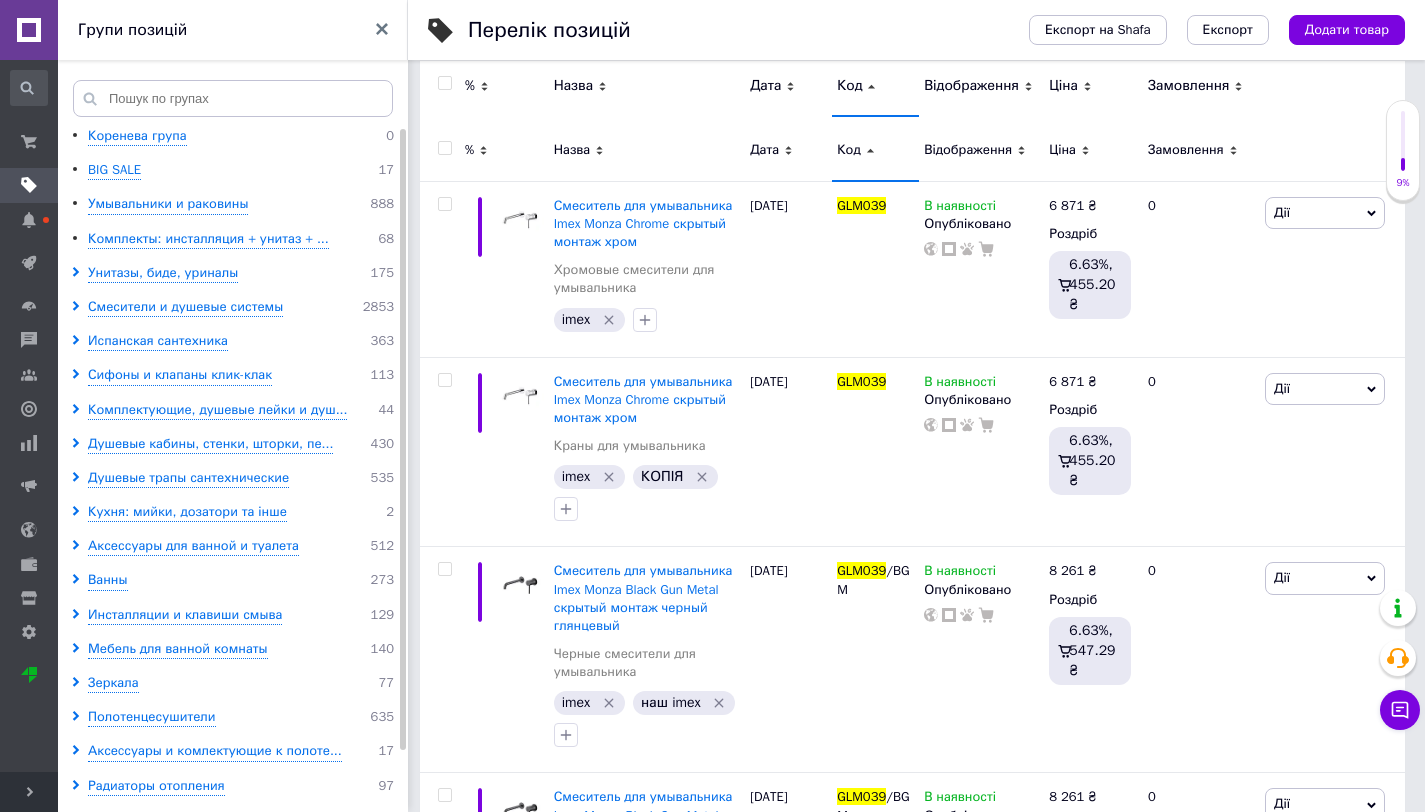 scroll, scrollTop: 269, scrollLeft: 0, axis: vertical 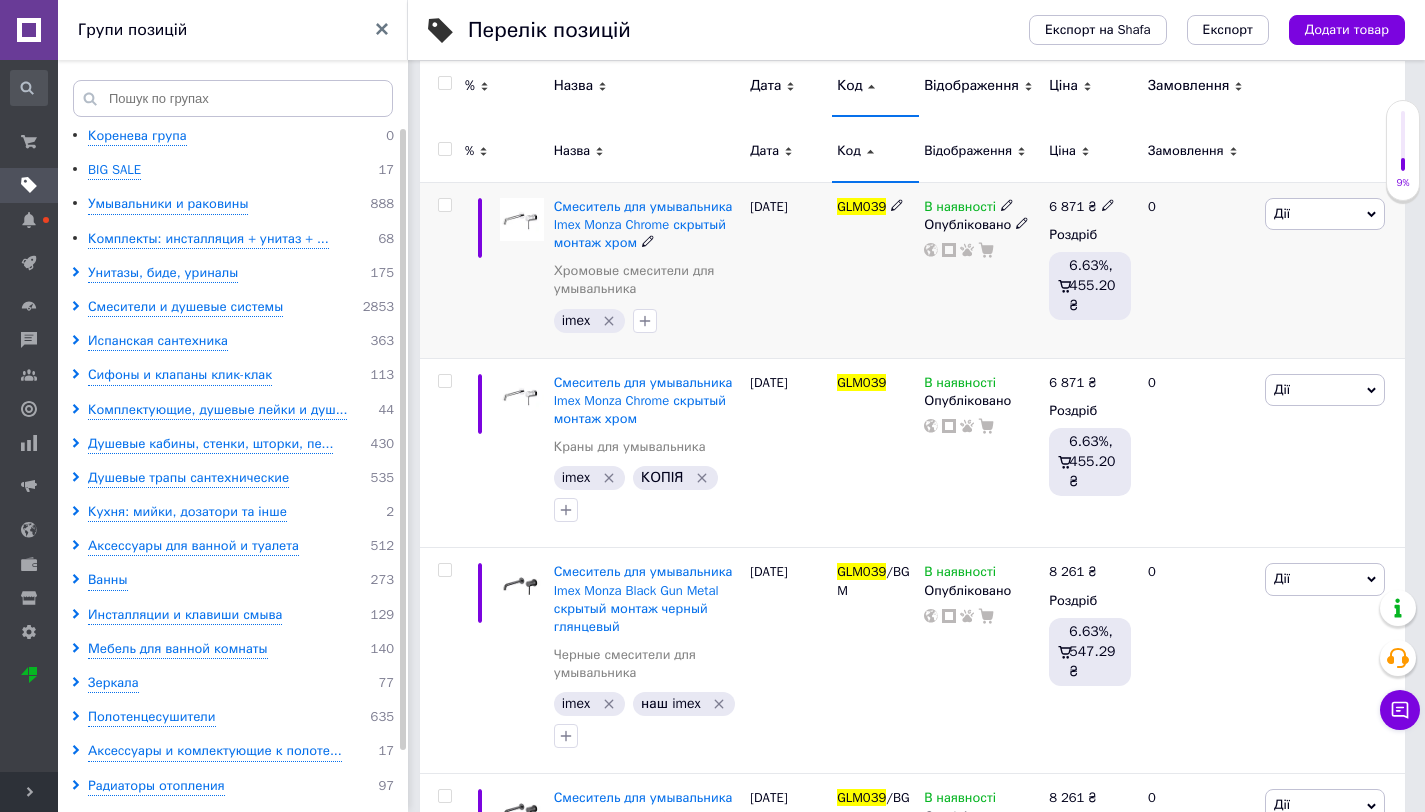type on "GLM039" 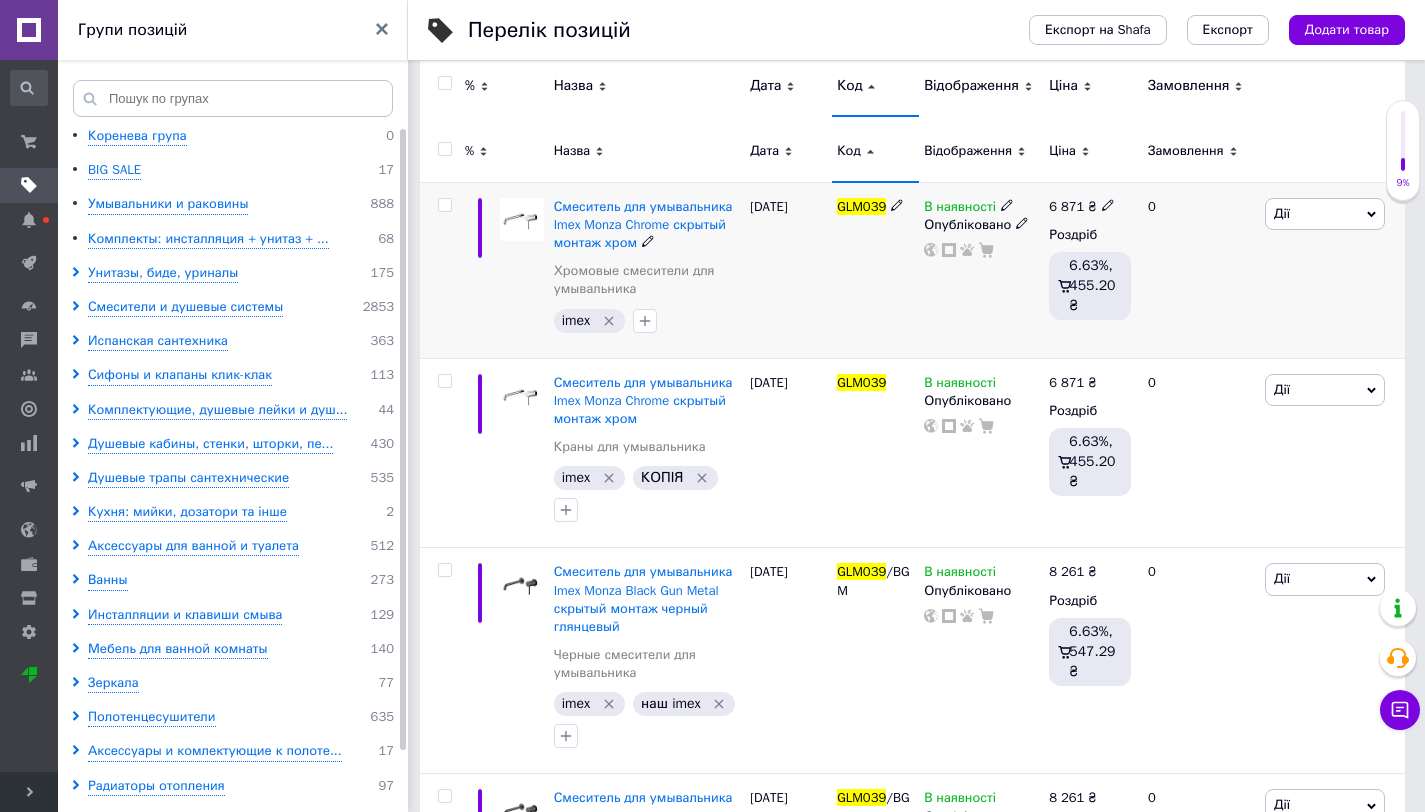click 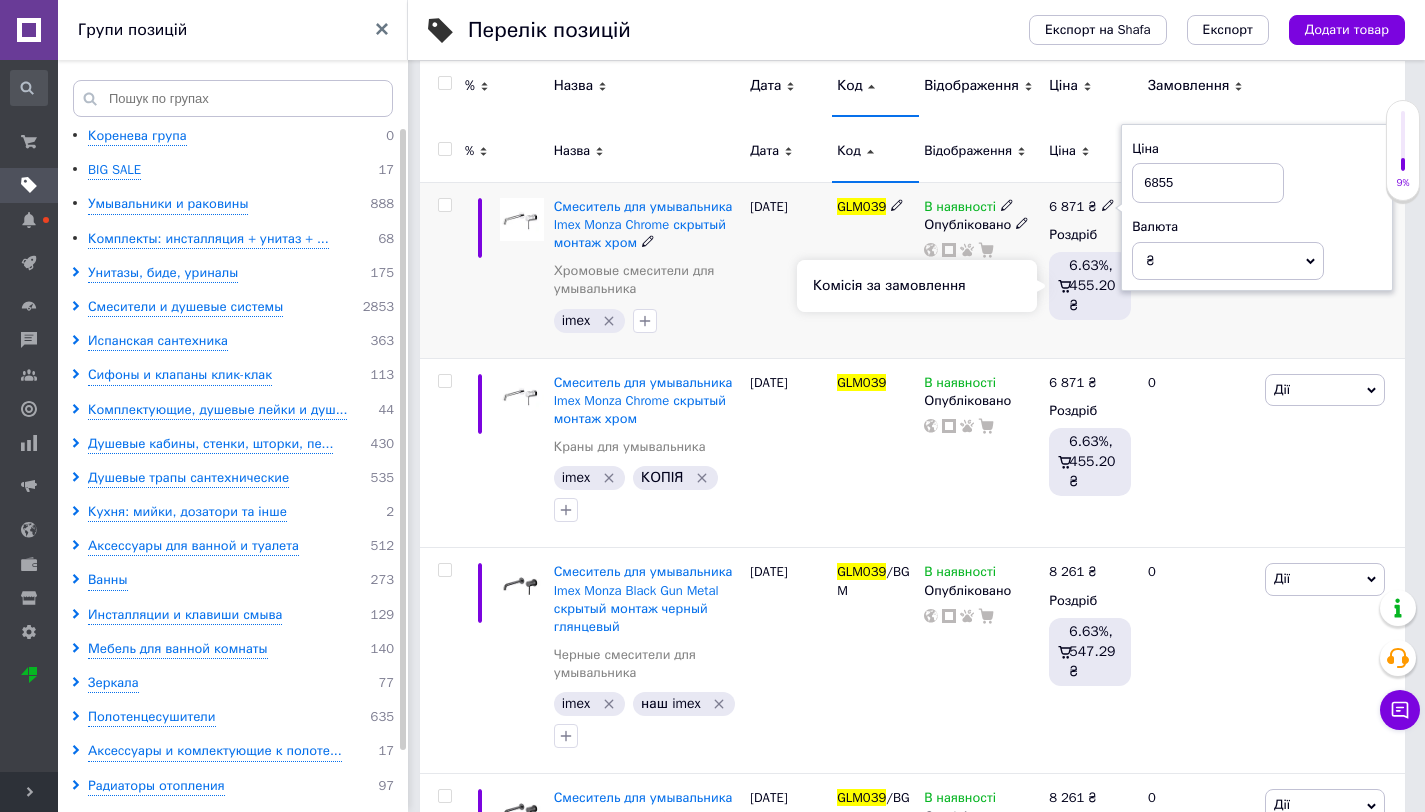 type on "6855" 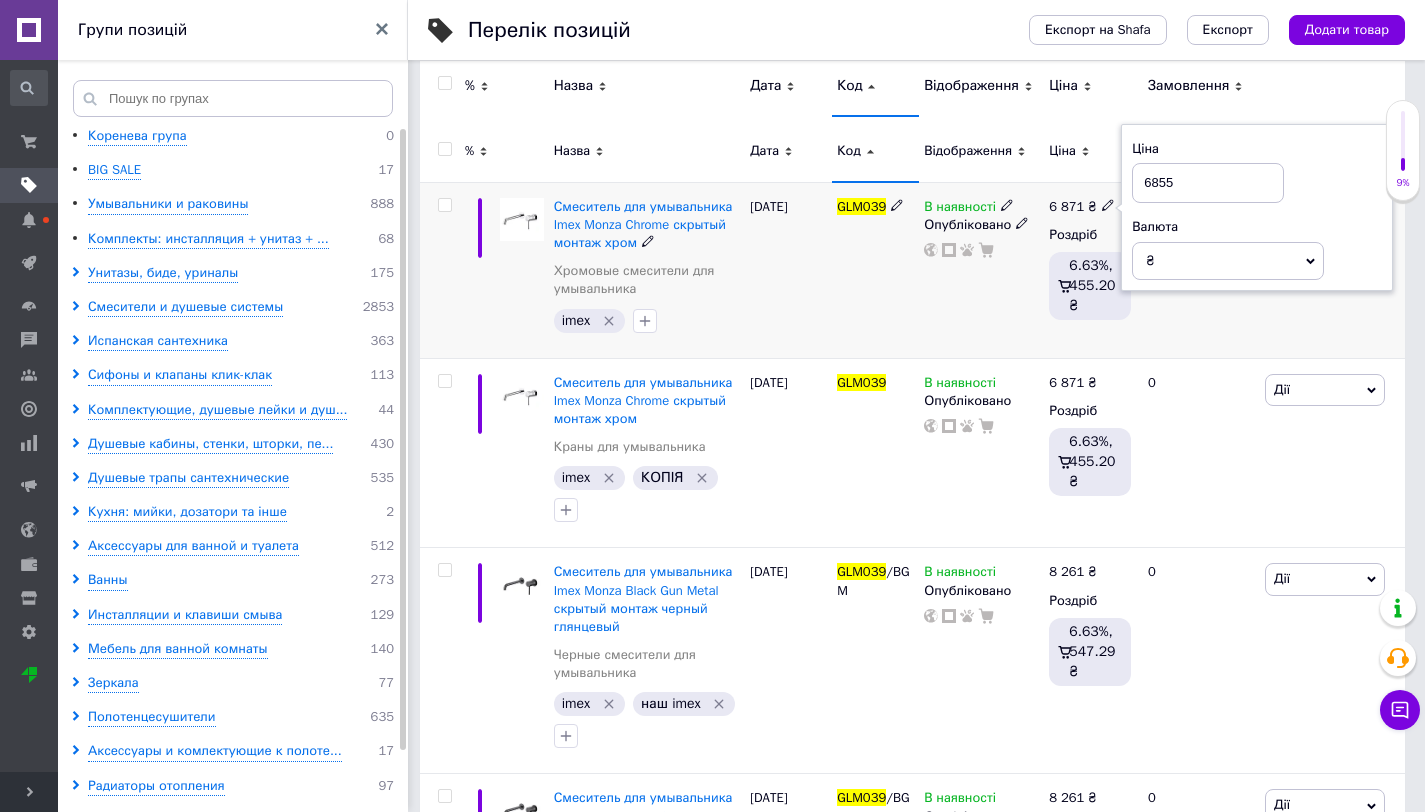 click on "6 871   ₴ Ціна 6855 Валюта ₴ $ EUR CHF GBP ¥ PLN ₸ MDL HUF KGS CNY TRY KRW lei Роздріб 6.63%, 455.20 ₴" at bounding box center [1090, 270] 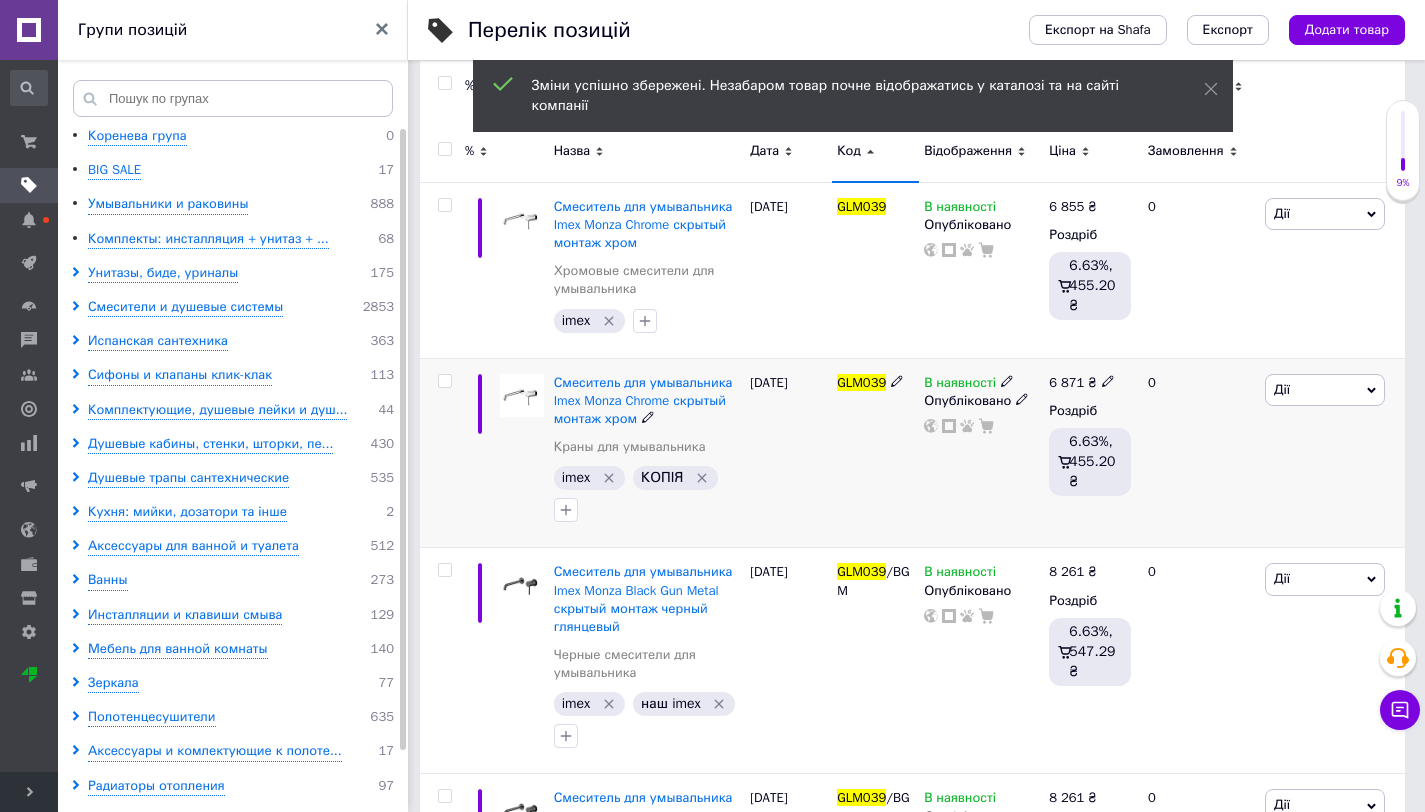 click 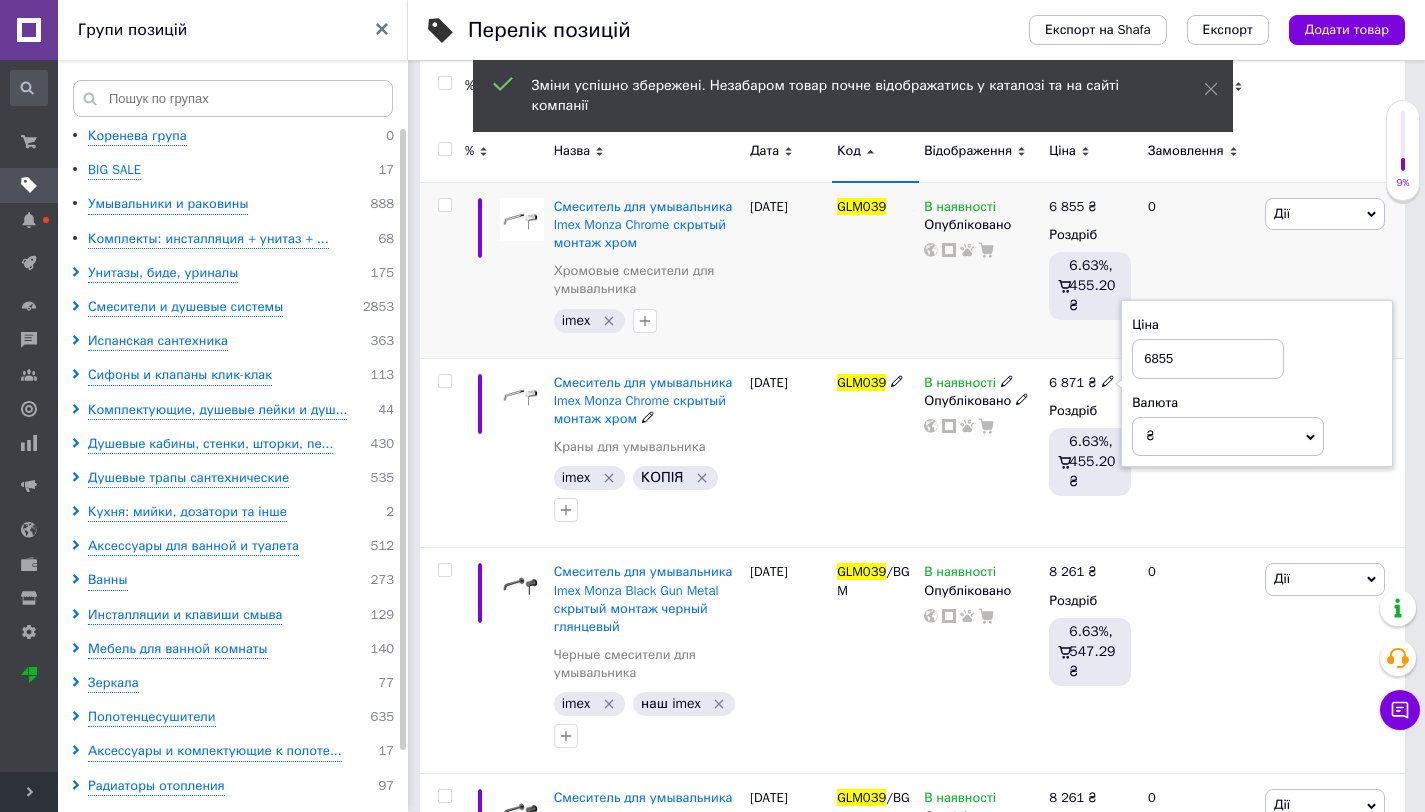 type on "6855" 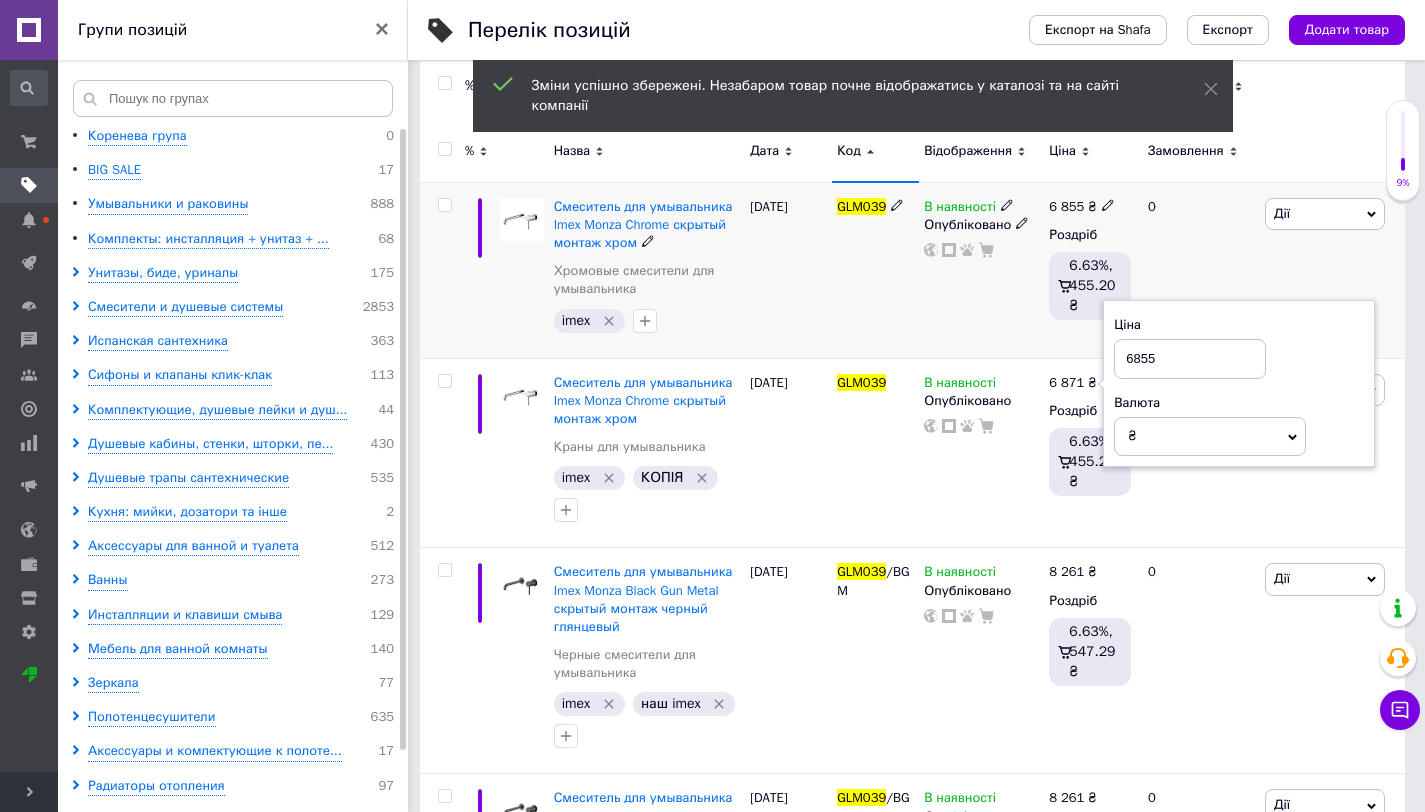click on "6 855   ₴ Роздріб 6.63%, 455.20 ₴" at bounding box center [1090, 270] 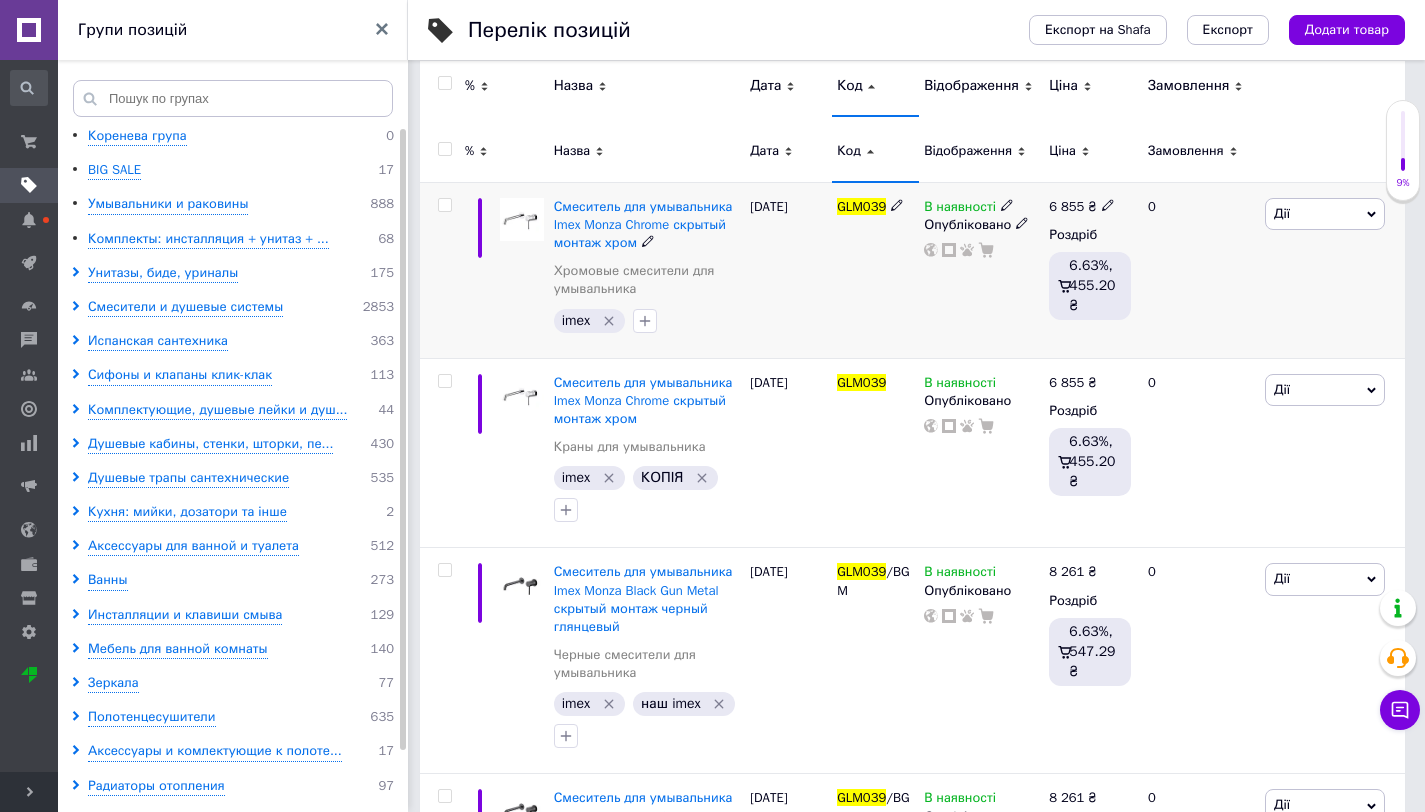 click 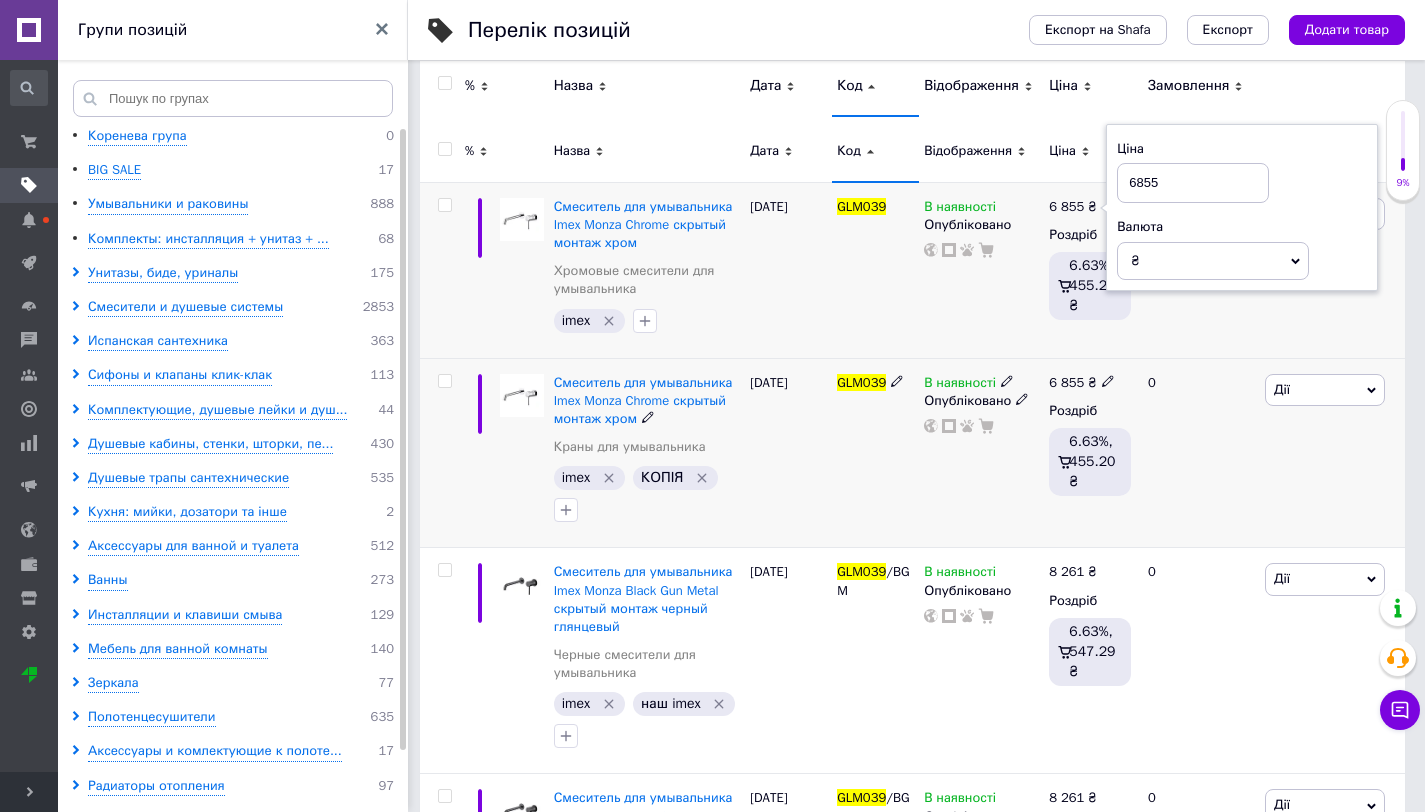 click on "0" at bounding box center [1198, 453] 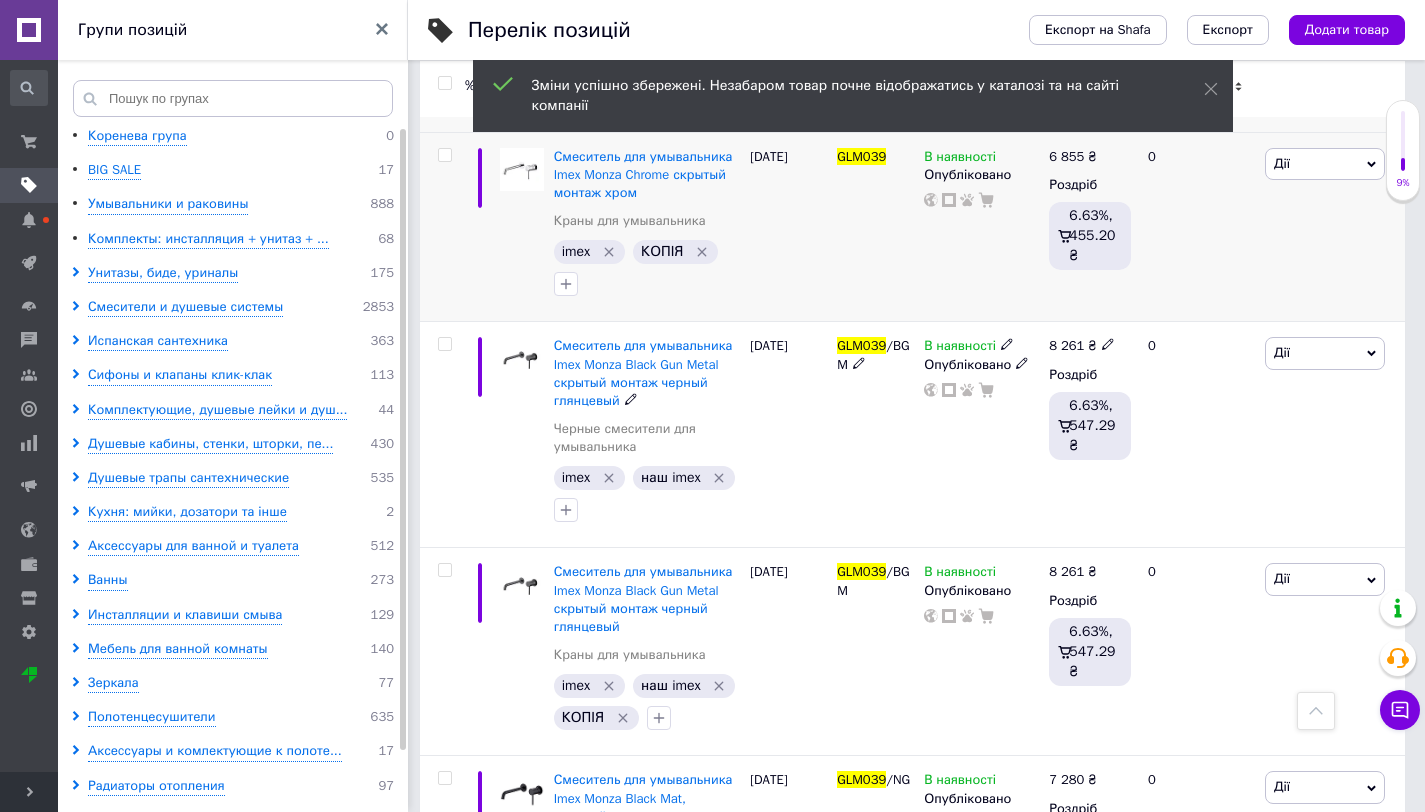 scroll, scrollTop: 509, scrollLeft: 0, axis: vertical 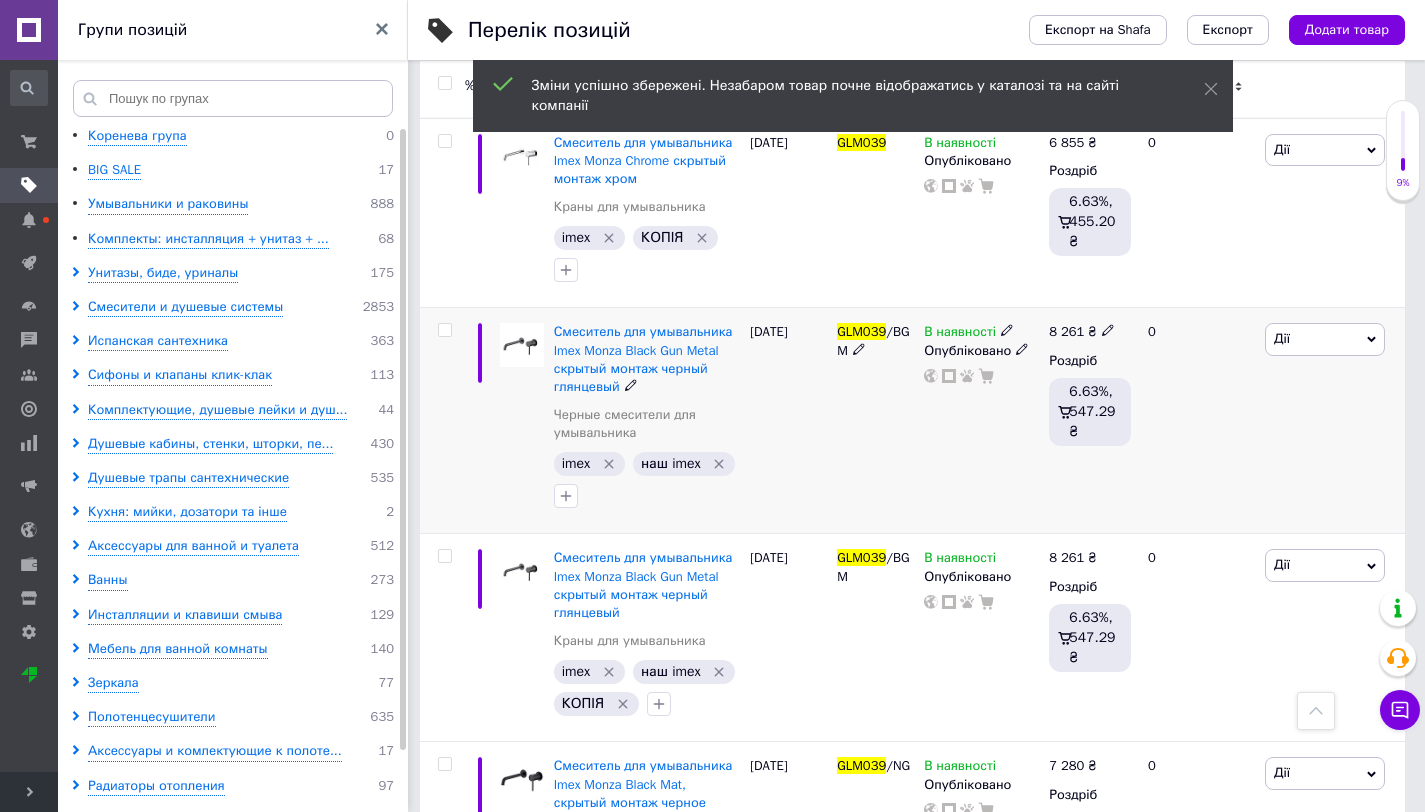 click 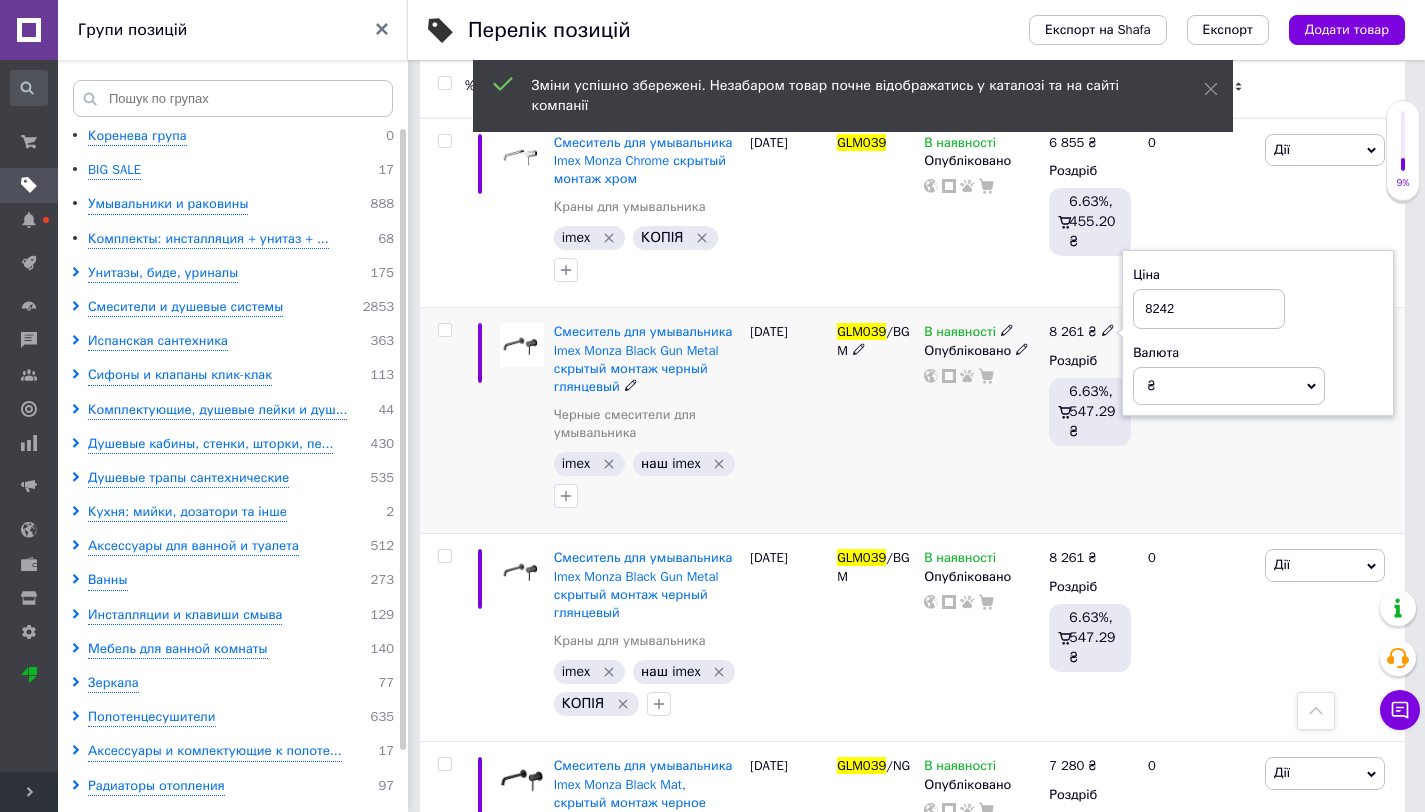 type on "8242" 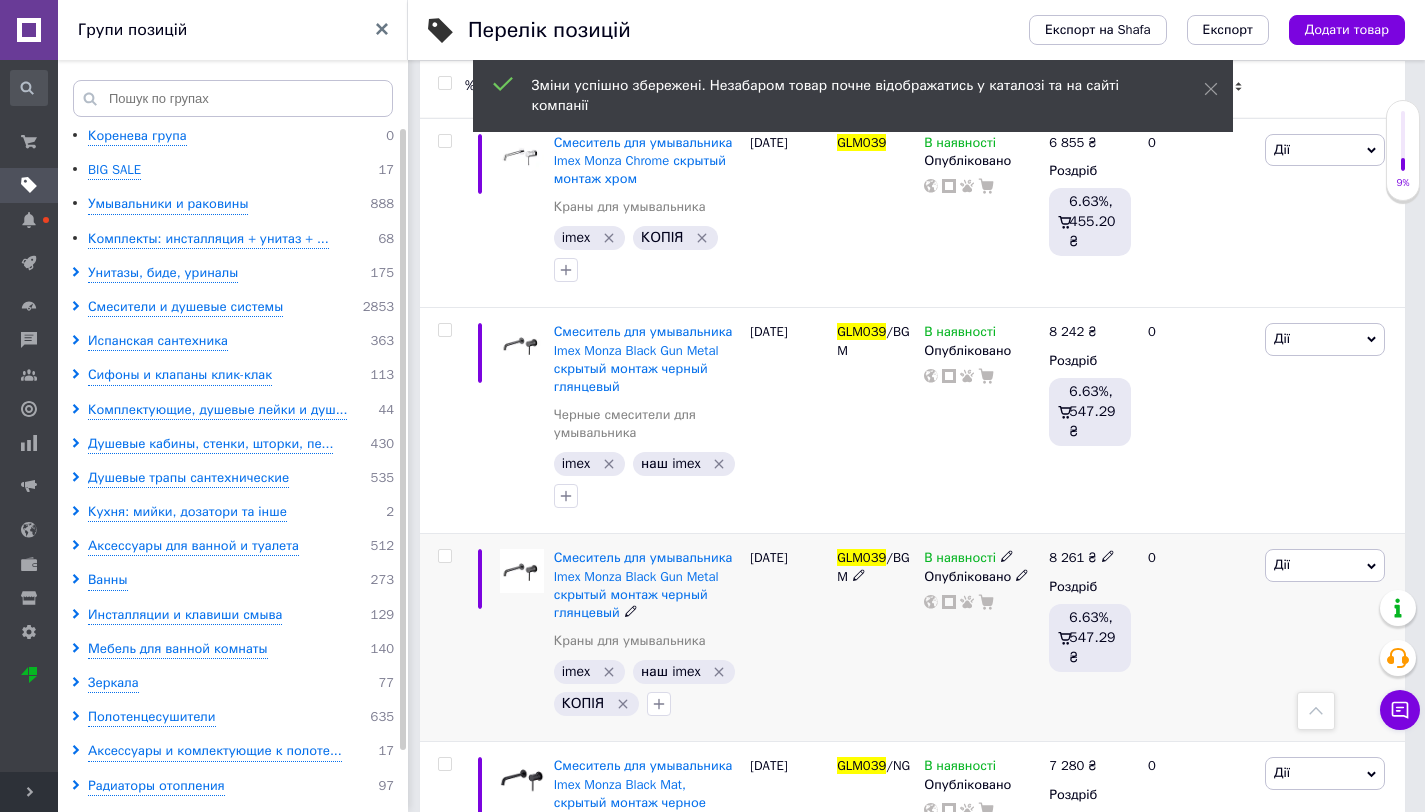 click 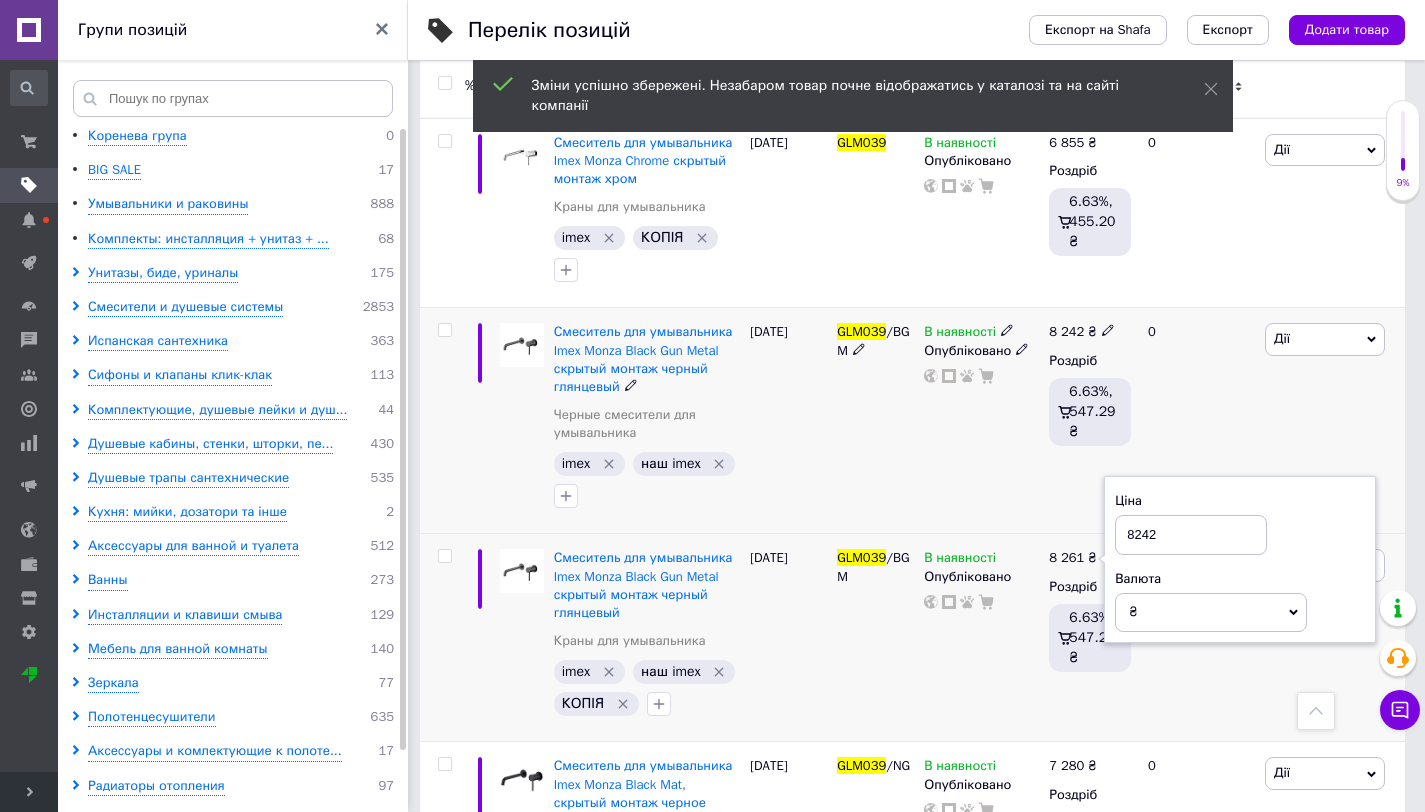 type on "8242" 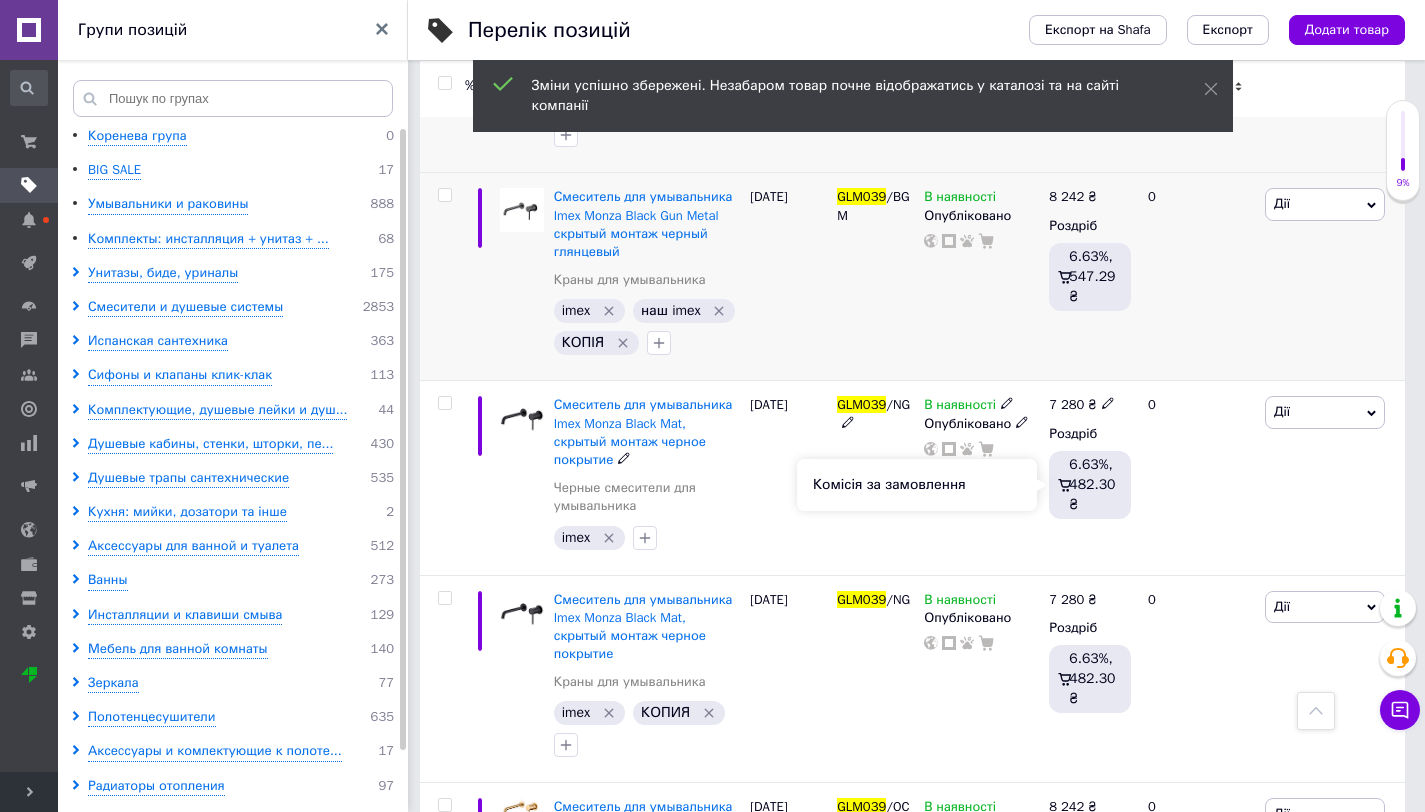 scroll, scrollTop: 909, scrollLeft: 0, axis: vertical 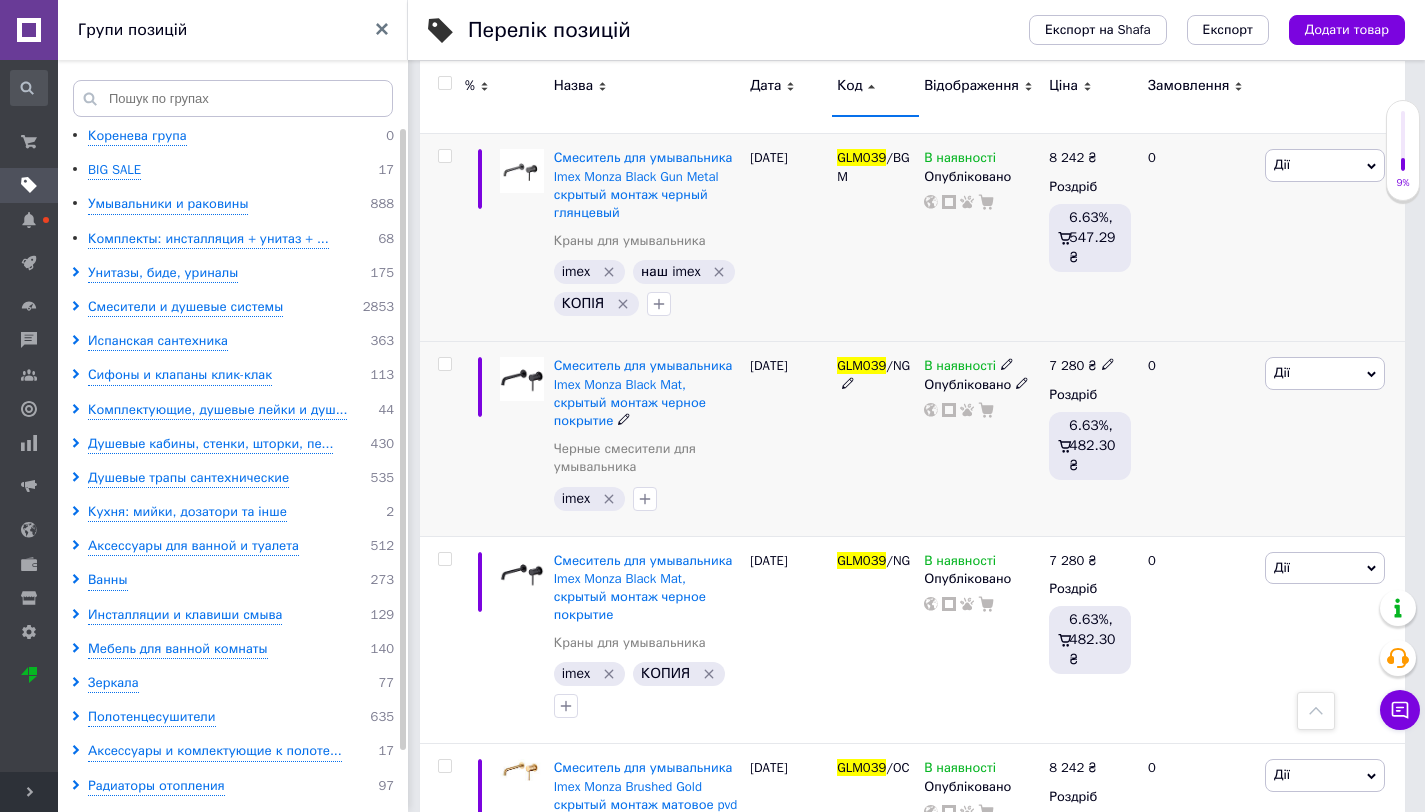 click 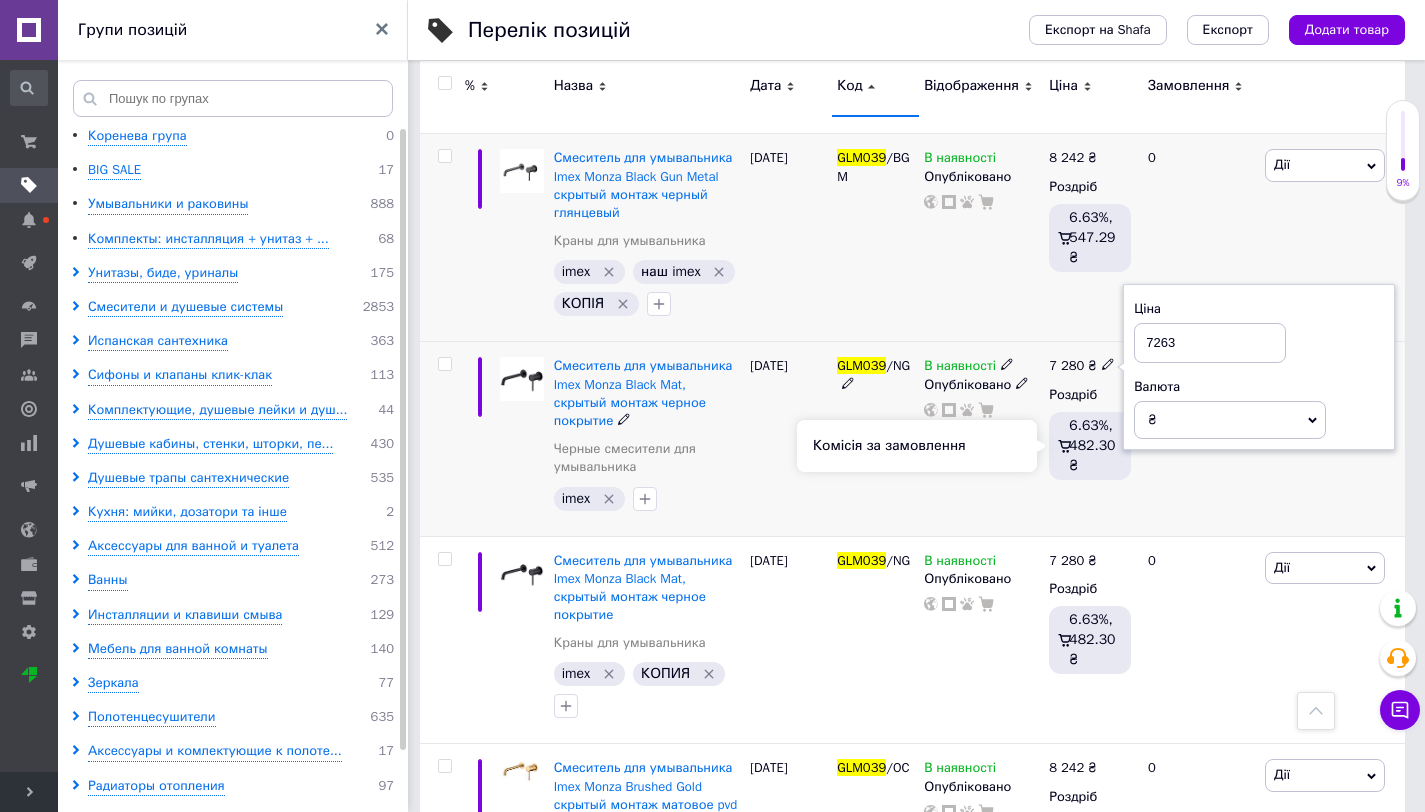 type on "7263" 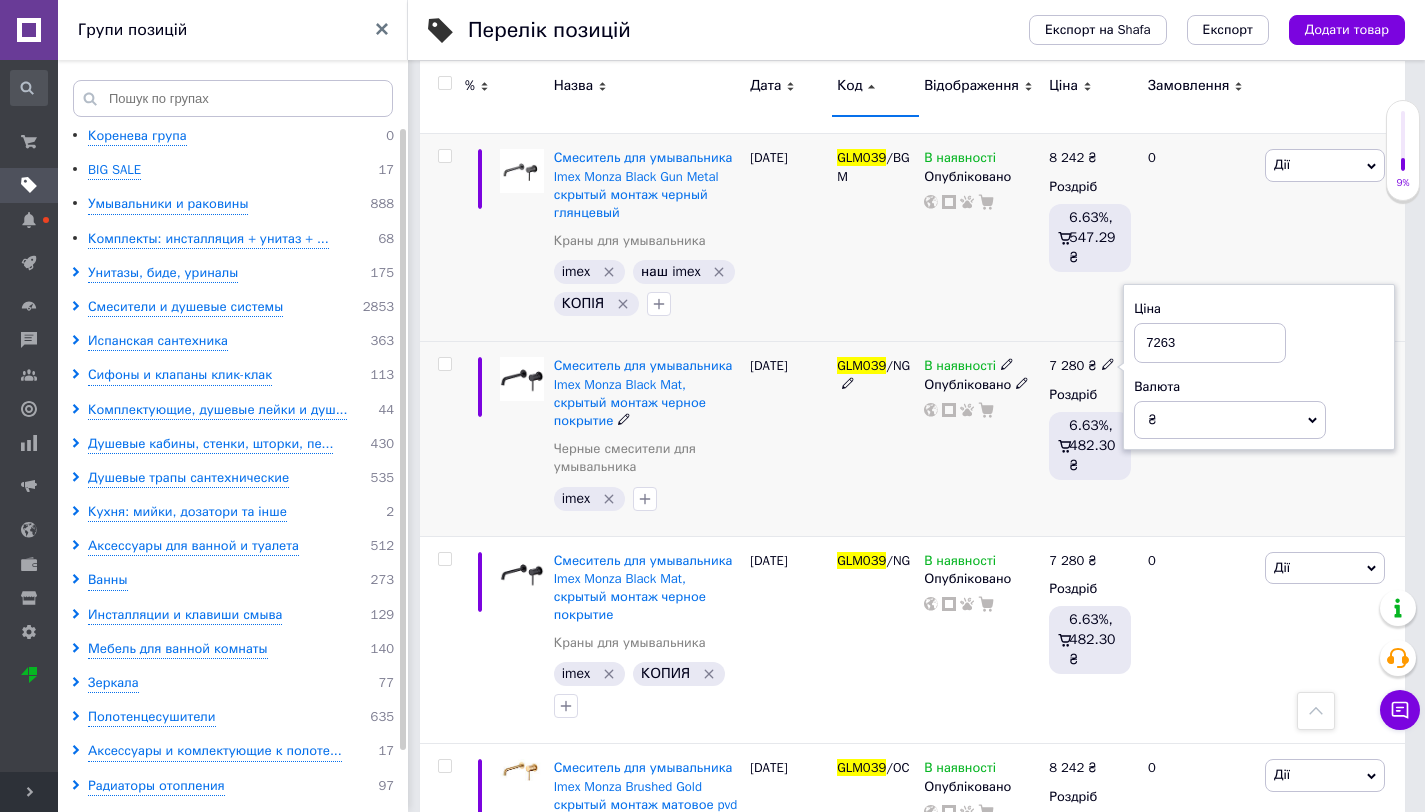 click on "7 280   ₴ Ціна 7263 Валюта ₴ $ EUR CHF GBP ¥ PLN ₸ MDL HUF KGS CNY TRY KRW lei Роздріб 6.63%, 482.30 ₴" at bounding box center (1090, 439) 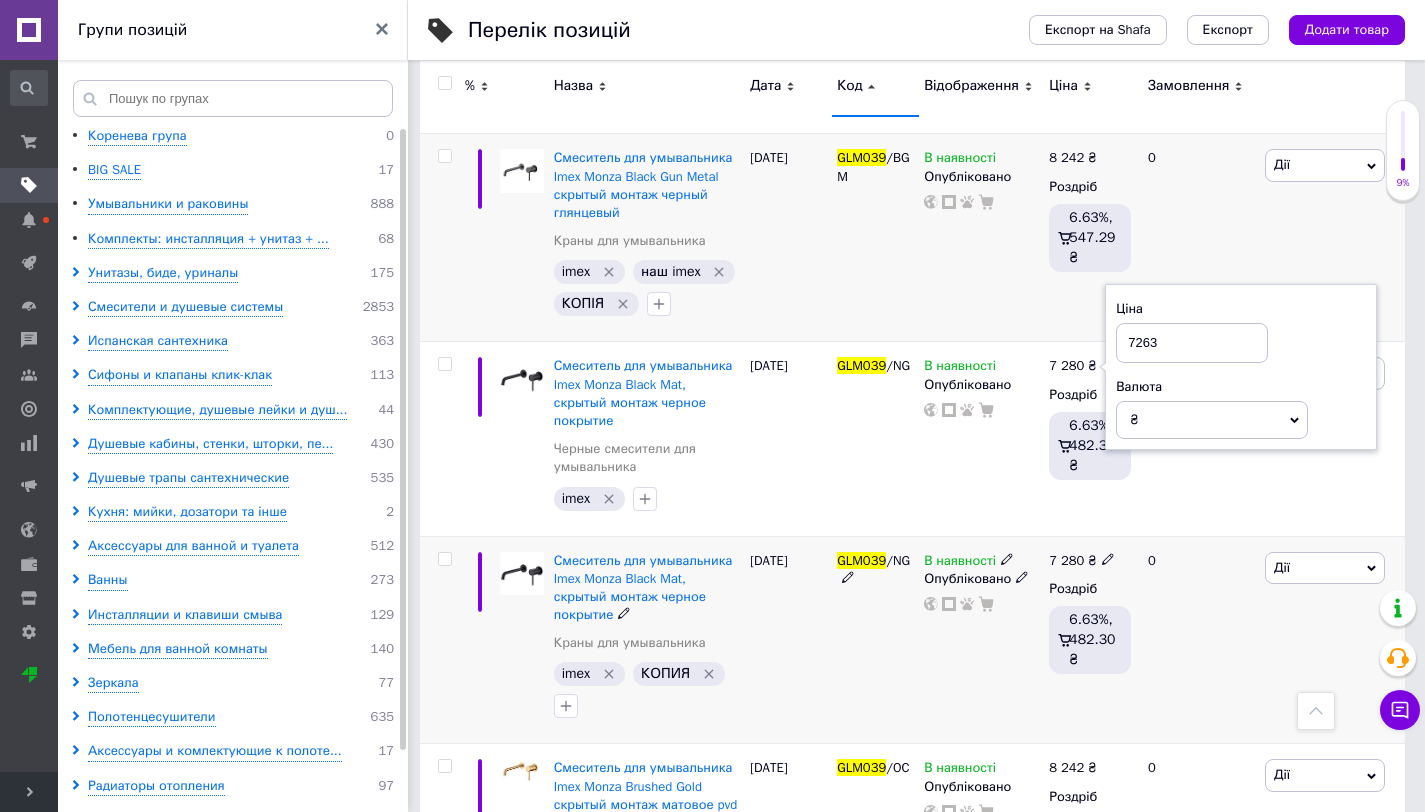 click 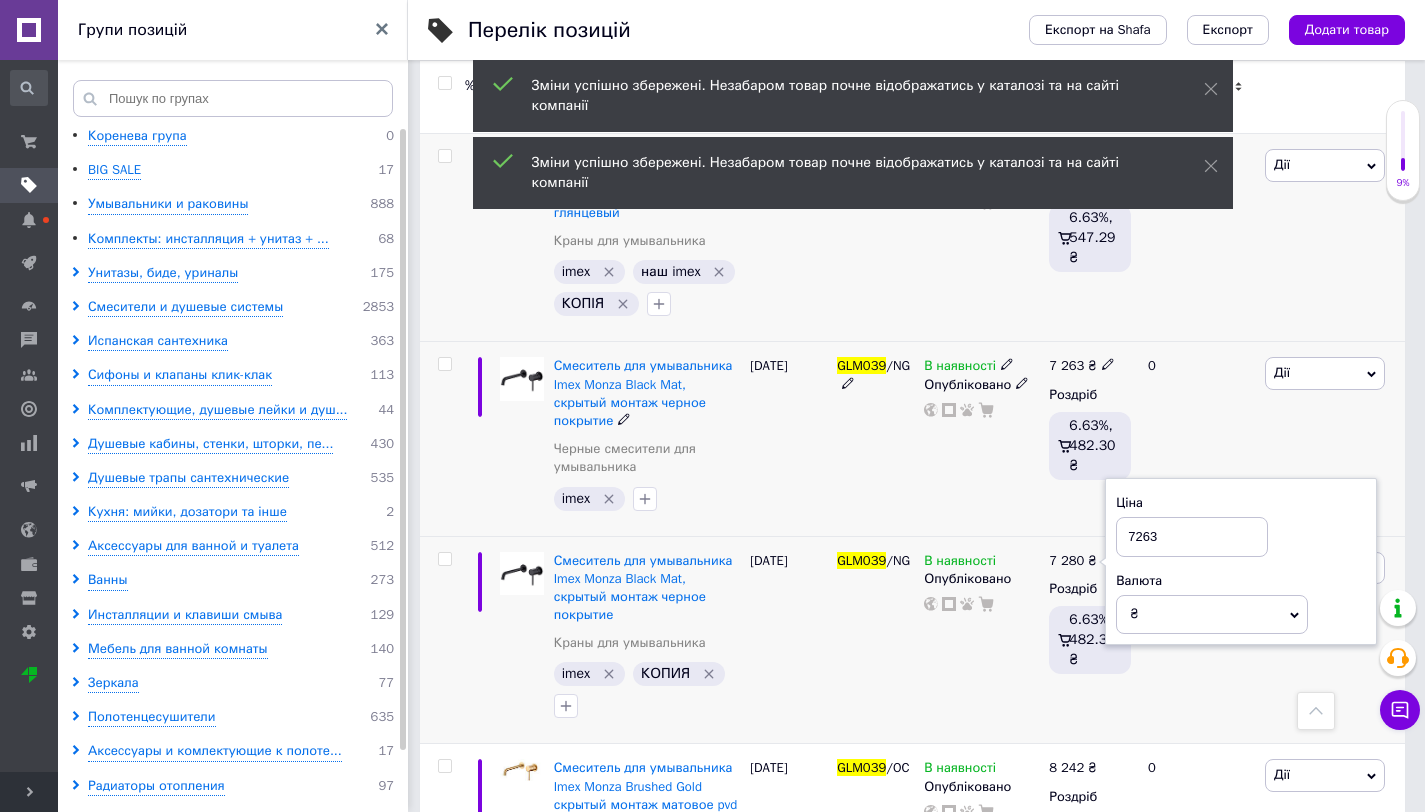 type on "7263" 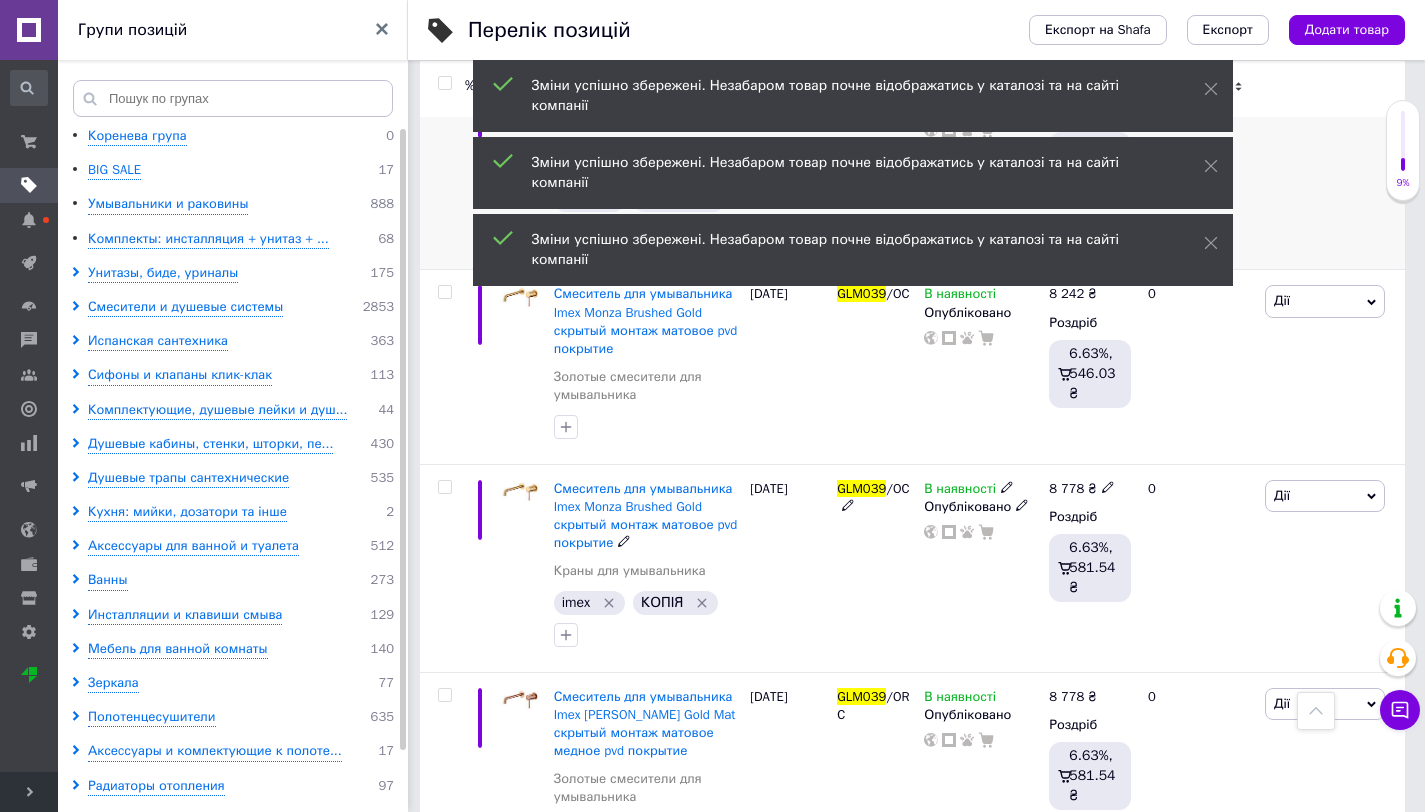 scroll, scrollTop: 1389, scrollLeft: 0, axis: vertical 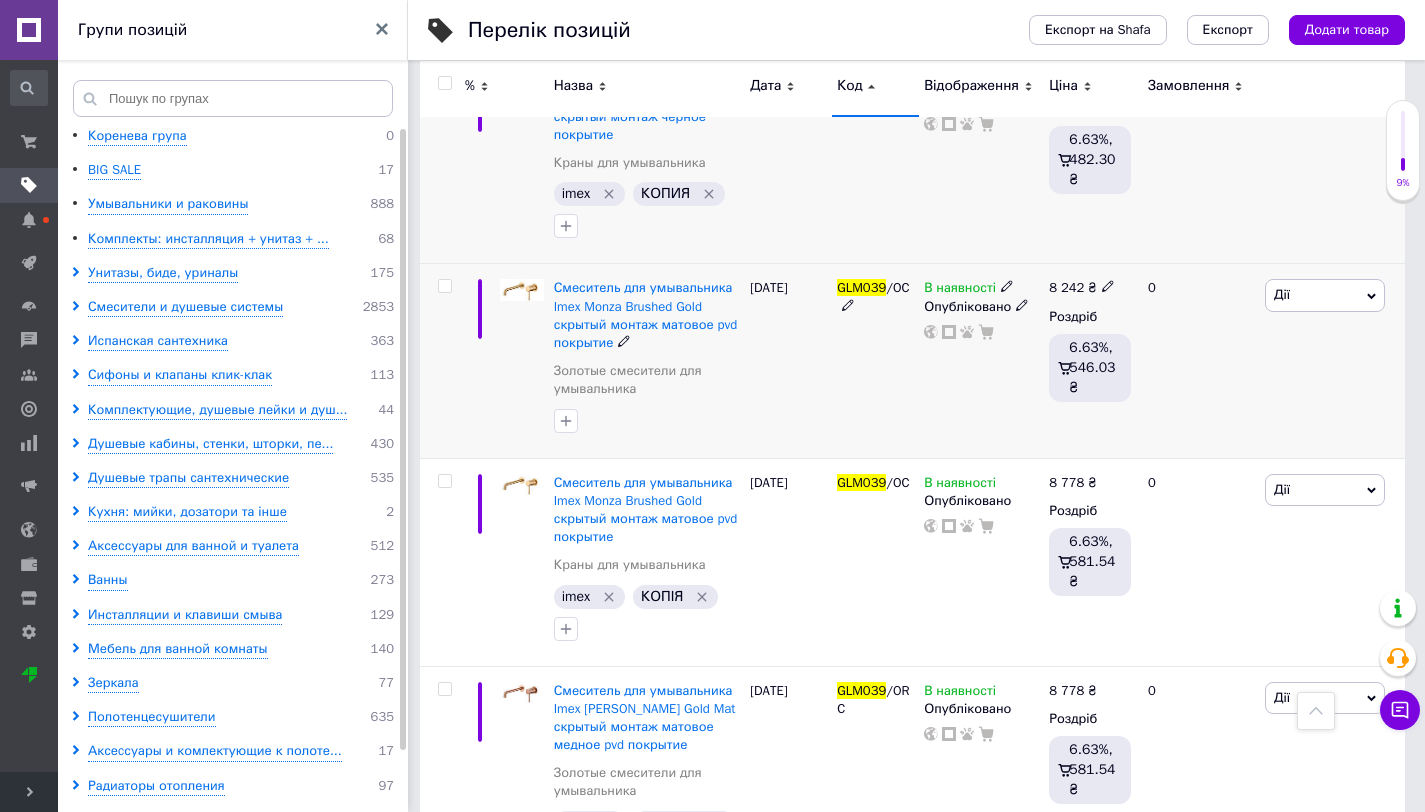 click 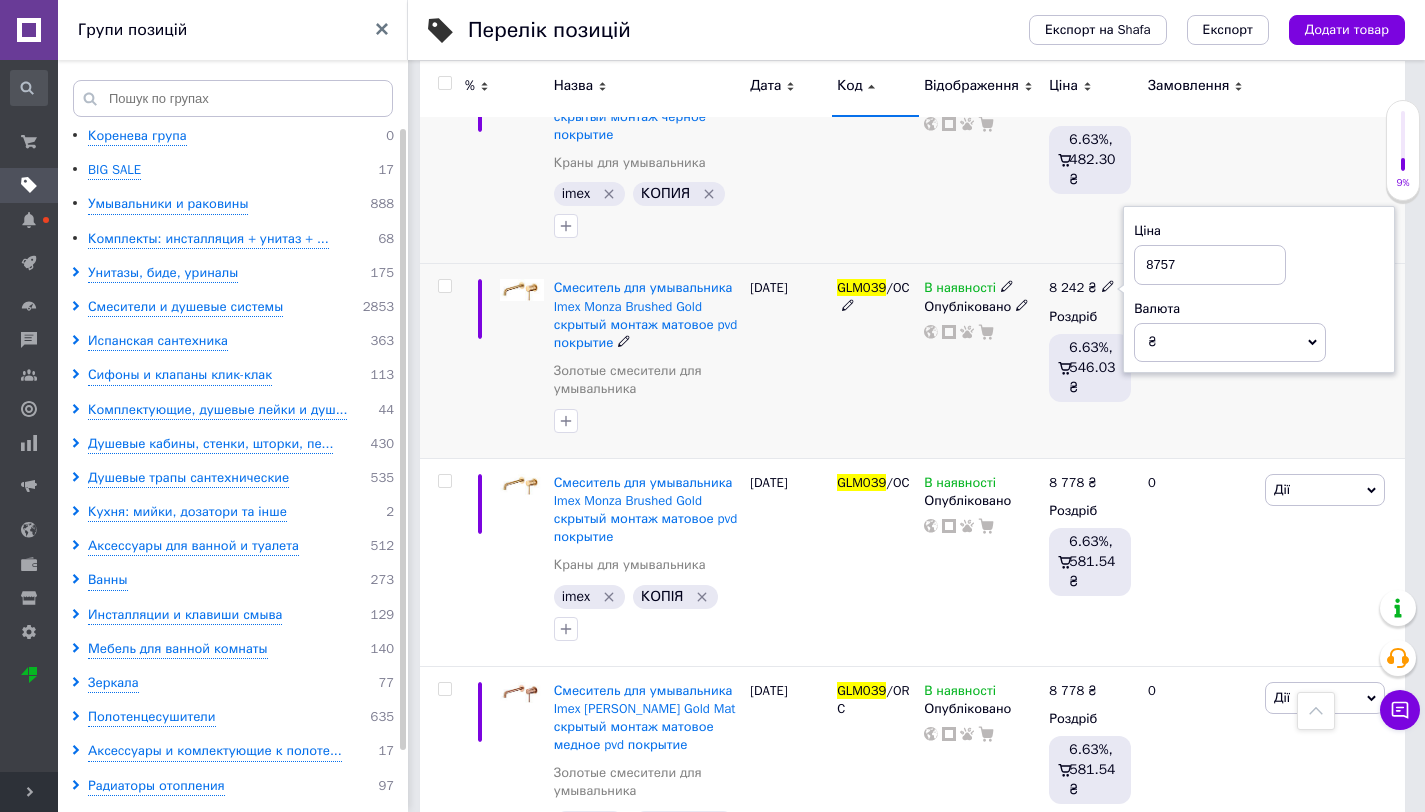 type on "8757" 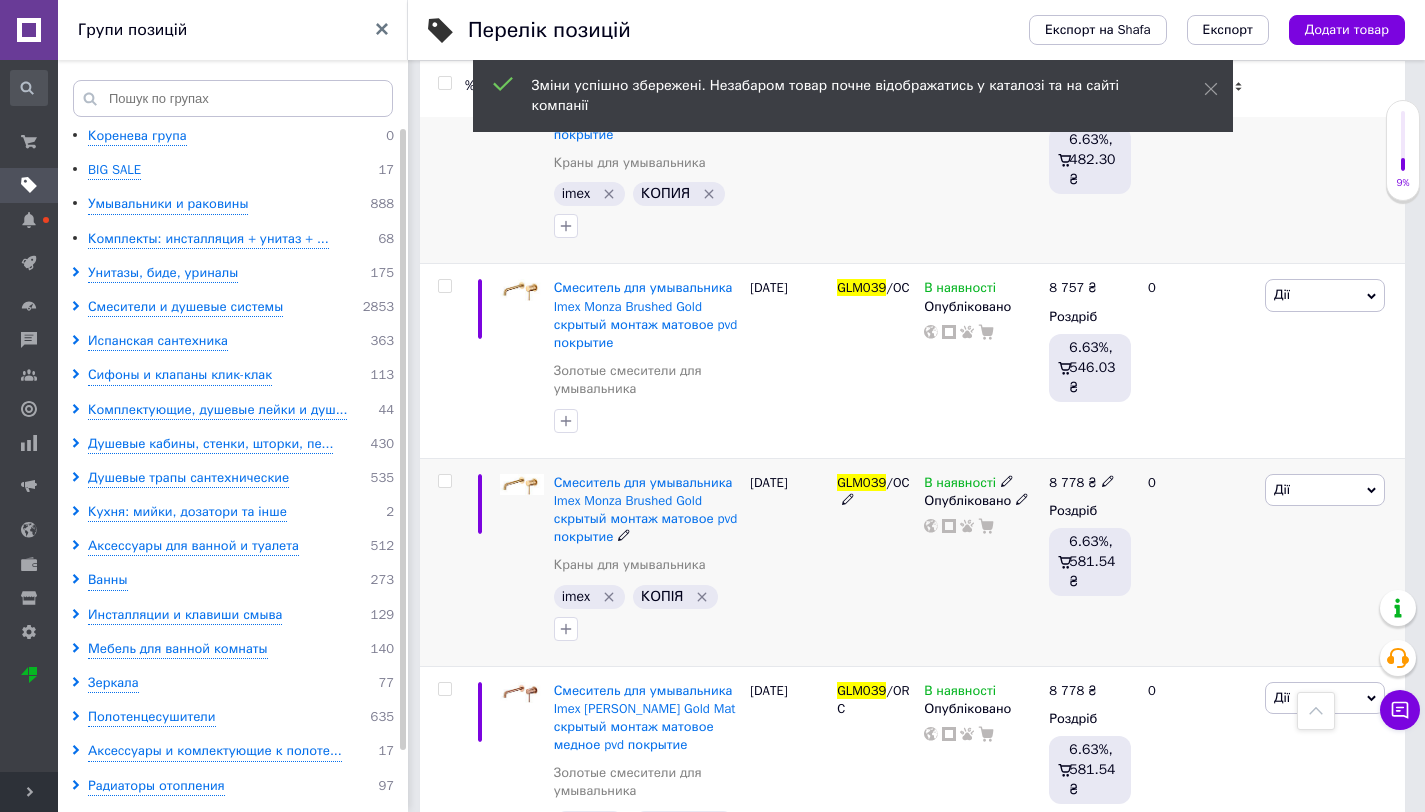click 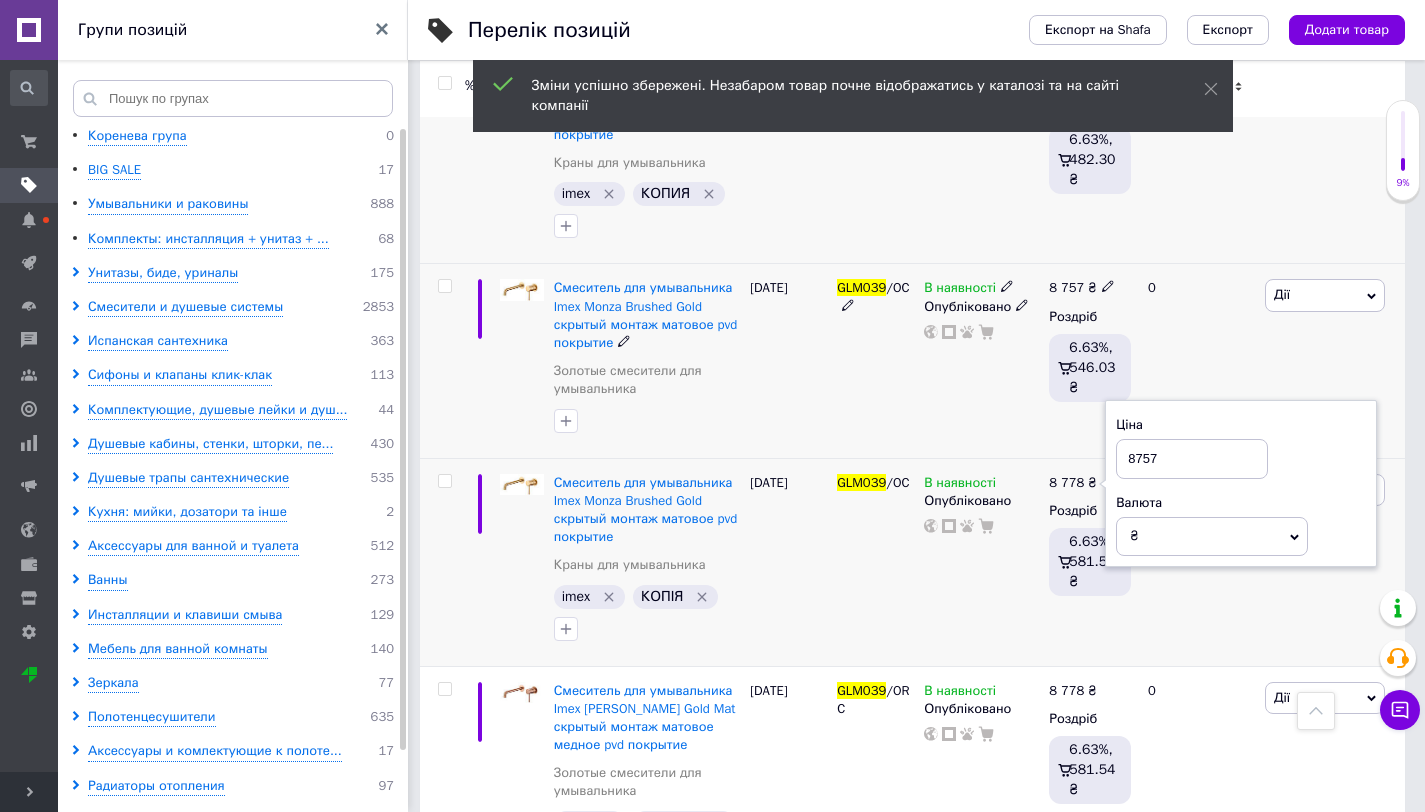 type on "8757" 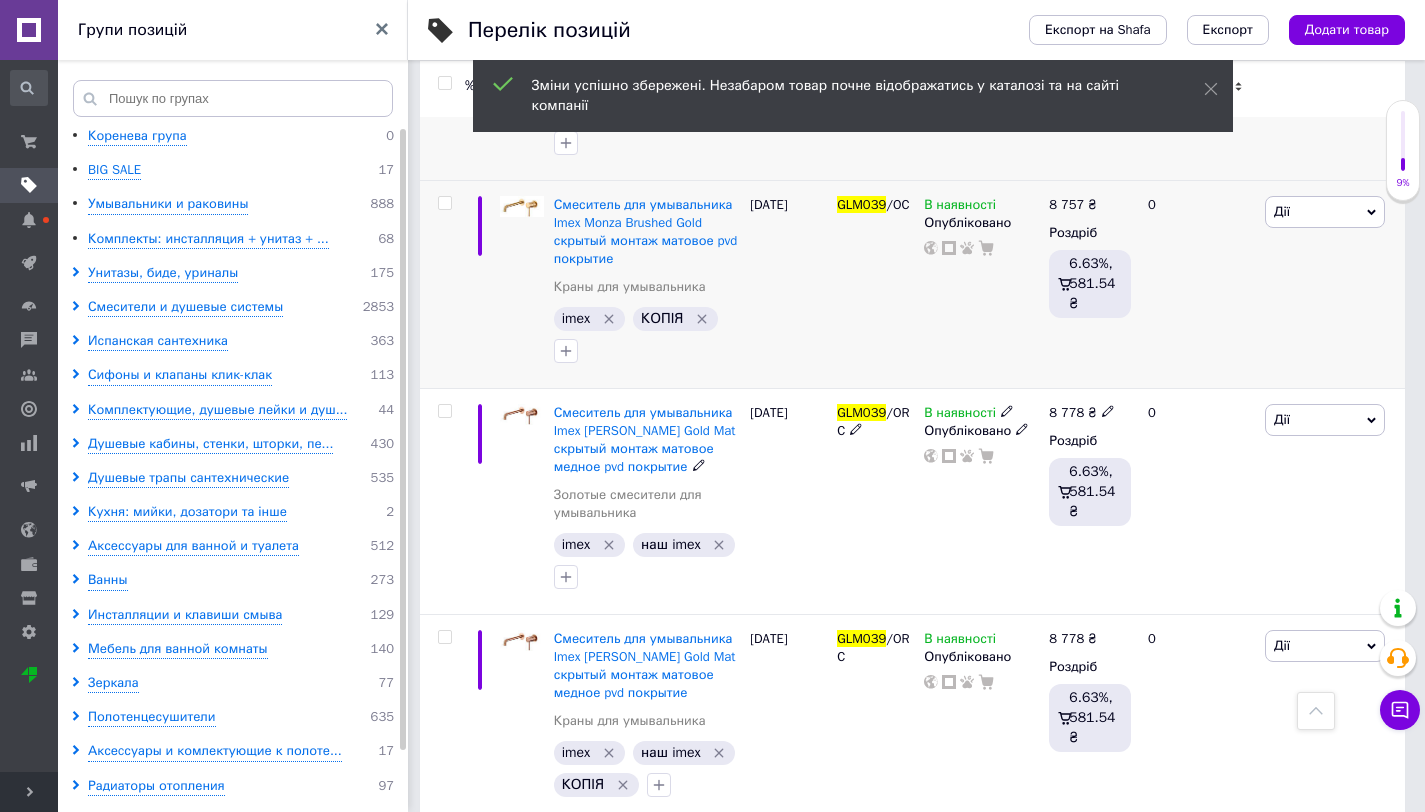 scroll, scrollTop: 1669, scrollLeft: 0, axis: vertical 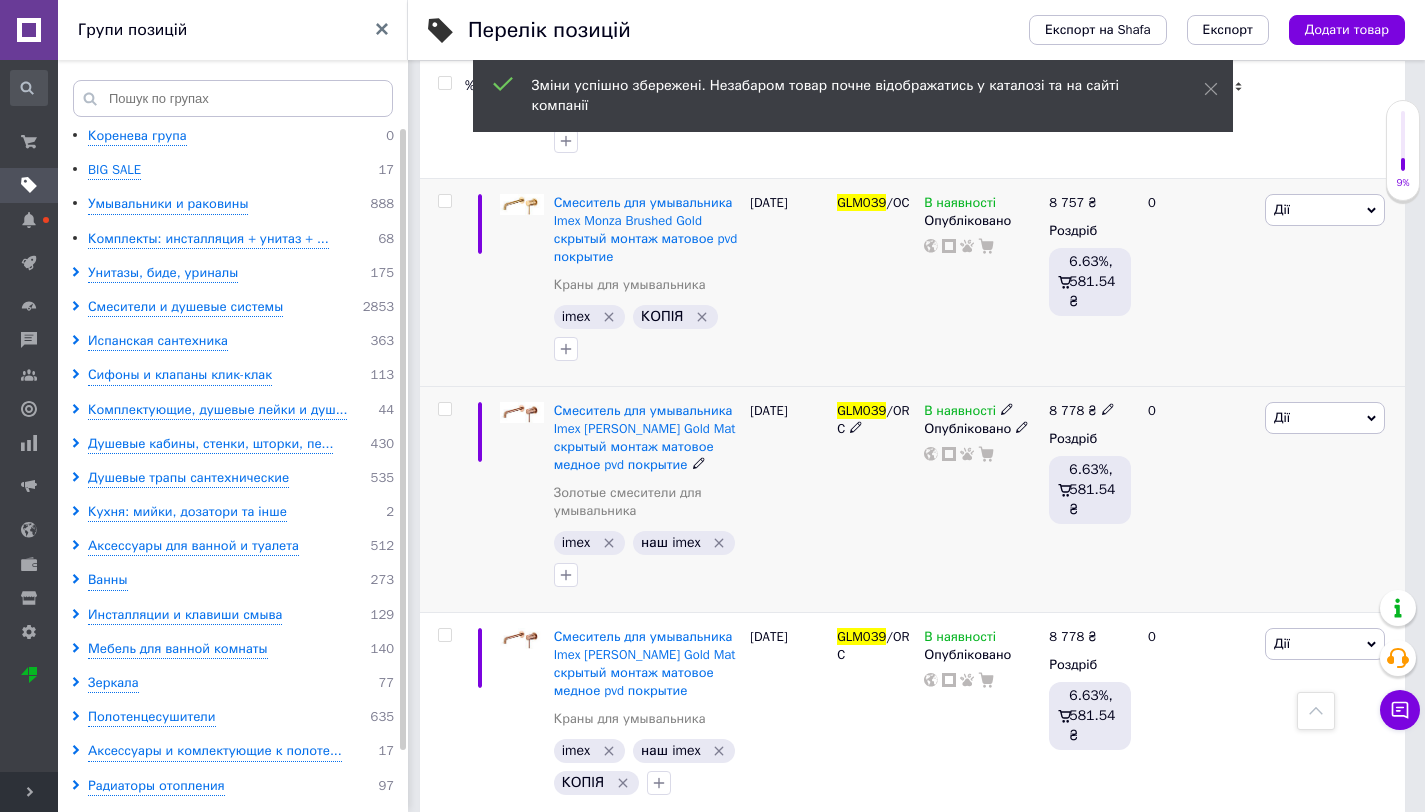 click 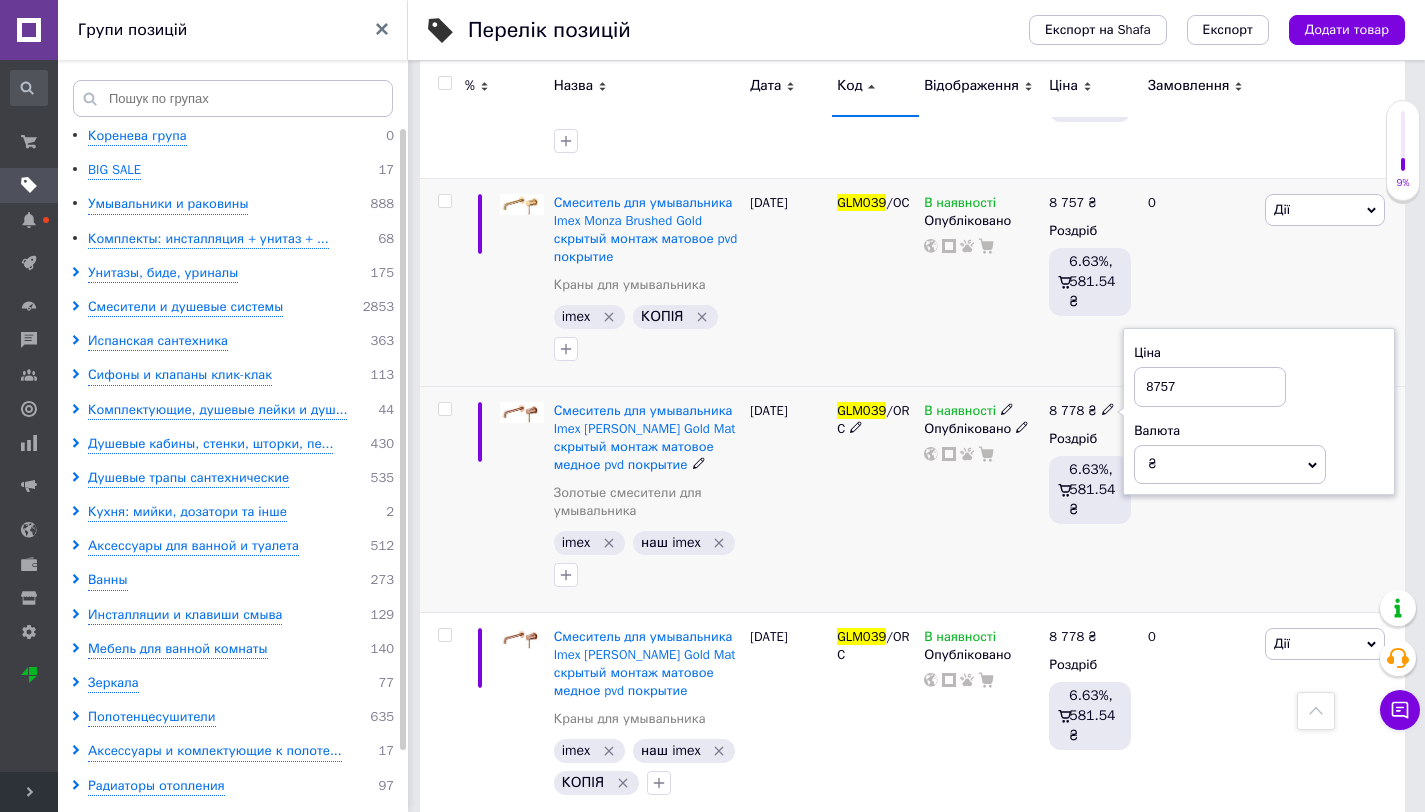 type on "8757" 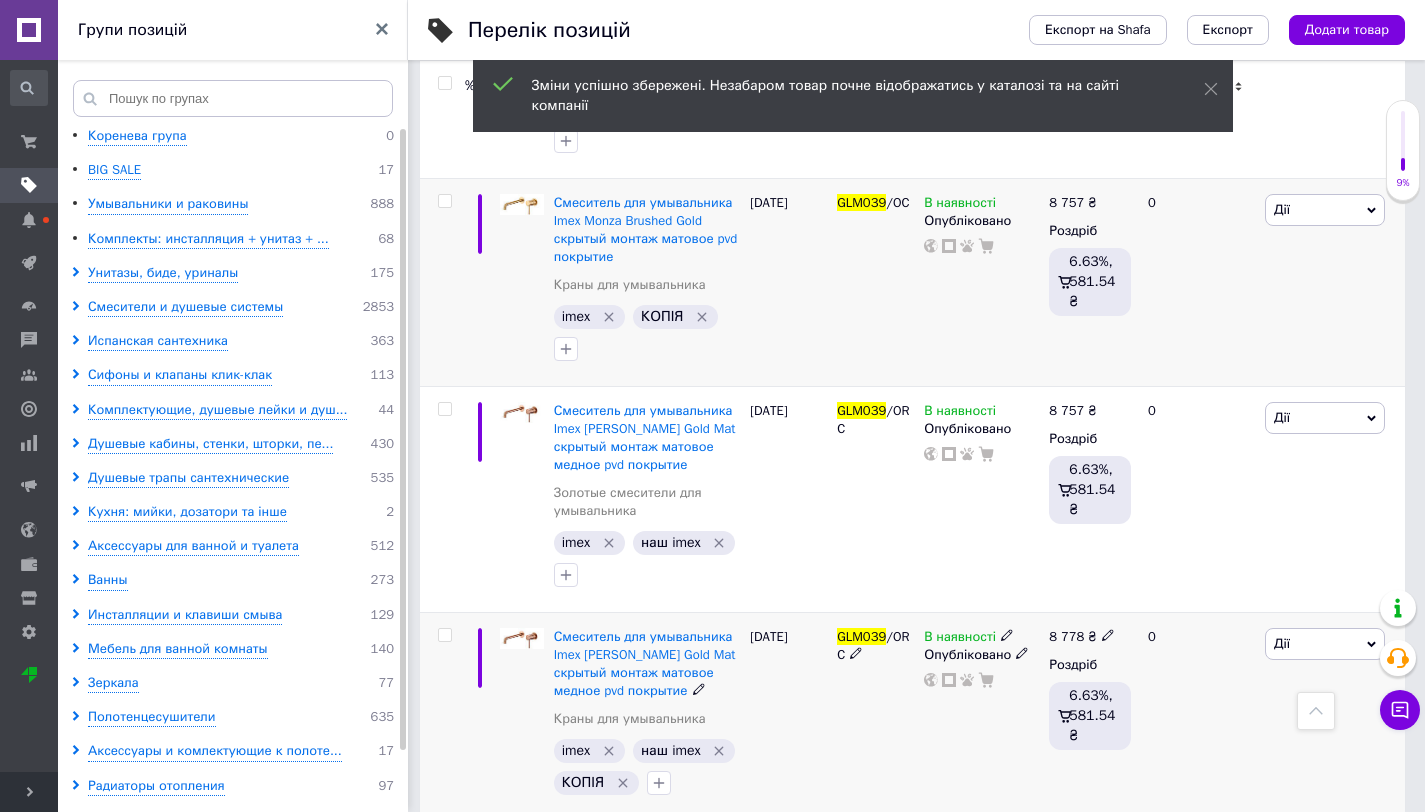 click on "8 778   ₴" at bounding box center (1082, 637) 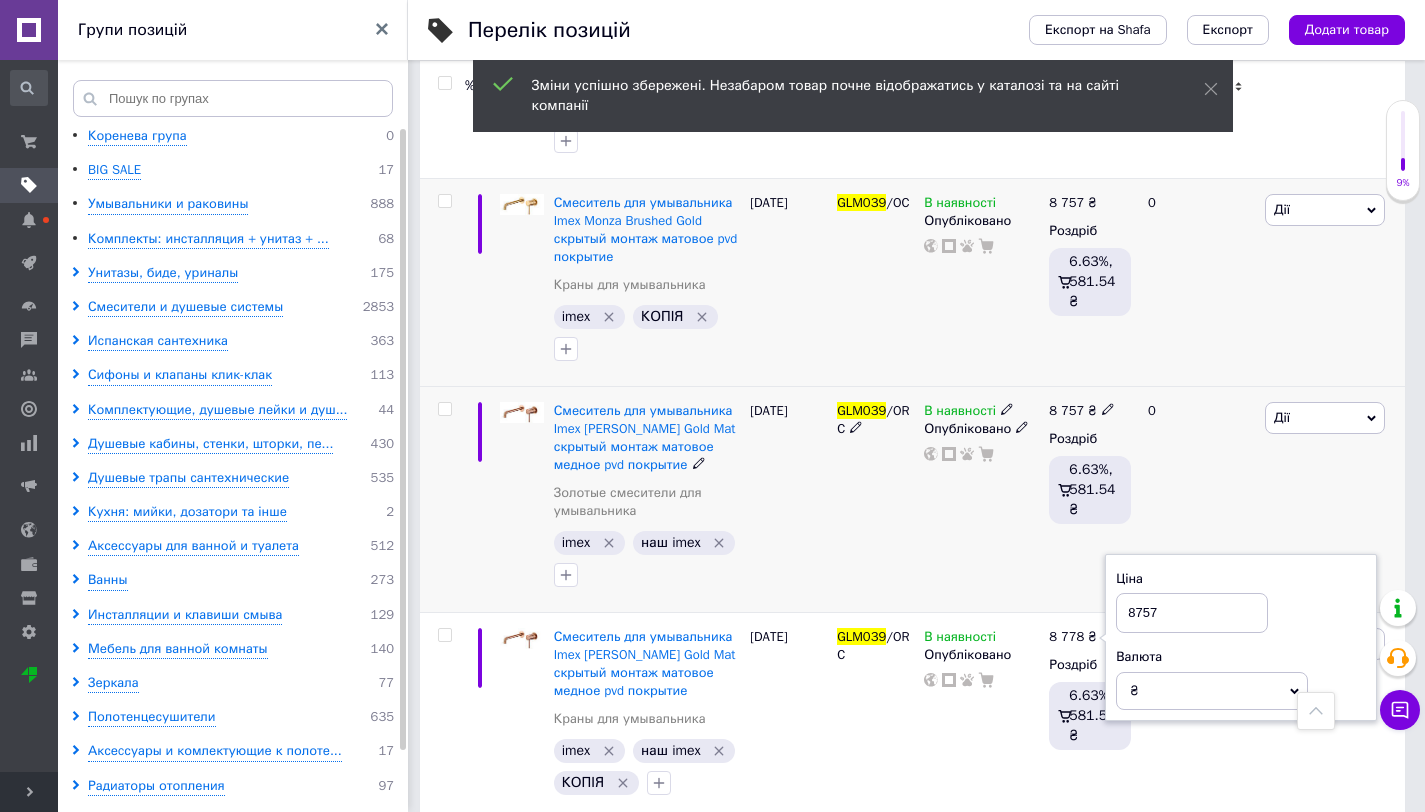type on "8757" 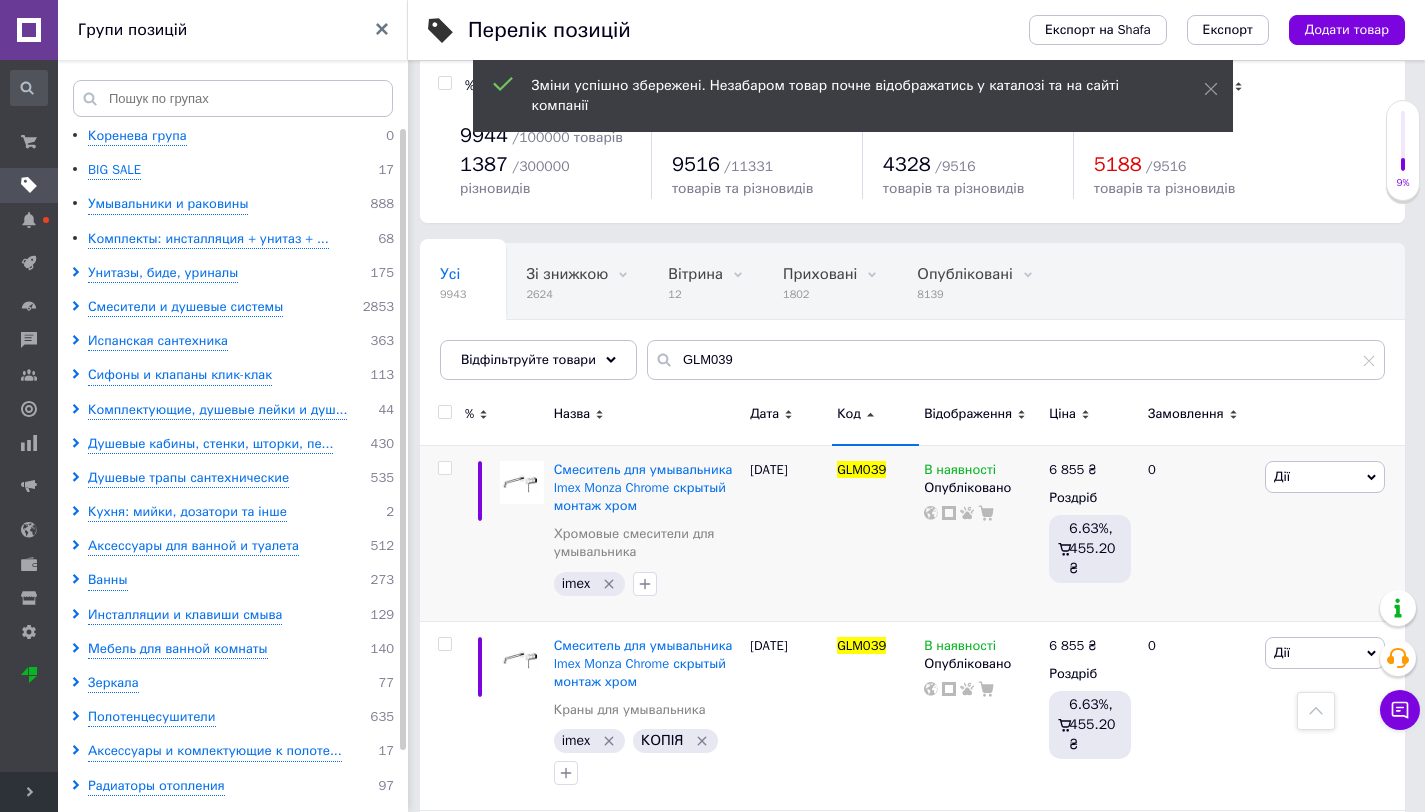 scroll, scrollTop: 0, scrollLeft: 0, axis: both 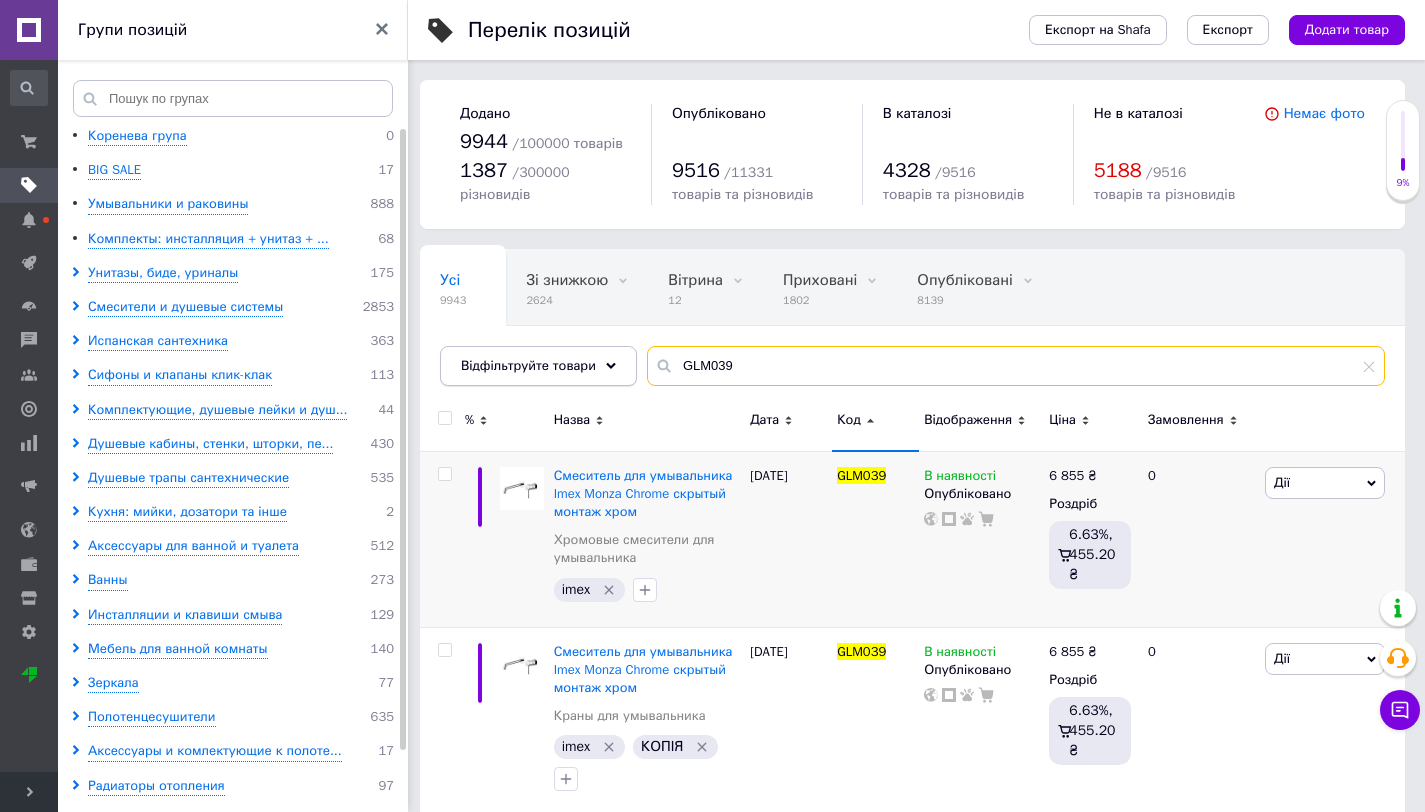 drag, startPoint x: 748, startPoint y: 362, endPoint x: 622, endPoint y: 368, distance: 126.14278 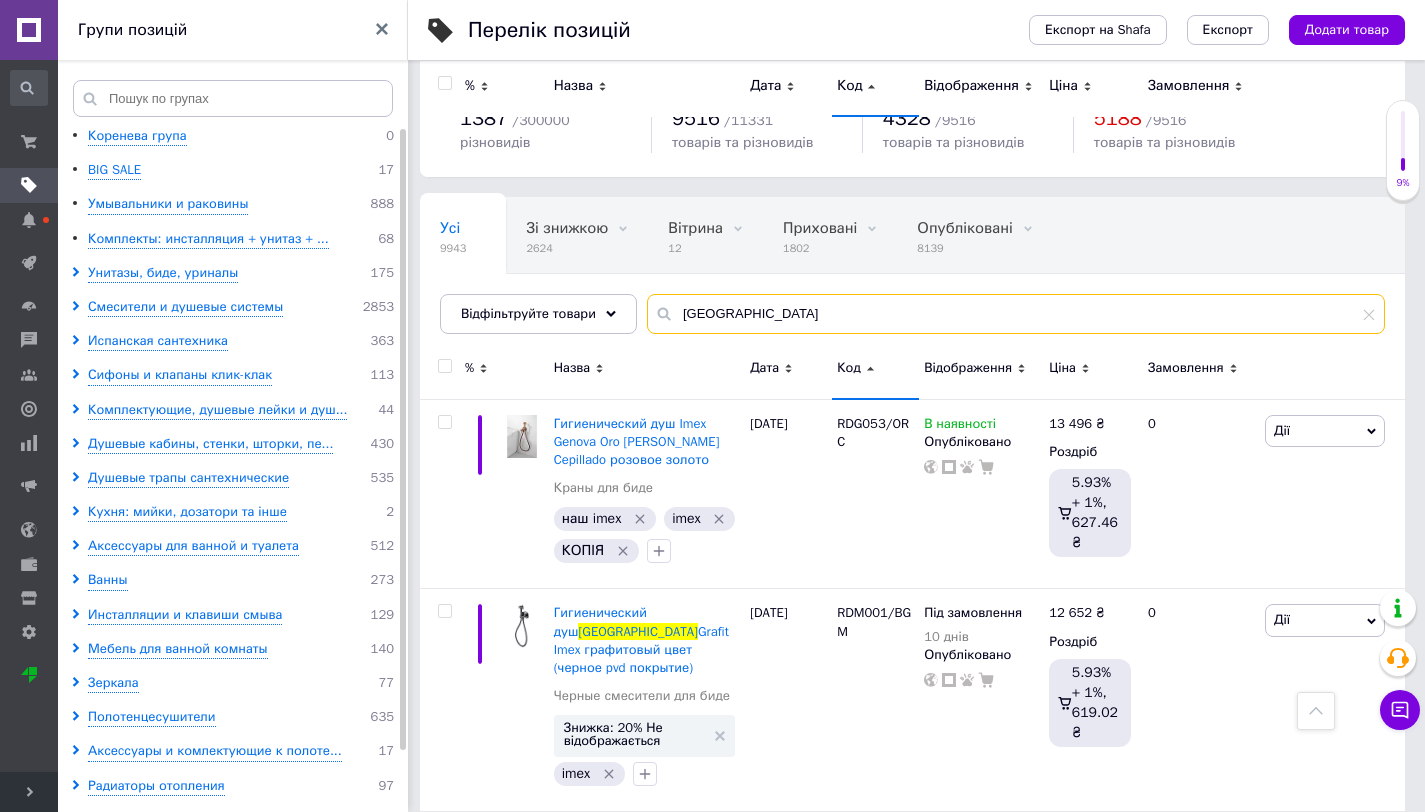 scroll, scrollTop: 0, scrollLeft: 0, axis: both 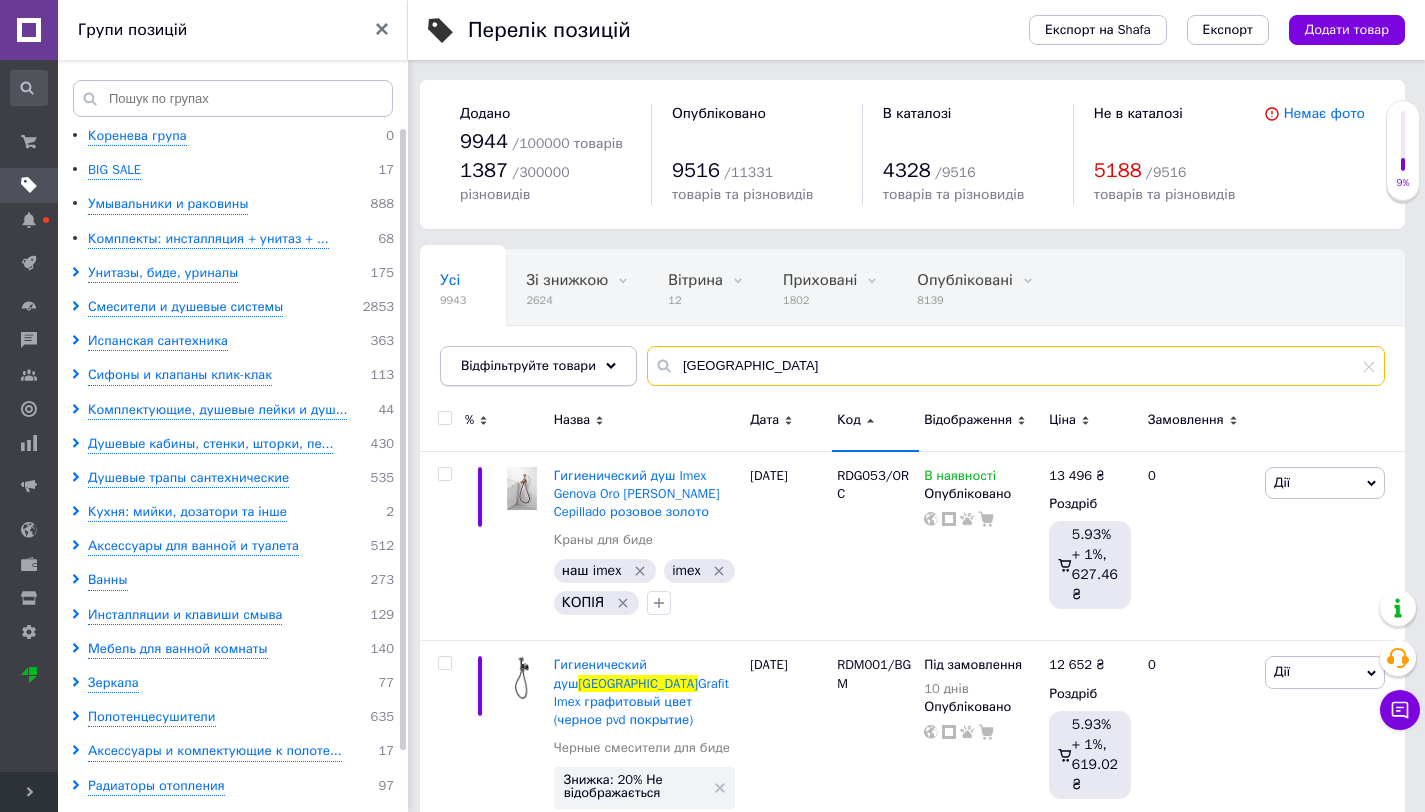 drag, startPoint x: 747, startPoint y: 370, endPoint x: 628, endPoint y: 352, distance: 120.353645 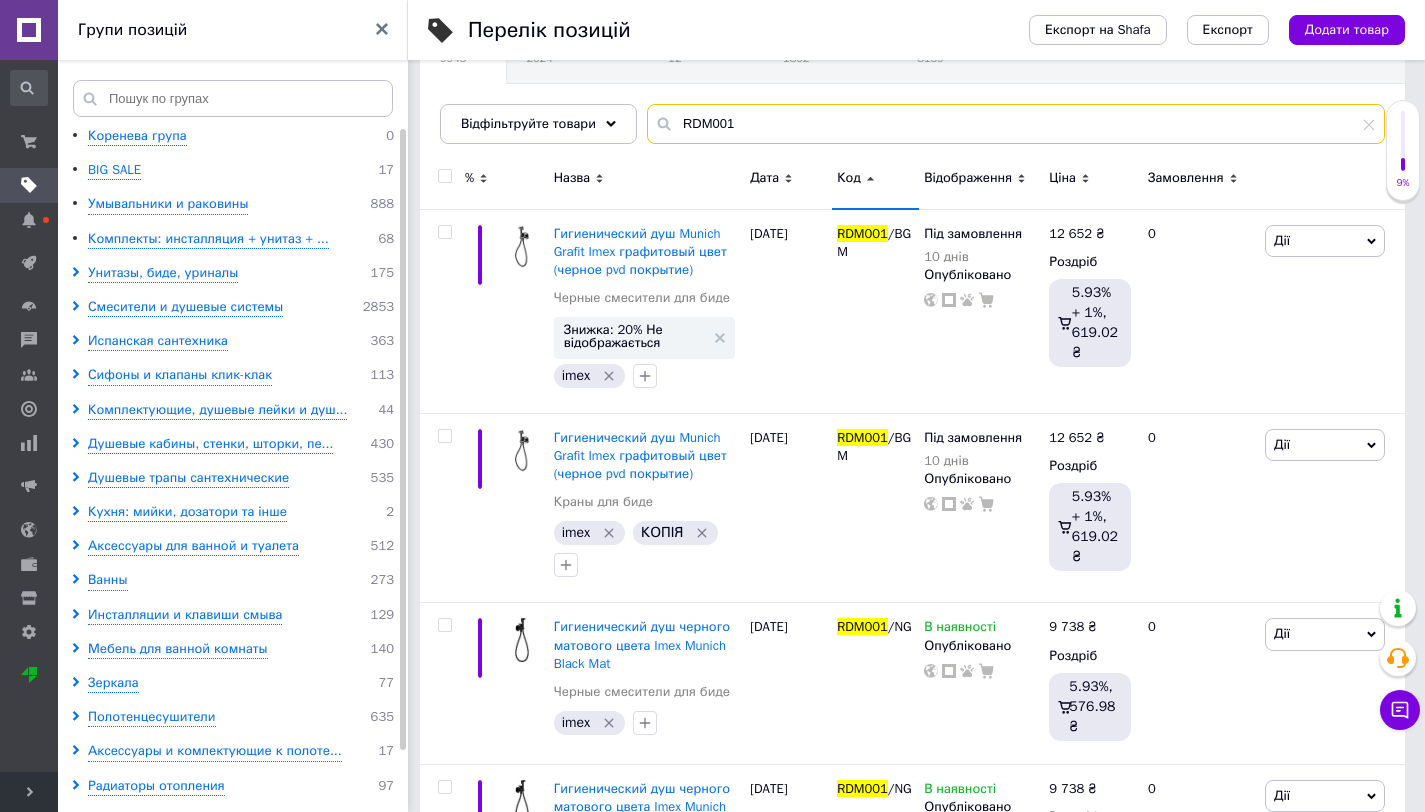 scroll, scrollTop: 258, scrollLeft: 0, axis: vertical 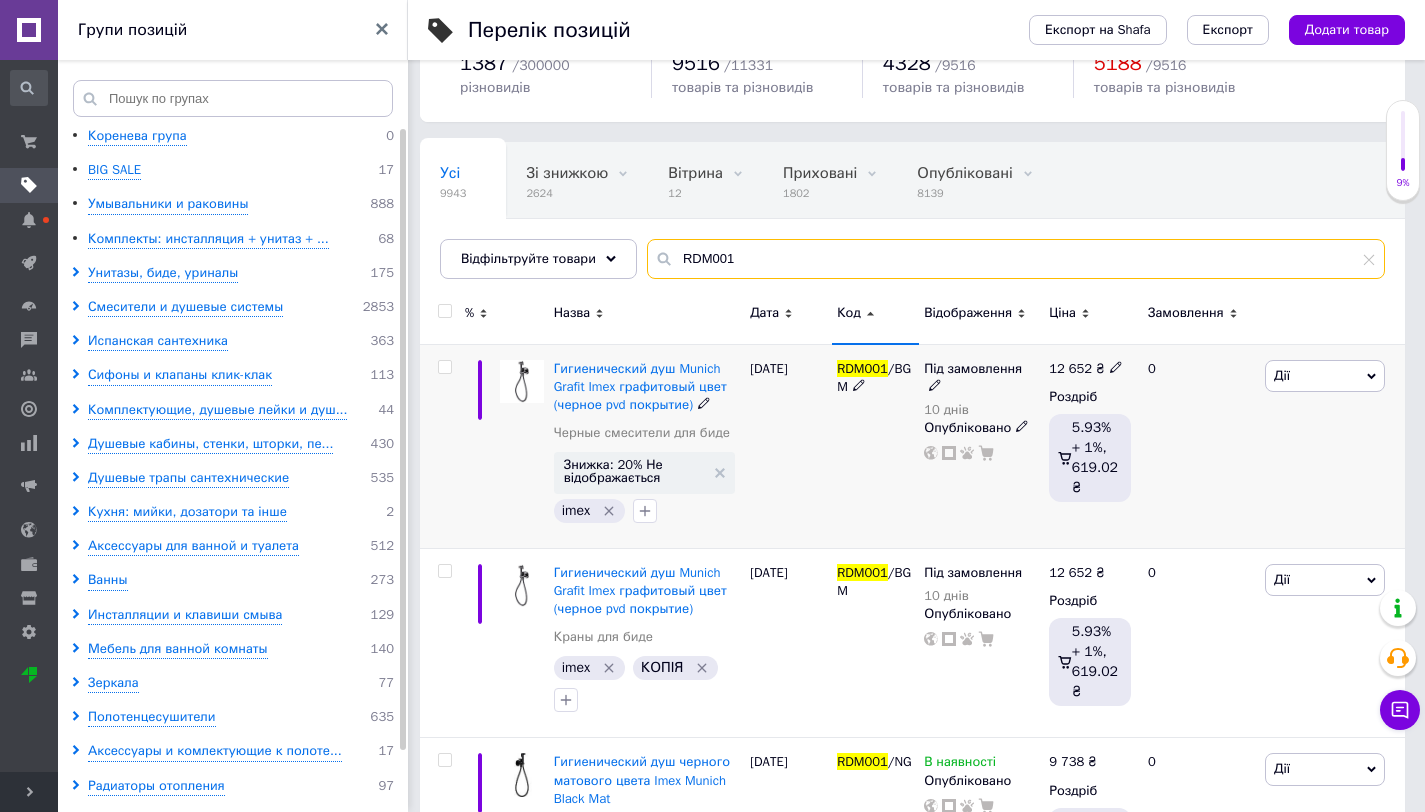 type on "RDM001" 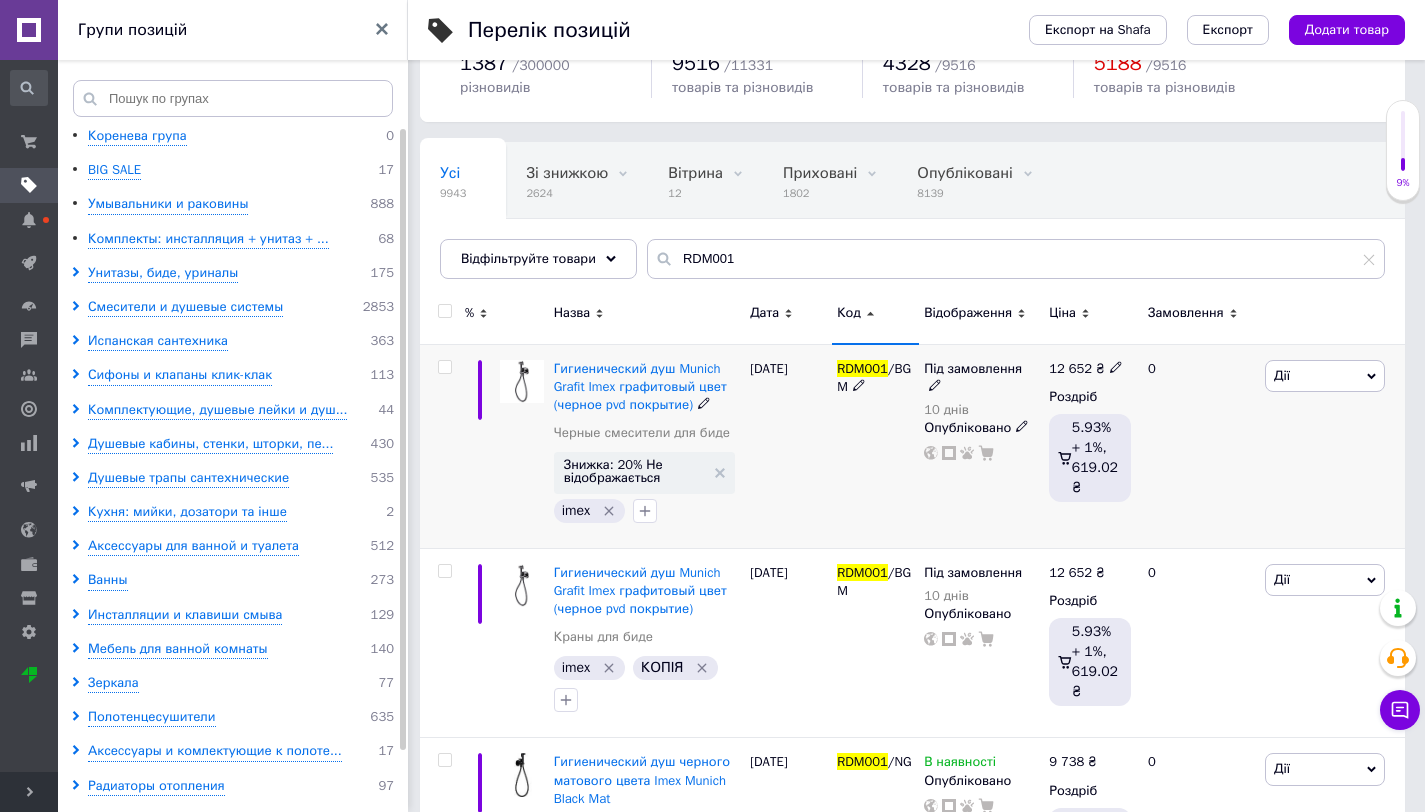 click 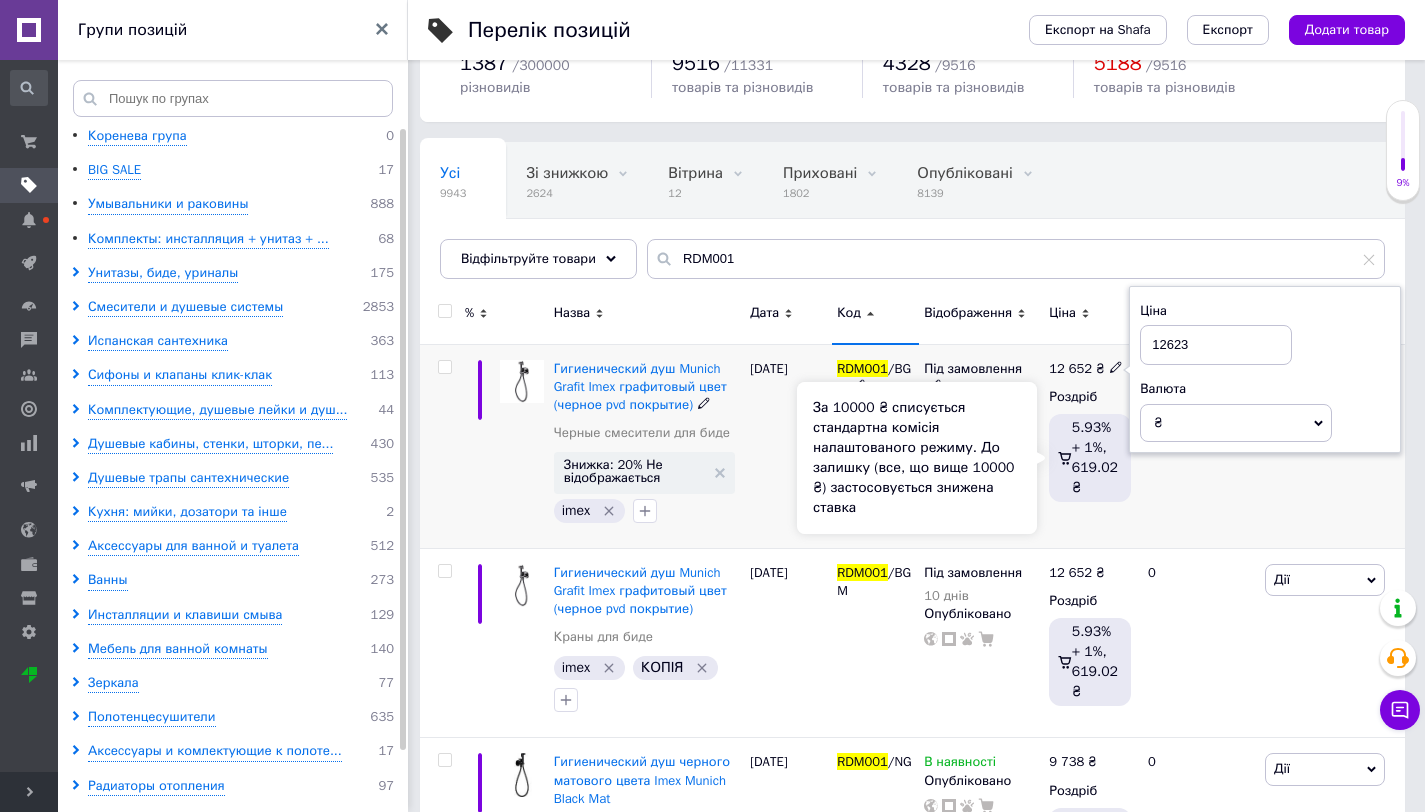 type on "12623" 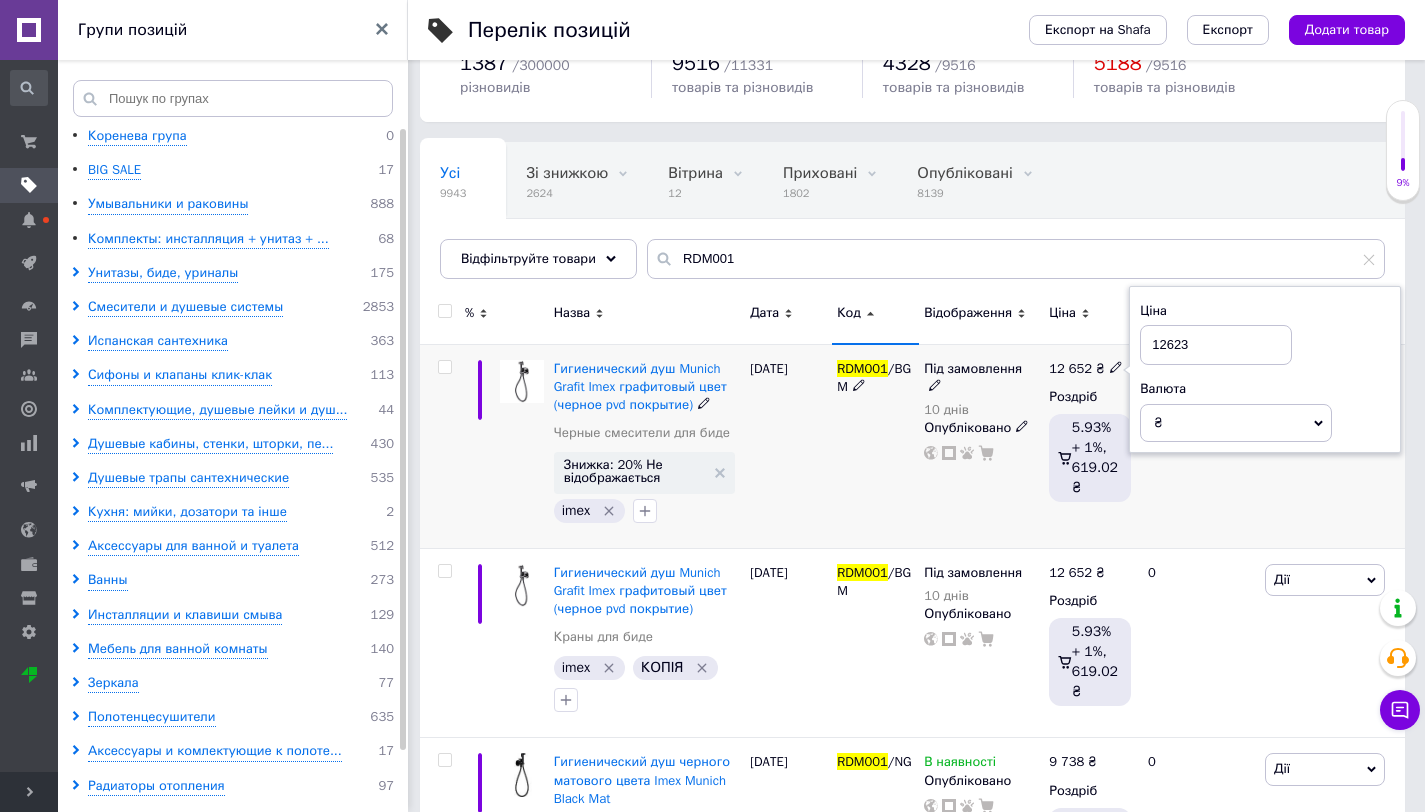 click on "12 652   ₴ Ціна 12623 Валюта ₴ $ EUR CHF GBP ¥ PLN ₸ MDL HUF KGS CNY TRY KRW lei Роздріб 5.93% + 1%, 619.02 ₴" at bounding box center (1090, 446) 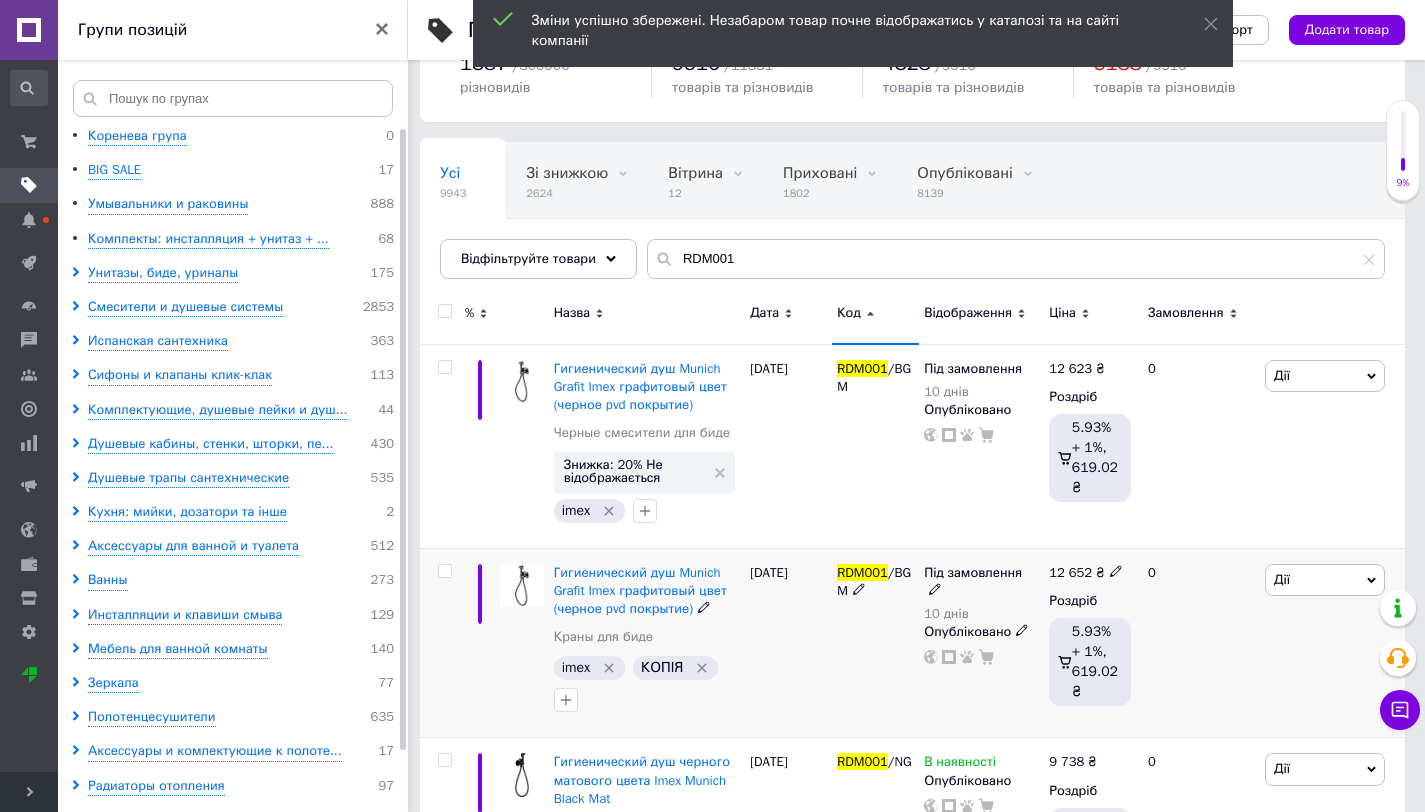 click 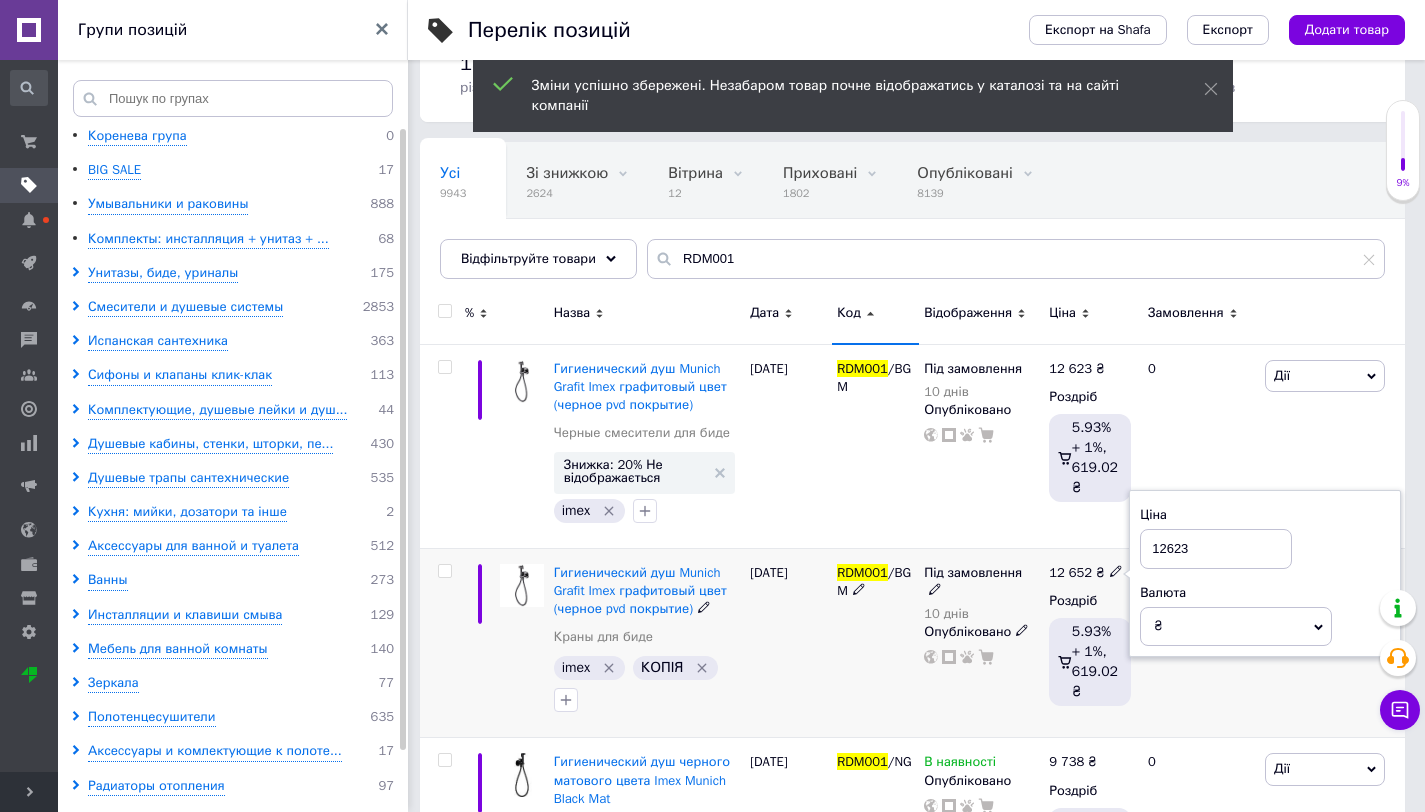 type on "12623" 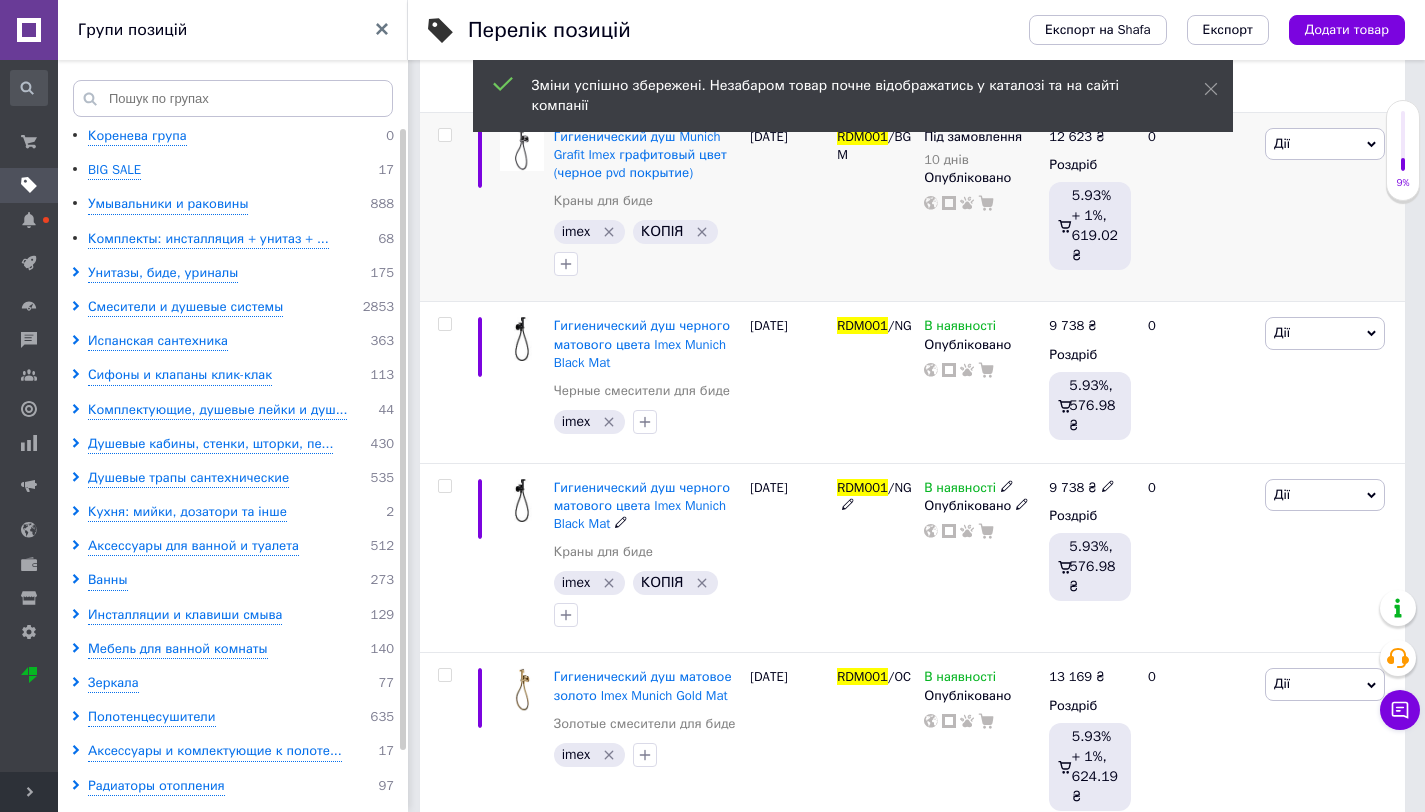 scroll, scrollTop: 547, scrollLeft: 0, axis: vertical 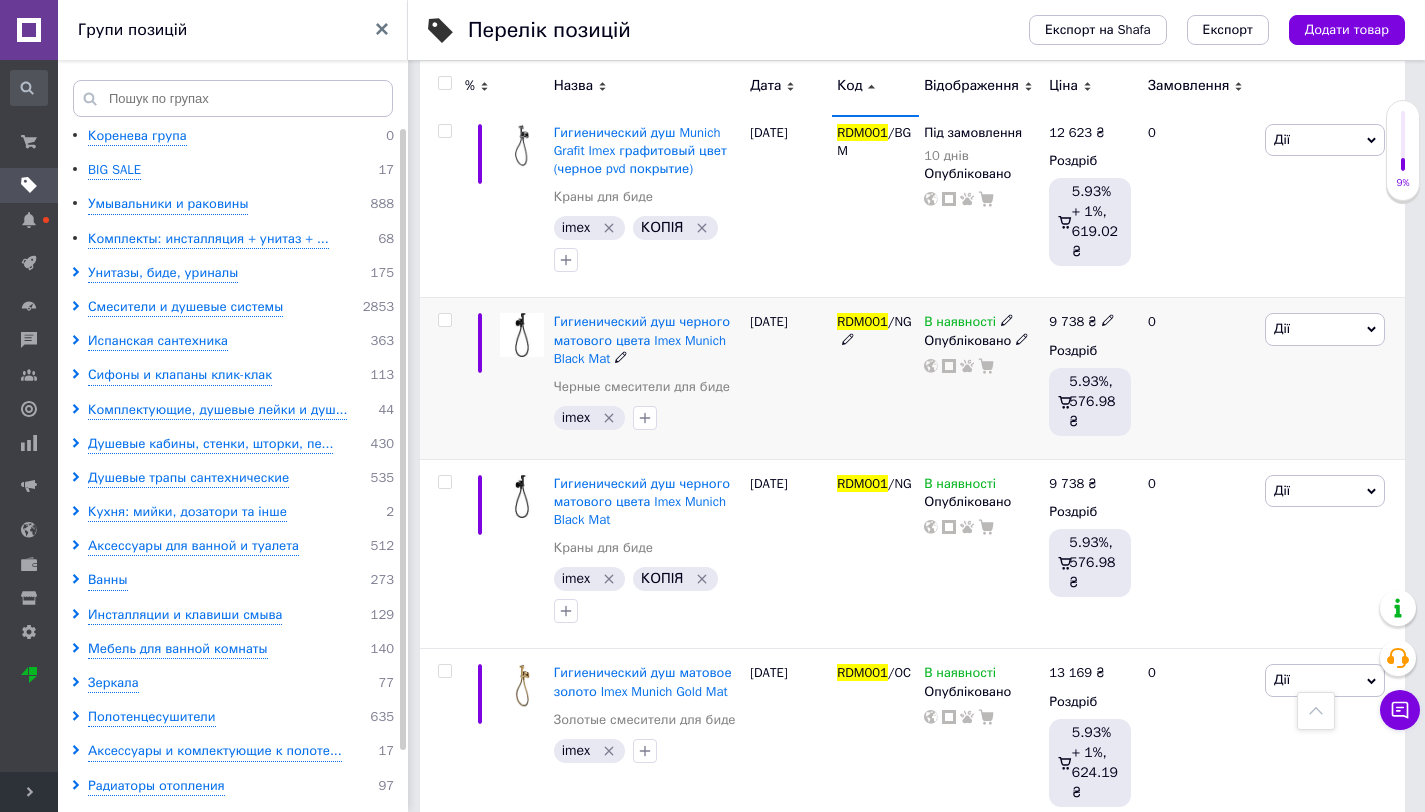 click 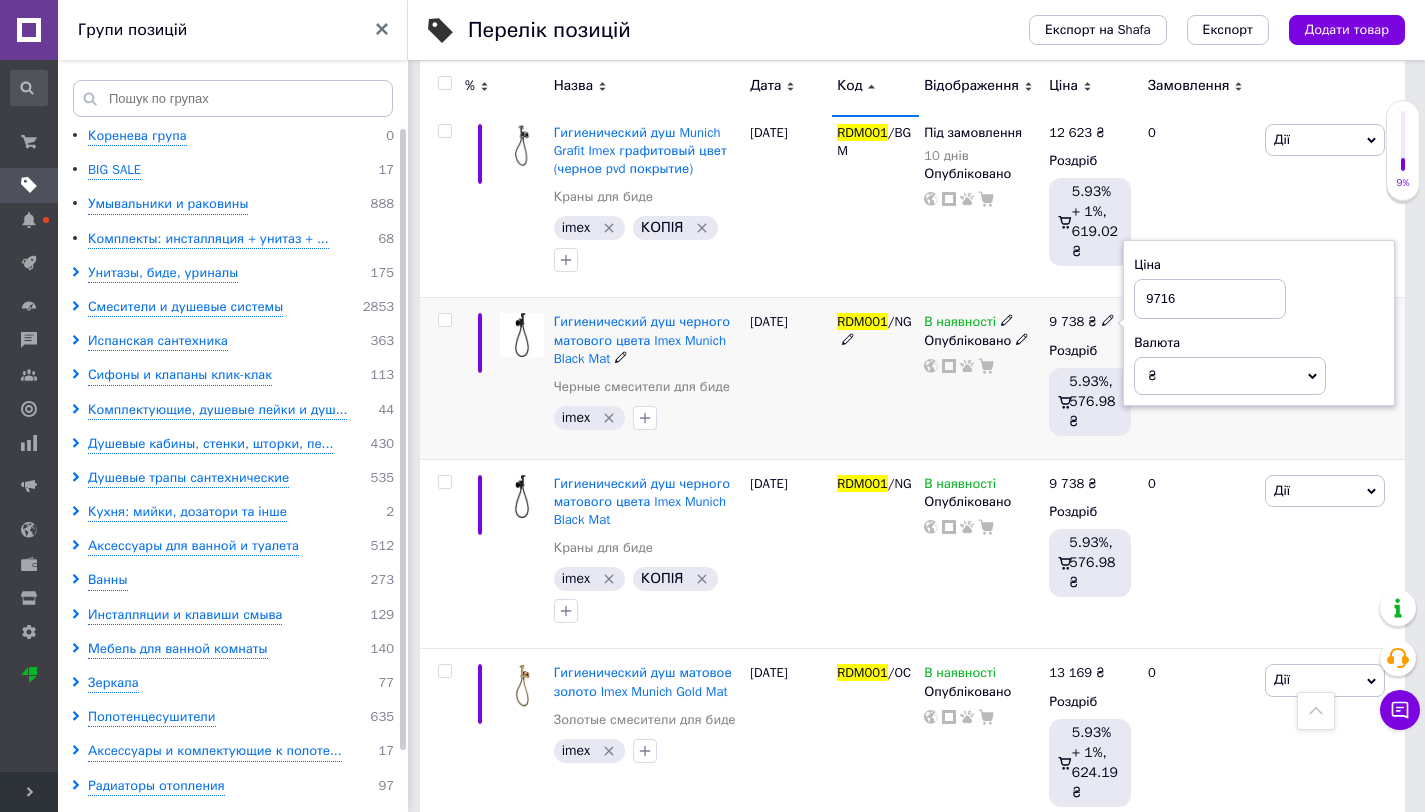 type on "9716" 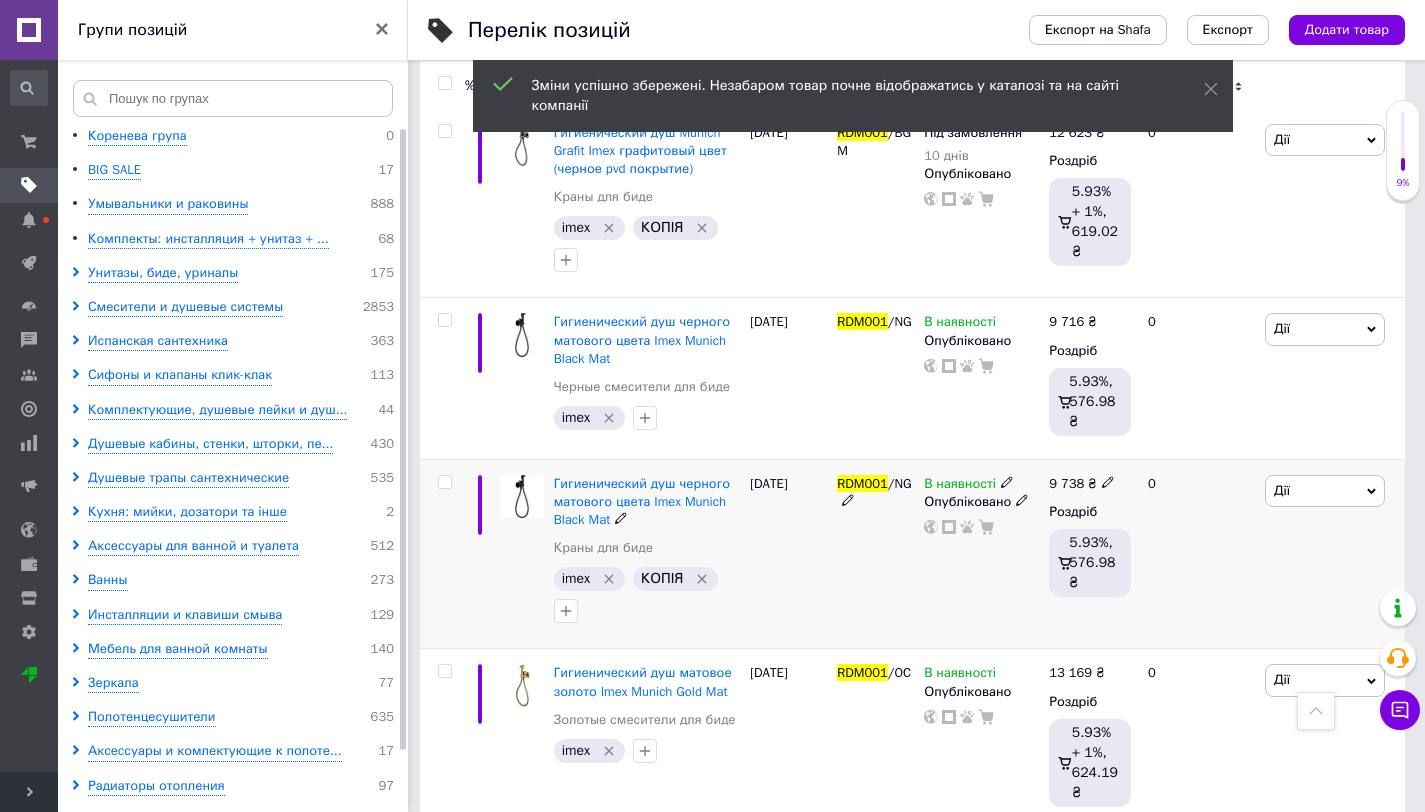 click 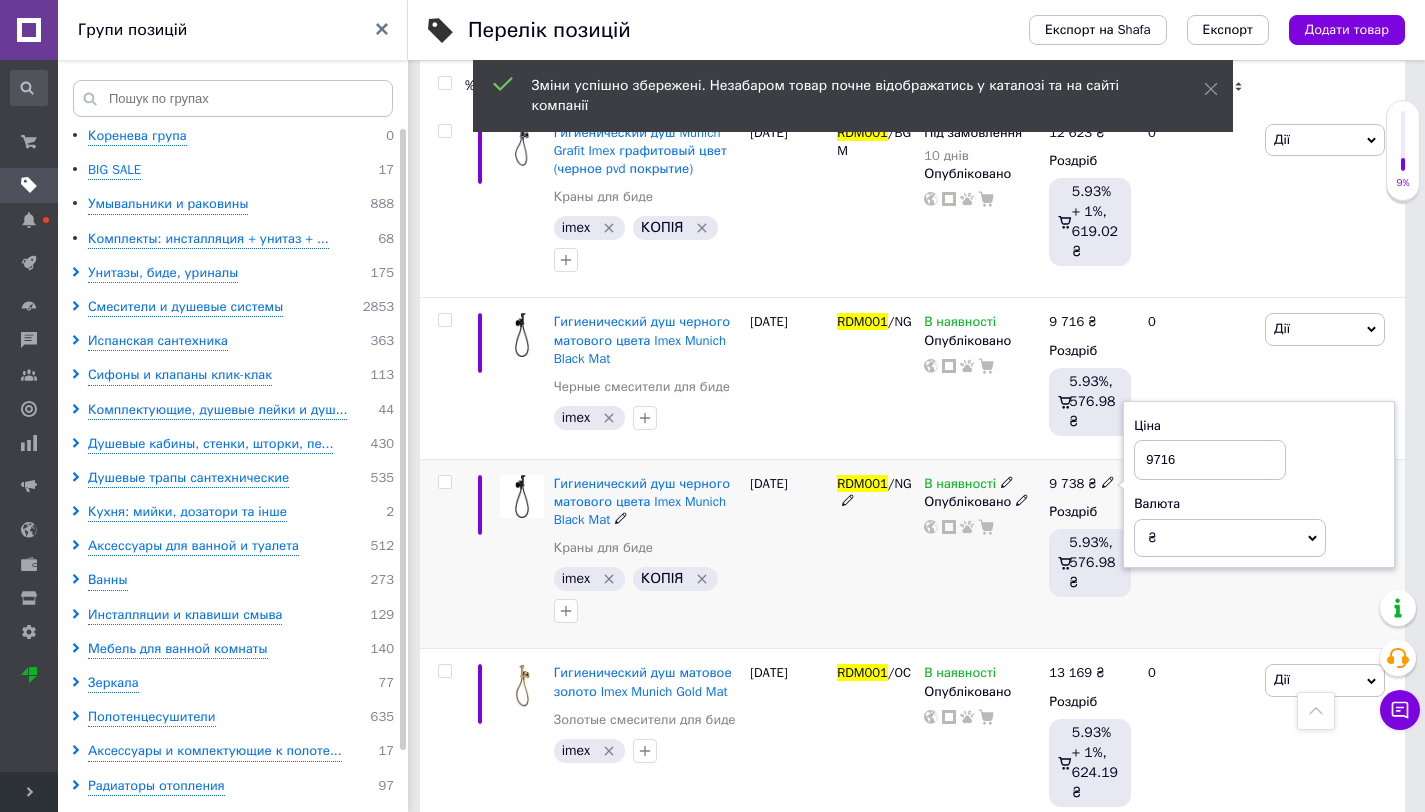 type on "9716" 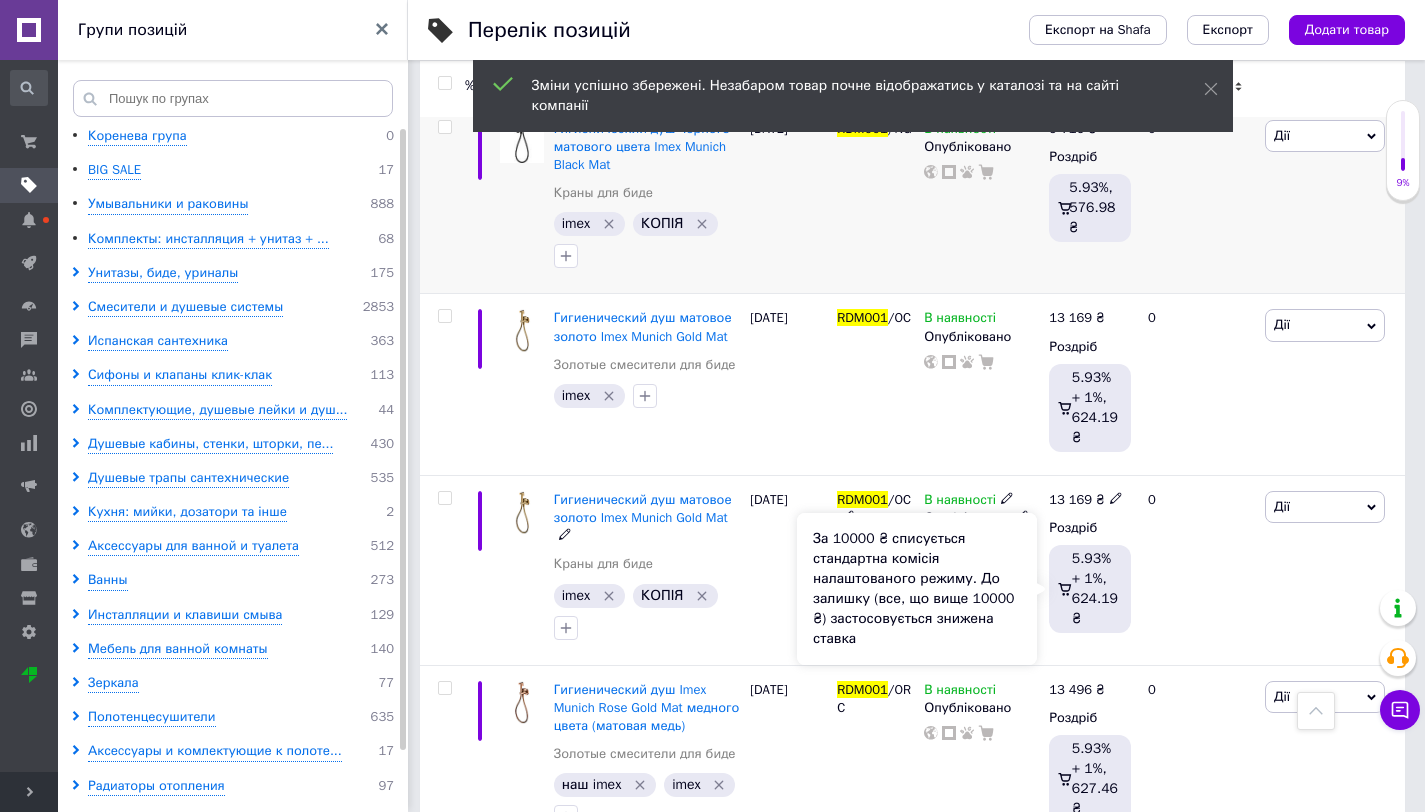 scroll, scrollTop: 907, scrollLeft: 0, axis: vertical 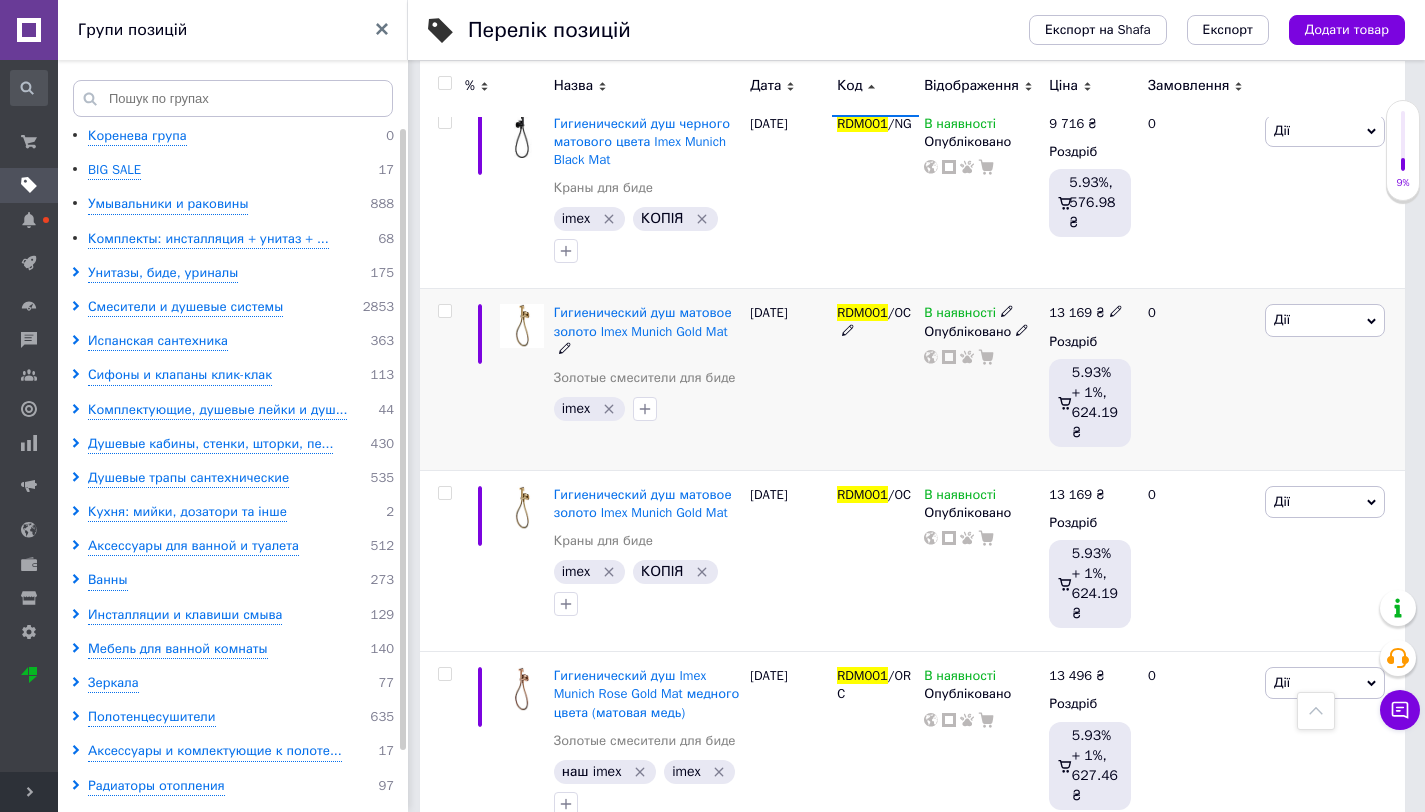 click at bounding box center (1116, 311) 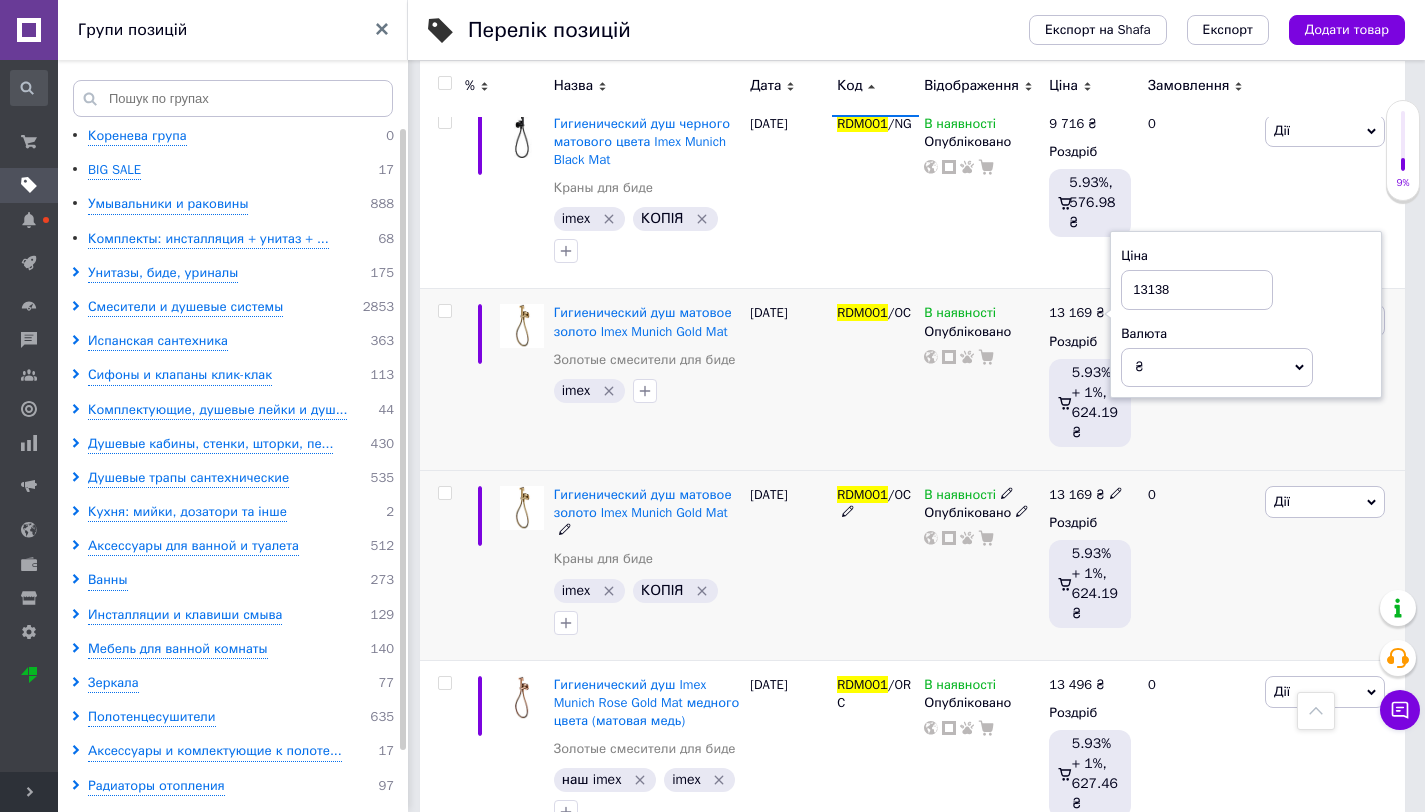 type on "13138" 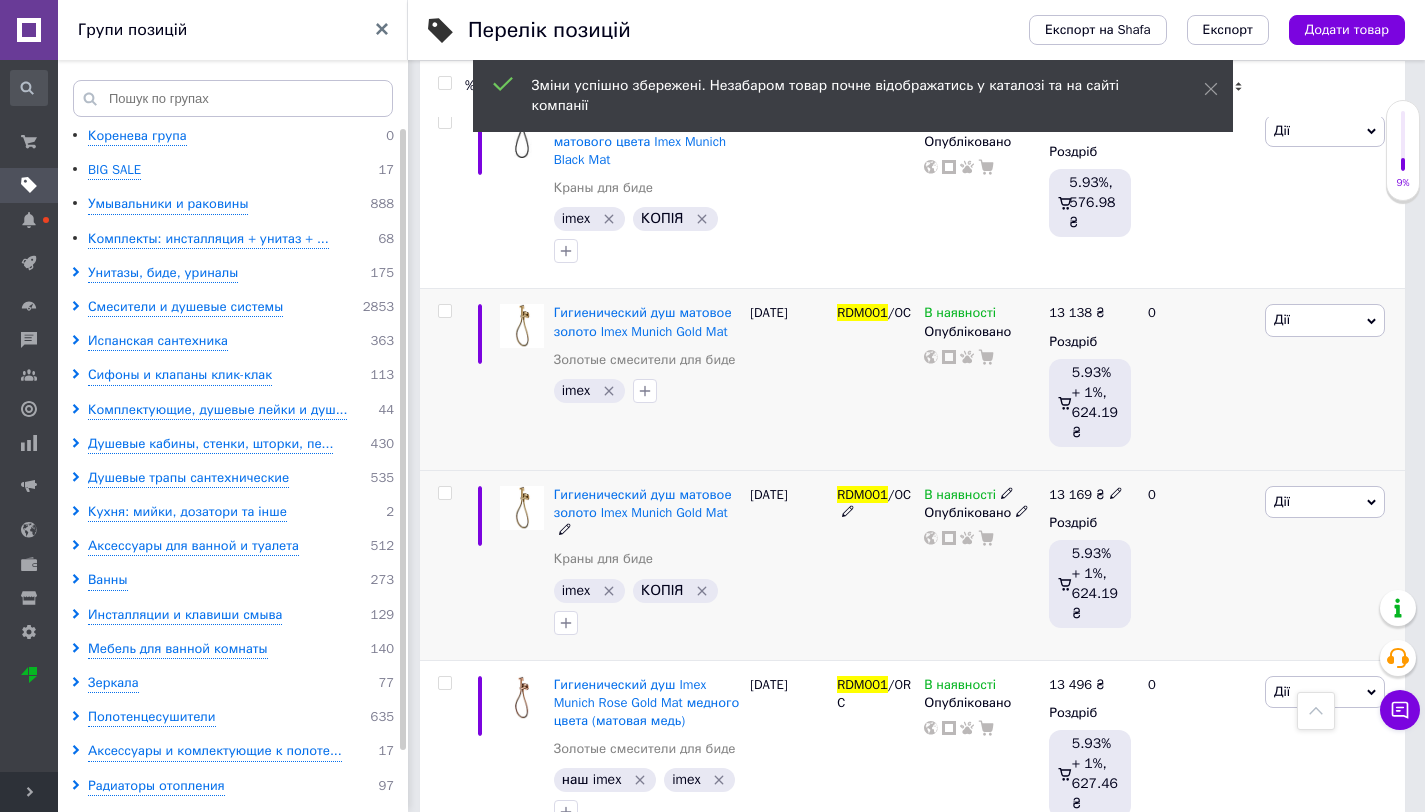 click 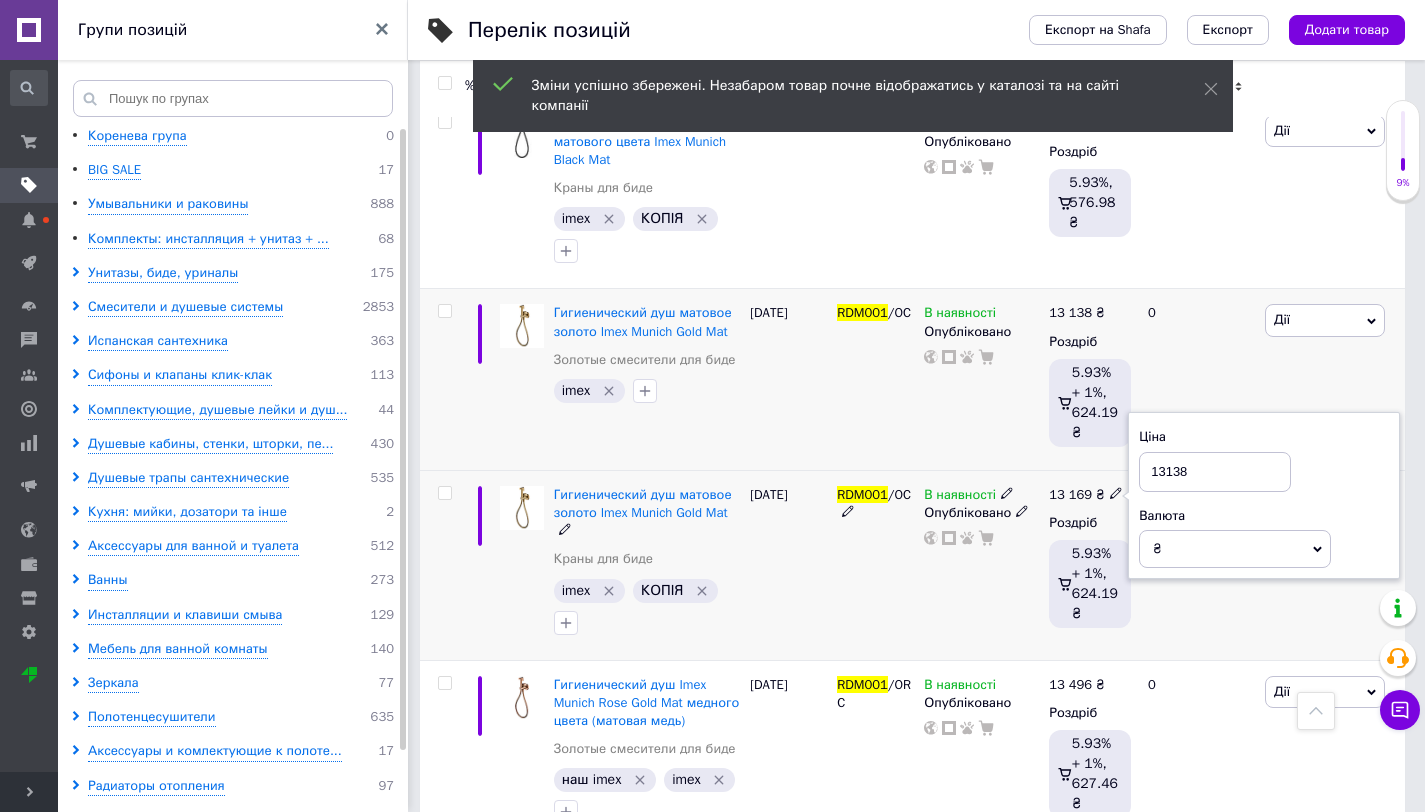 type on "13138" 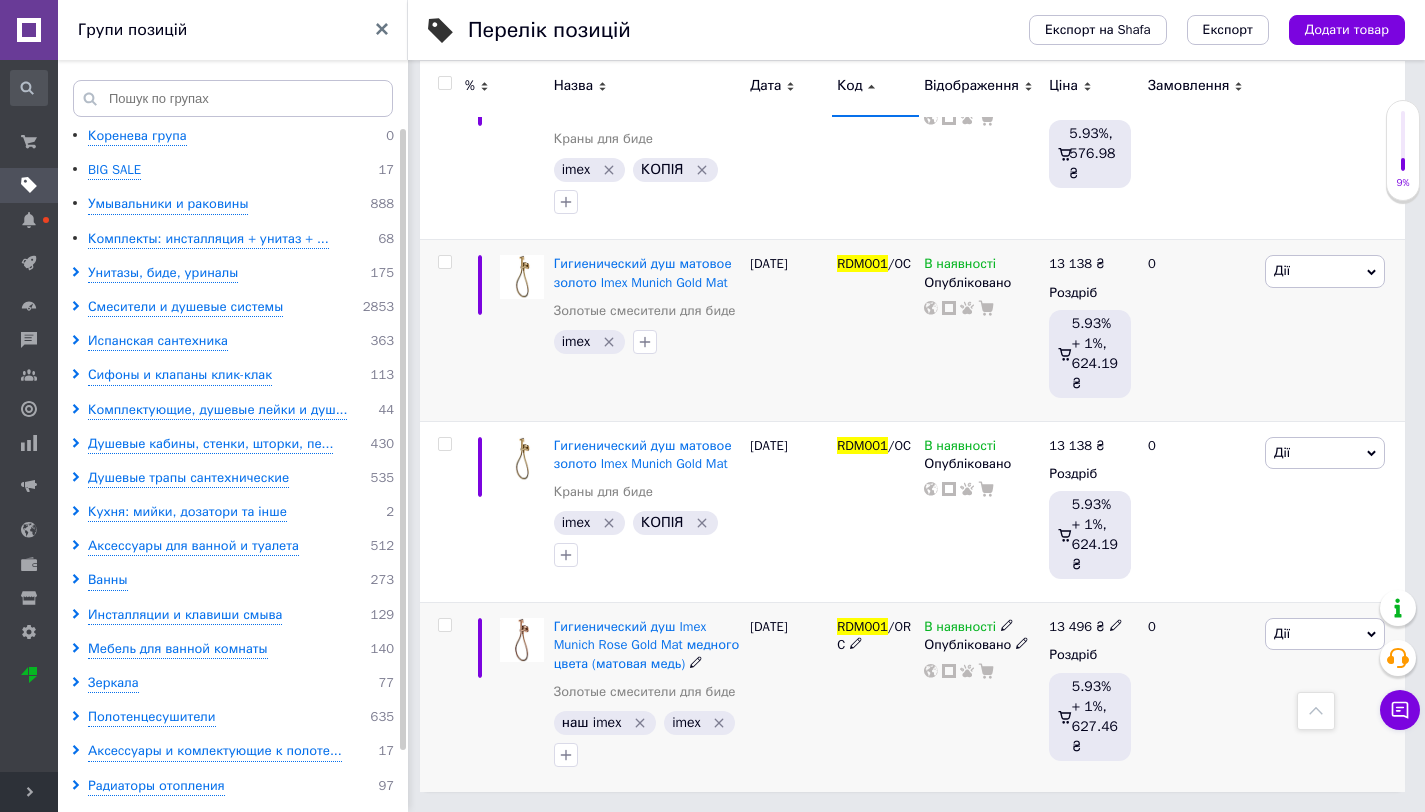scroll, scrollTop: 974, scrollLeft: 0, axis: vertical 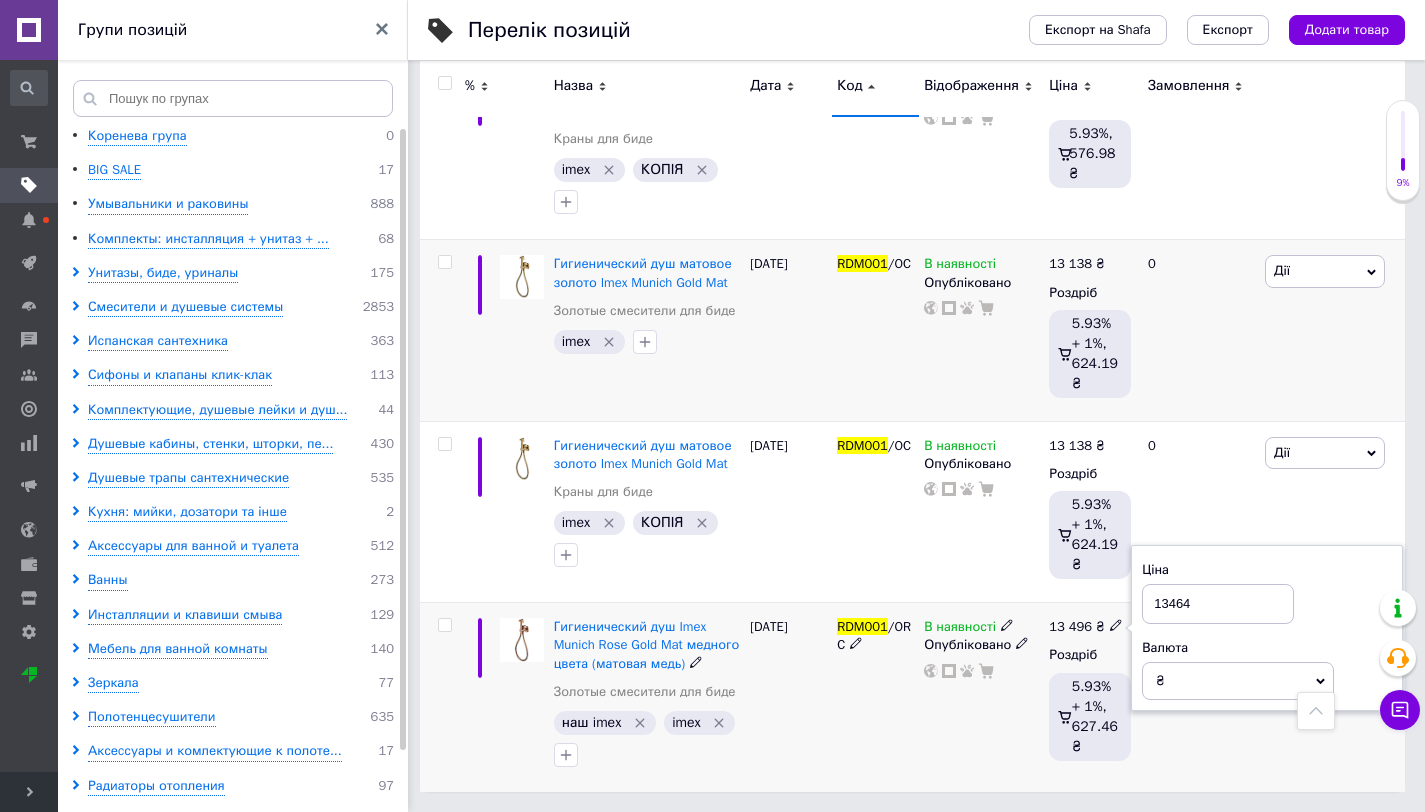 type on "13464" 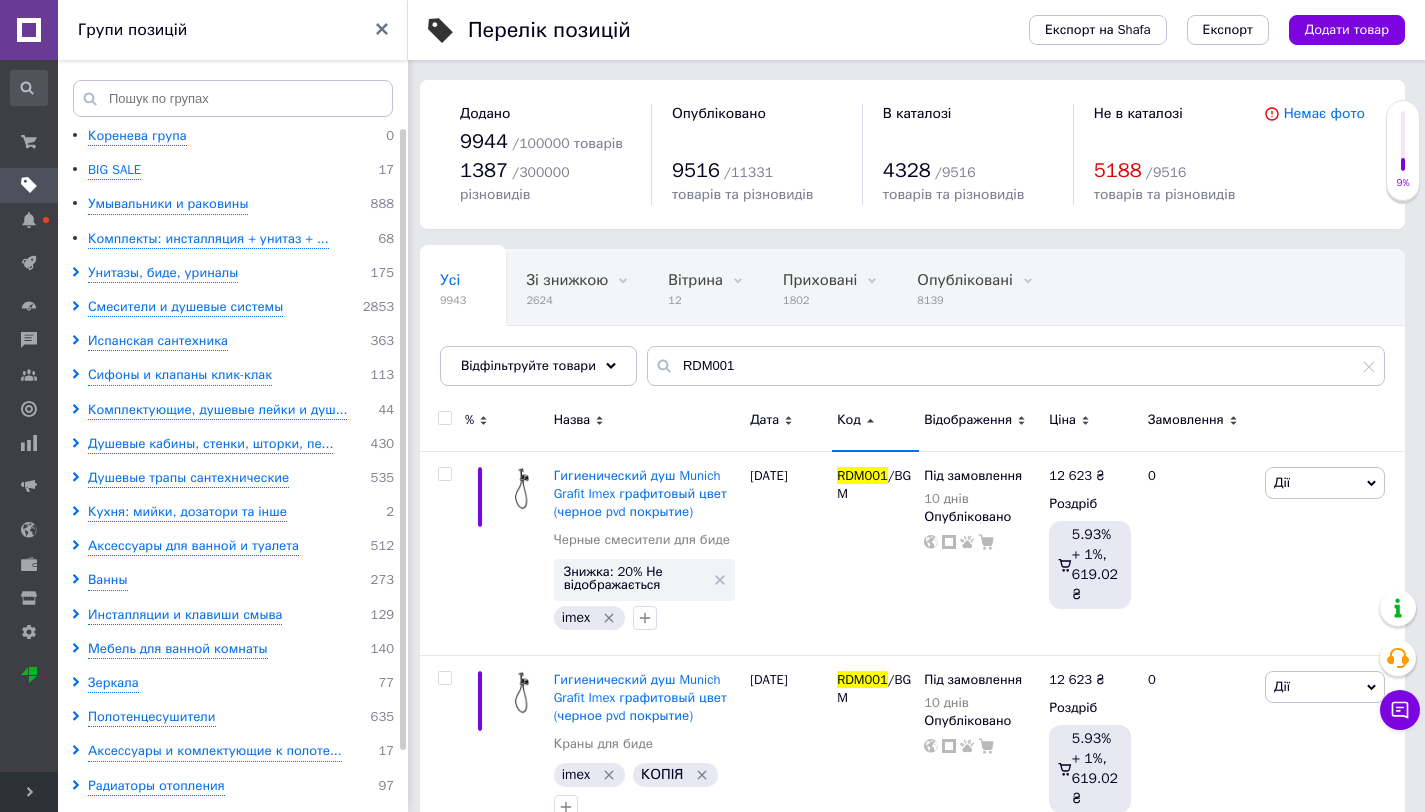 scroll, scrollTop: 66, scrollLeft: 0, axis: vertical 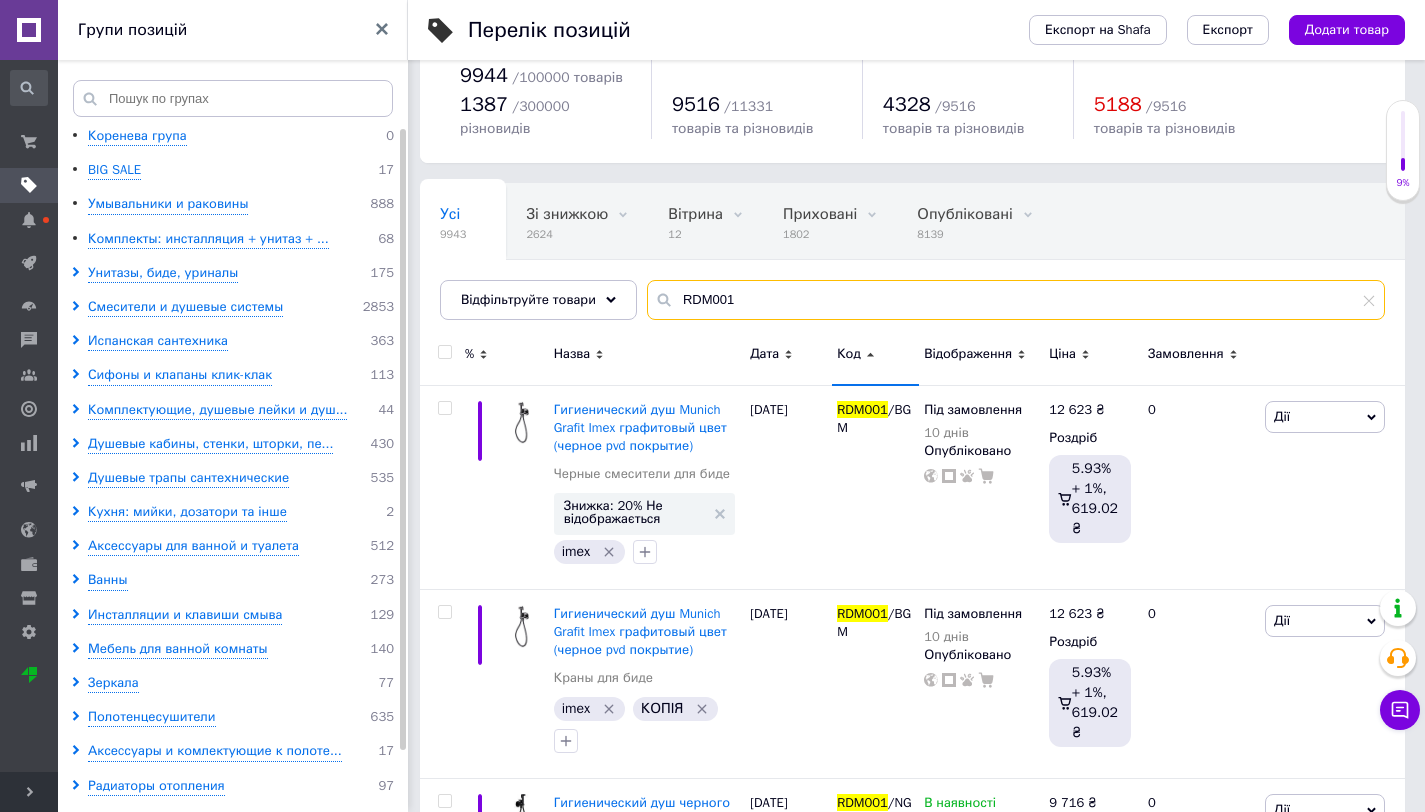 drag, startPoint x: 744, startPoint y: 312, endPoint x: 665, endPoint y: 299, distance: 80.06248 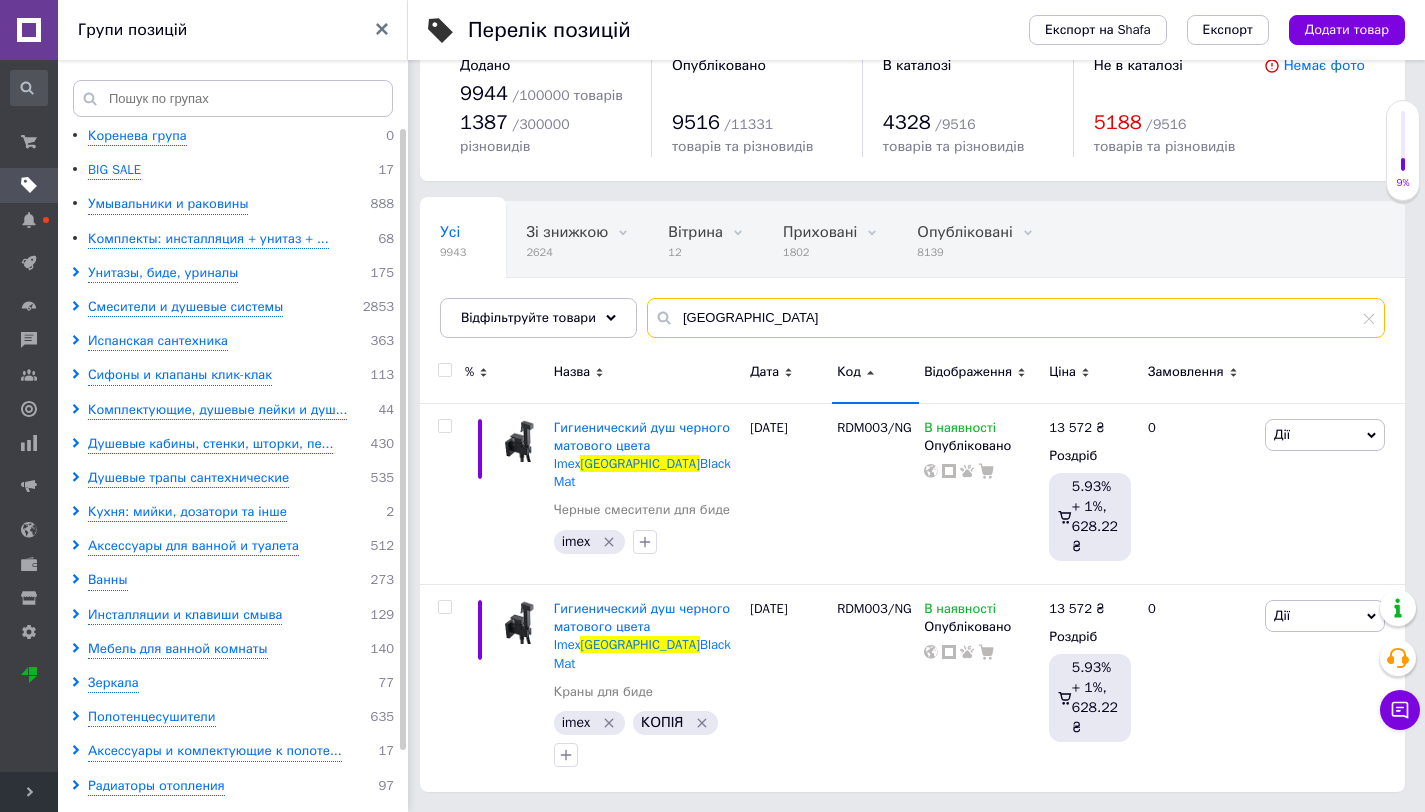 scroll, scrollTop: 30, scrollLeft: 0, axis: vertical 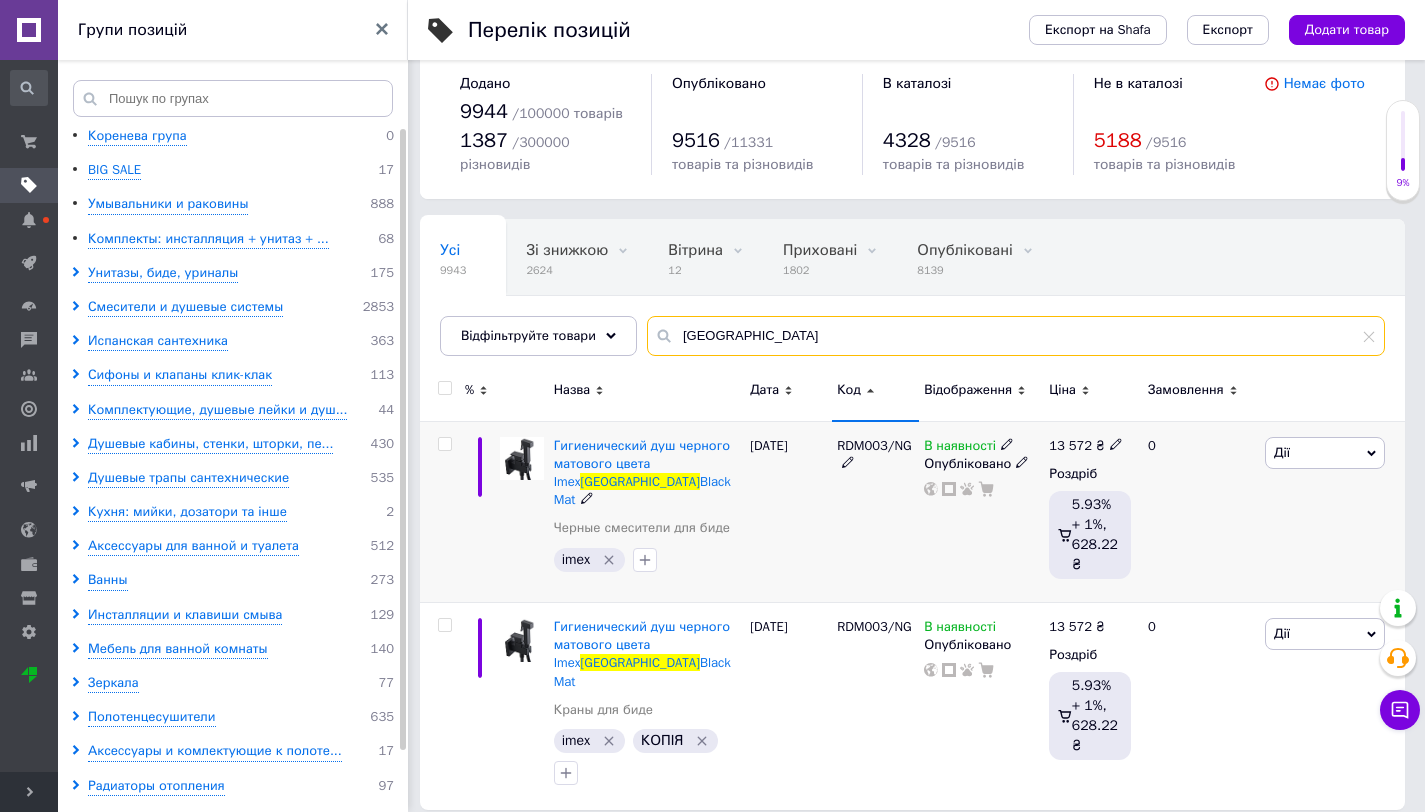 type on "[GEOGRAPHIC_DATA]" 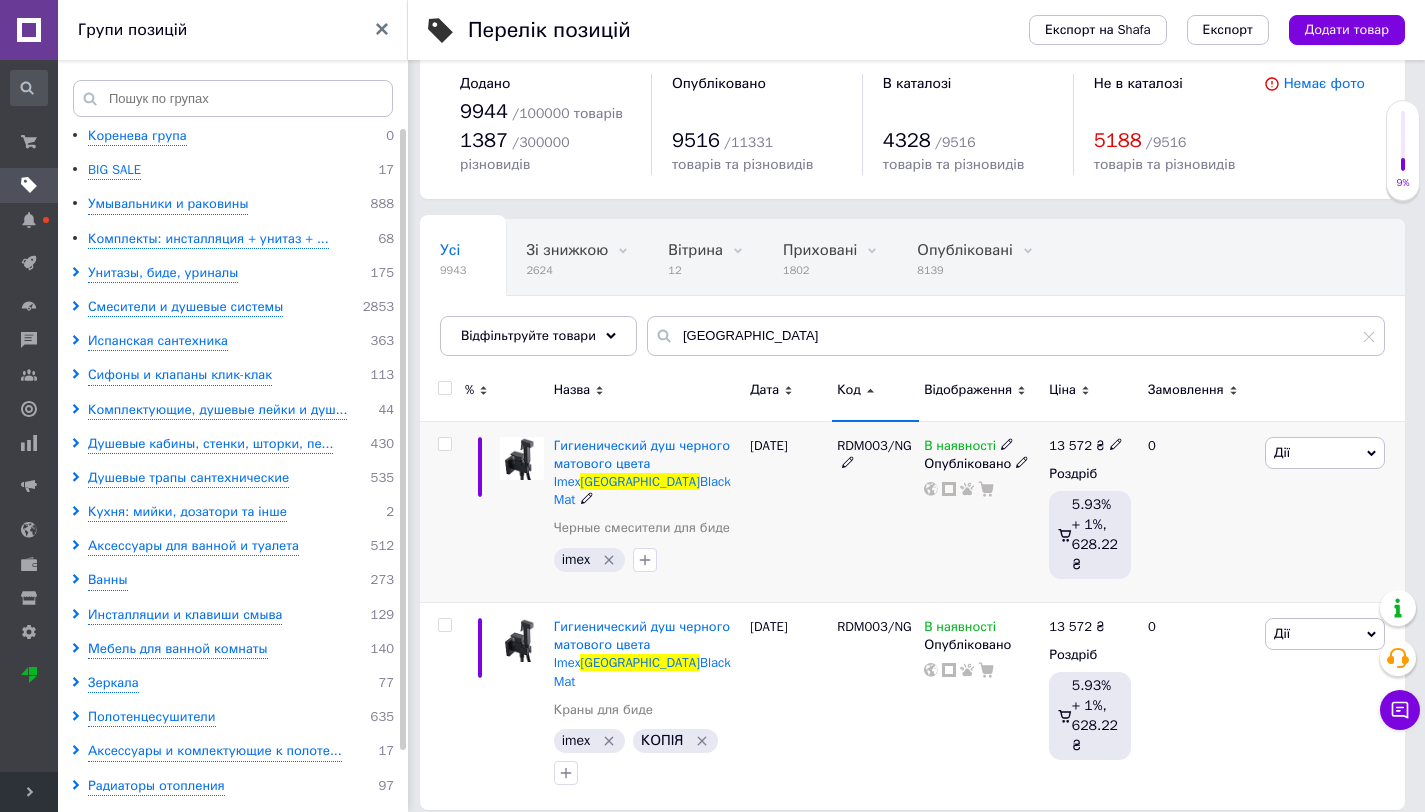 click 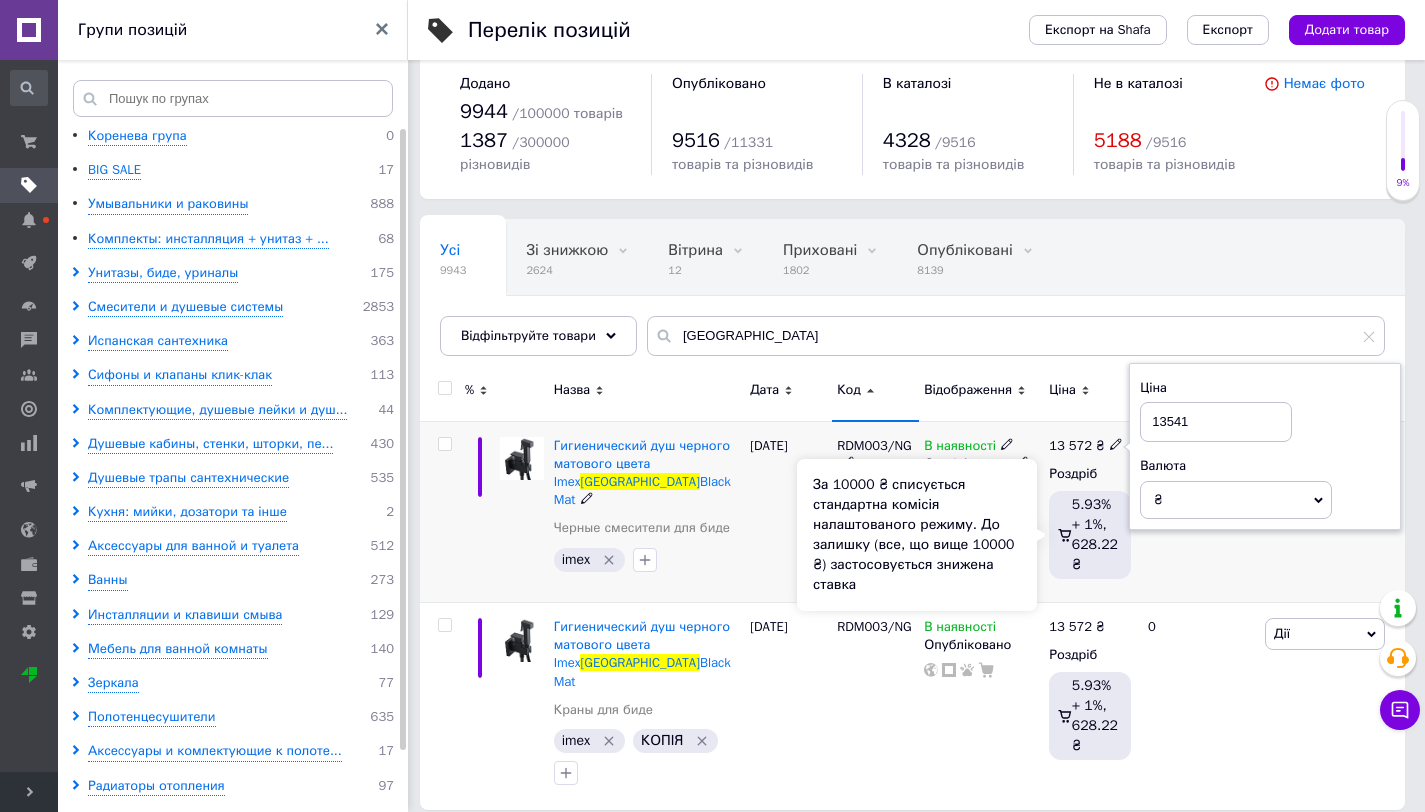 type on "13541" 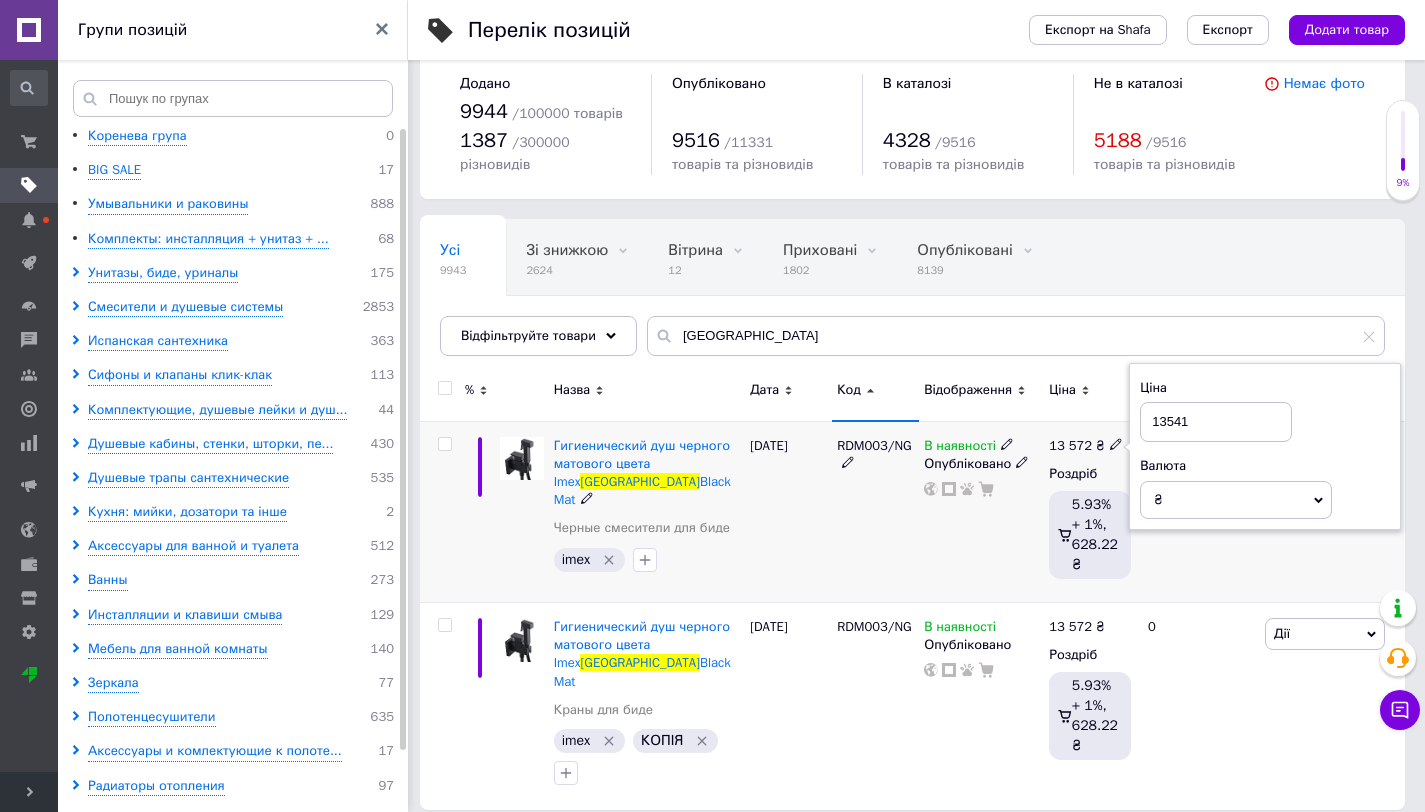 click on "13 572   ₴ Ціна 13541 Валюта ₴ $ EUR CHF GBP ¥ PLN ₸ MDL HUF KGS CNY TRY KRW lei Роздріб 5.93% + 1%, 628.22 ₴" at bounding box center (1090, 511) 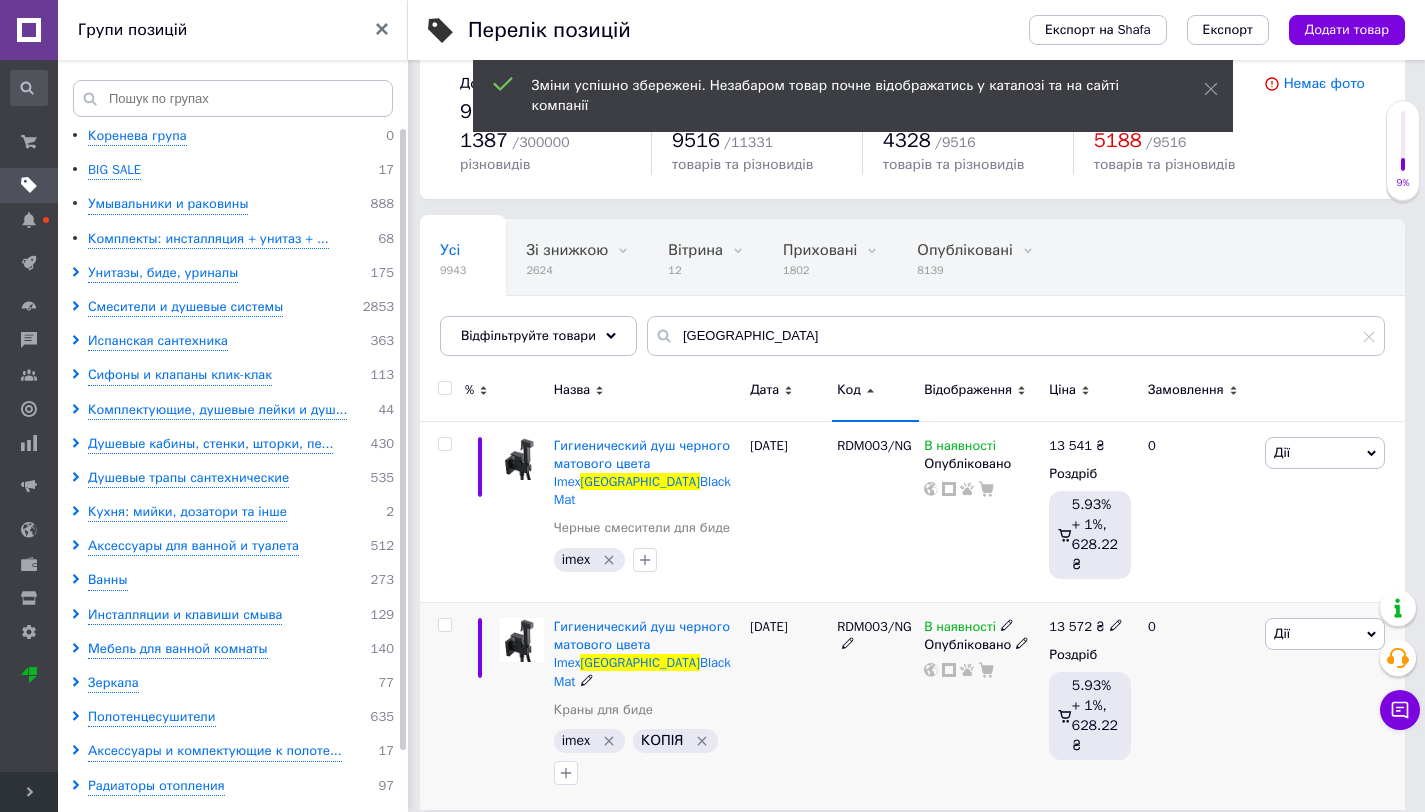 click 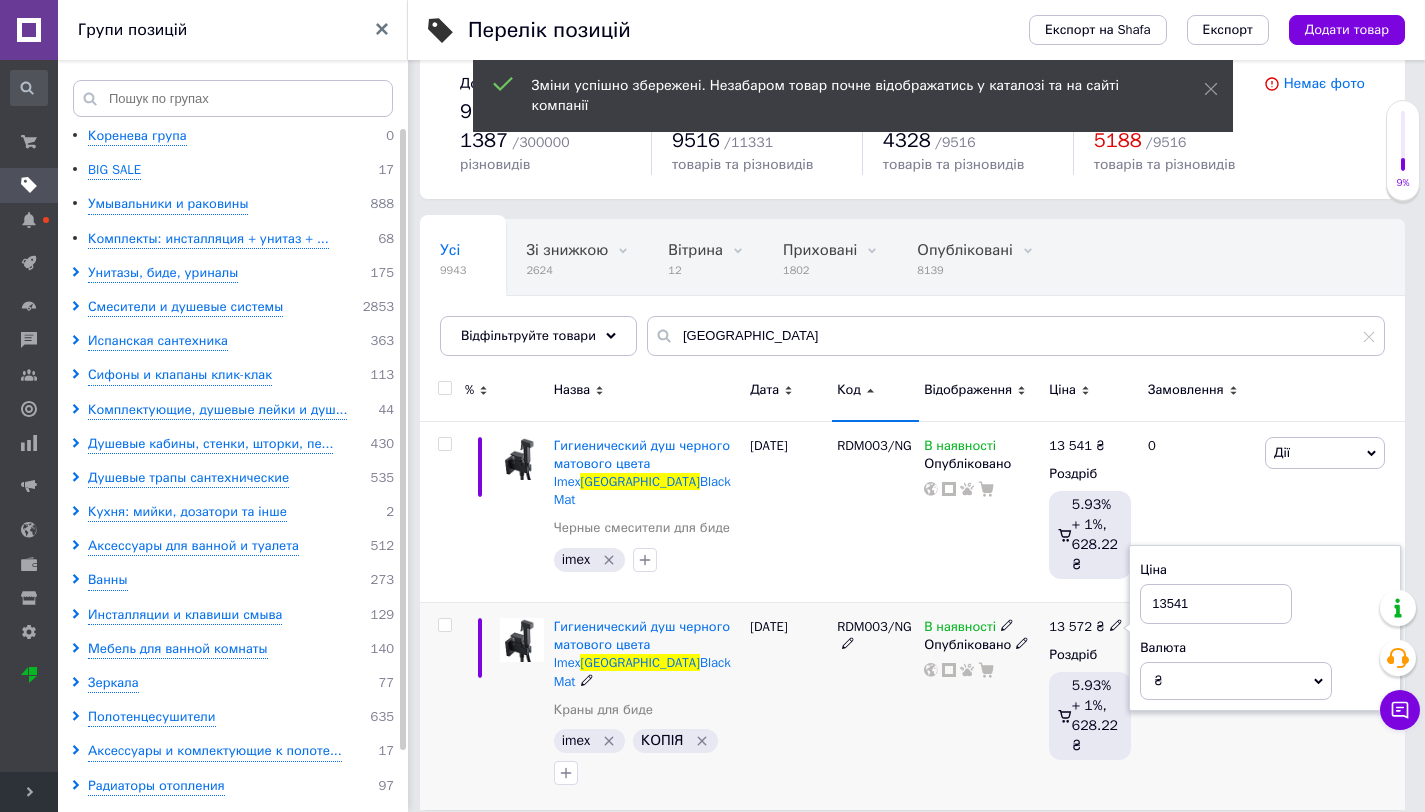 type on "13541" 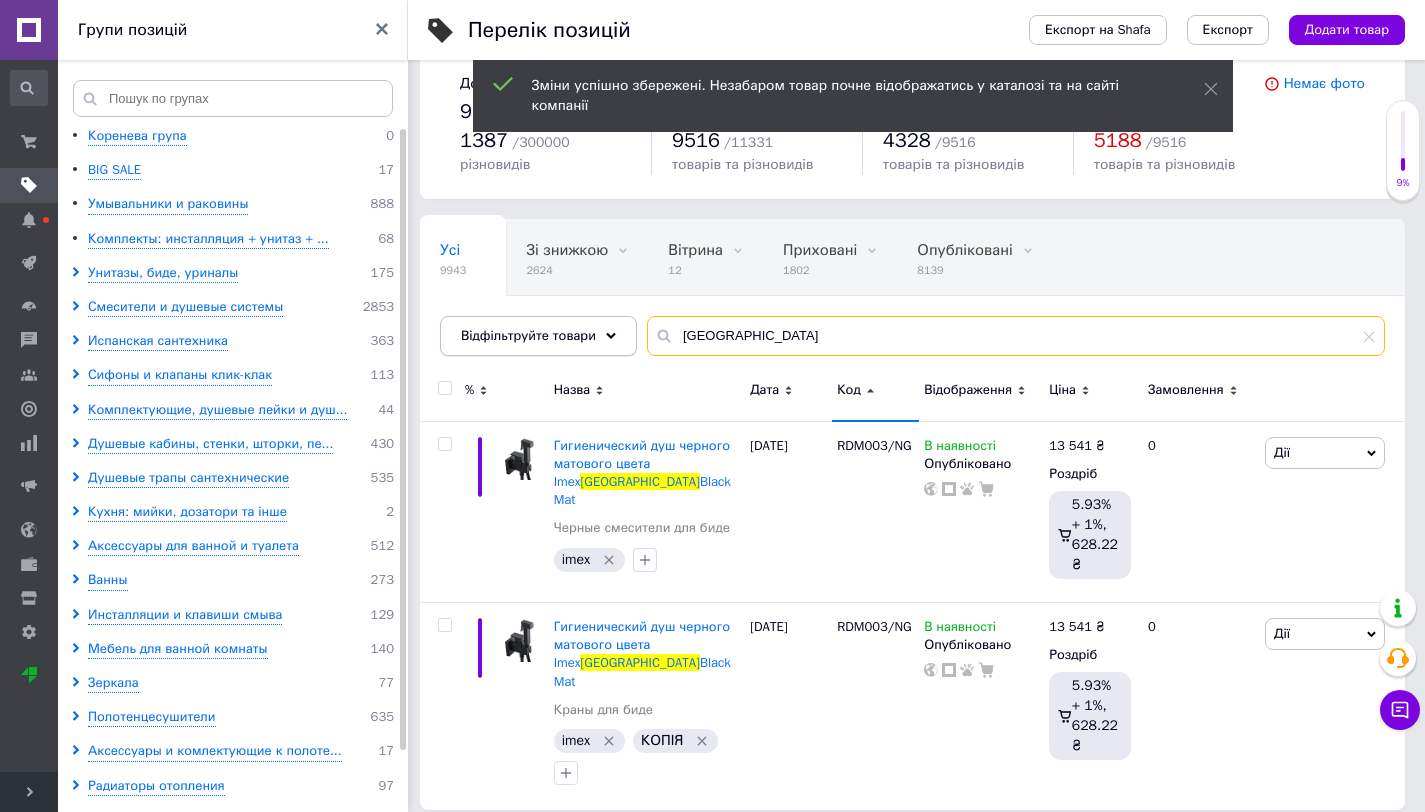 drag, startPoint x: 753, startPoint y: 344, endPoint x: 605, endPoint y: 337, distance: 148.16545 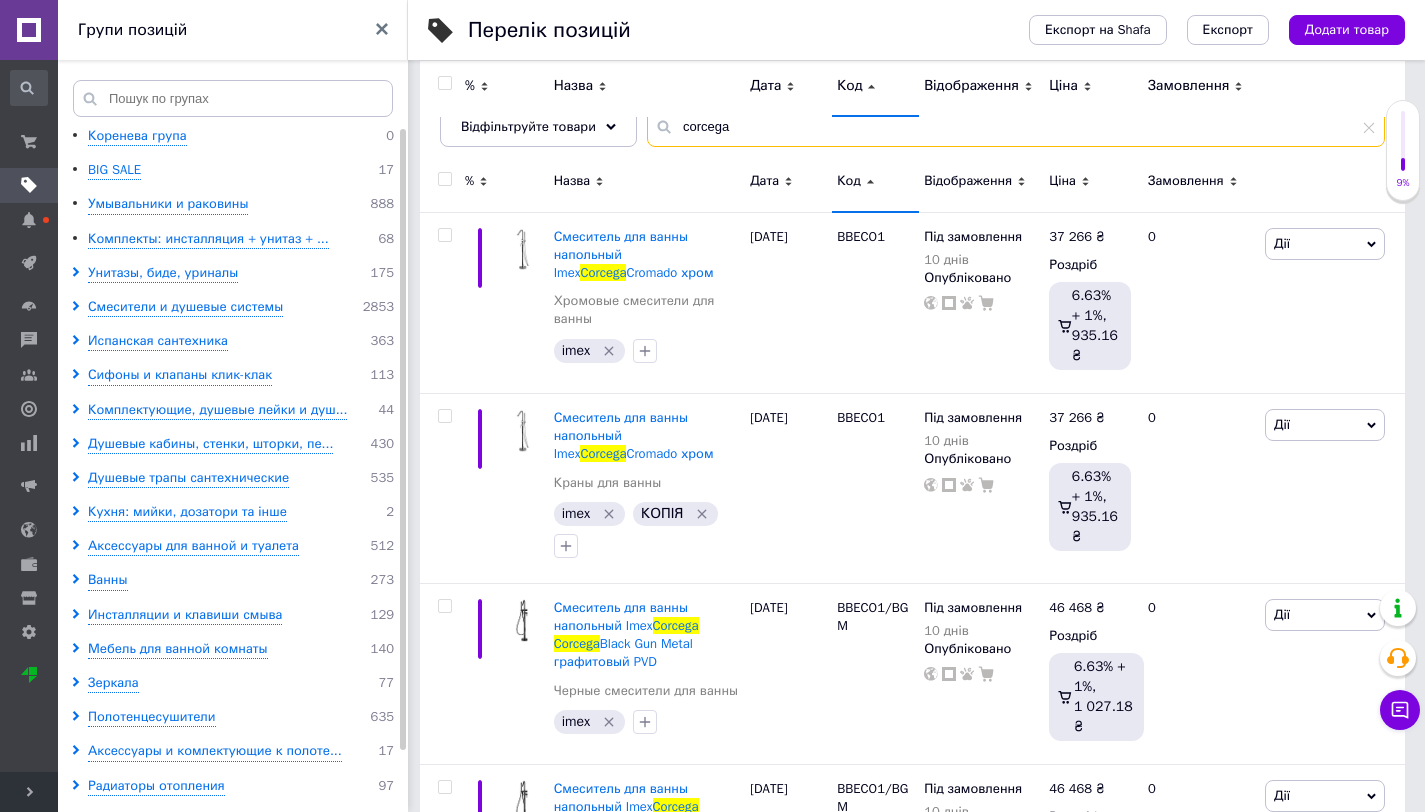 scroll, scrollTop: 300, scrollLeft: 0, axis: vertical 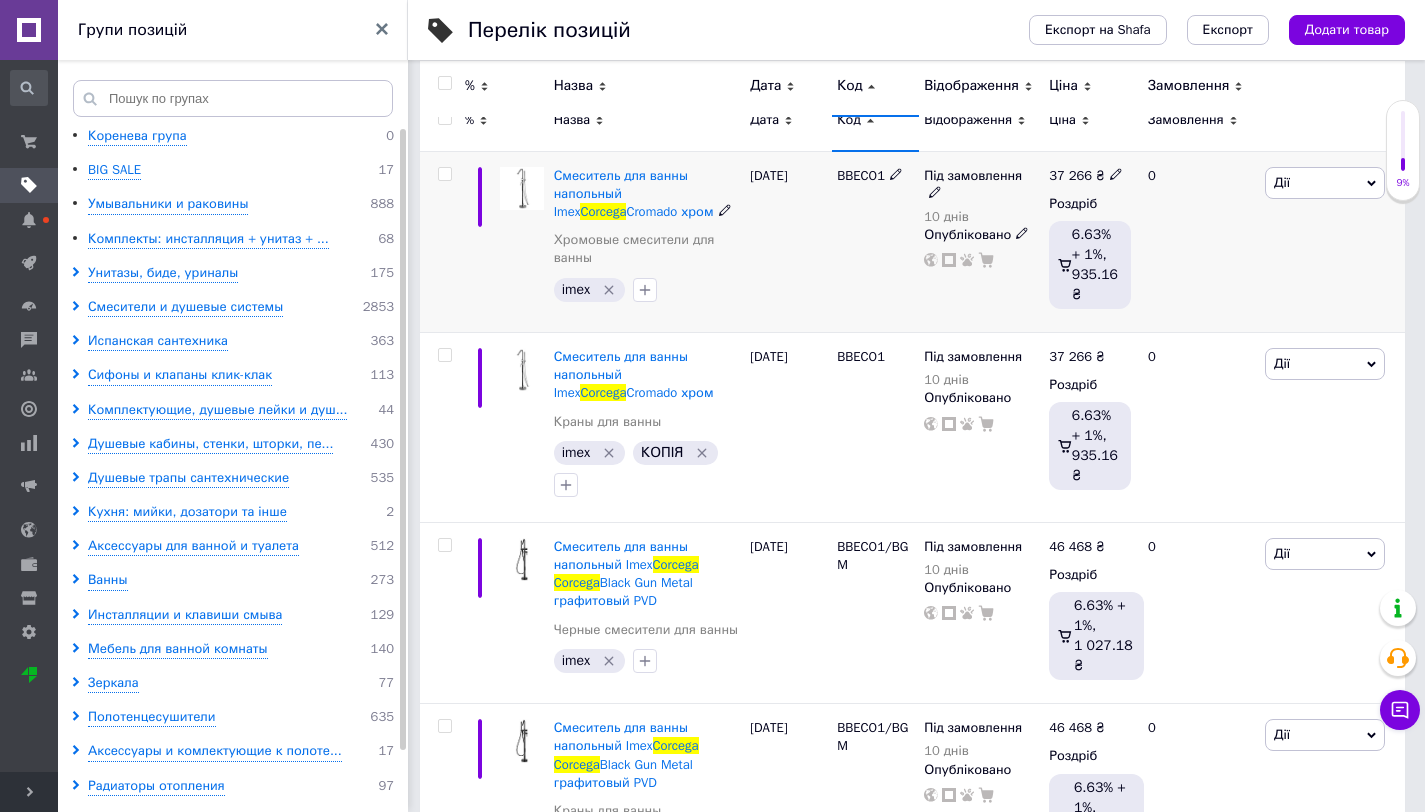 type on "corcega" 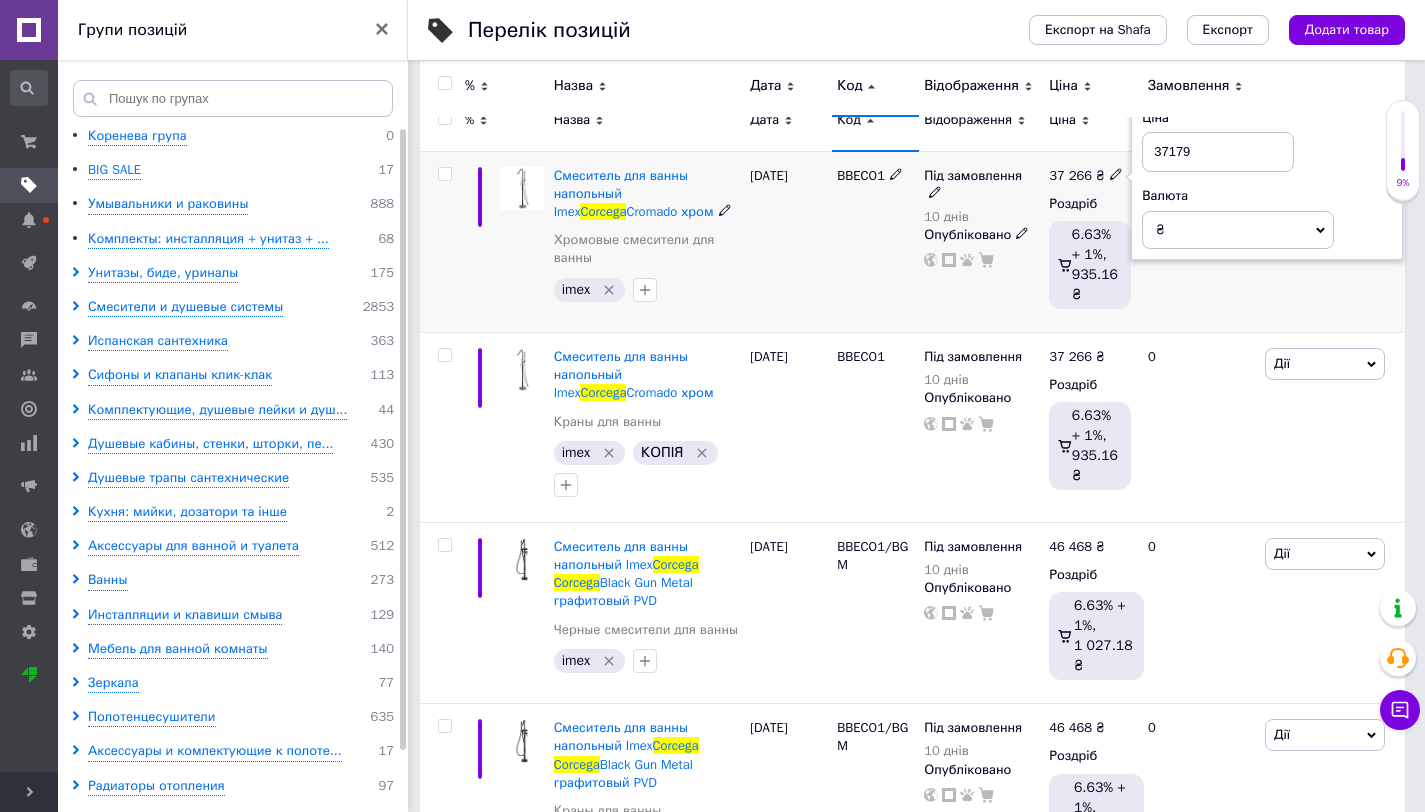 type on "37179" 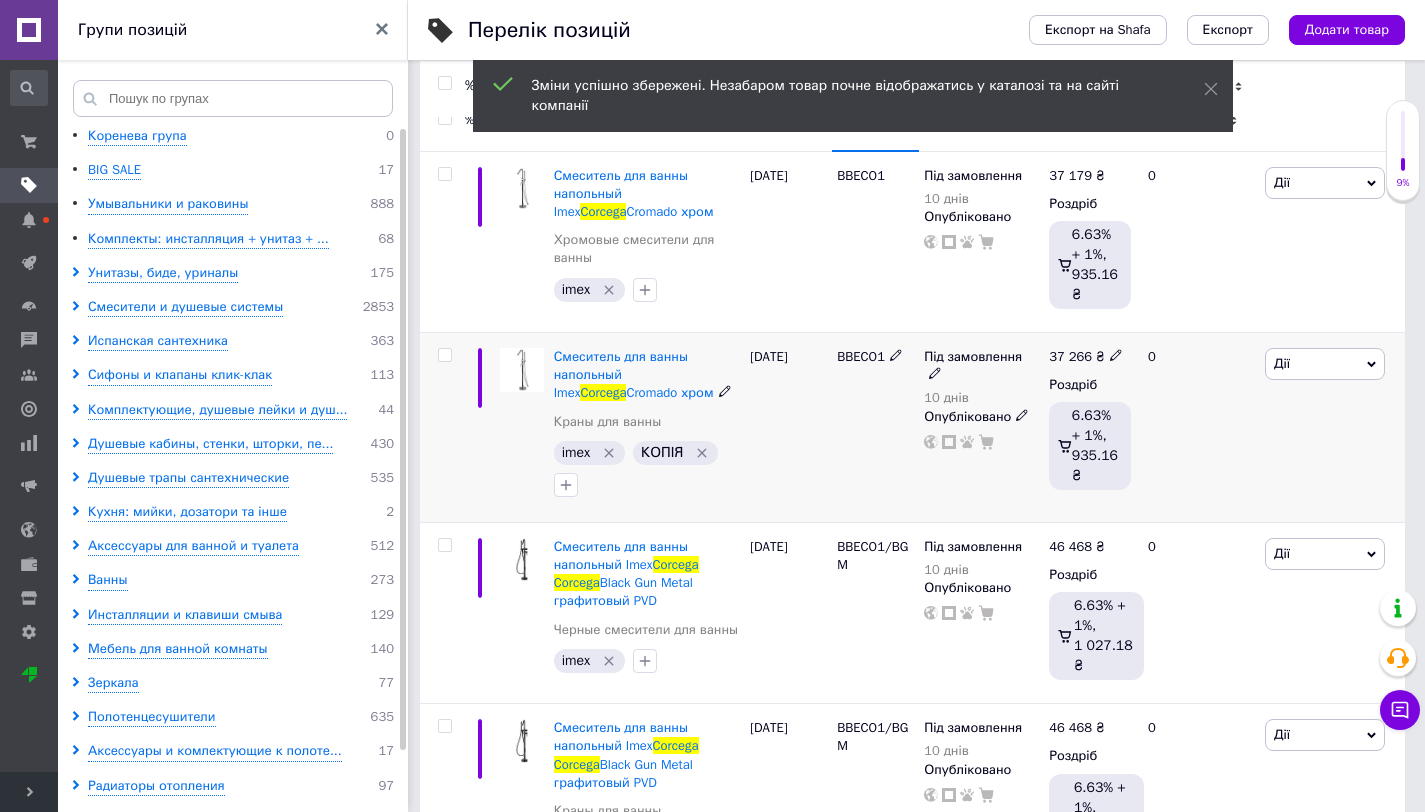 click 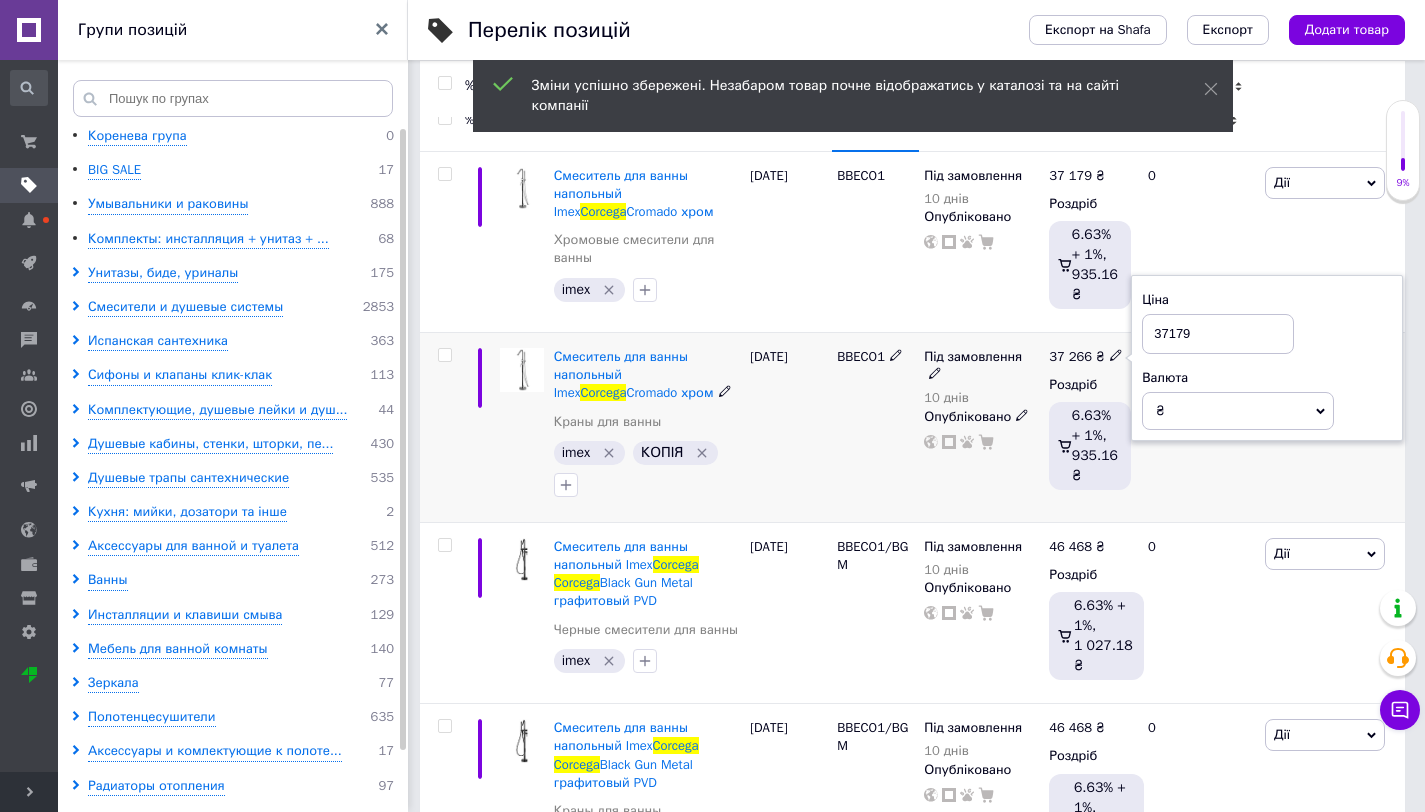 type on "37179" 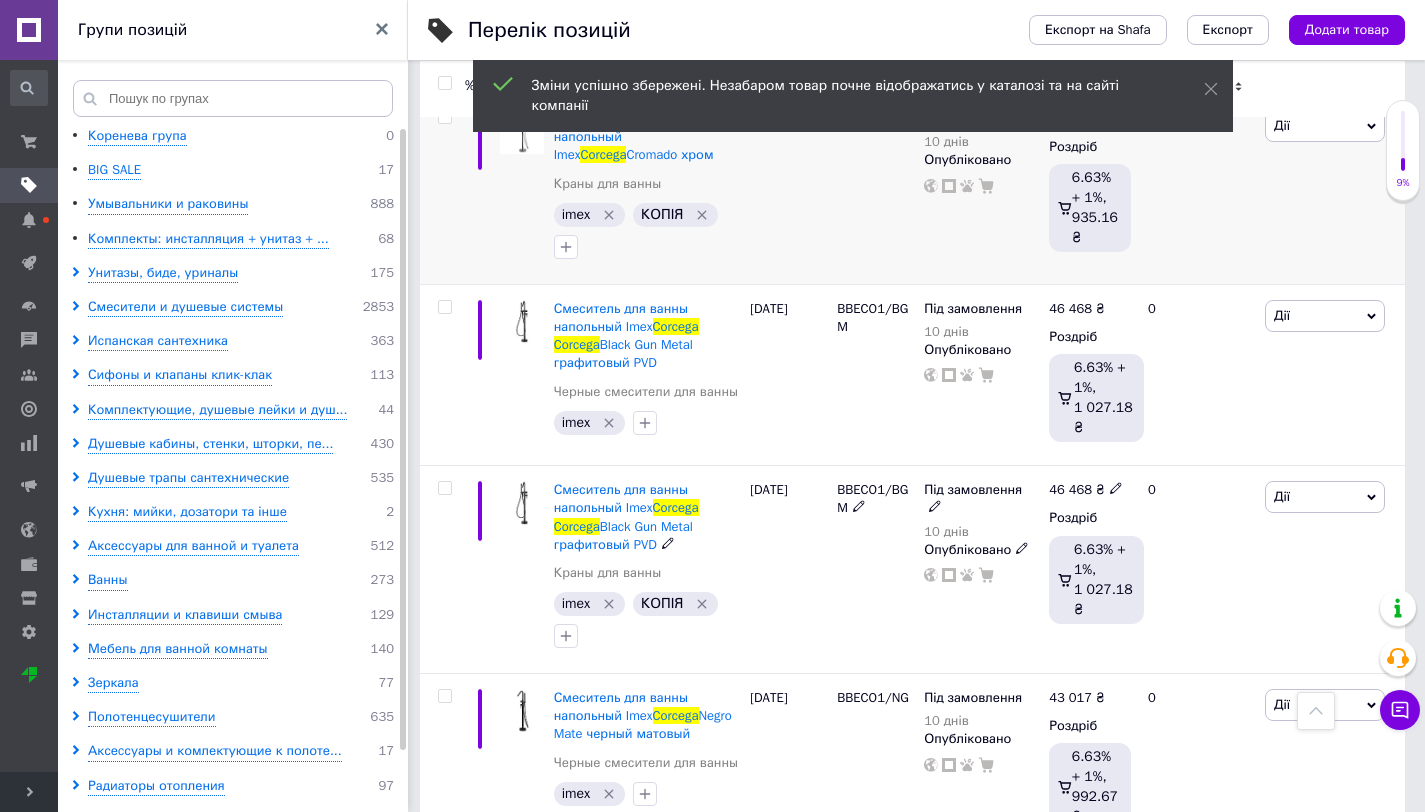 scroll, scrollTop: 540, scrollLeft: 0, axis: vertical 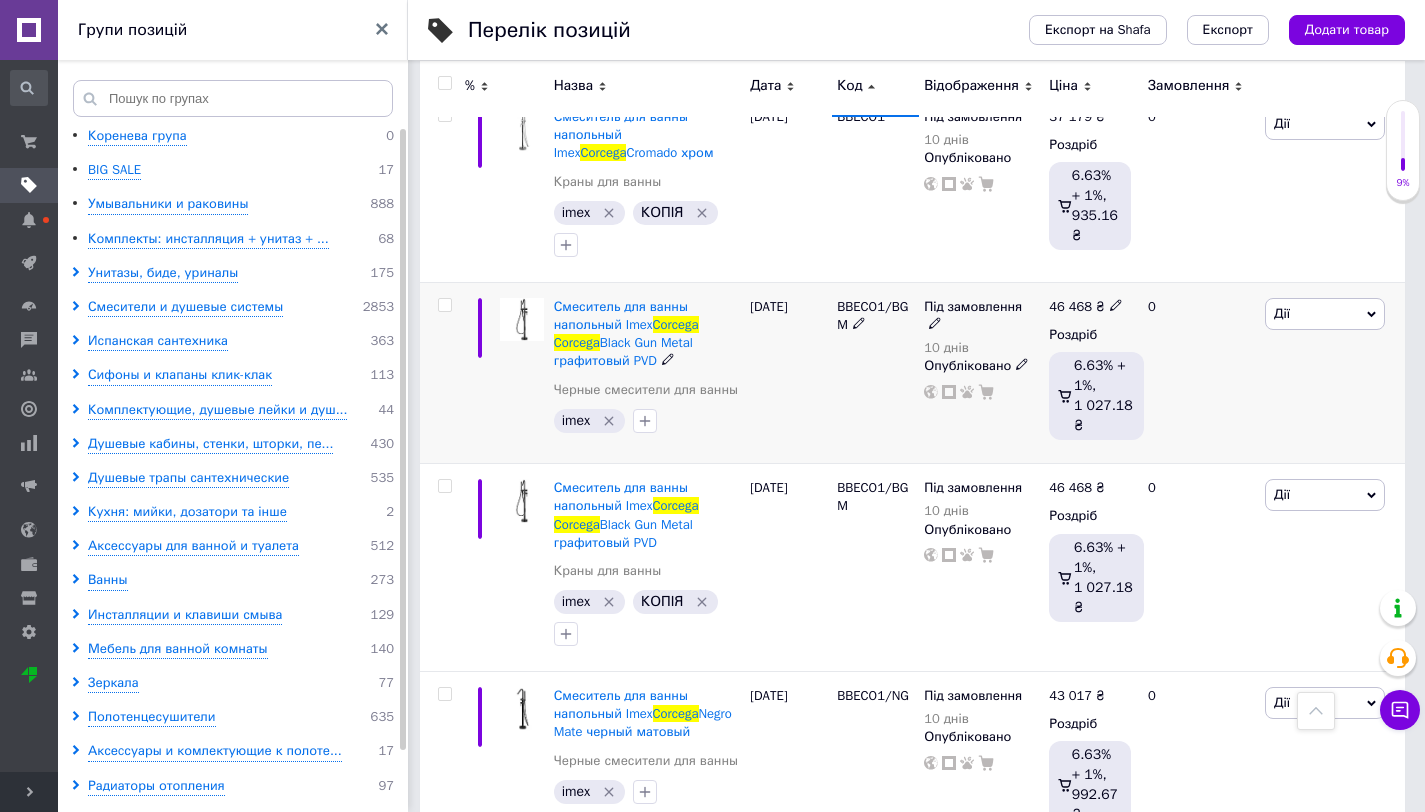 click 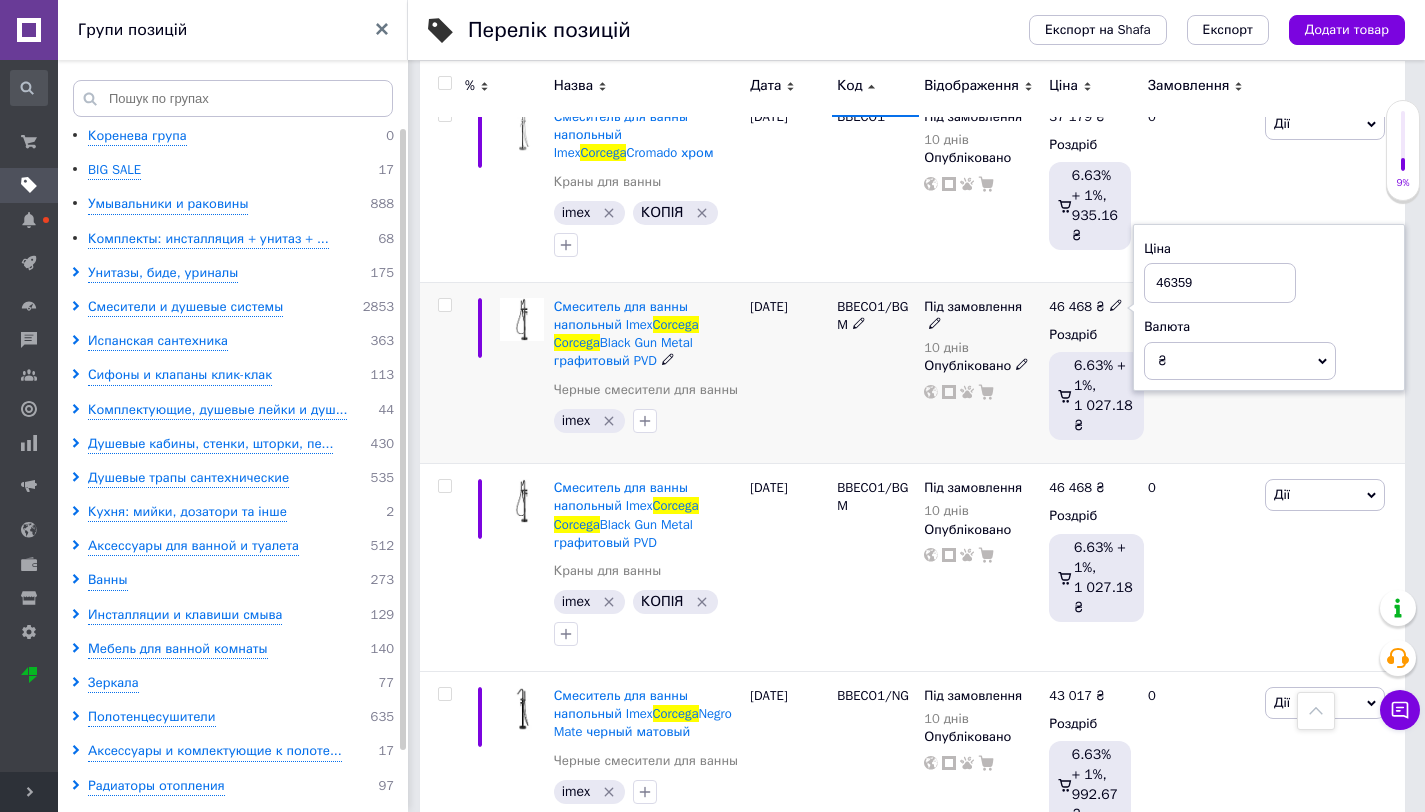 type on "46359" 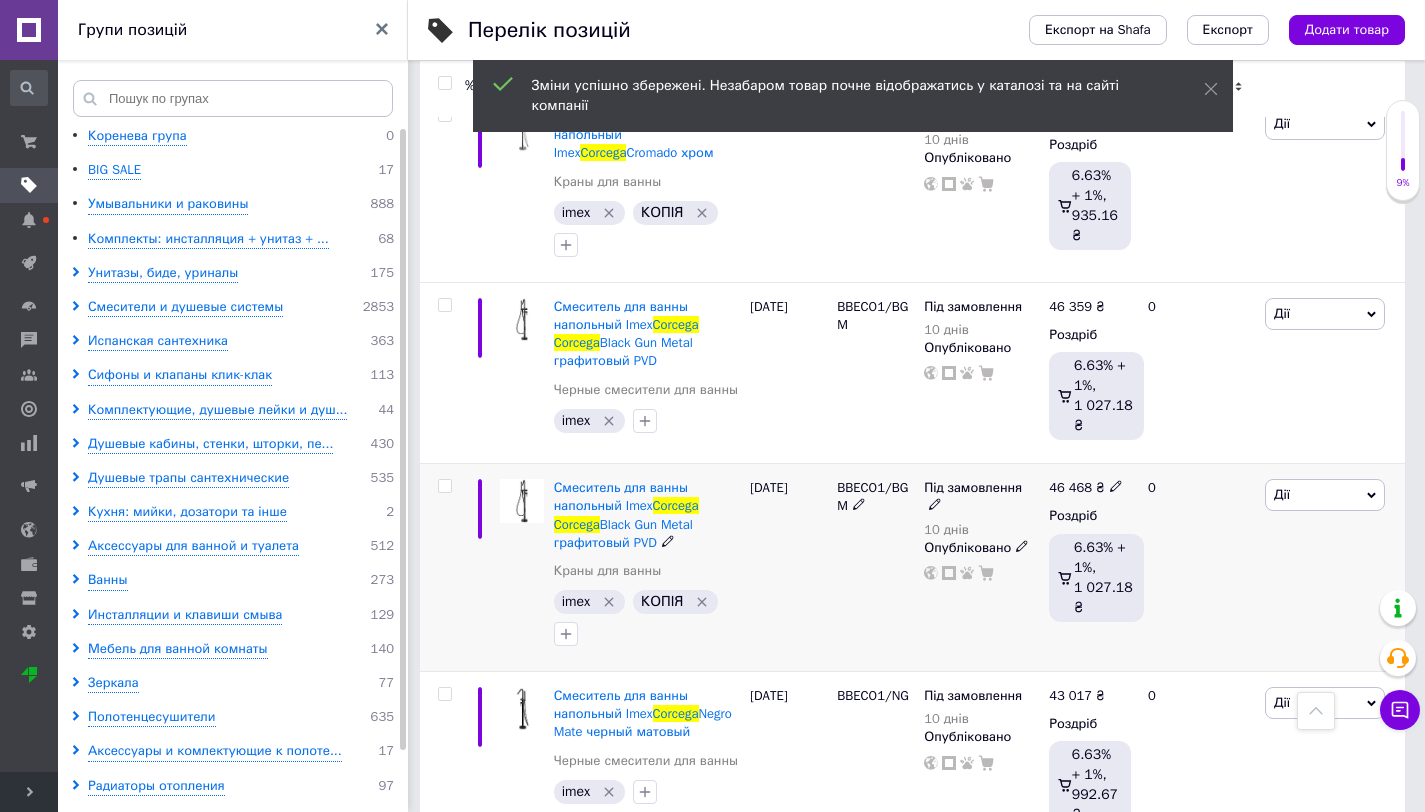 click 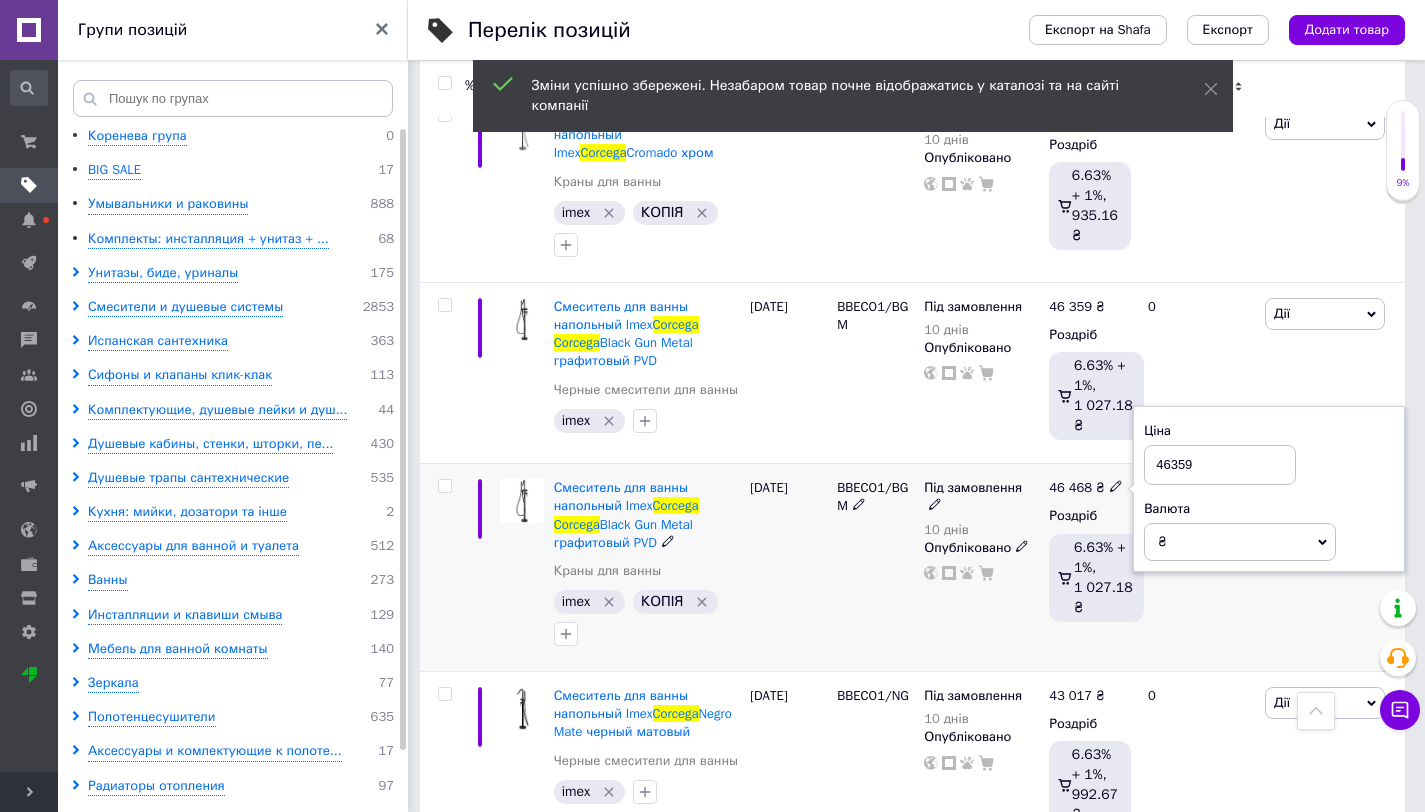 type on "46359" 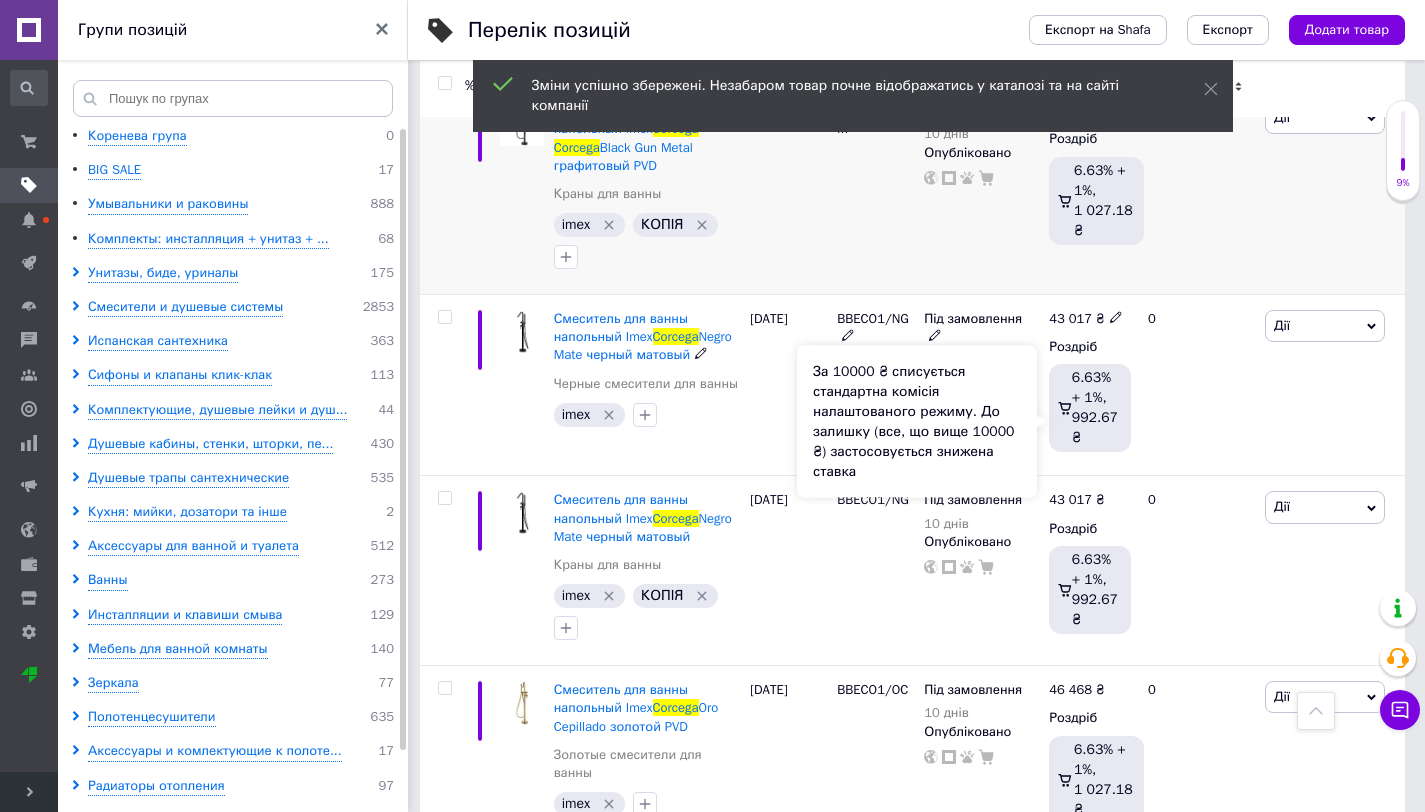 scroll, scrollTop: 940, scrollLeft: 0, axis: vertical 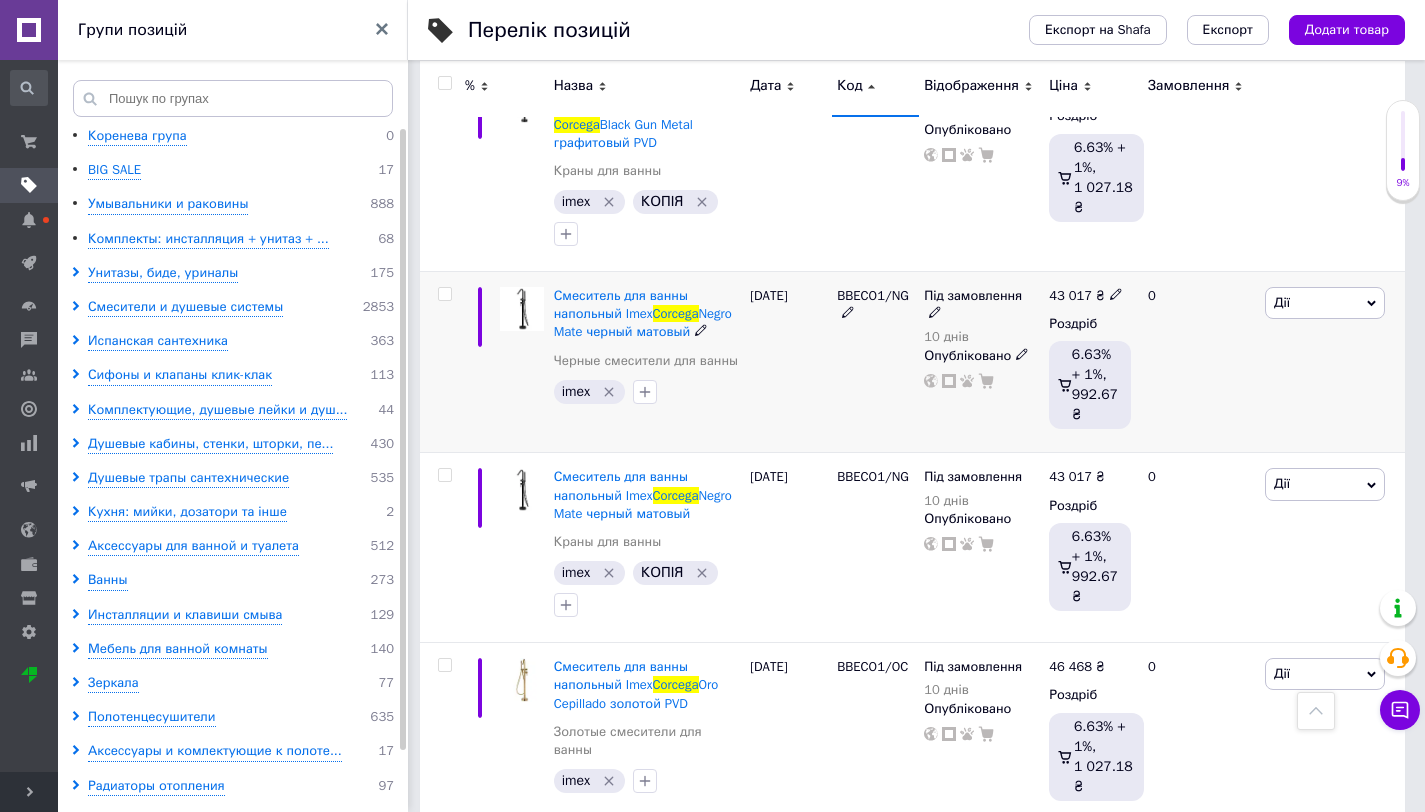 click 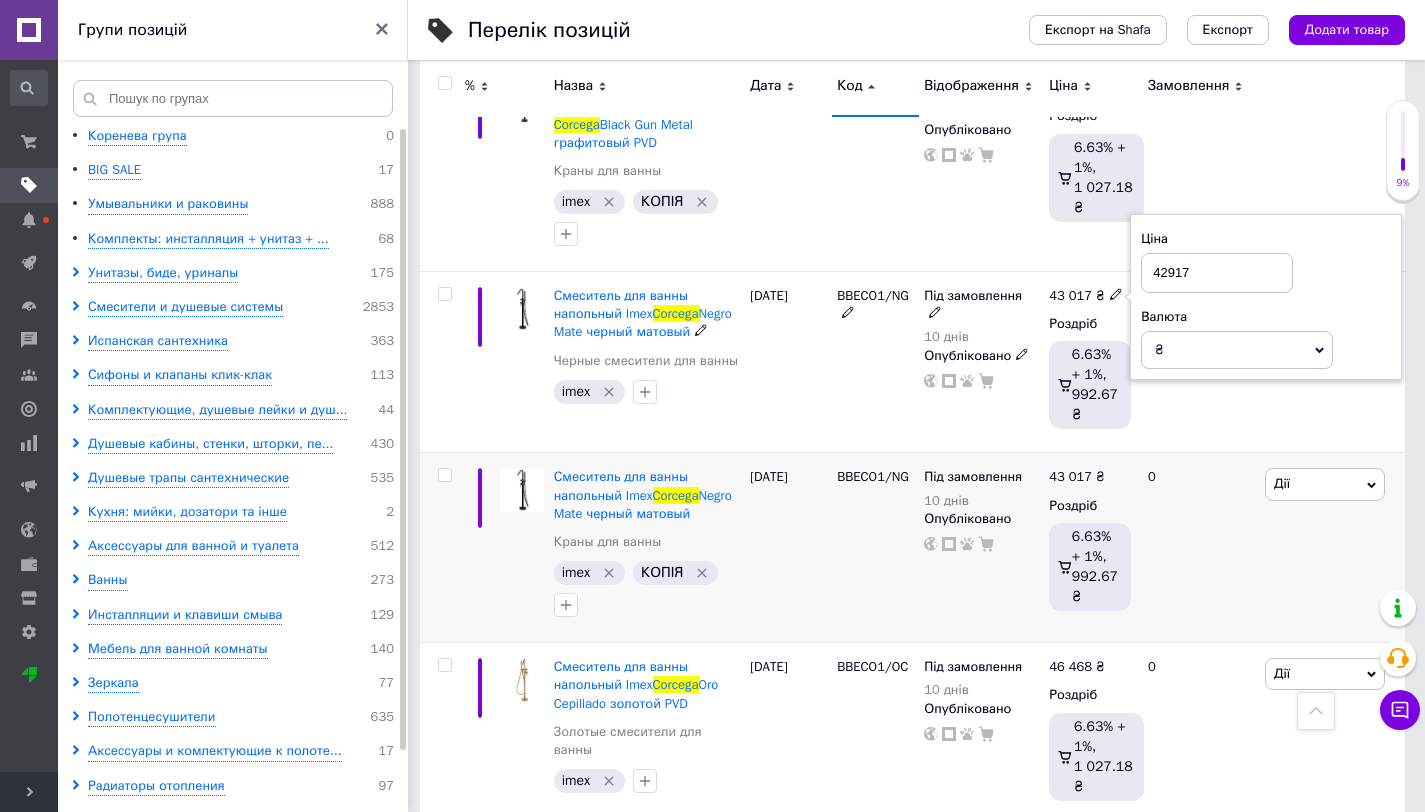 type on "42917" 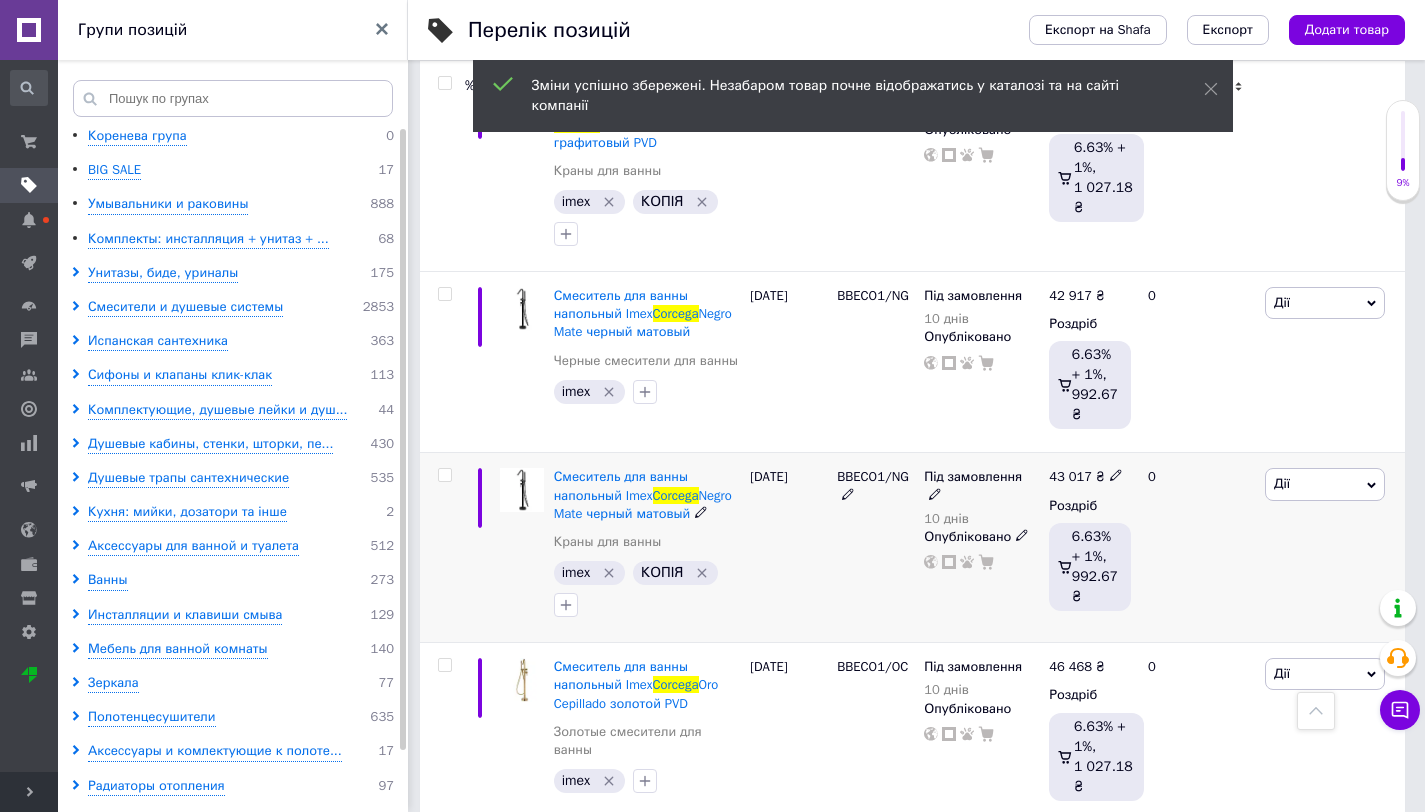click 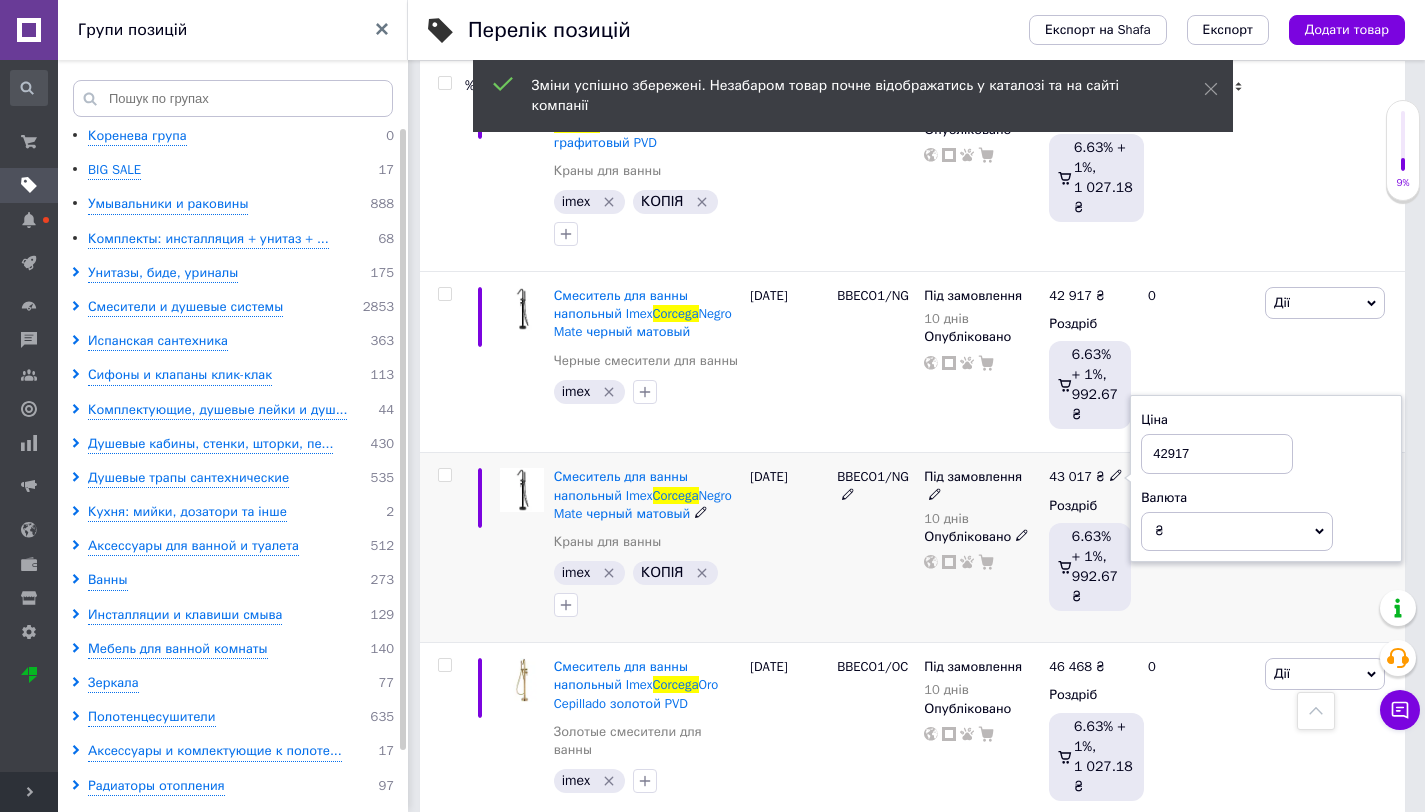 type on "42917" 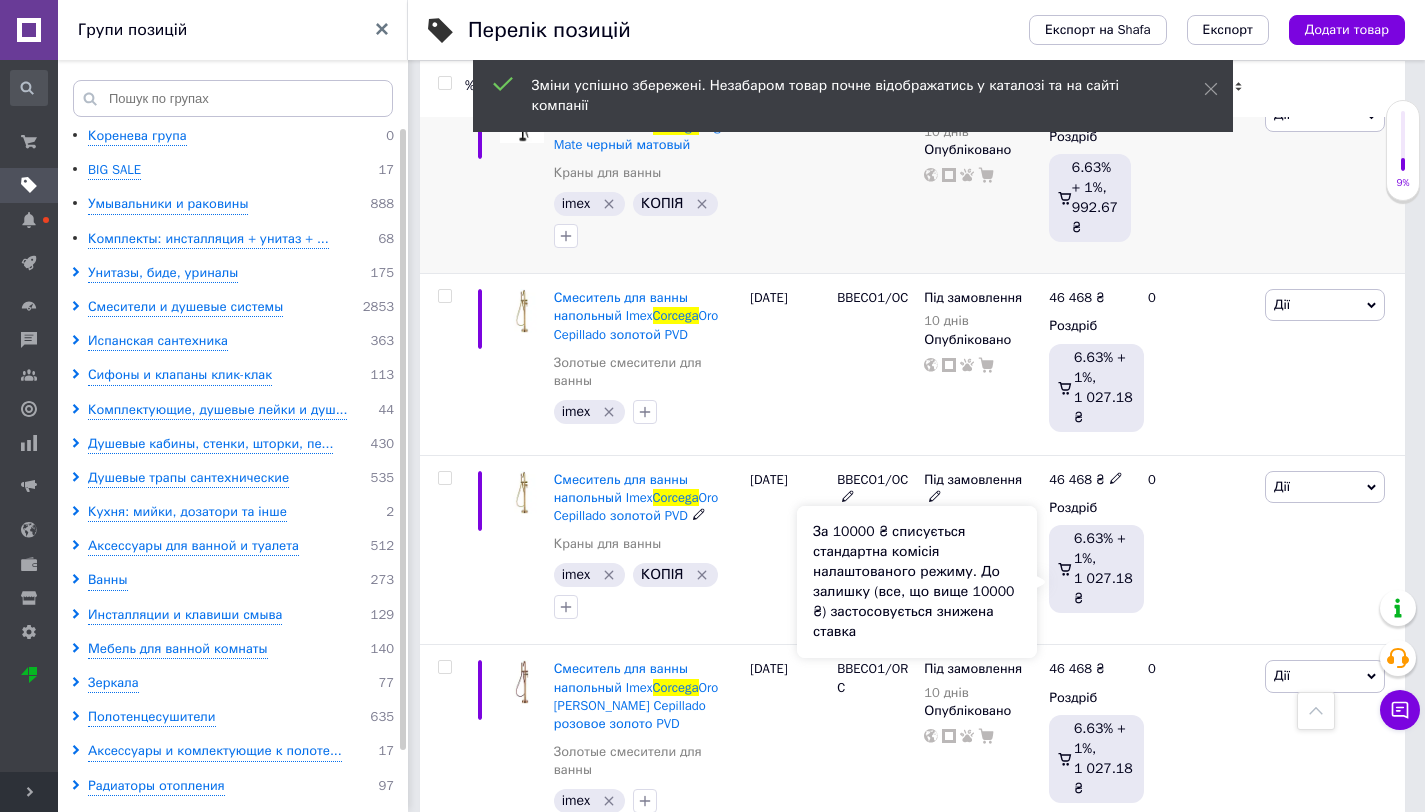 scroll, scrollTop: 1340, scrollLeft: 0, axis: vertical 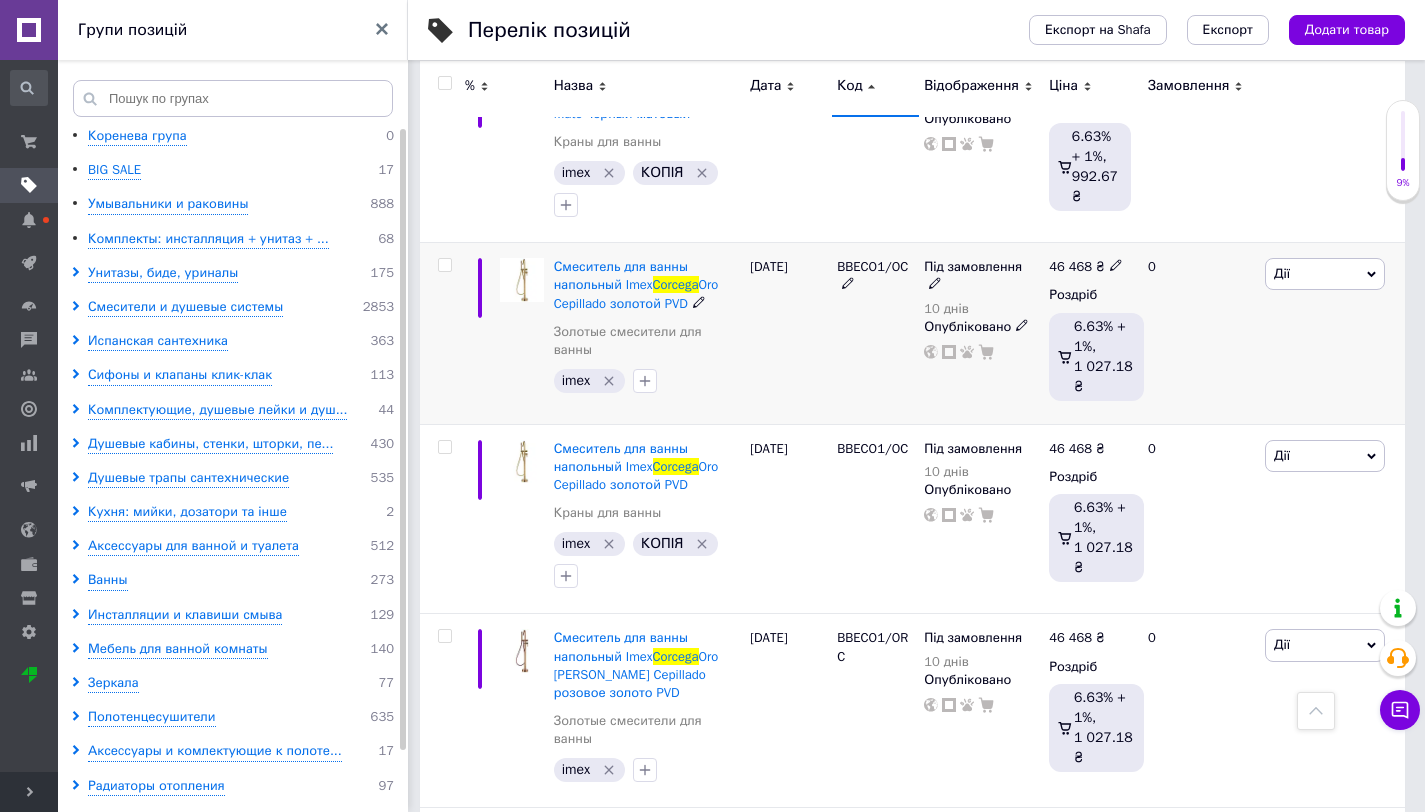click 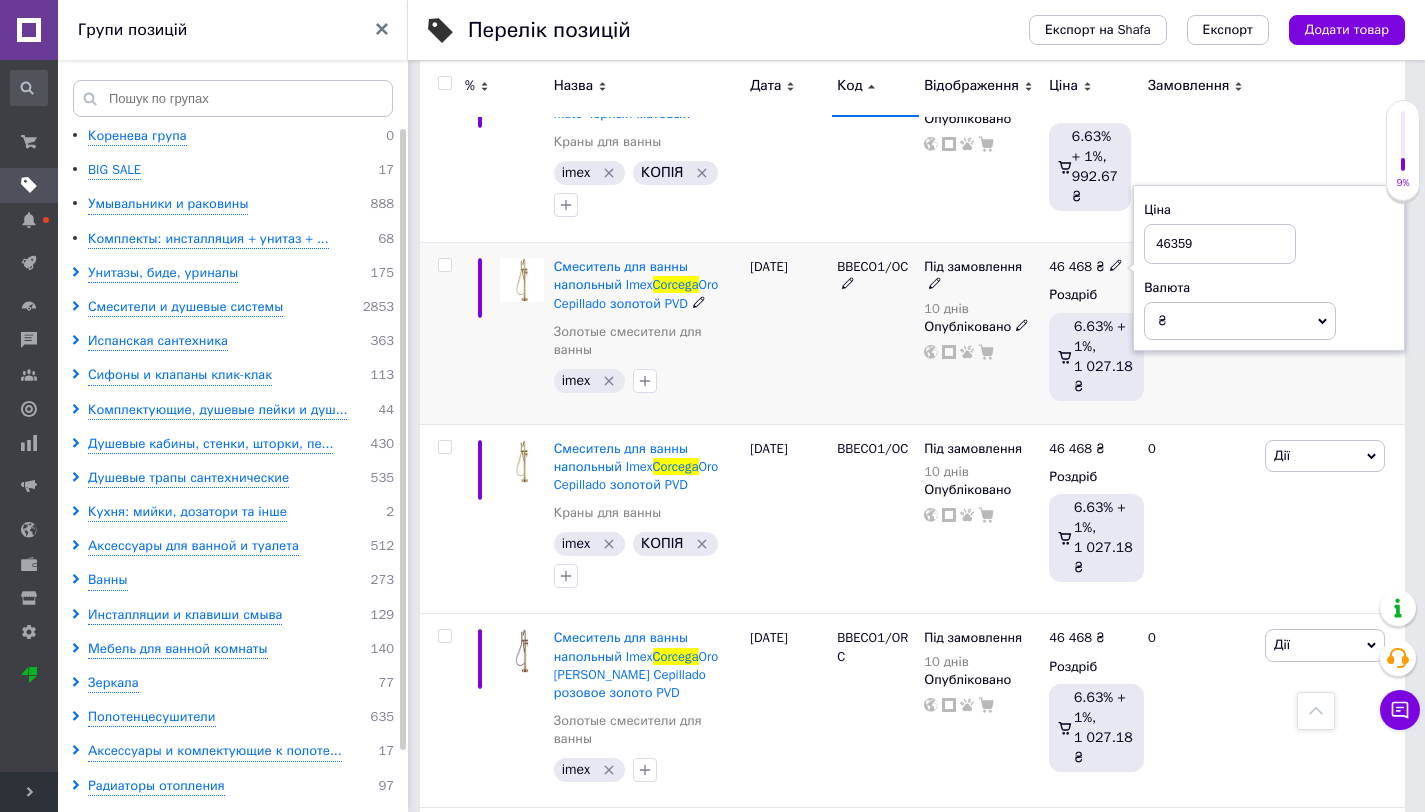 type on "46359" 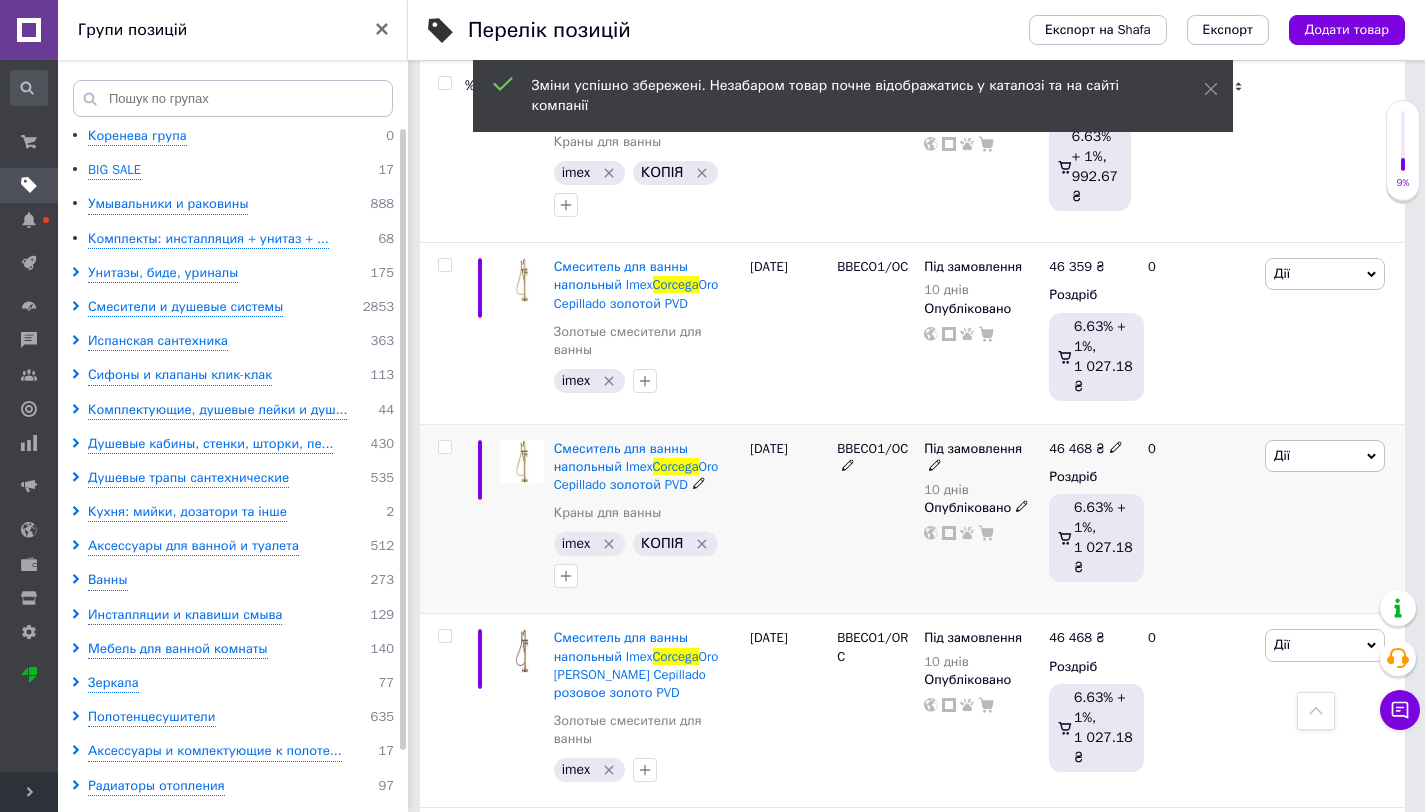 click 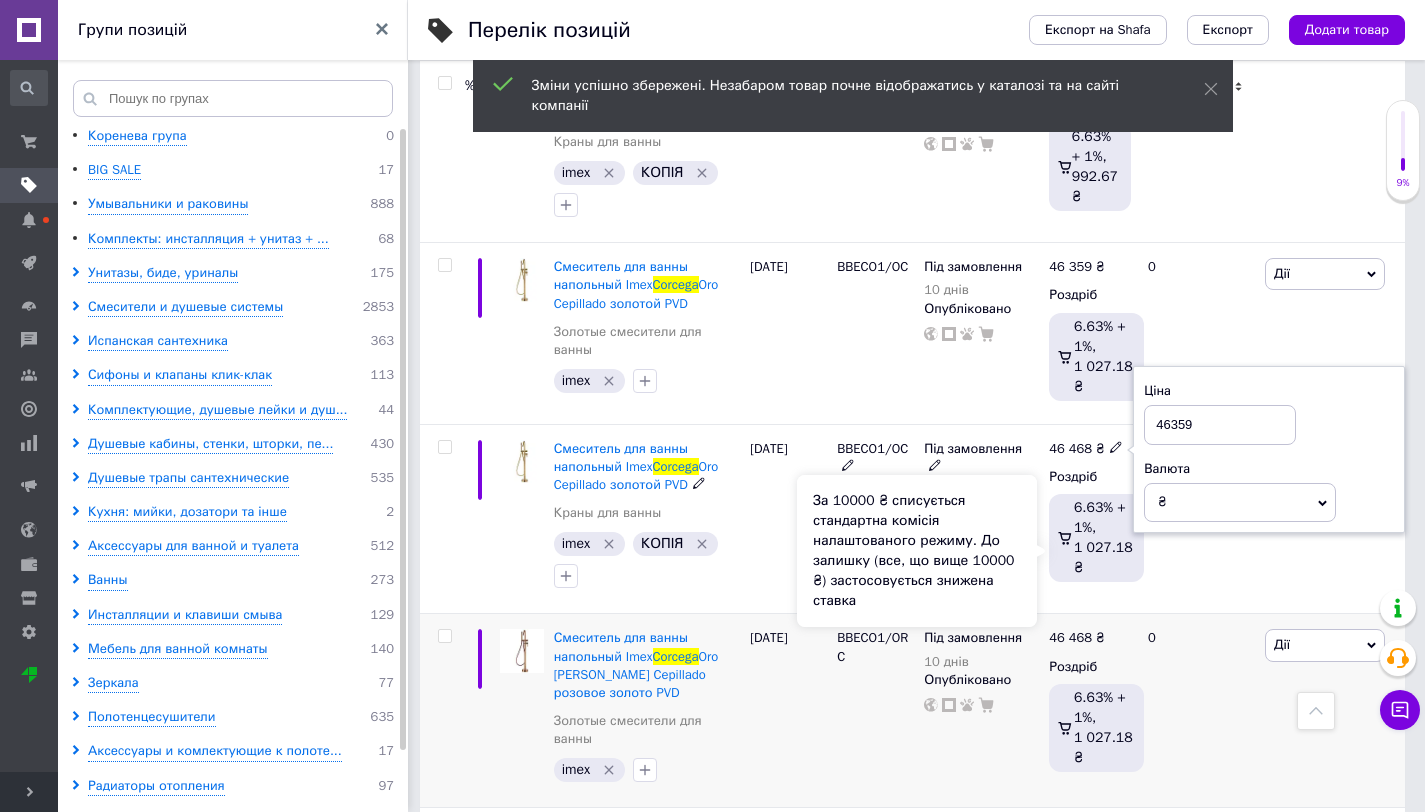 type on "46359" 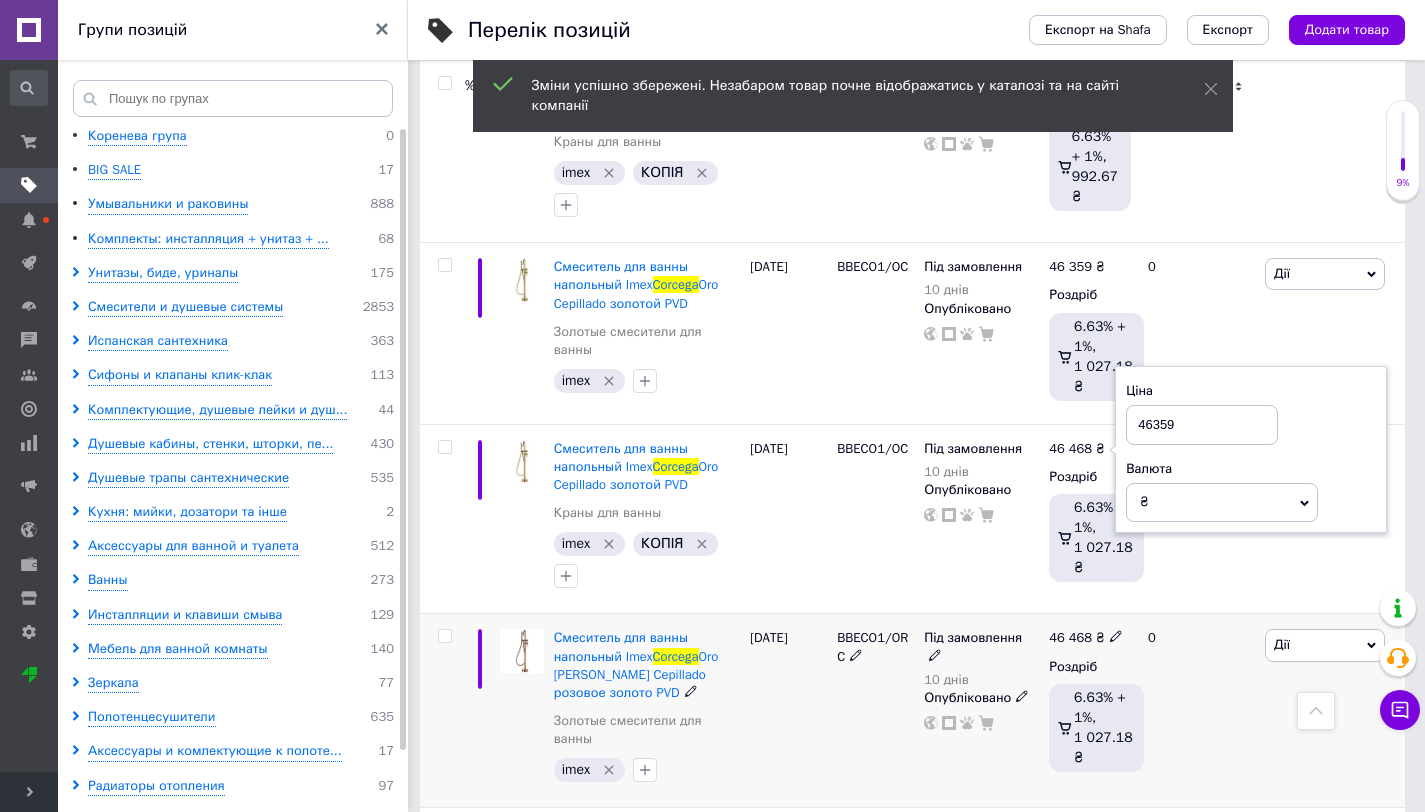 click on "46 468   ₴" at bounding box center [1090, 638] 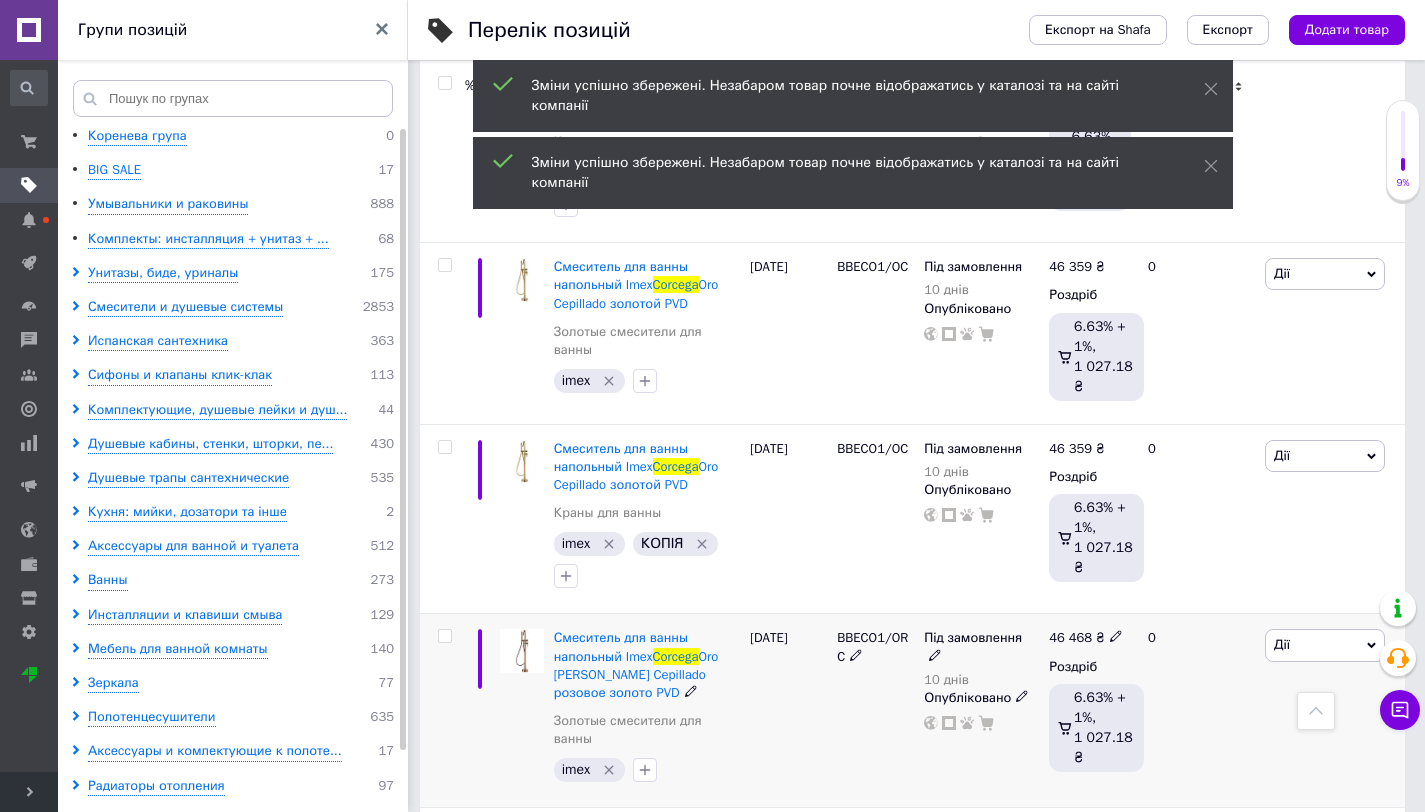 click 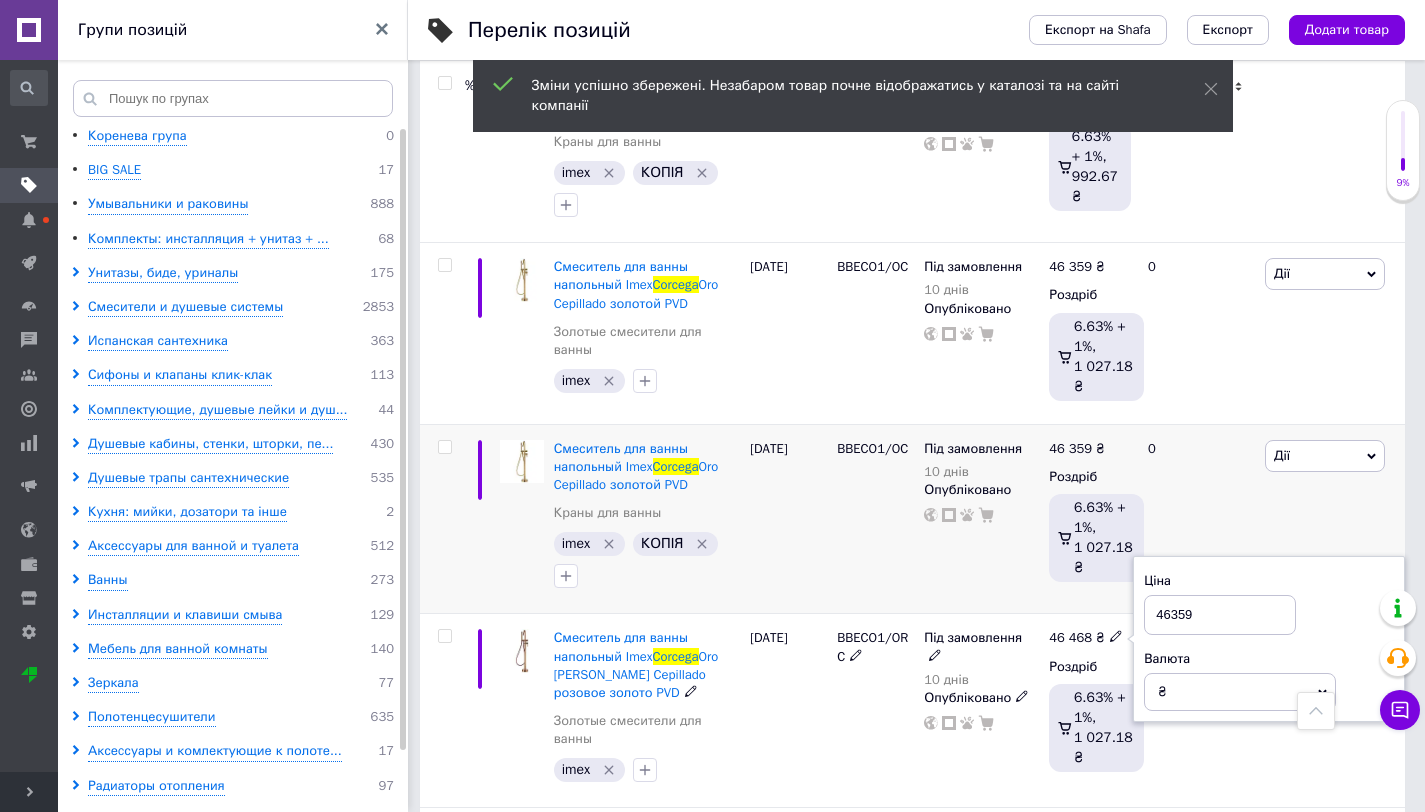 type on "46359" 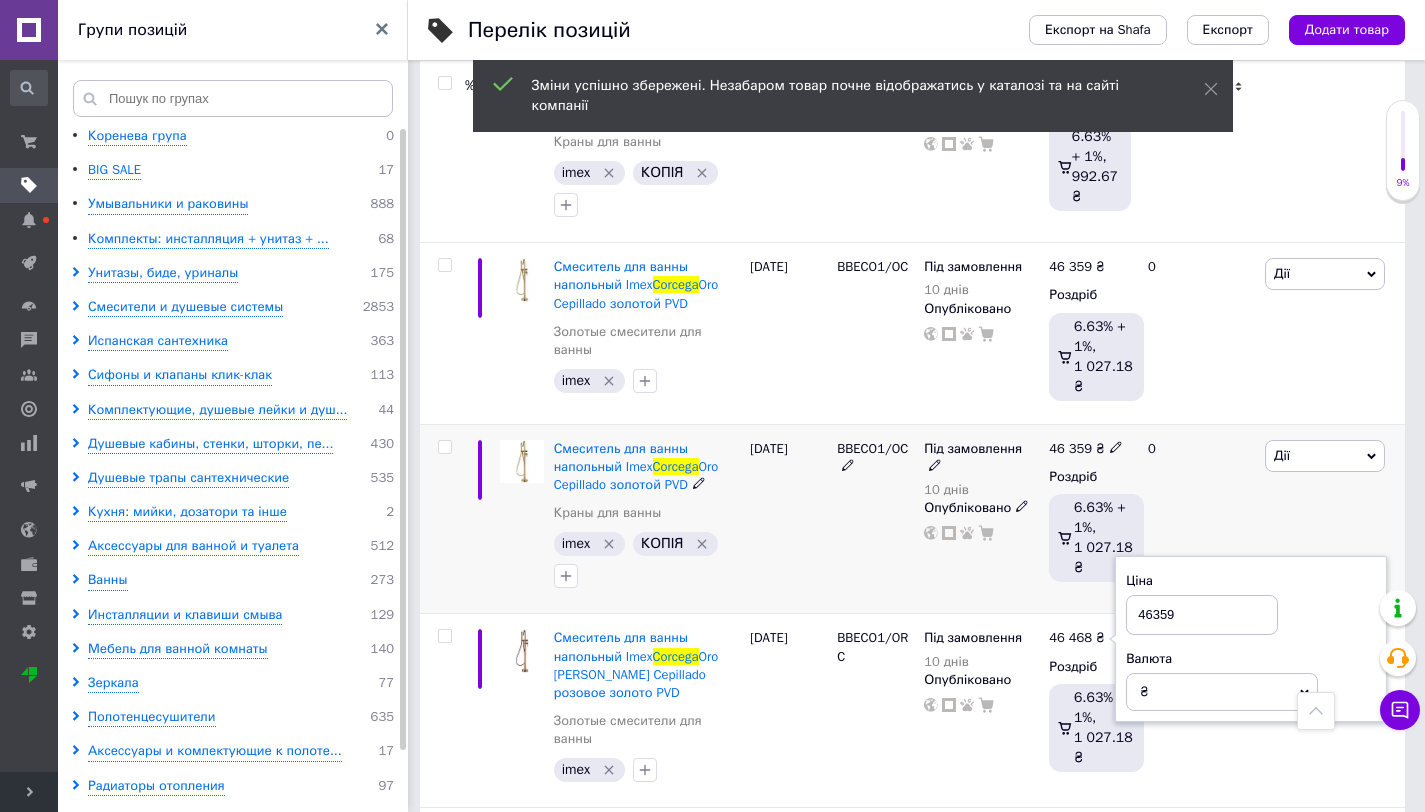 click on "46 359   ₴ Роздріб 6.63% + 1%, 1 027.18 ₴" at bounding box center (1090, 519) 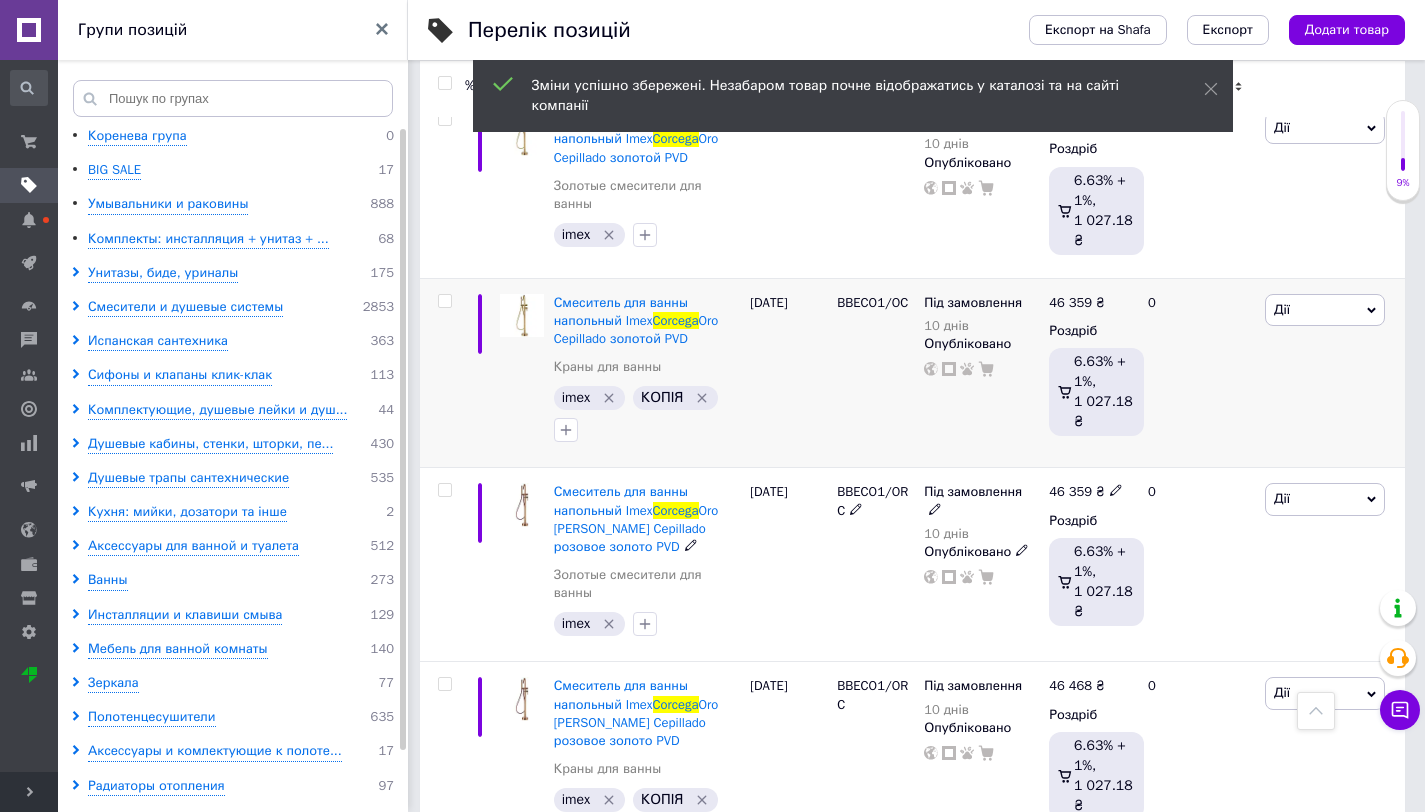scroll, scrollTop: 1576, scrollLeft: 0, axis: vertical 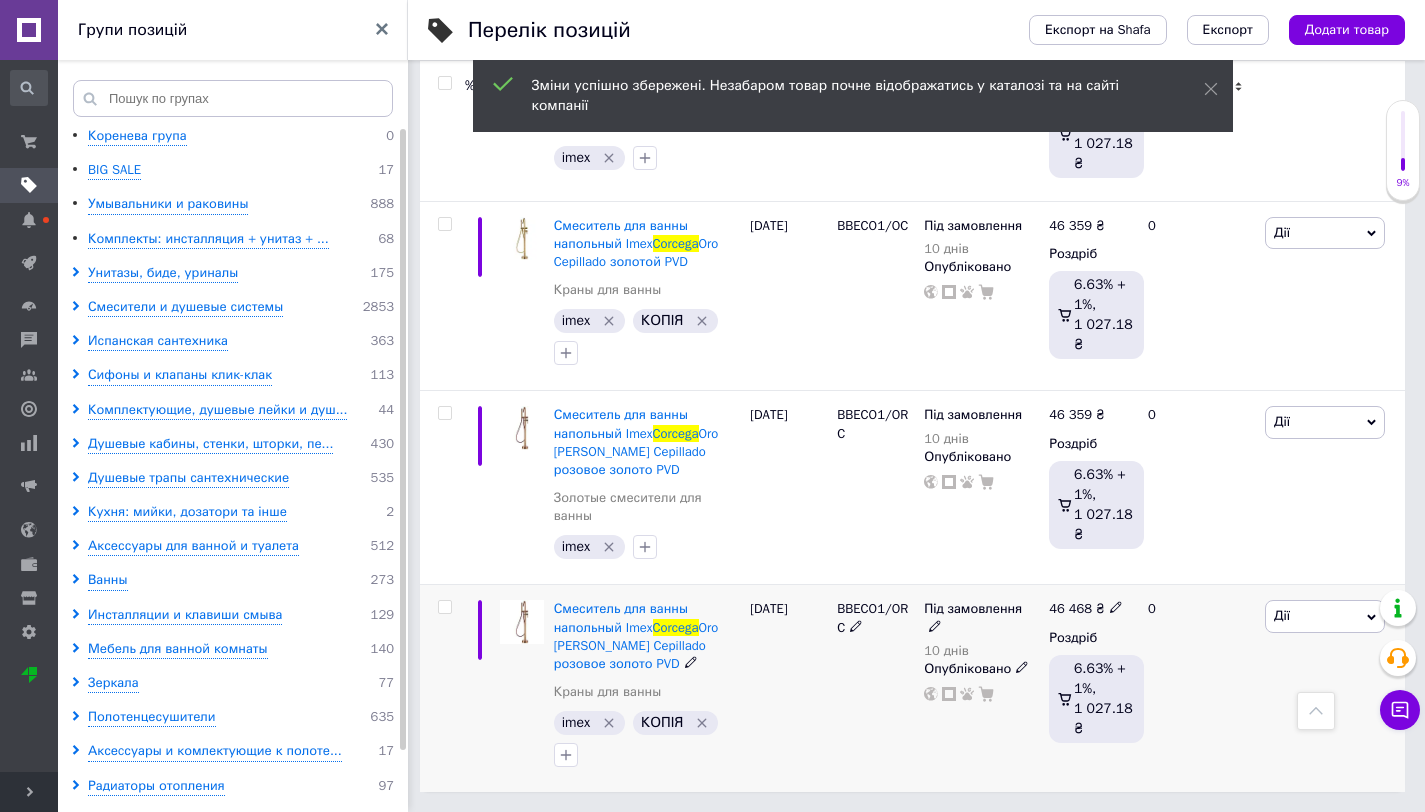 click 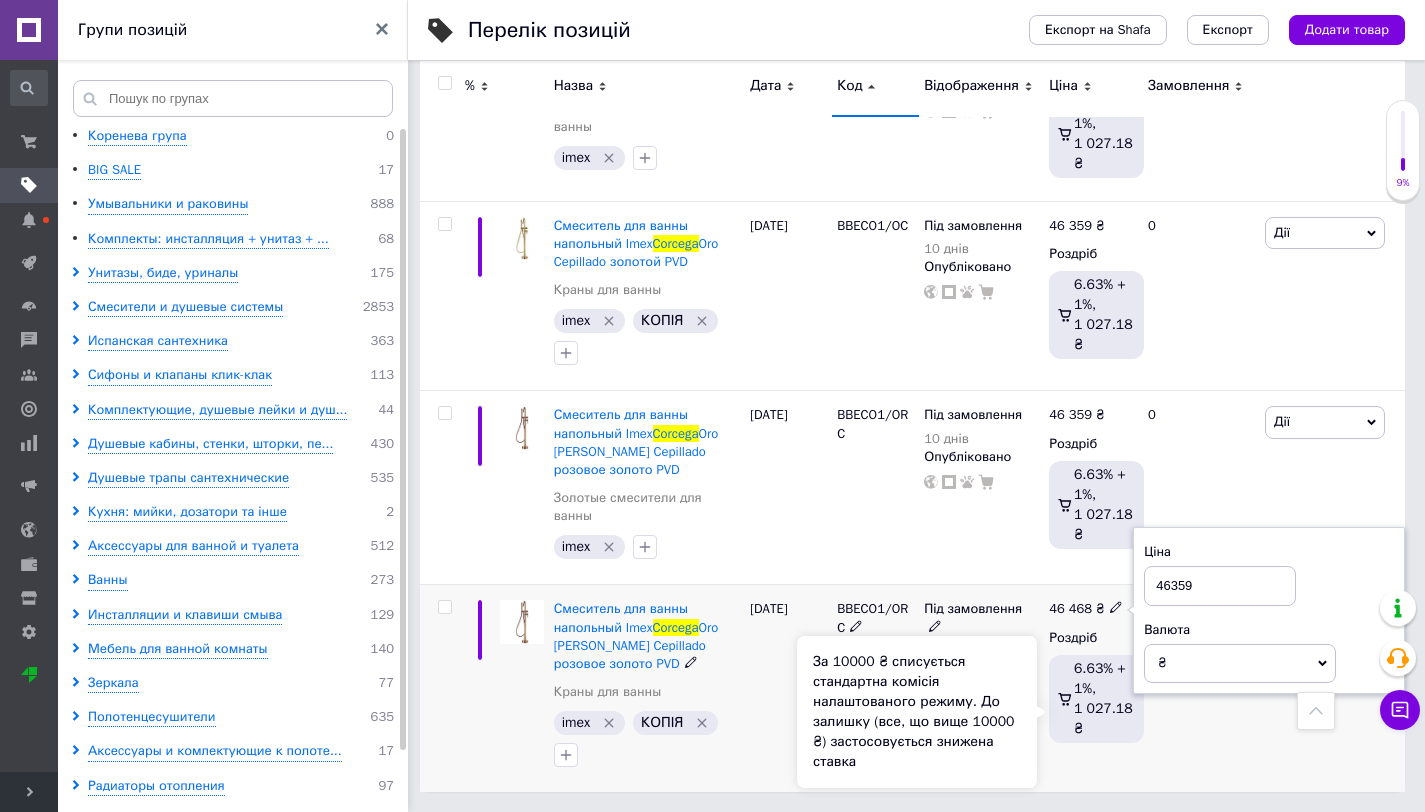 type on "46359" 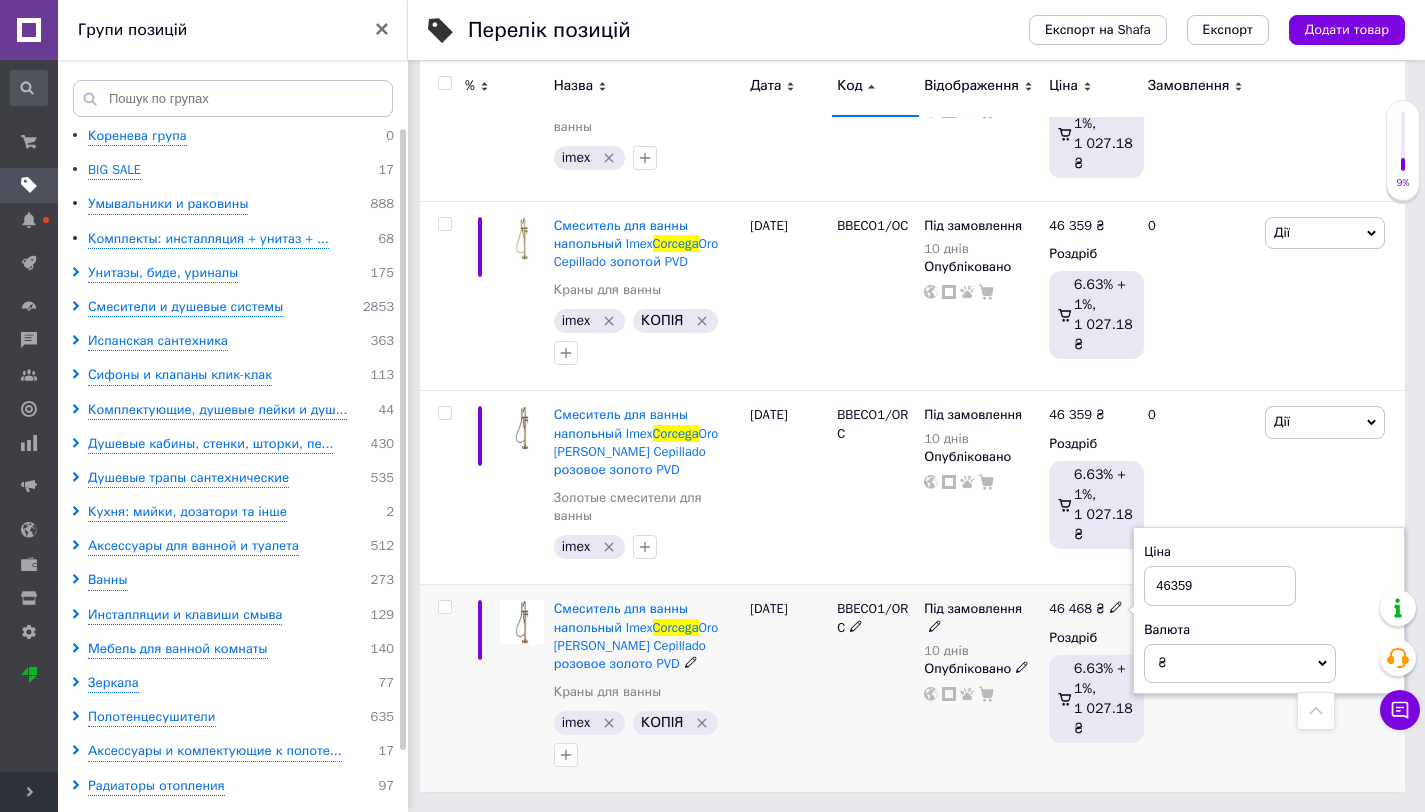 click on "46 468   ₴ Ціна 46359 Валюта ₴ $ EUR CHF GBP ¥ PLN ₸ MDL HUF KGS CNY TRY KRW lei Роздріб 6.63% + 1%, 1 027.18 ₴" at bounding box center (1090, 688) 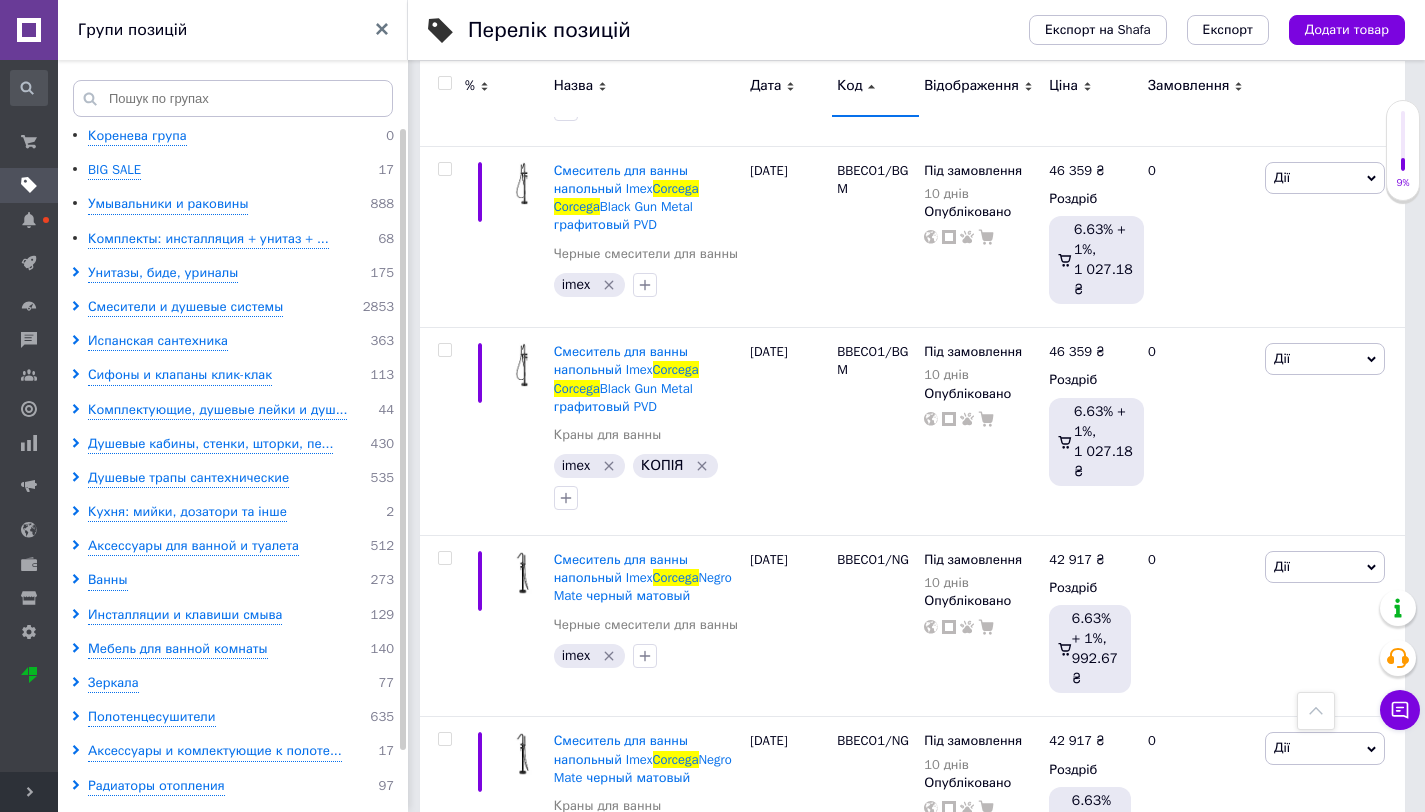 scroll, scrollTop: 0, scrollLeft: 0, axis: both 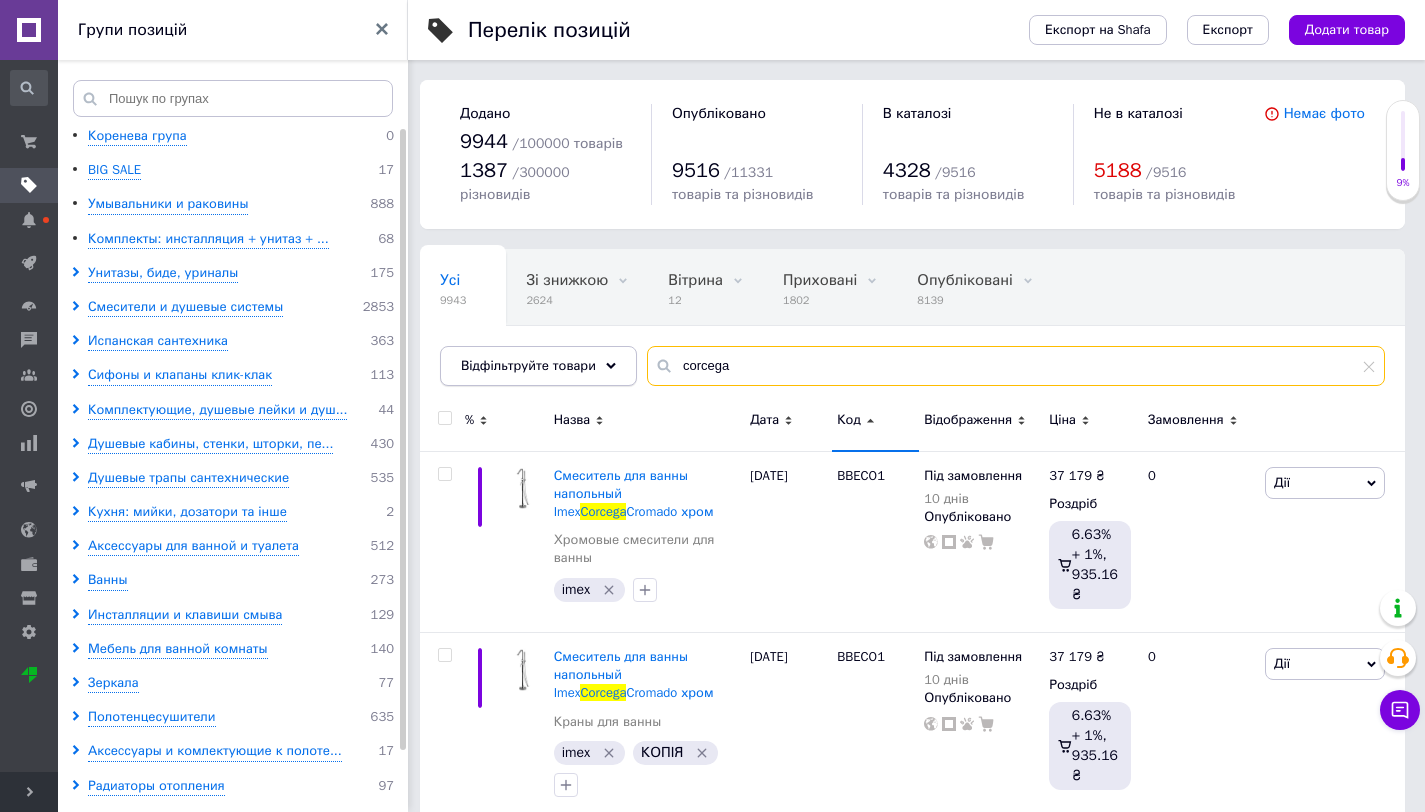 drag, startPoint x: 739, startPoint y: 367, endPoint x: 623, endPoint y: 375, distance: 116.275536 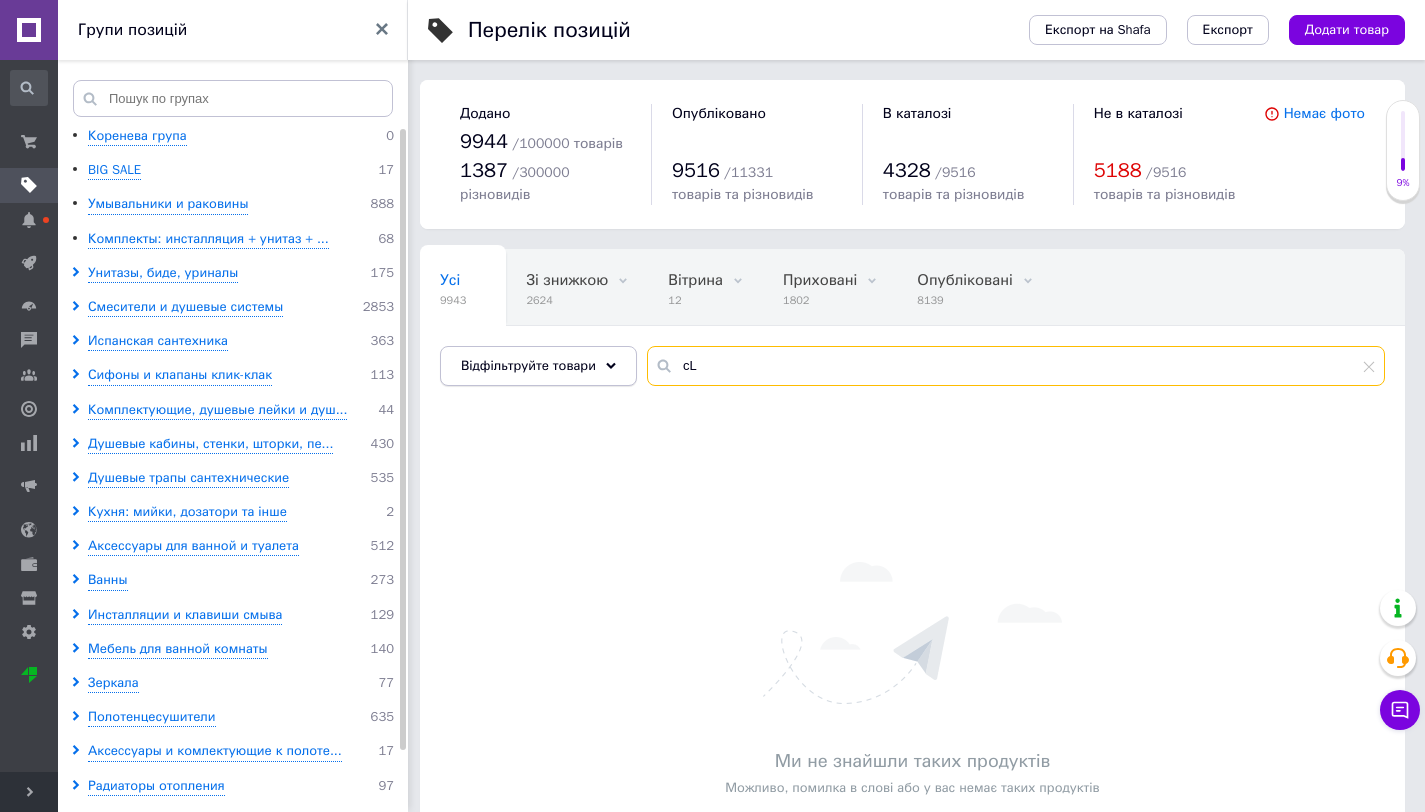 type on "c" 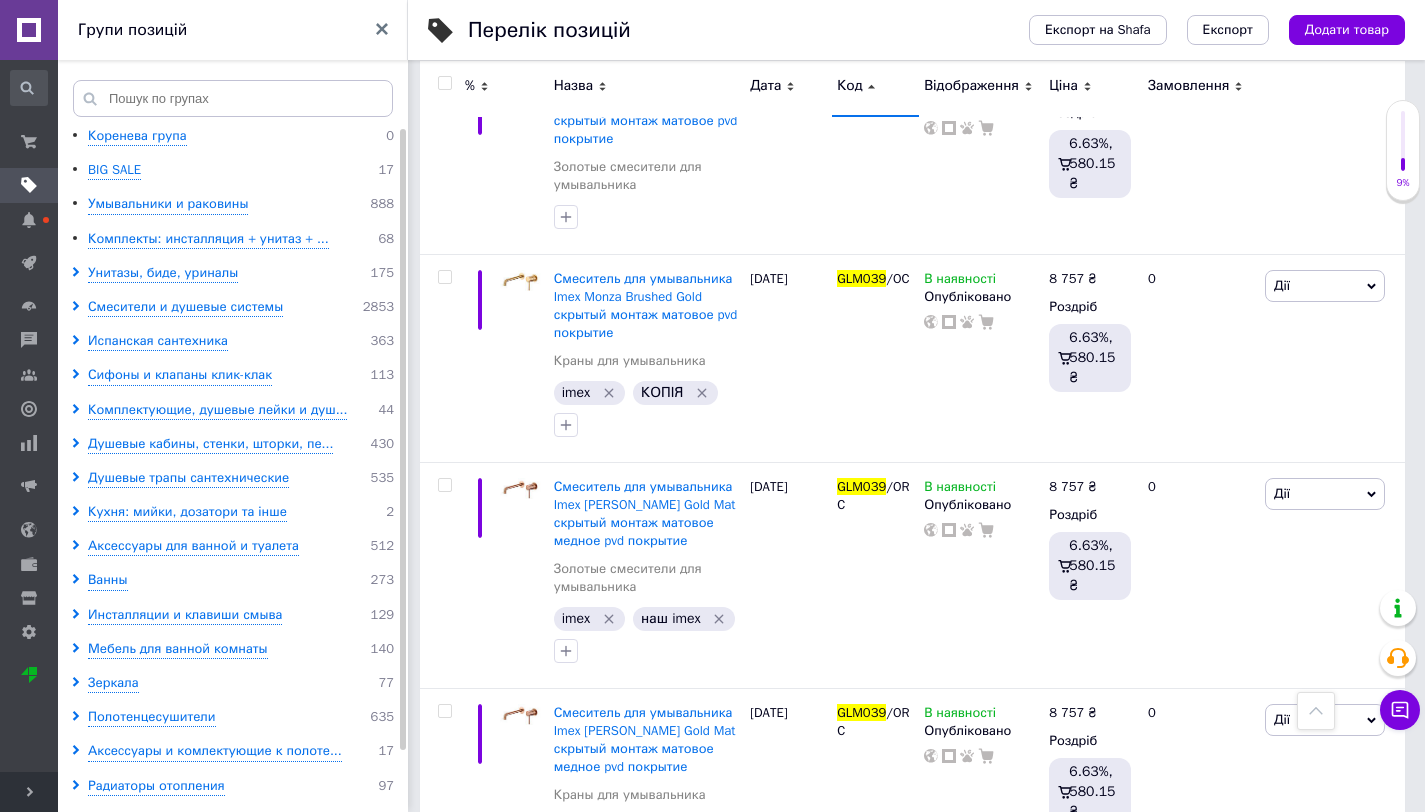 scroll, scrollTop: 1612, scrollLeft: 0, axis: vertical 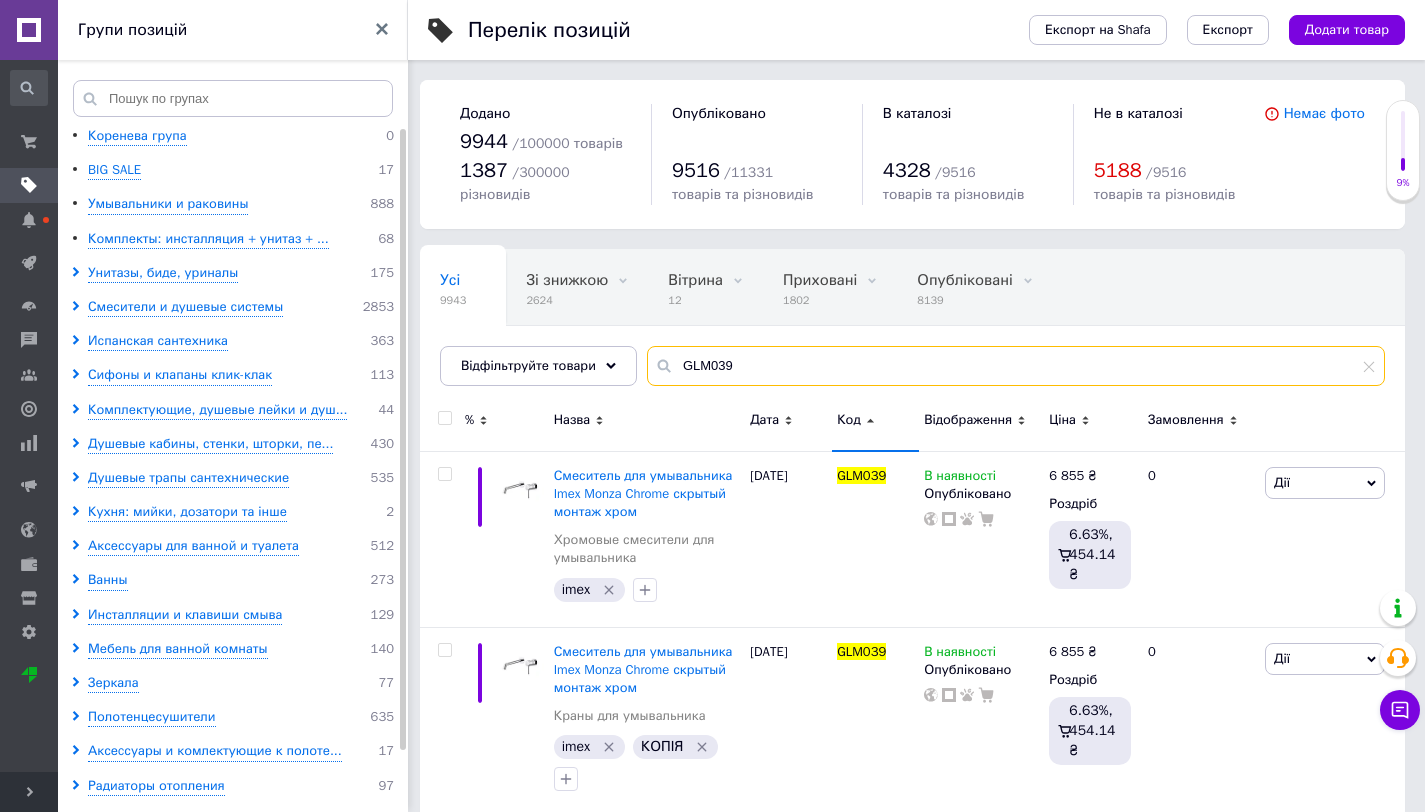 drag, startPoint x: 780, startPoint y: 378, endPoint x: 646, endPoint y: 368, distance: 134.37262 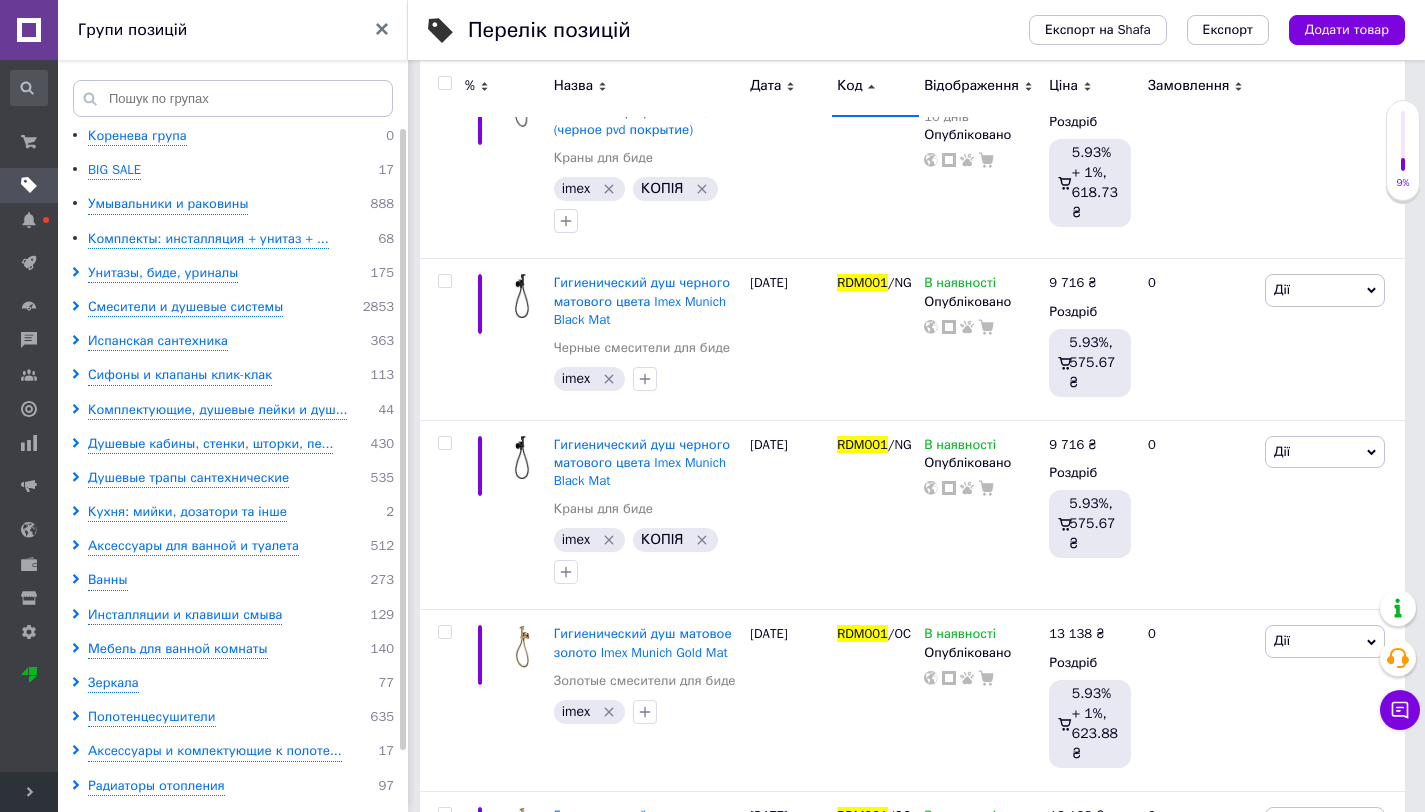 scroll, scrollTop: 631, scrollLeft: 0, axis: vertical 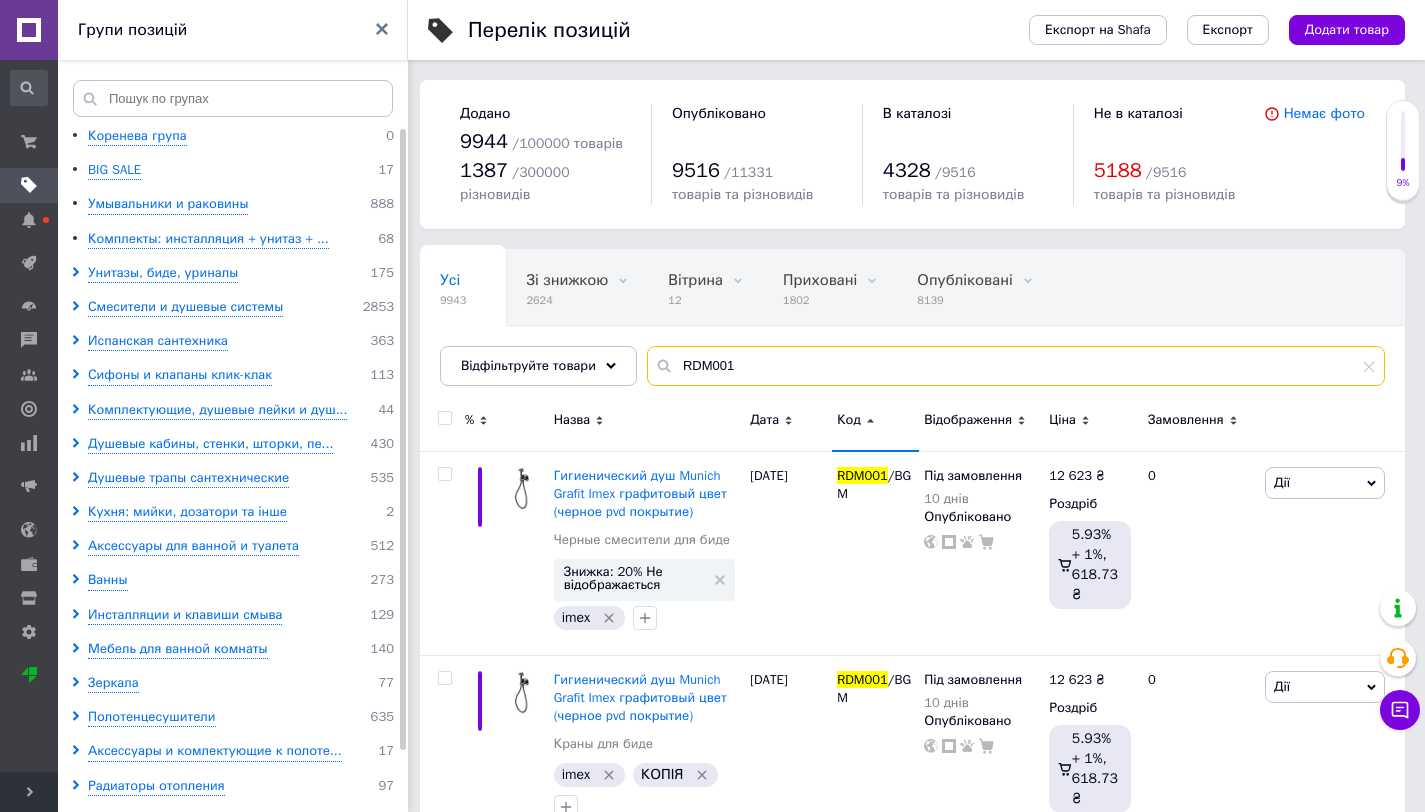 type on "RDM001" 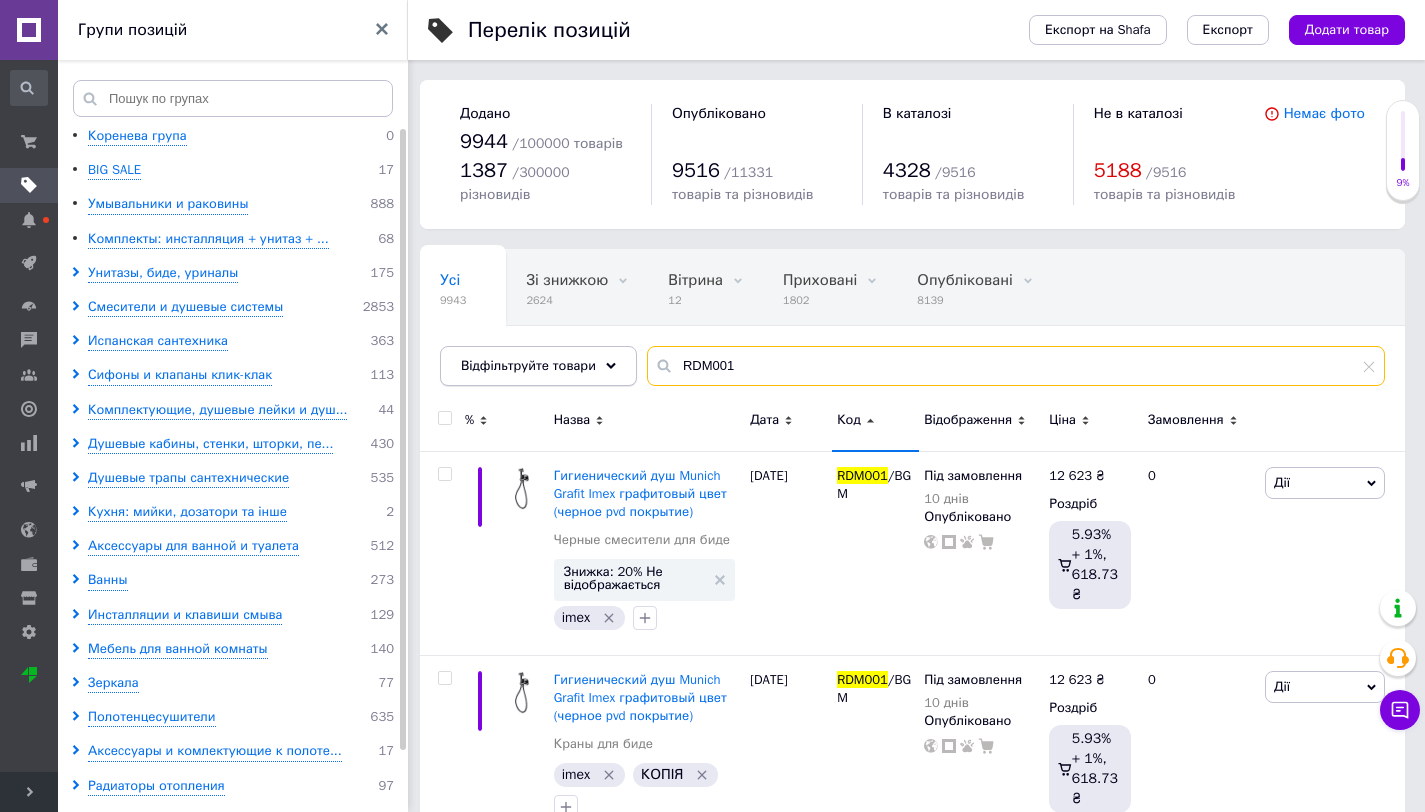 drag, startPoint x: 779, startPoint y: 369, endPoint x: 624, endPoint y: 369, distance: 155 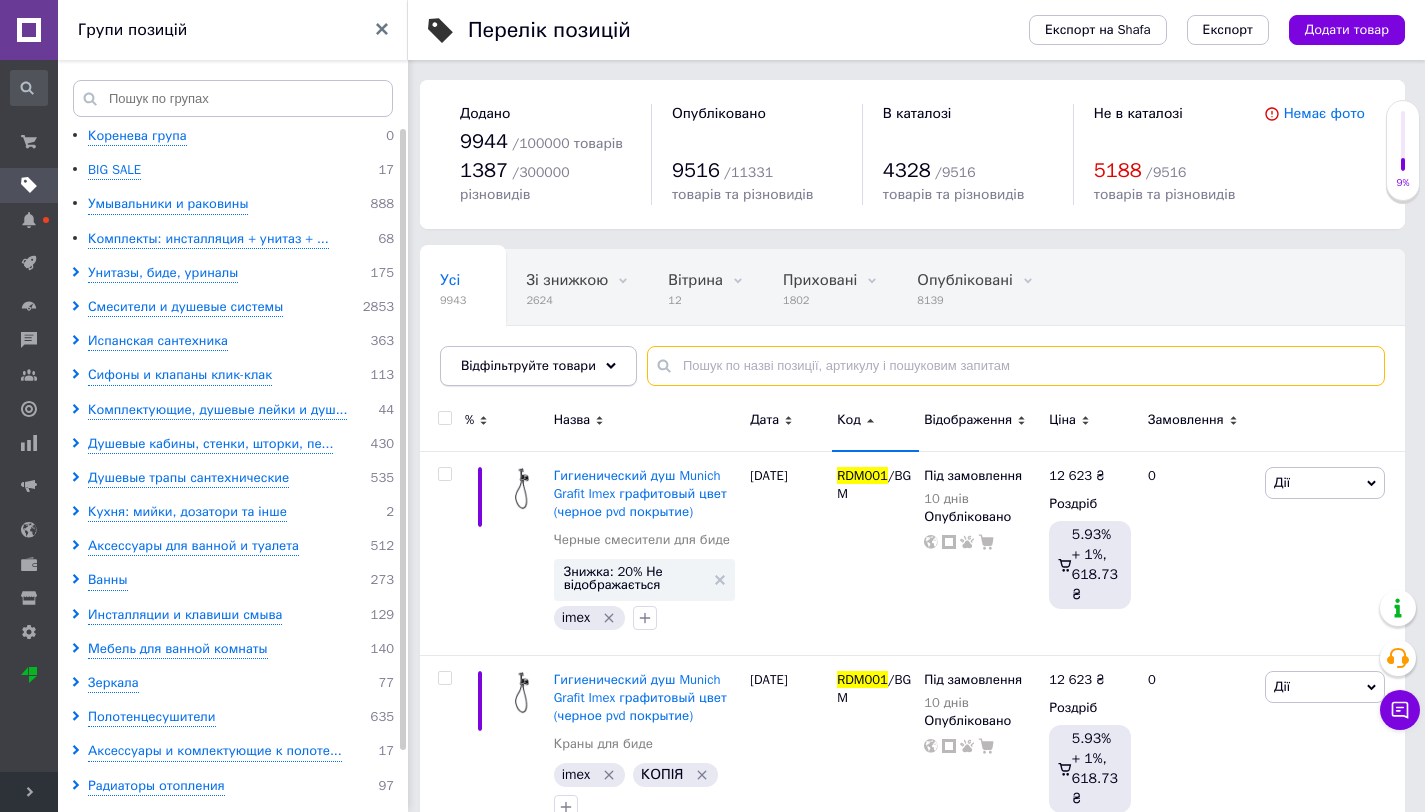 paste on "BDM039-1" 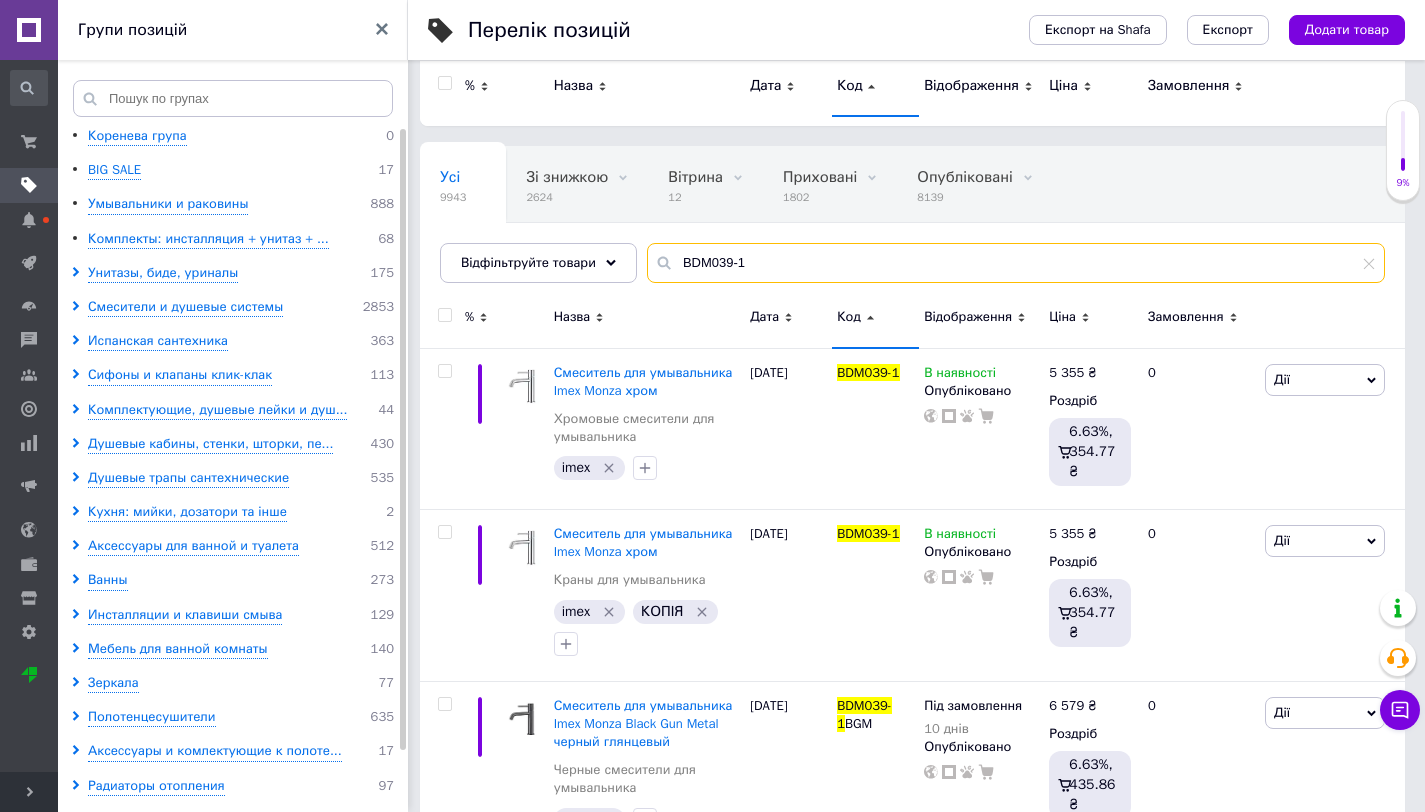 scroll, scrollTop: 0, scrollLeft: 0, axis: both 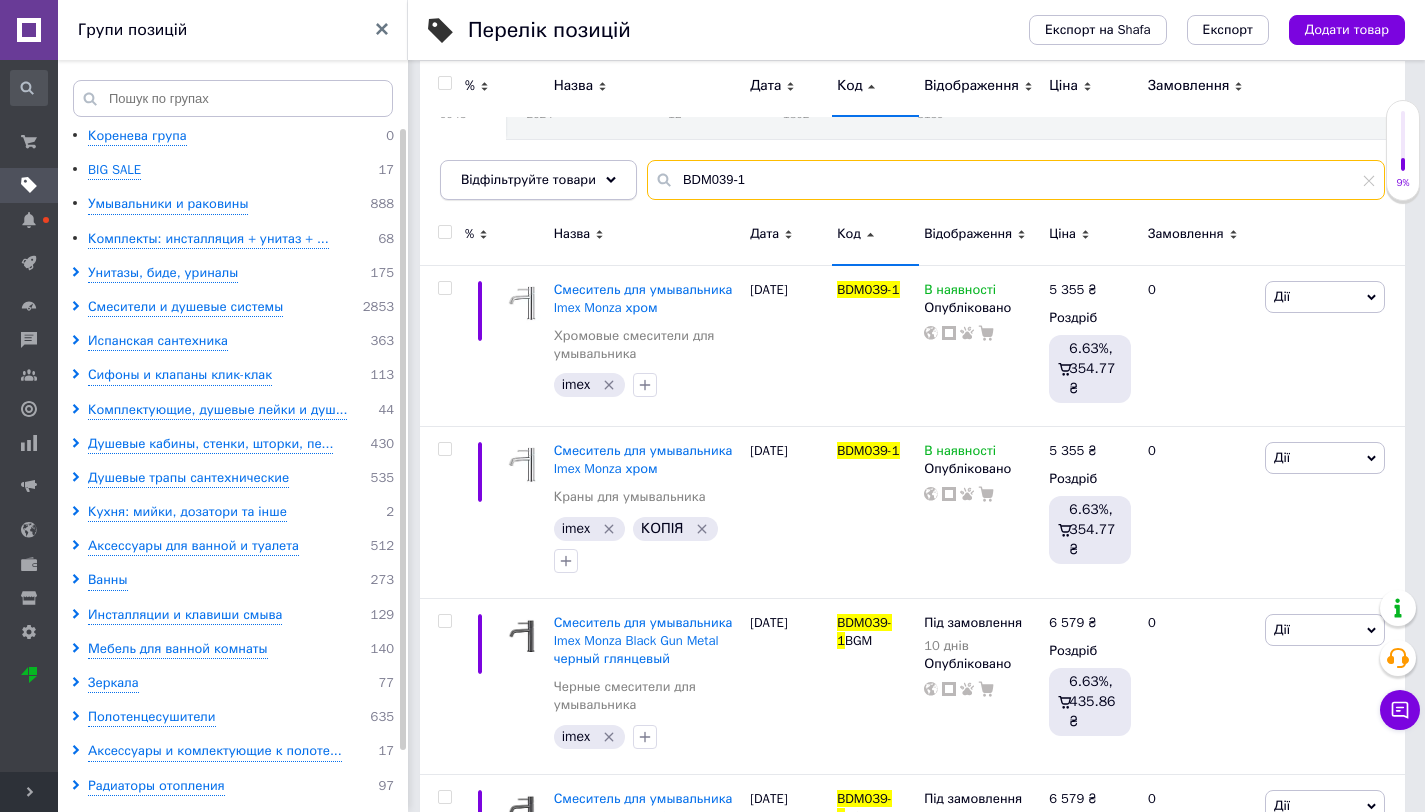 drag, startPoint x: 779, startPoint y: 182, endPoint x: 609, endPoint y: 180, distance: 170.01176 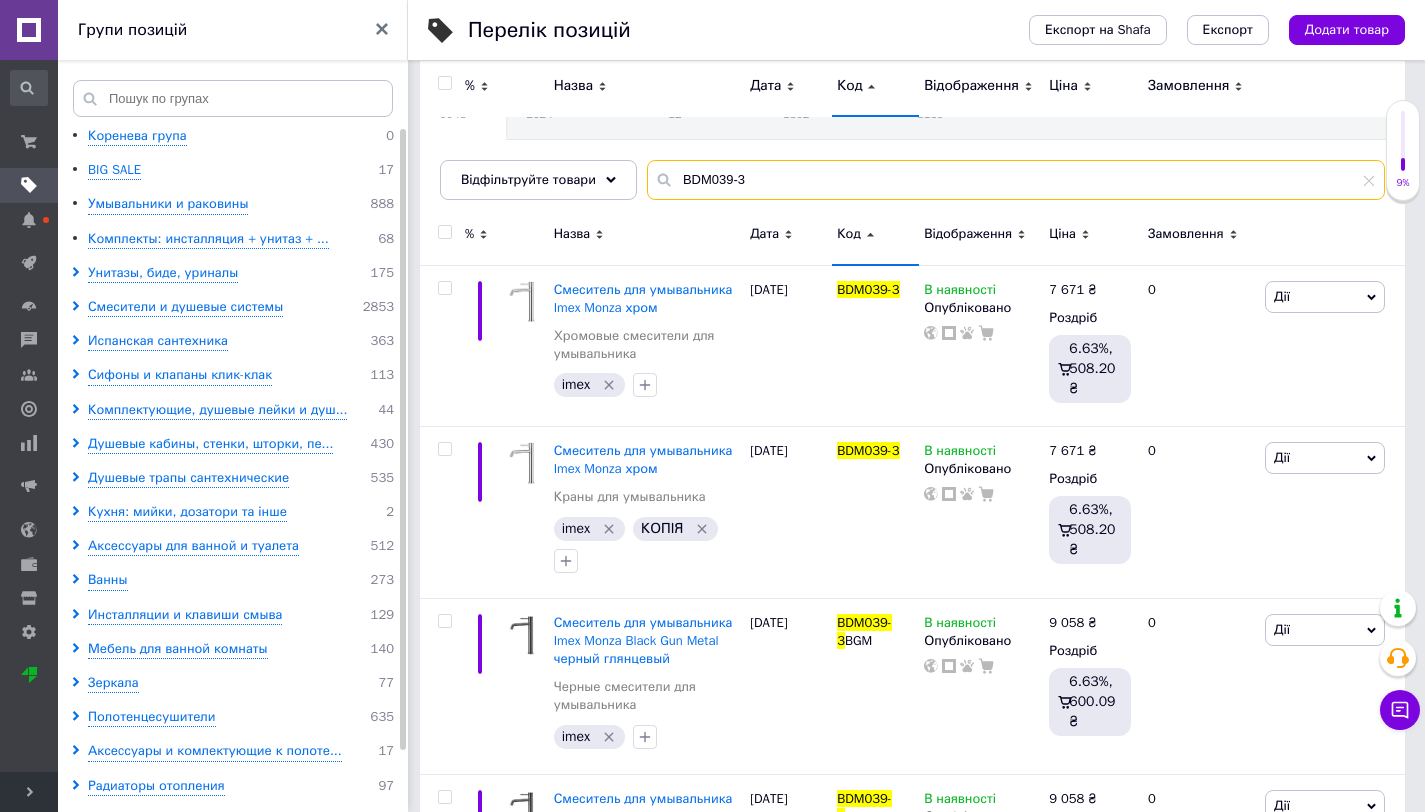 type on "BDM039-3" 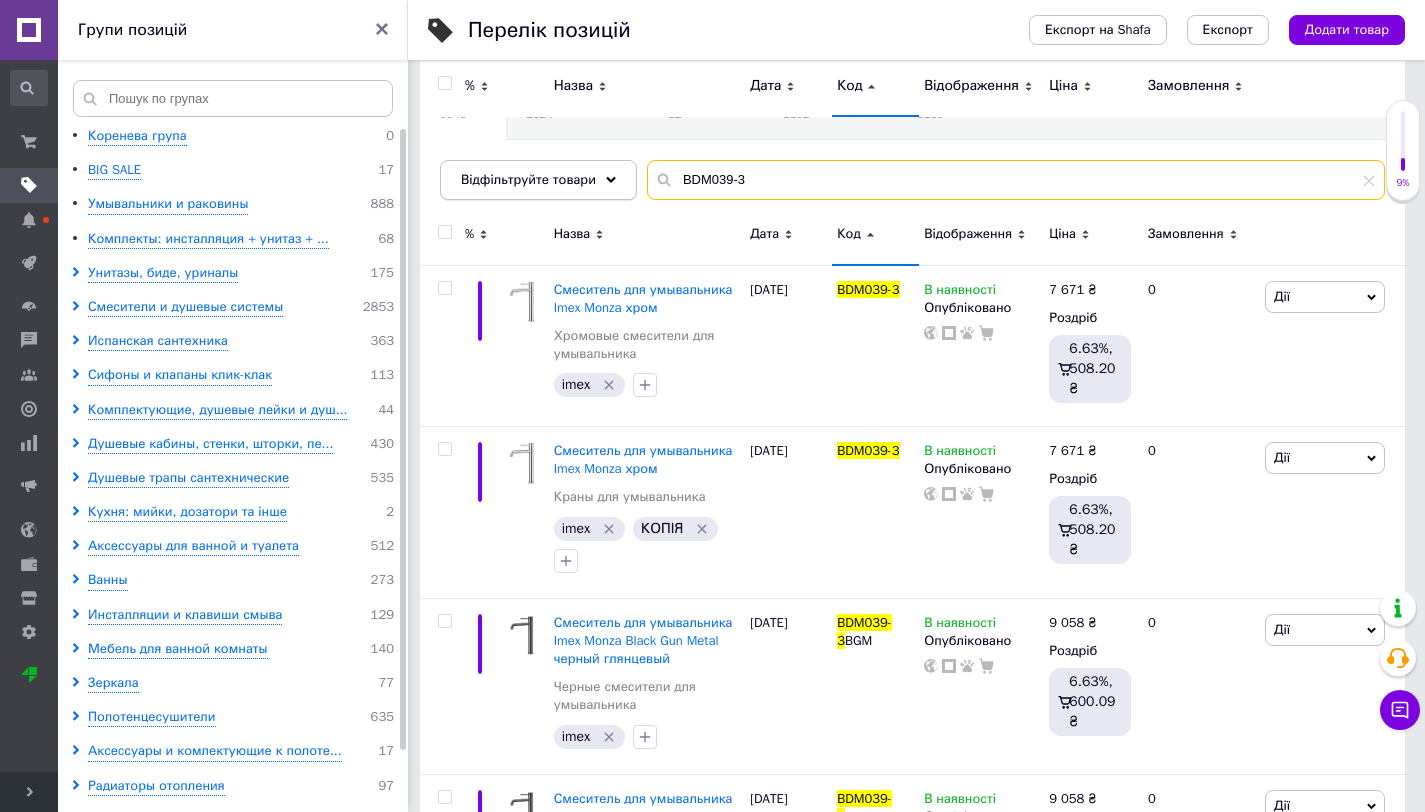 drag, startPoint x: 757, startPoint y: 180, endPoint x: 634, endPoint y: 177, distance: 123.03658 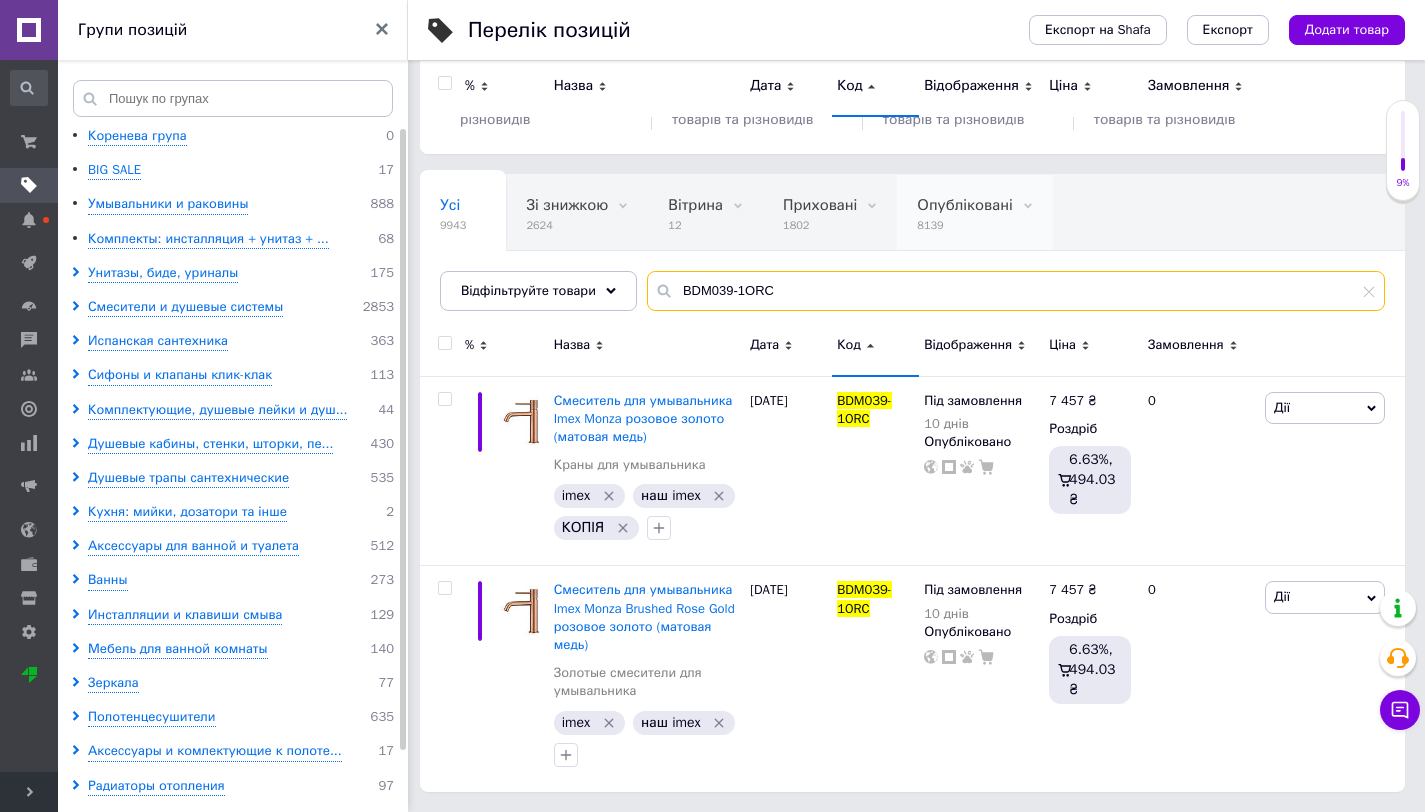 scroll, scrollTop: 74, scrollLeft: 0, axis: vertical 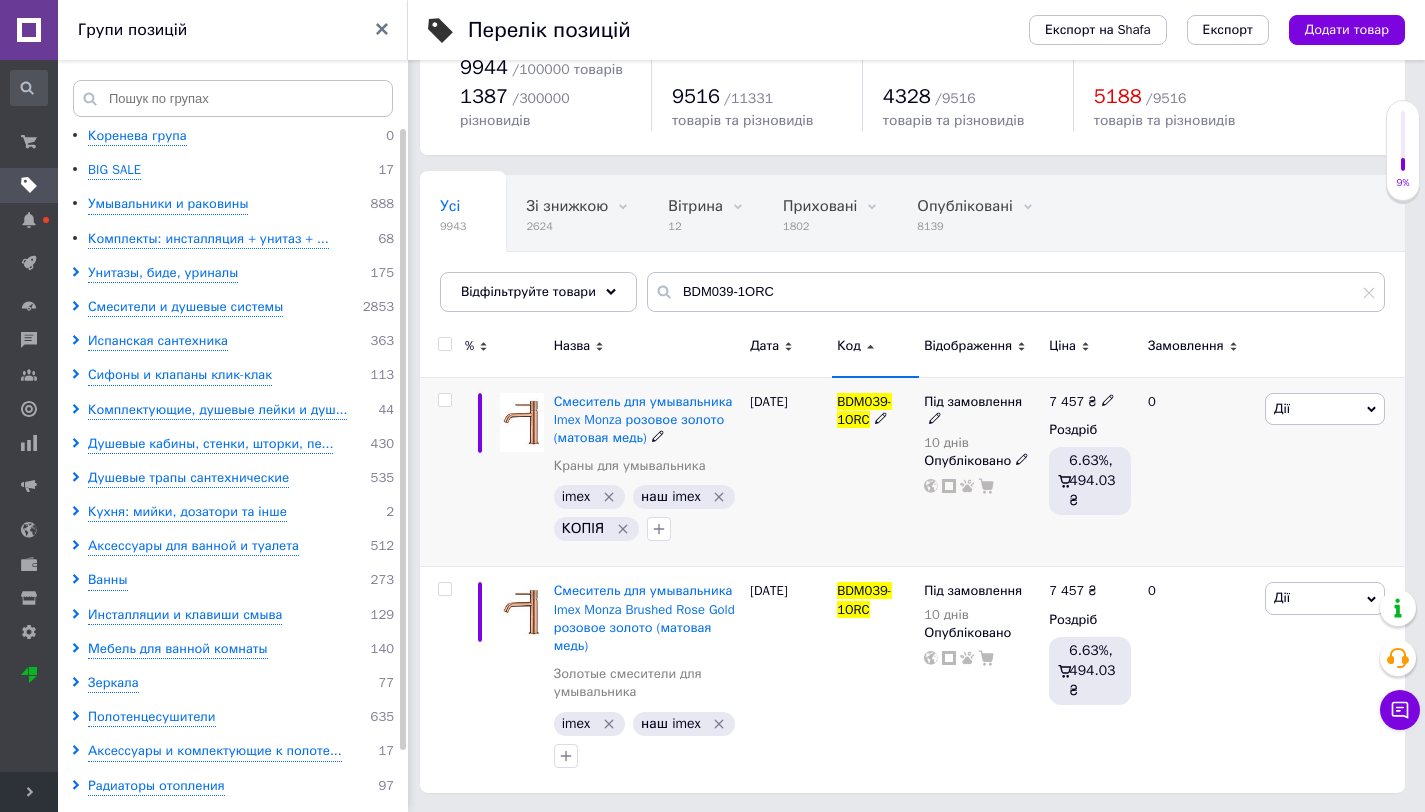 click 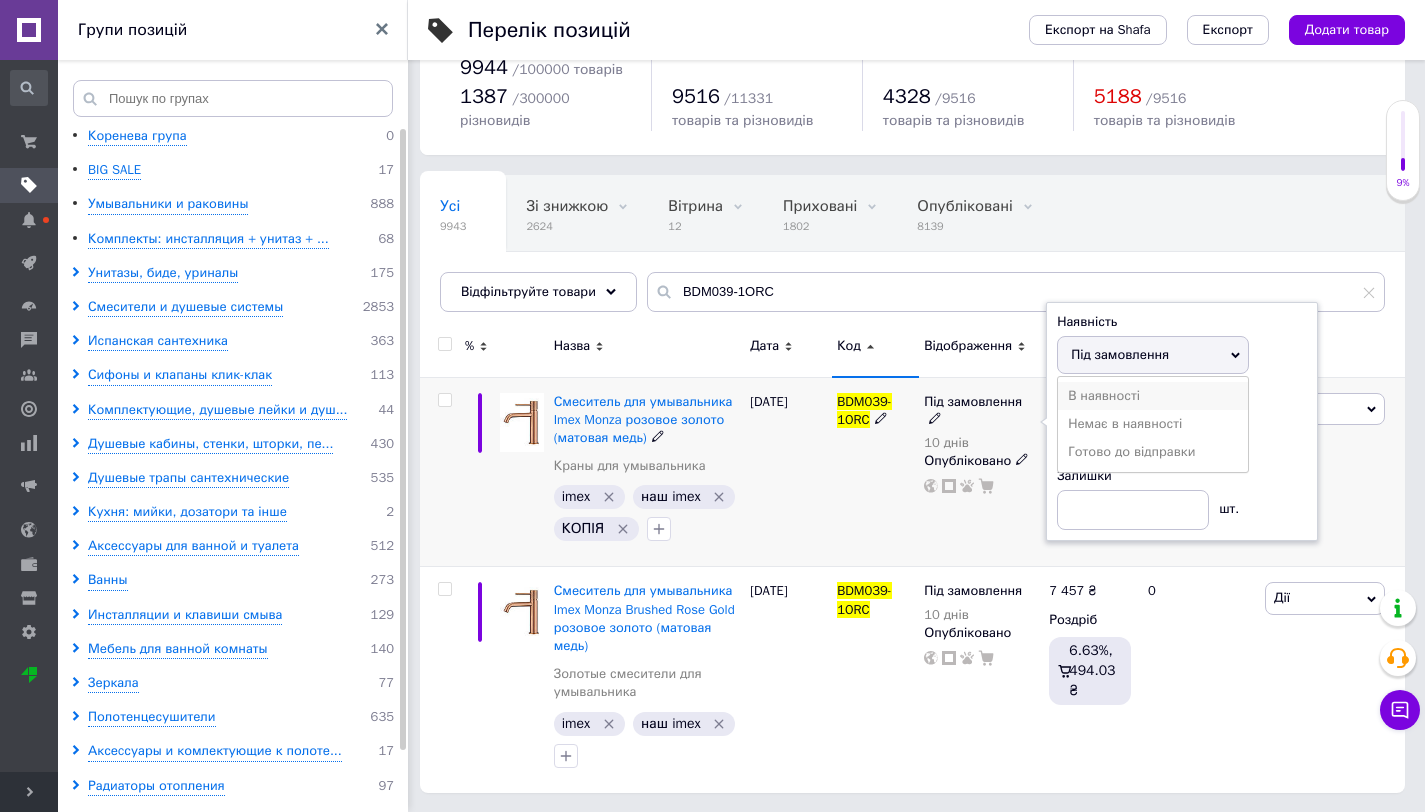 click on "В наявності" at bounding box center (1153, 396) 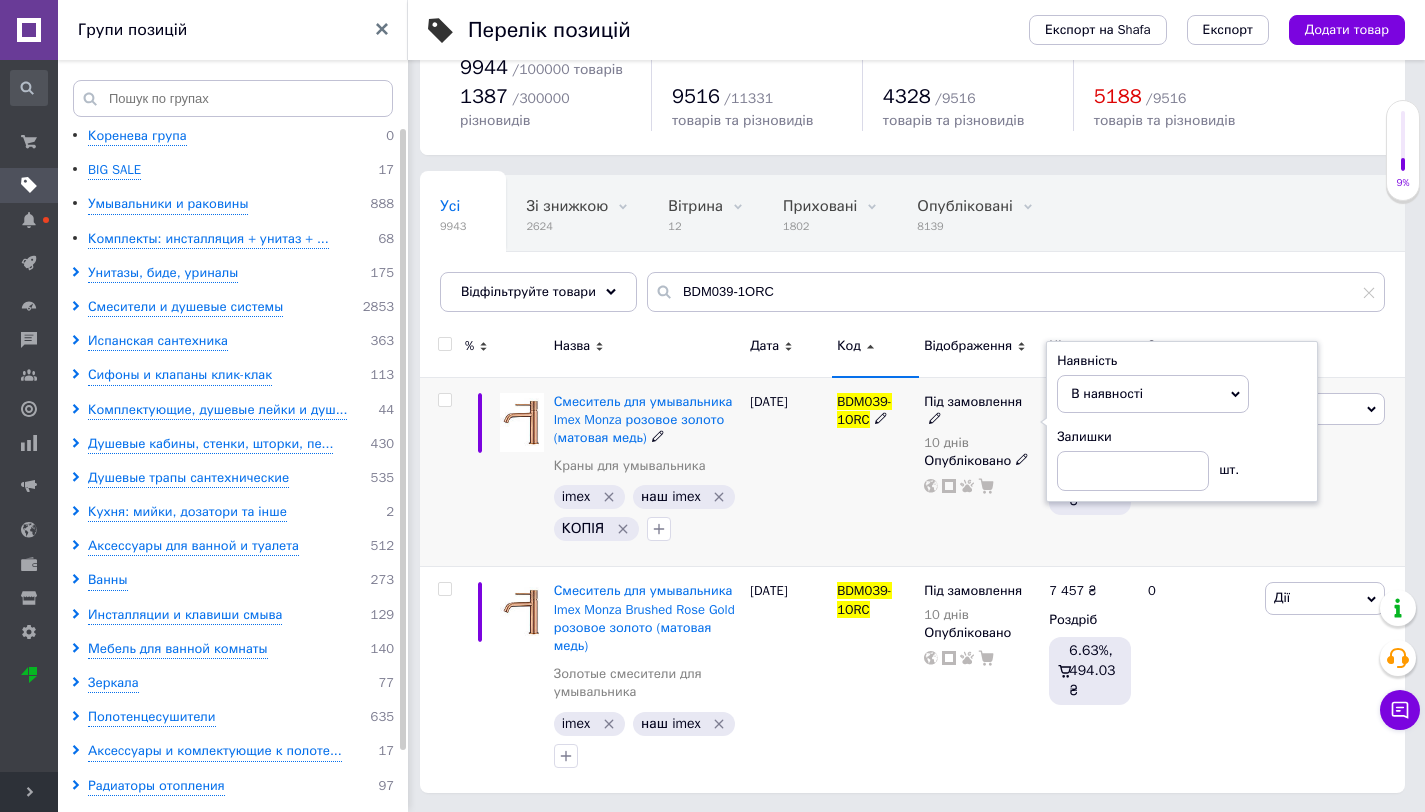 click on "Під замовлення 10 днів Наявність В наявності Немає в наявності Під замовлення Готово до відправки Залишки шт. Опубліковано" at bounding box center [981, 472] 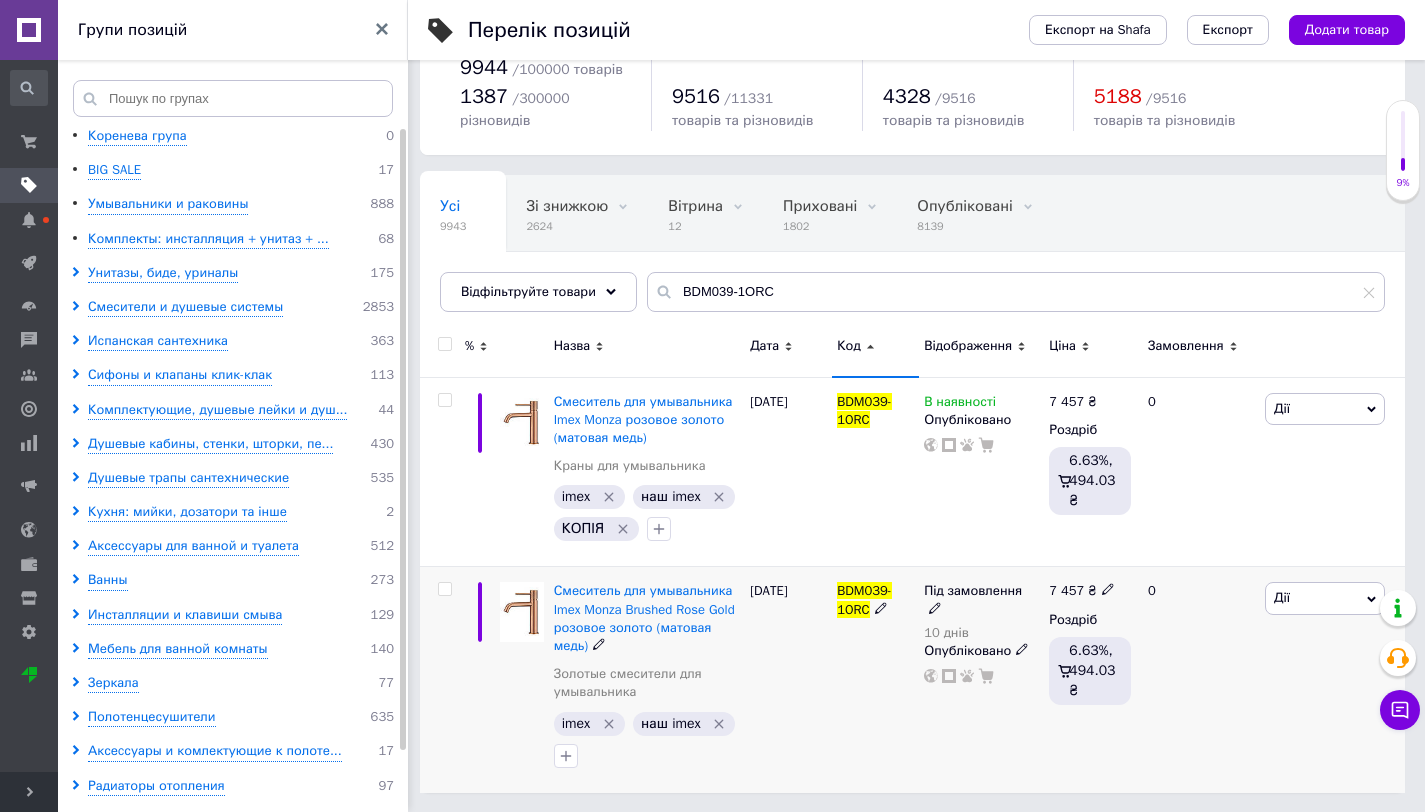 click 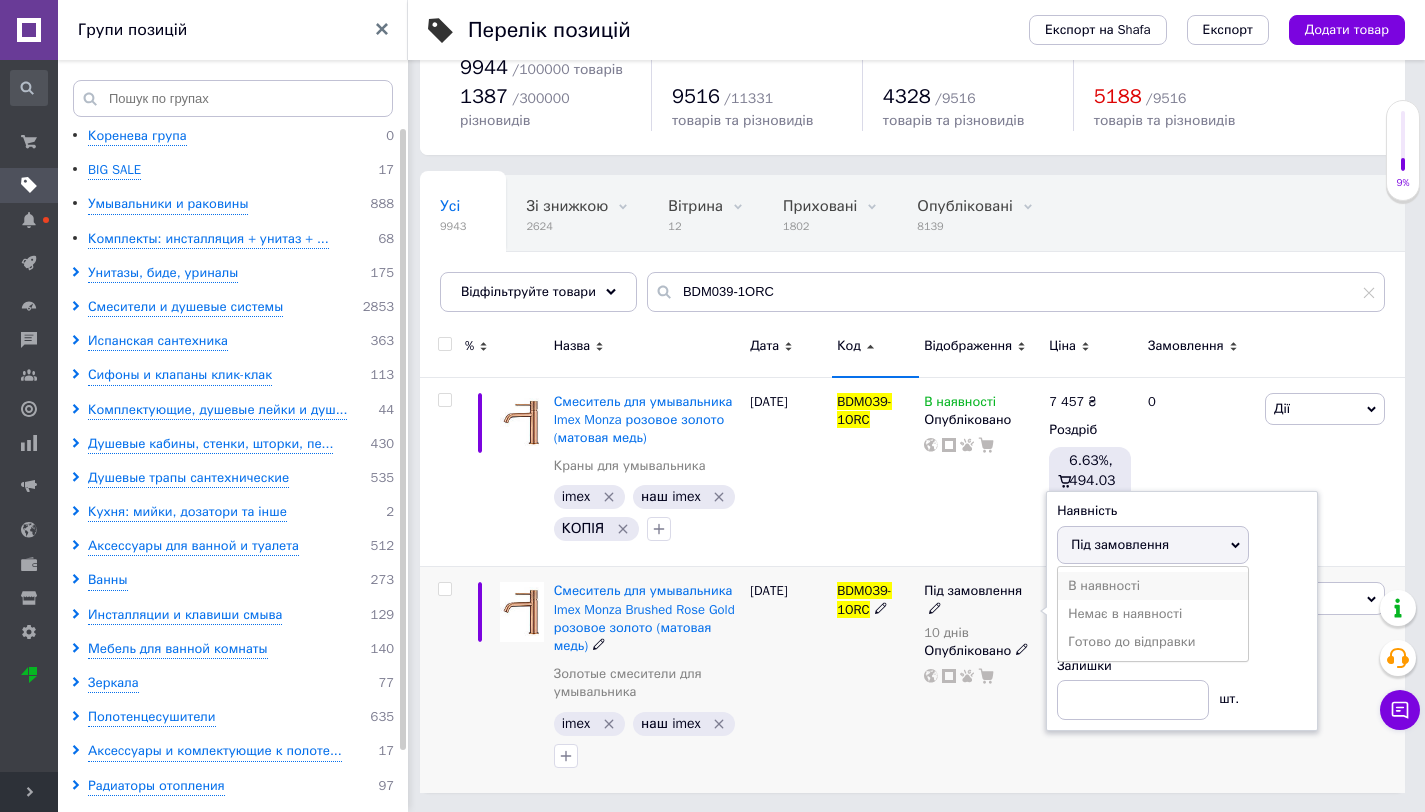 click on "В наявності" at bounding box center [1153, 586] 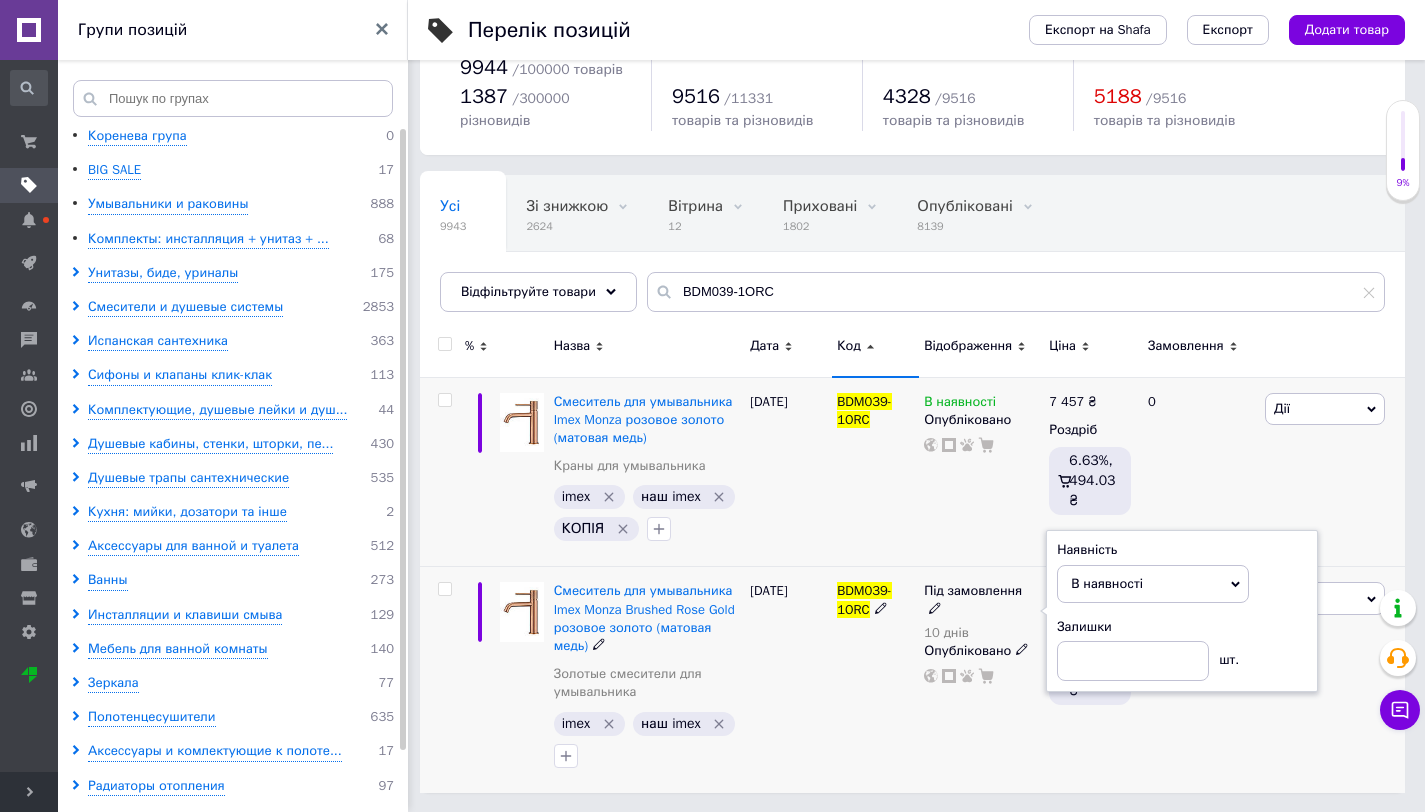 click on "В наявності Опубліковано" at bounding box center [981, 472] 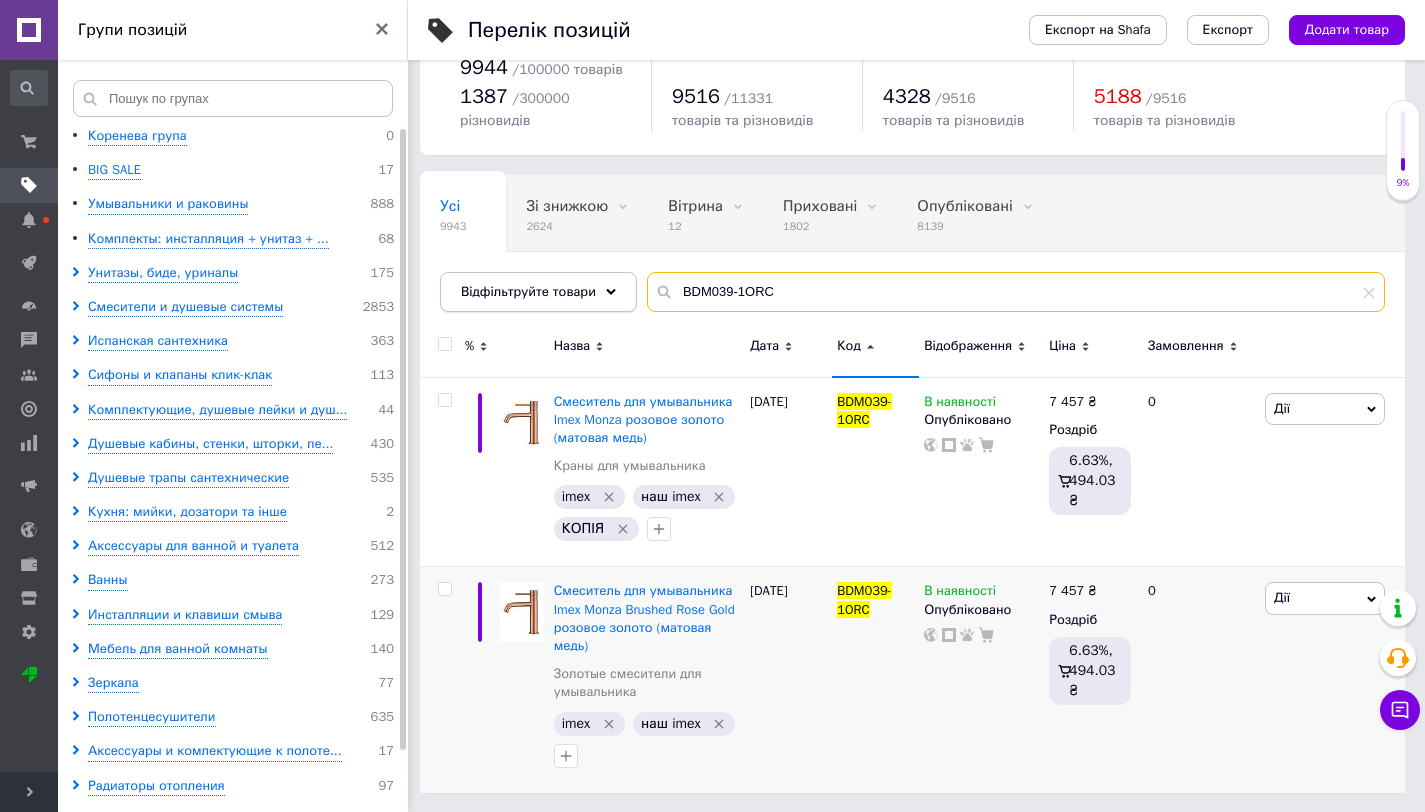 drag, startPoint x: 782, startPoint y: 287, endPoint x: 592, endPoint y: 281, distance: 190.09471 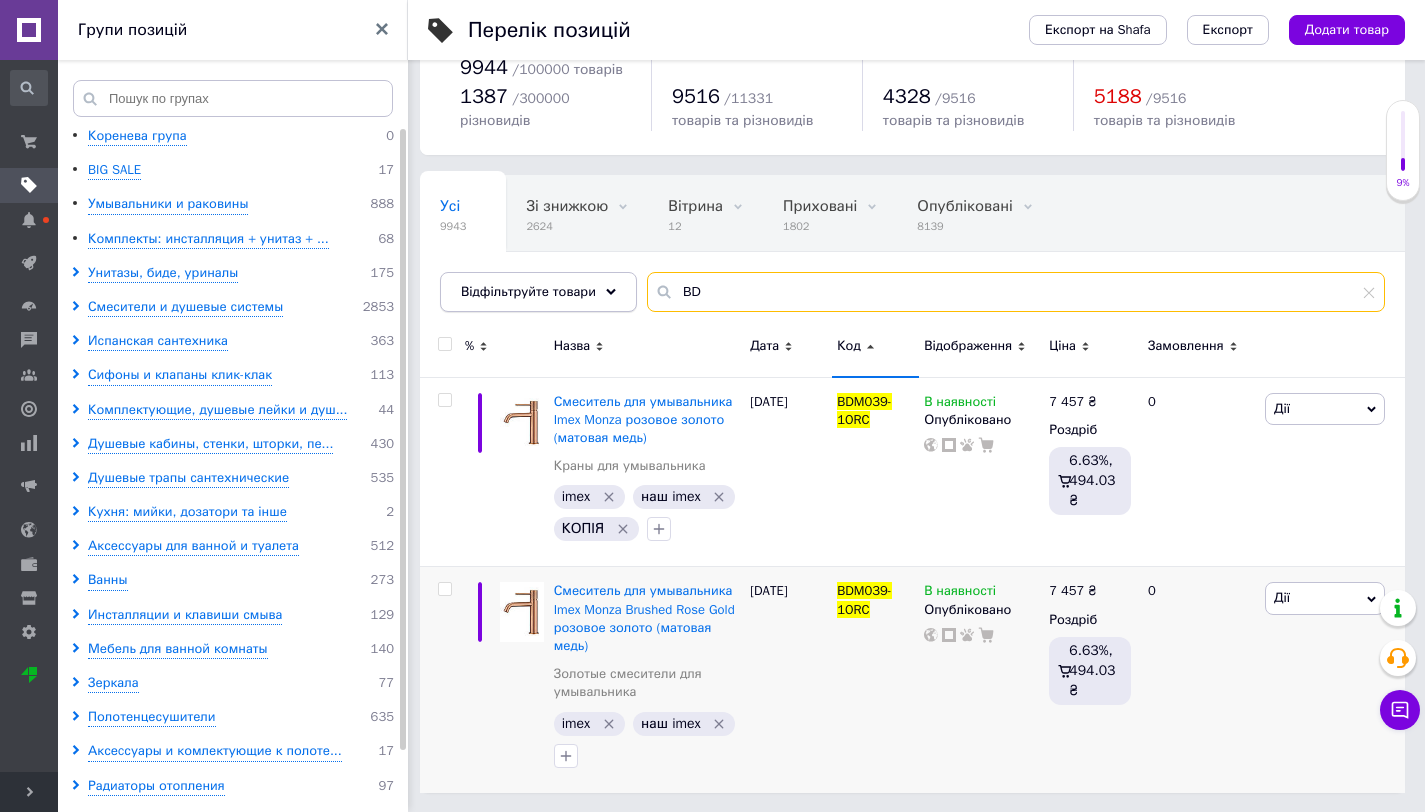 type on "B" 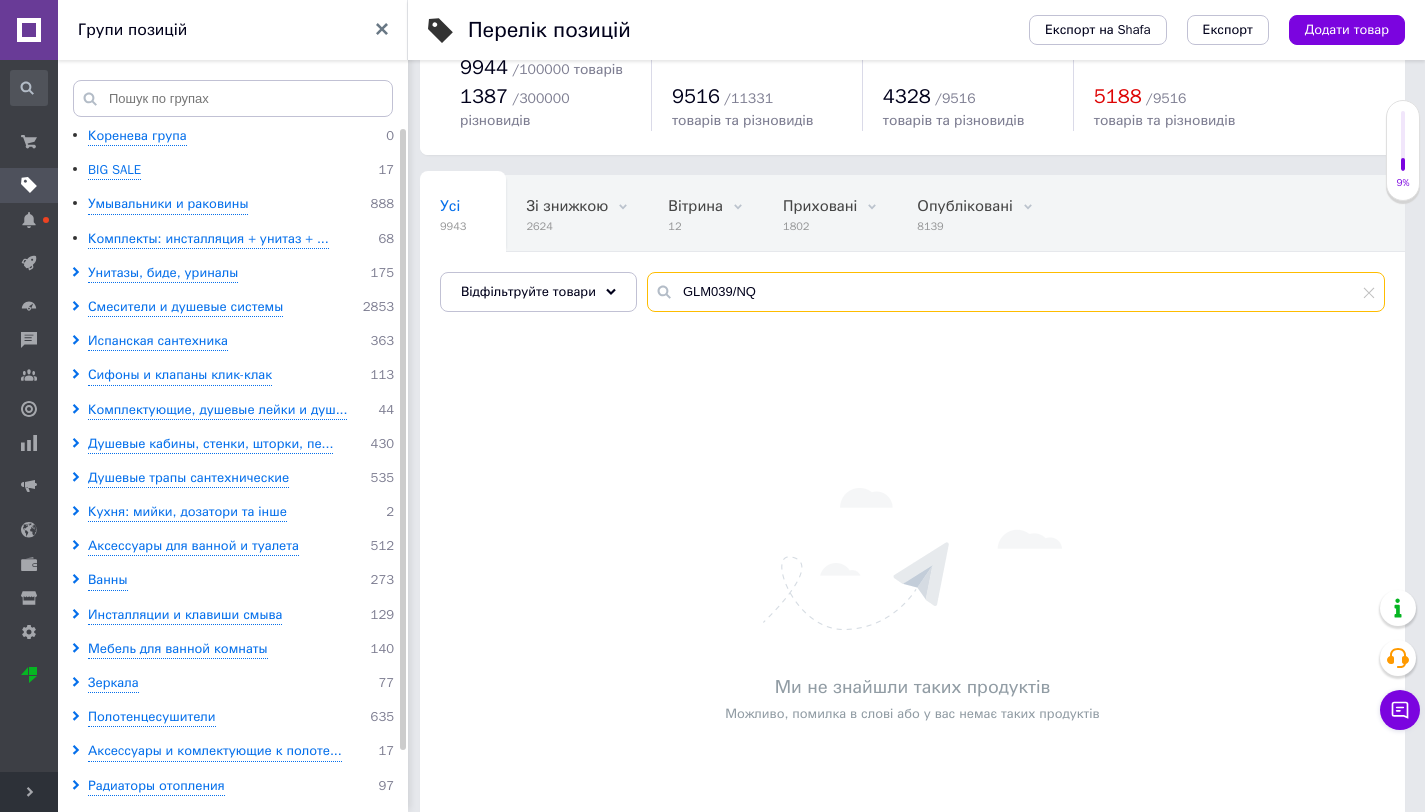 type on "GLM039/NQ" 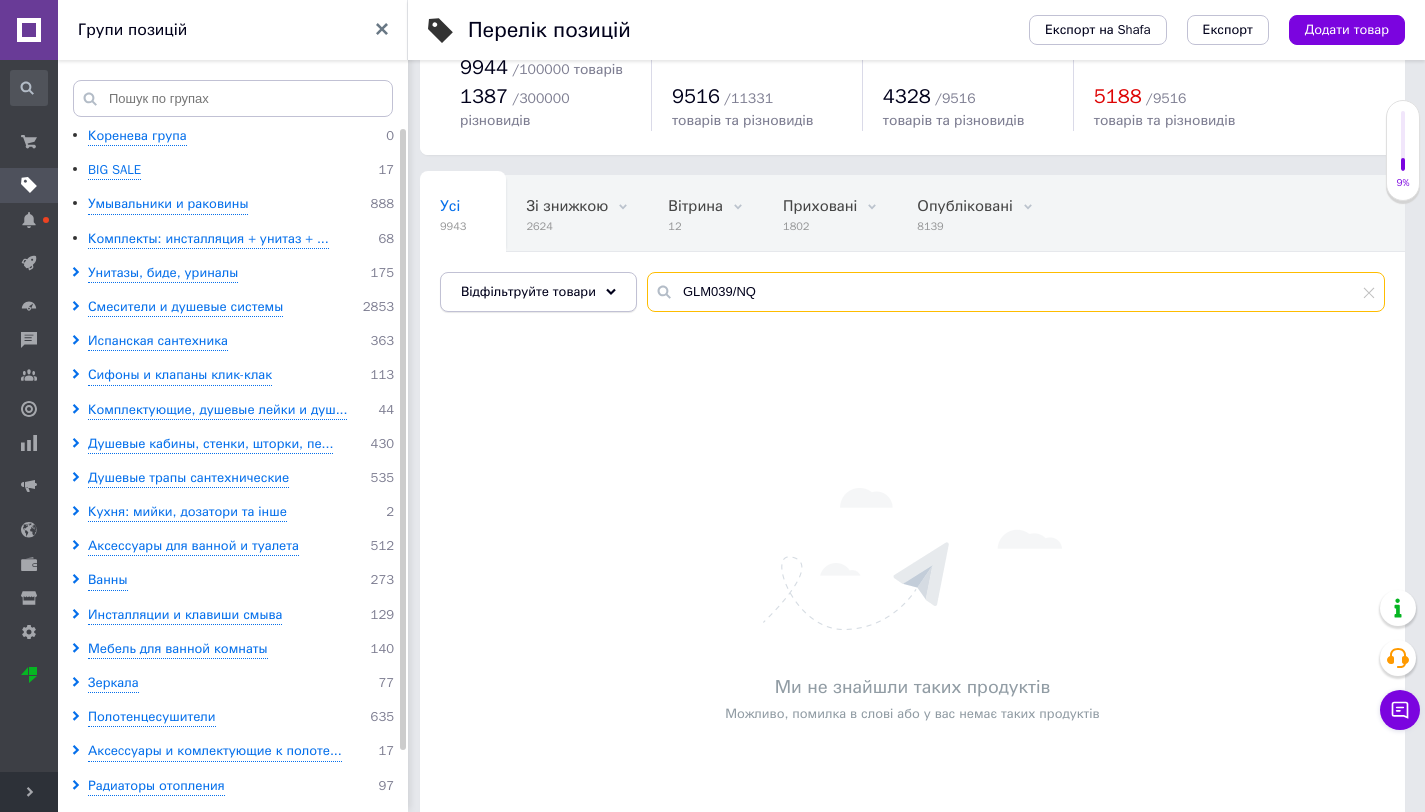 drag, startPoint x: 778, startPoint y: 293, endPoint x: 633, endPoint y: 294, distance: 145.00345 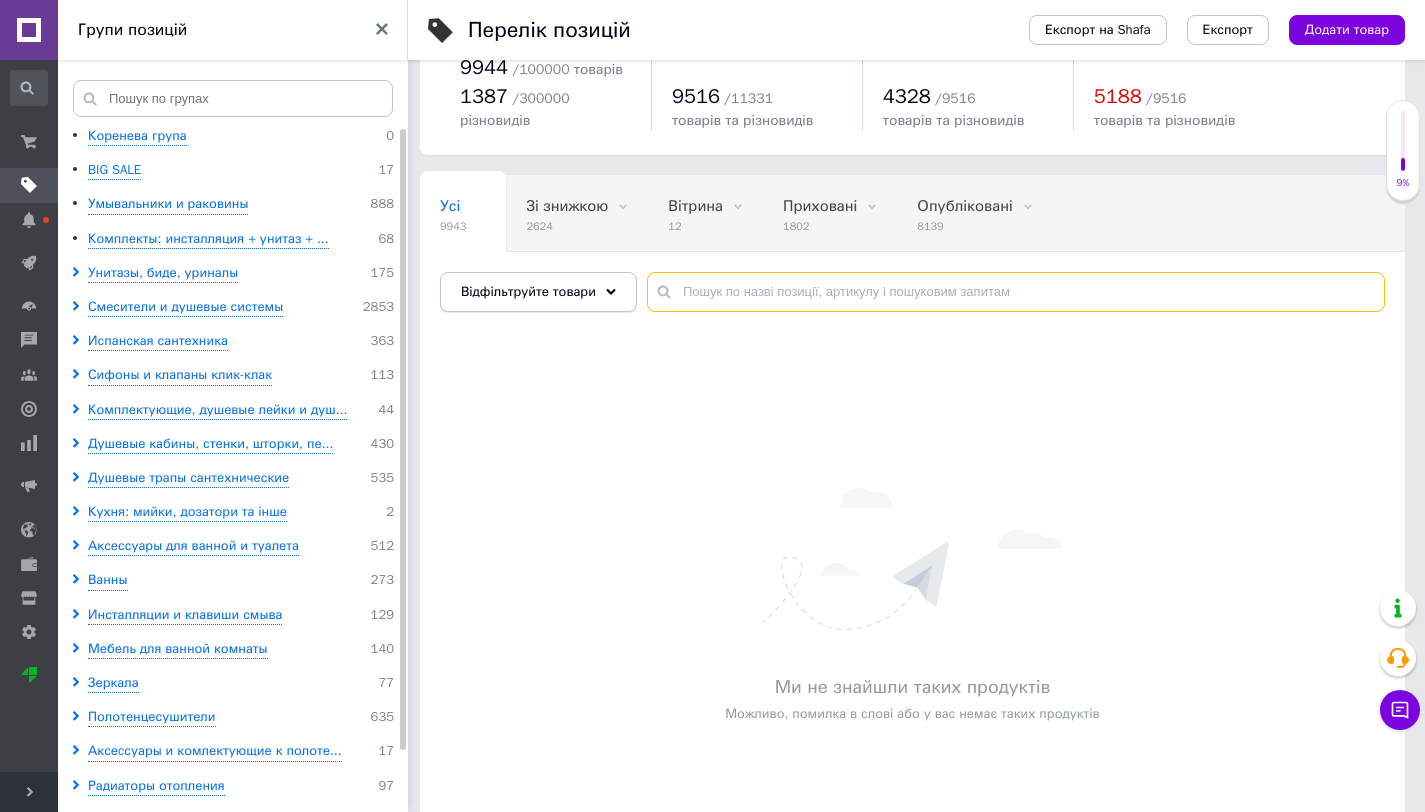 paste on "BDM039-3OC" 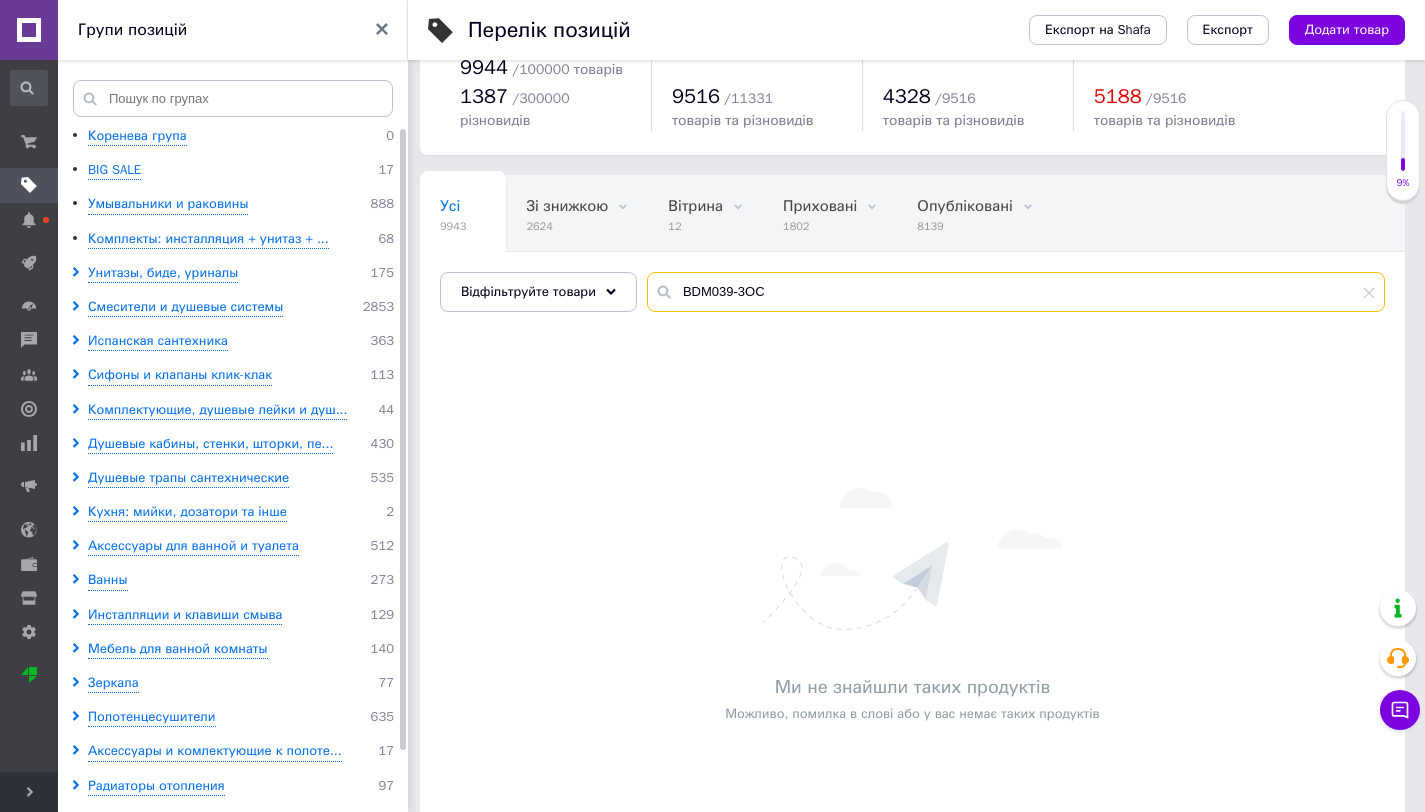 scroll, scrollTop: 24, scrollLeft: 0, axis: vertical 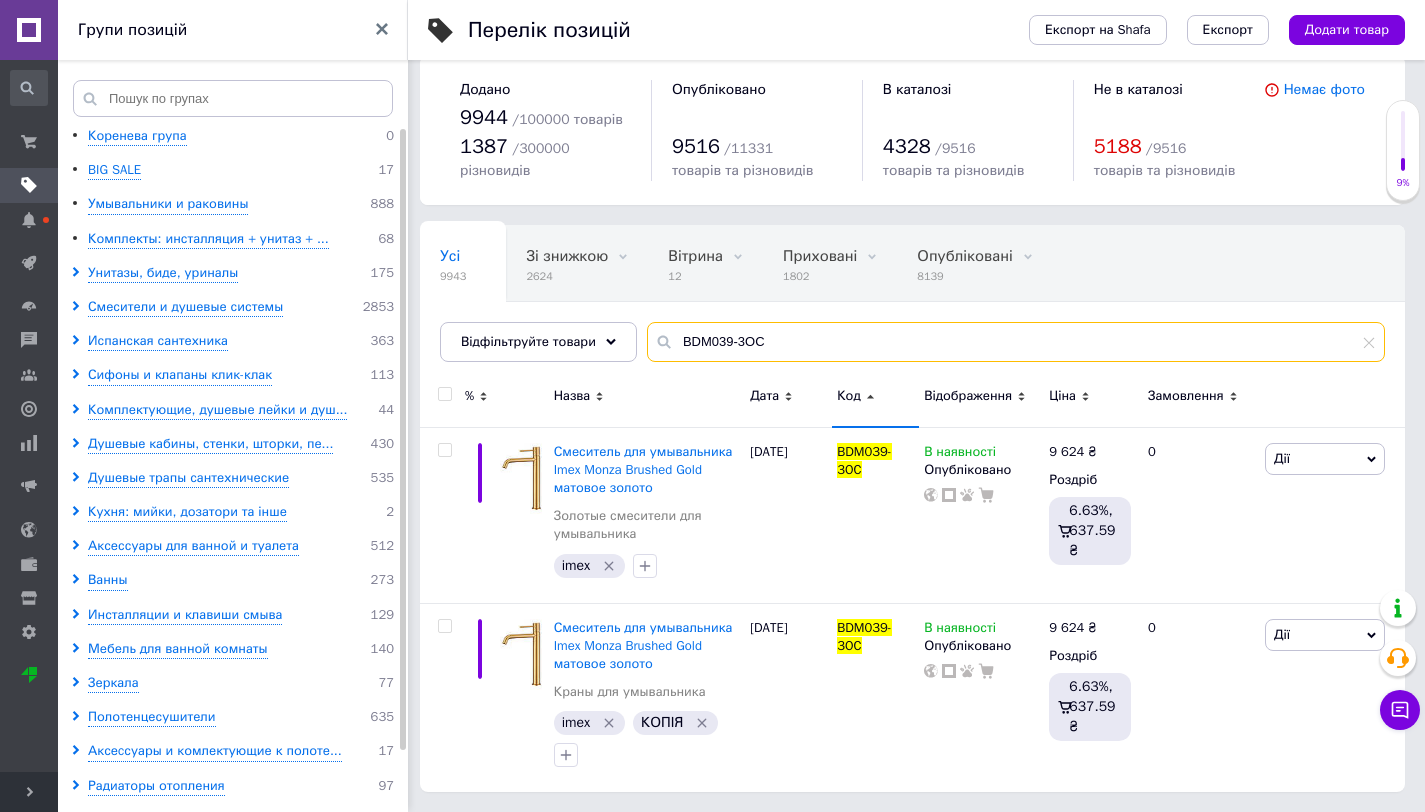type on "BDM039-3OC" 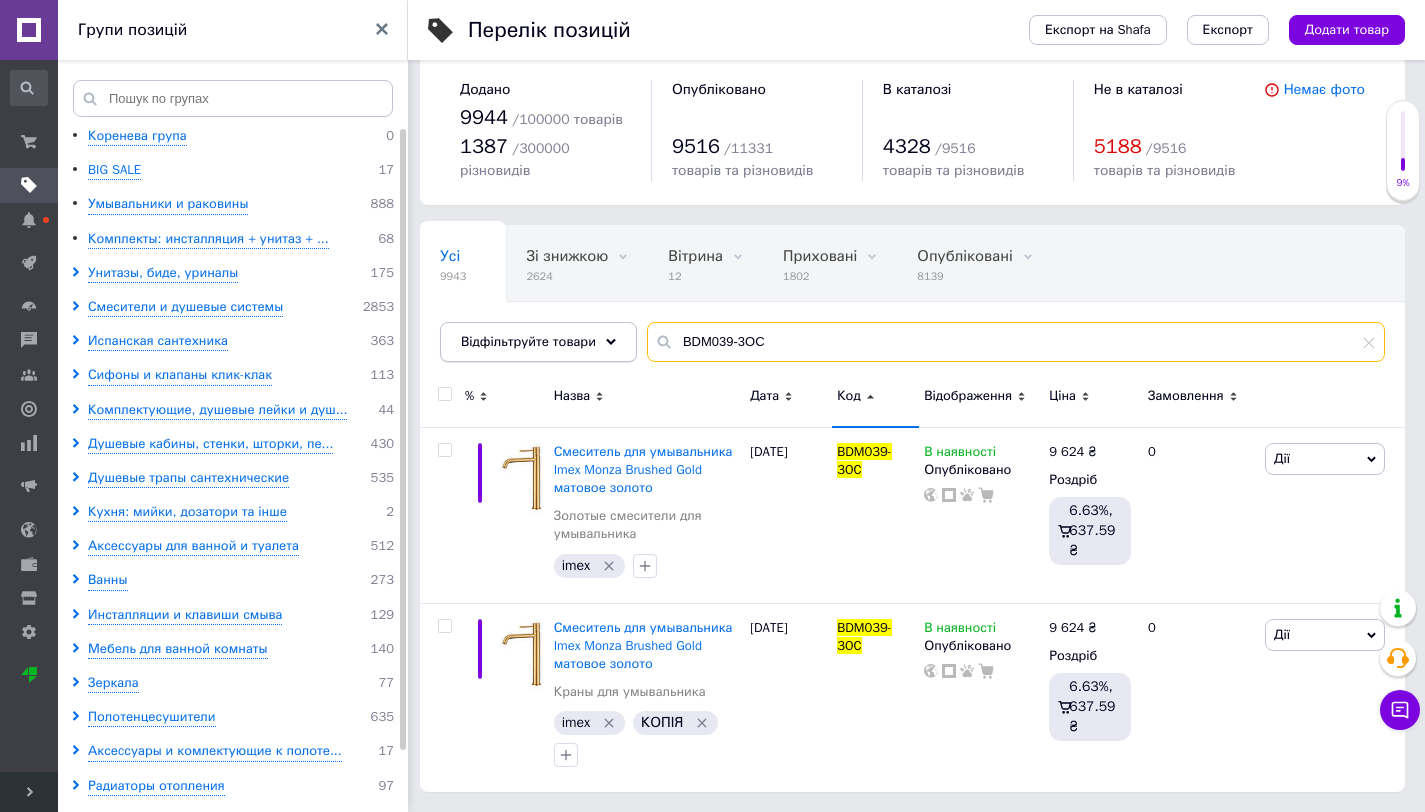 drag, startPoint x: 783, startPoint y: 339, endPoint x: 636, endPoint y: 344, distance: 147.085 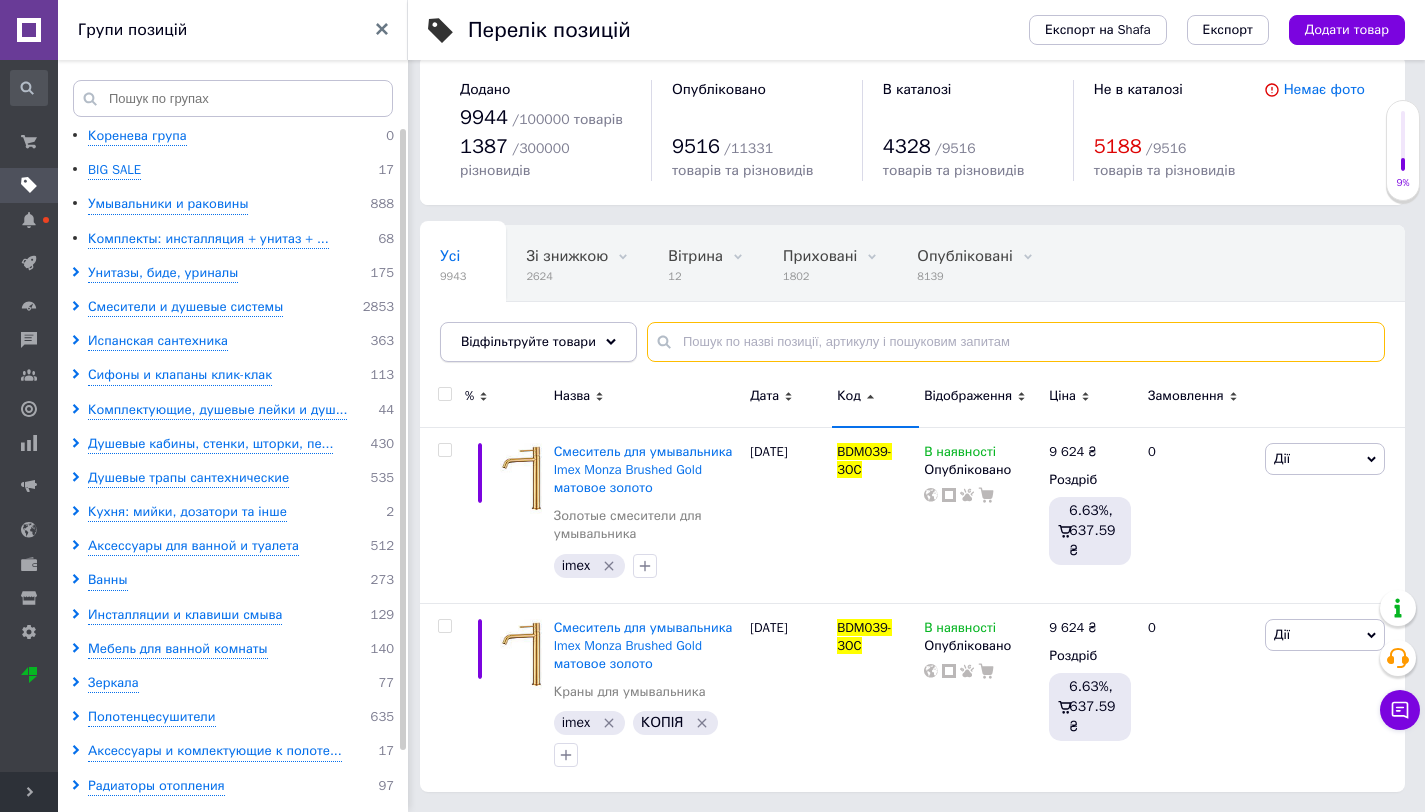 paste on "GCZ044" 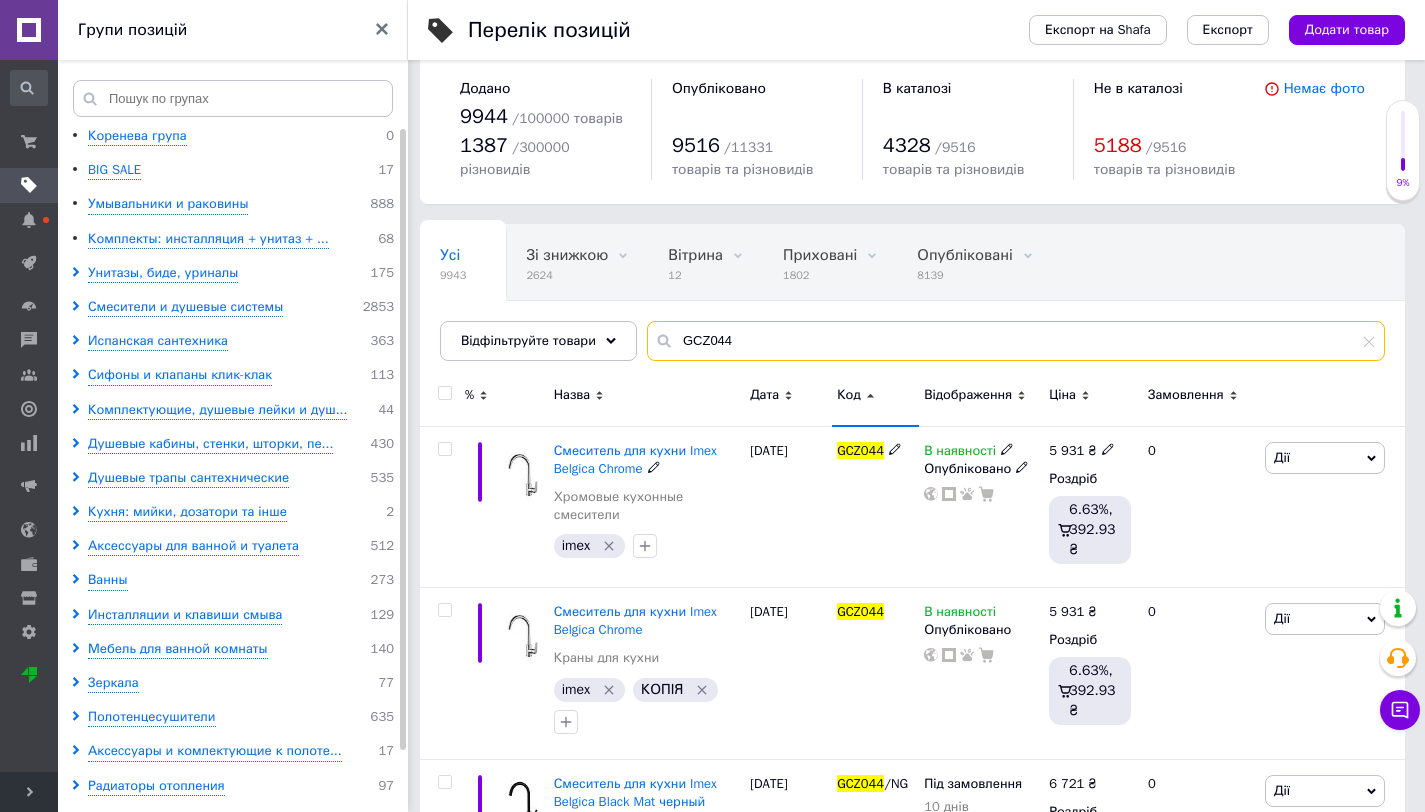 scroll, scrollTop: 74, scrollLeft: 0, axis: vertical 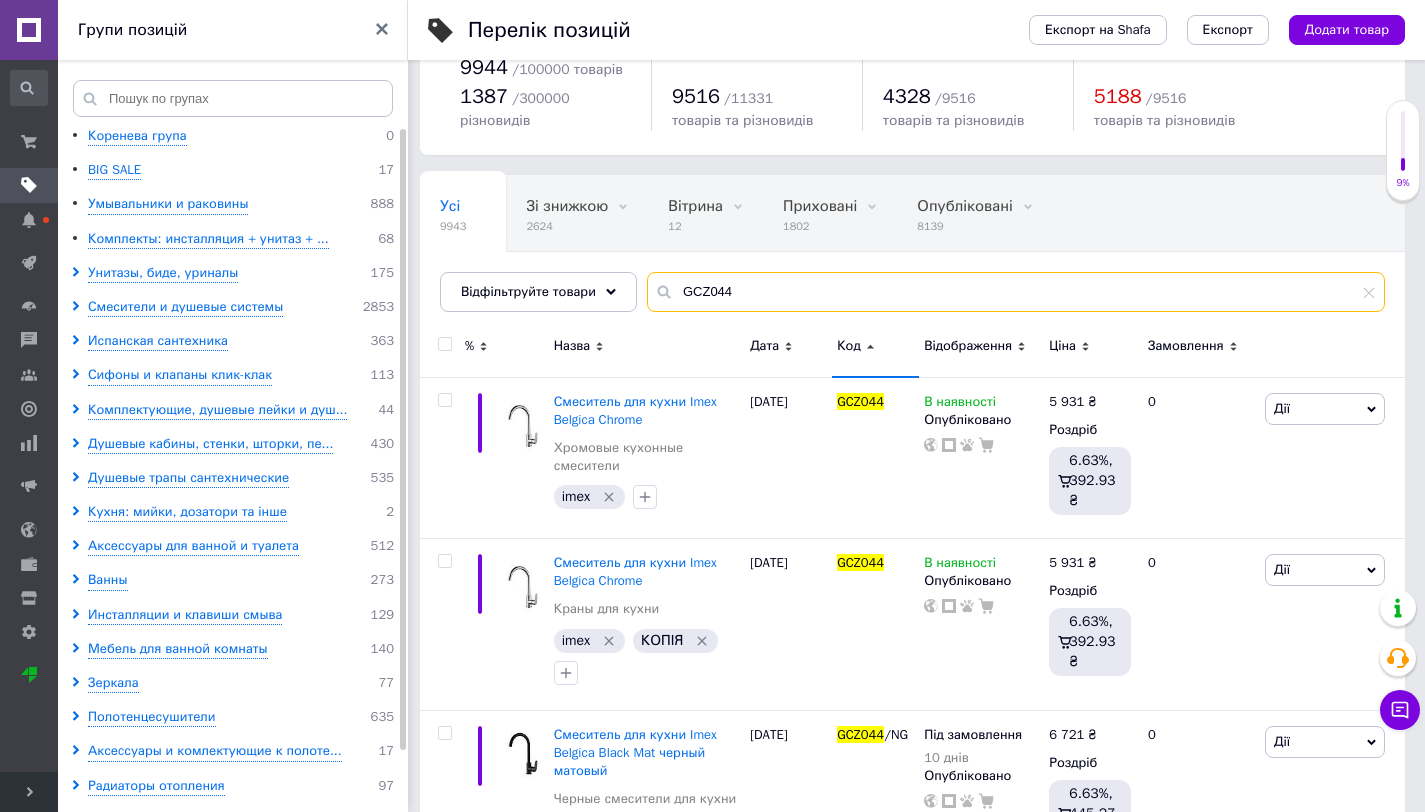 type on "GCZ044" 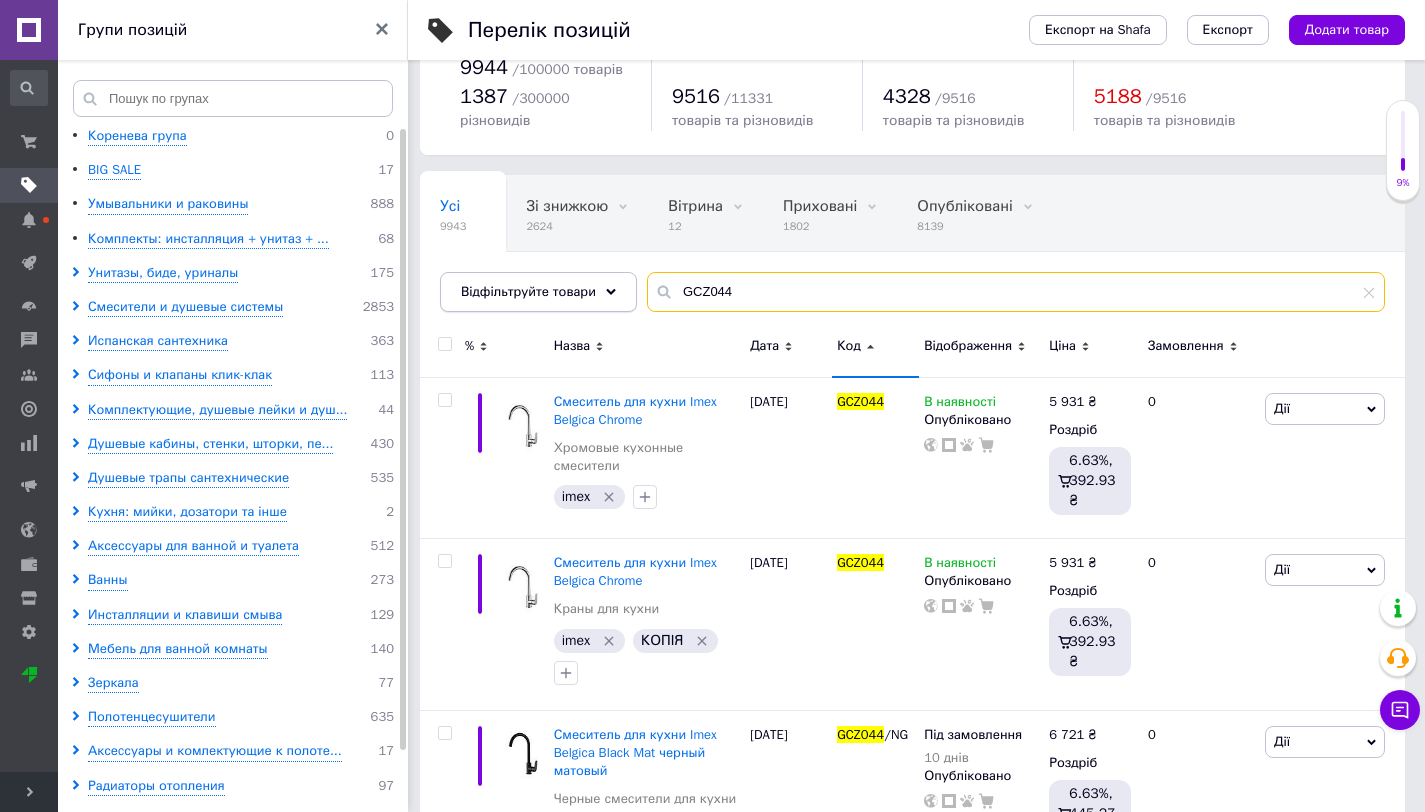 drag, startPoint x: 754, startPoint y: 294, endPoint x: 630, endPoint y: 293, distance: 124.004036 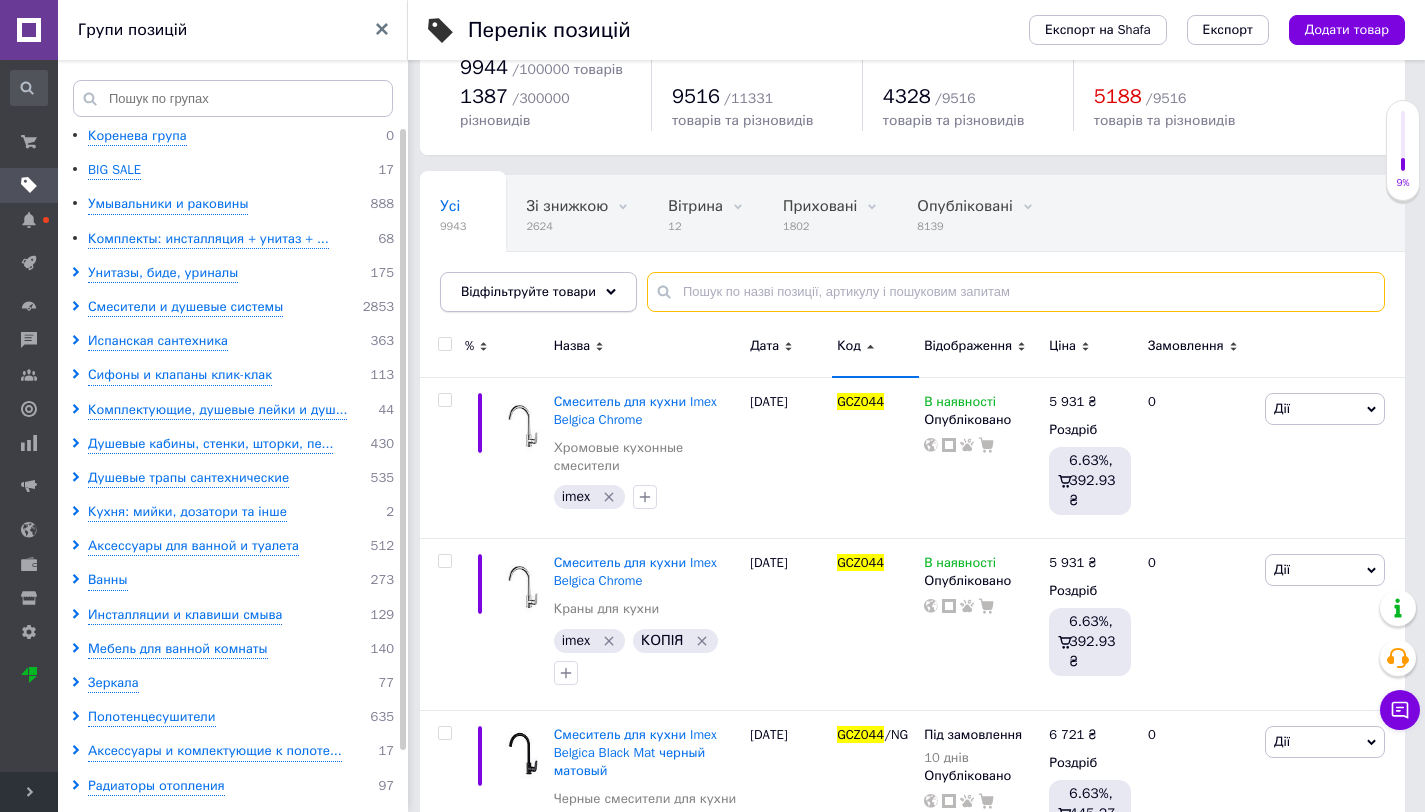 paste on "BDM039-3BGM" 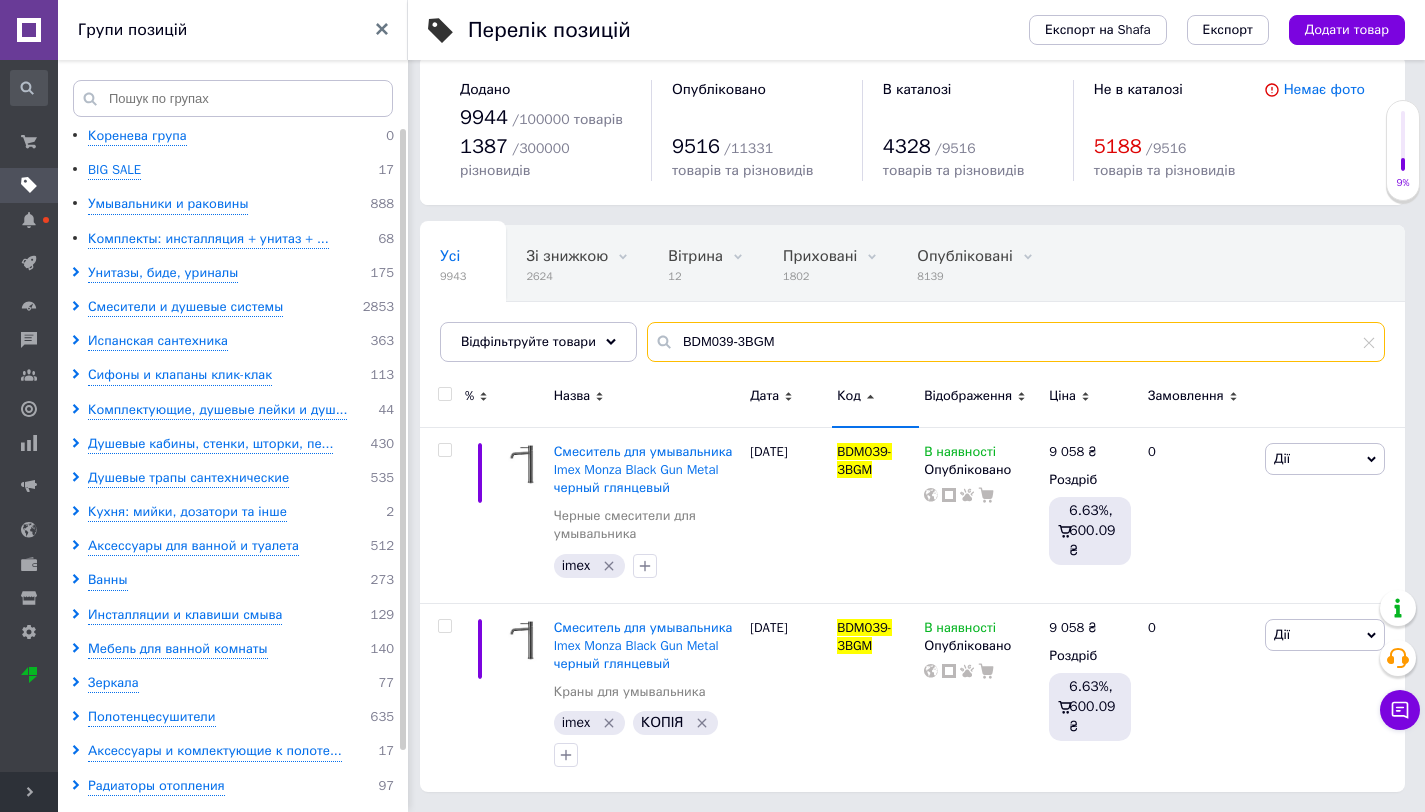 scroll, scrollTop: 24, scrollLeft: 0, axis: vertical 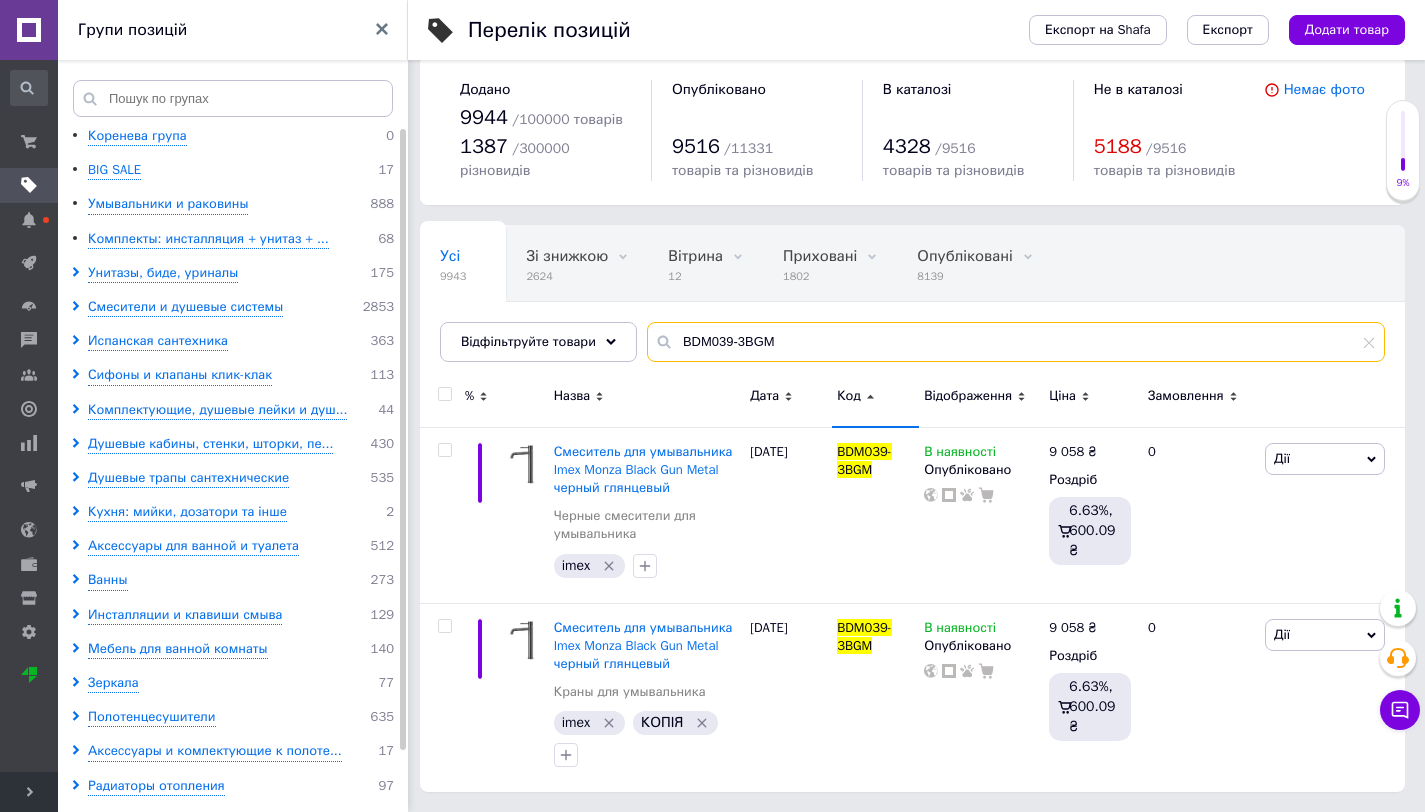 type on "BDM039-3BGM" 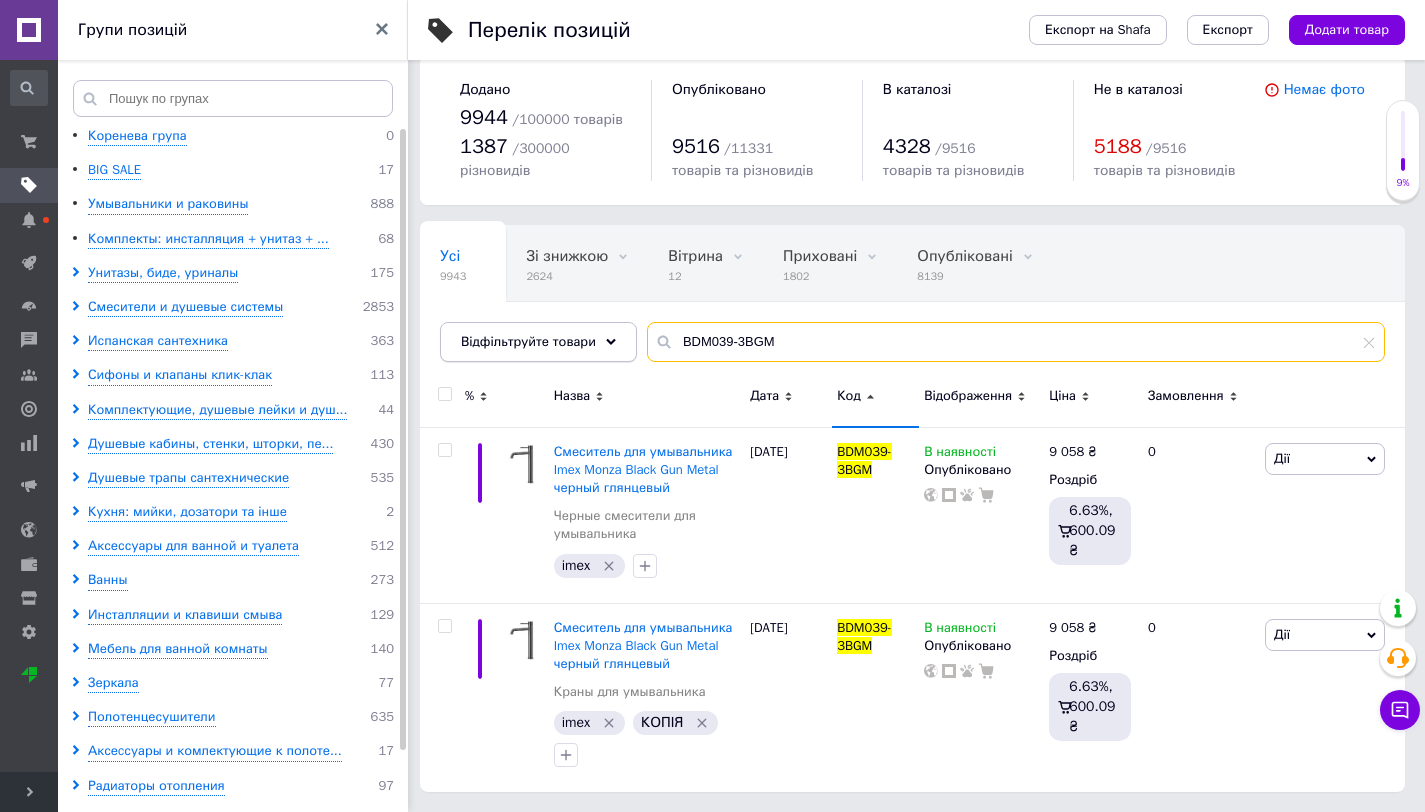 drag, startPoint x: 793, startPoint y: 346, endPoint x: 618, endPoint y: 346, distance: 175 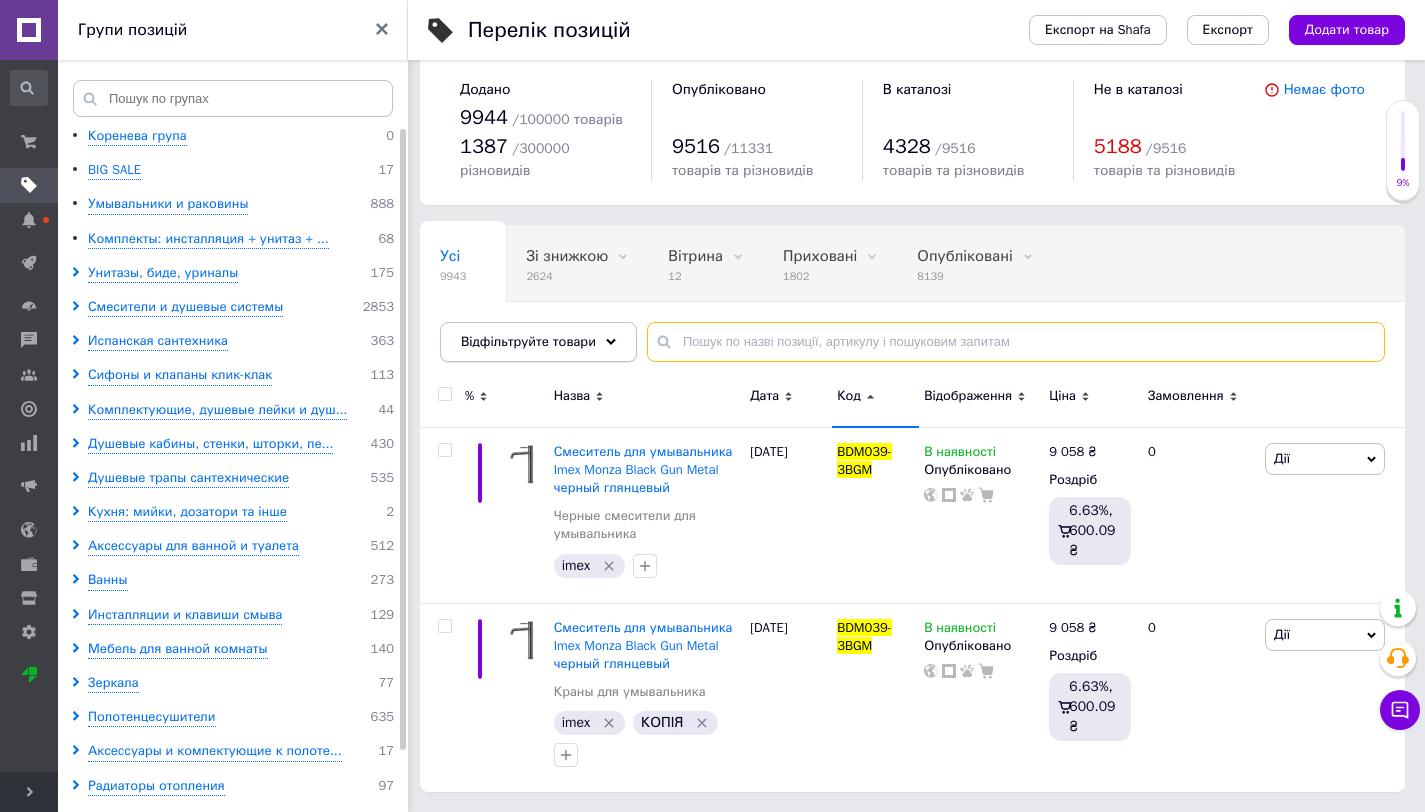 paste on "BDM039-1NG" 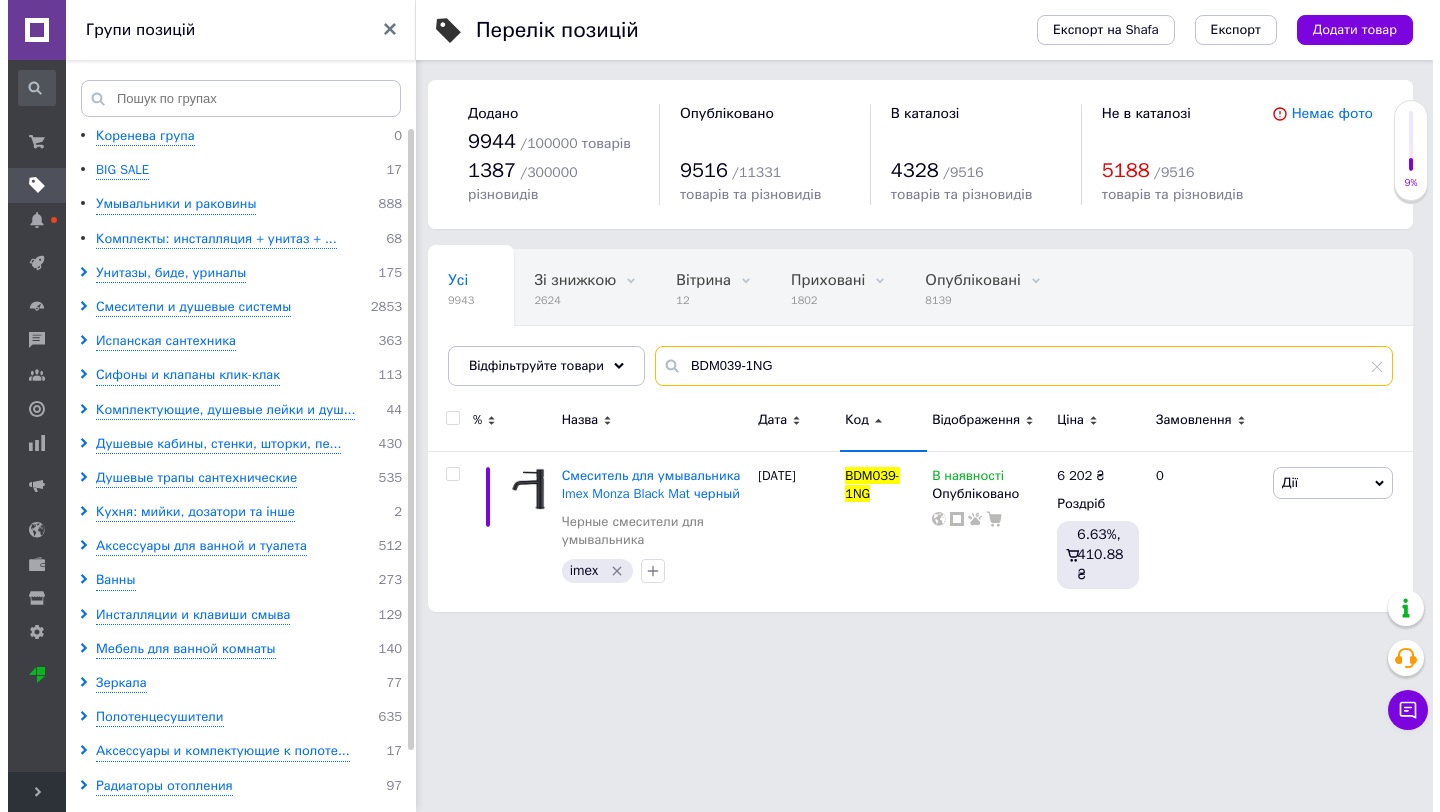 scroll, scrollTop: 0, scrollLeft: 0, axis: both 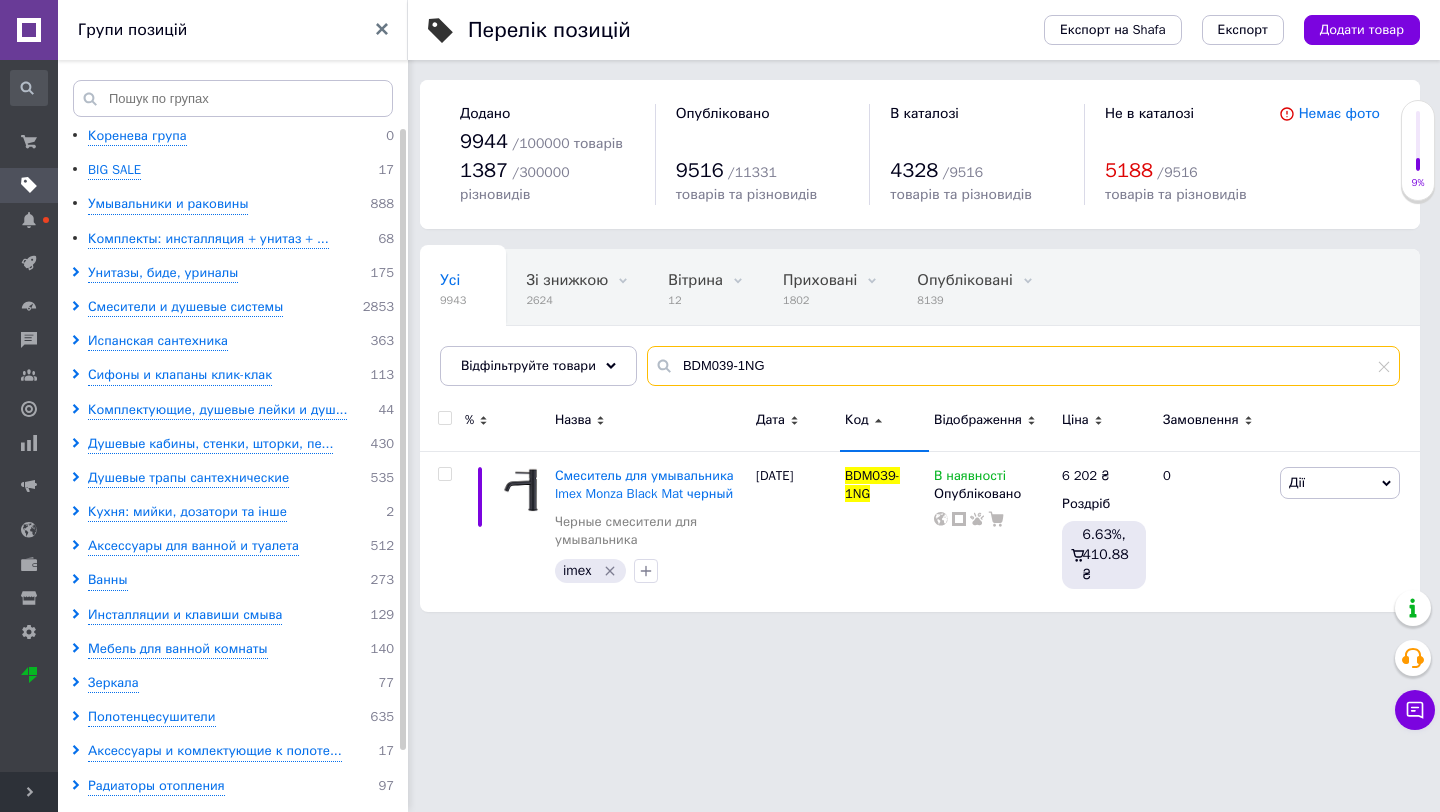 type on "BDM039-1NG" 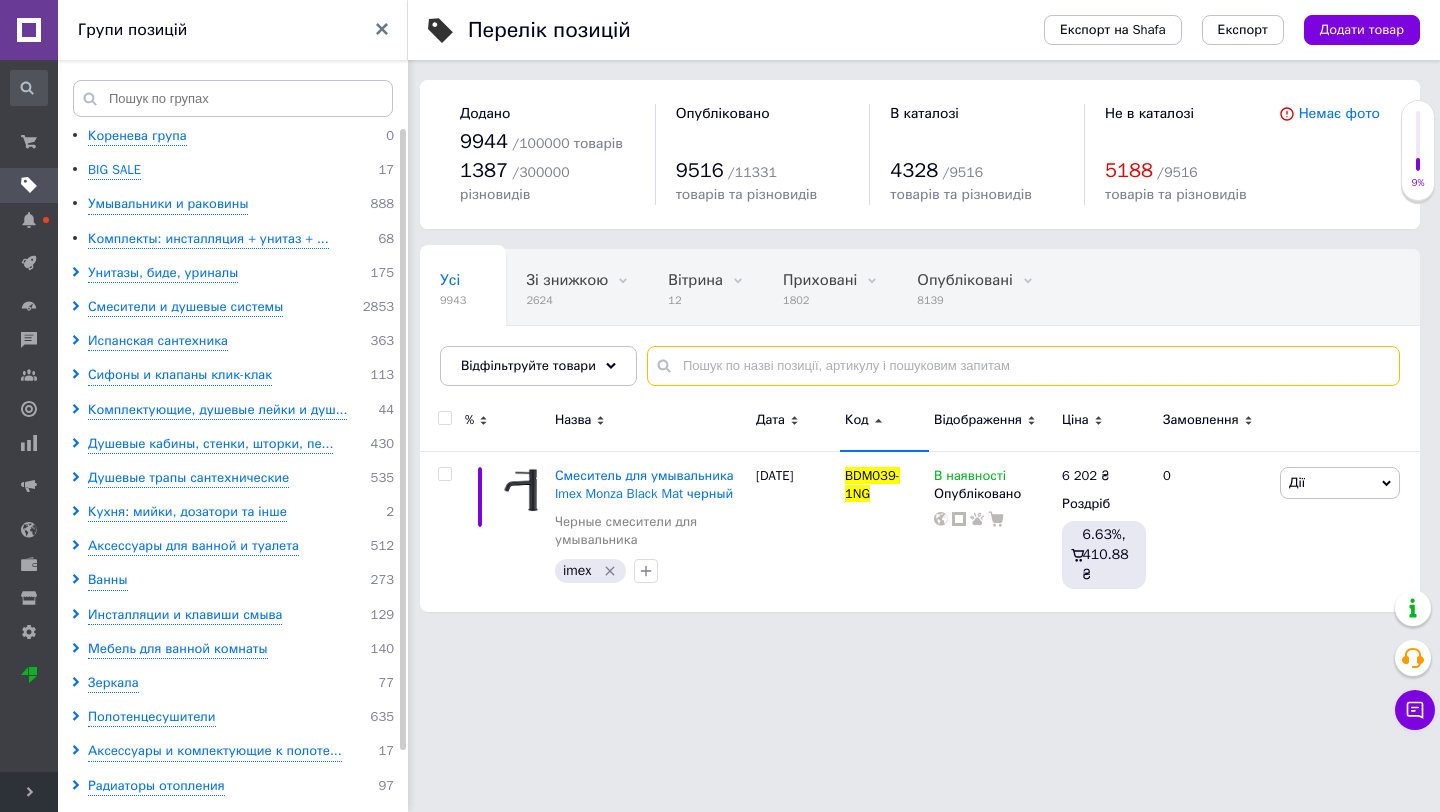 paste on "[URL][DOMAIN_NAME]" 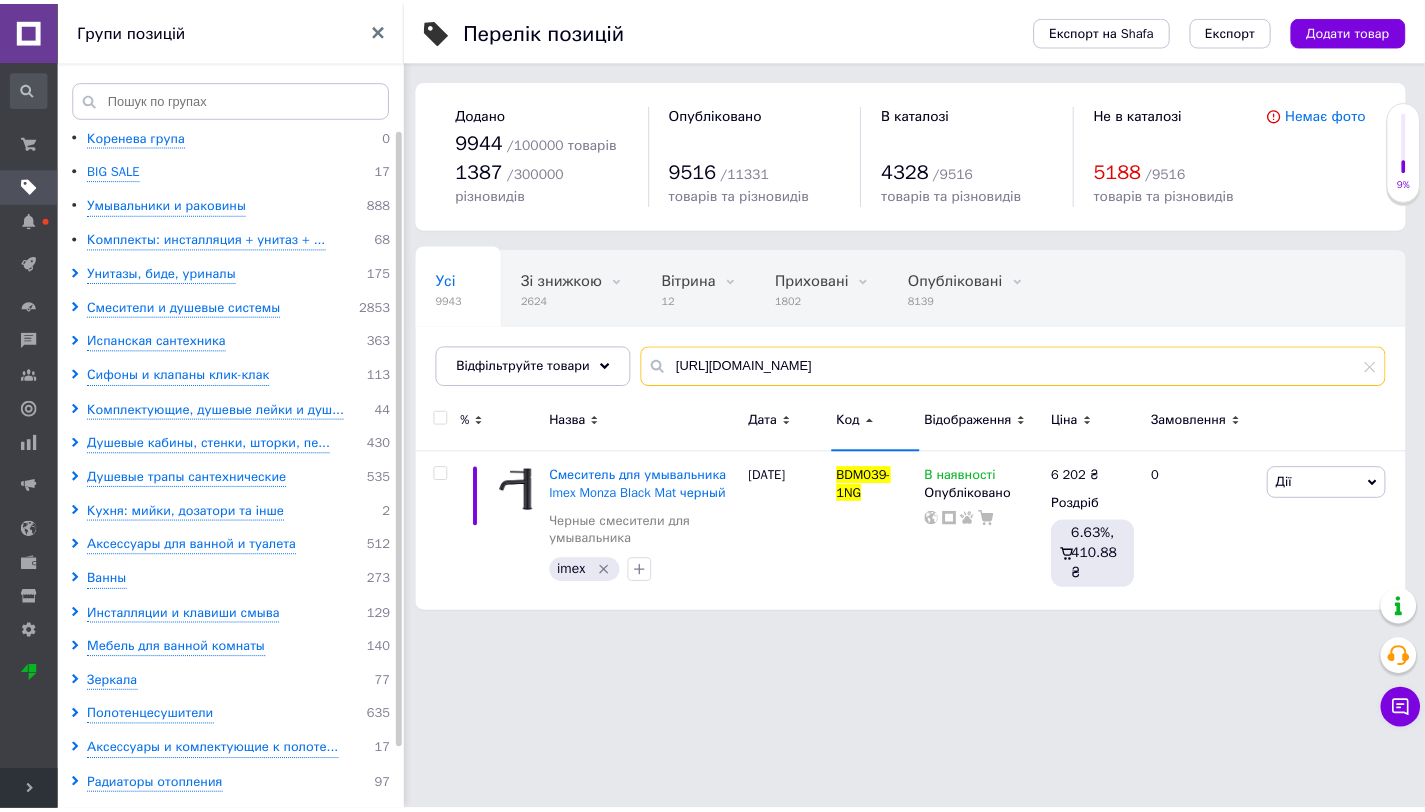 scroll, scrollTop: 0, scrollLeft: 114, axis: horizontal 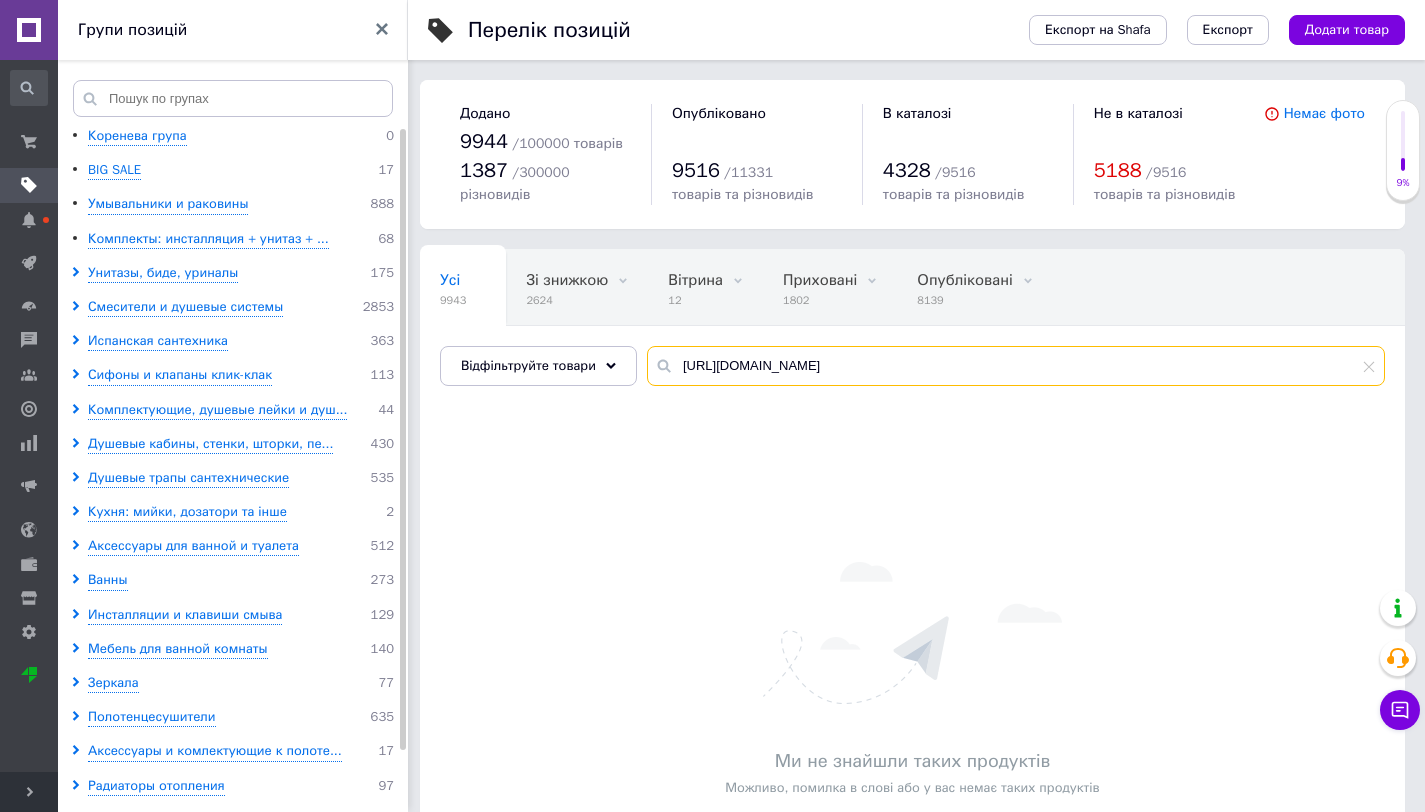 type on "[URL][DOMAIN_NAME]" 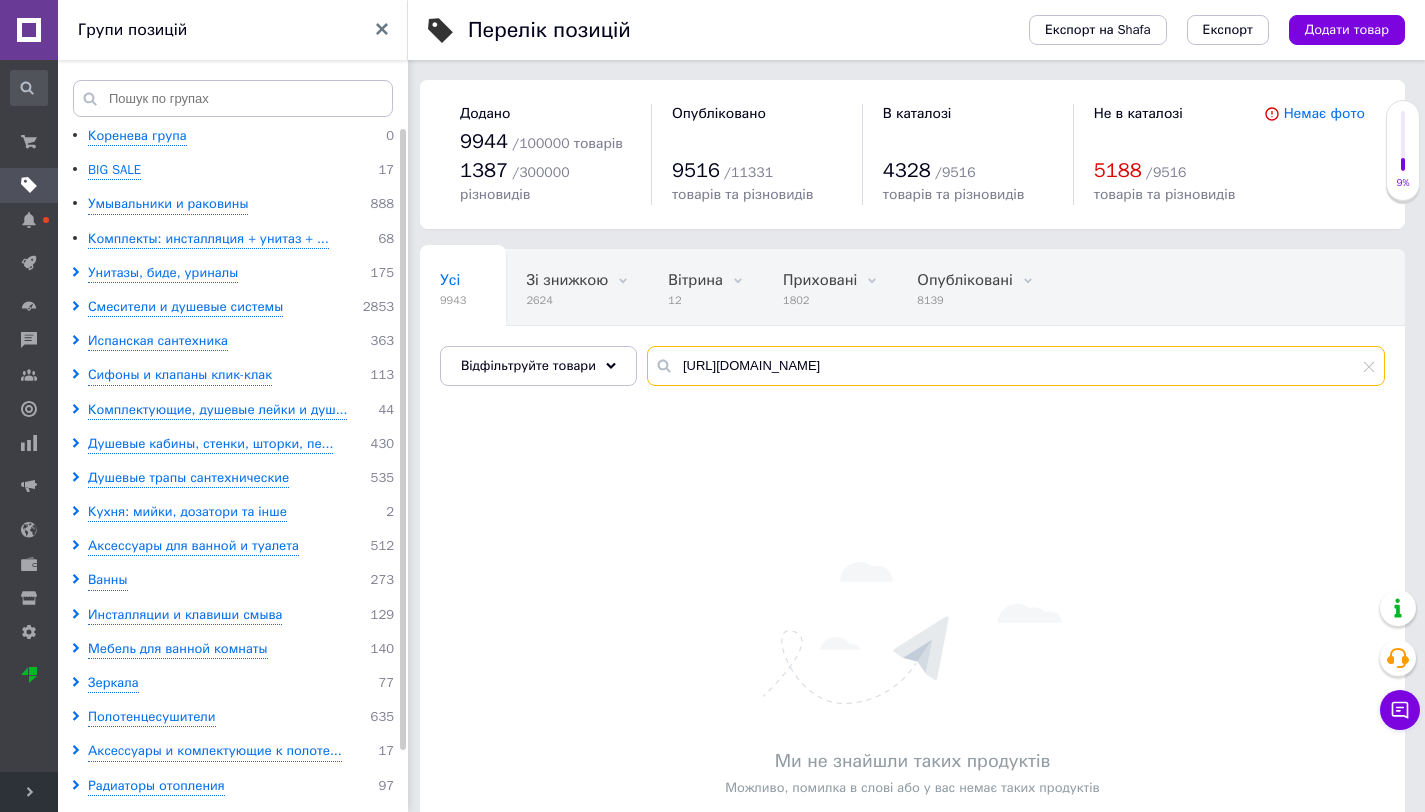 scroll, scrollTop: 0, scrollLeft: 129, axis: horizontal 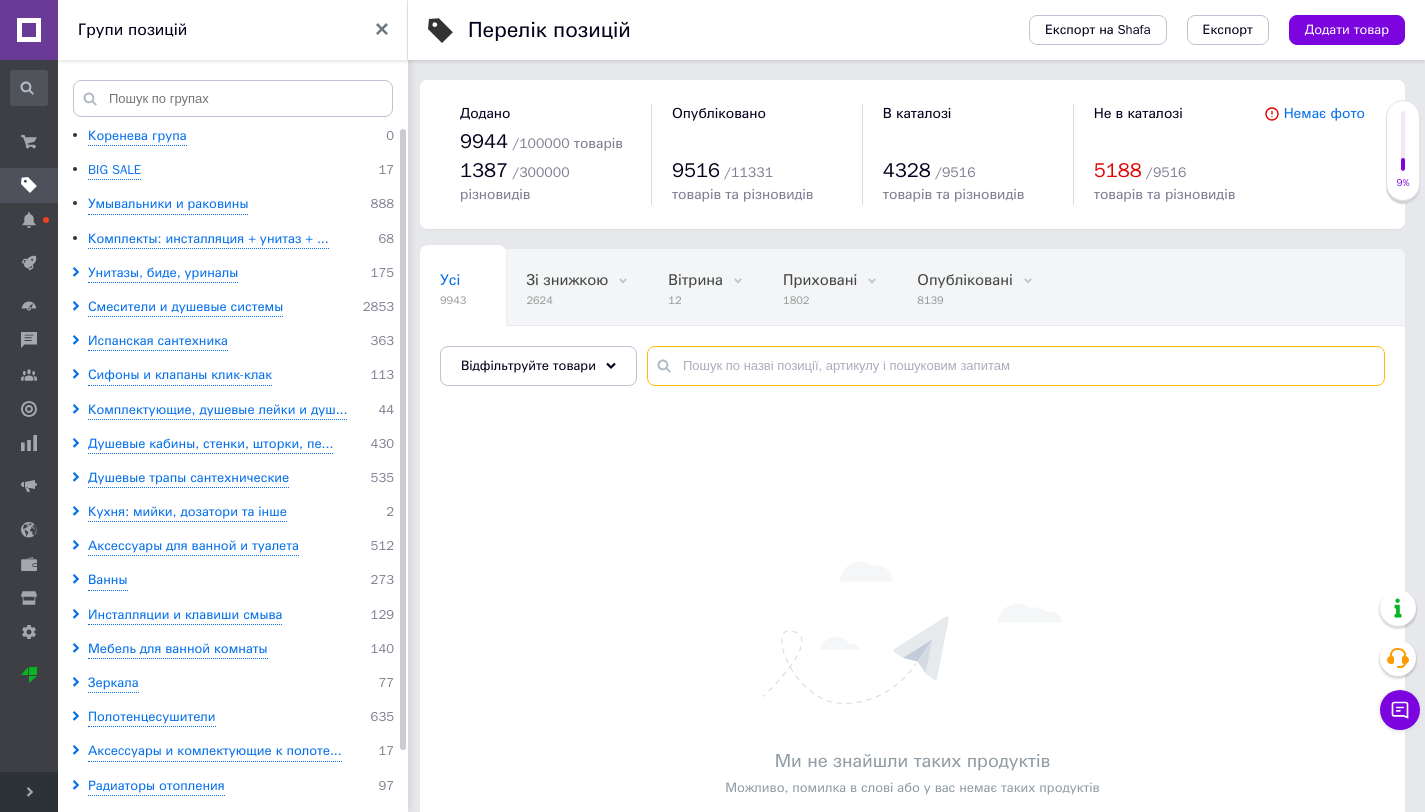 paste on "GTM039" 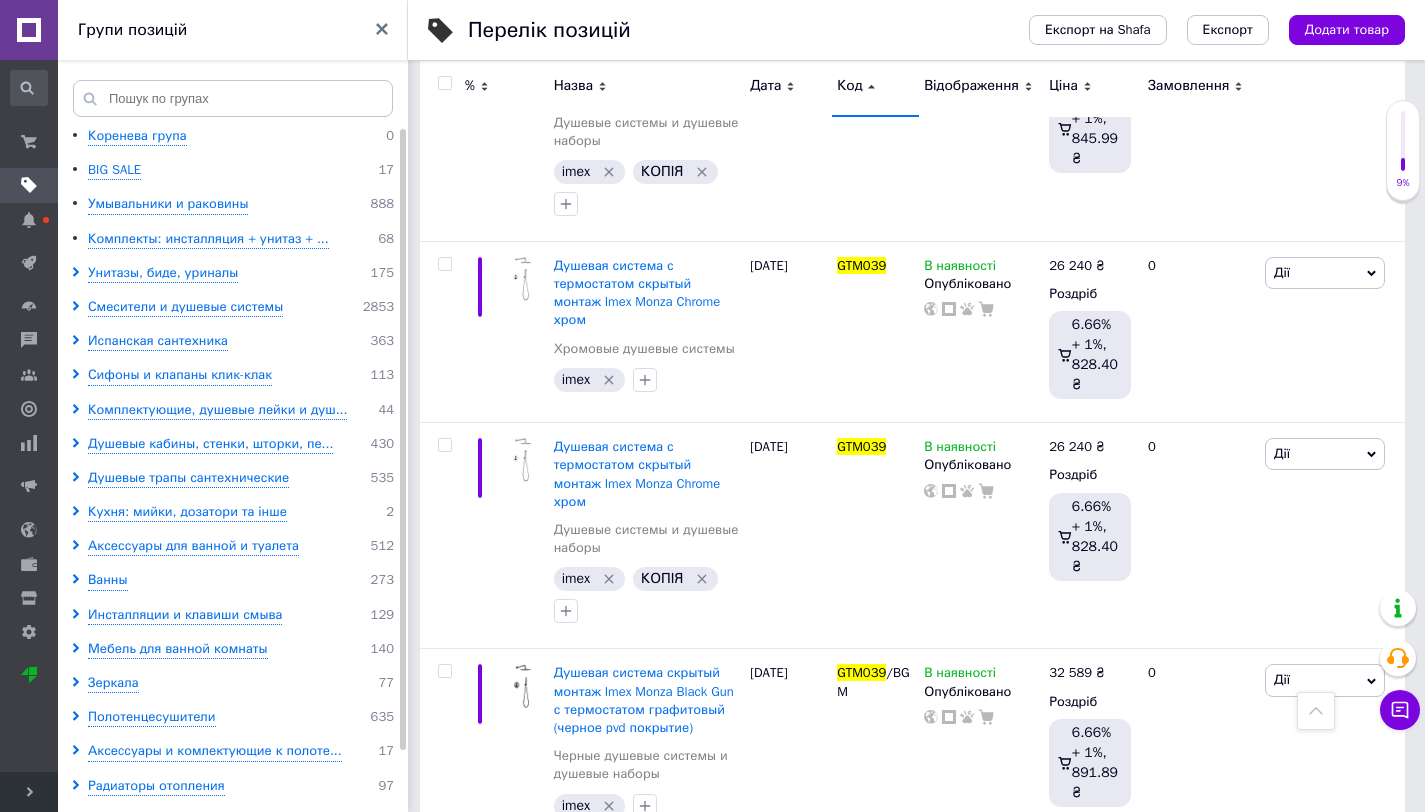 scroll, scrollTop: 620, scrollLeft: 0, axis: vertical 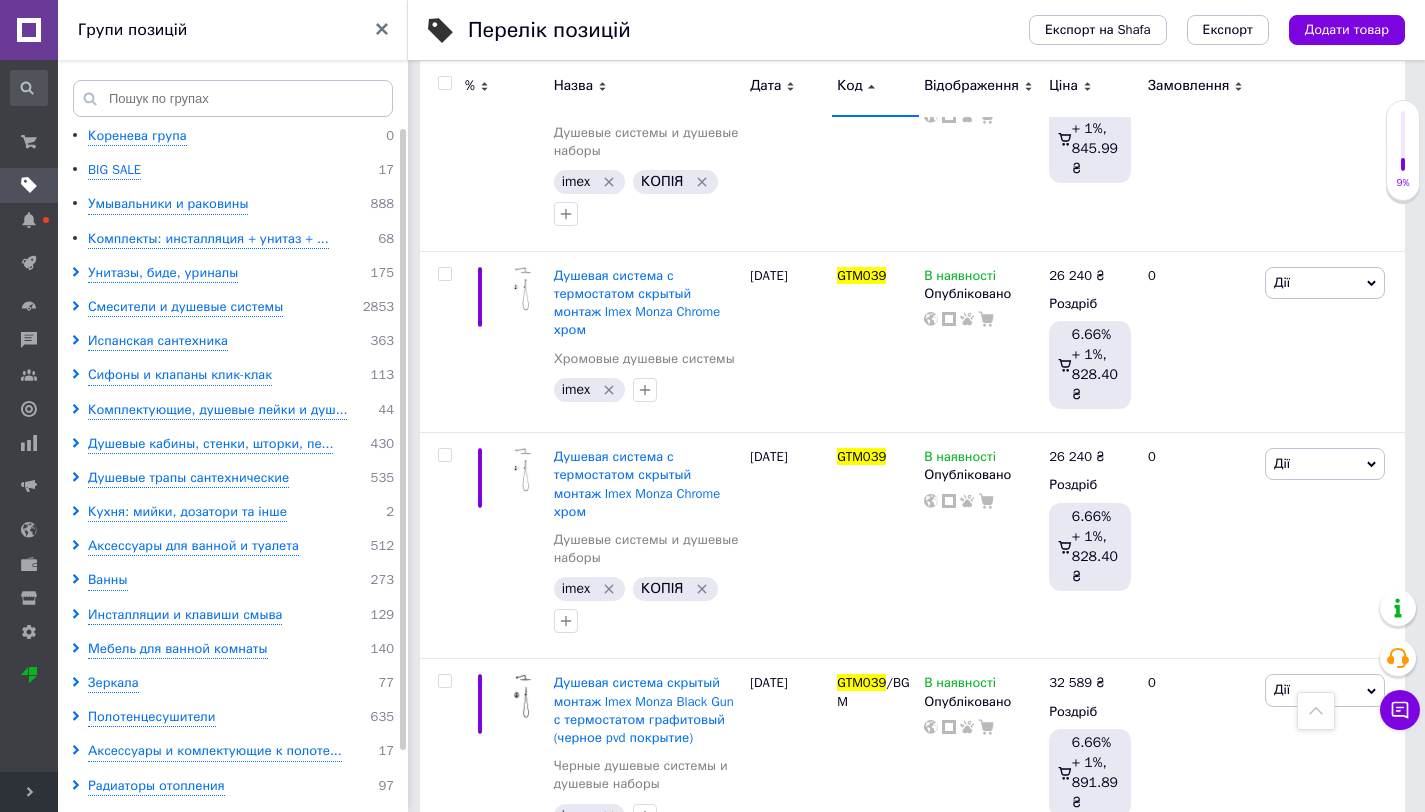 type on "GTM039" 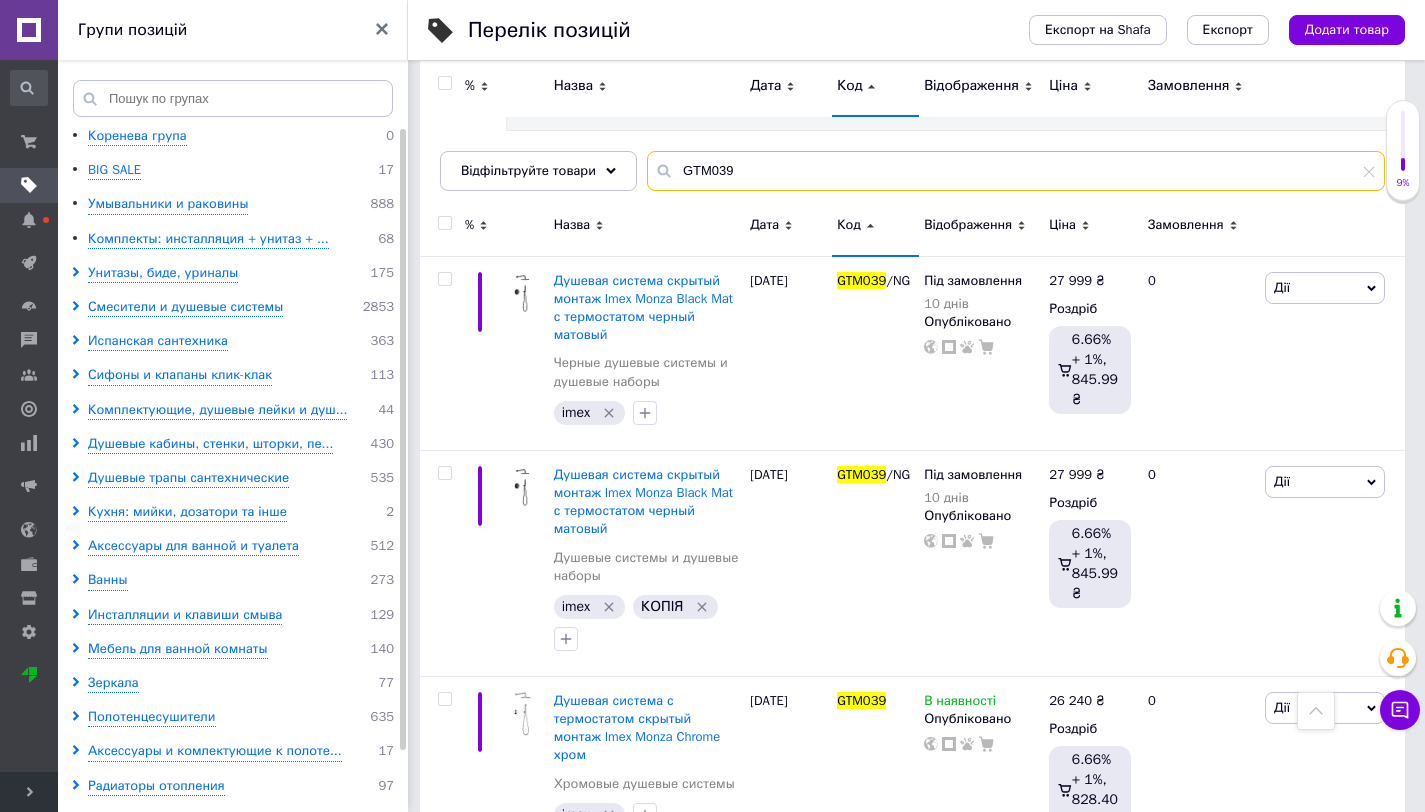 scroll, scrollTop: 0, scrollLeft: 0, axis: both 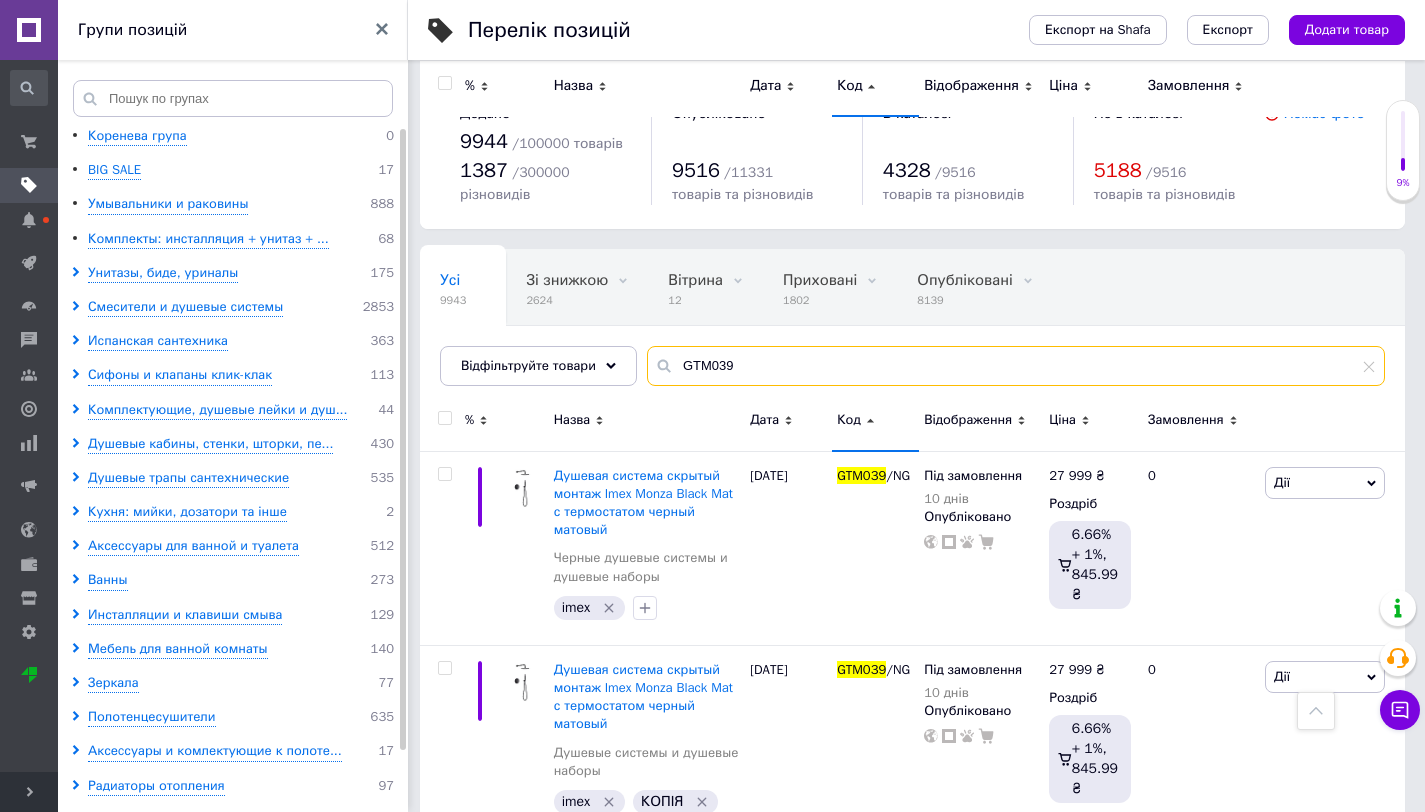 drag, startPoint x: 1439, startPoint y: 311, endPoint x: 1439, endPoint y: 28, distance: 283 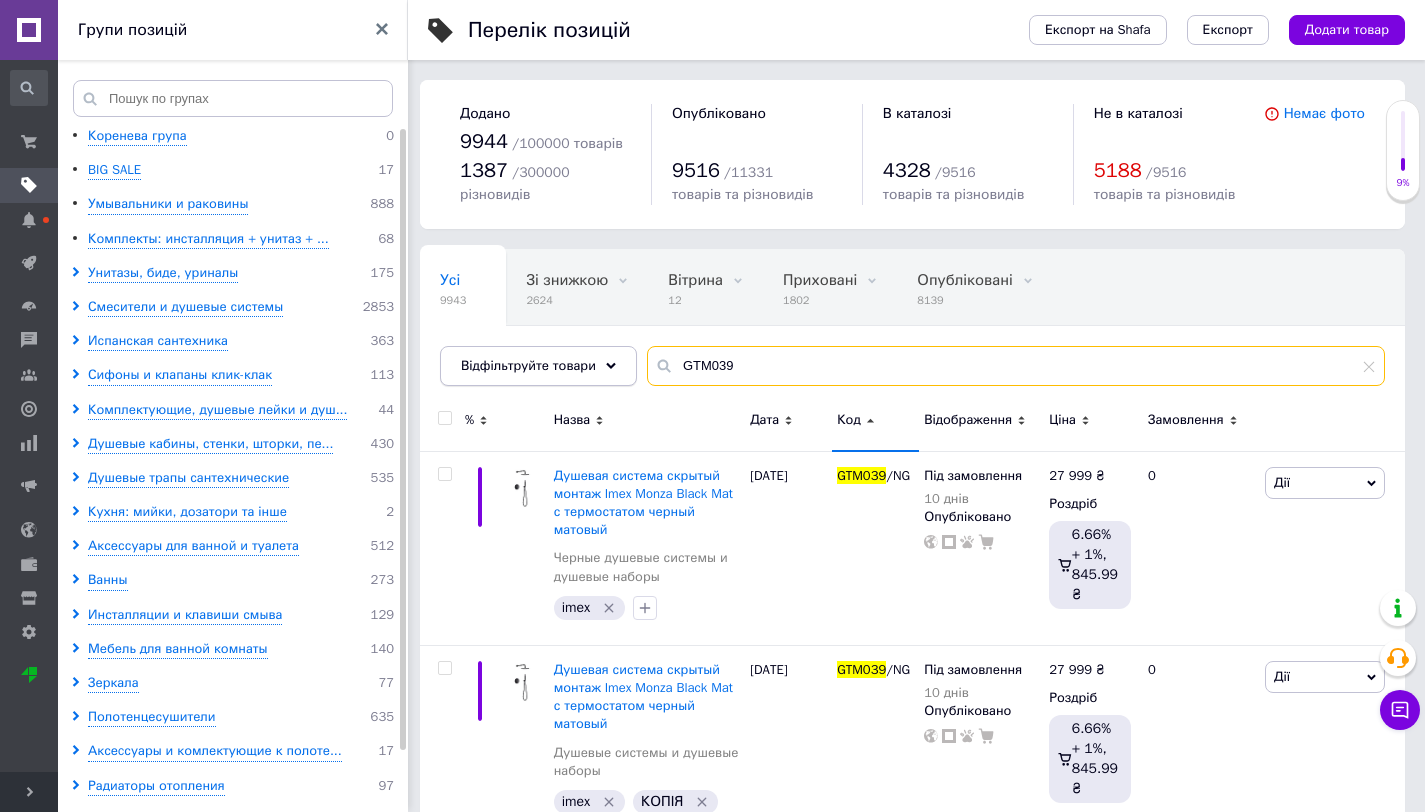 drag, startPoint x: 760, startPoint y: 367, endPoint x: 625, endPoint y: 367, distance: 135 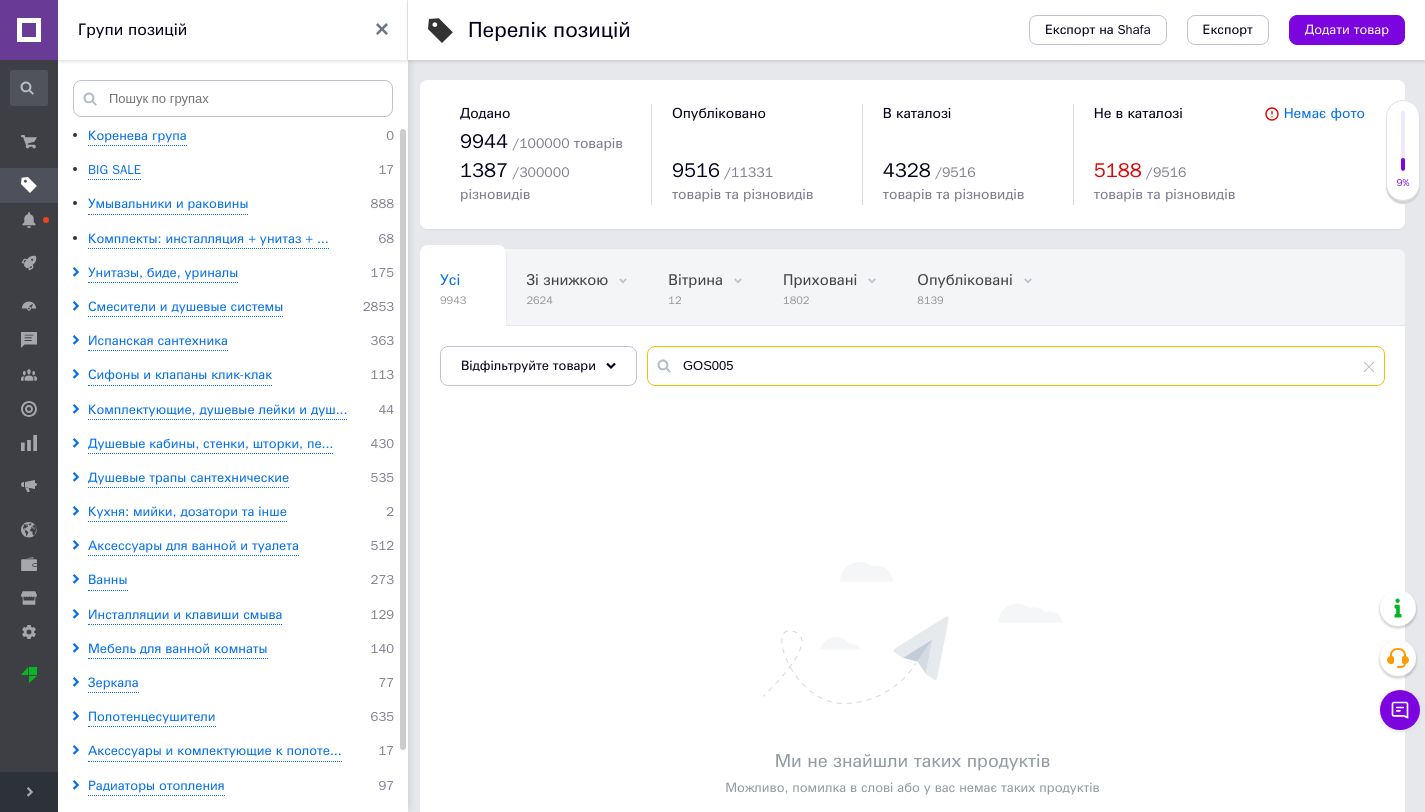 type on "GOS005" 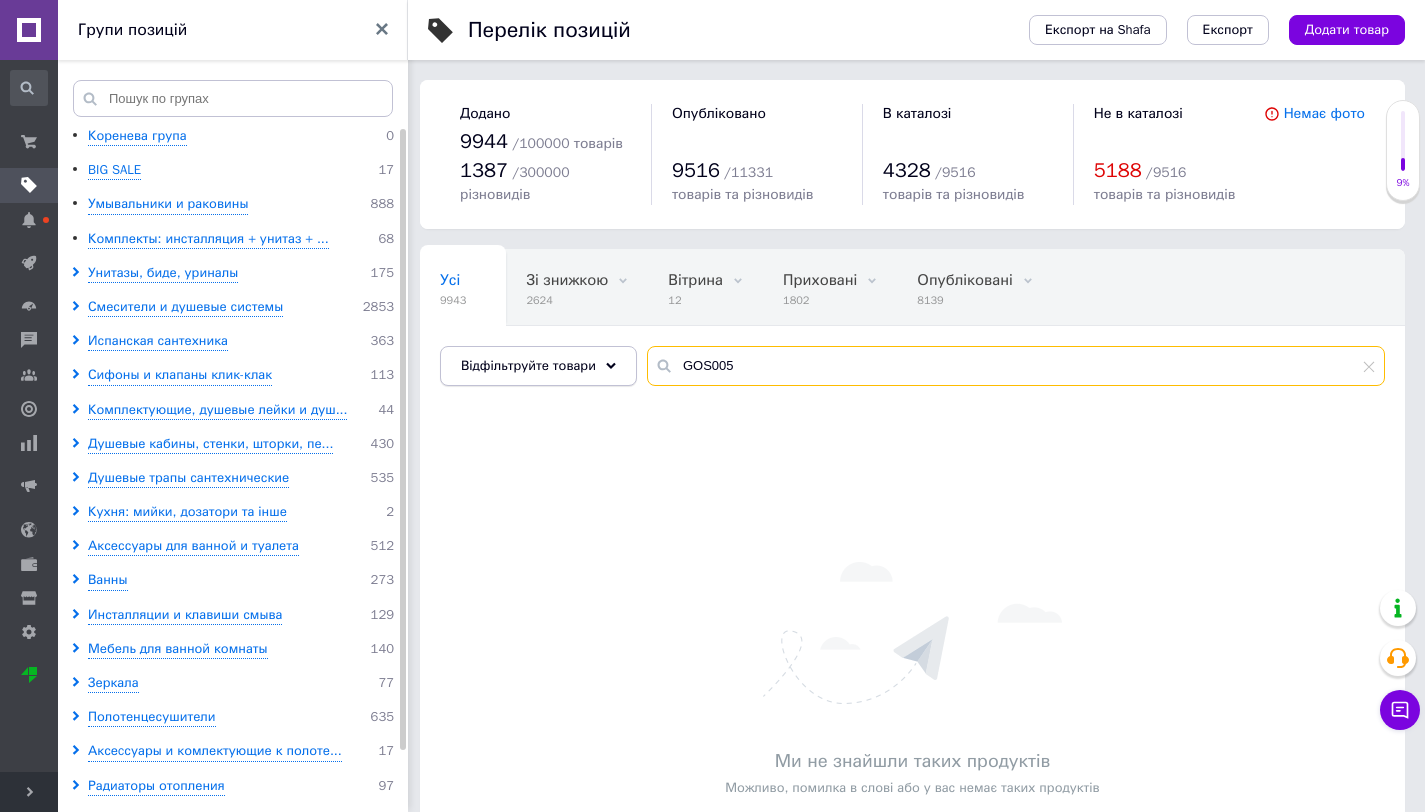 drag, startPoint x: 753, startPoint y: 370, endPoint x: 622, endPoint y: 367, distance: 131.03435 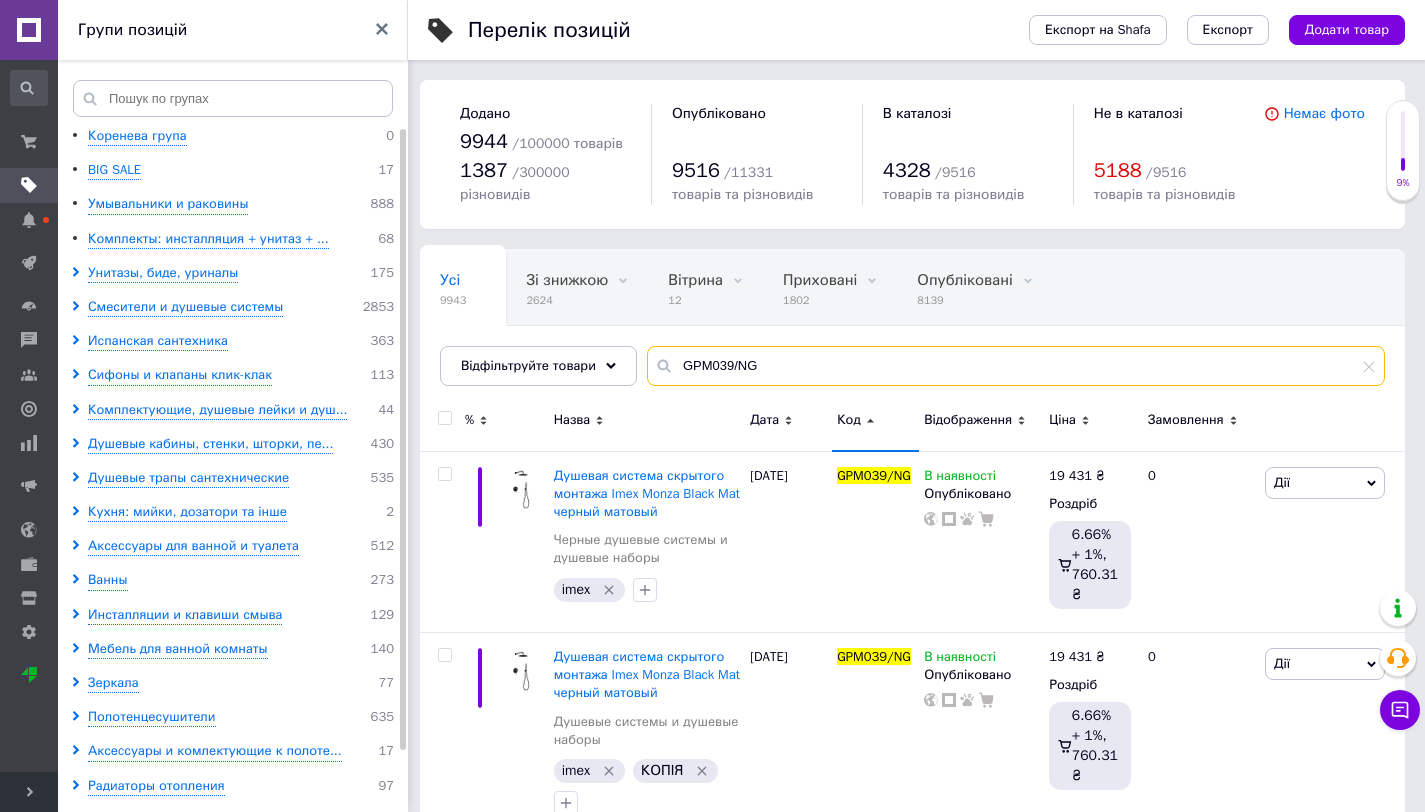 type on "GPM039/NG" 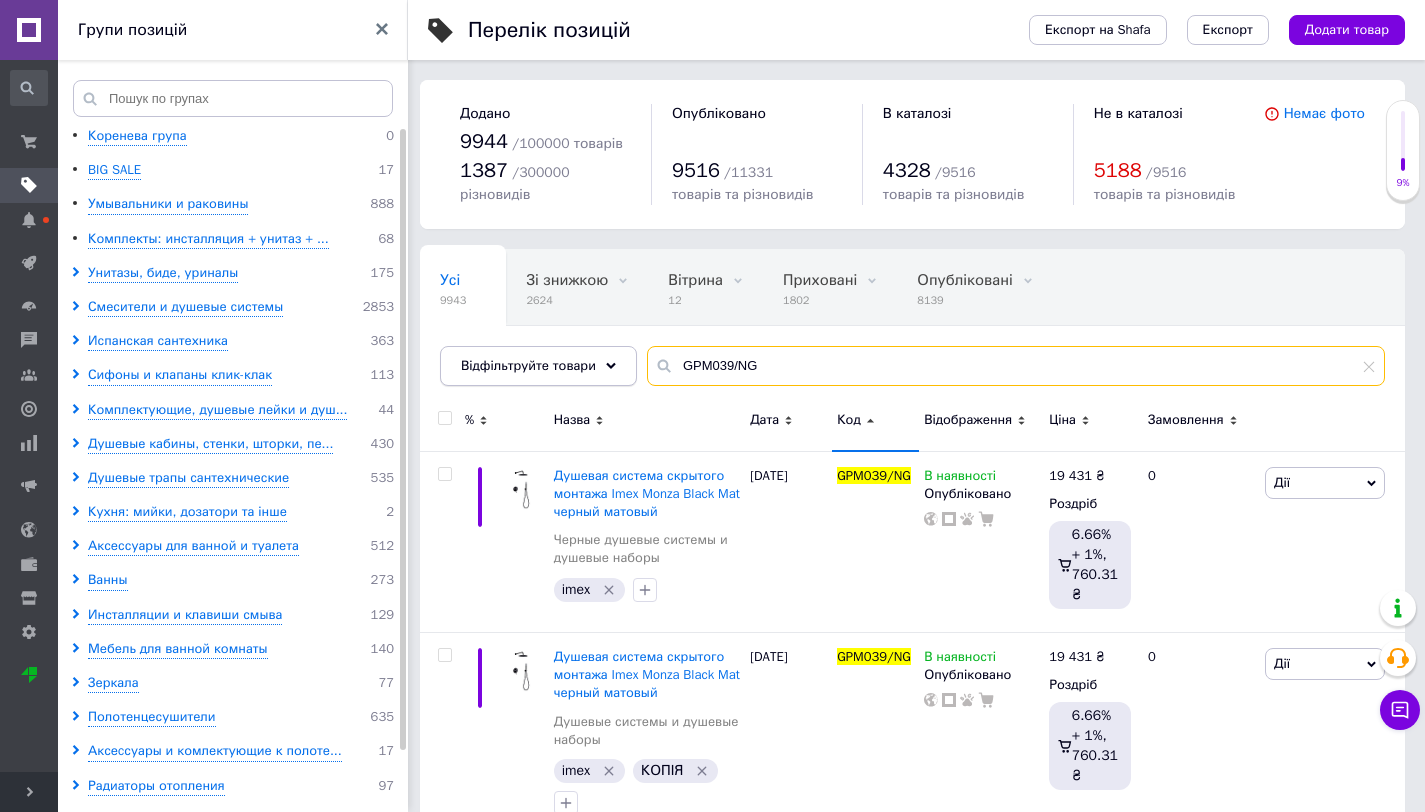 drag, startPoint x: 776, startPoint y: 369, endPoint x: 637, endPoint y: 368, distance: 139.0036 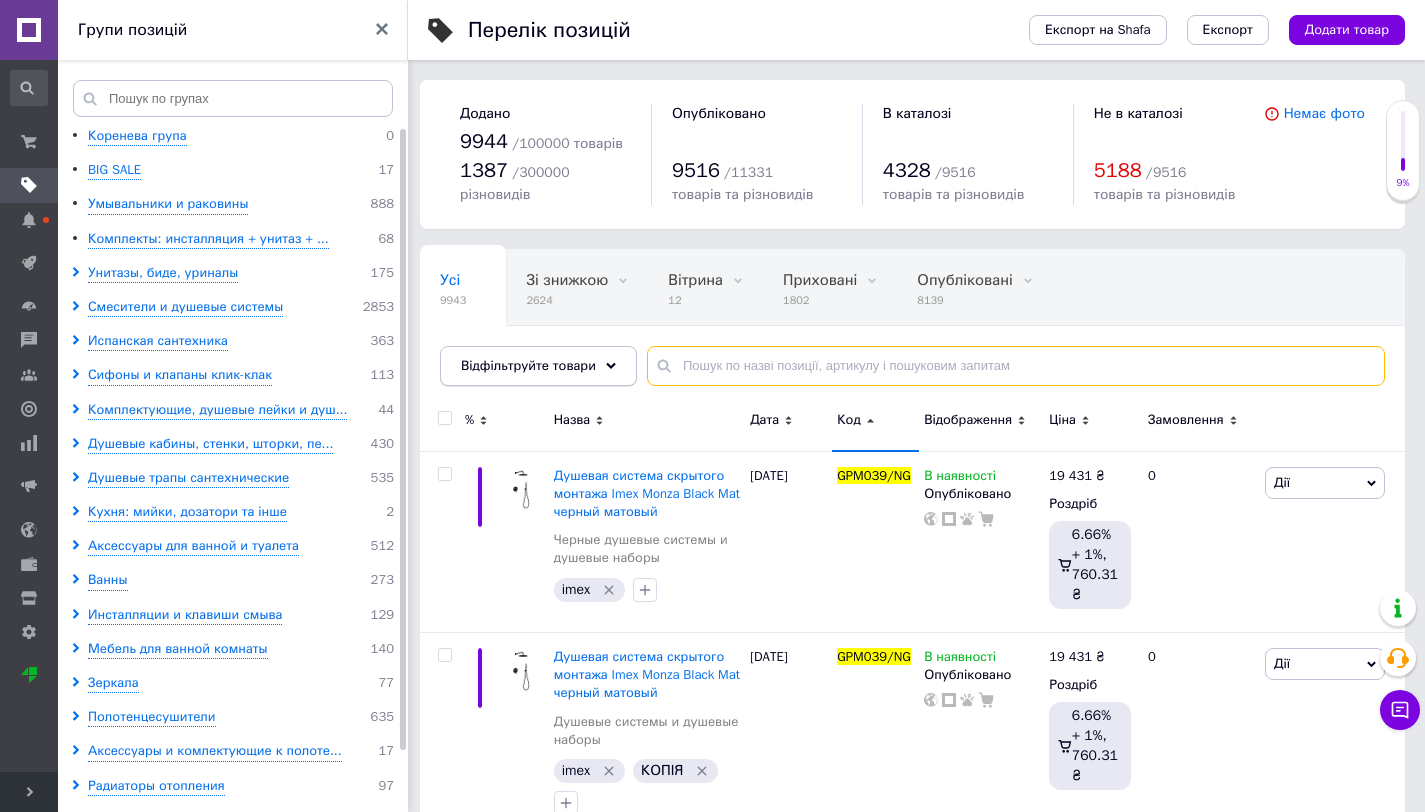 paste on "BDM039-1OC" 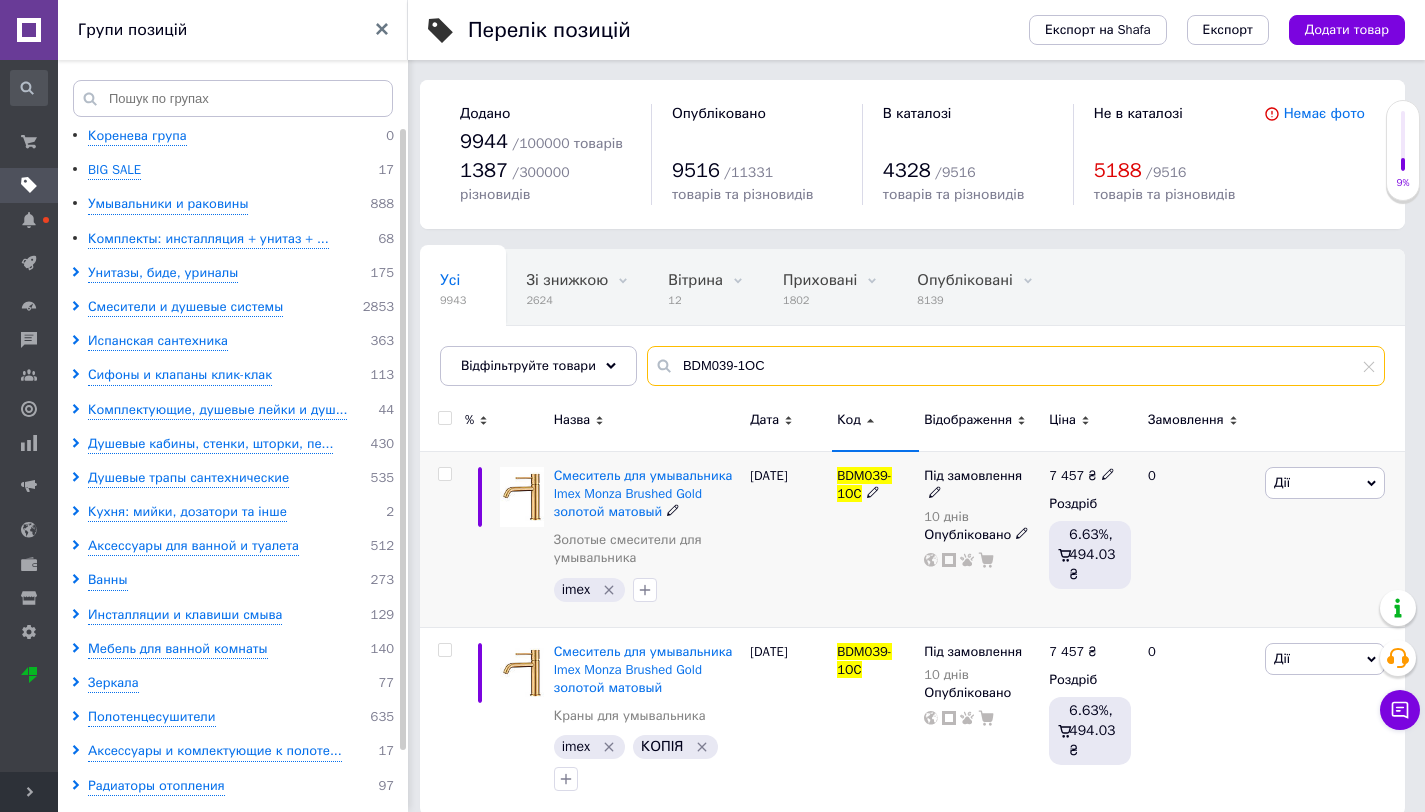 type on "BDM039-1OC" 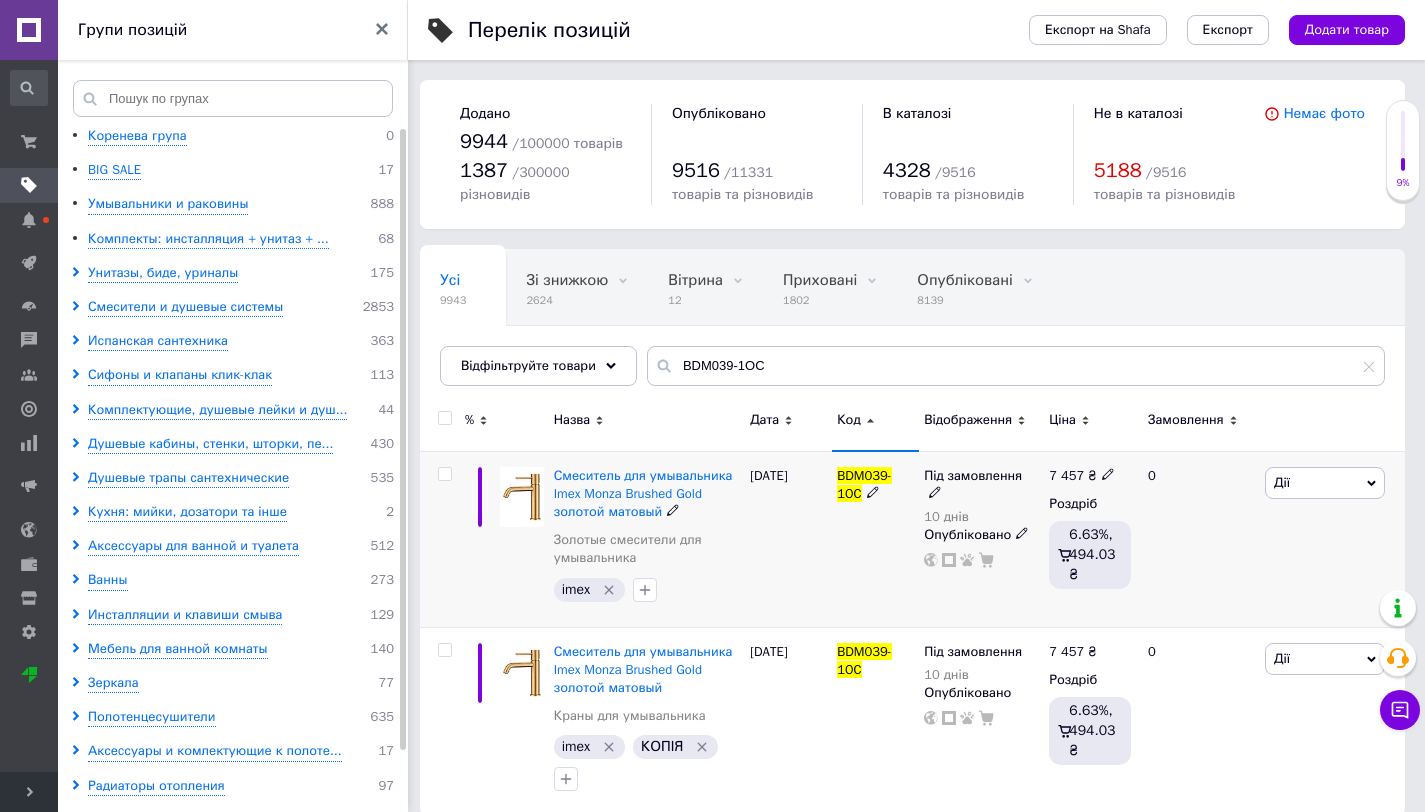 click 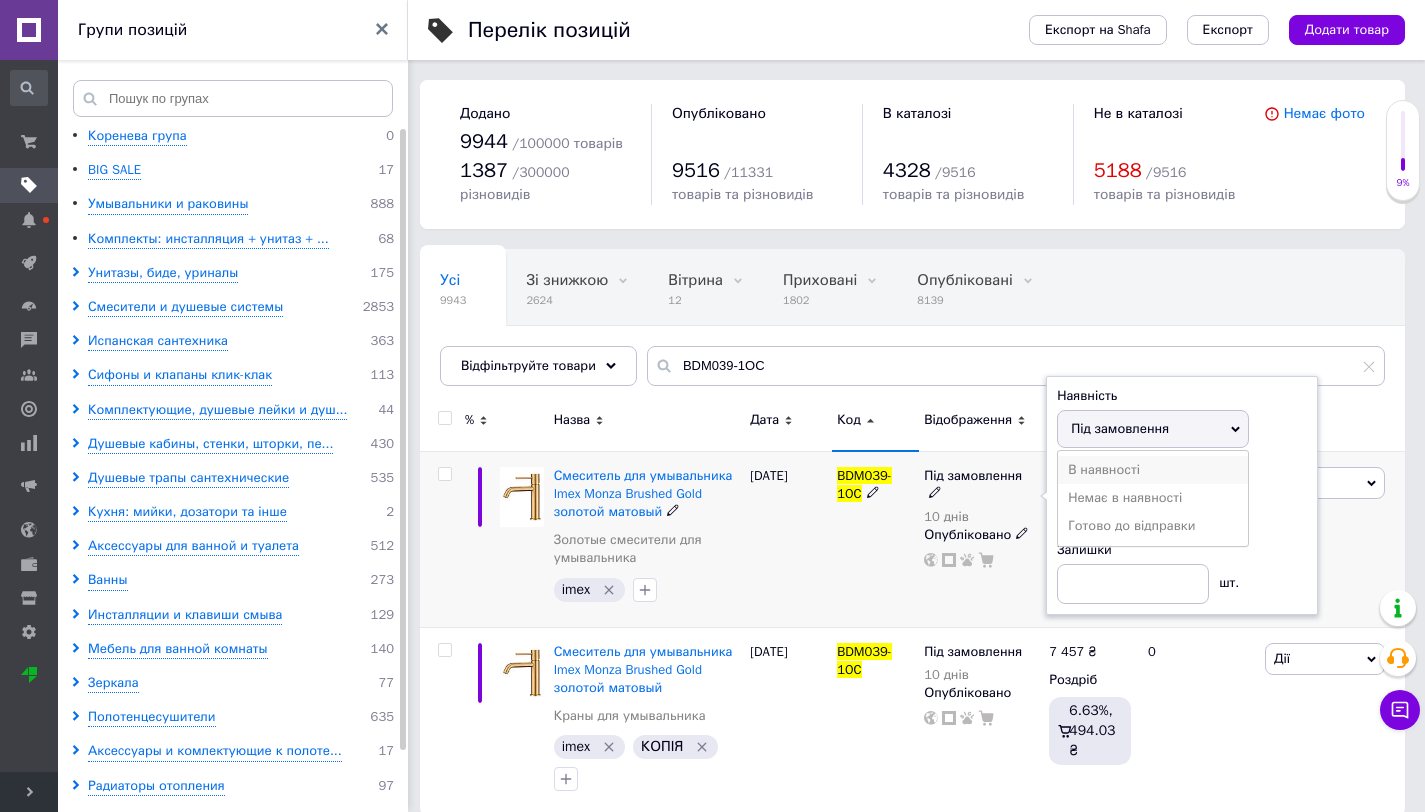 click on "В наявності" at bounding box center (1153, 470) 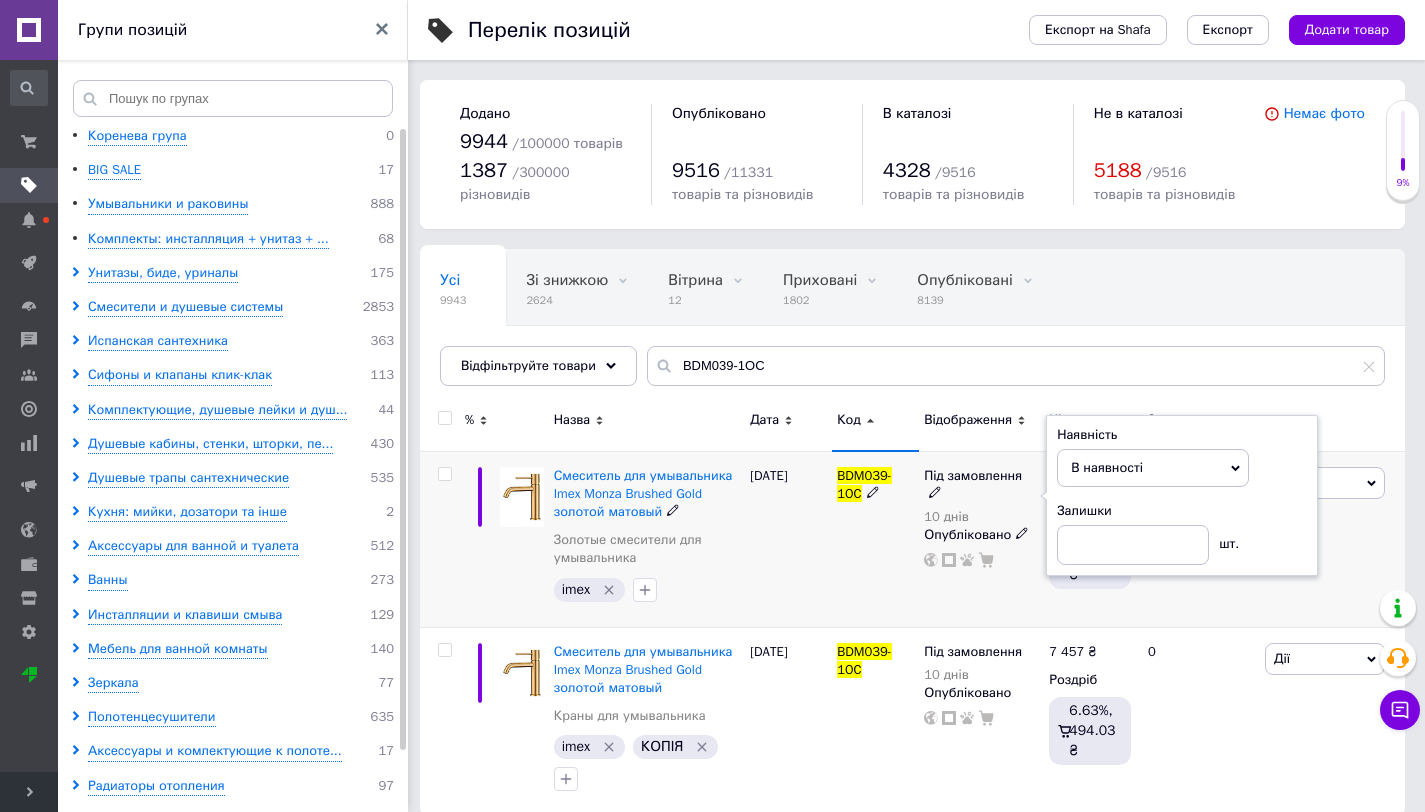 click on "Під замовлення 10 днів Наявність В наявності Немає в наявності Під замовлення Готово до відправки Залишки шт. Опубліковано" at bounding box center [981, 539] 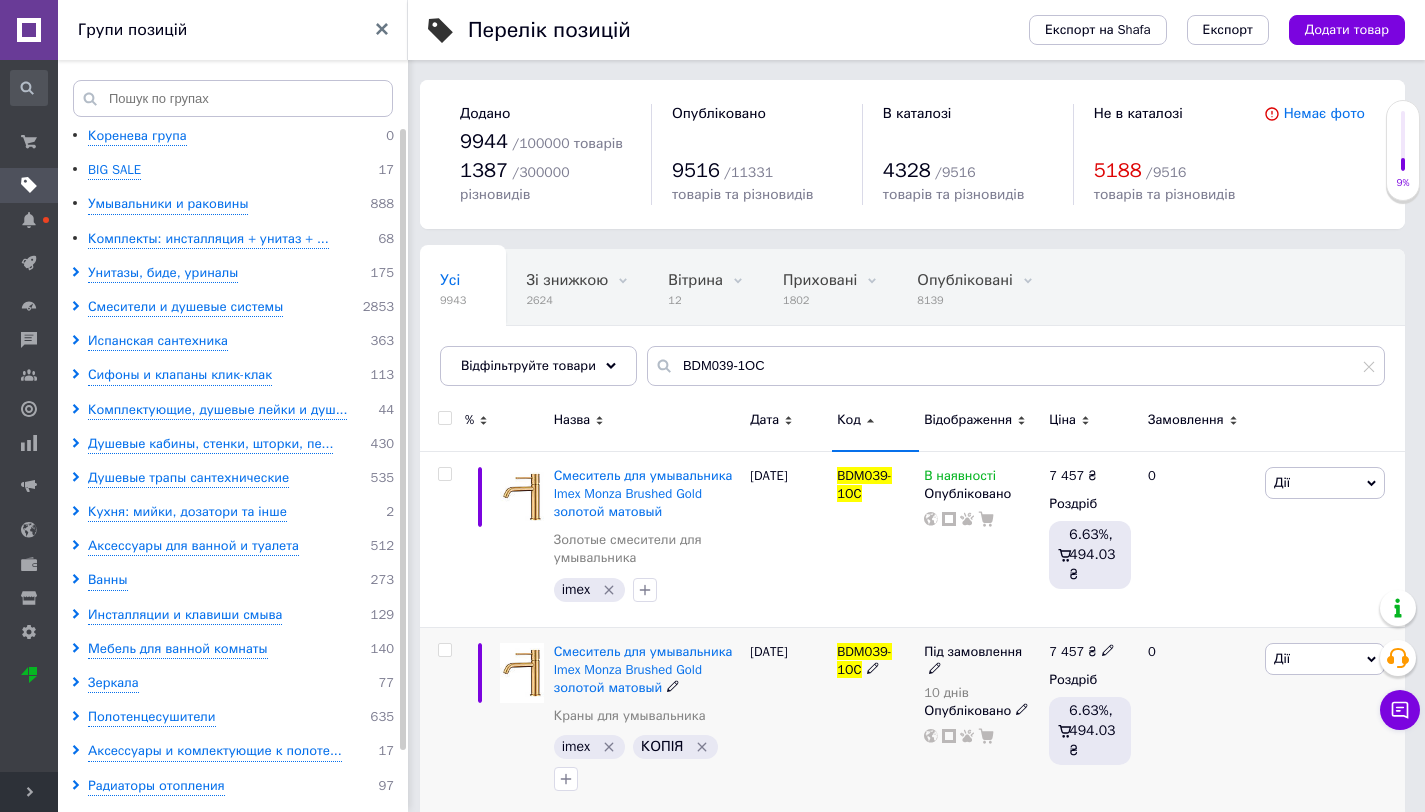 click on "Під замовлення" at bounding box center [981, 661] 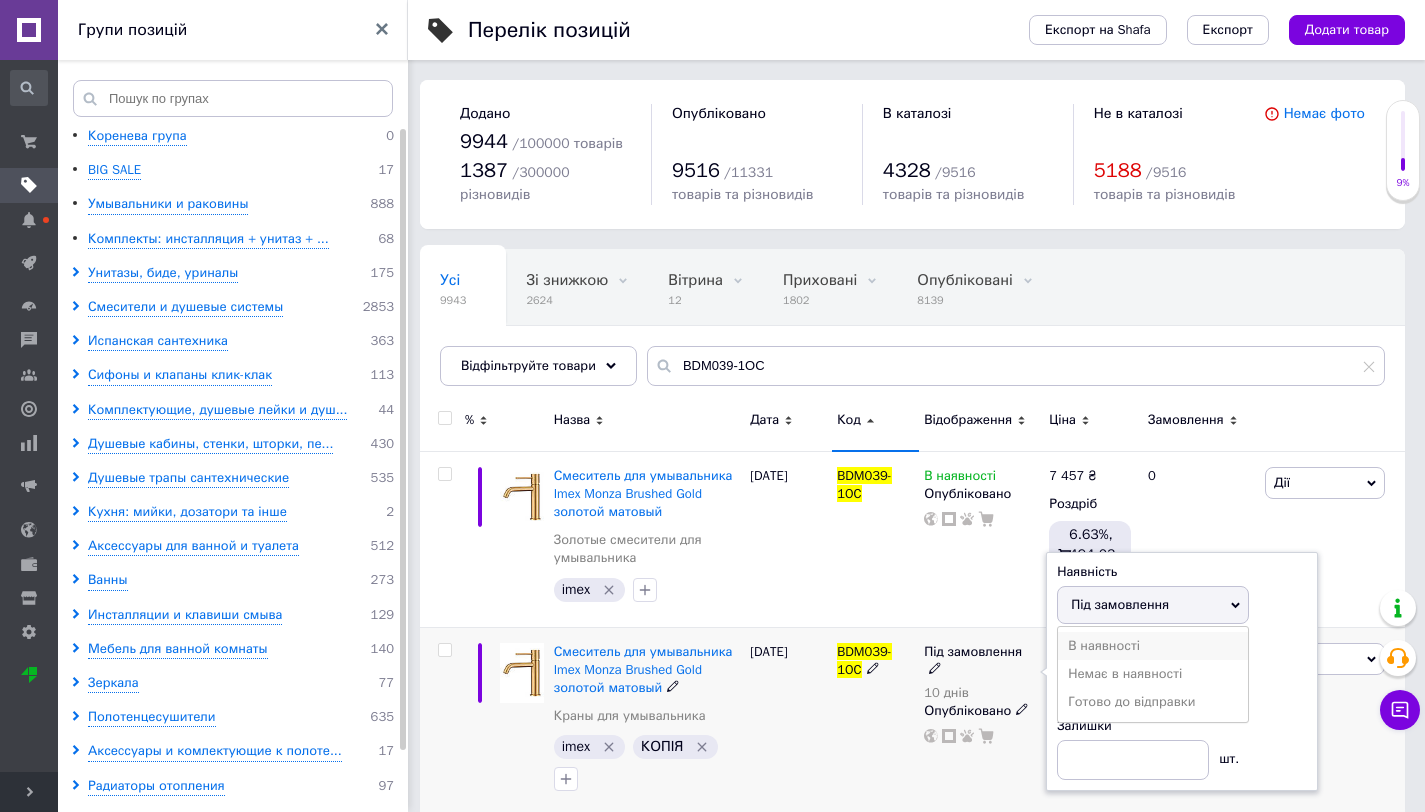 click on "В наявності" at bounding box center (1153, 646) 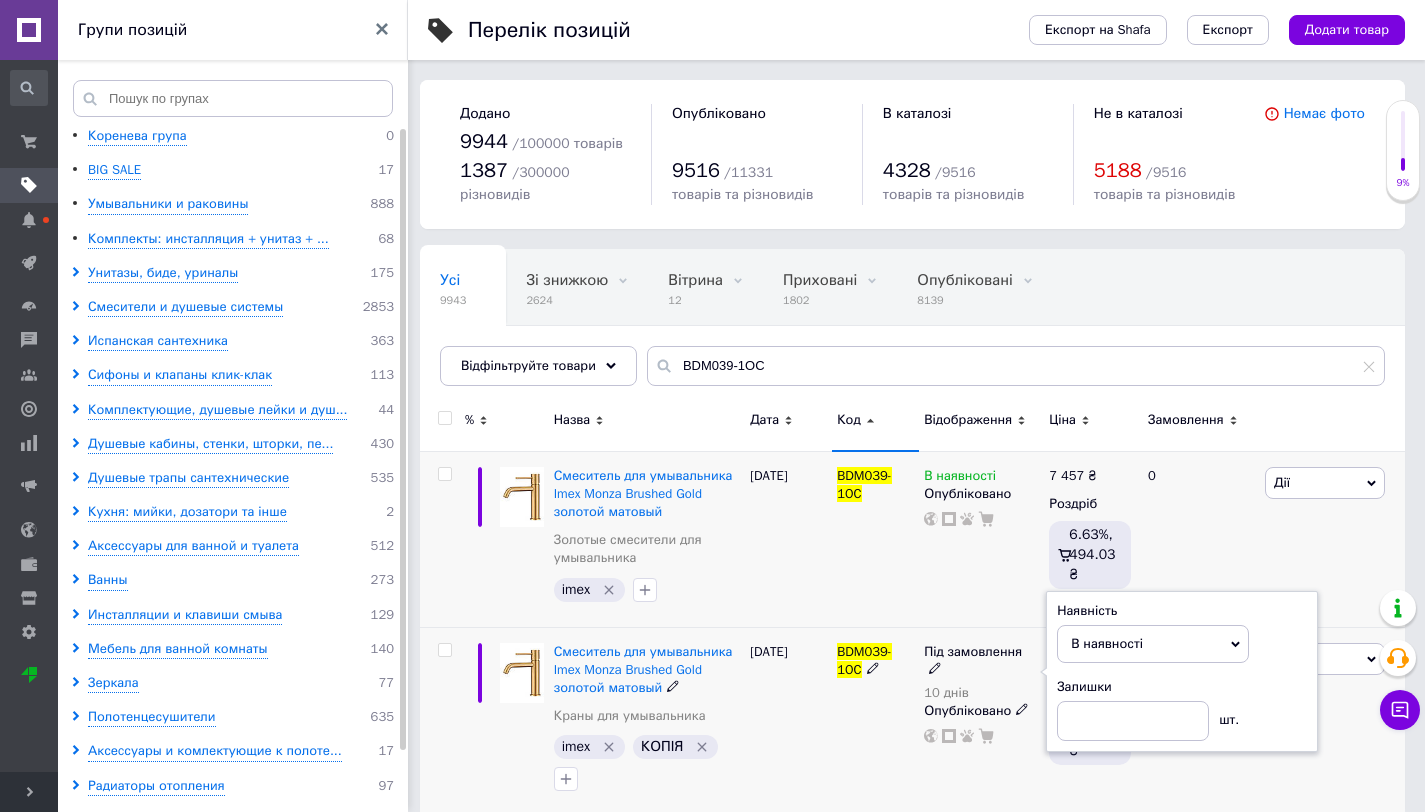 click on "В наявності Опубліковано" at bounding box center (981, 539) 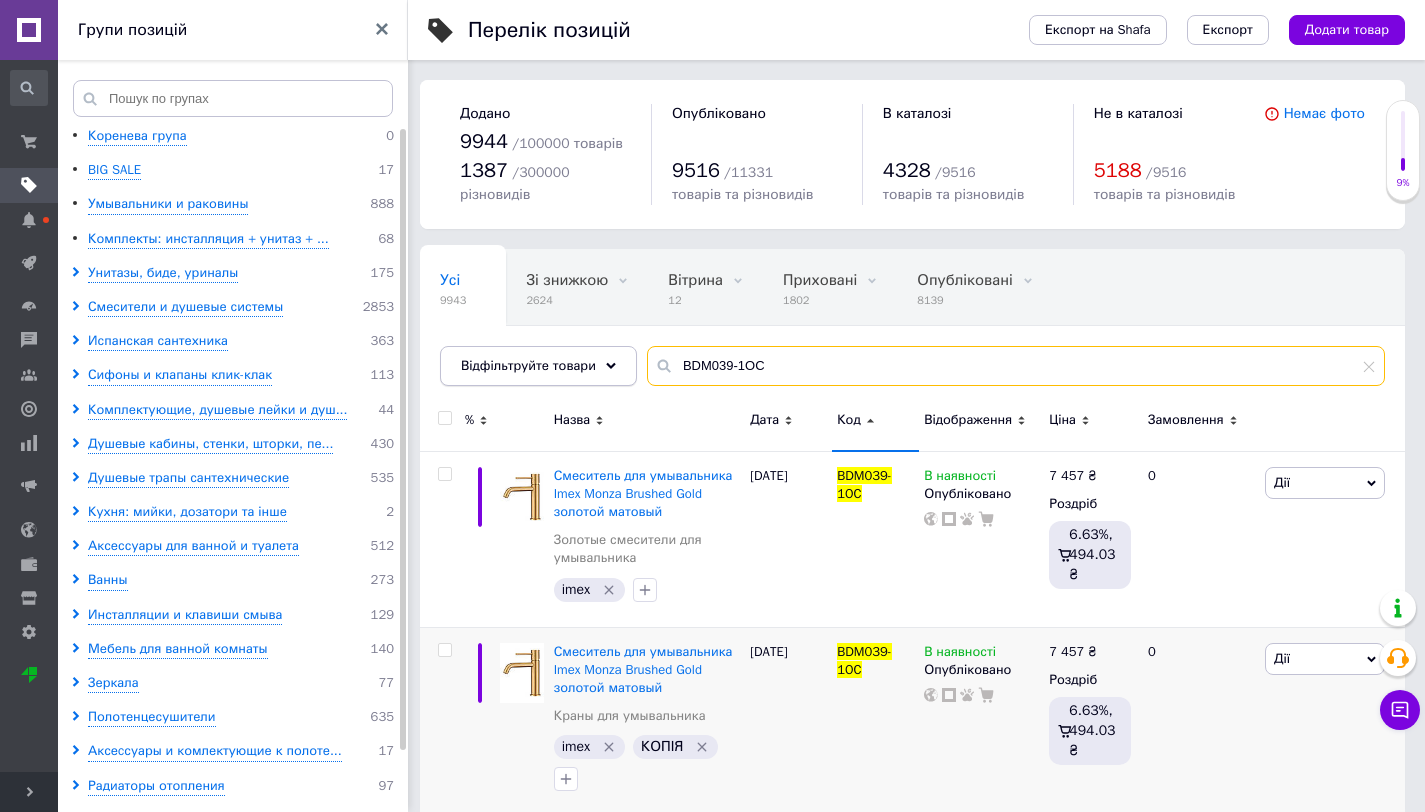 drag, startPoint x: 779, startPoint y: 369, endPoint x: 627, endPoint y: 359, distance: 152.3286 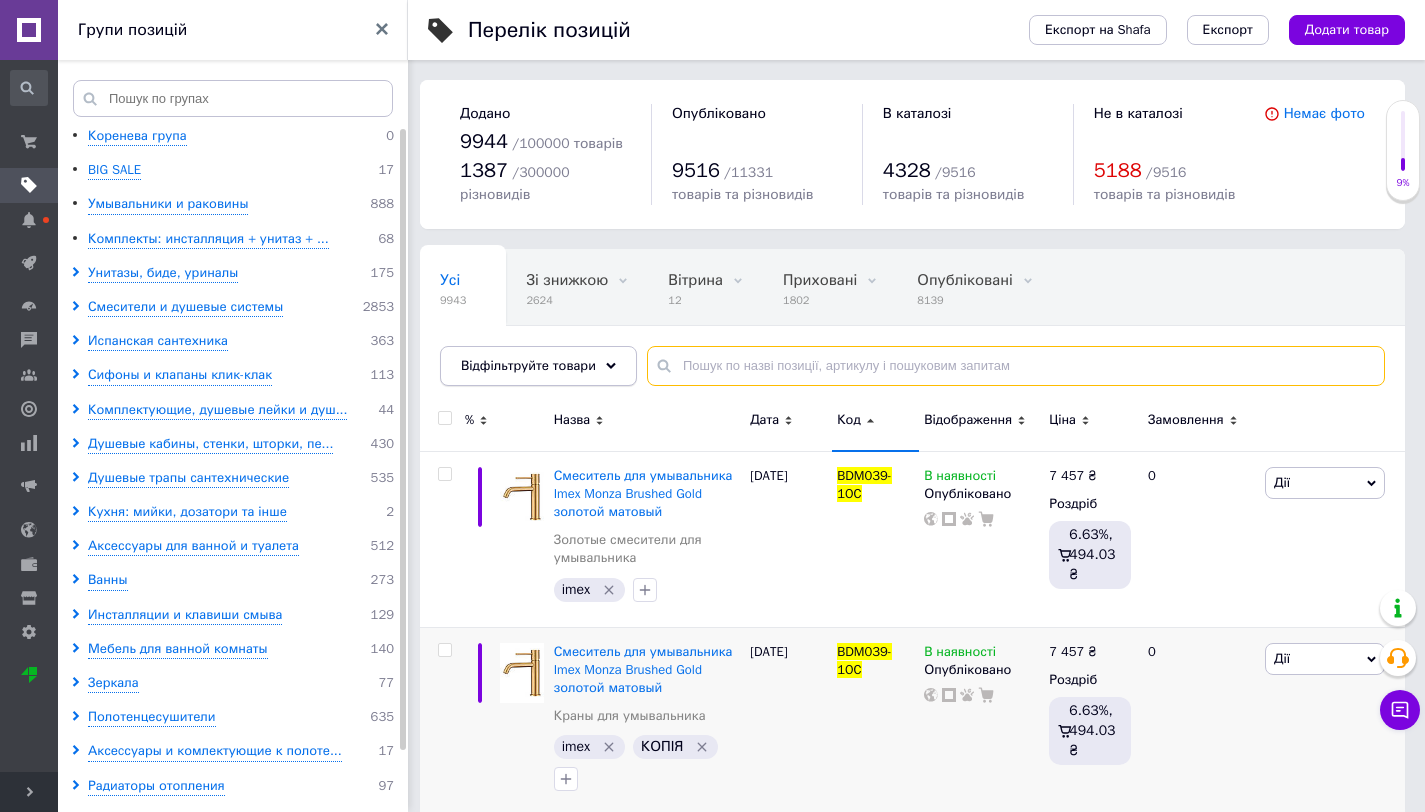 paste on "BDAR025-1" 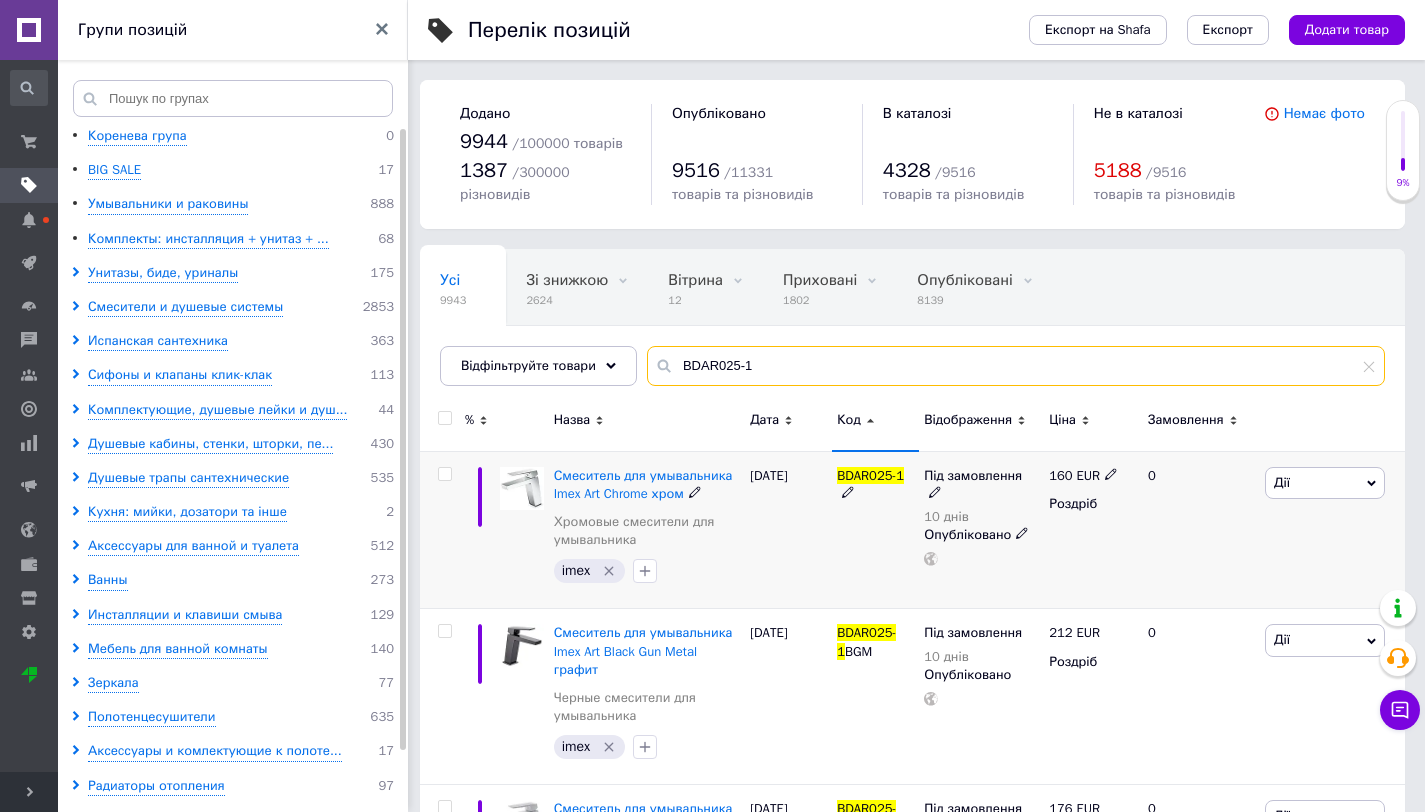 type on "BDAR025-1" 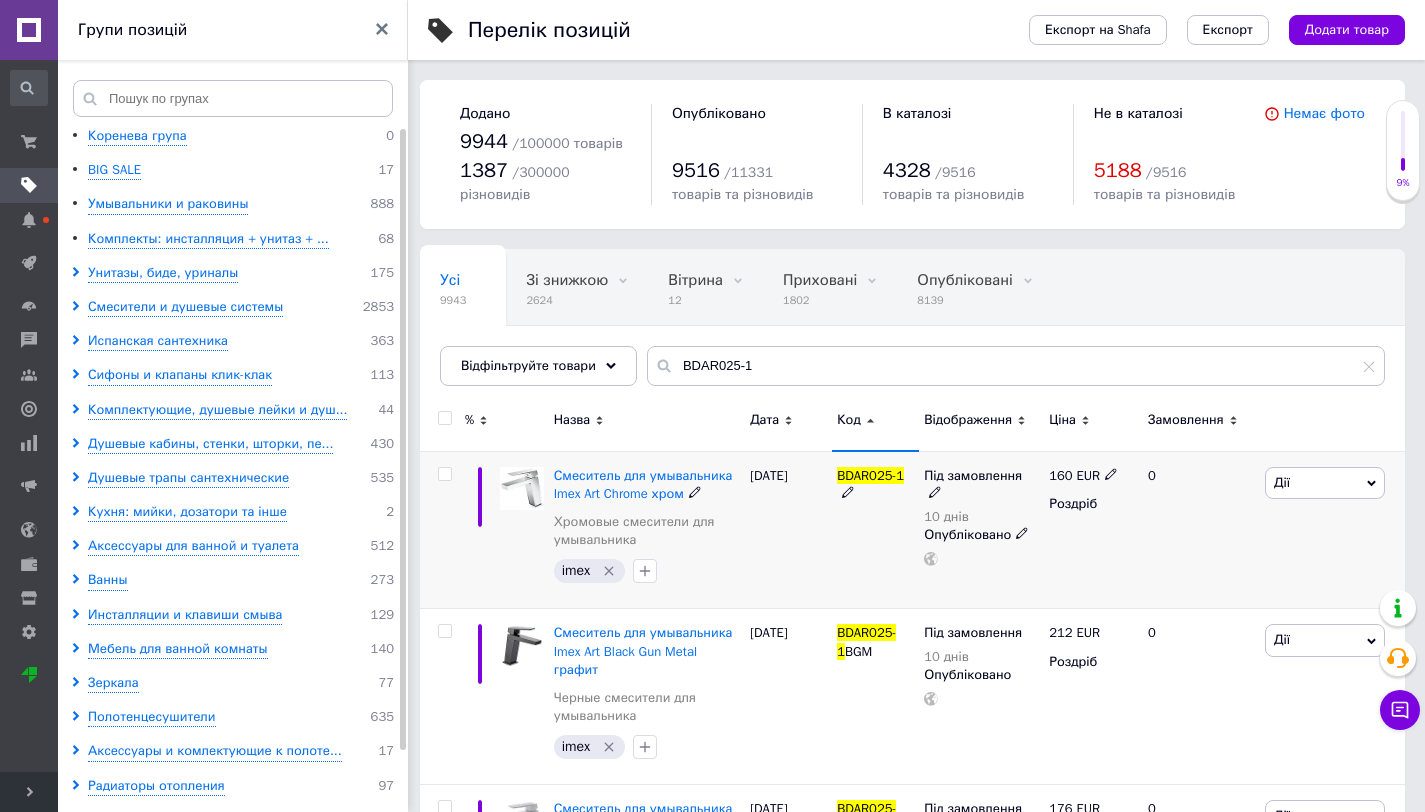 click 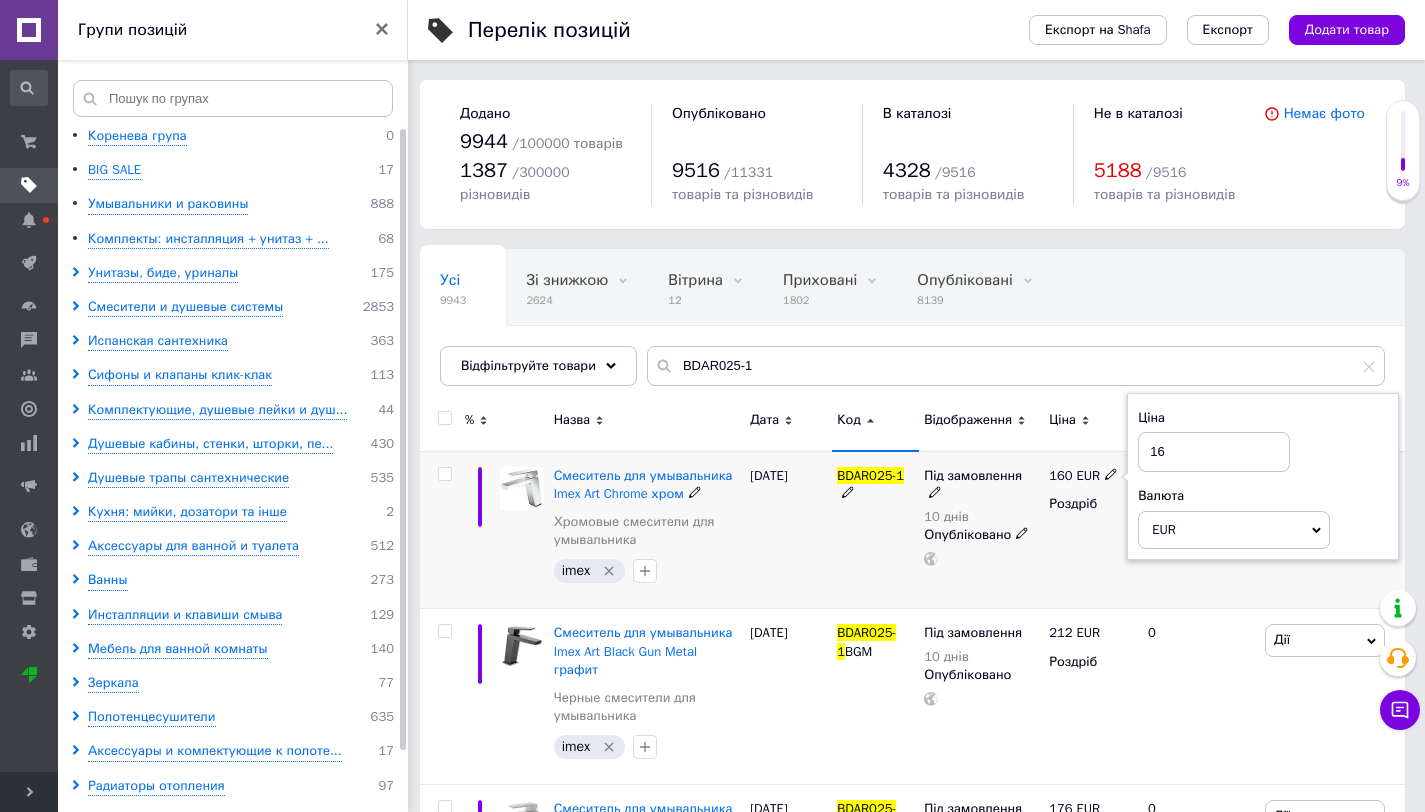 type on "1" 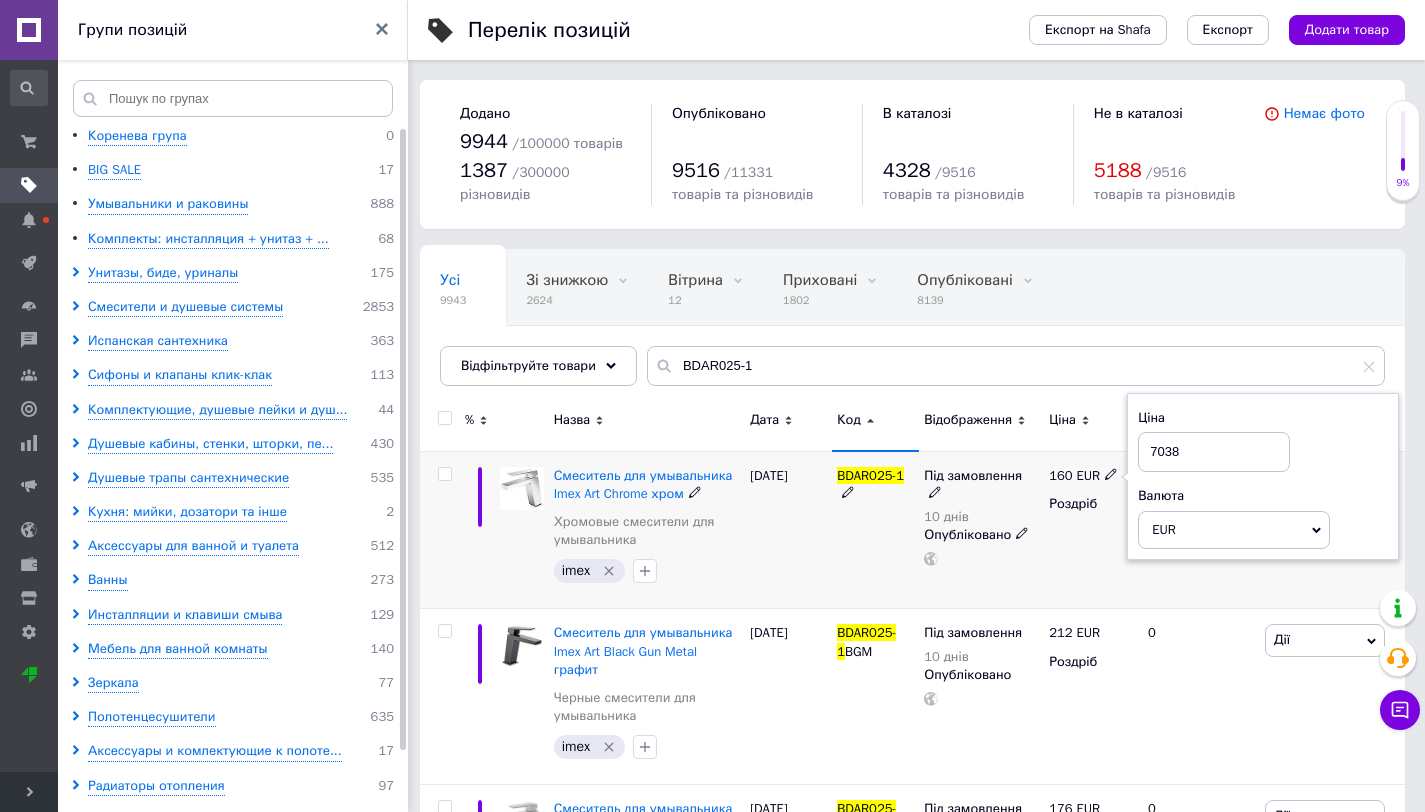 type on "7038" 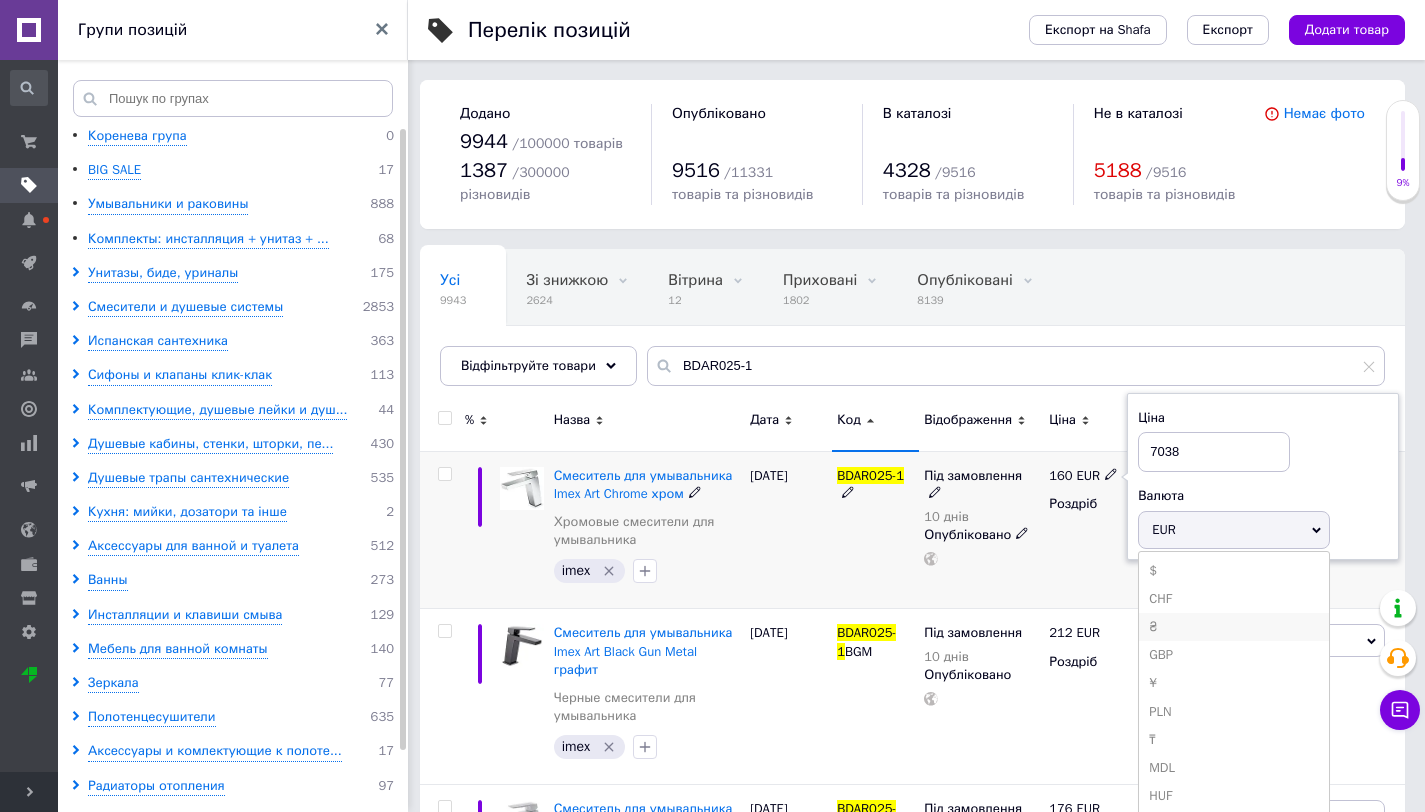 click on "₴" at bounding box center (1234, 627) 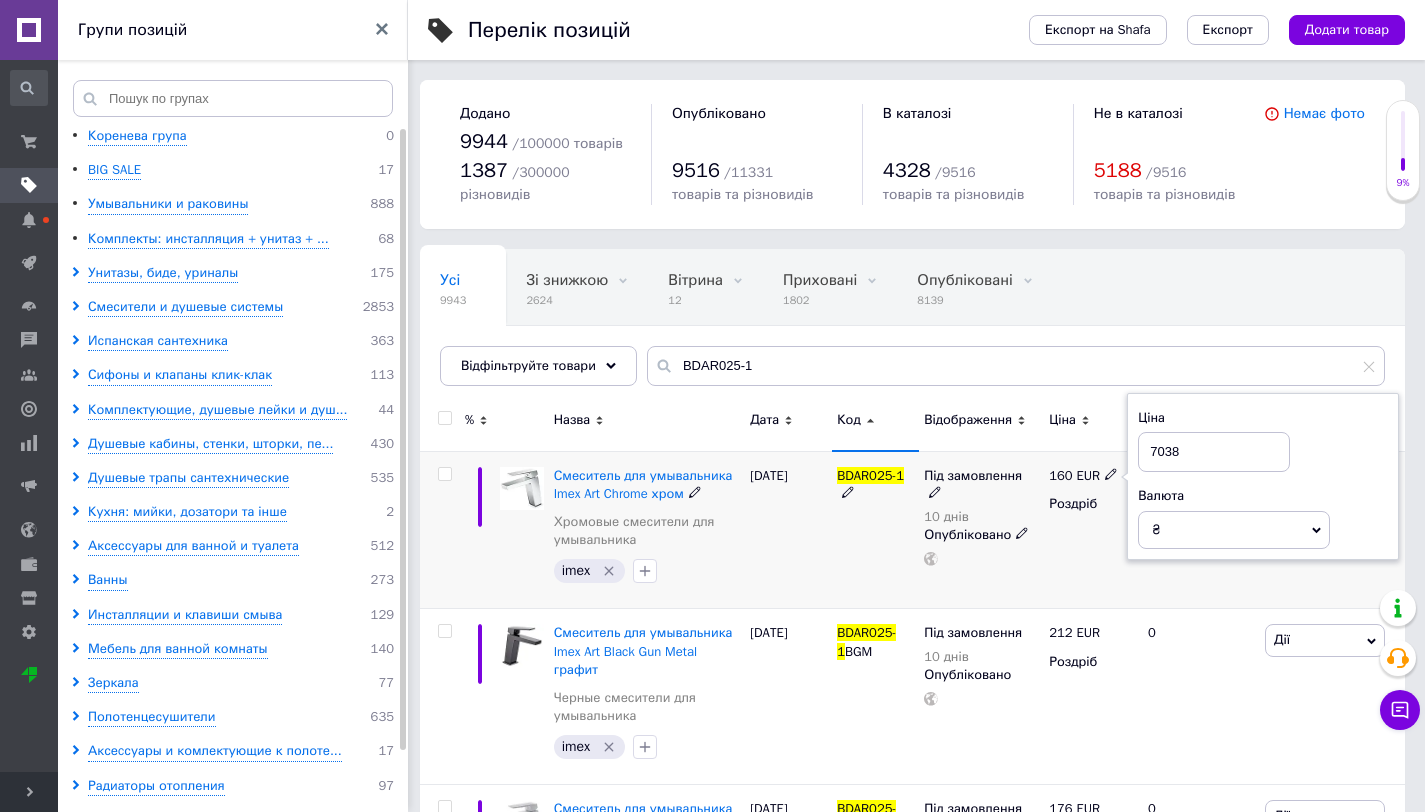 click on "160   EUR Ціна 7038 Валюта ₴ $ EUR CHF GBP ¥ PLN ₸ MDL HUF KGS CNY TRY KRW lei Роздріб" at bounding box center [1090, 530] 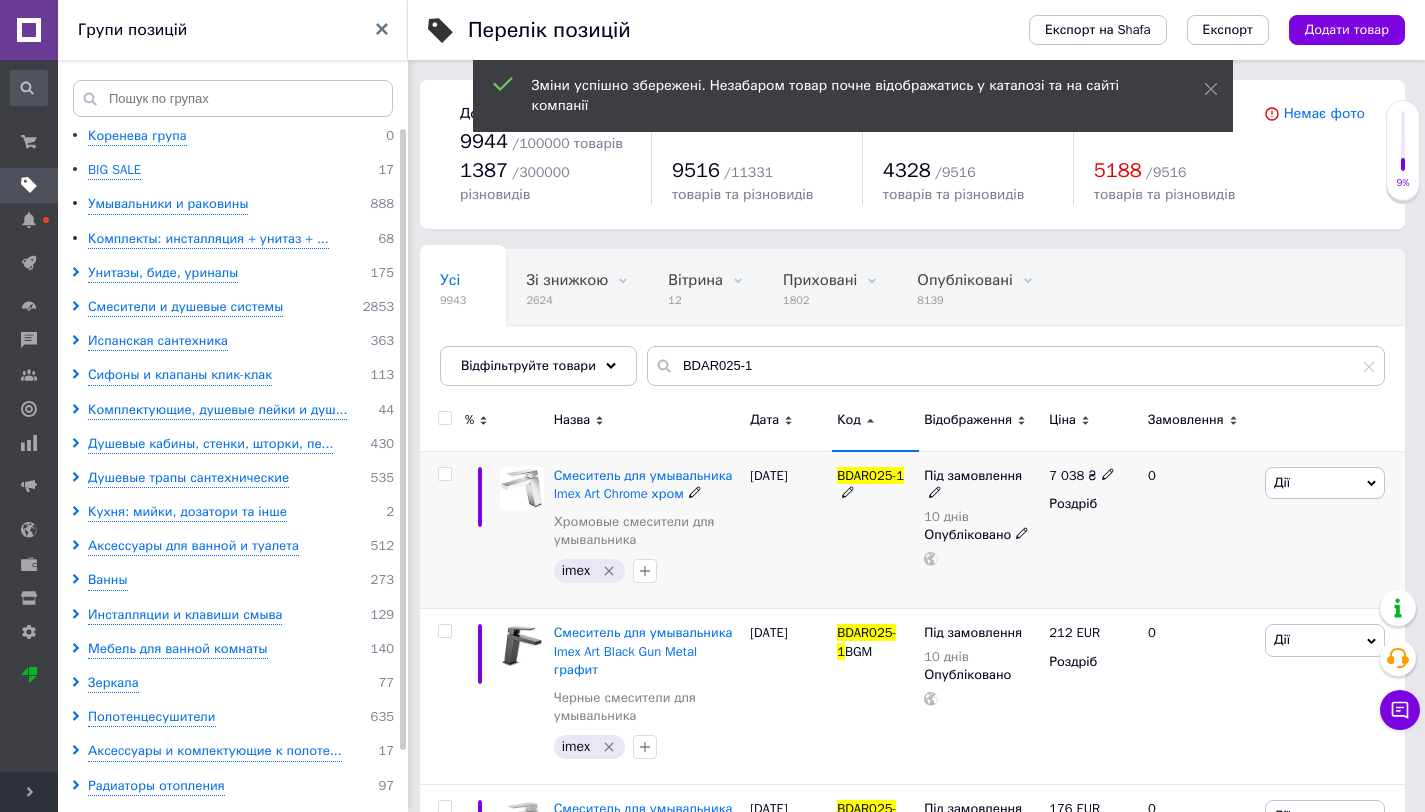 click 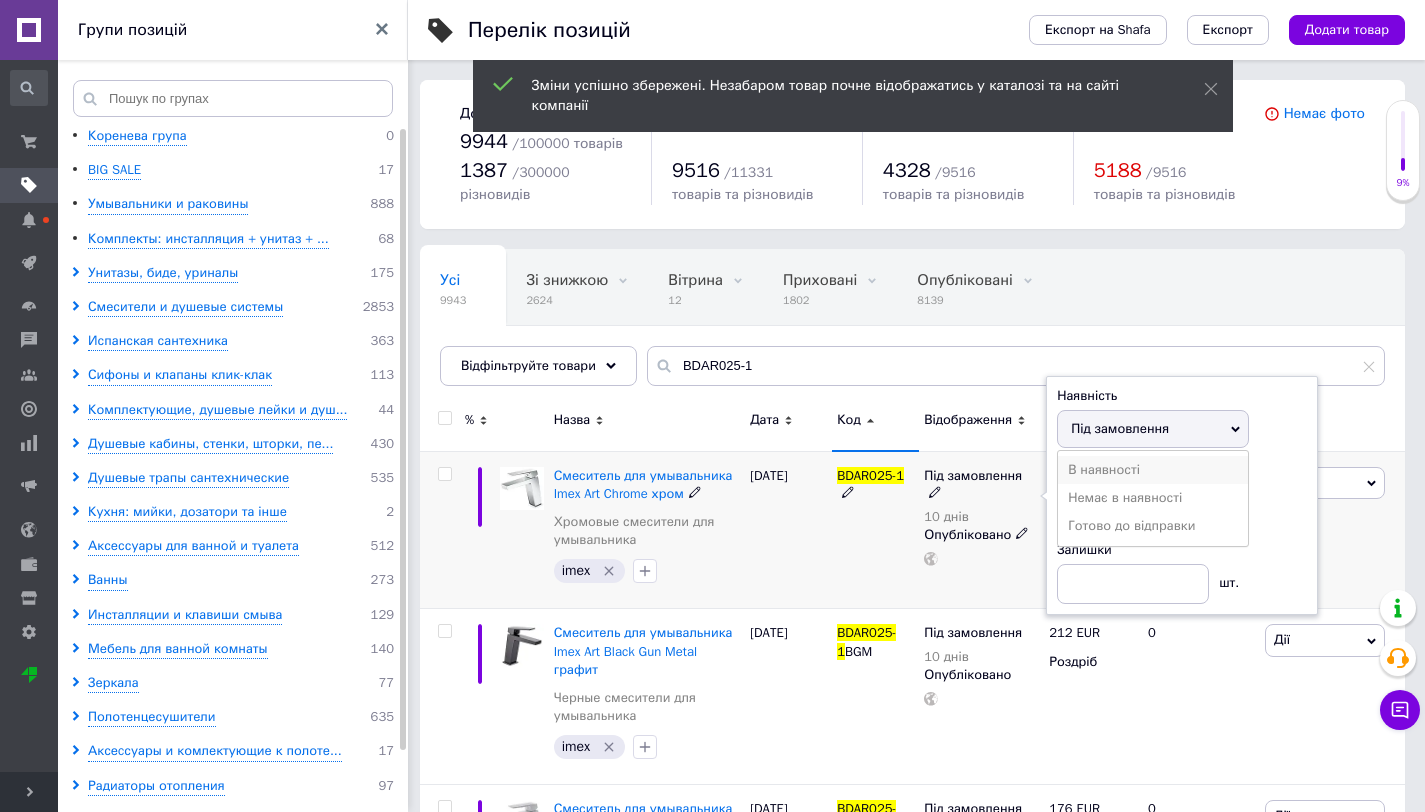 click on "В наявності" at bounding box center (1153, 470) 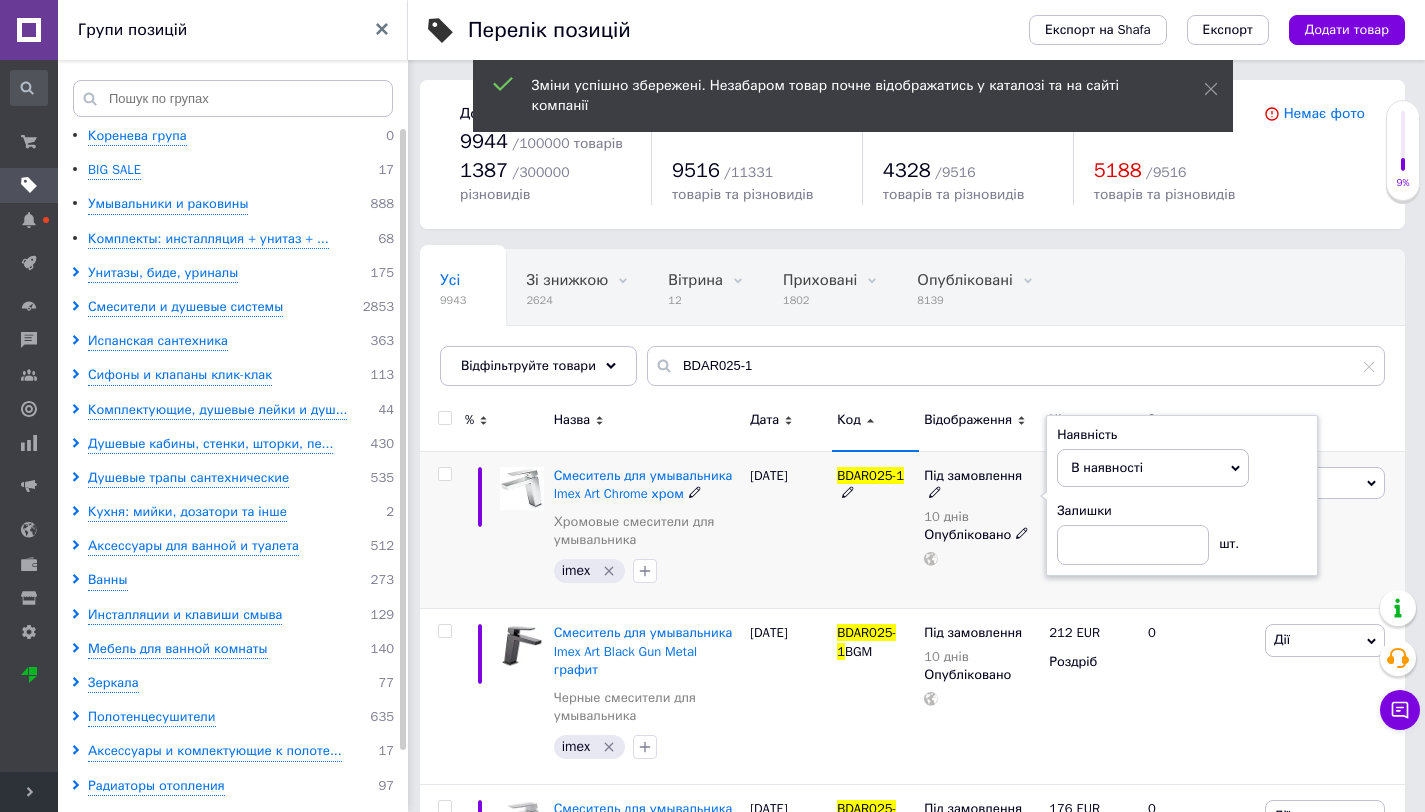 click on "Під замовлення 10 днів Наявність В наявності Немає в наявності Під замовлення Готово до відправки Залишки шт. Опубліковано" at bounding box center [981, 530] 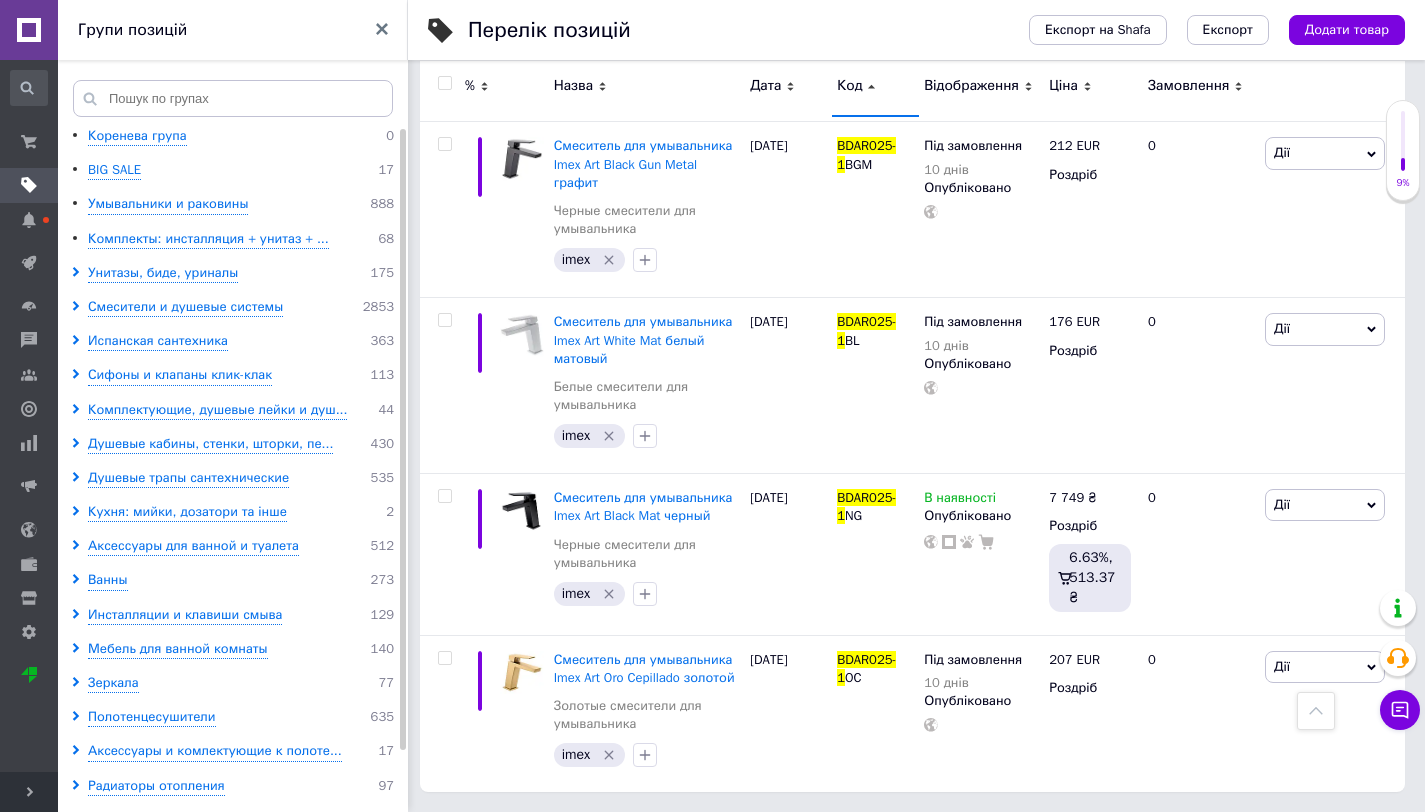 scroll, scrollTop: 0, scrollLeft: 0, axis: both 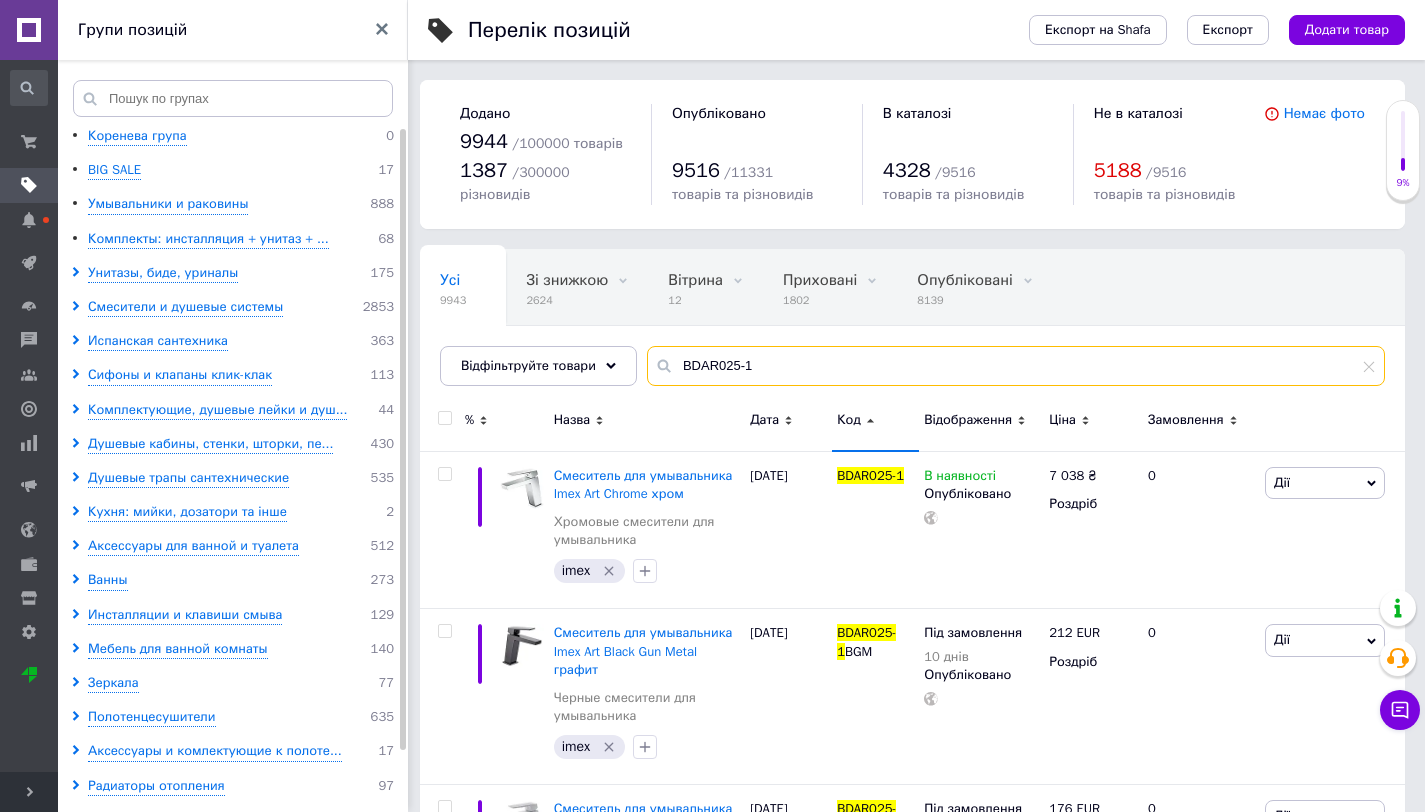 drag, startPoint x: 773, startPoint y: 369, endPoint x: 652, endPoint y: 364, distance: 121.103264 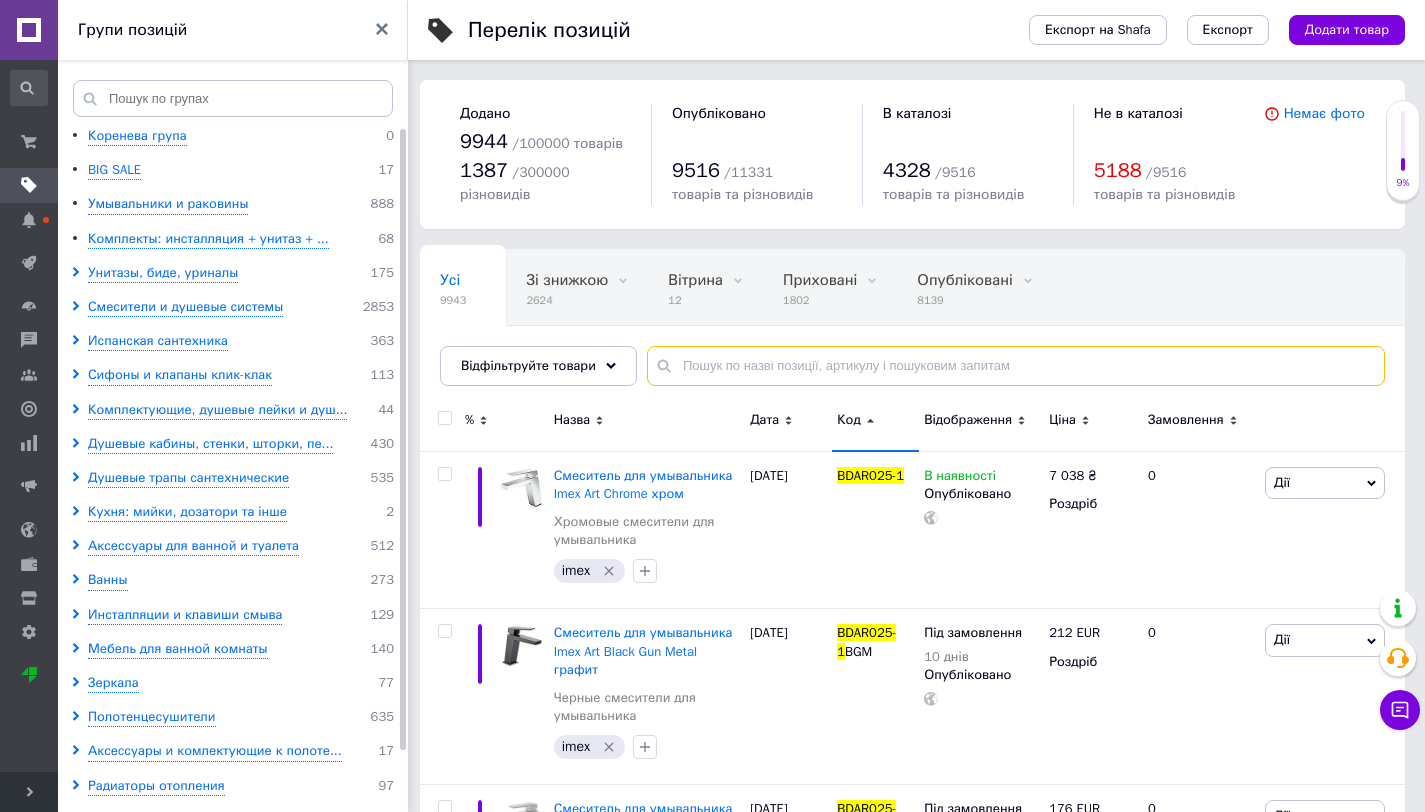 paste on "GTM039/NG" 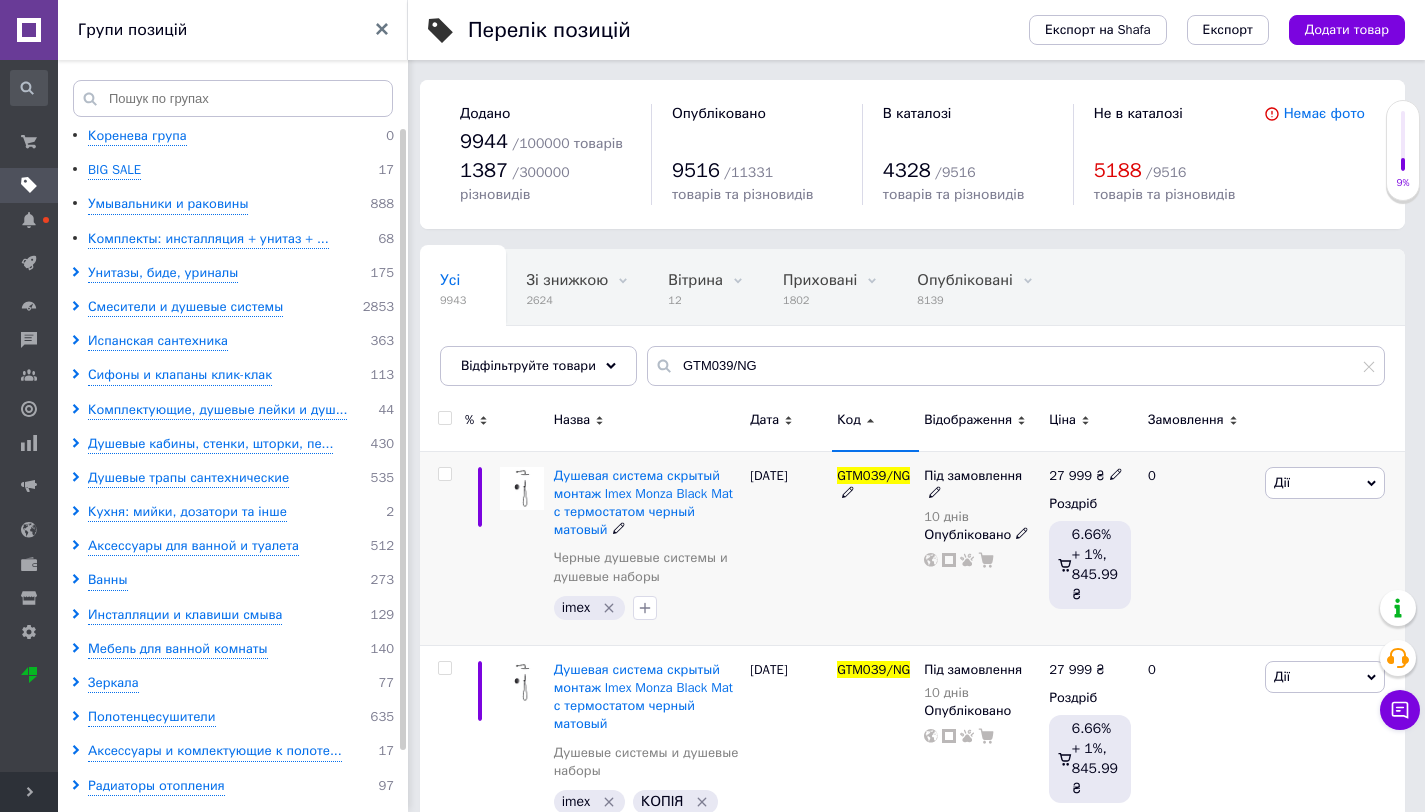click 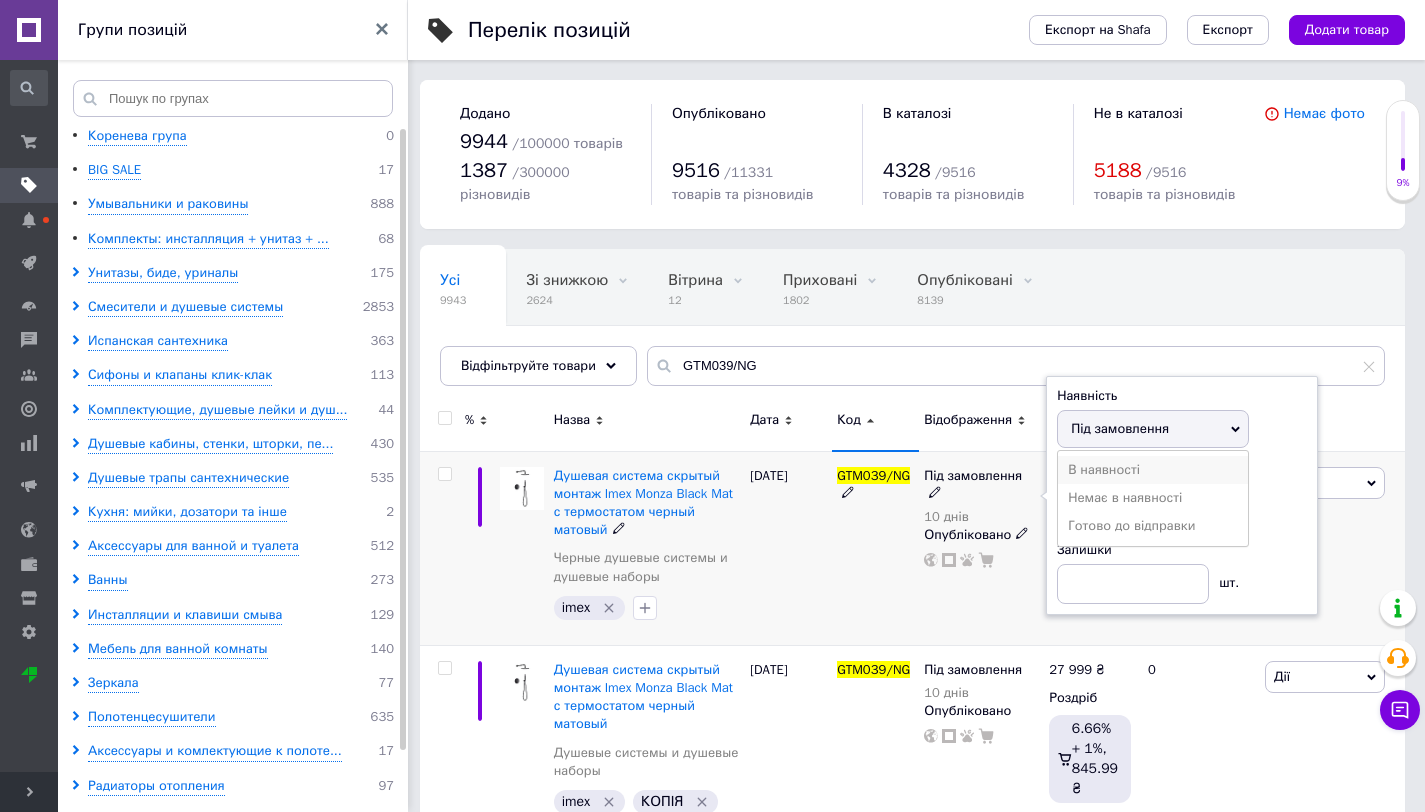 click on "В наявності" at bounding box center (1153, 470) 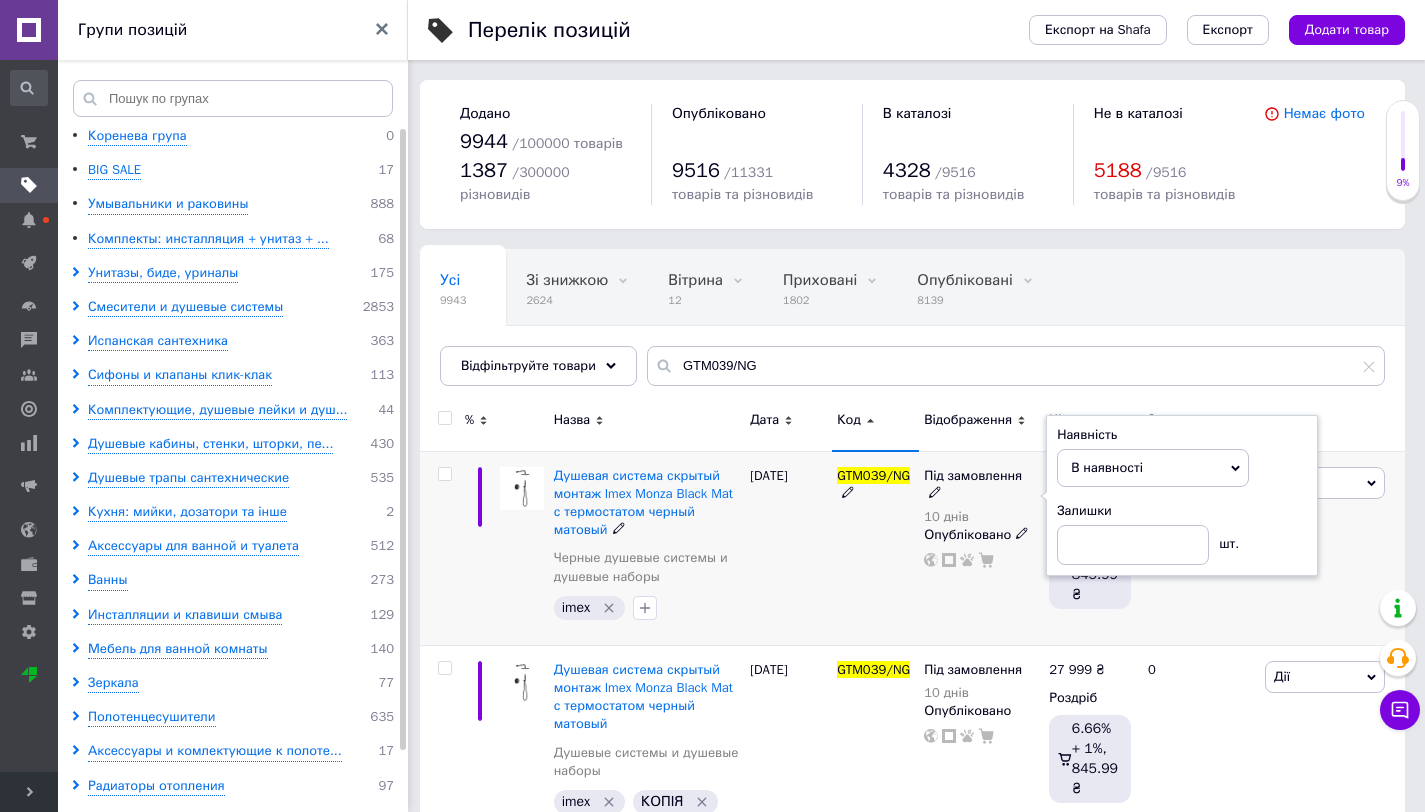 click on "Під замовлення 10 днів Наявність В наявності Немає в наявності Під замовлення Готово до відправки Залишки шт. Опубліковано" at bounding box center [981, 548] 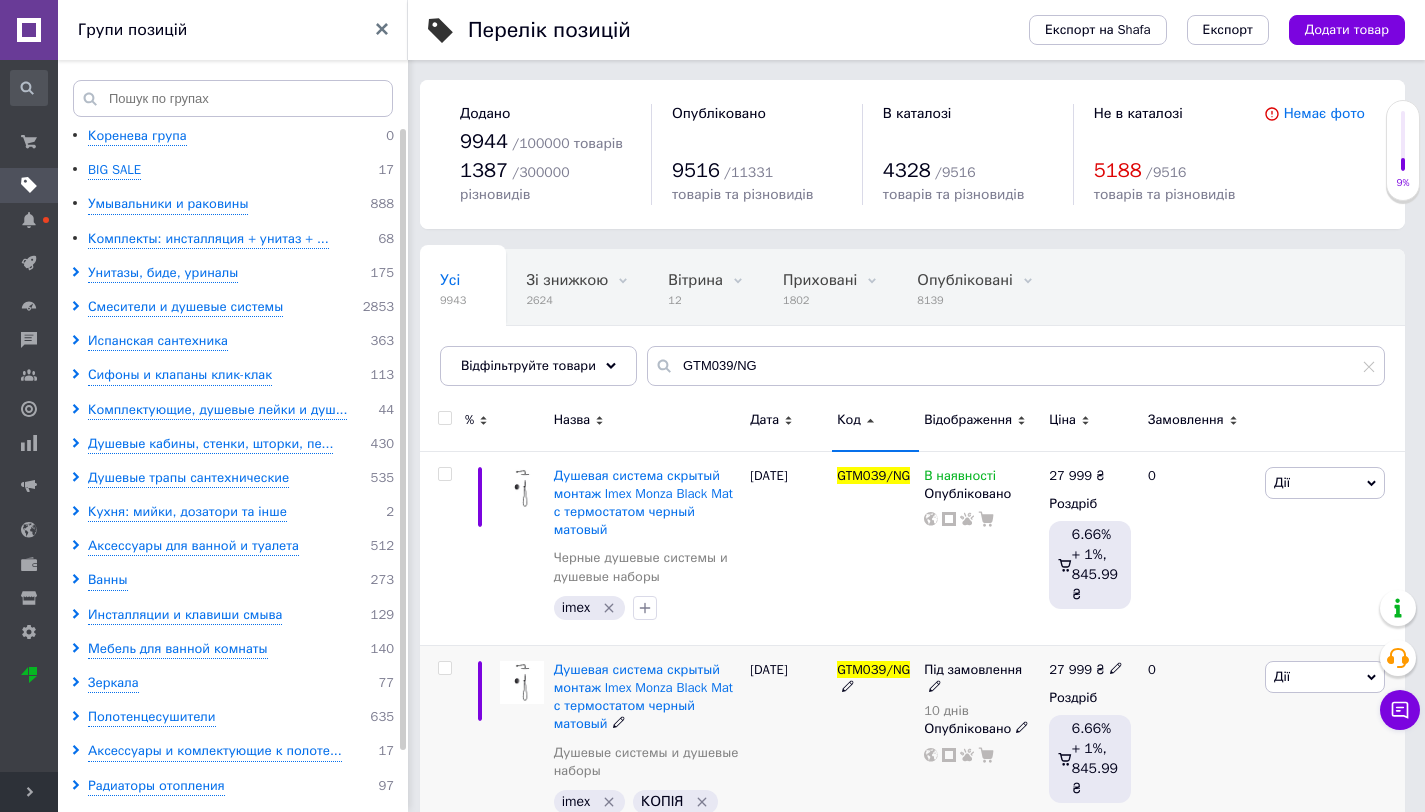 click 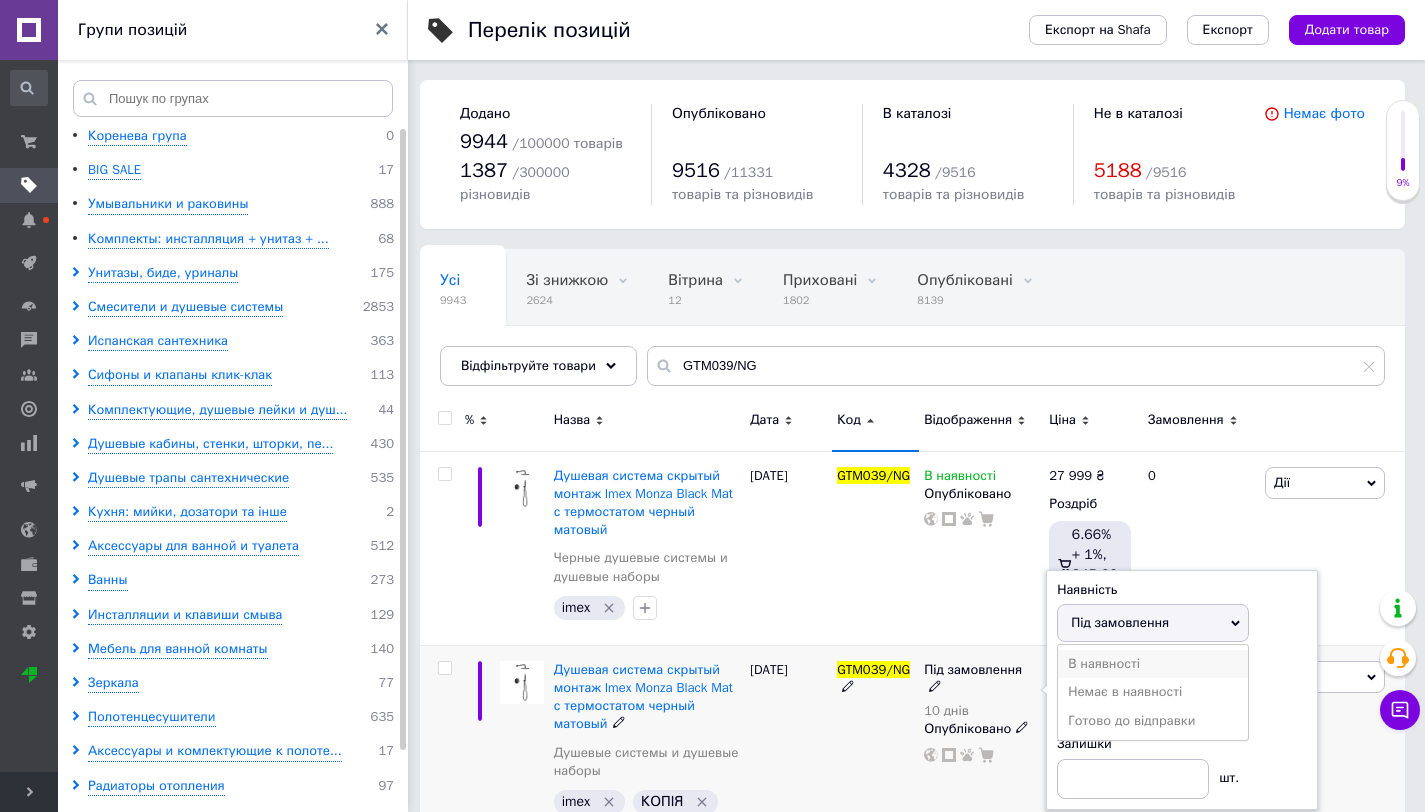 click on "В наявності" at bounding box center [1153, 664] 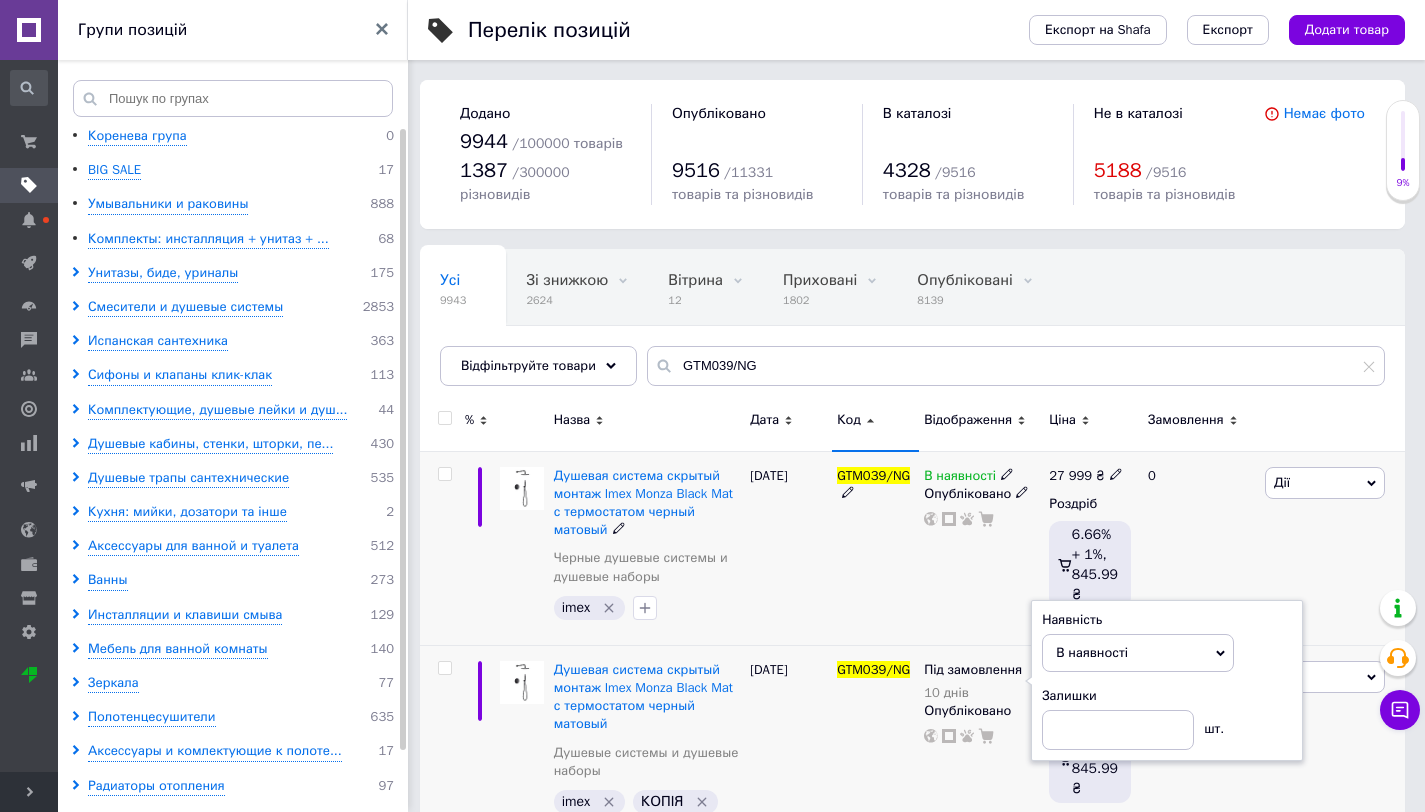 click on "В наявності Опубліковано" at bounding box center (981, 548) 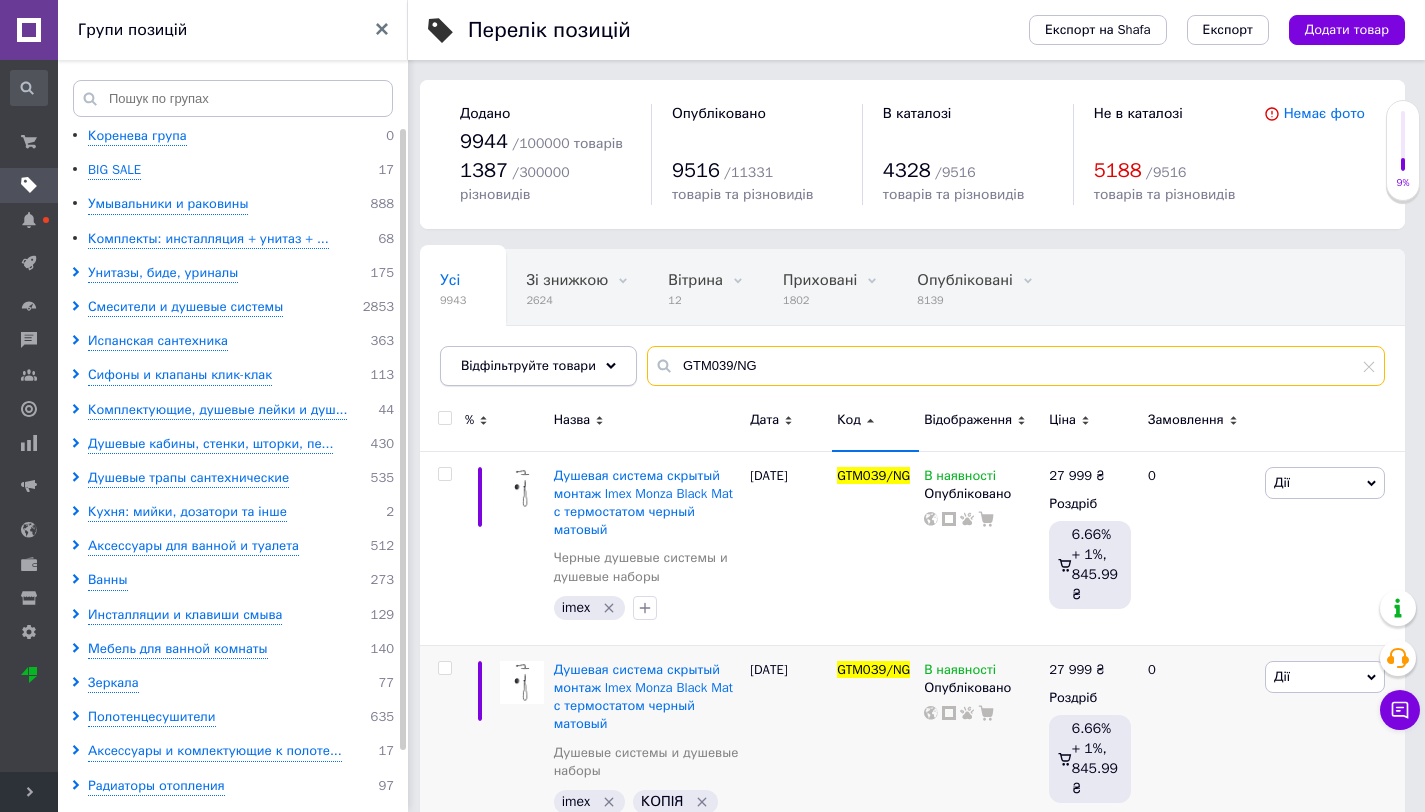 drag, startPoint x: 772, startPoint y: 359, endPoint x: 635, endPoint y: 361, distance: 137.0146 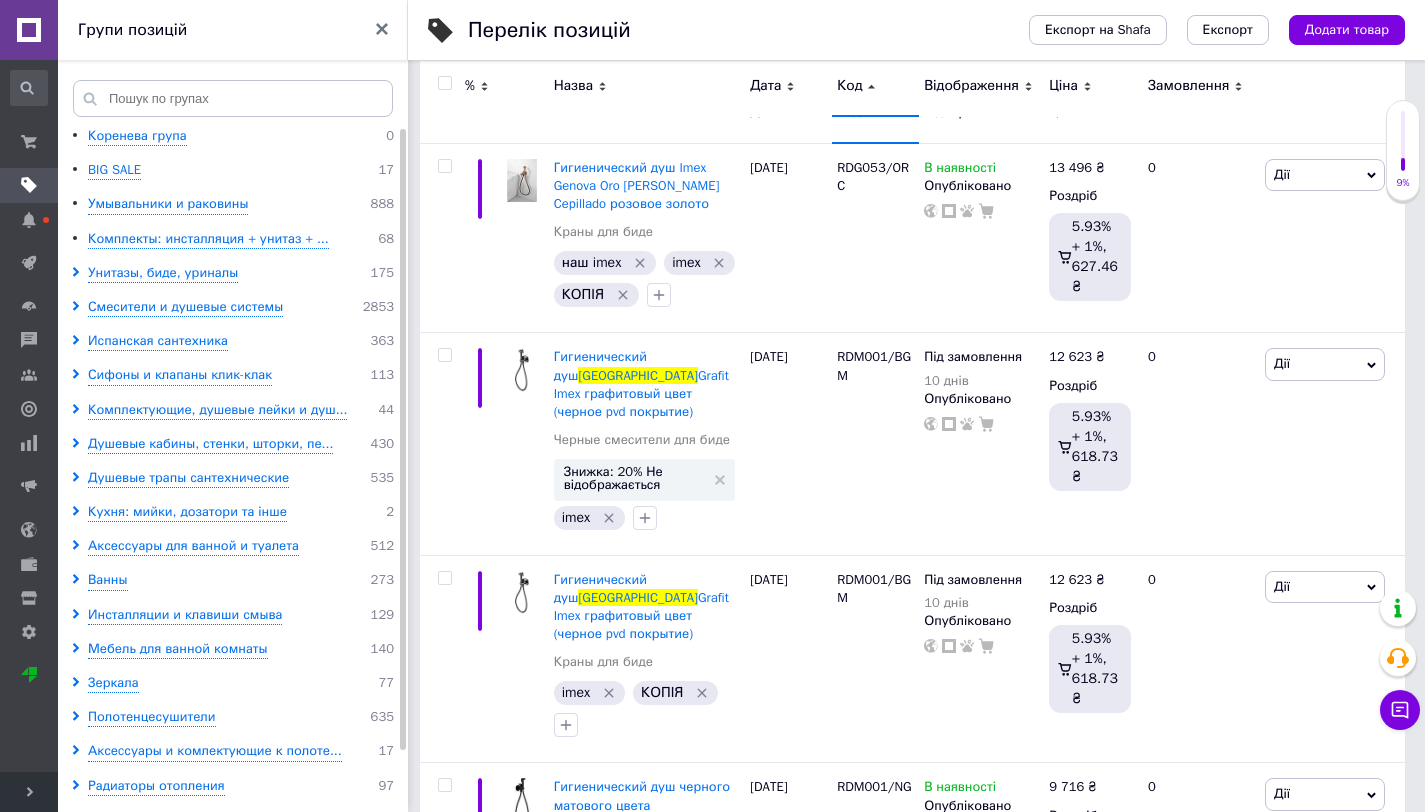scroll, scrollTop: 334, scrollLeft: 0, axis: vertical 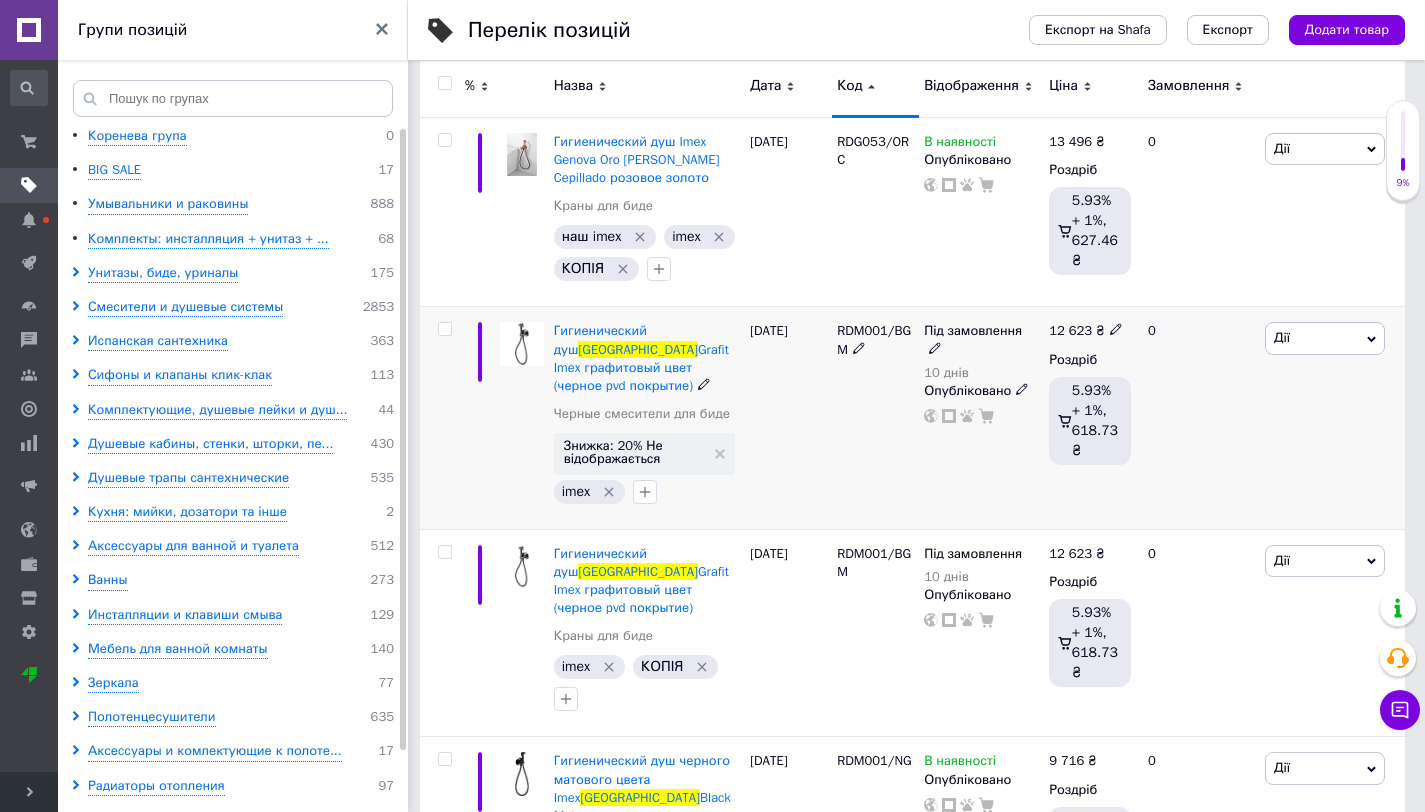 type on "[GEOGRAPHIC_DATA]" 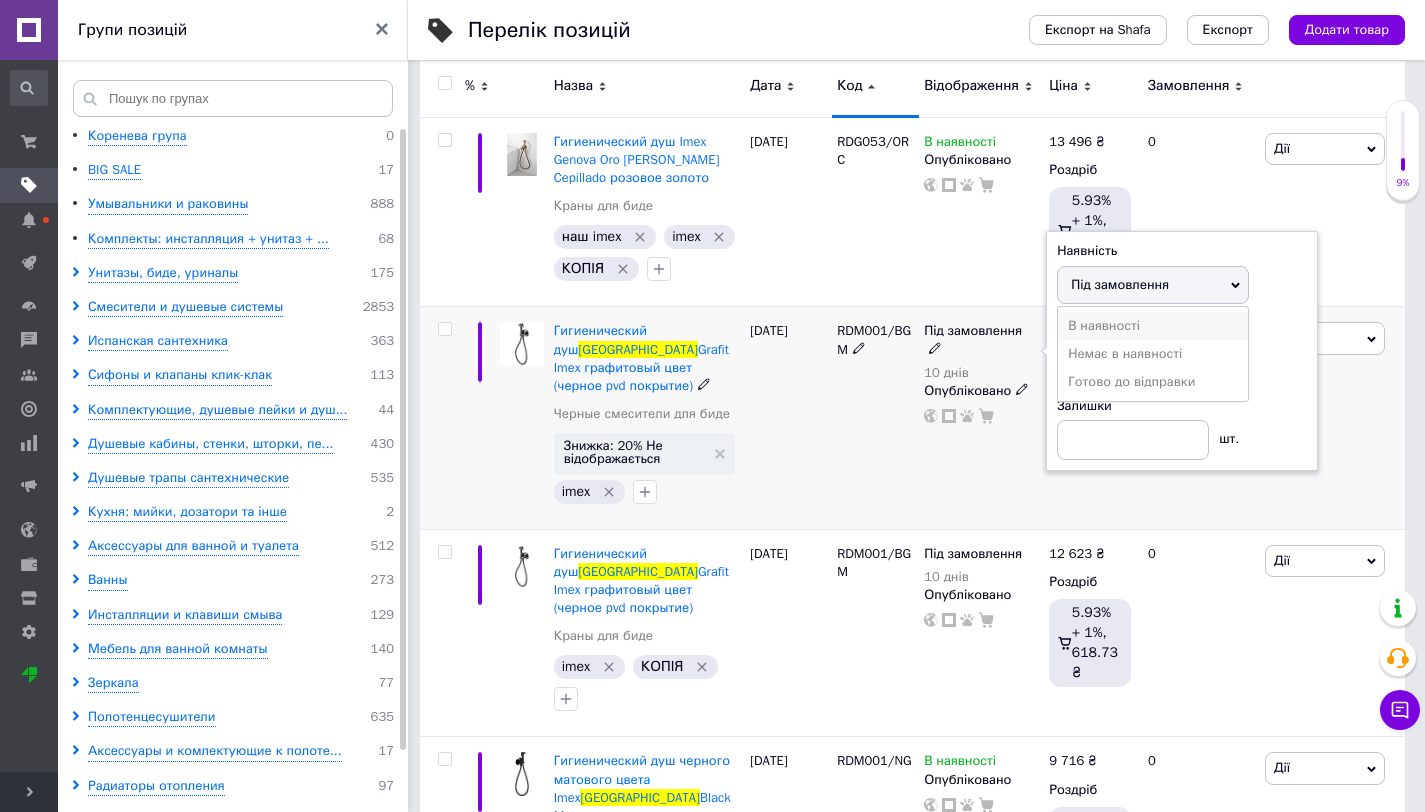 click on "В наявності" at bounding box center [1153, 326] 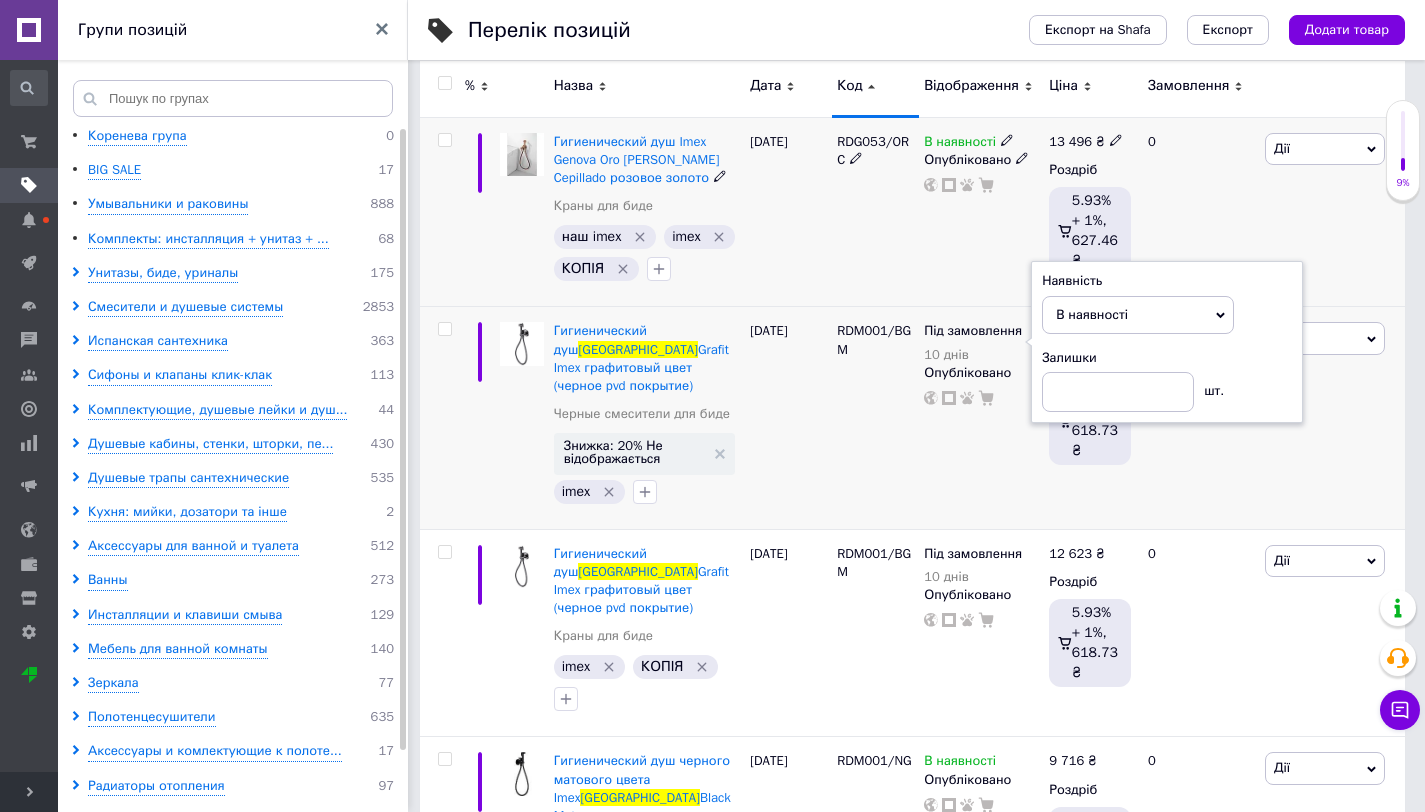 click on "В наявності Опубліковано" at bounding box center [981, 212] 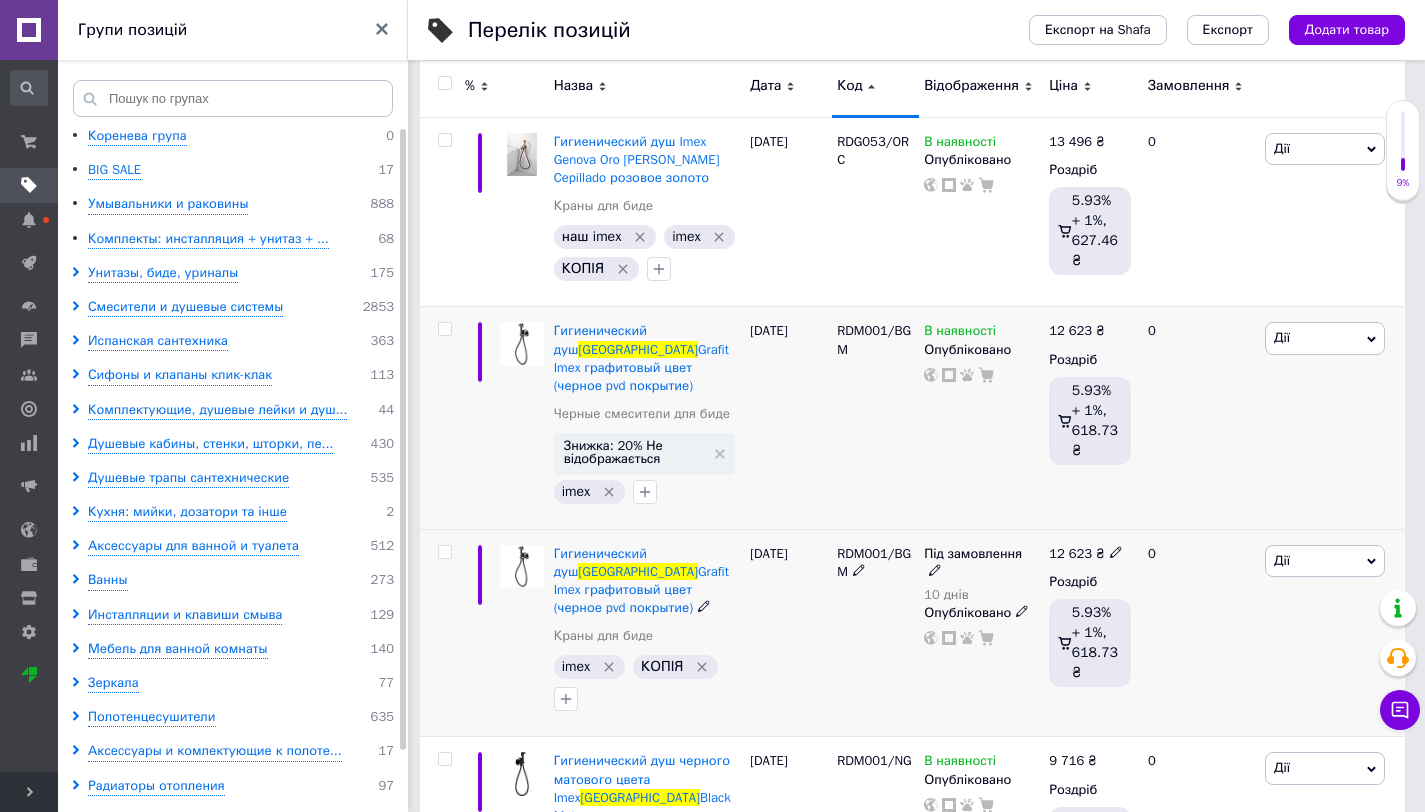click 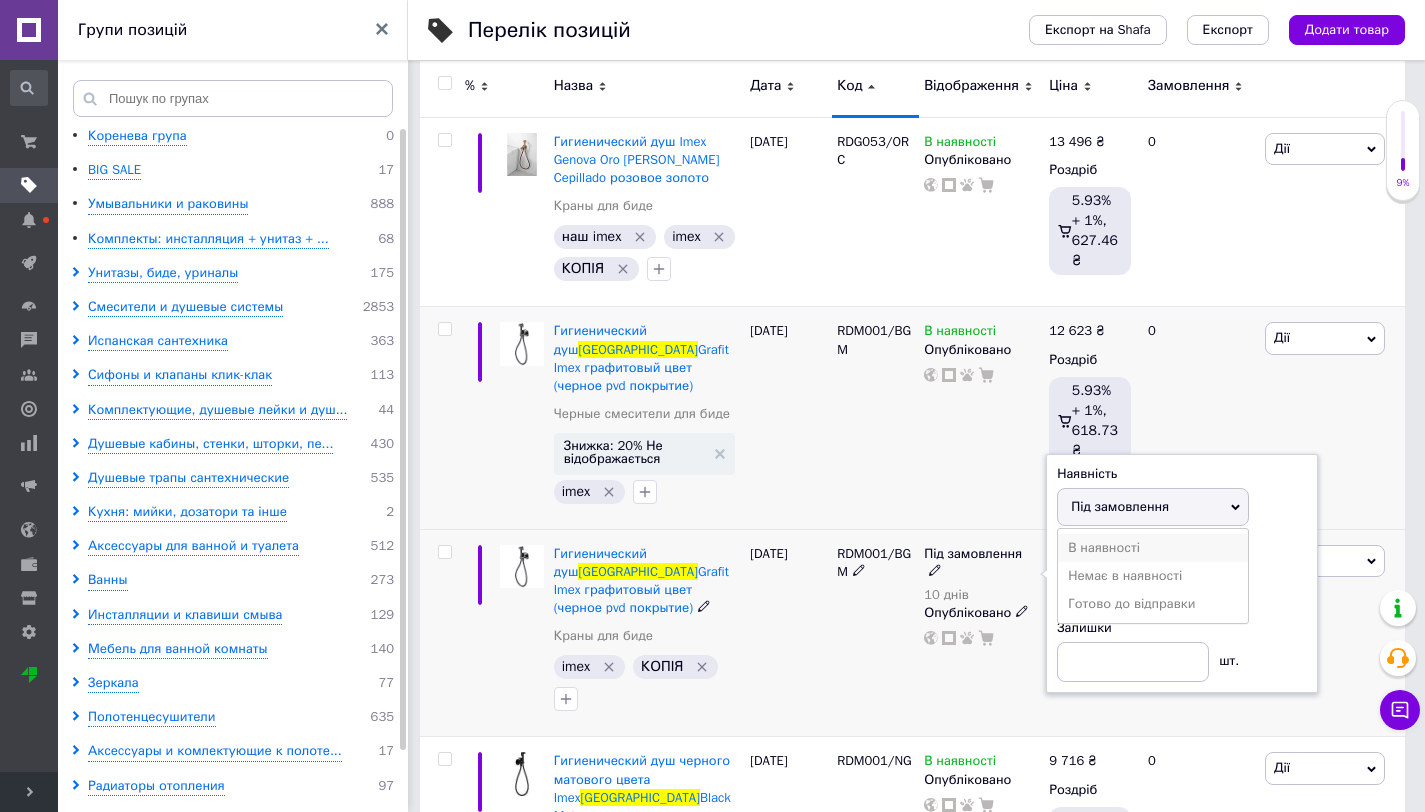 click on "В наявності" at bounding box center (1153, 548) 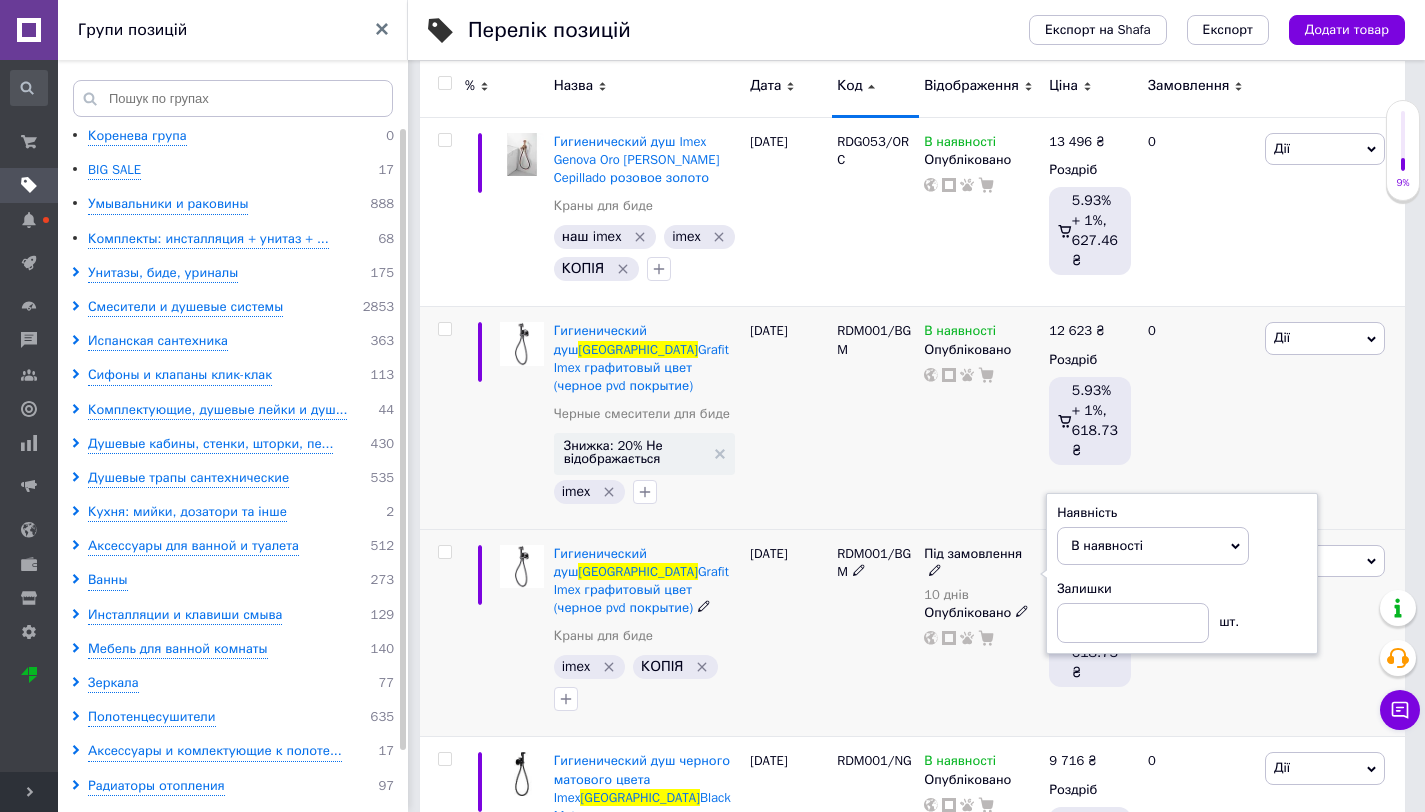 click on "В наявності Опубліковано" at bounding box center (981, 418) 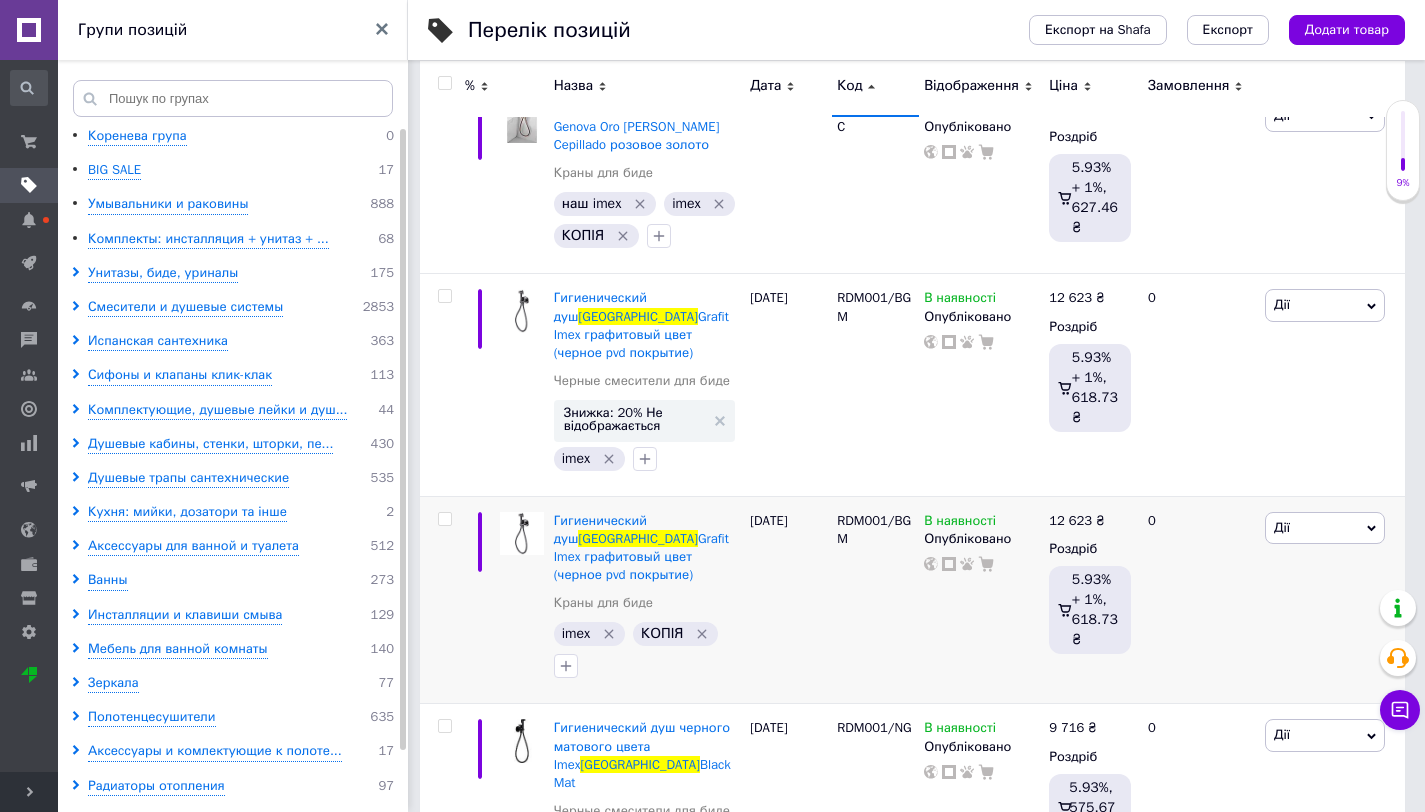 scroll, scrollTop: 0, scrollLeft: 0, axis: both 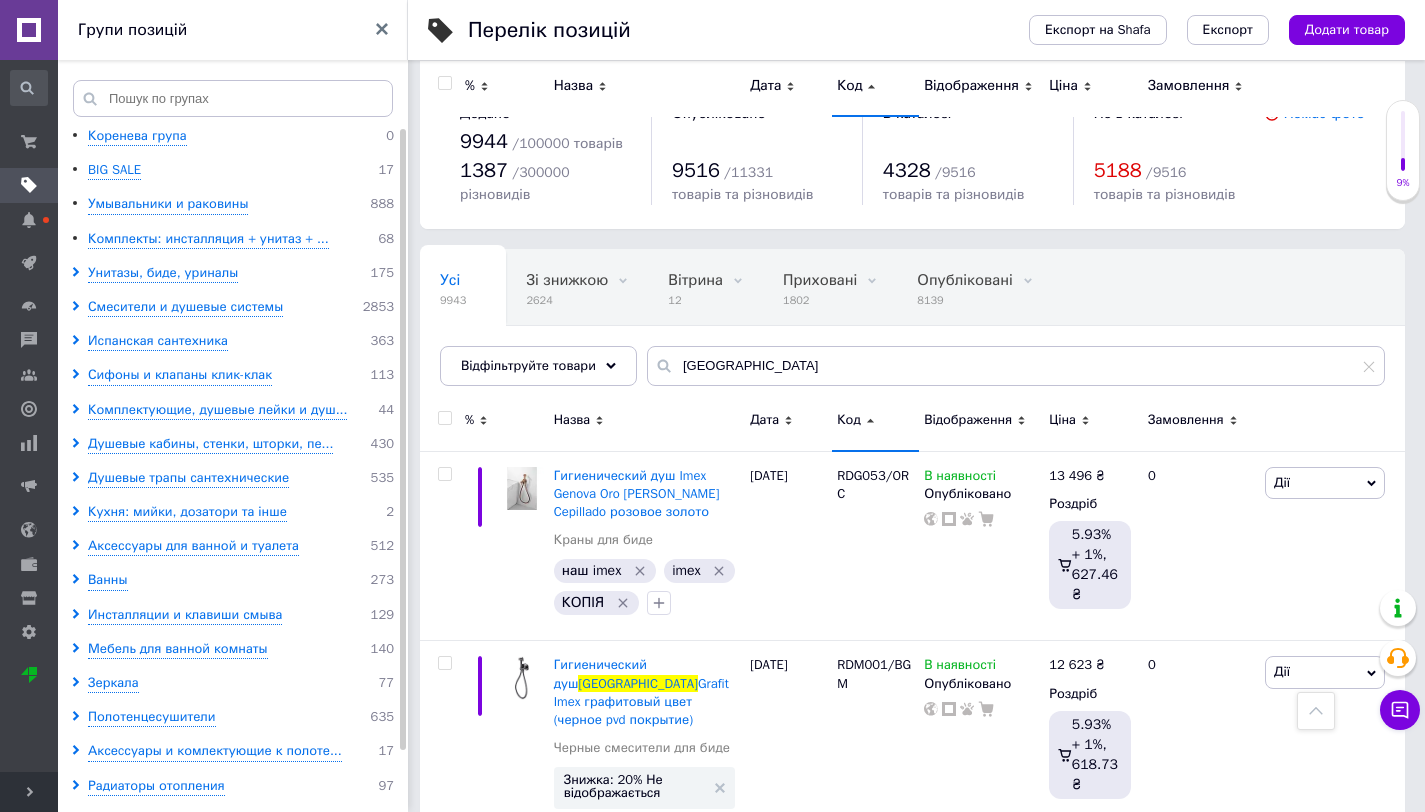 drag, startPoint x: 1439, startPoint y: 365, endPoint x: 1439, endPoint y: 54, distance: 311 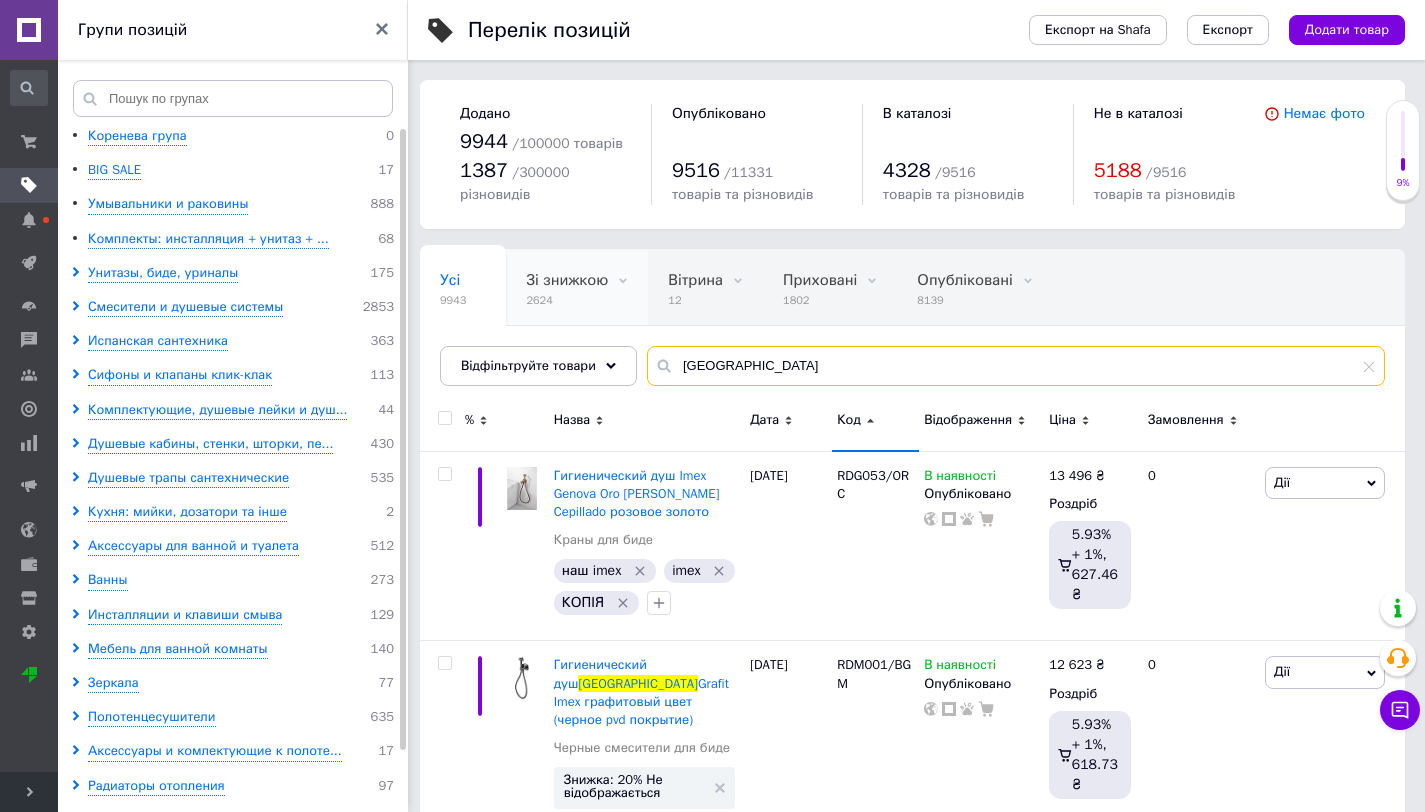 drag, startPoint x: 741, startPoint y: 364, endPoint x: 632, endPoint y: 310, distance: 121.64292 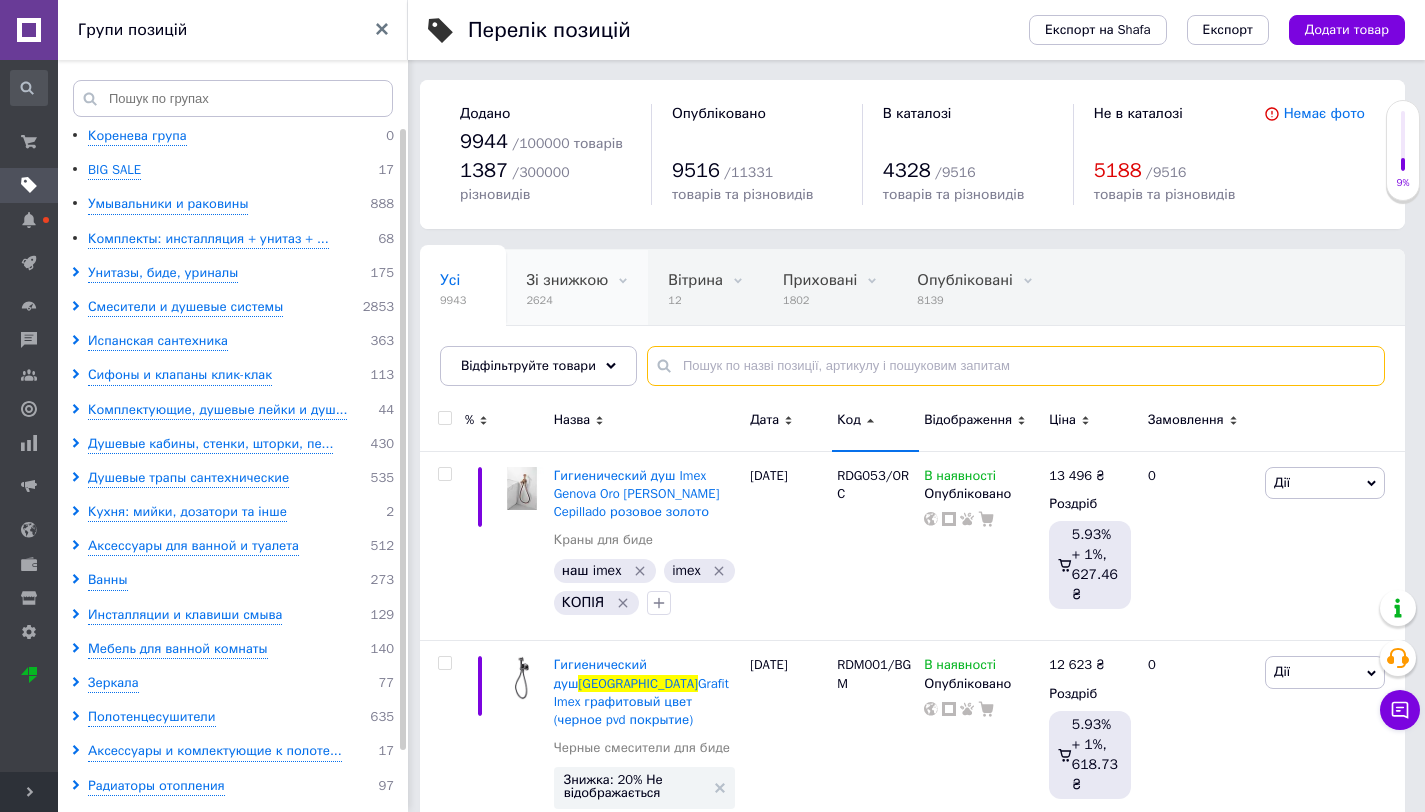 paste on "BDG053-3OC" 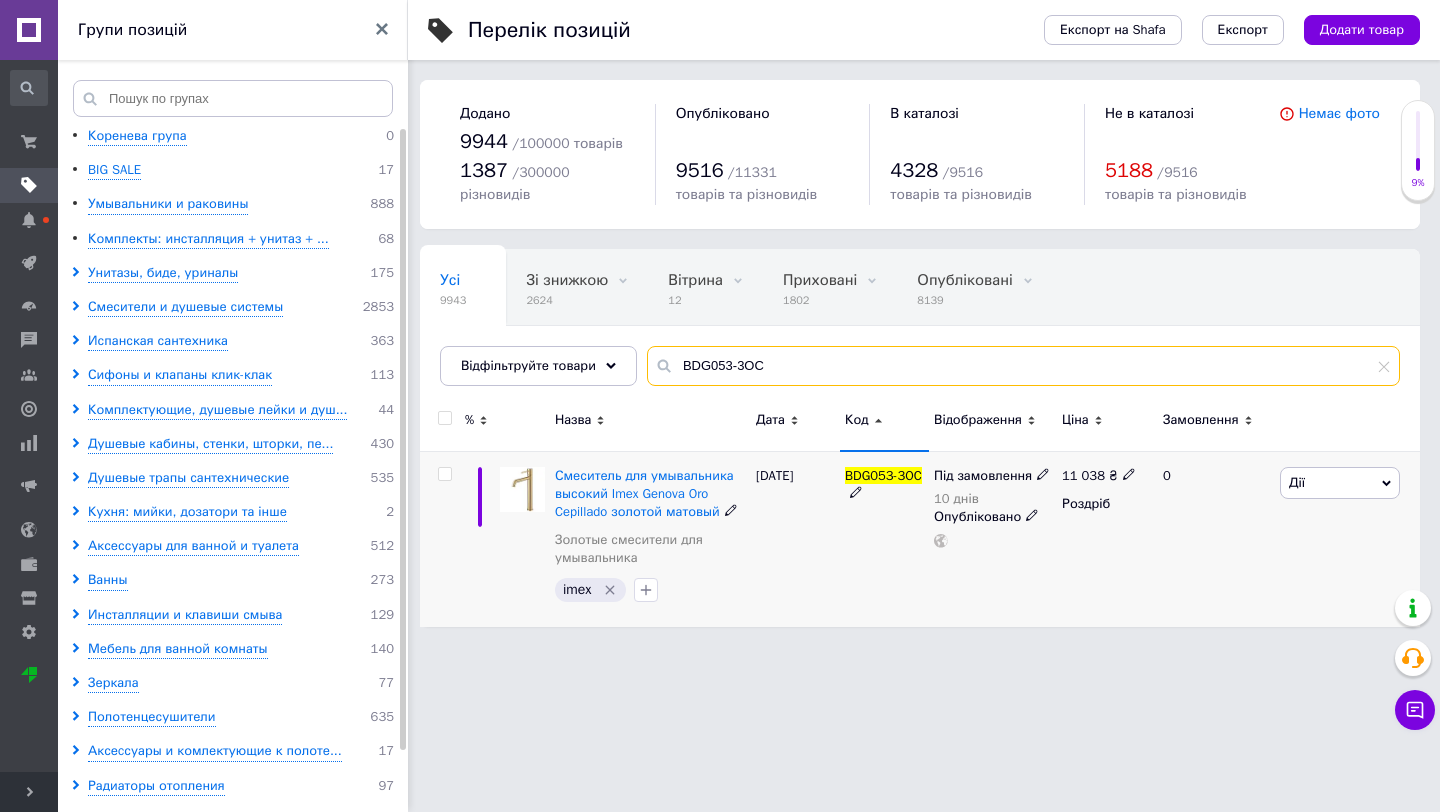 type on "BDG053-3OC" 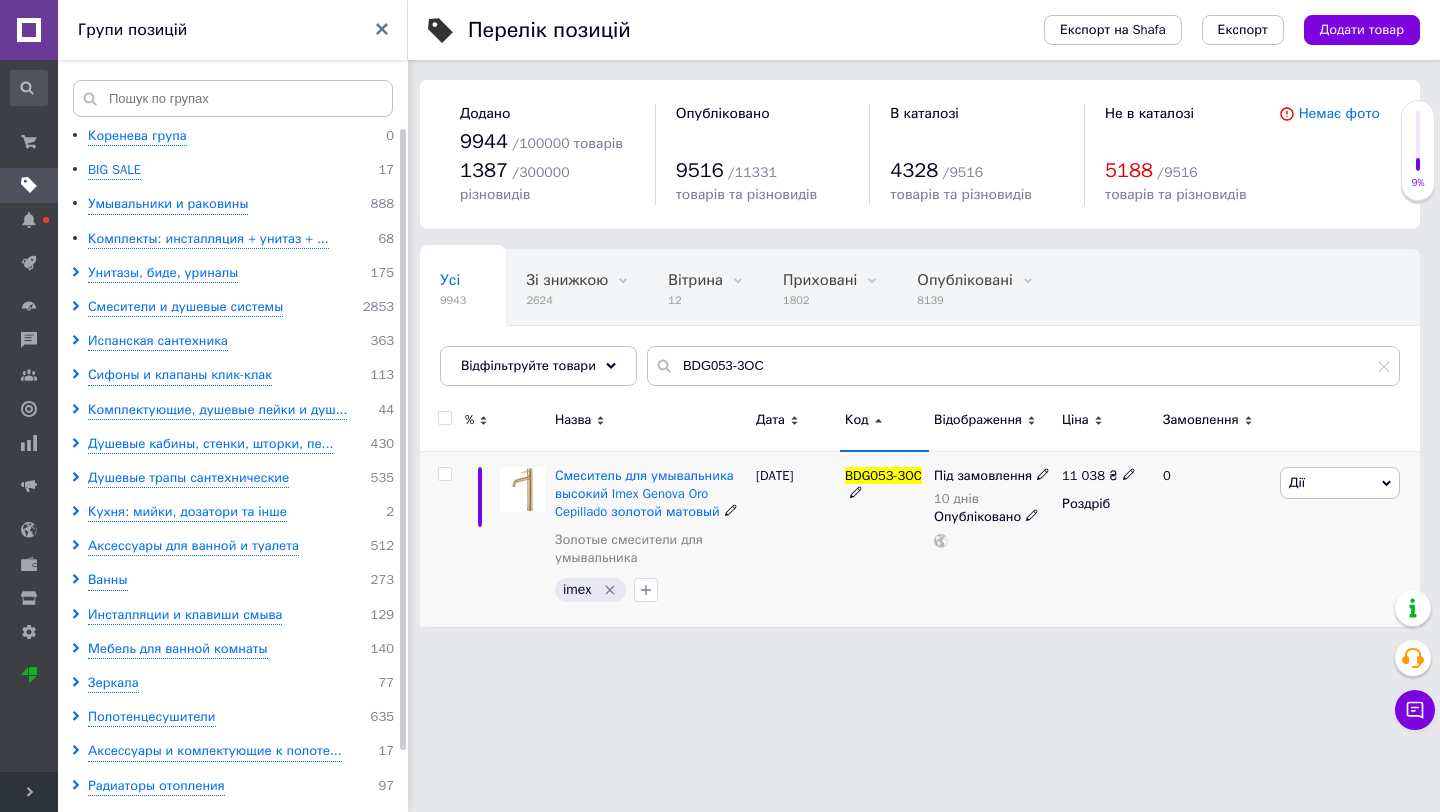 click 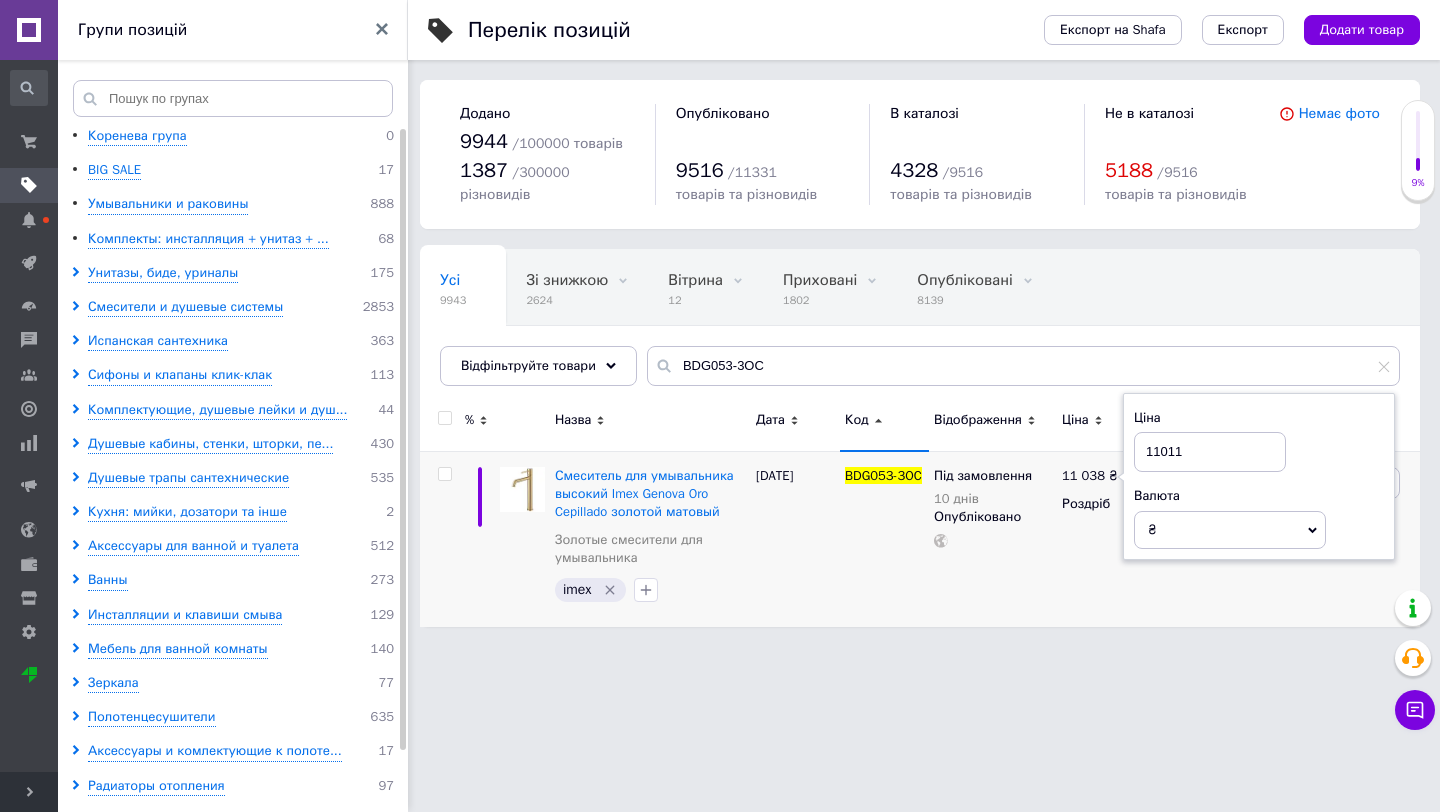 type on "11011" 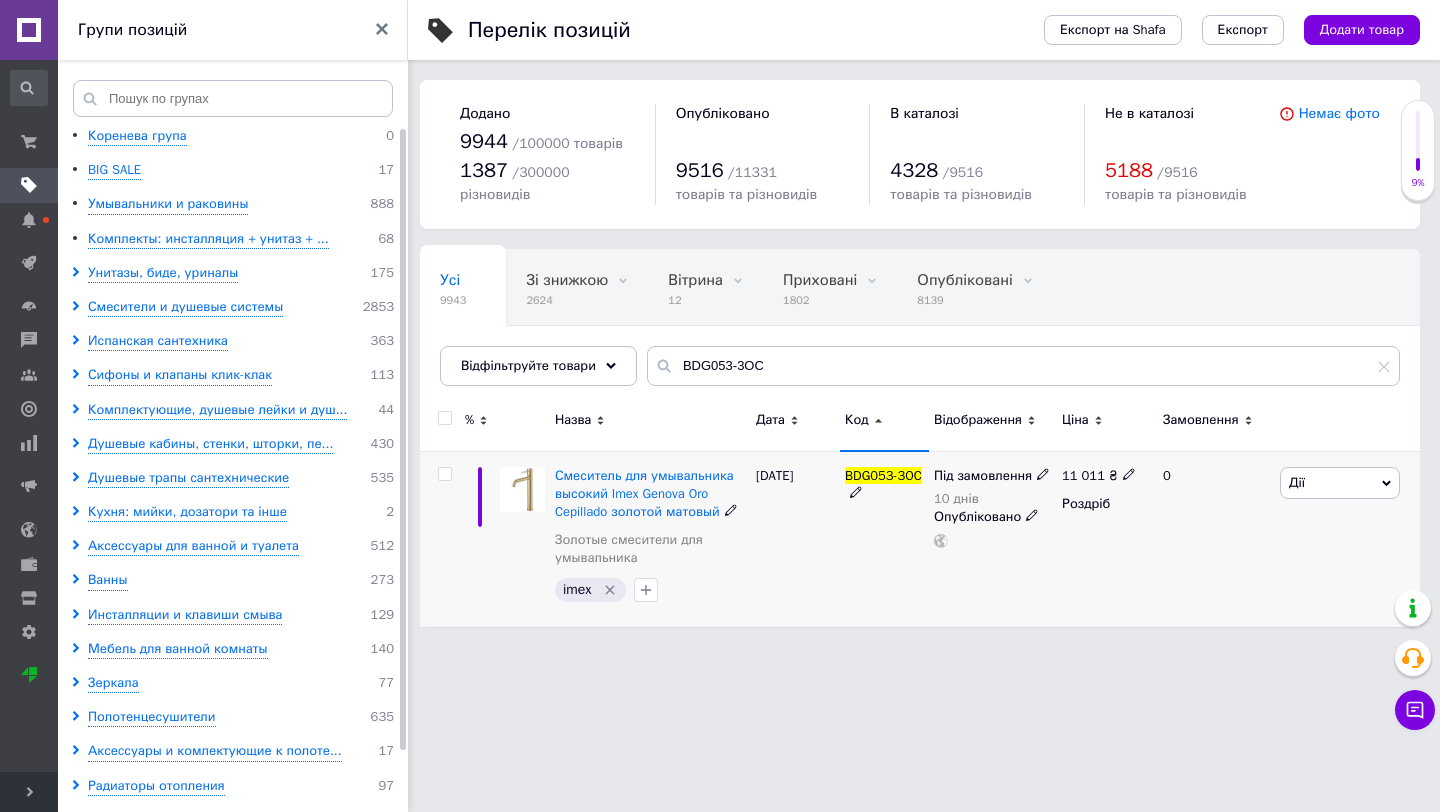 click 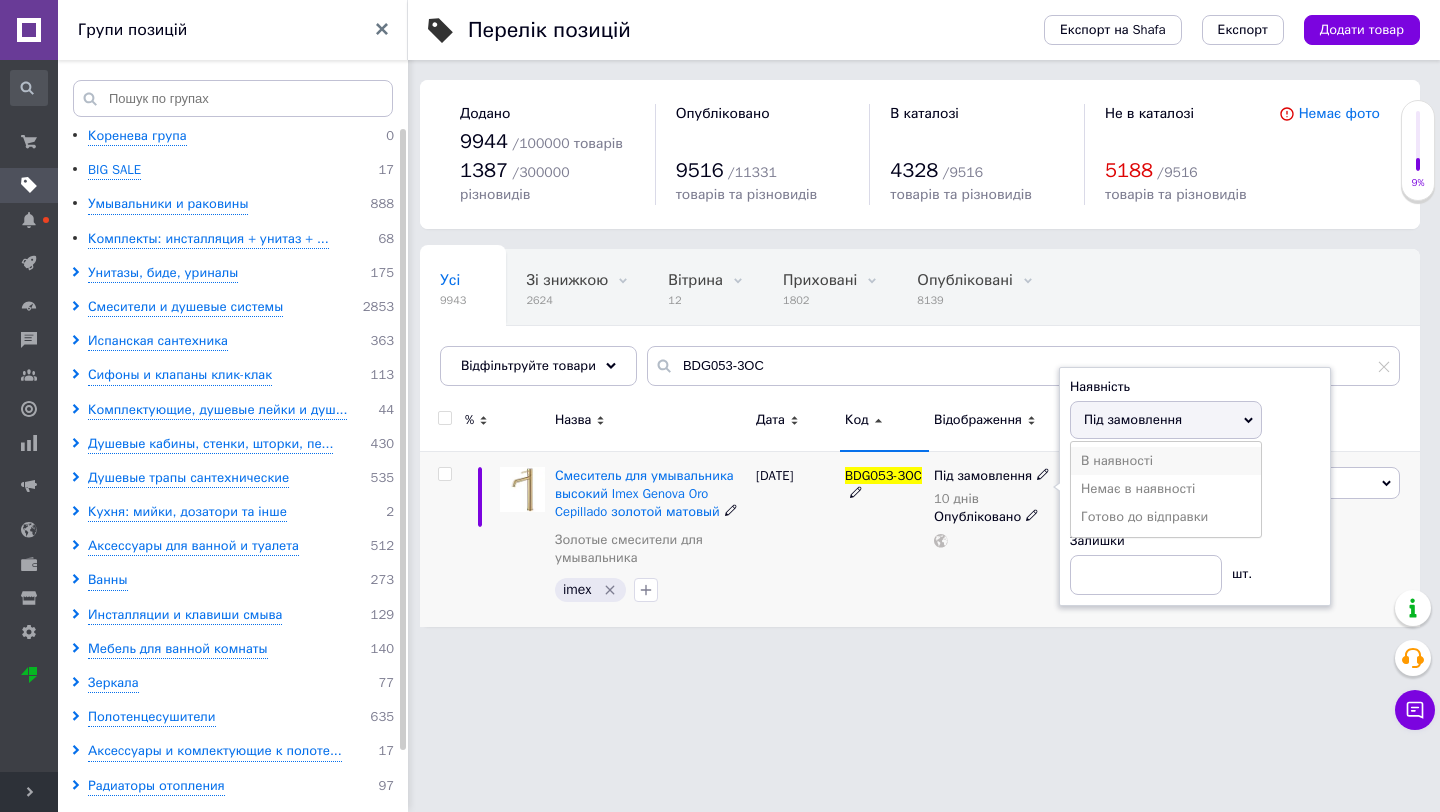 click on "В наявності" at bounding box center (1166, 461) 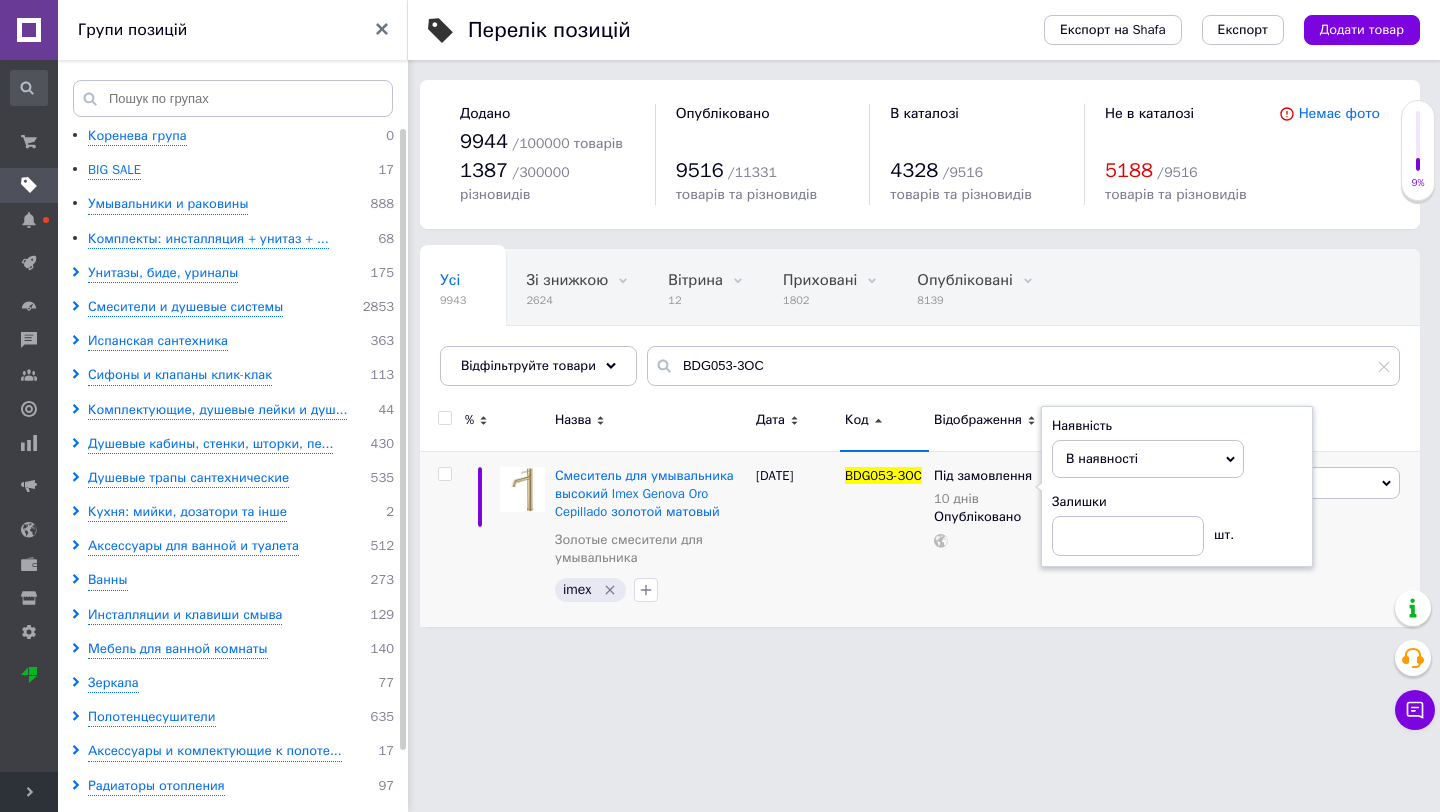 click on "Інтернет-магазин чорної сантехніки та інших товарів для будинку Ваш ID: 2719817 Сайт Інтернет-магазин чорної сантехніки ... Кабінет покупця Перевірити стан системи Сторінка на порталі магазин сучасної сантехніки Довідка Вийти Замовлення та повідомлення Замовлення та повідомлення Замовлення Повідомлення Товари та послуги Товари та послуги Позиції Групи та добірки Сезонні знижки Категорії Імпорт Акції та промокоди Видалені позиції Відновлення позицій Характеристики Сповіщення Панель управління Новини" at bounding box center (720, 323) 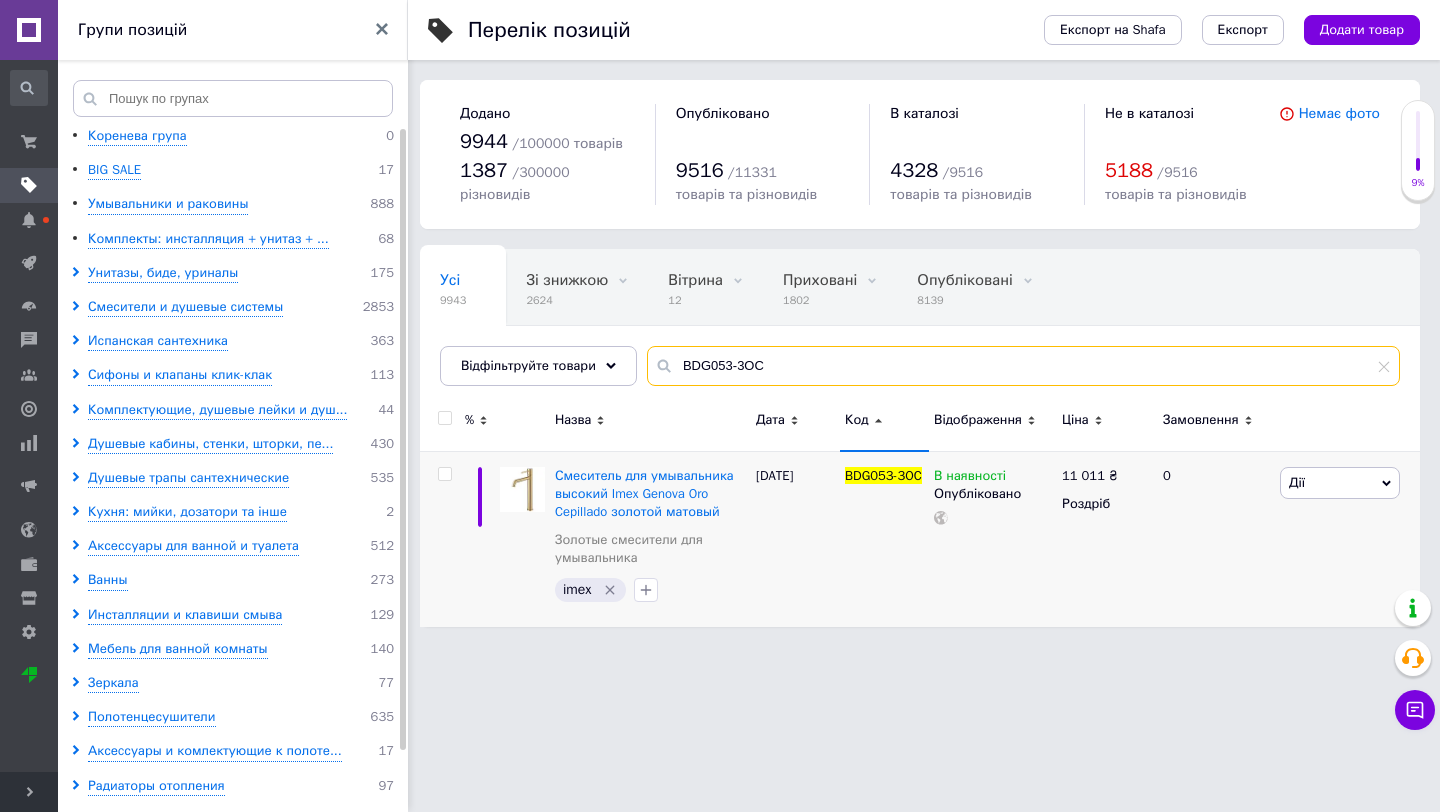 drag, startPoint x: 784, startPoint y: 362, endPoint x: 658, endPoint y: 357, distance: 126.09917 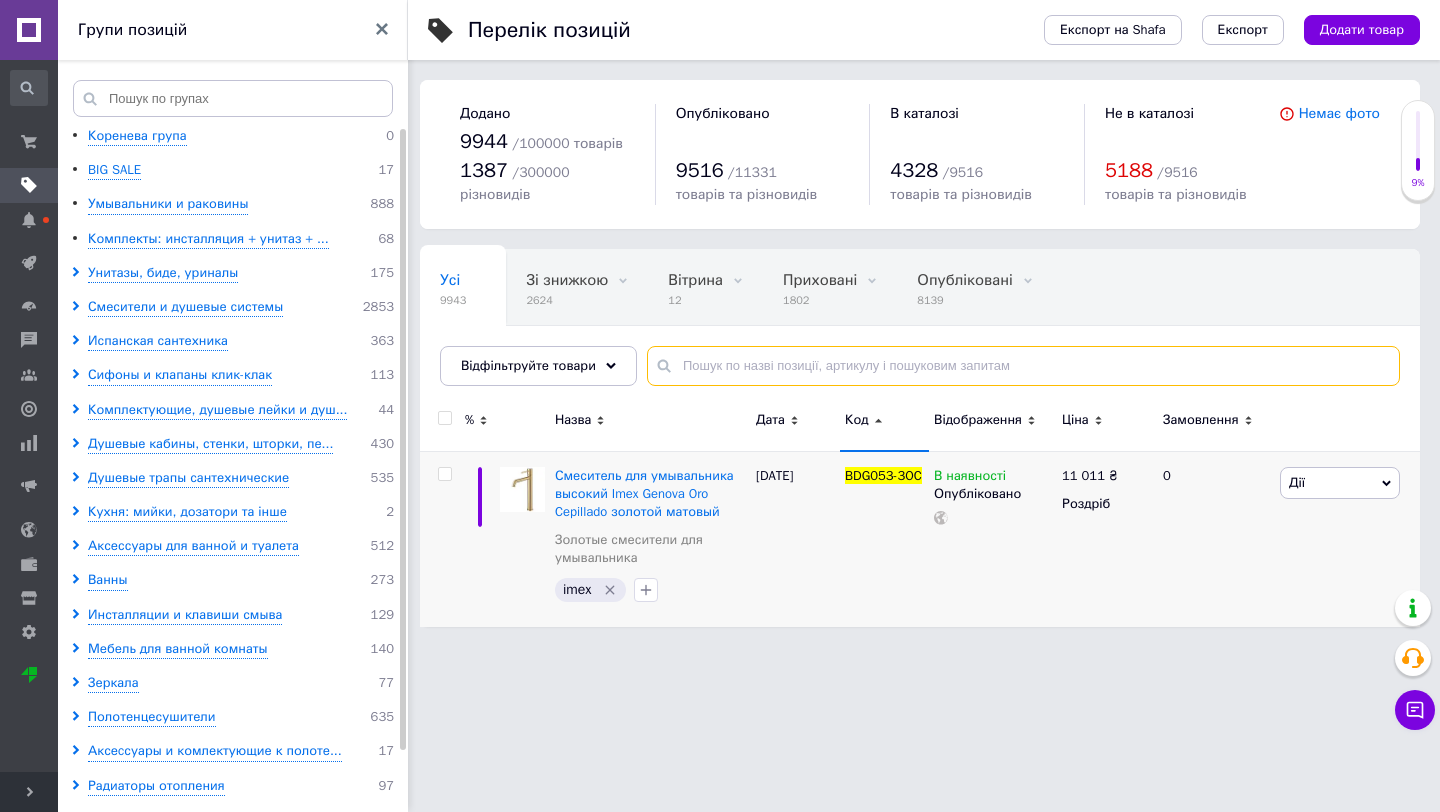 paste on "GLIS045/BL" 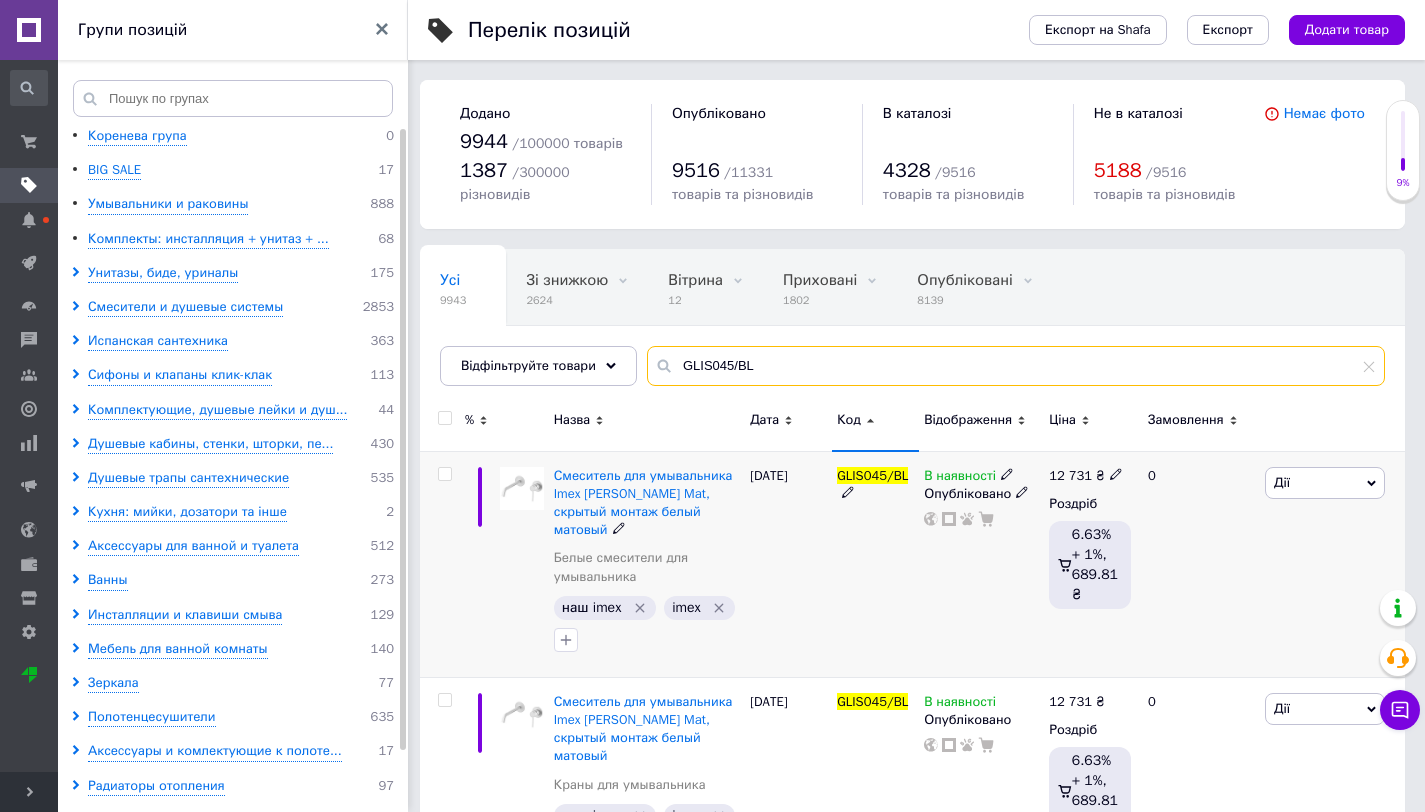 type on "GLIS045/BL" 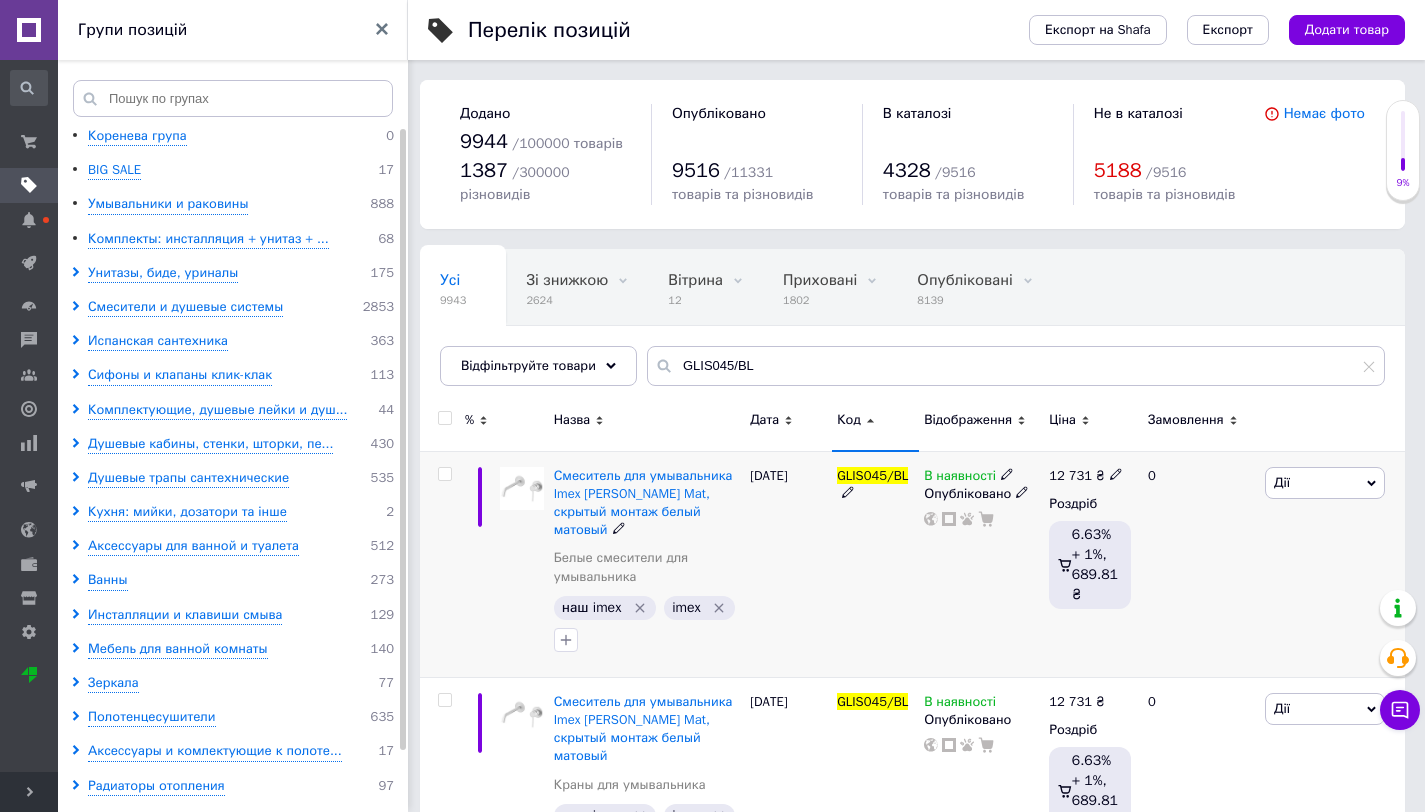 click 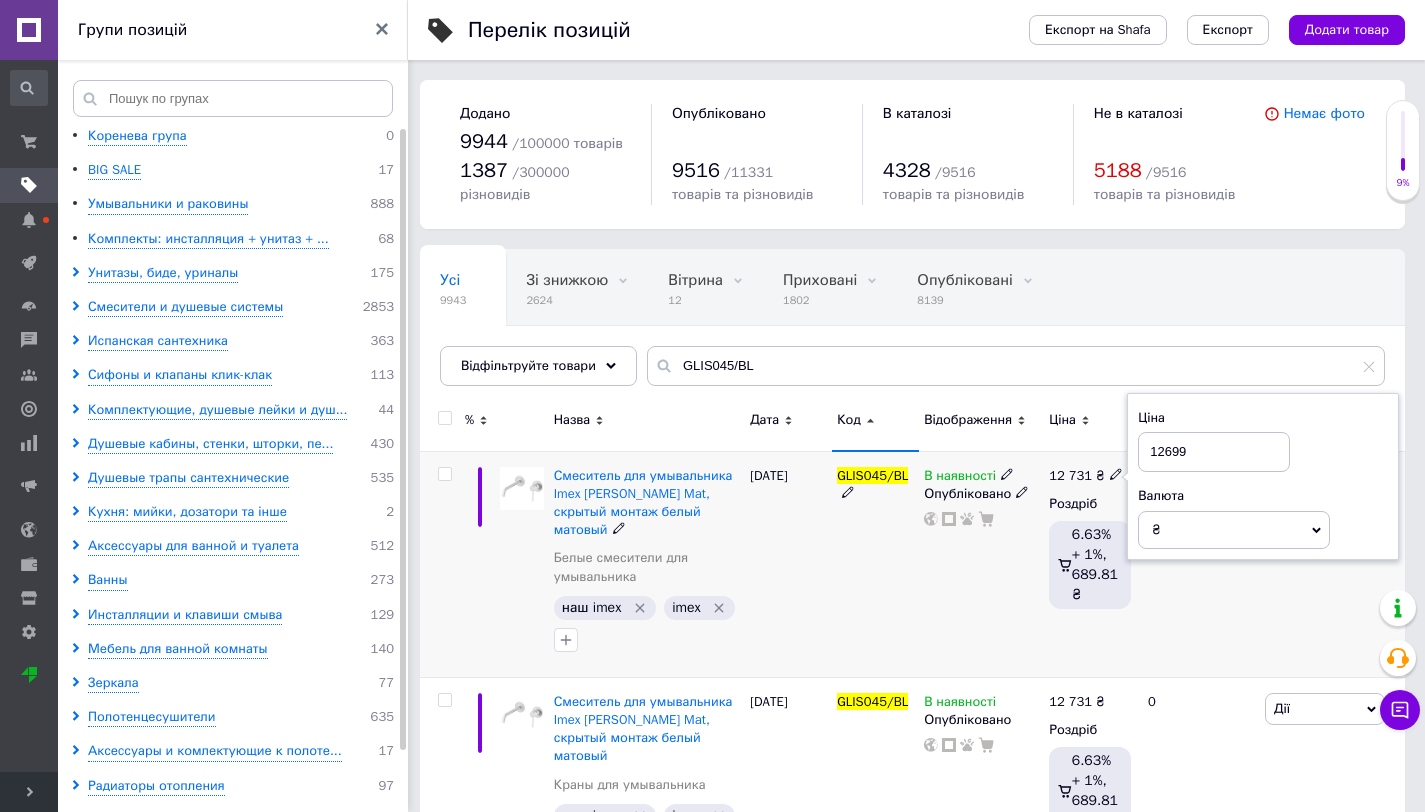 type on "12699" 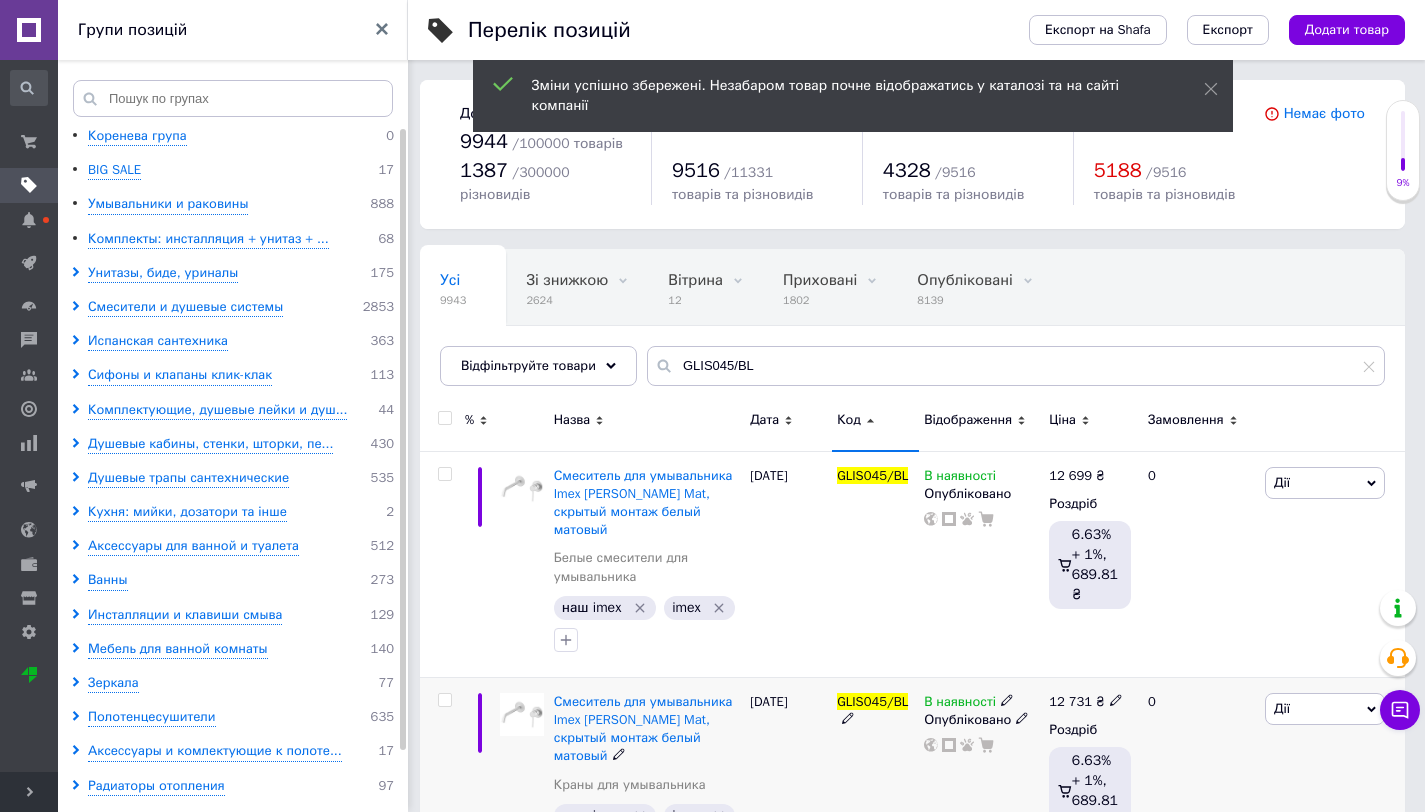click 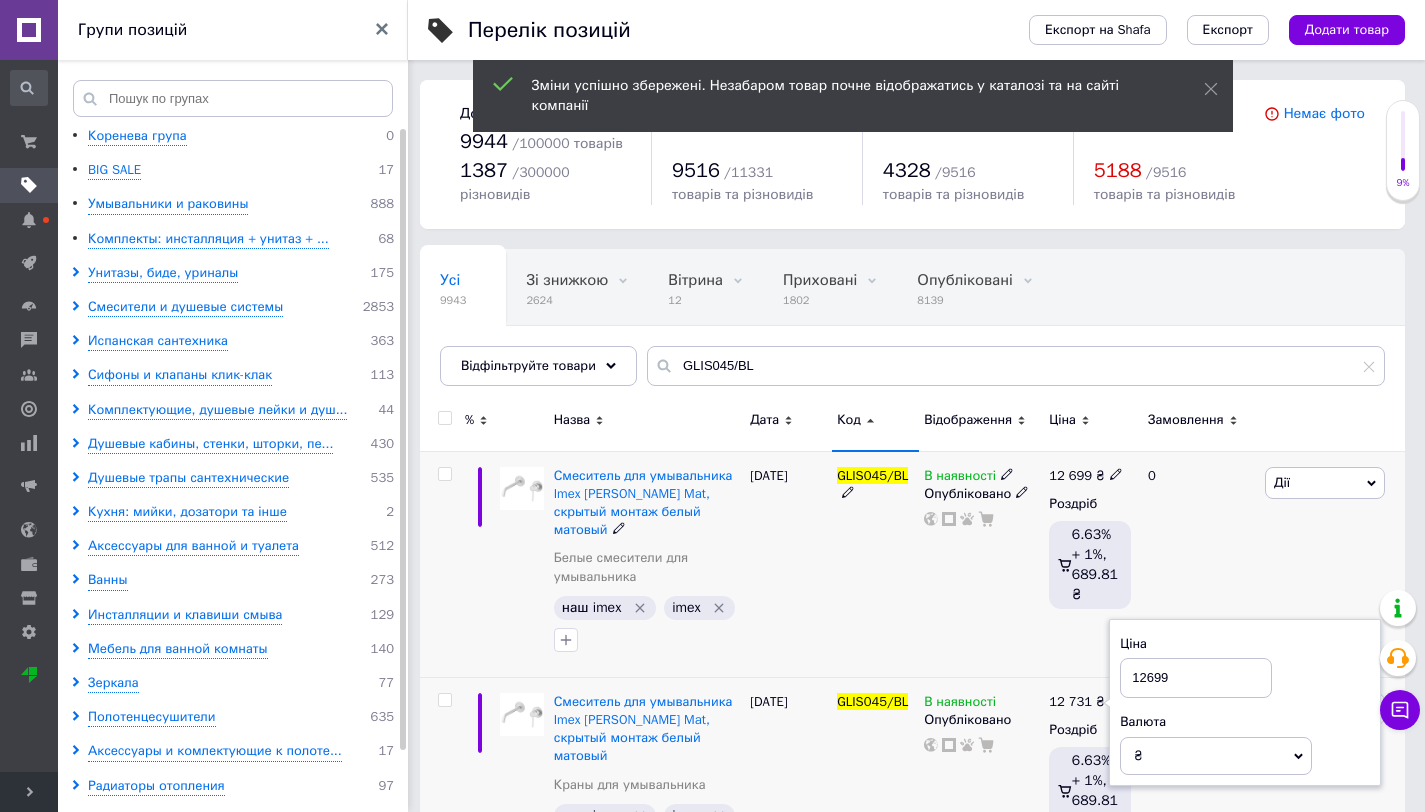 type on "12699" 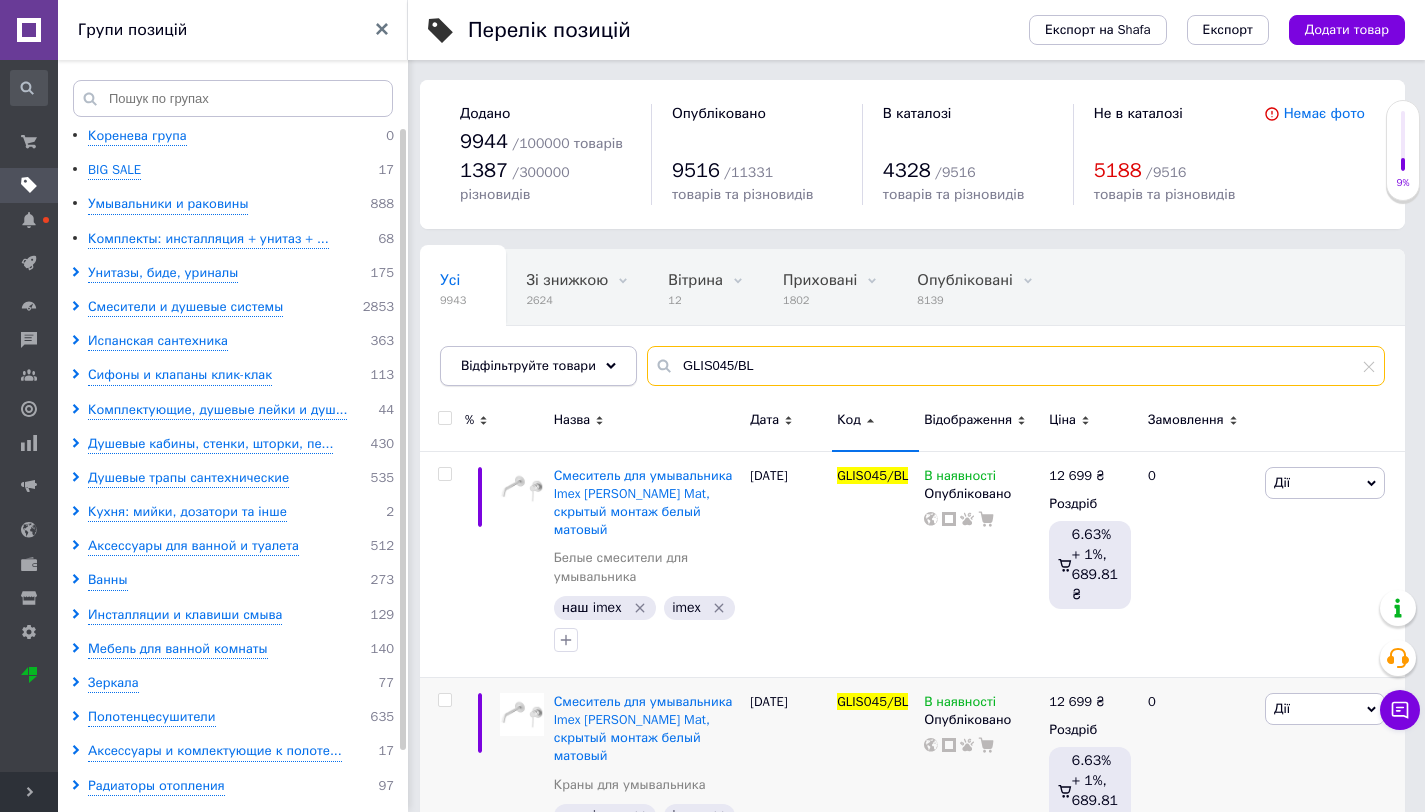 drag, startPoint x: 763, startPoint y: 361, endPoint x: 625, endPoint y: 354, distance: 138.17743 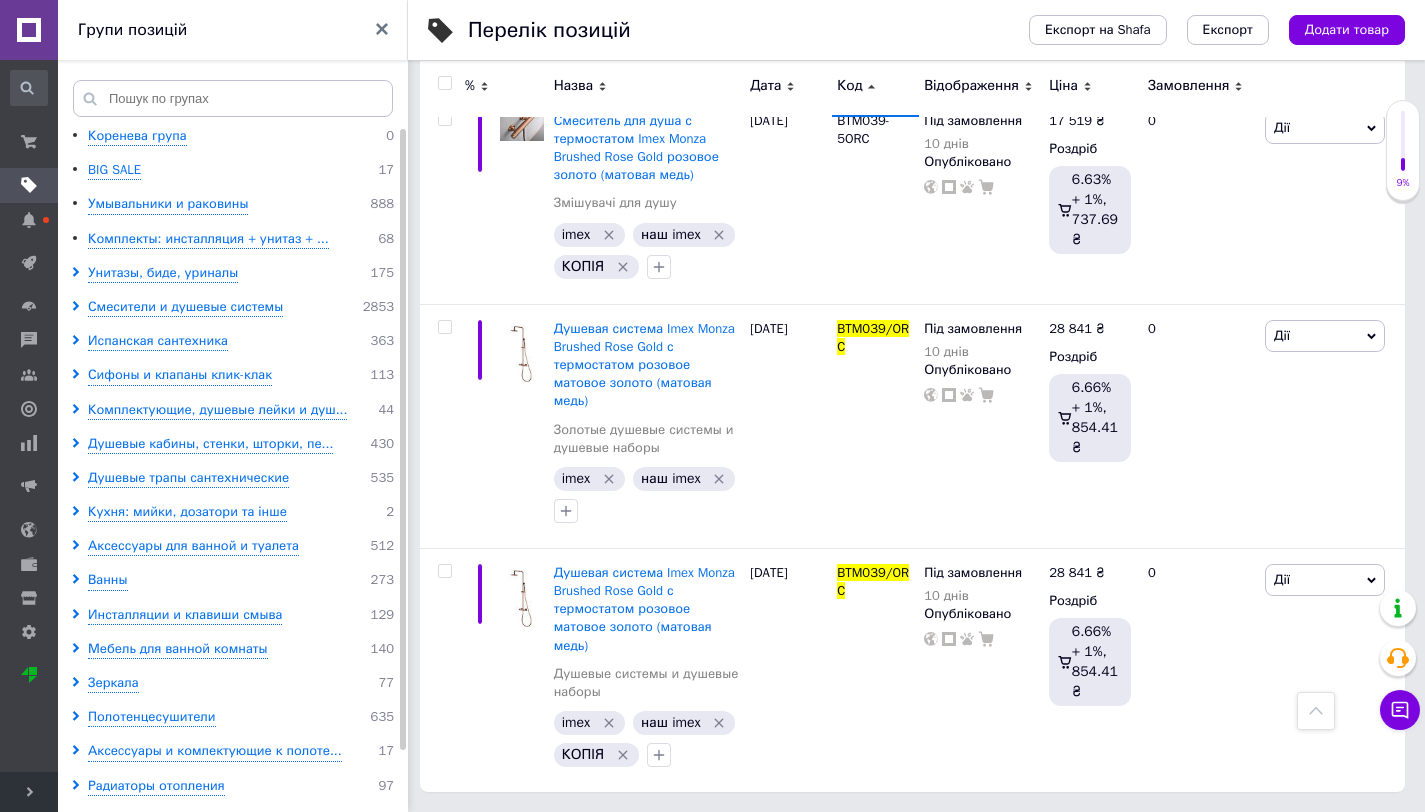 scroll, scrollTop: 1015, scrollLeft: 0, axis: vertical 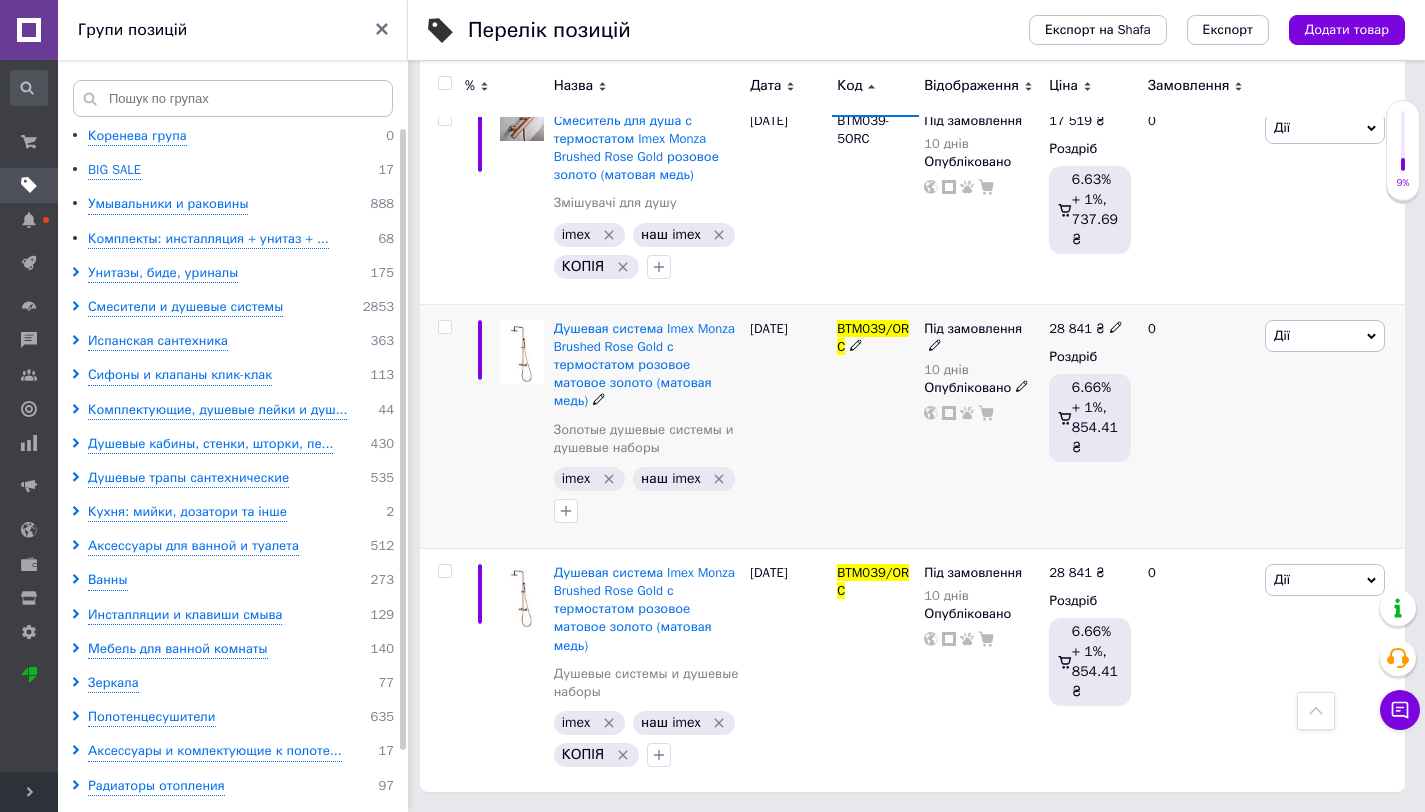 type on "BTM039/ORC" 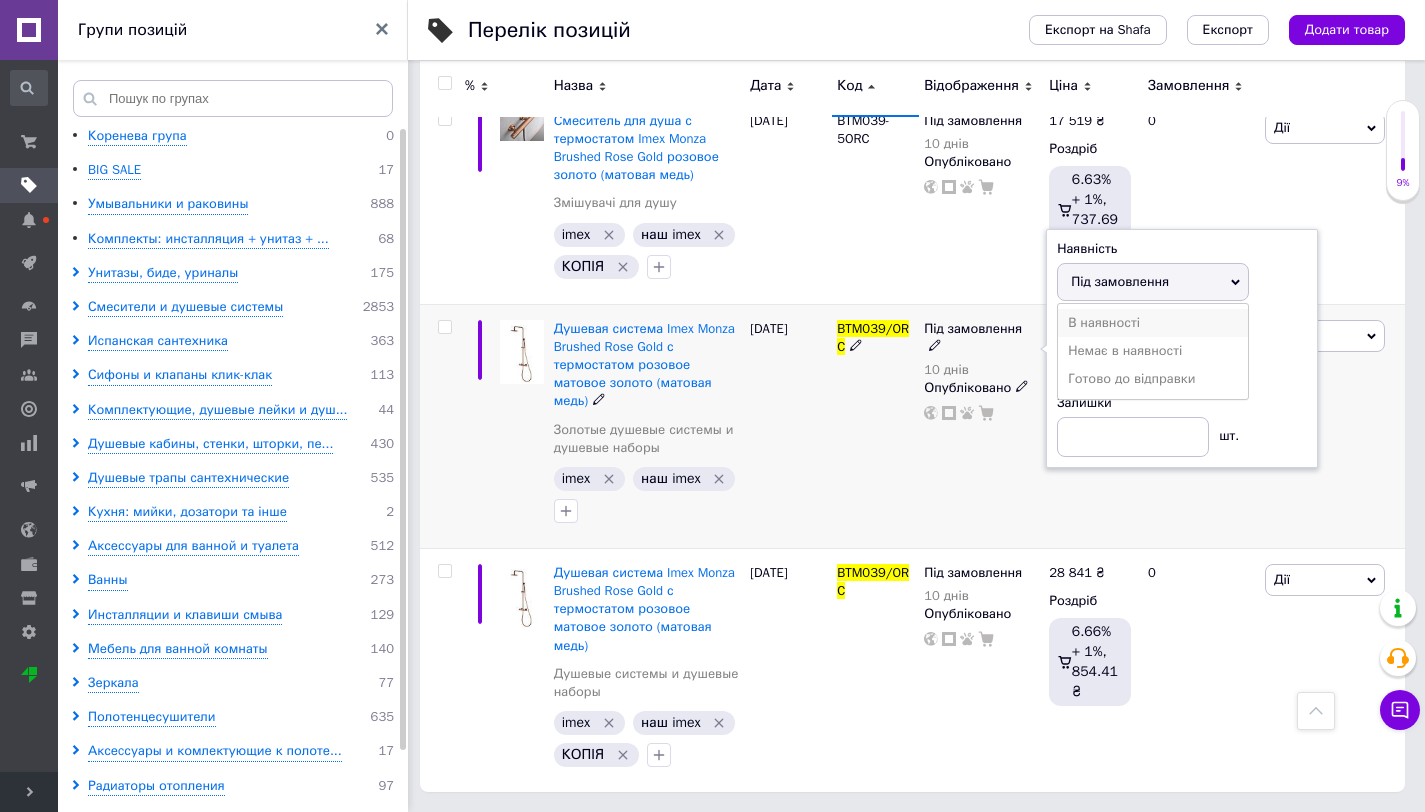 click on "В наявності" at bounding box center [1153, 323] 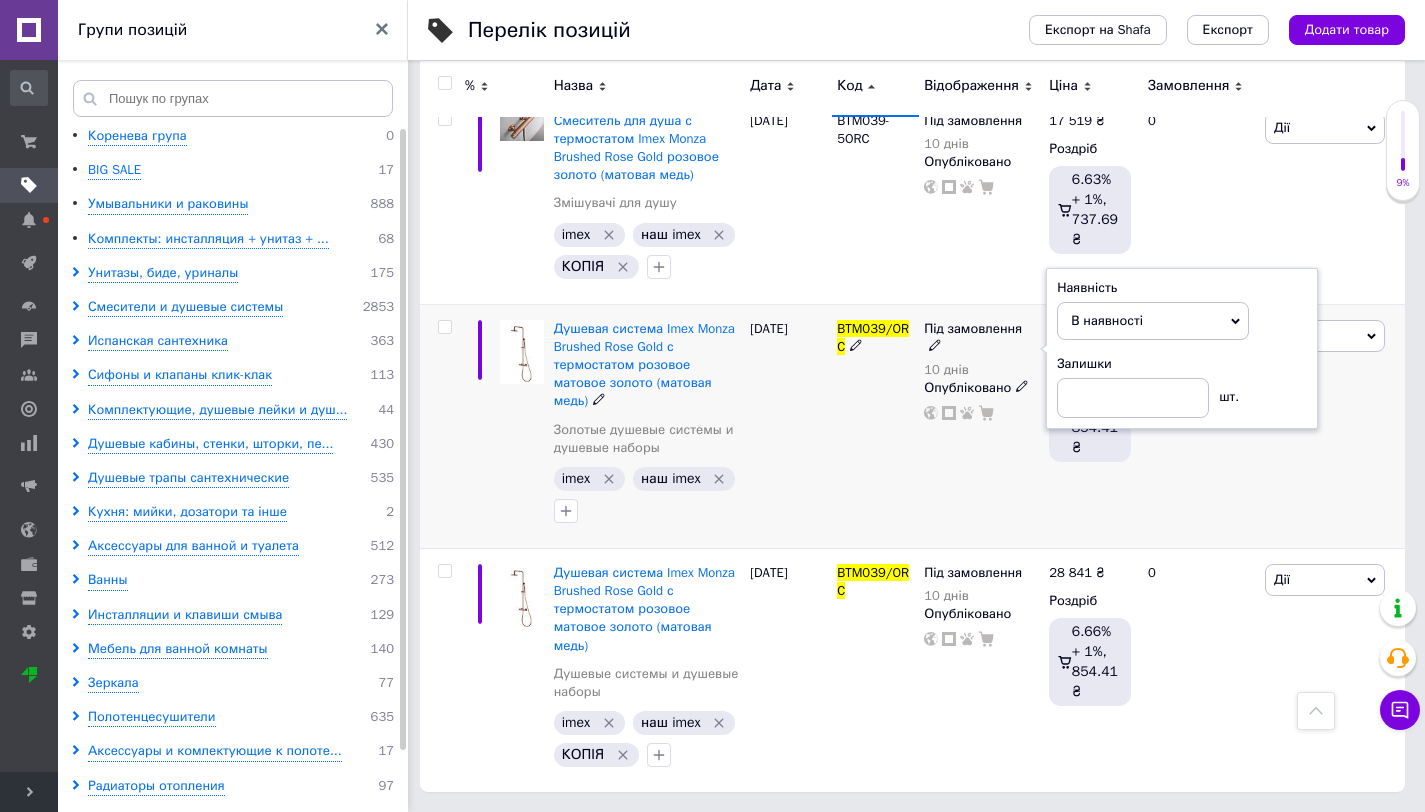 click on "Під замовлення 10 днів Наявність В наявності Немає в наявності Під замовлення Готово до відправки Залишки шт. Опубліковано" at bounding box center [981, 426] 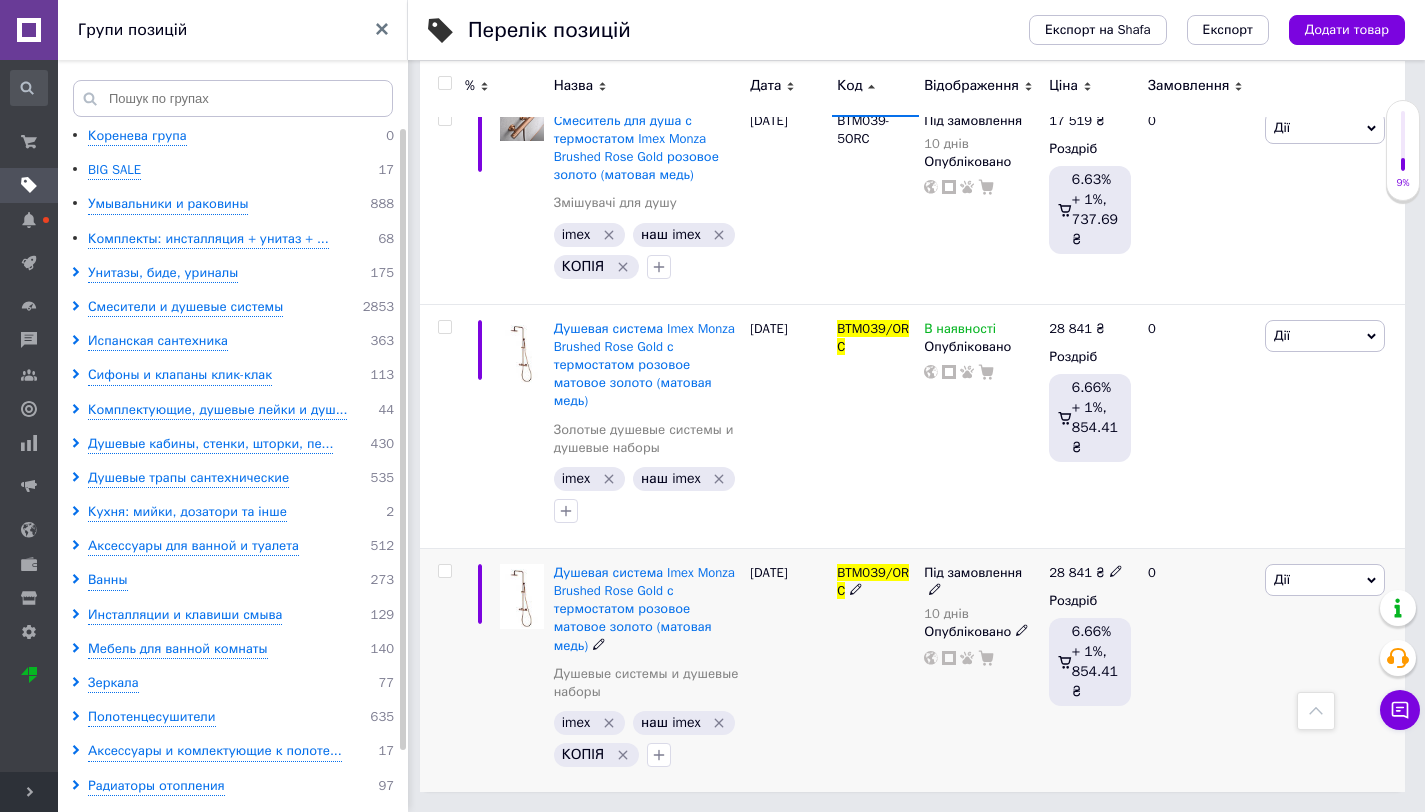 click at bounding box center (935, 588) 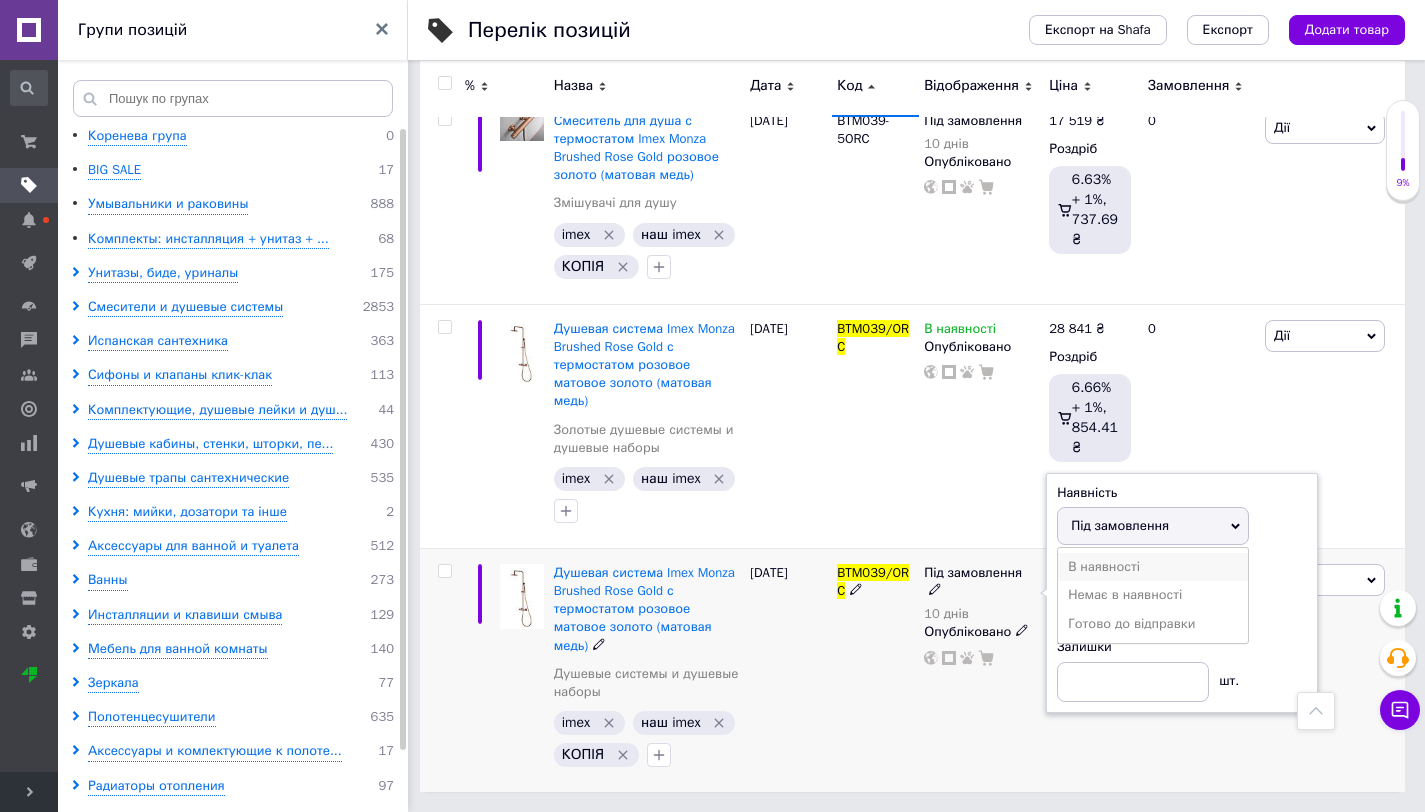 click on "В наявності" at bounding box center (1153, 567) 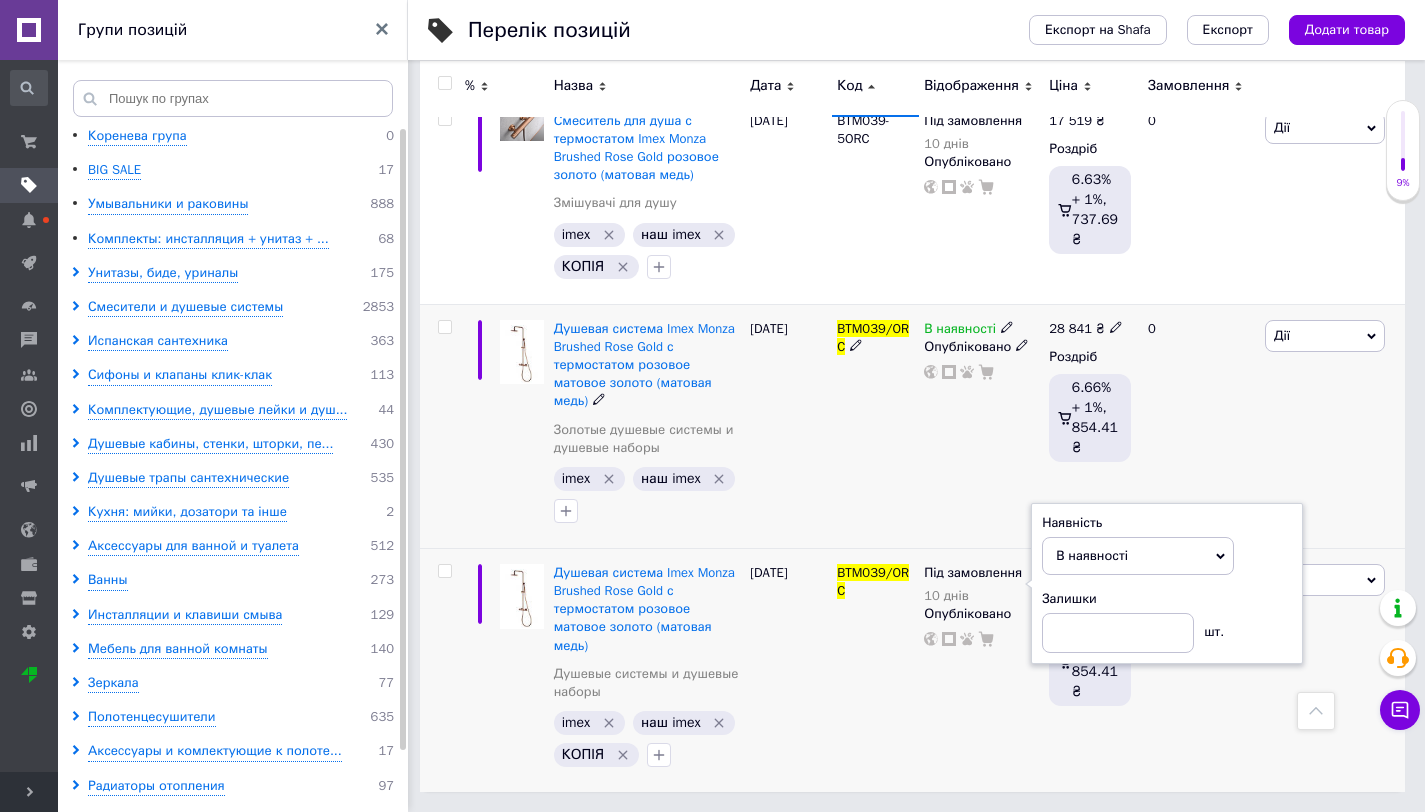 click on "В наявності Опубліковано" at bounding box center [981, 426] 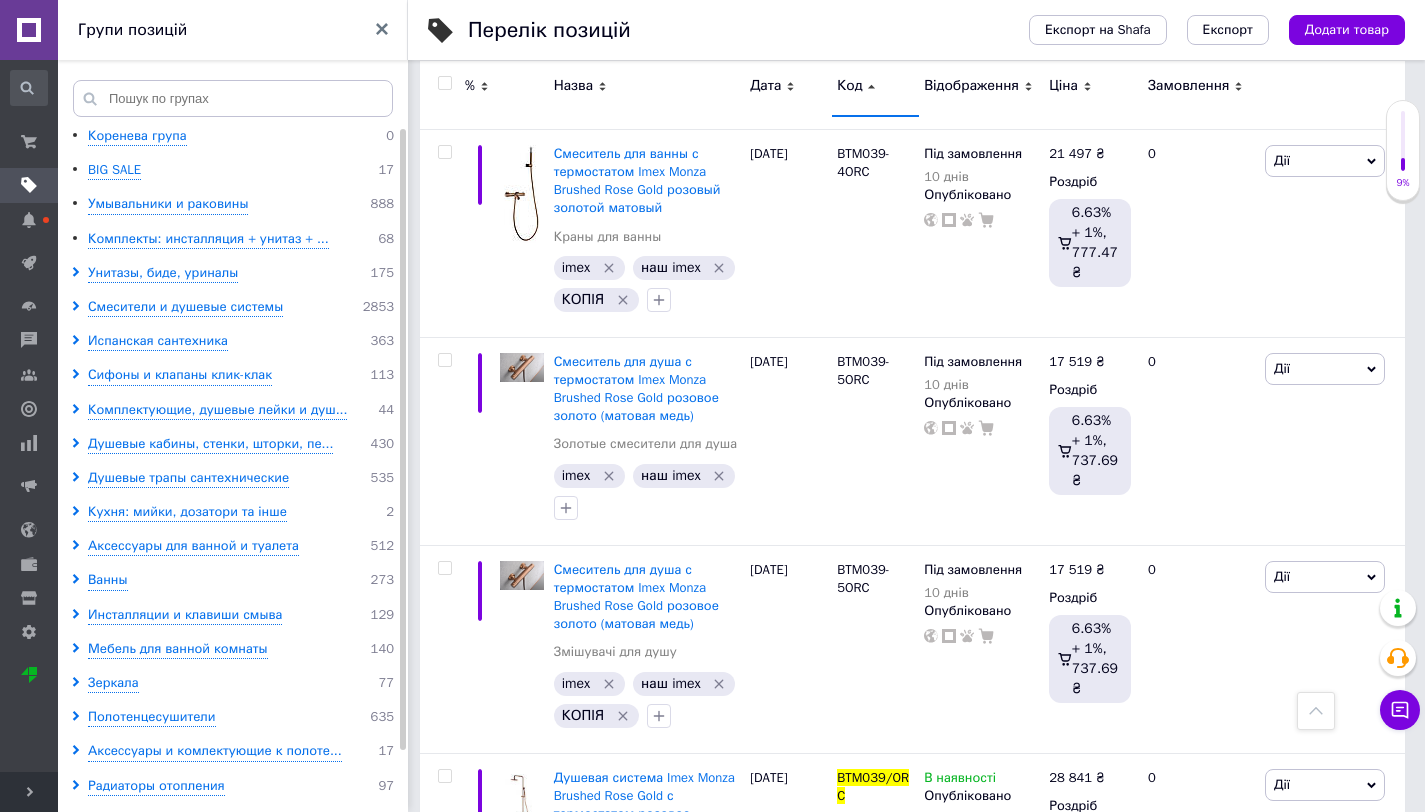 scroll, scrollTop: 79, scrollLeft: 0, axis: vertical 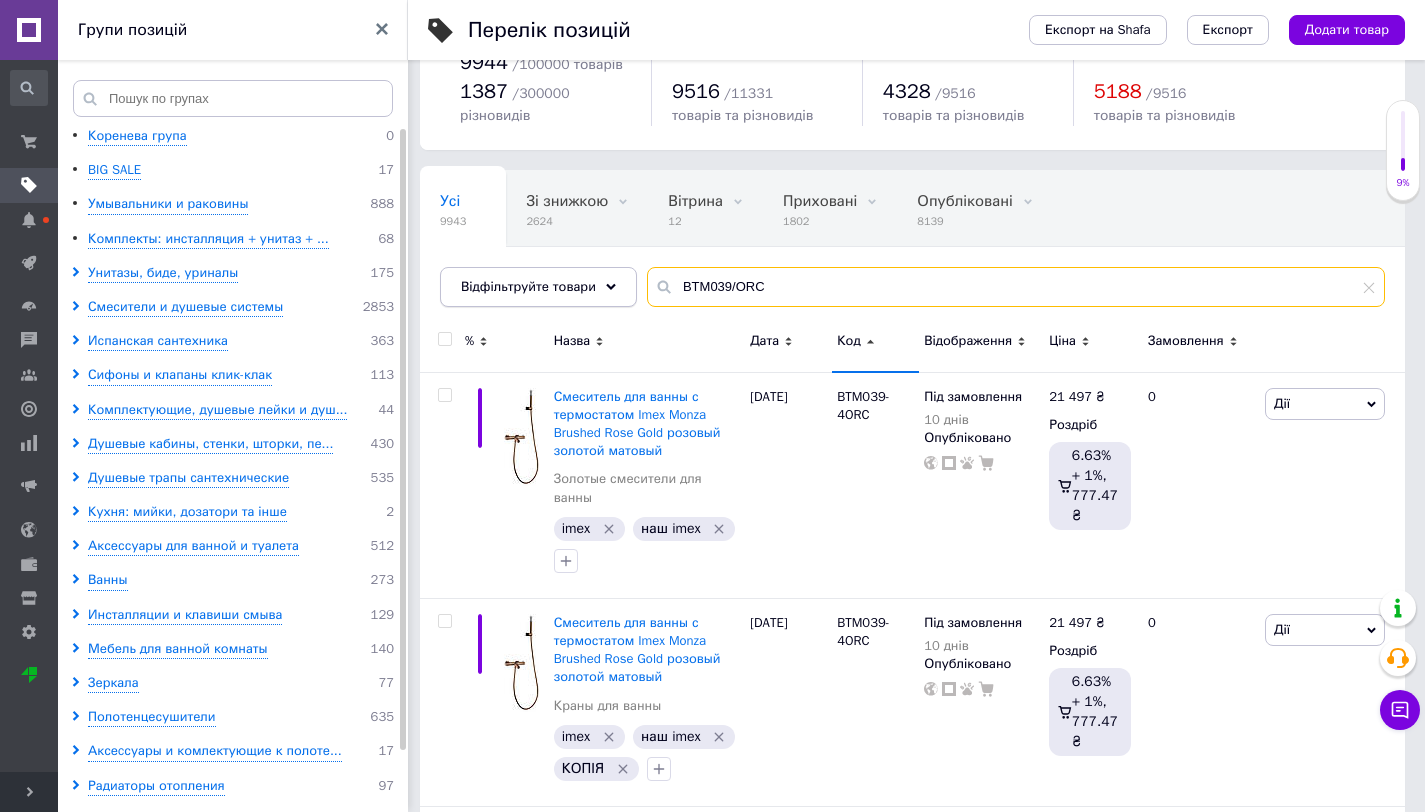 drag, startPoint x: 788, startPoint y: 291, endPoint x: 605, endPoint y: 281, distance: 183.27303 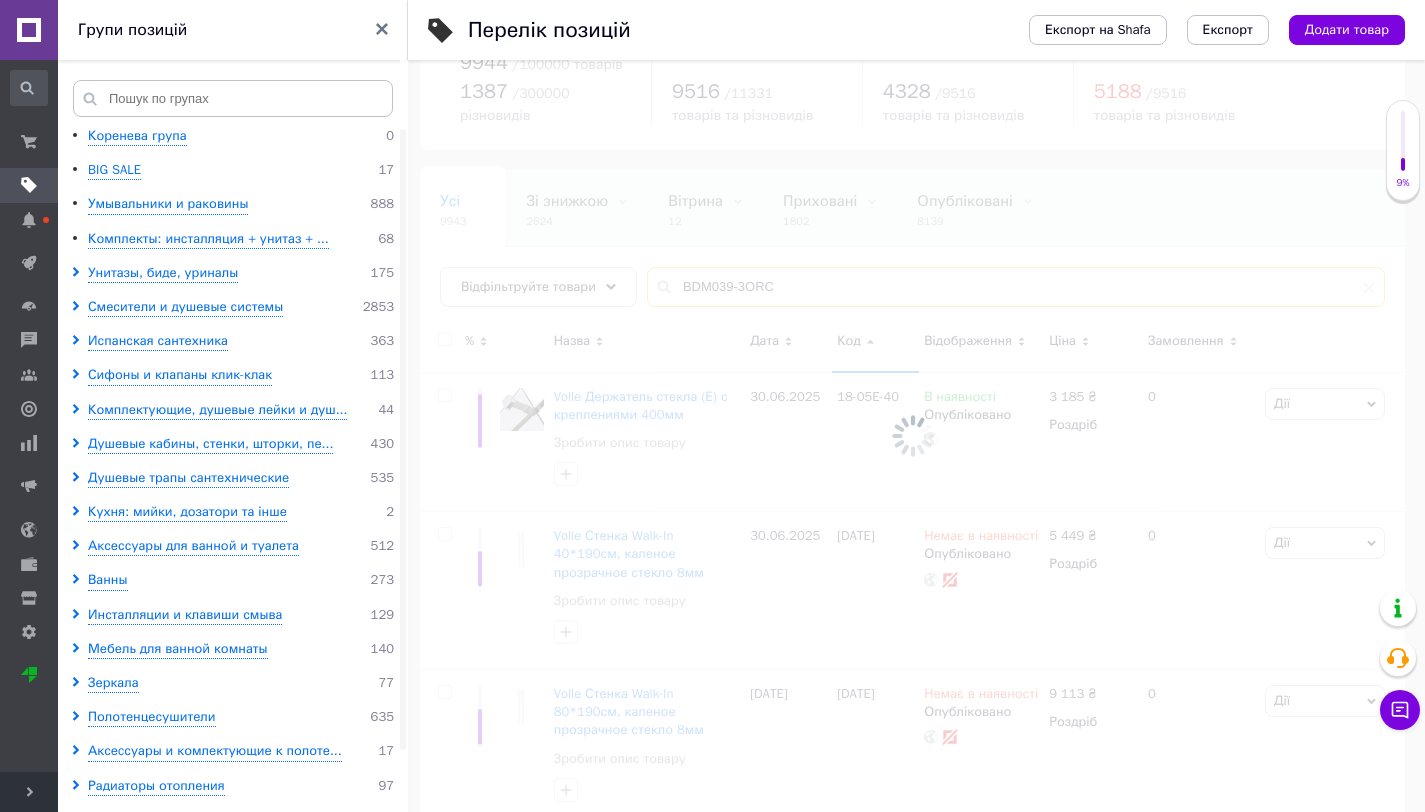 scroll, scrollTop: 61, scrollLeft: 0, axis: vertical 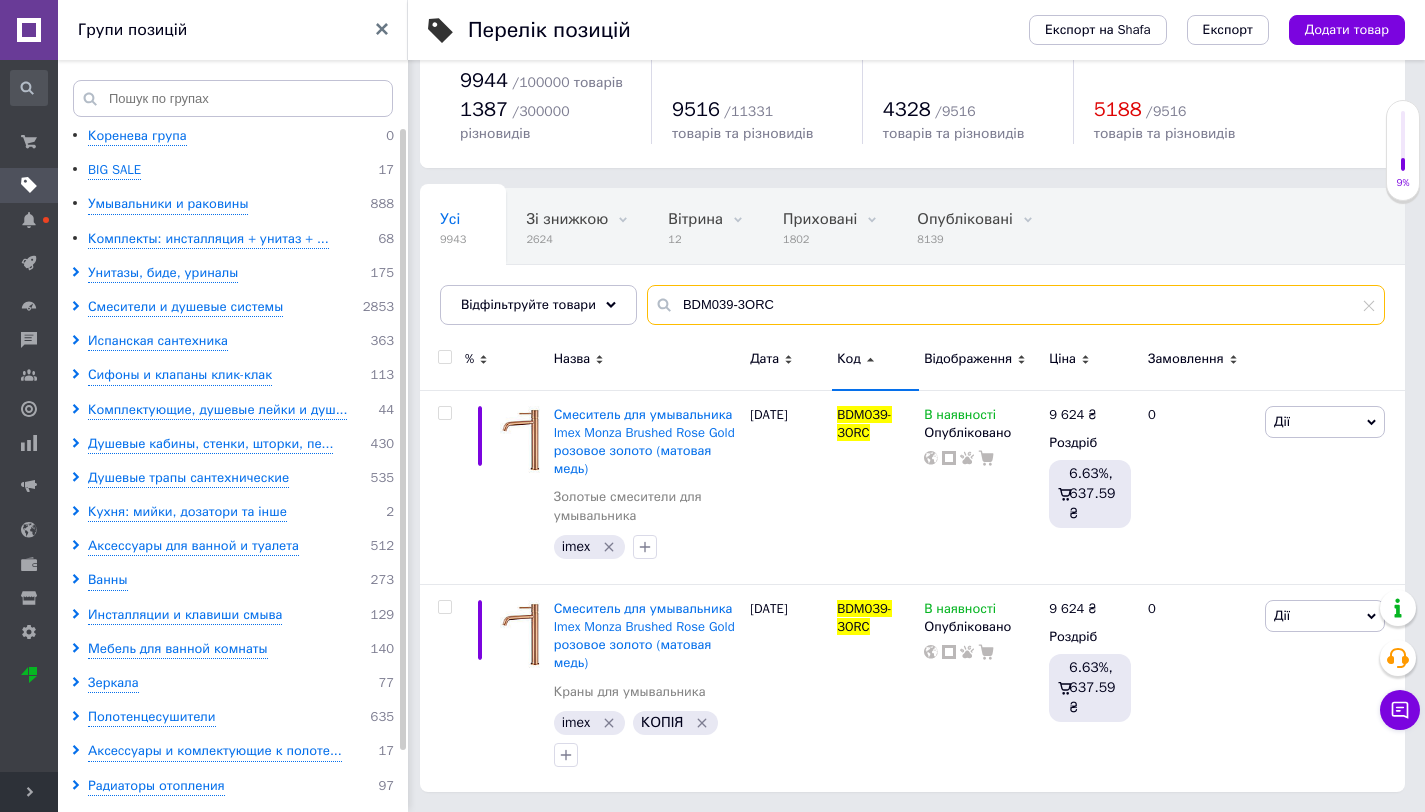 type on "BDM039-3ORC" 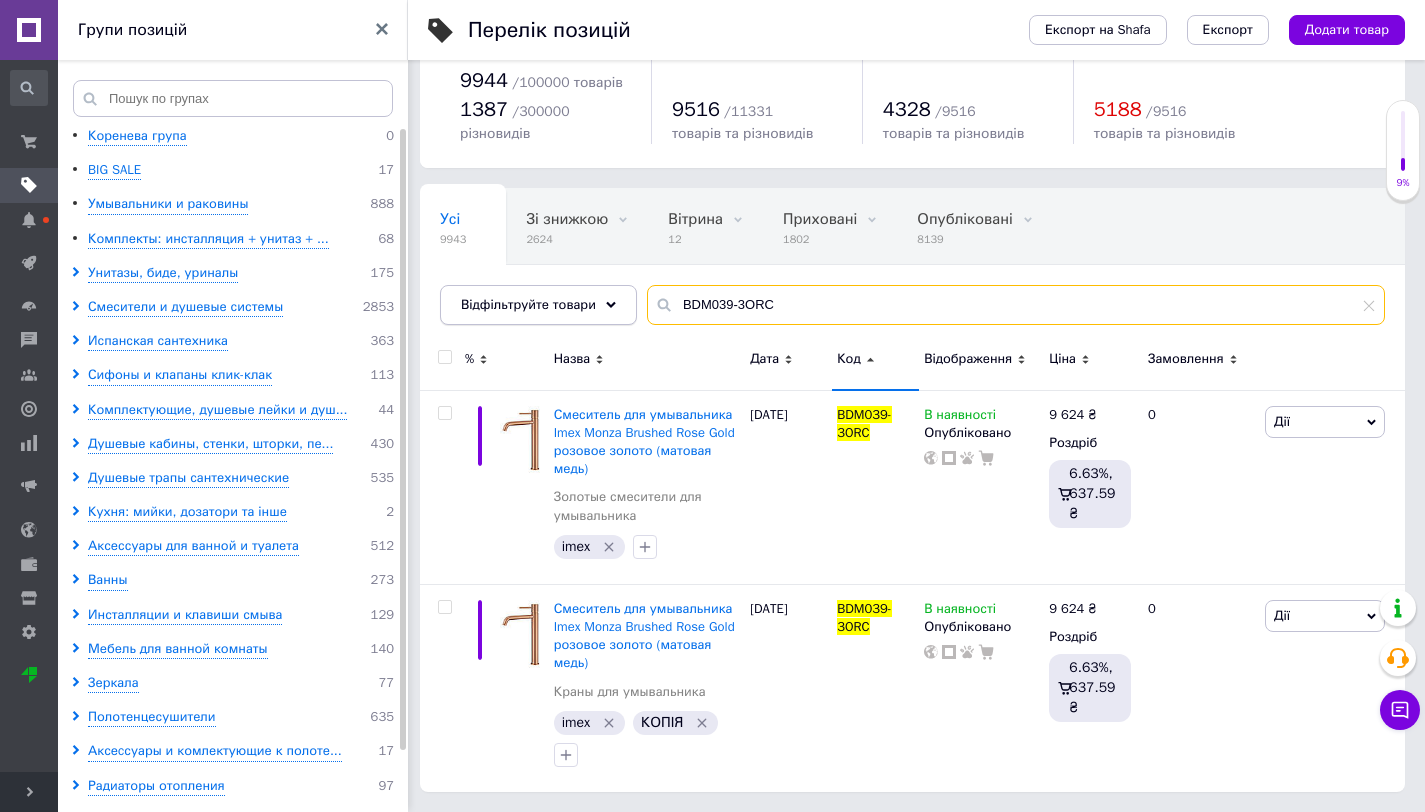 drag, startPoint x: 791, startPoint y: 303, endPoint x: 596, endPoint y: 302, distance: 195.00256 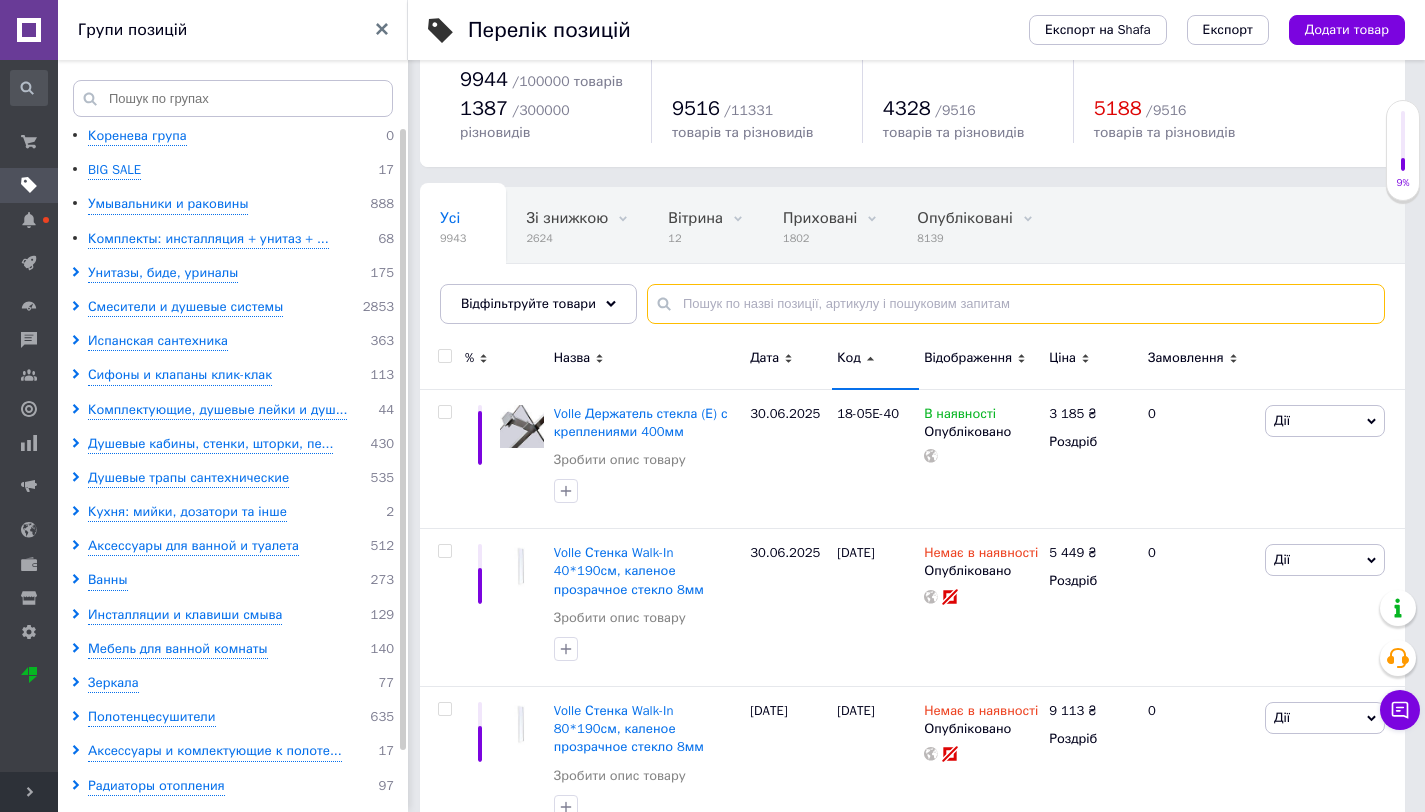 scroll, scrollTop: 79, scrollLeft: 0, axis: vertical 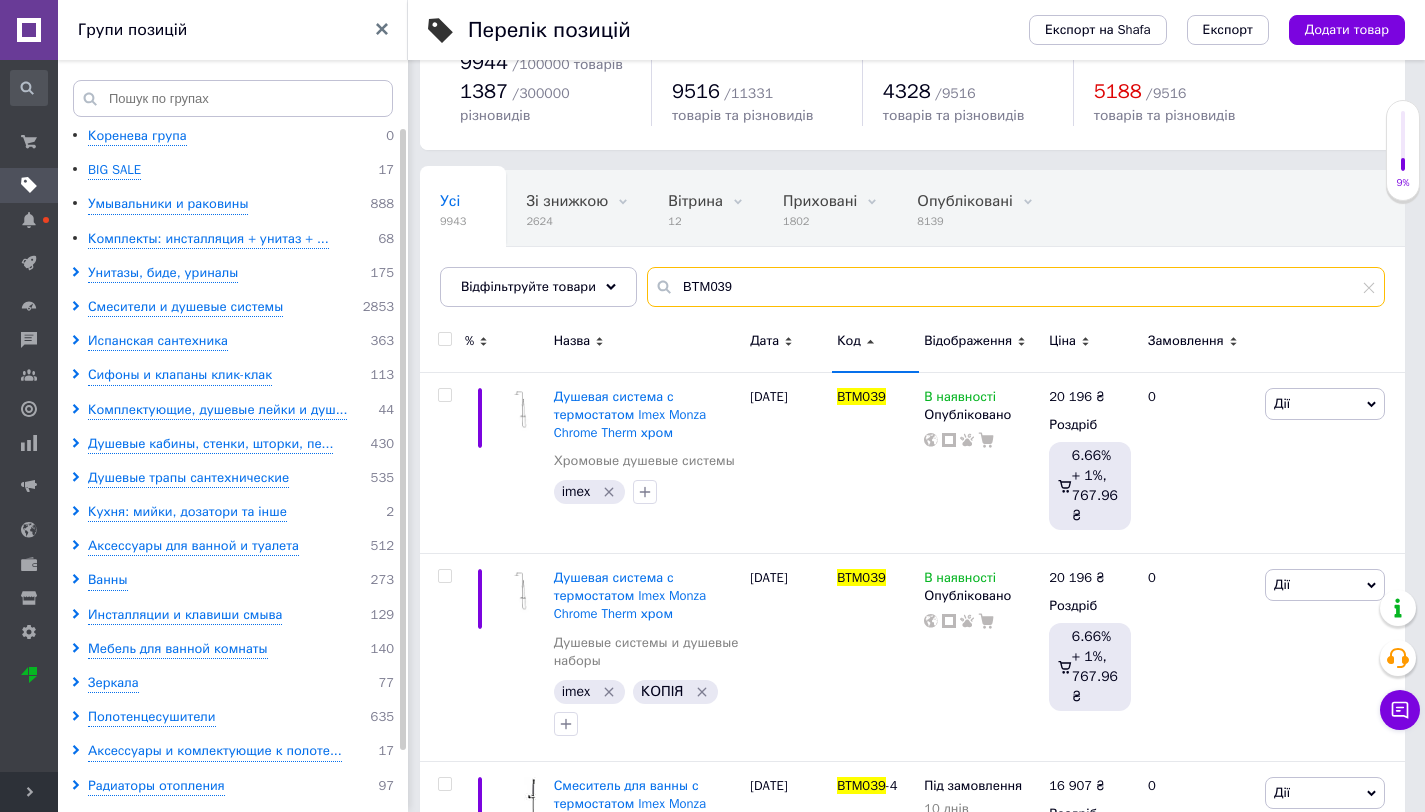 type on "BTM039" 